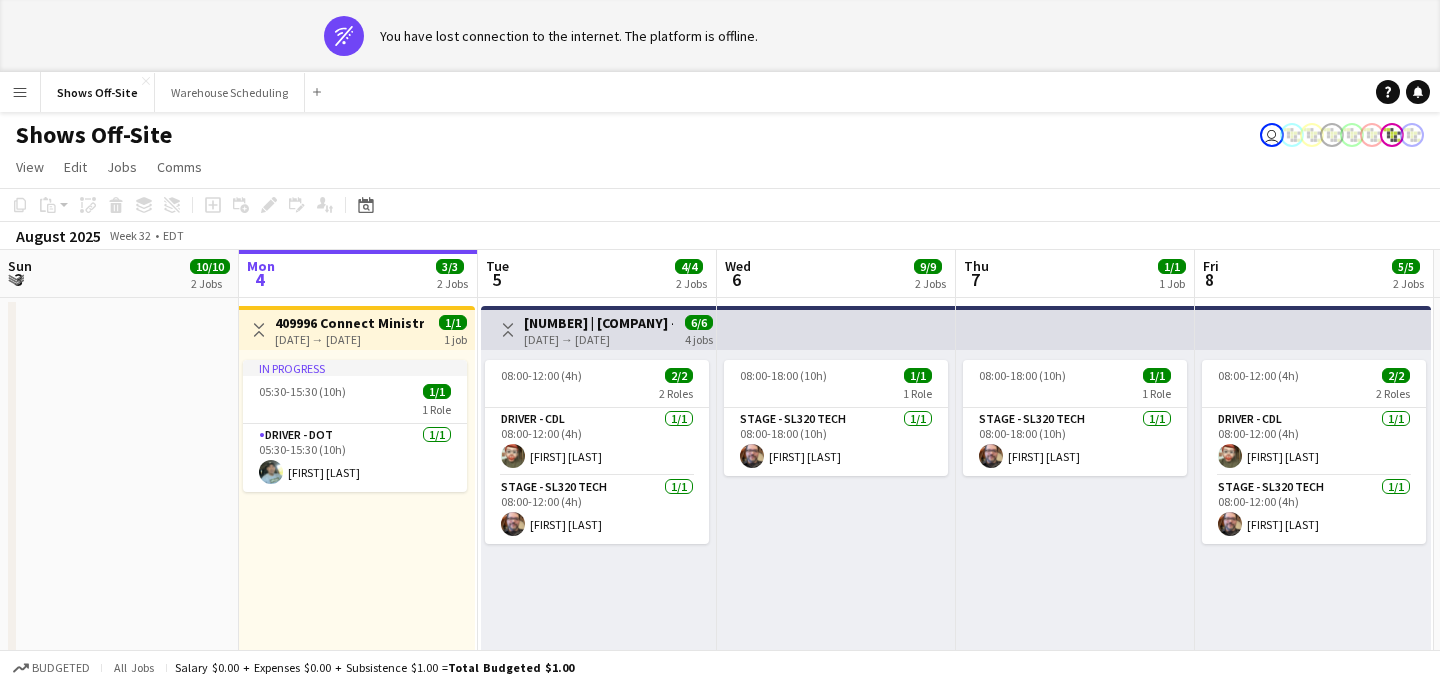 scroll, scrollTop: 0, scrollLeft: 0, axis: both 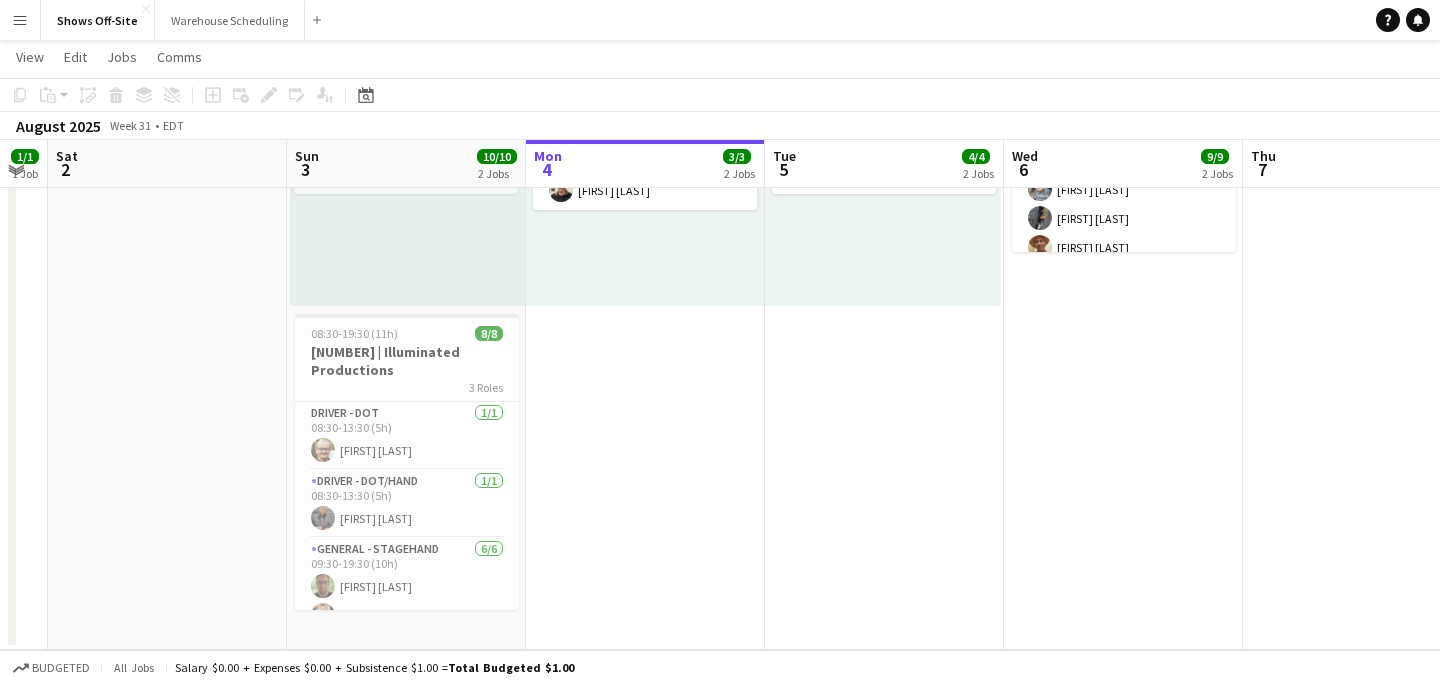 click on "Toggle View
[NUMBER] Connect Ministries Driver  [DATE] → [DATE]   1/1   1 job   In progress   [TIME]-[TIME] ([DURATION])    1/1   1 Role   Driver - DOT   1/1   [TIME]-[TIME] ([DURATION])
[FIRST] [LAST]  In progress   [TIME]-[TIME] ([DURATION])    2/2
pin
[NUMBER] Studios, Inc   2 Roles   General - Producer   1/1   [TIME]-[TIME] ([DURATION])
[FIRST] [LAST]  General - Project Mgr.   1/1   [TIME]-[TIME] ([DURATION])
[FIRST] [LAST]" at bounding box center [645, 120] 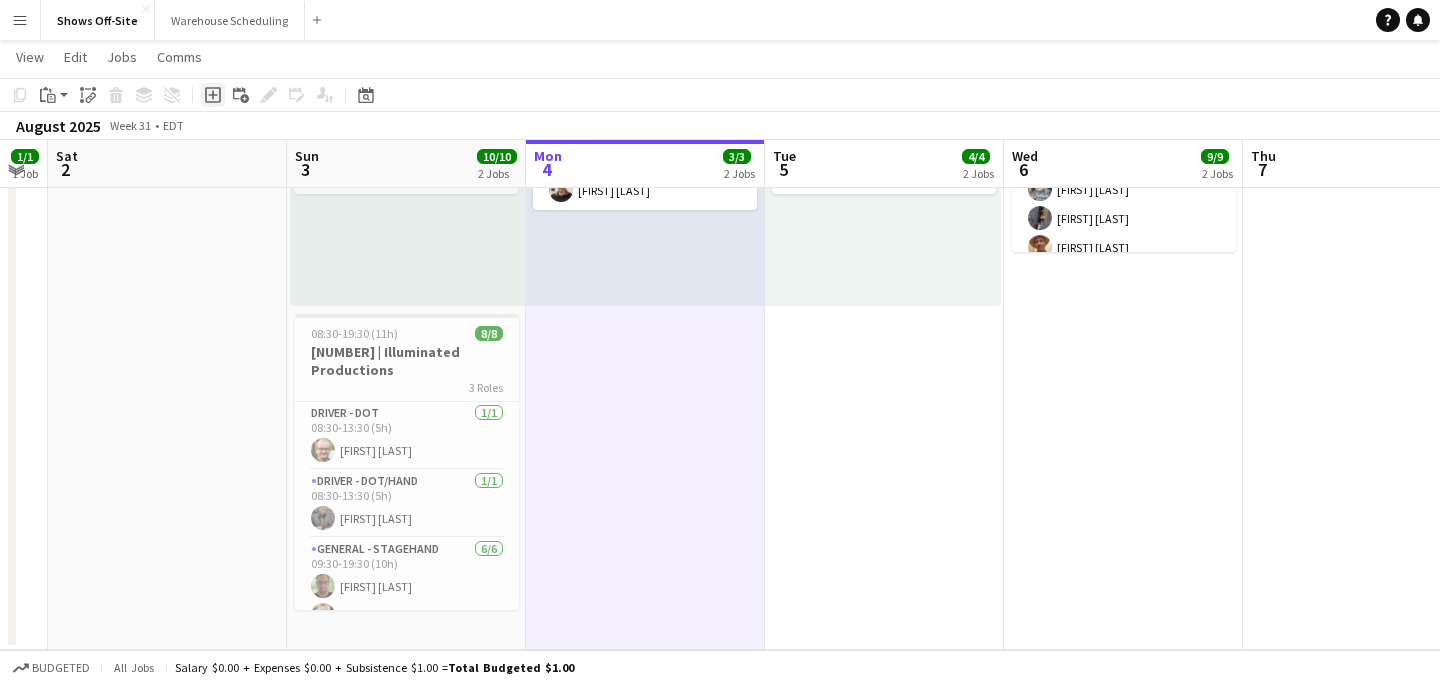 click on "Add job" 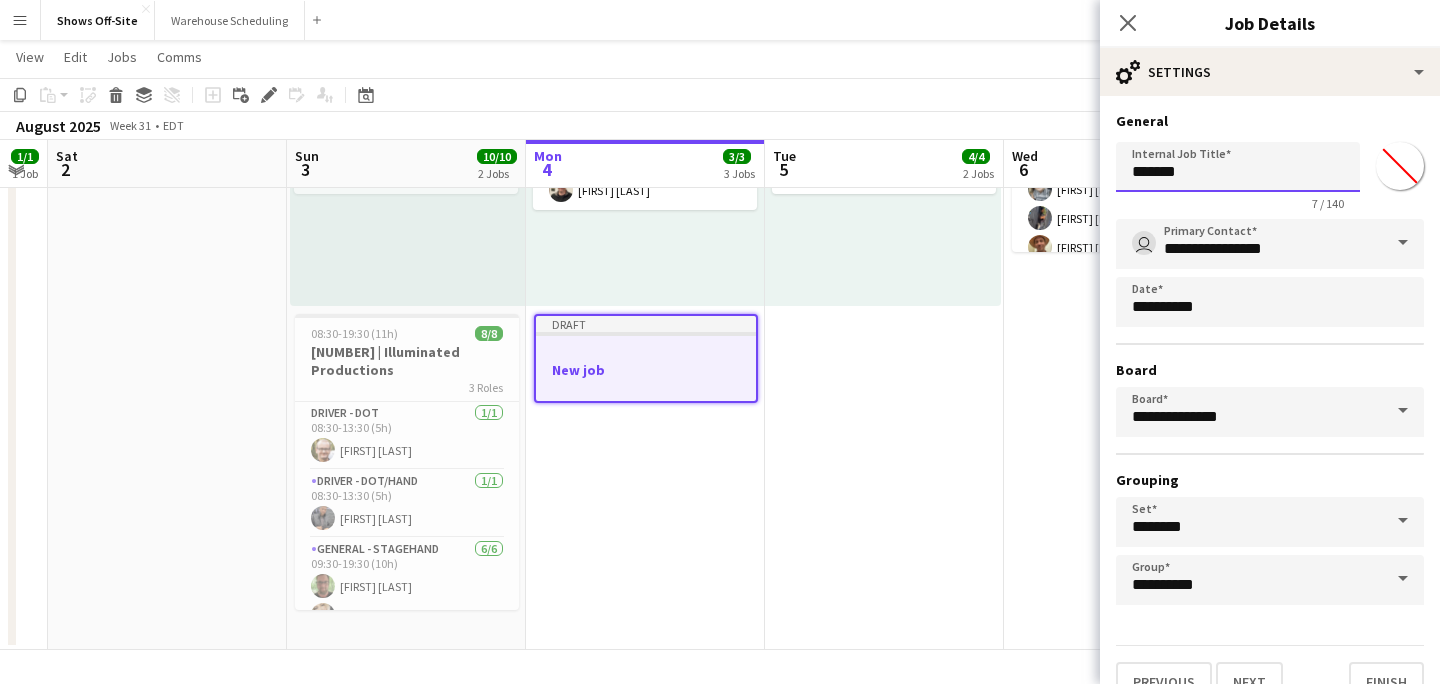 drag, startPoint x: 1208, startPoint y: 173, endPoint x: 1030, endPoint y: 173, distance: 178 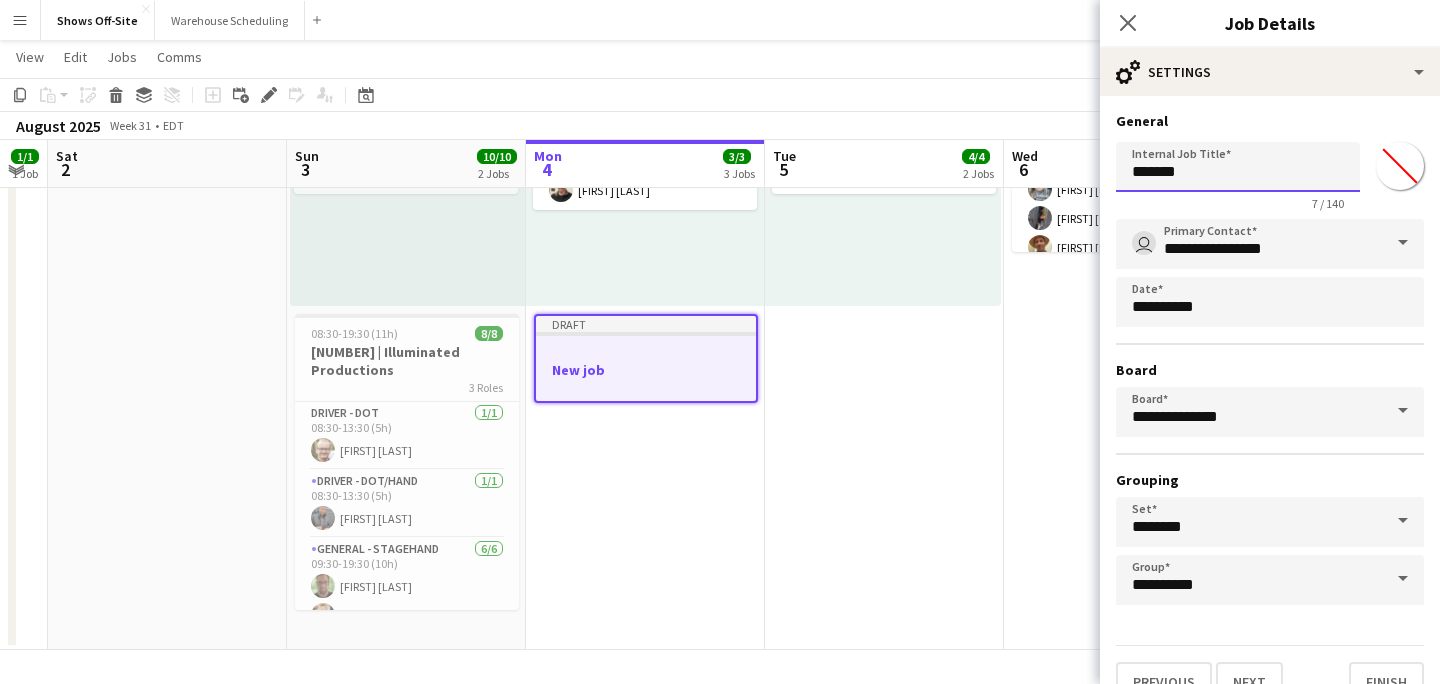 click on "Menu
Boards
Boards   Boards   All jobs   Status
Workforce
Workforce   My Workforce   Recruiting
Comms
Comms
Pay
Pay   Approvals   Payments   Reports
Platform Settings
Platform Settings   App settings   Your settings   Profiles
Training Academy
Training Academy
Knowledge Base
Knowledge Base
Product Updates
Product Updates   Log Out   Privacy   Shows Off-Site
Close
Warehouse Scheduling
Close
Add
Help
Notifications
Shows Off-Site
user
View  Day view expanded Day view collapsed Month view" at bounding box center [720, 25] 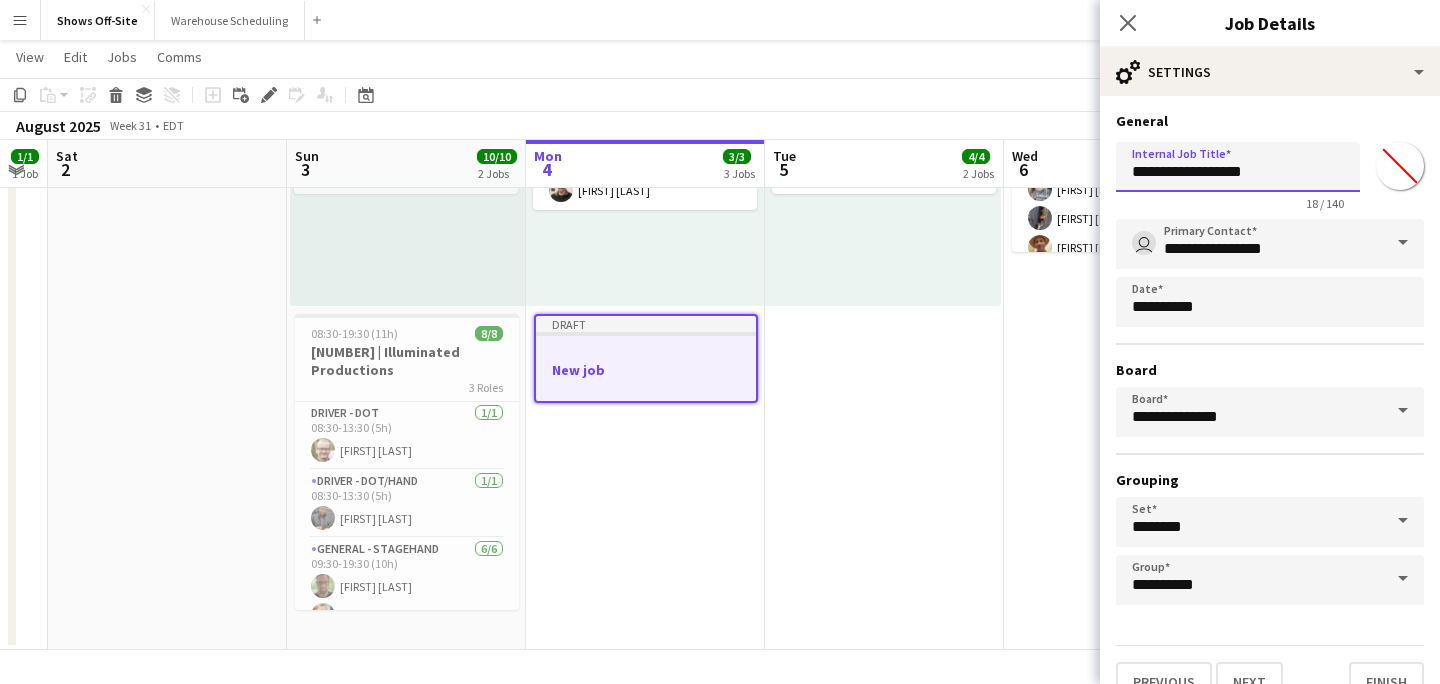 type on "**********" 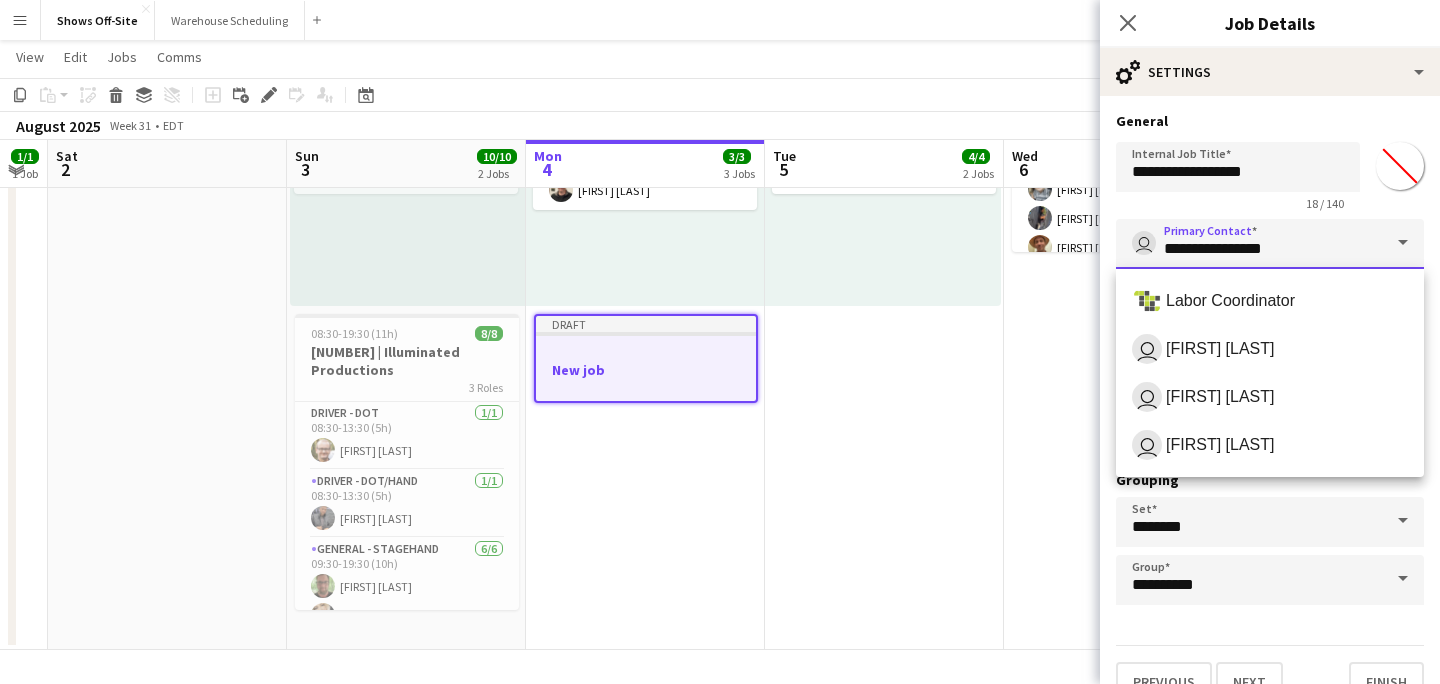 click on "**********" at bounding box center [1270, 244] 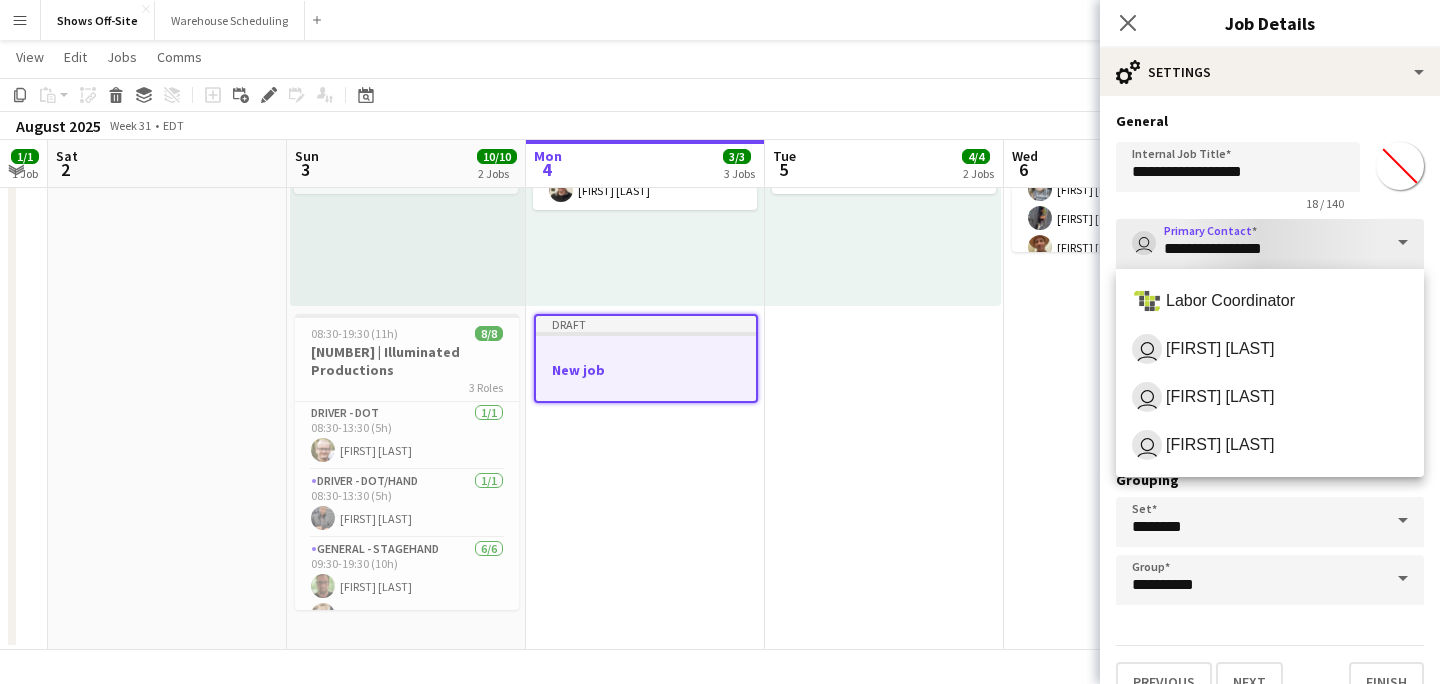 click on "Labor Coordinator" at bounding box center [1230, 300] 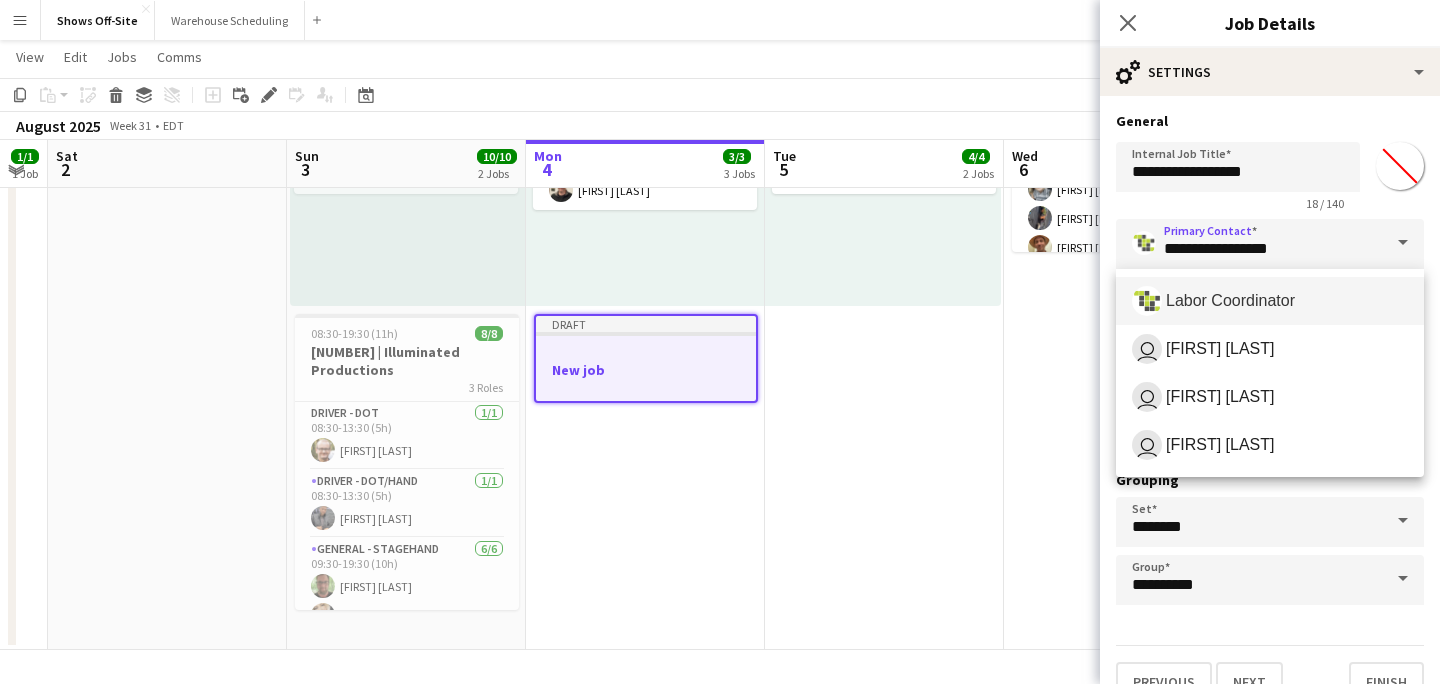 click on "Labor Coordinator" at bounding box center (1270, 301) 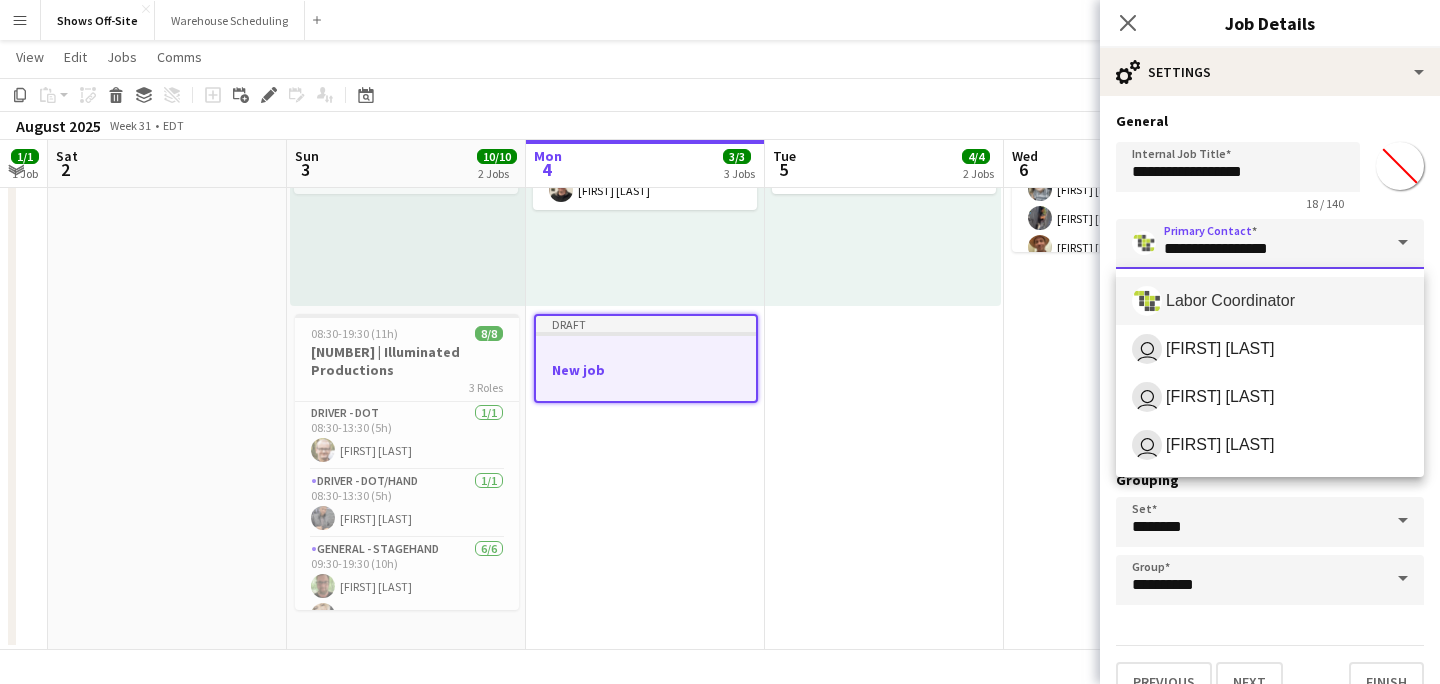 type on "**********" 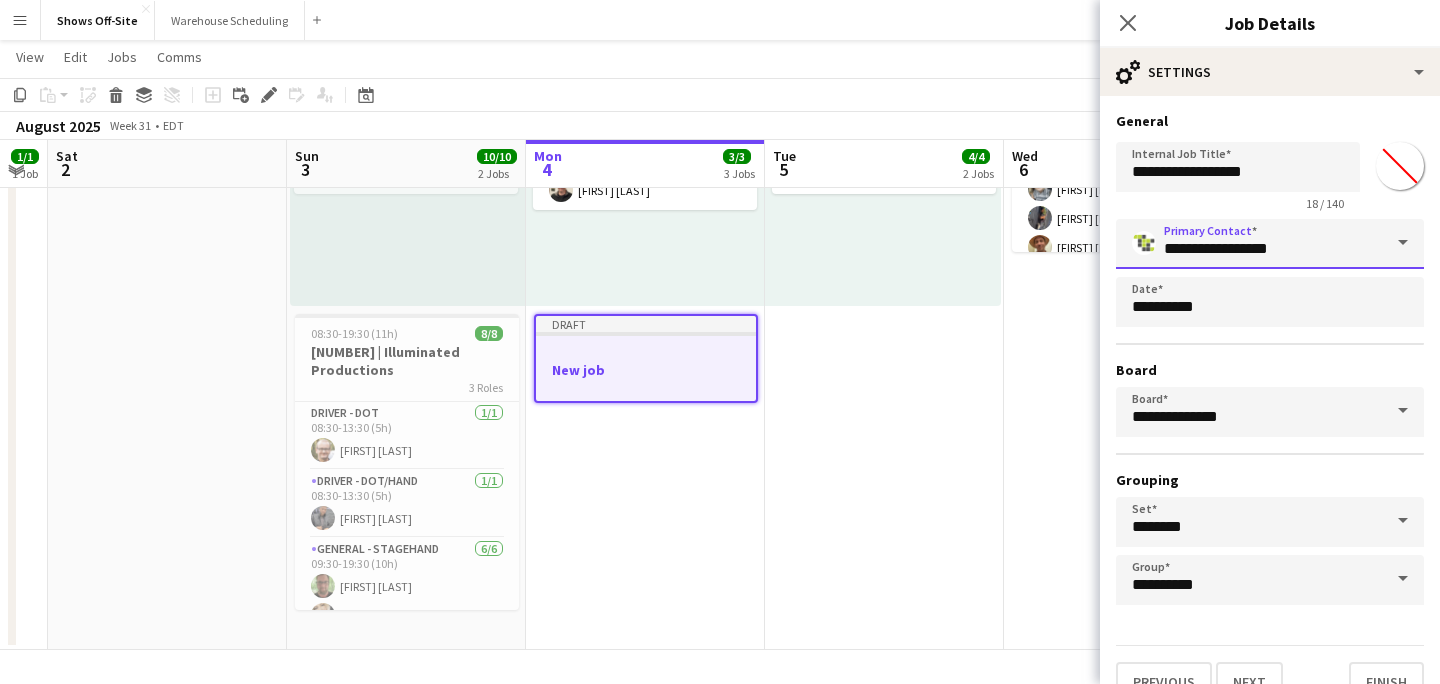 scroll, scrollTop: 34, scrollLeft: 0, axis: vertical 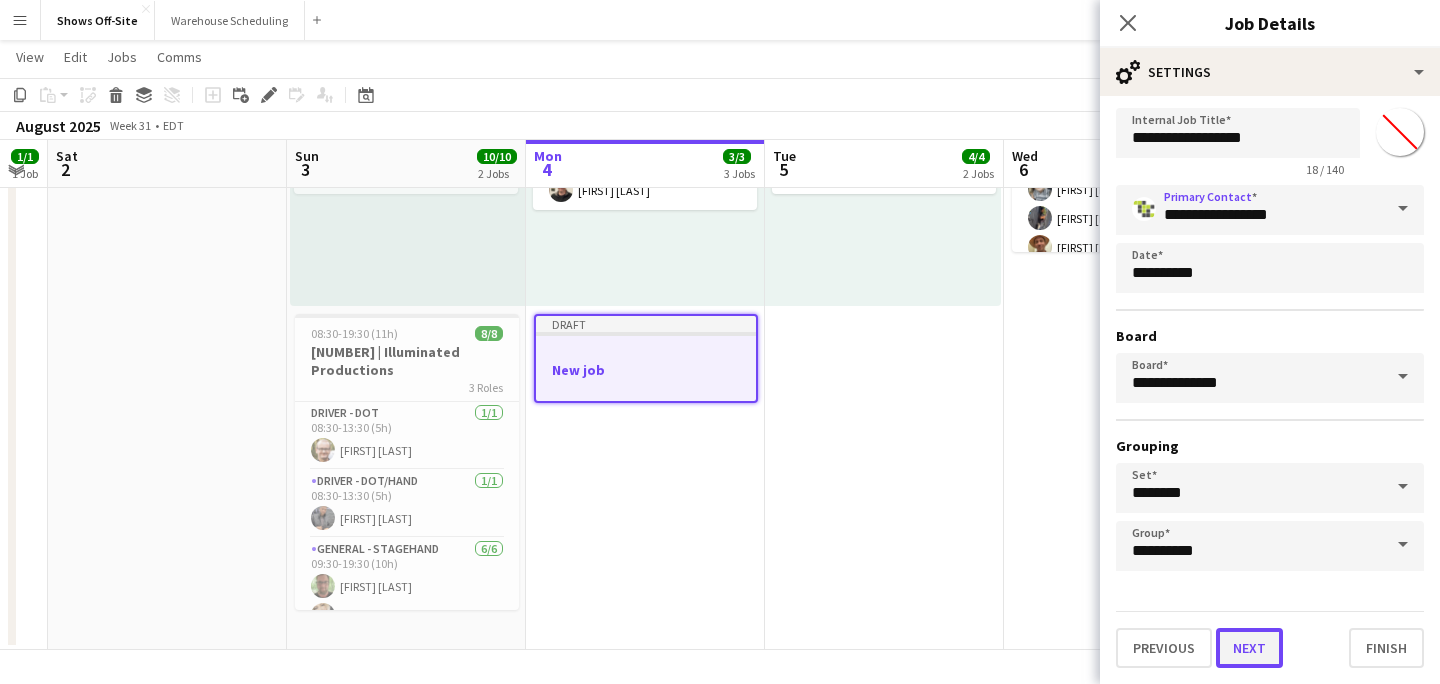 click on "Next" at bounding box center [1249, 648] 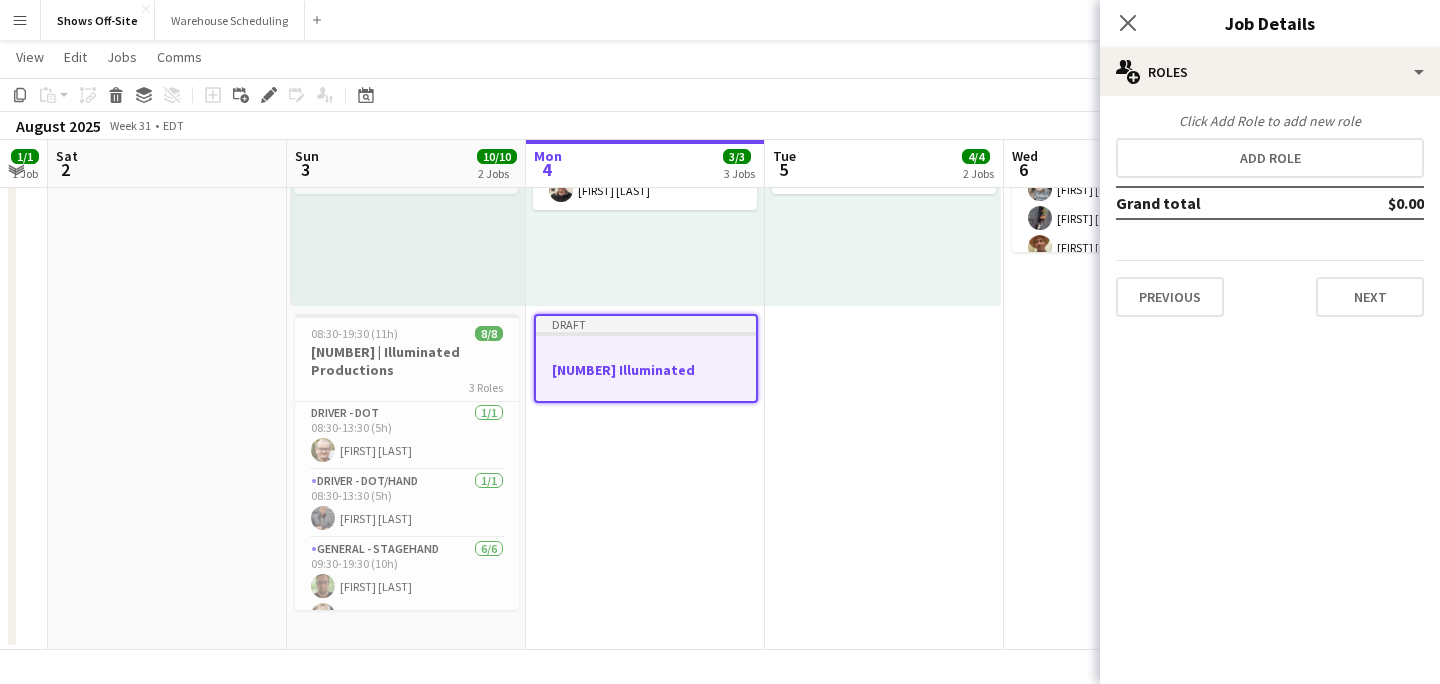 scroll, scrollTop: 0, scrollLeft: 0, axis: both 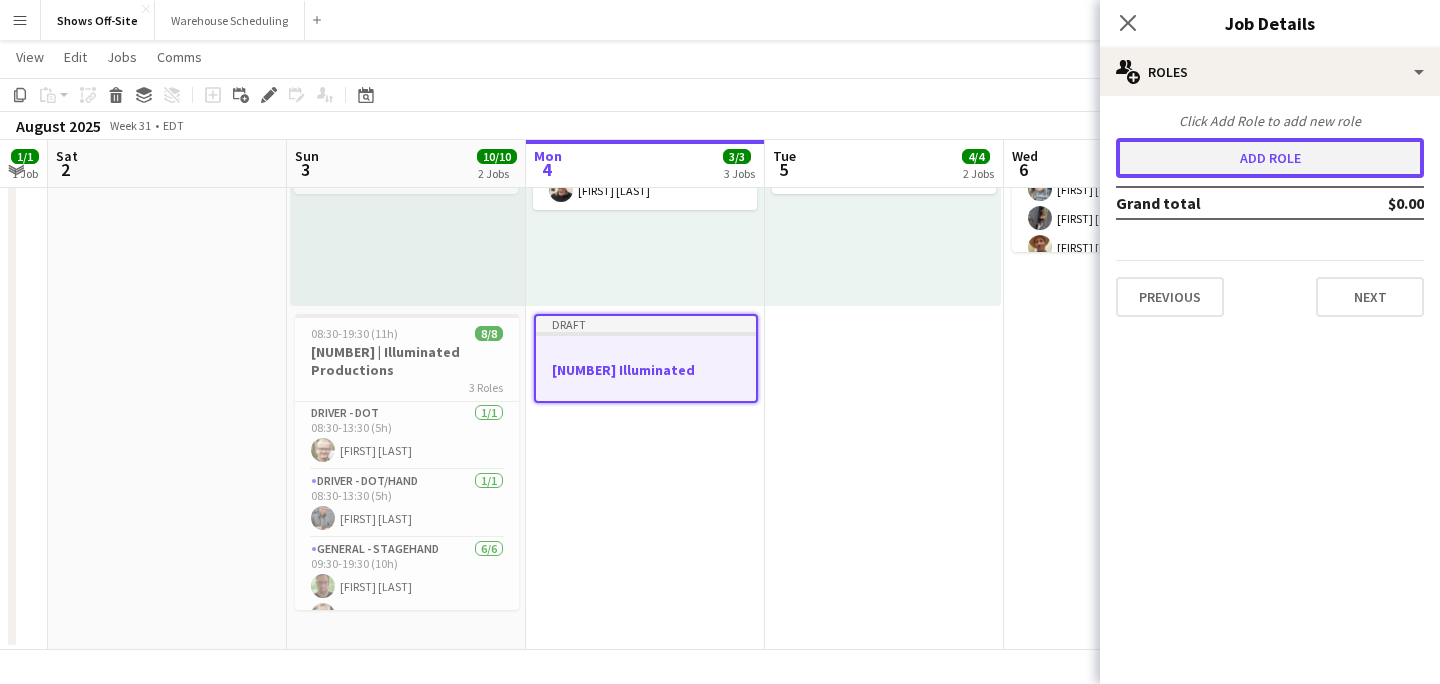 click on "Add role" at bounding box center [1270, 158] 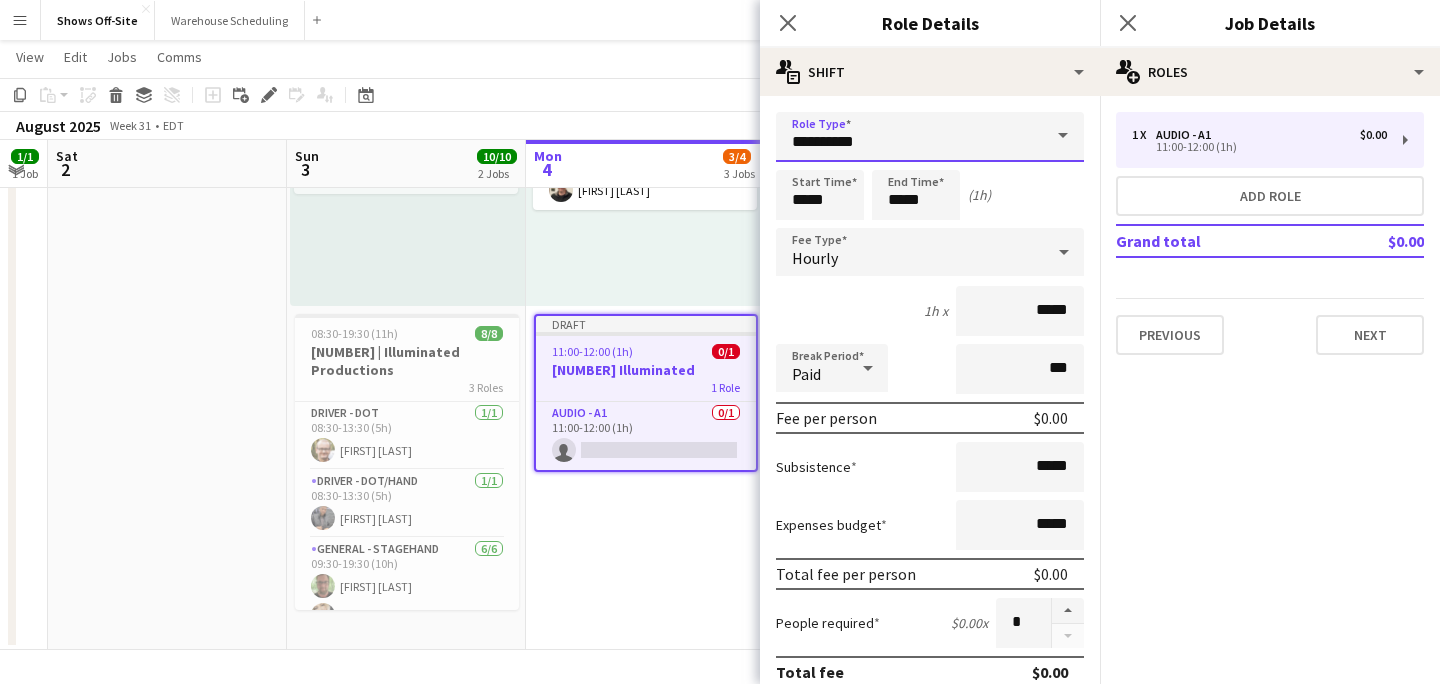 drag, startPoint x: 871, startPoint y: 147, endPoint x: 750, endPoint y: 144, distance: 121.037186 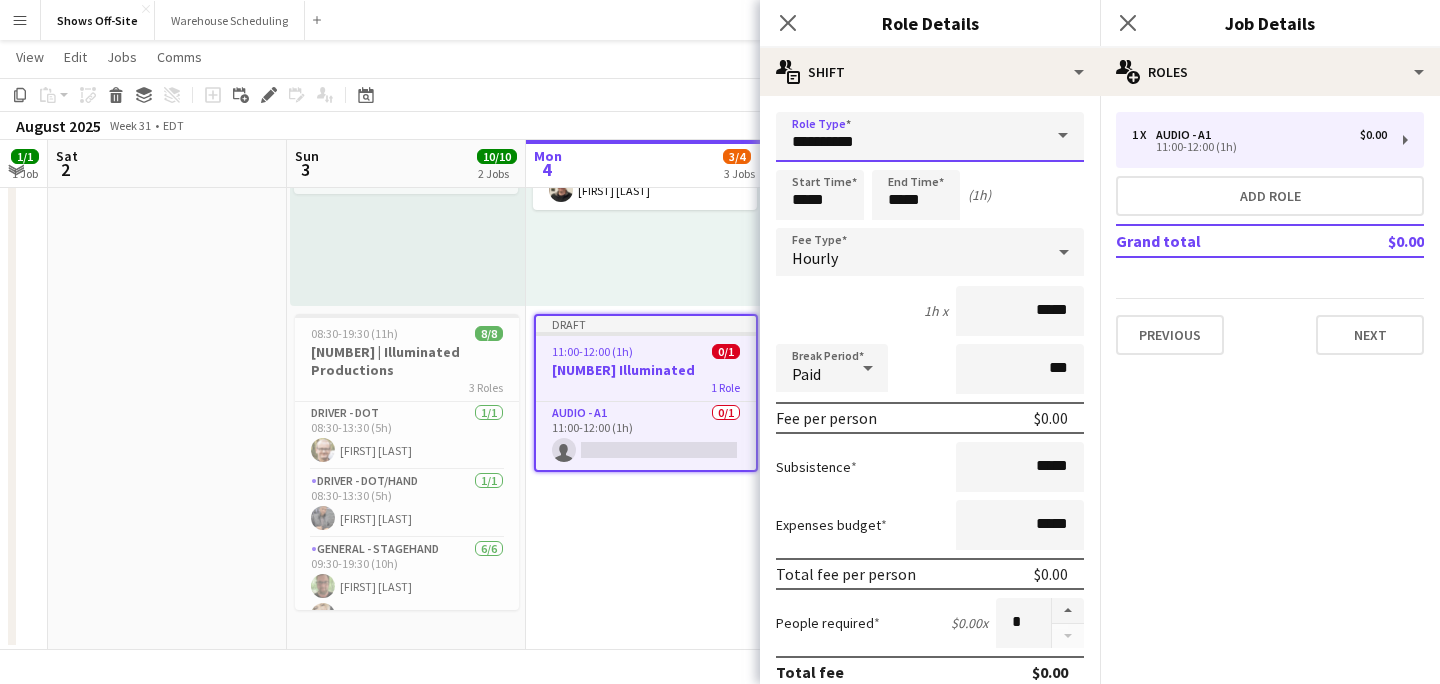 click on "**********" at bounding box center (930, 682) 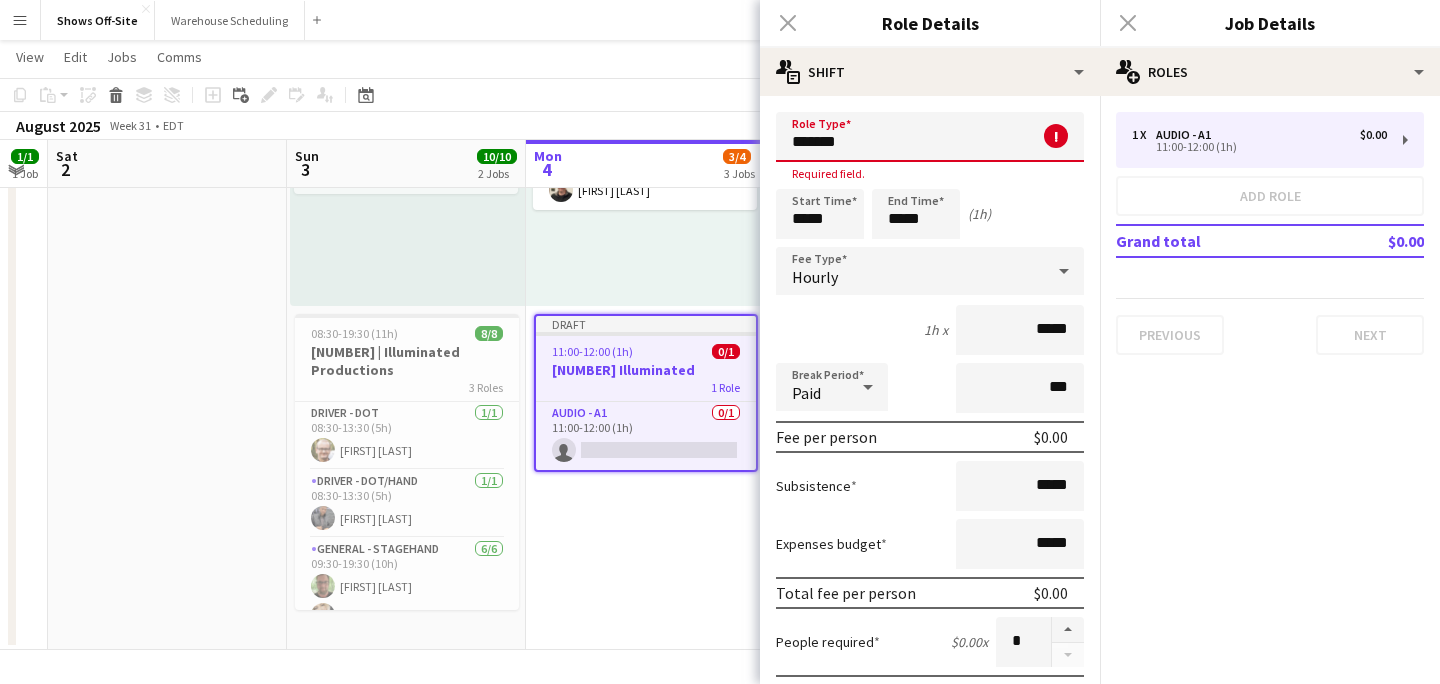 drag, startPoint x: 869, startPoint y: 136, endPoint x: 740, endPoint y: 133, distance: 129.03488 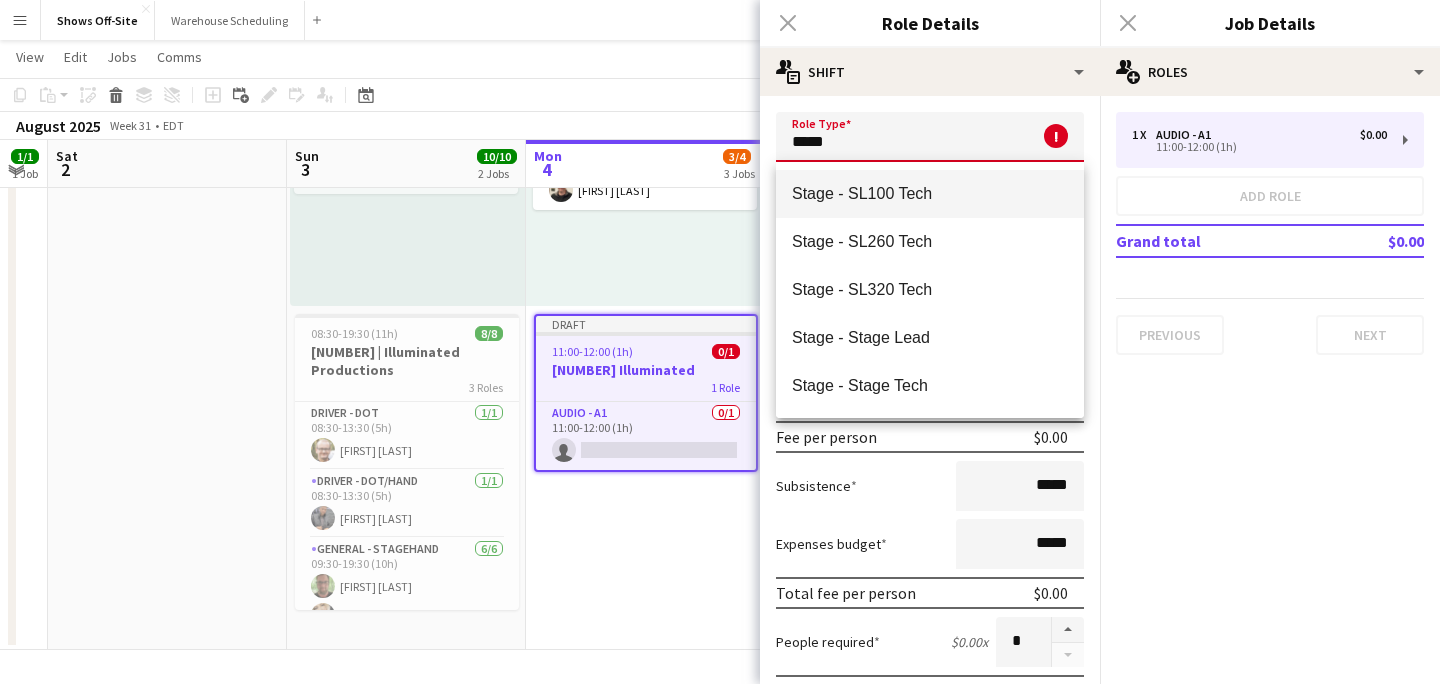 scroll, scrollTop: 0, scrollLeft: 0, axis: both 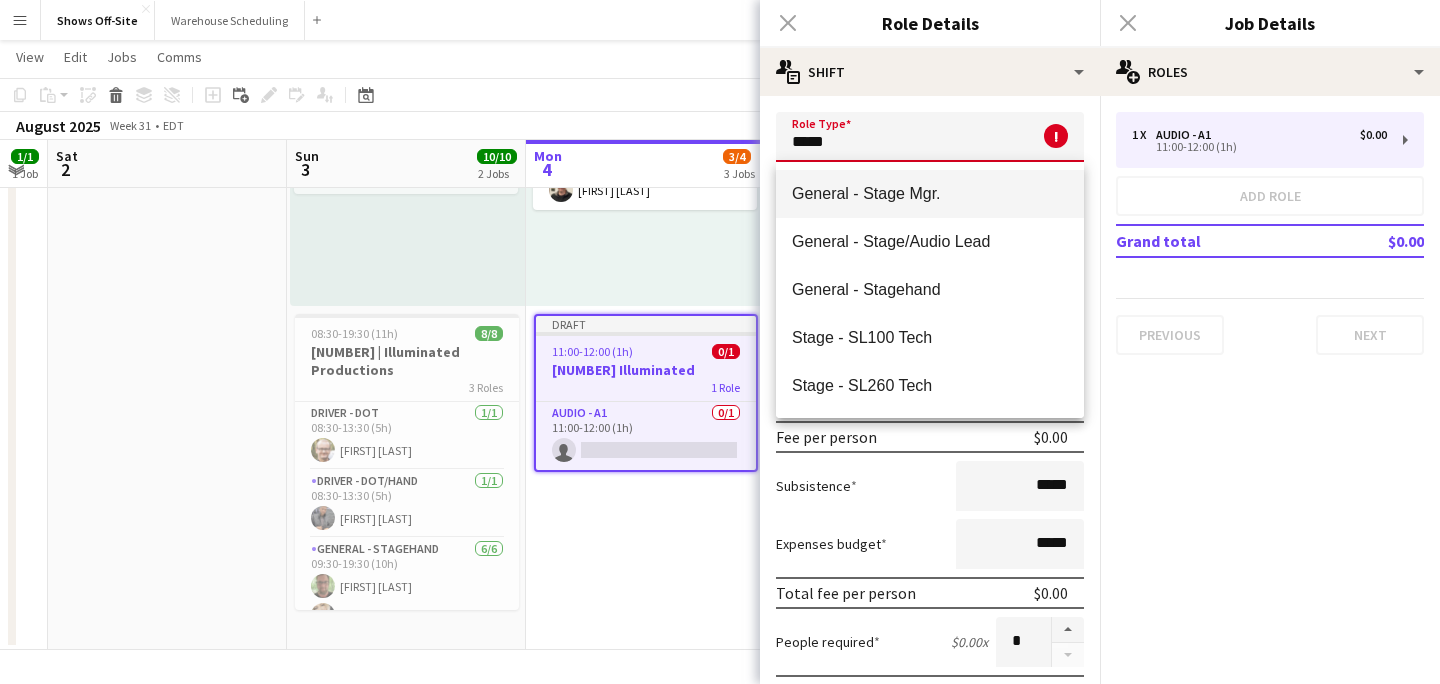 click on "General - Stage Mgr." at bounding box center [930, 193] 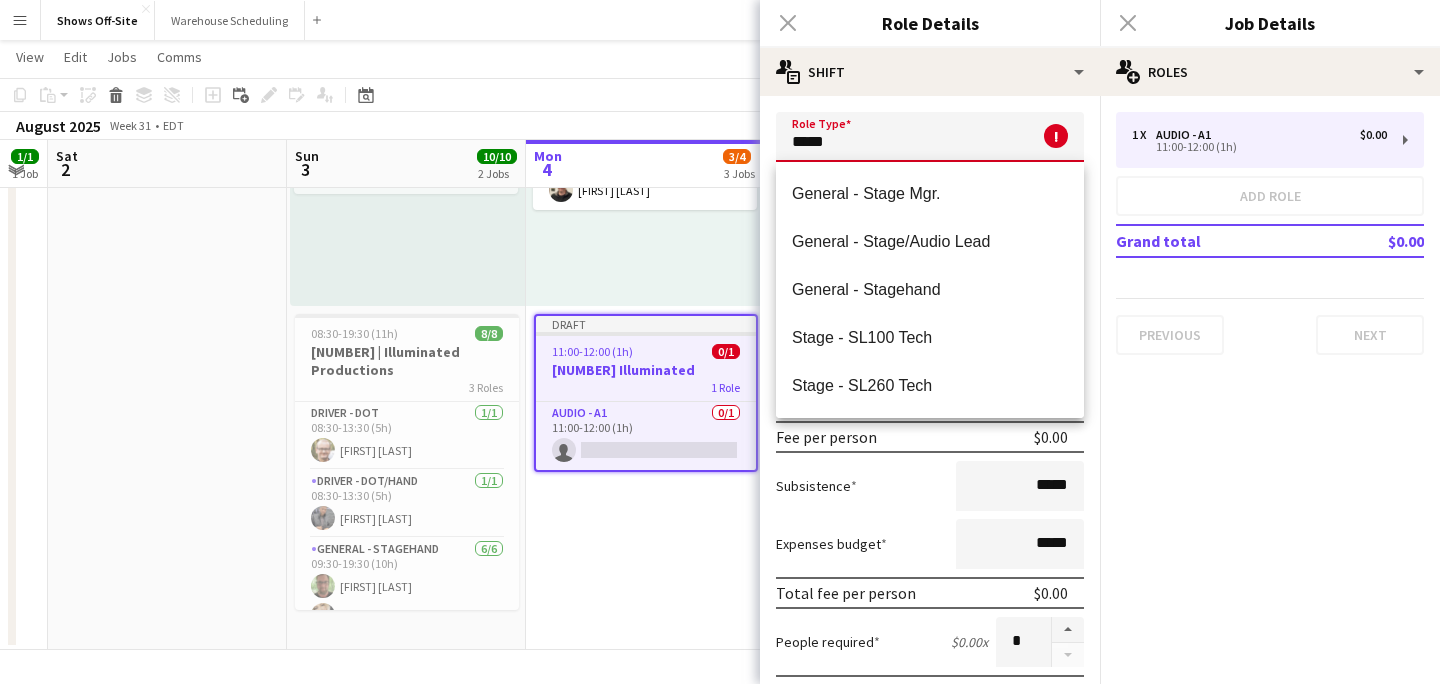 type on "**********" 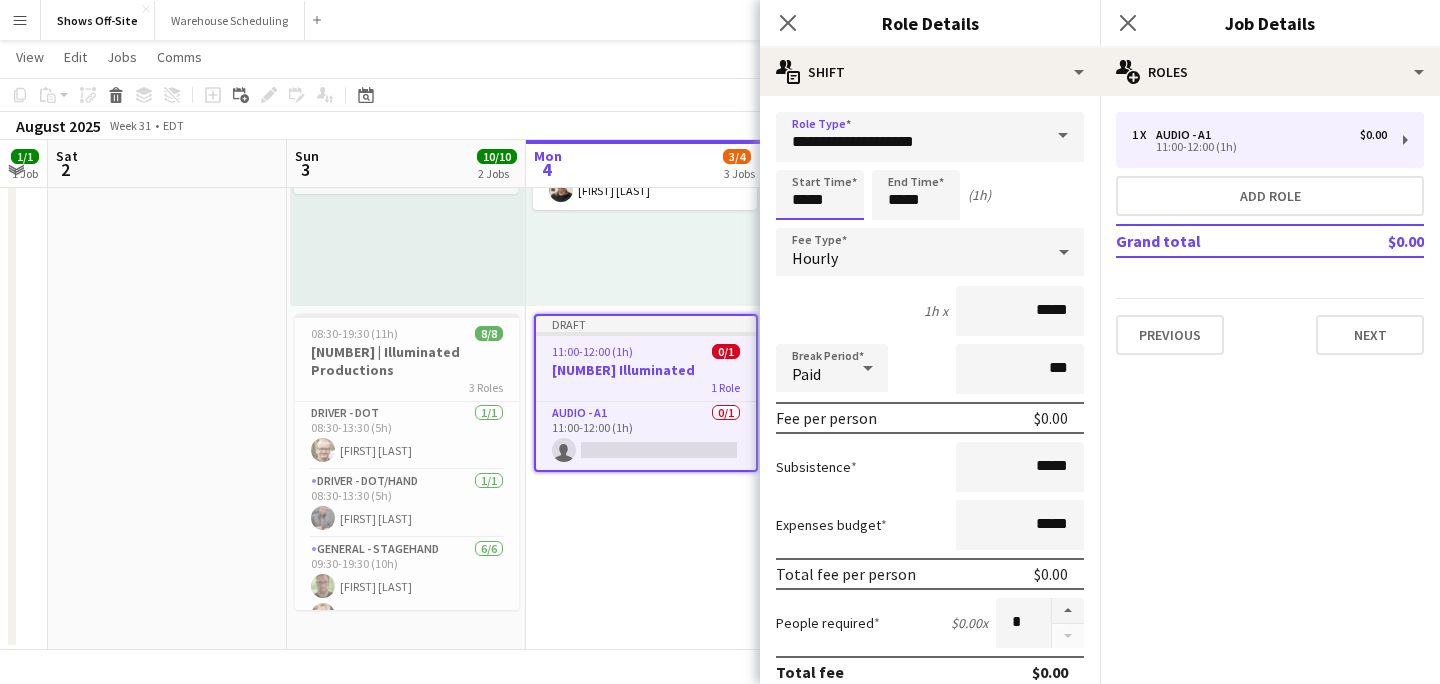 click on "*****" at bounding box center (820, 195) 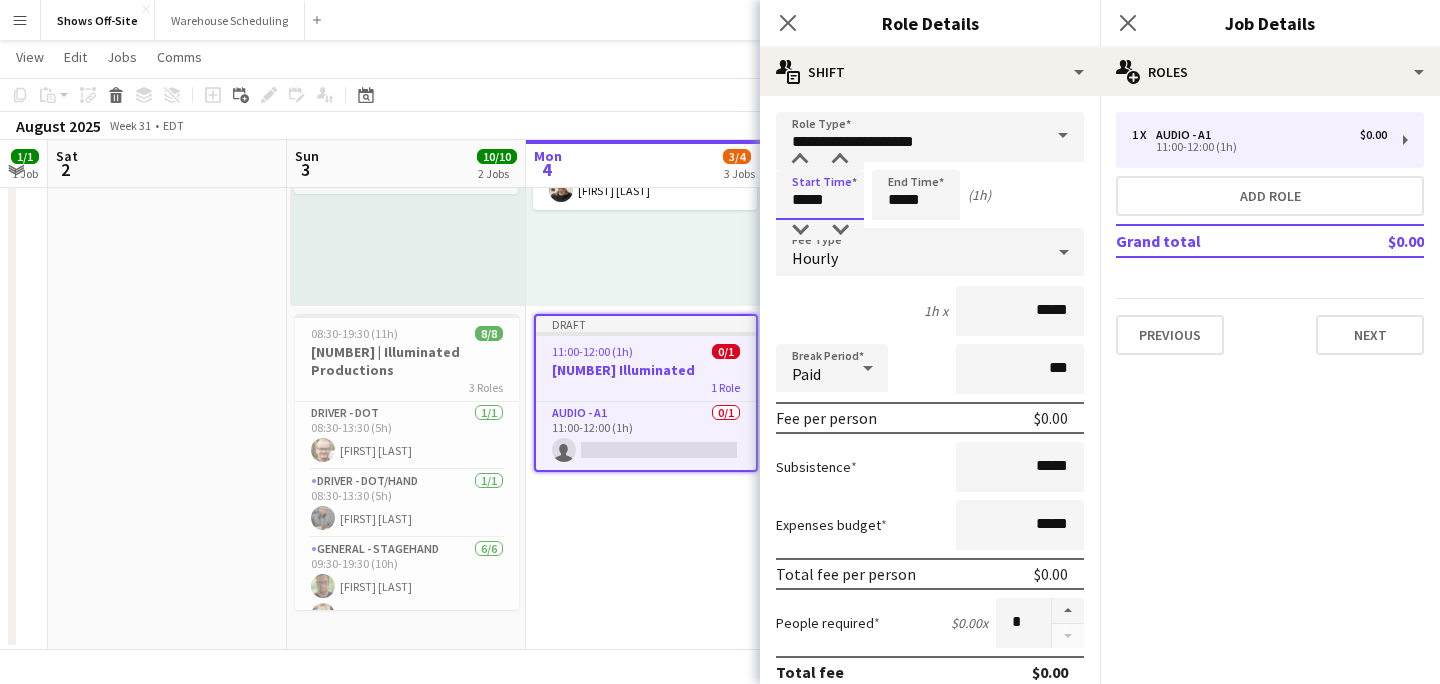 click on "*****" at bounding box center [820, 195] 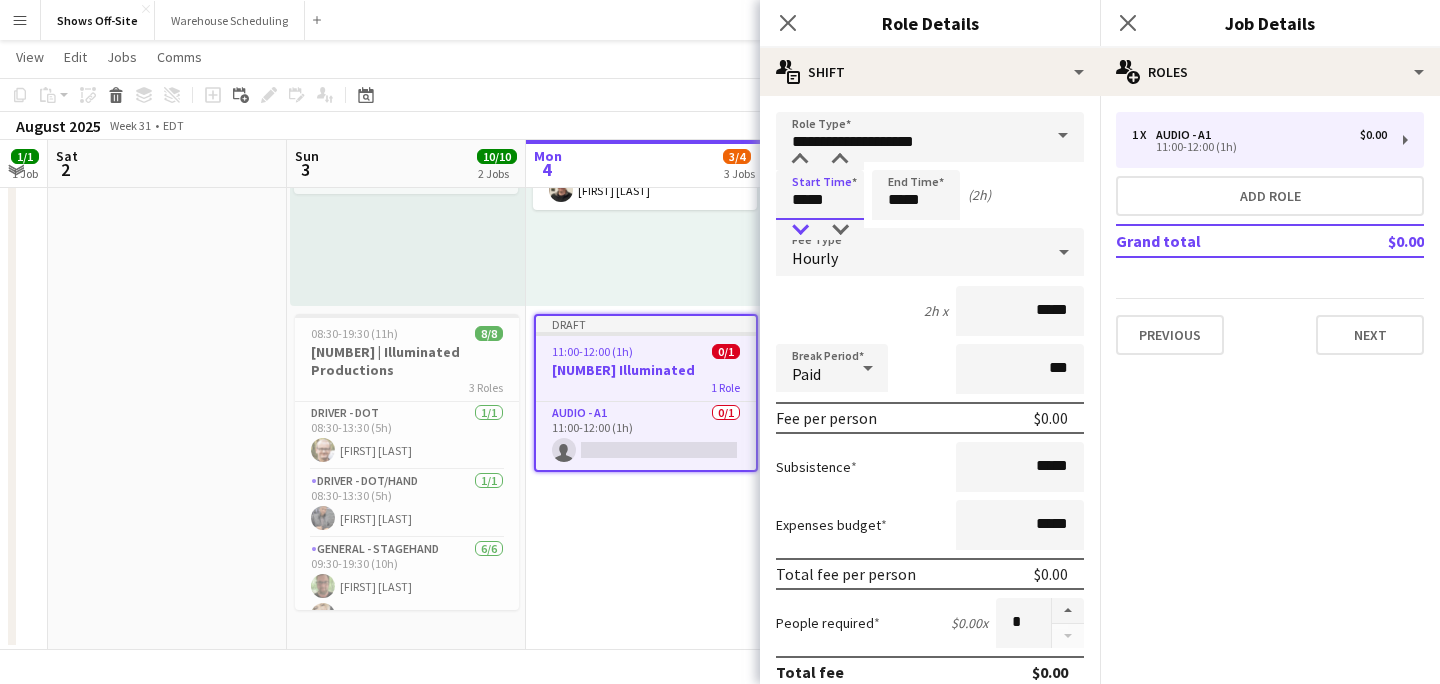 click at bounding box center [800, 230] 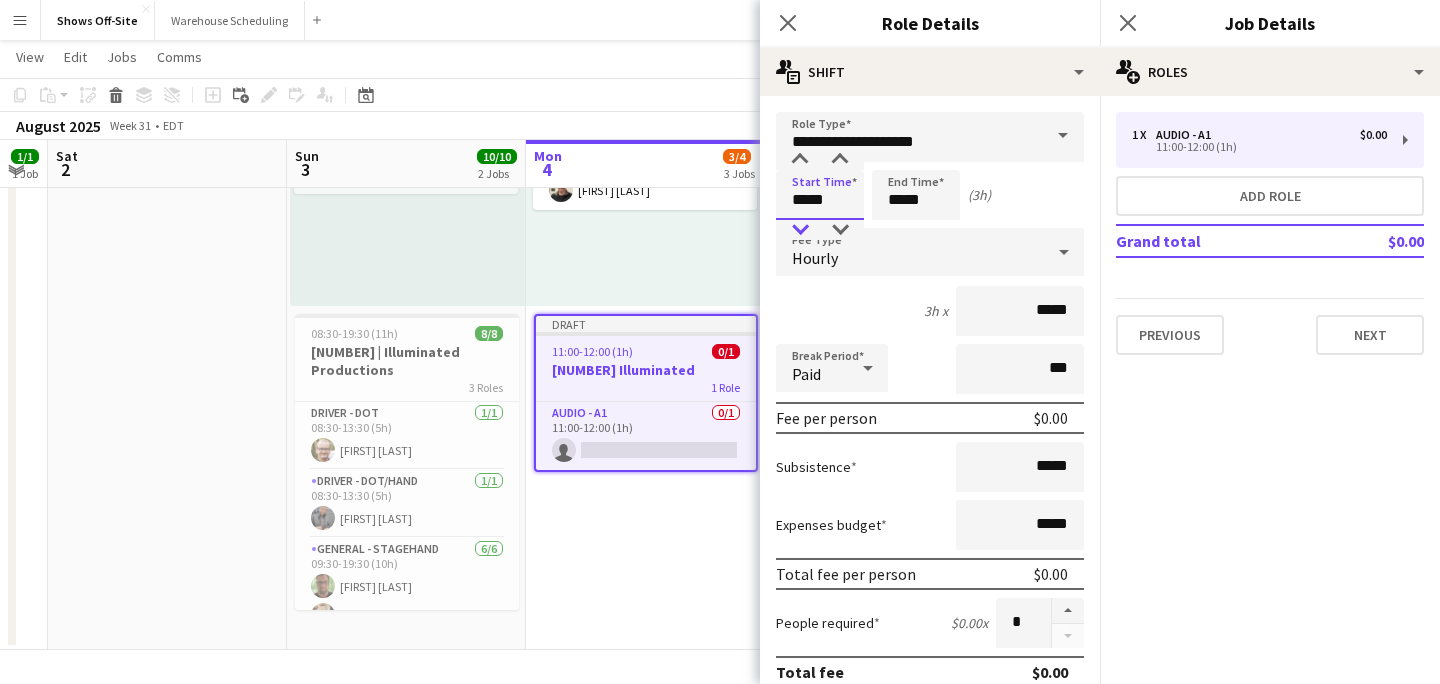 click at bounding box center (800, 230) 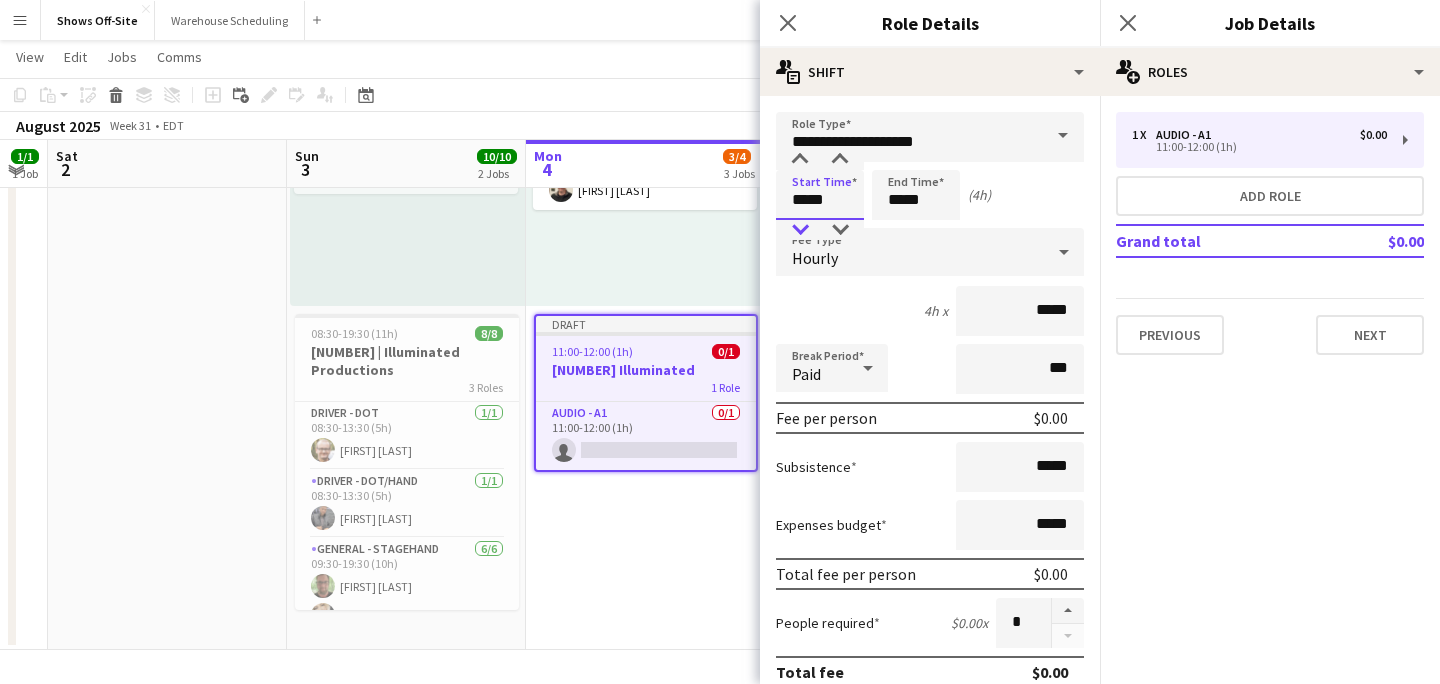click at bounding box center (800, 230) 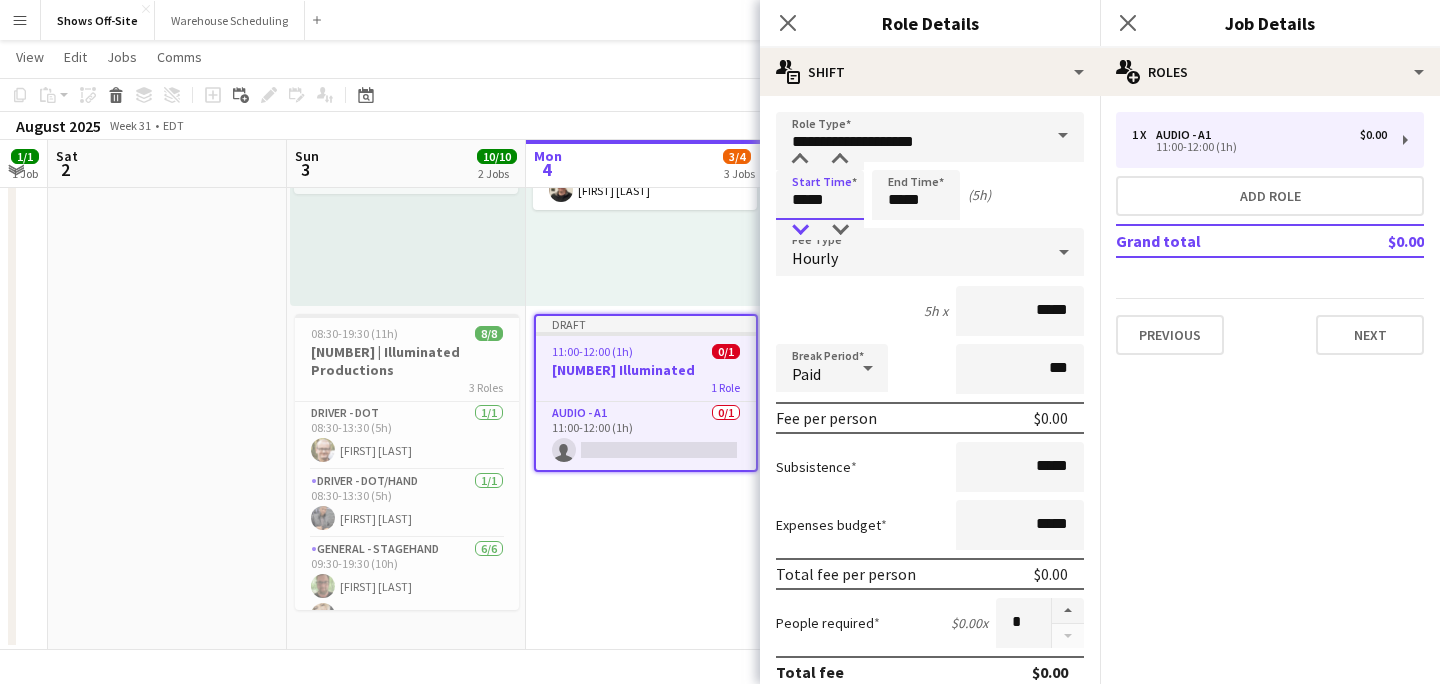 click at bounding box center [800, 230] 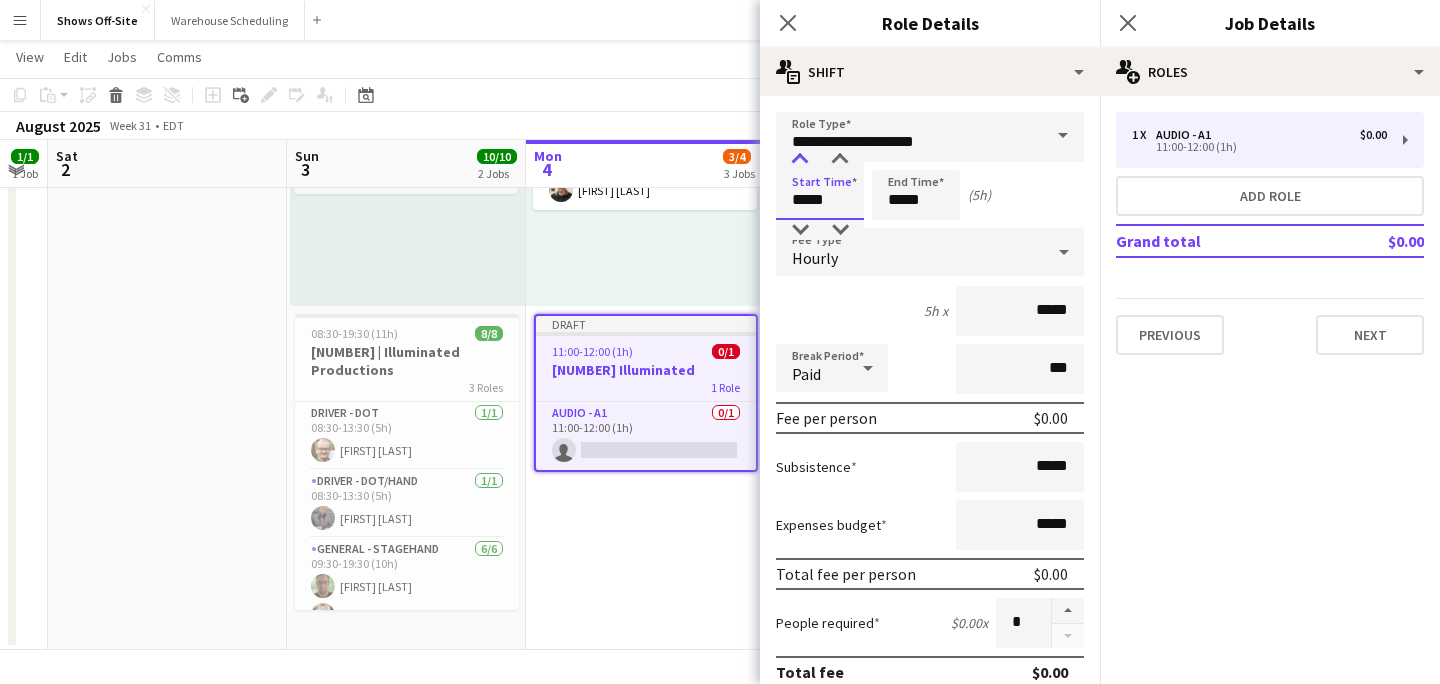type on "*****" 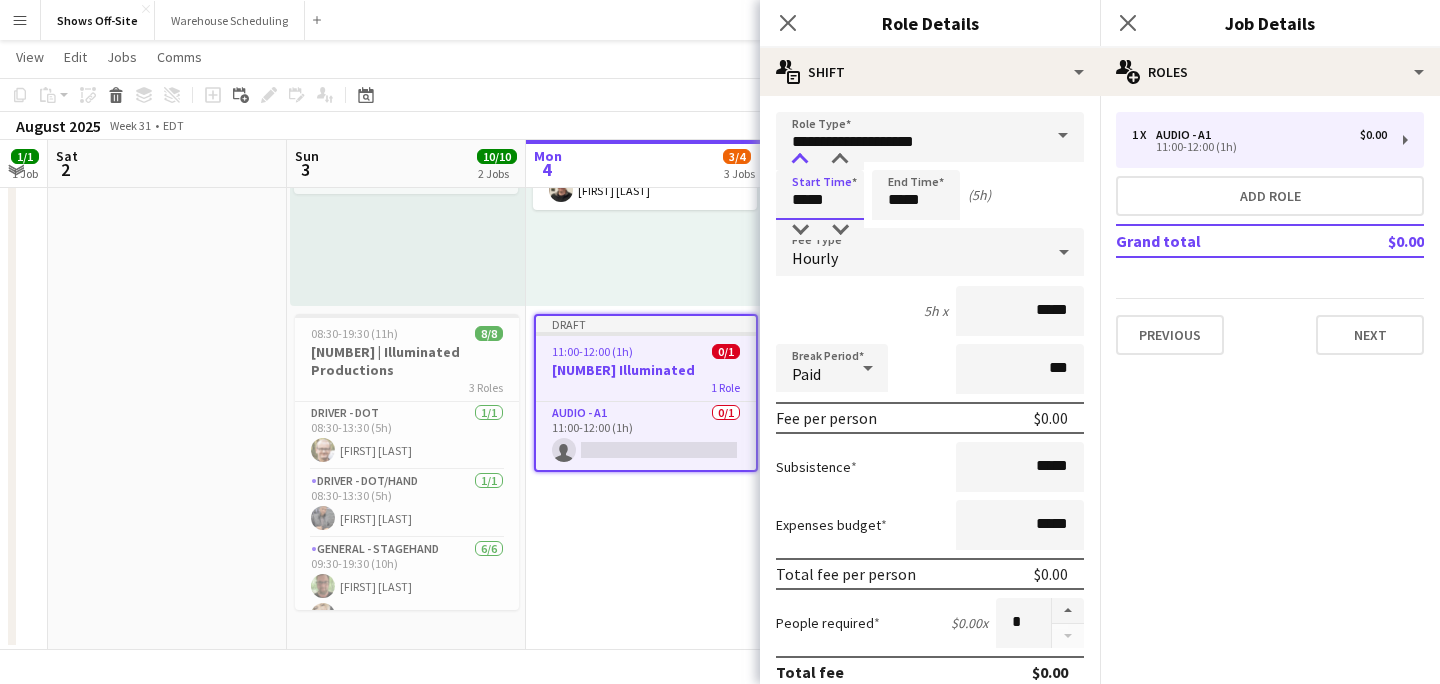 click at bounding box center (800, 160) 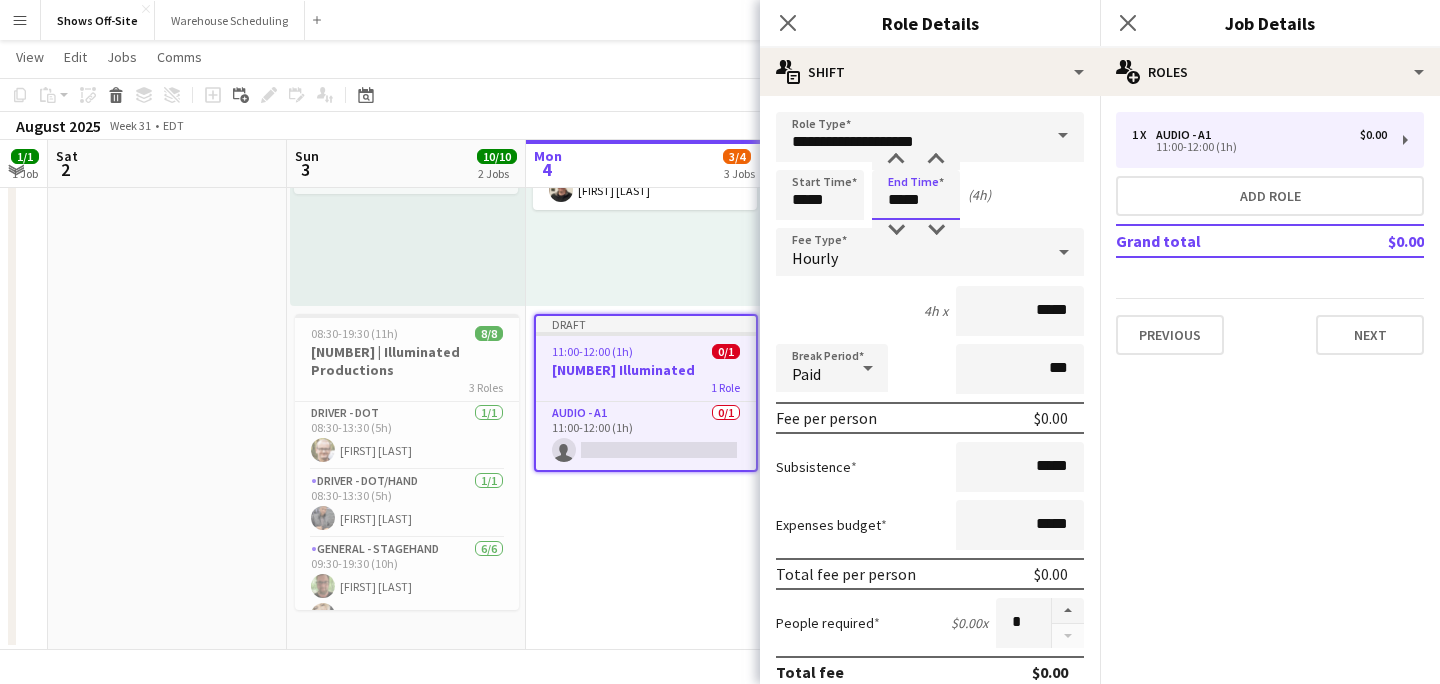 click on "*****" at bounding box center (916, 195) 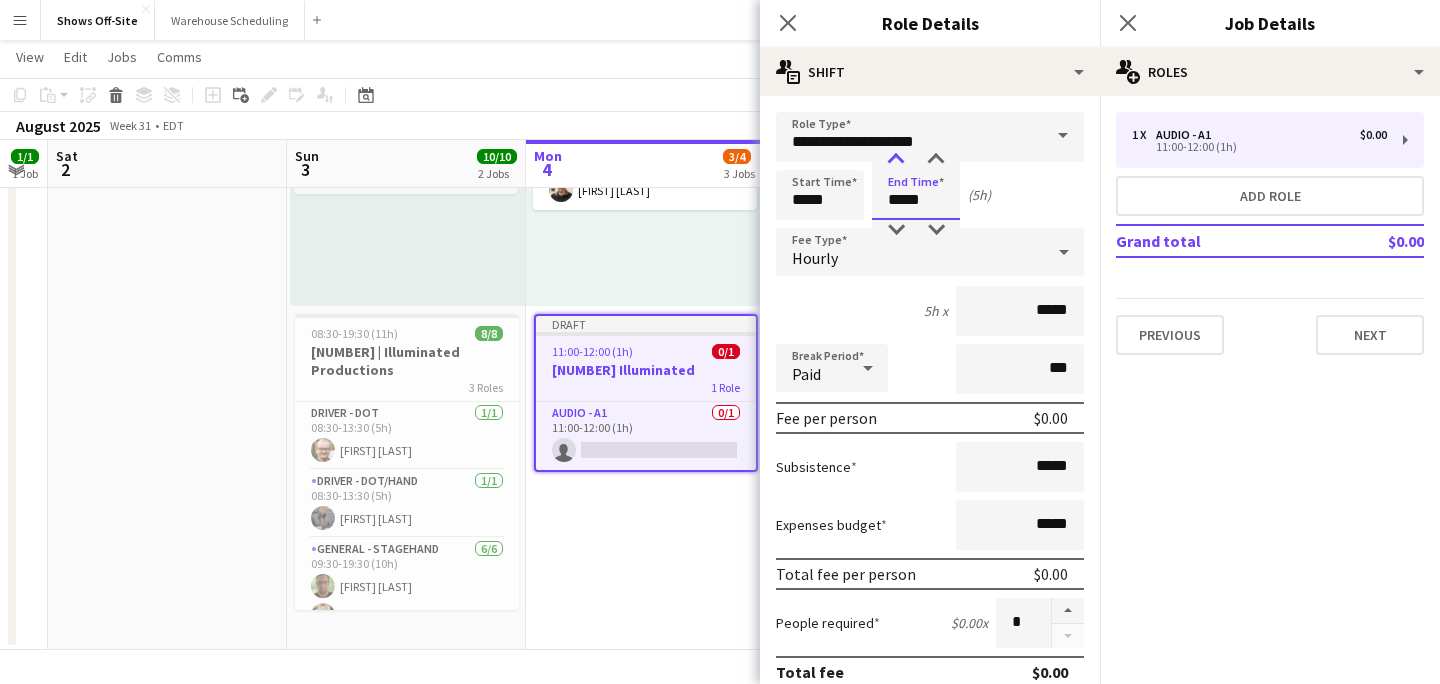 click at bounding box center (896, 160) 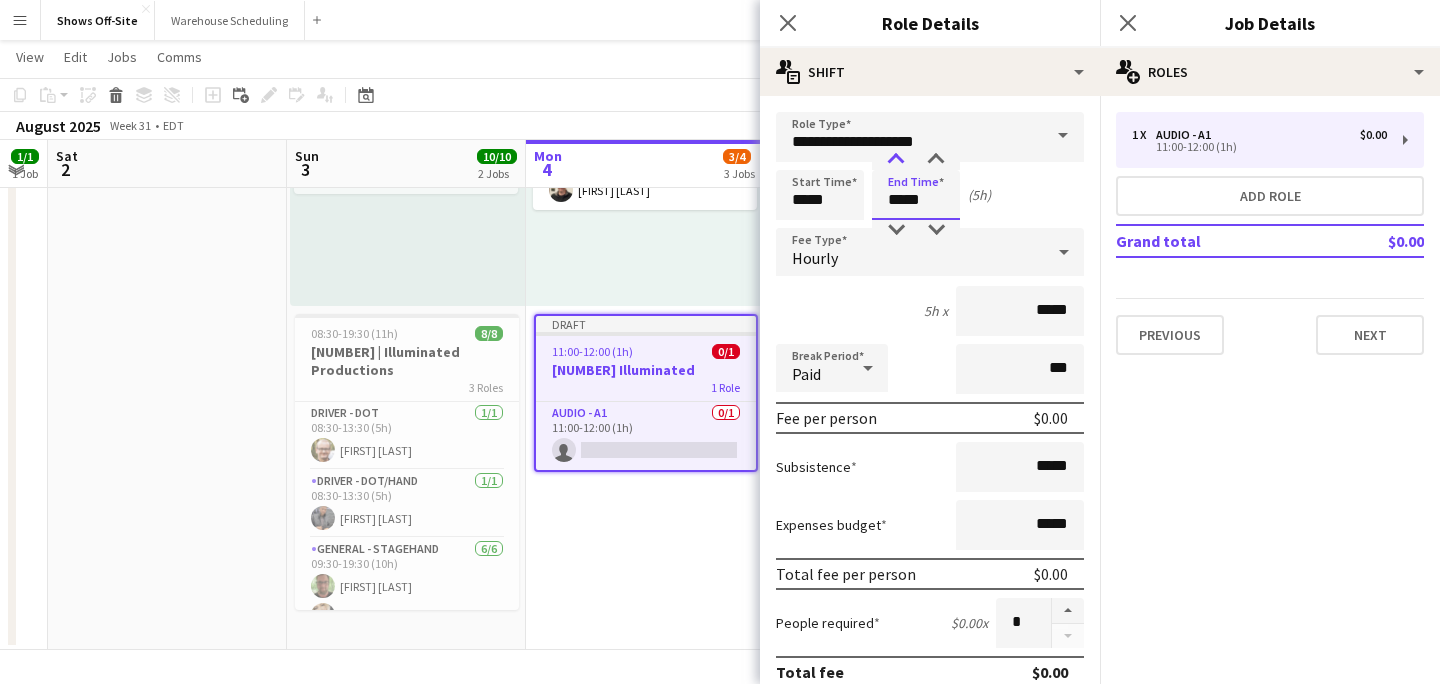 click at bounding box center [896, 160] 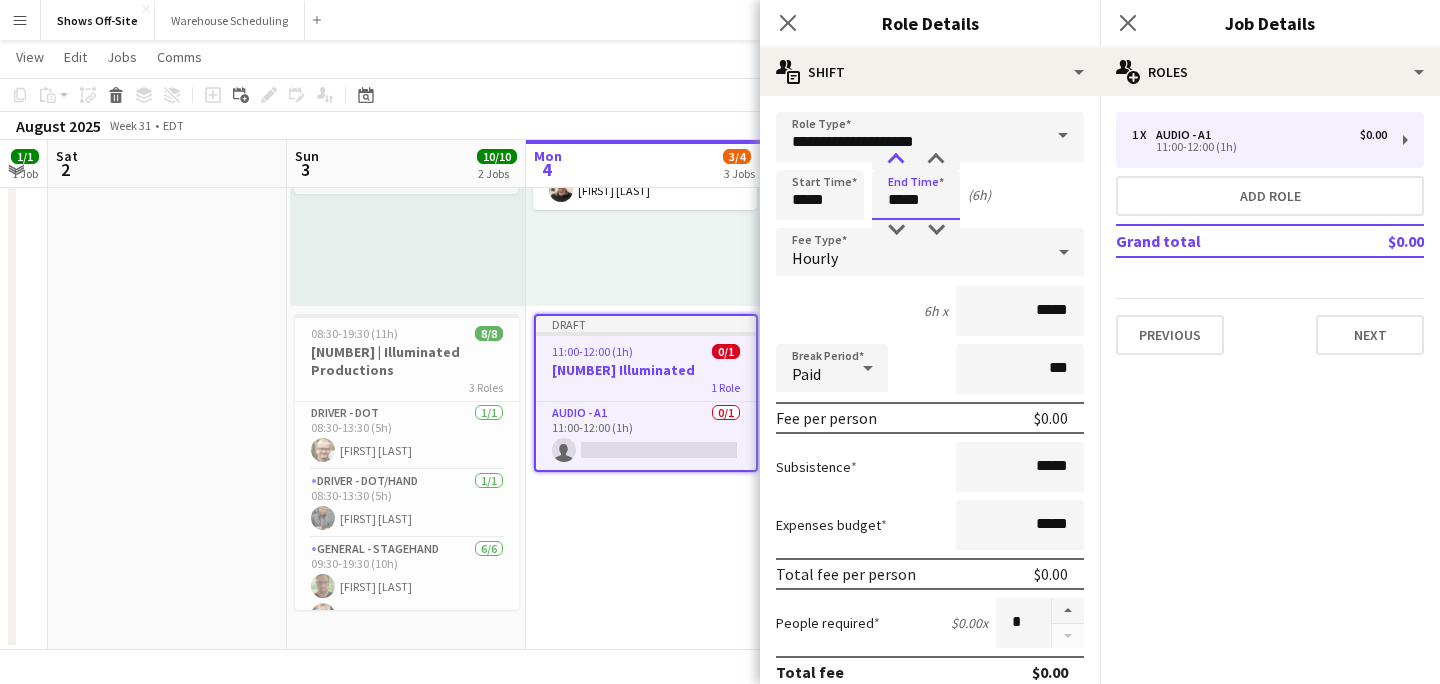 click at bounding box center [896, 160] 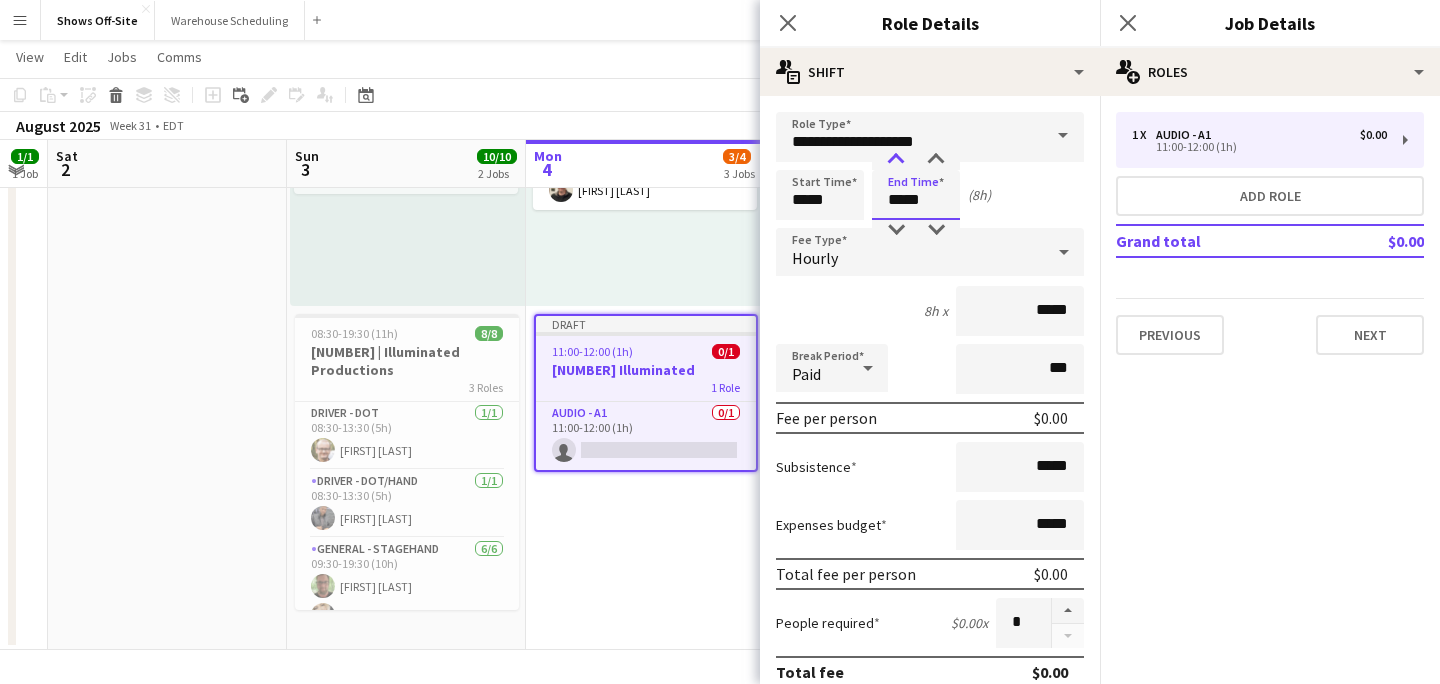 click at bounding box center [896, 160] 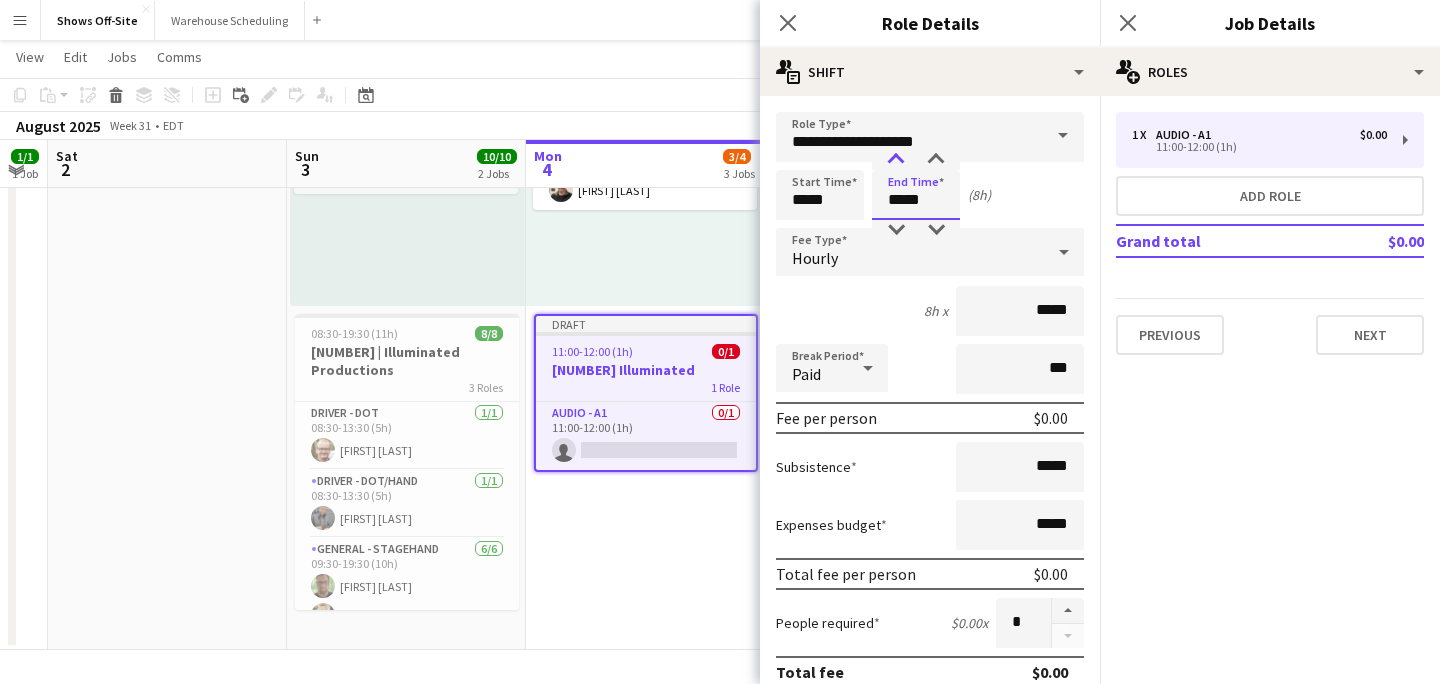 click at bounding box center [896, 160] 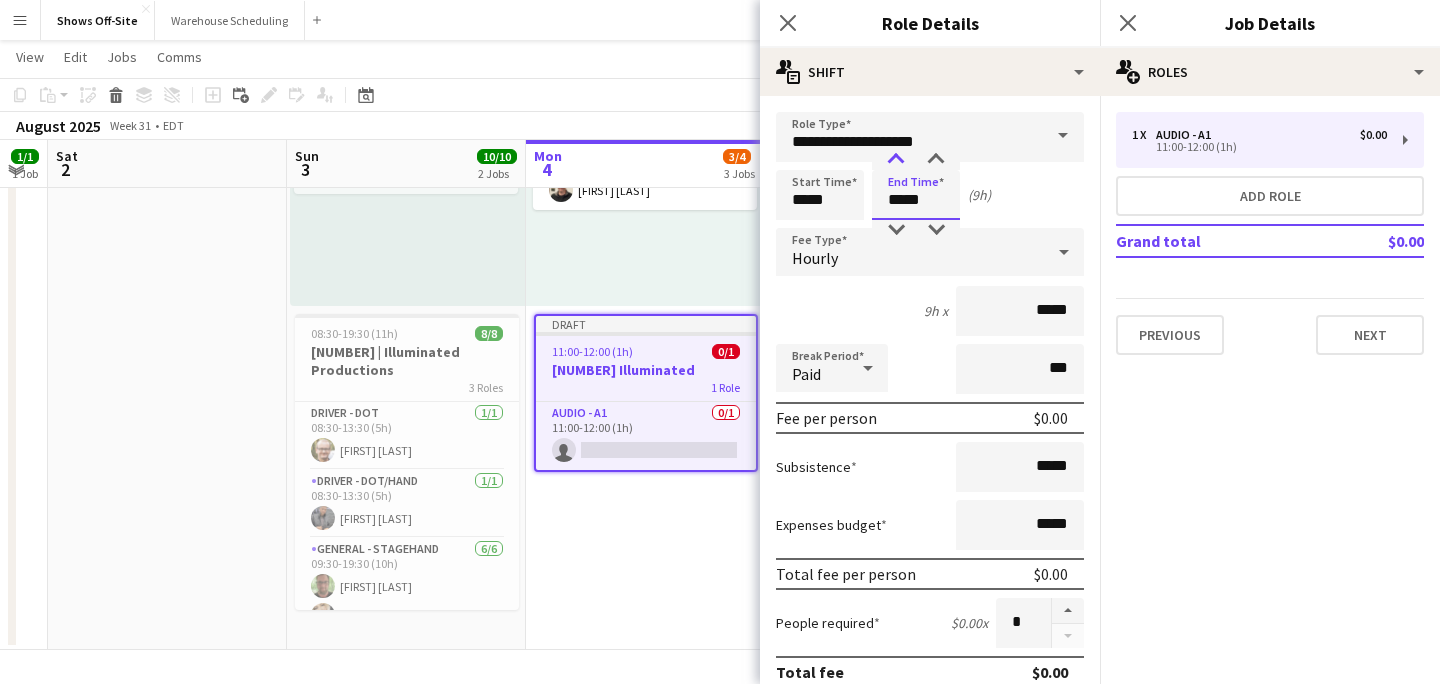 type on "*****" 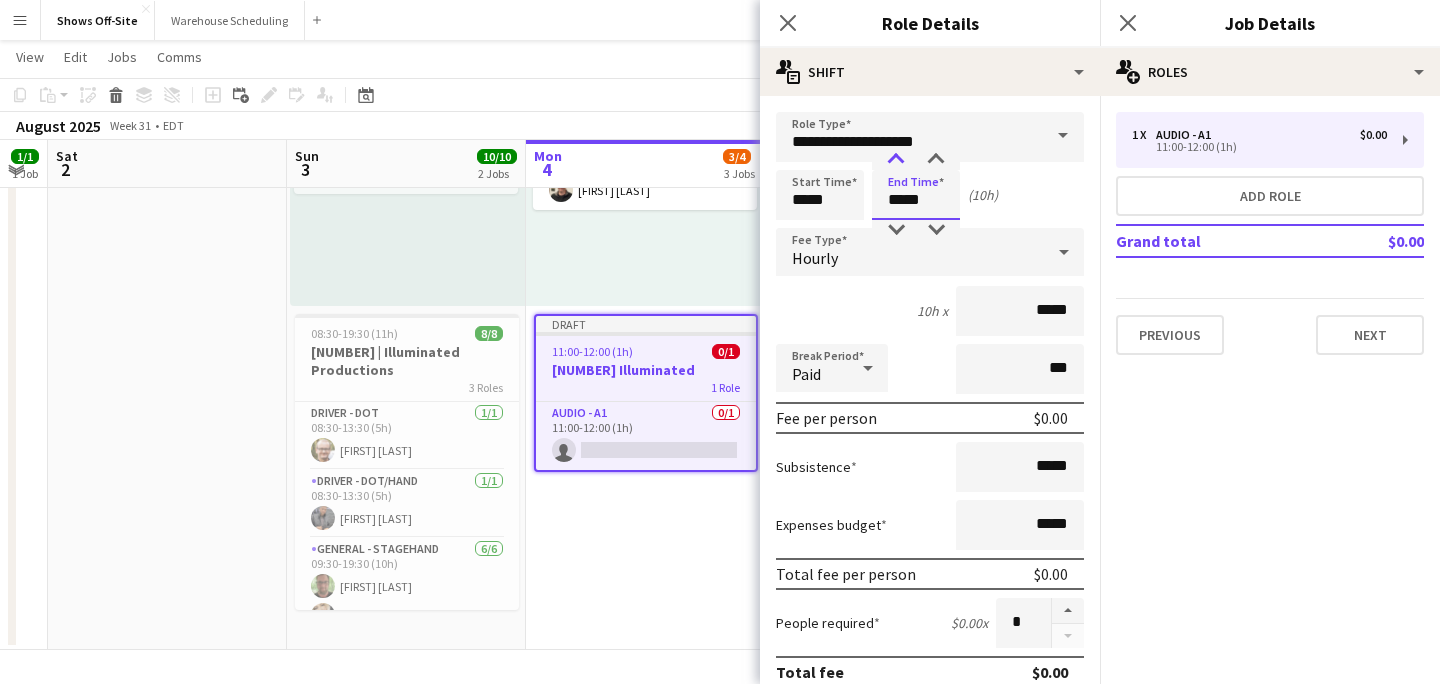 click at bounding box center (896, 160) 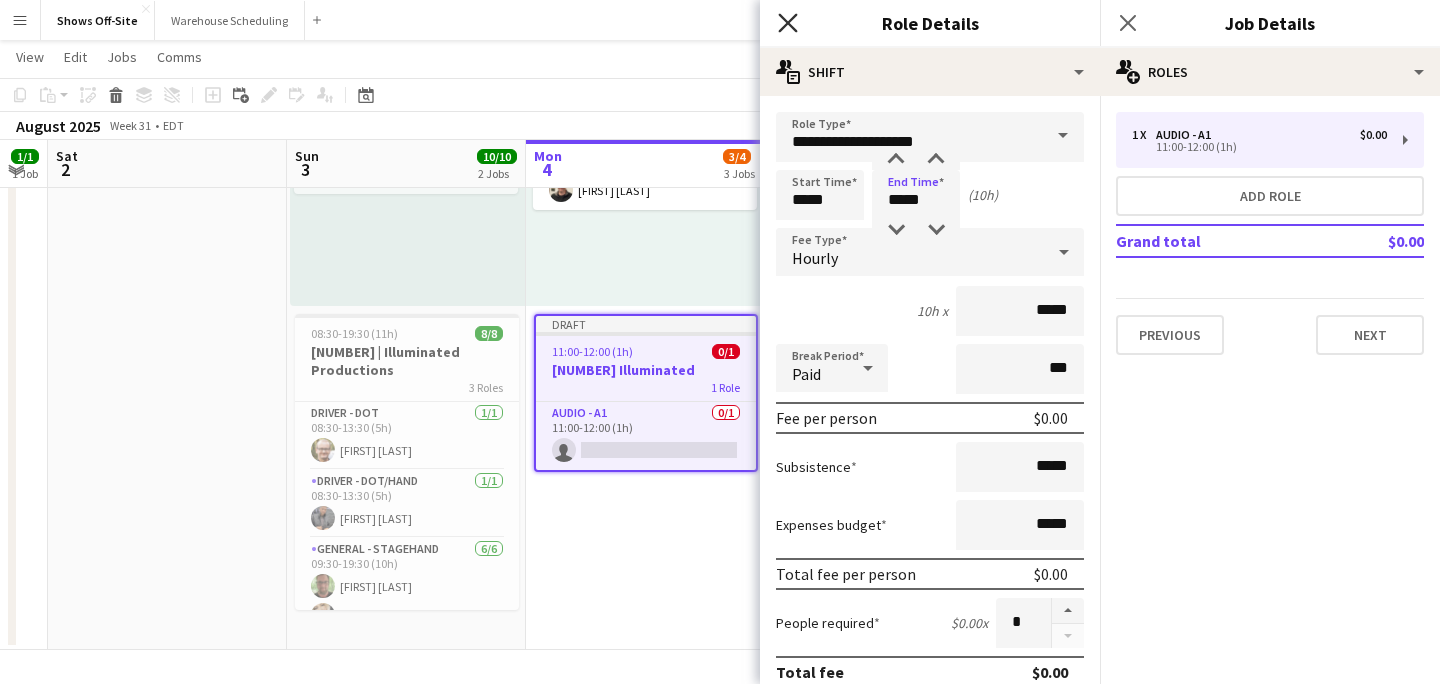 click on "Close pop-in" 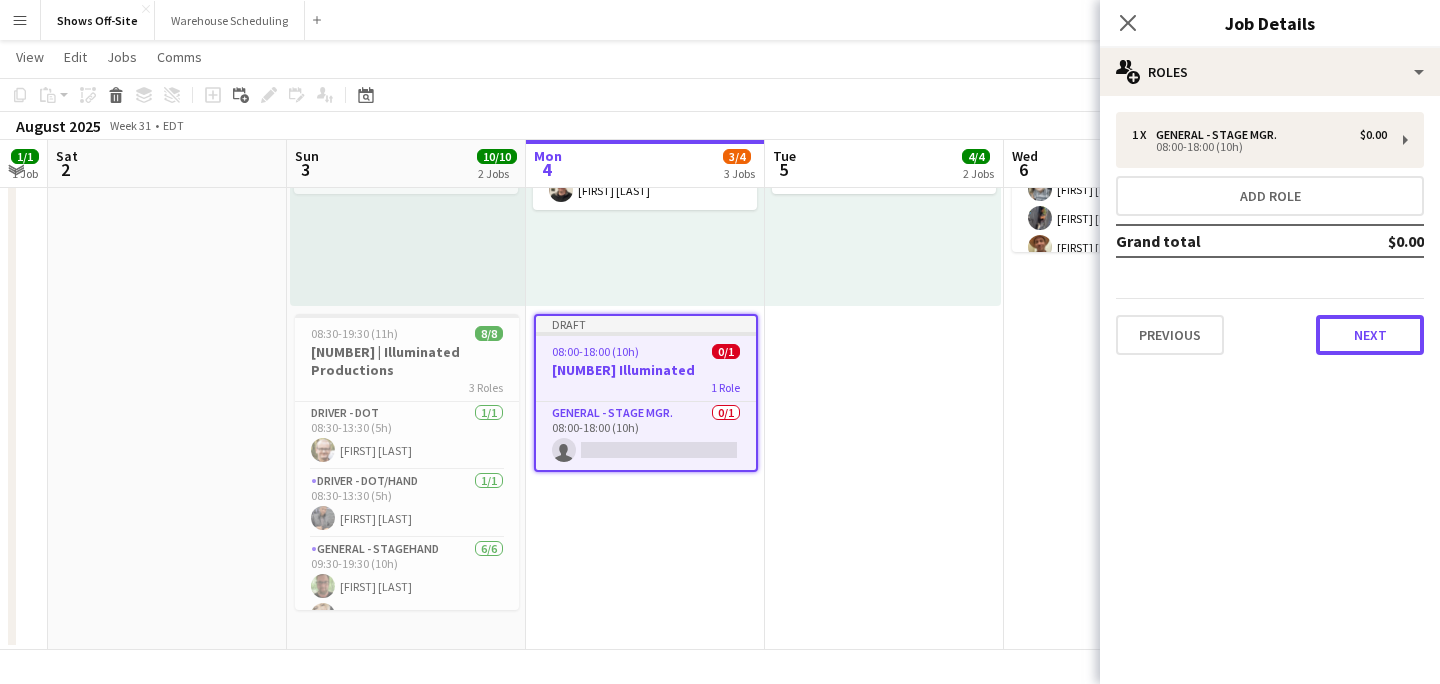 click on "Next" at bounding box center (1370, 335) 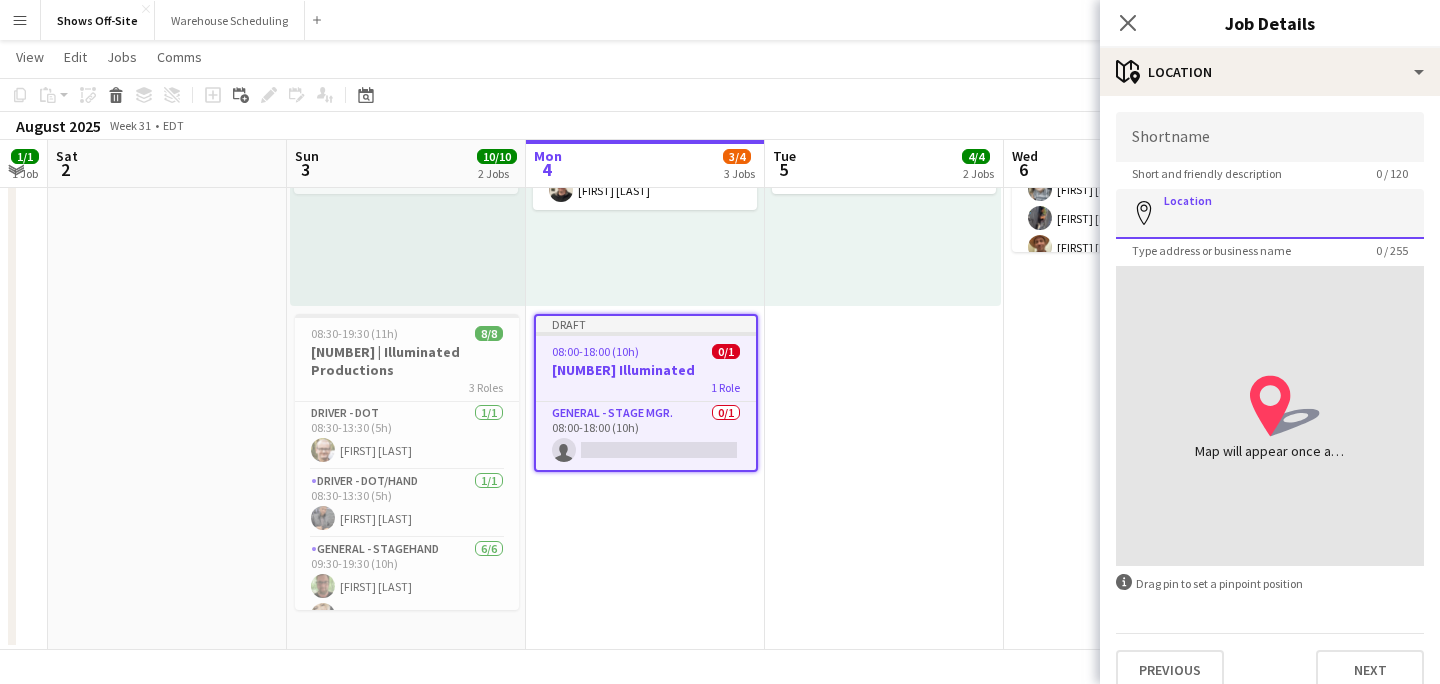 click on "Location" at bounding box center [1270, 214] 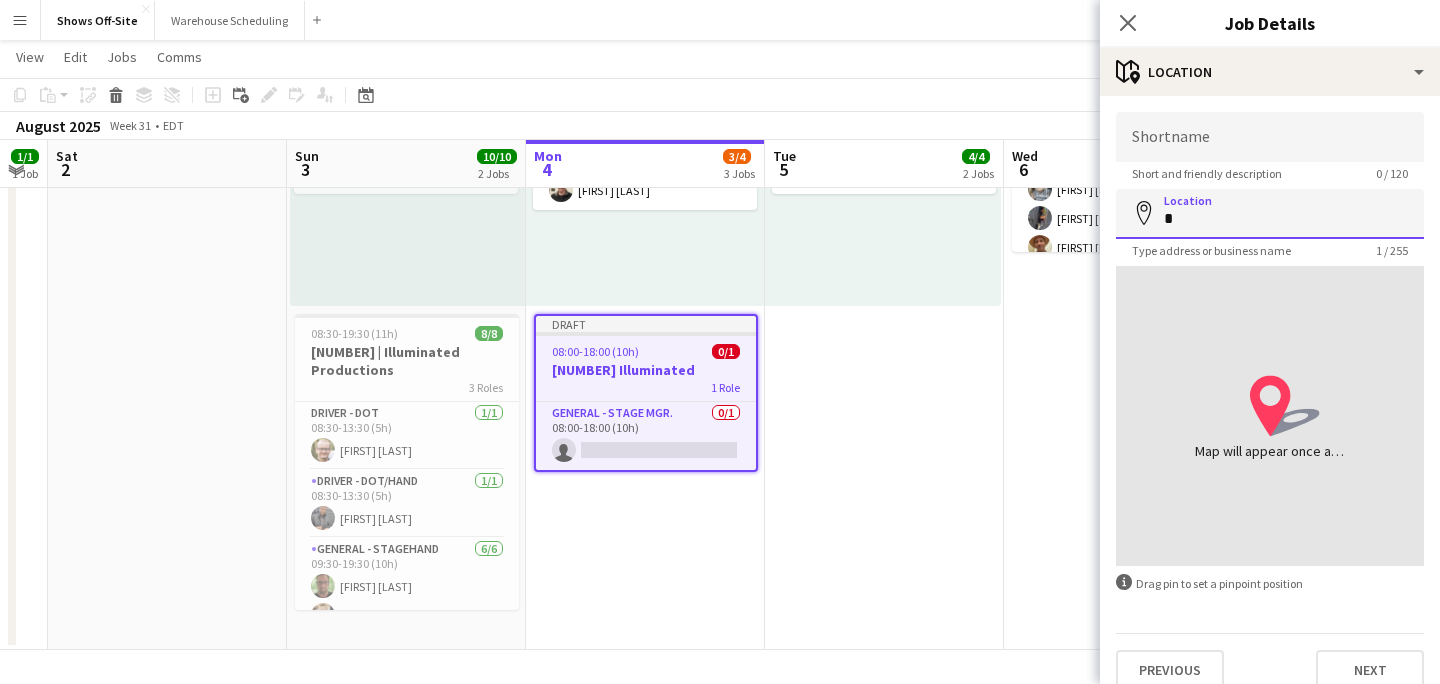 paste on "**********" 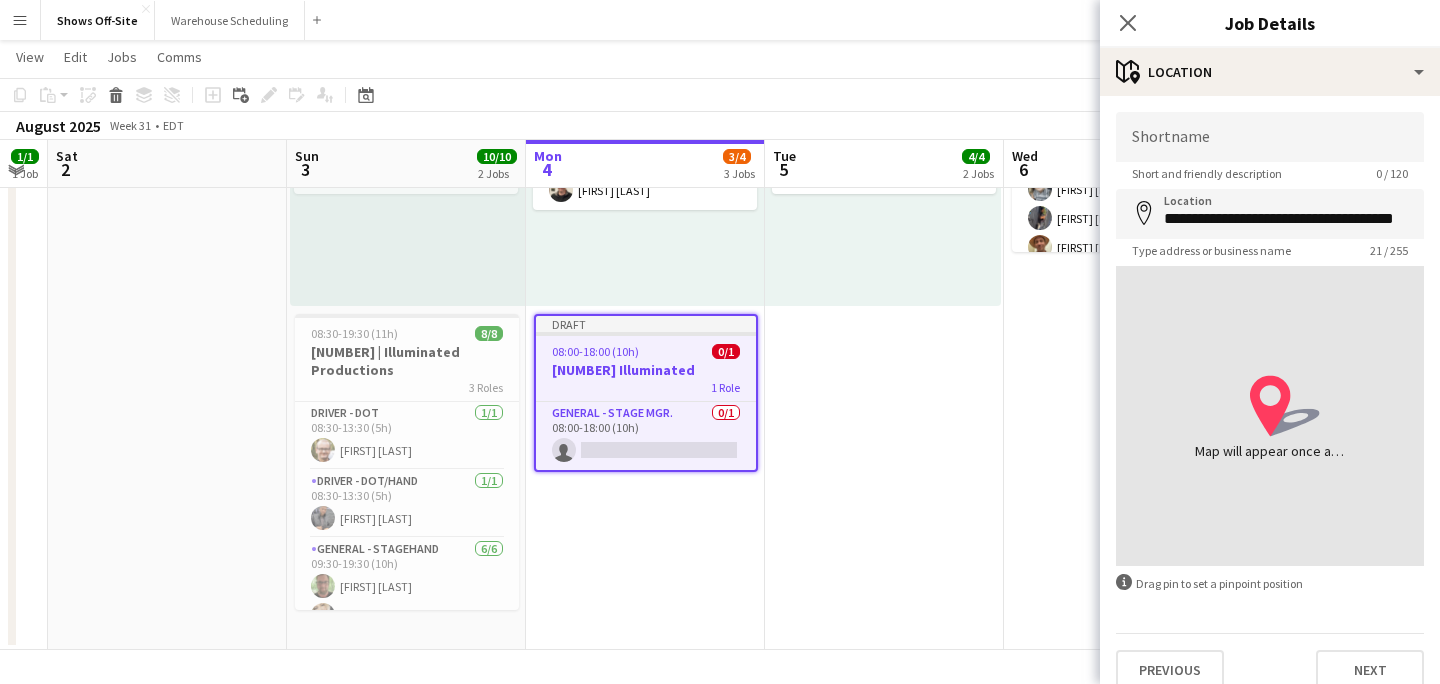type on "**********" 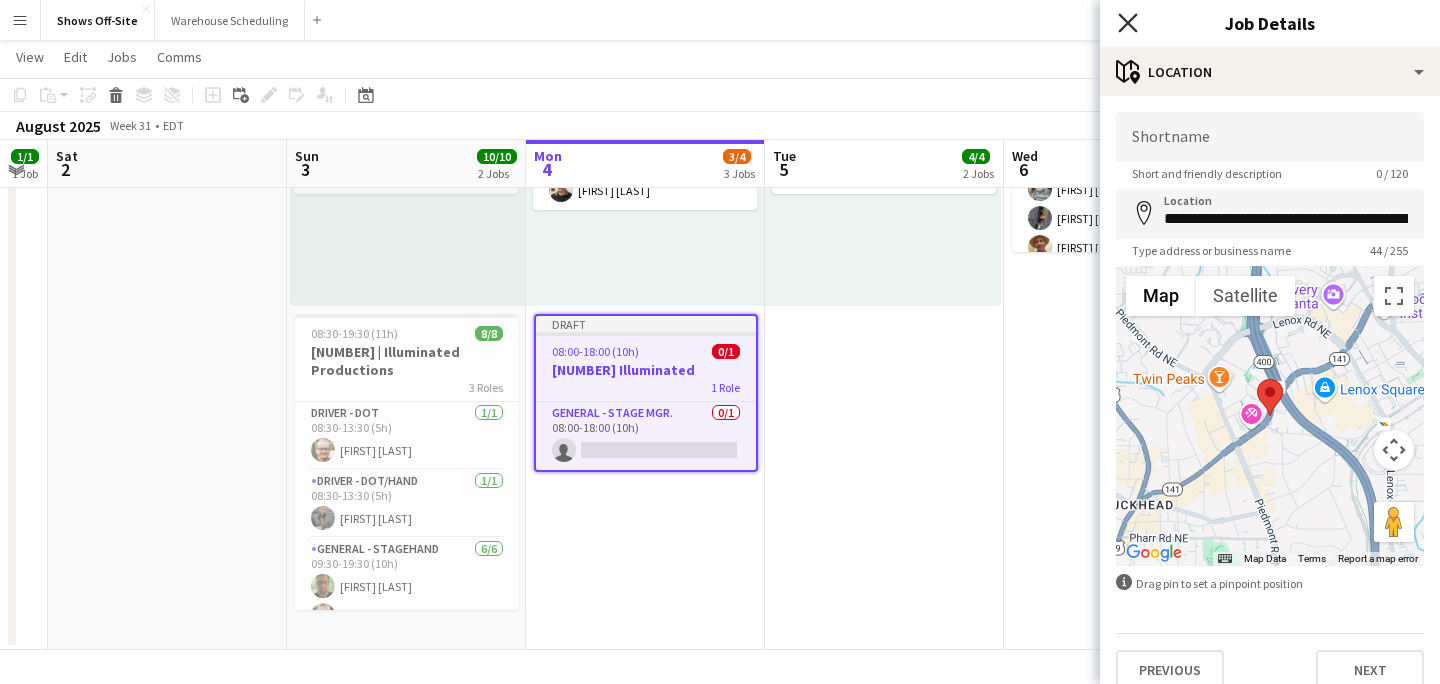 click on "Close pop-in" 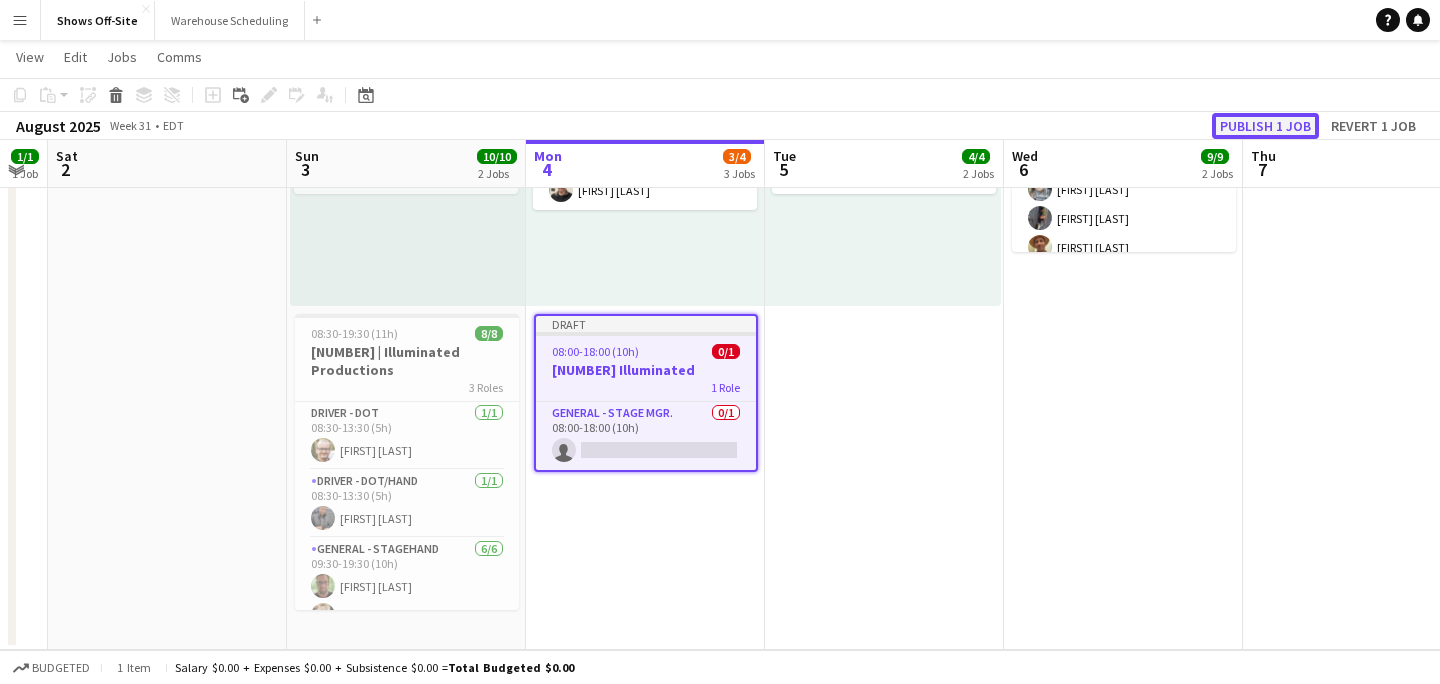 click on "Publish 1 job" 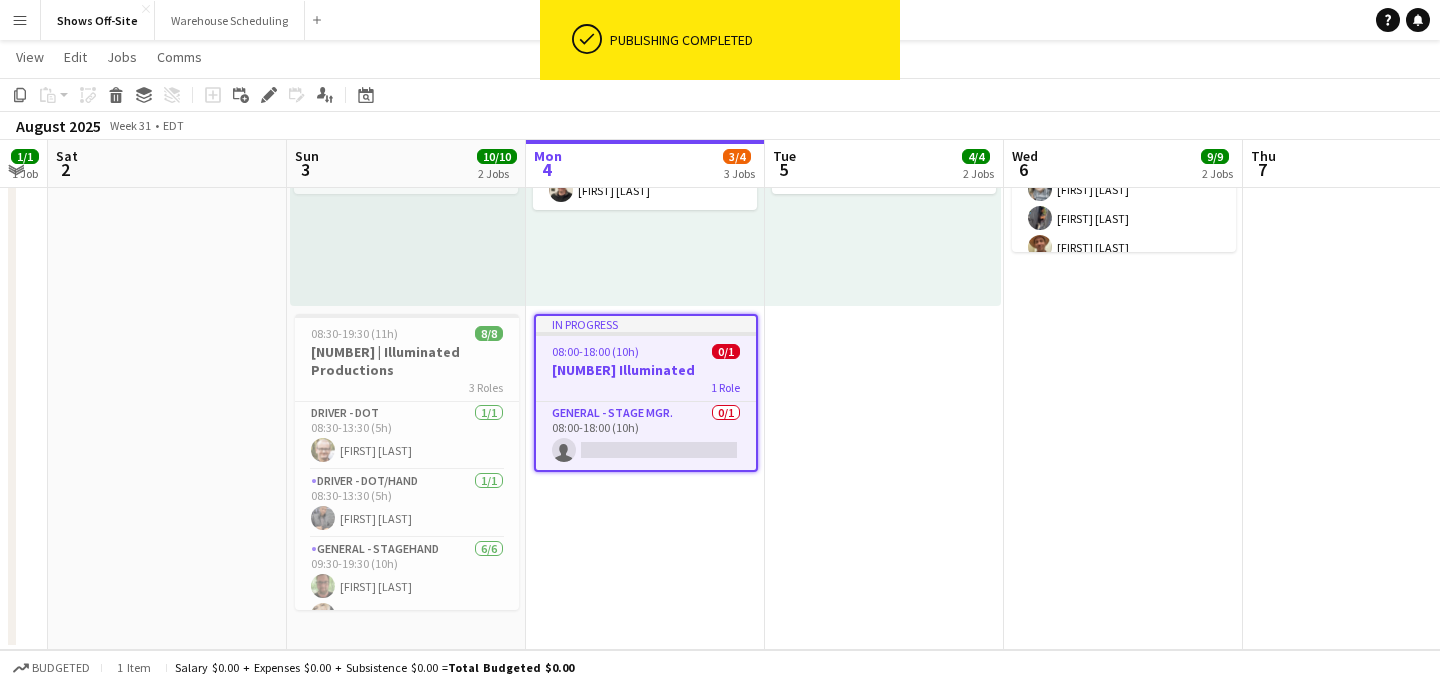 click on "Toggle View
[NUMBER] | Studimo Productions - SL320 - Celina, OH  [DATE] → [DATE]   6/6   4 jobs      [TIME]-[TIME] ([DURATION])    2/2   2 Roles   Driver - CDL   1/1   [TIME]-[TIME] ([DURATION])
[FIRST] [LAST]  Stage - SL320 Tech   1/1   [TIME]-[TIME] ([DURATION])
[FIRST] [LAST]     [TIME]-[TIME] ([DURATION])    2/2
pin
[NUMBER] Studios, Inc   2 Roles   General - Producer   1/1   [TIME]-[TIME] ([DURATION])
[FIRST] [LAST]  General - Project Mgr.   1/1   [TIME]-[TIME] ([DURATION])
[FIRST] [LAST]" at bounding box center [884, 120] 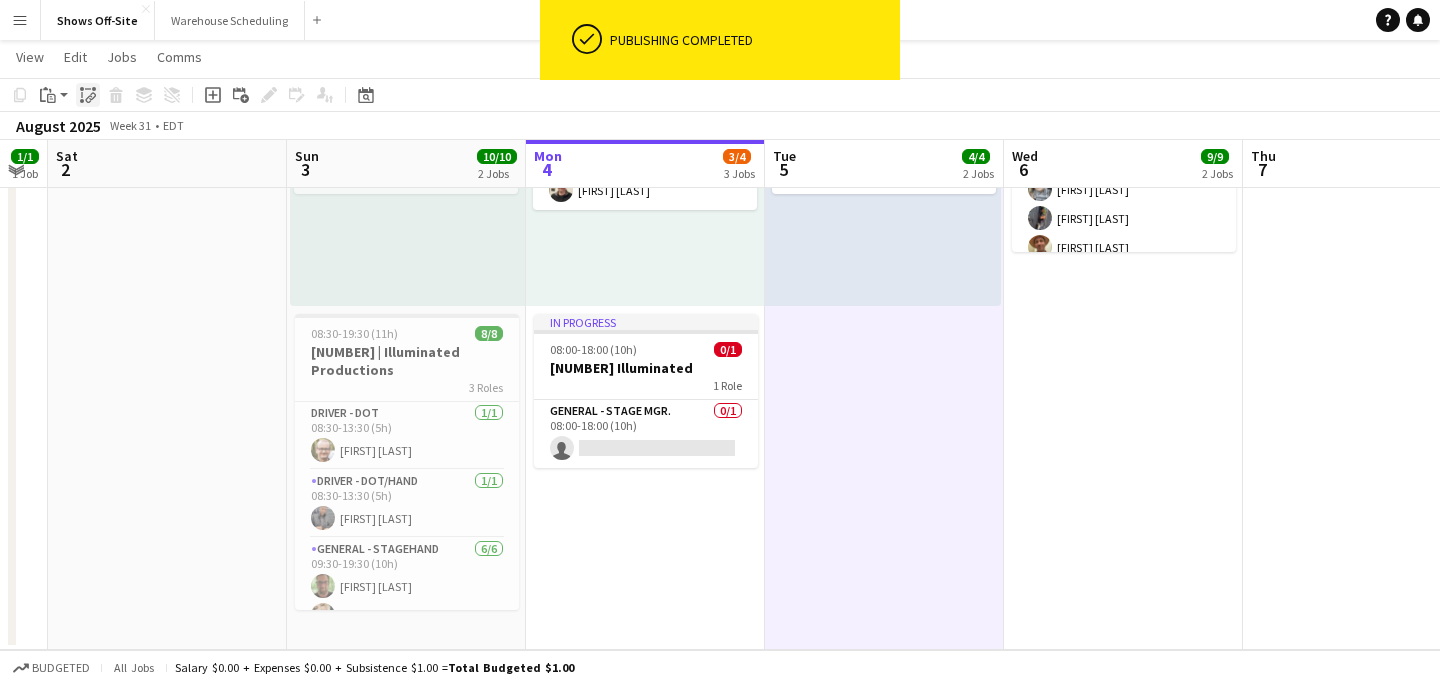 click 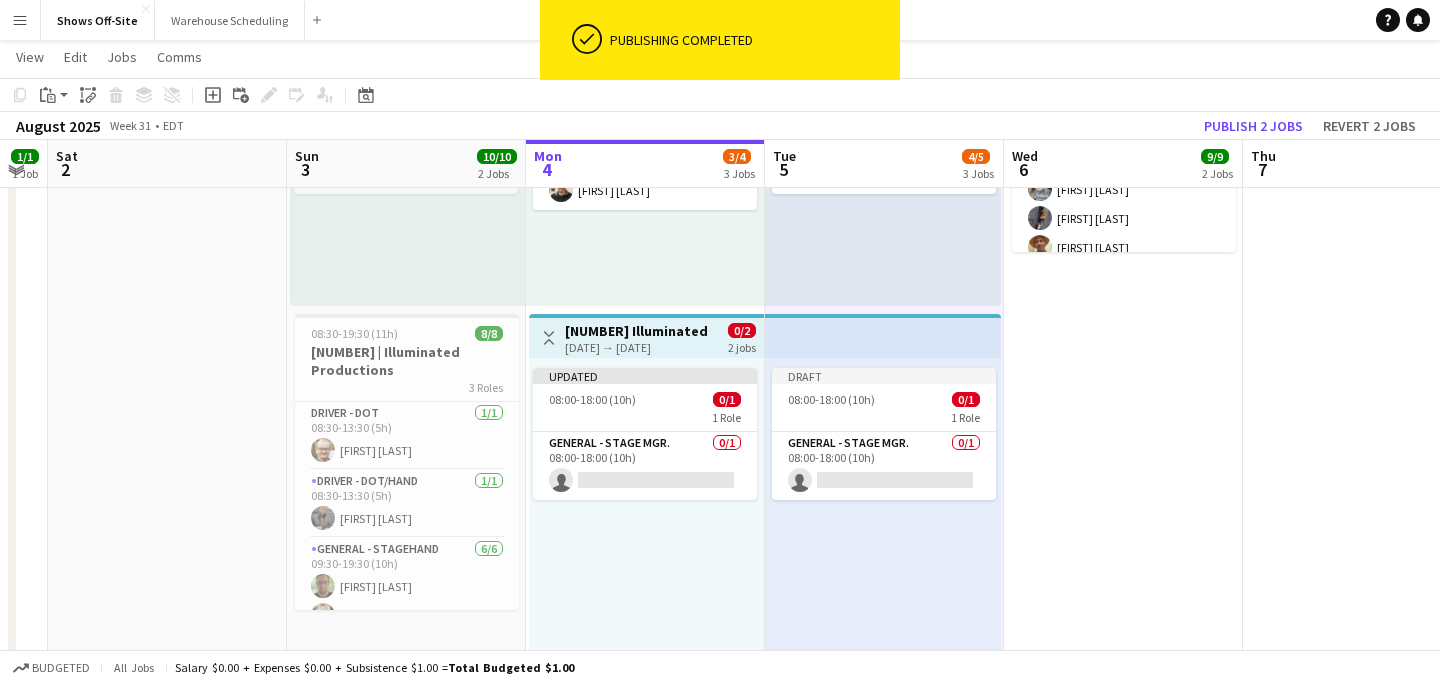 click on "[TIME]-[TIME] ([DURATION])    1/1   1 Role   Stage - SL320 Tech   1/1   [TIME]-[TIME] ([DURATION])
[FIRST] [LAST]     [TIME]-[TIME] ([DURATION])    8/8   [NUMBER] | Illuminated Productions   3 Roles   Driver - DOT   1/1   [TIME]-[TIME] ([DURATION])
[FIRST] [LAST]  General - Stagehand   6/6   [TIME]-[TIME] ([DURATION])
[FIRST] [LAST] [FIRST] [LAST] [FIRST] [LAST] [FIRST] [LAST] [FIRST] [LAST] [FIRST] [LAST] [FIRST] [LAST]  Driver - DOT/Hand   1/1   [TIME]-[TIME] ([DURATION])
[FIRST] [LAST]" at bounding box center [1123, 131] 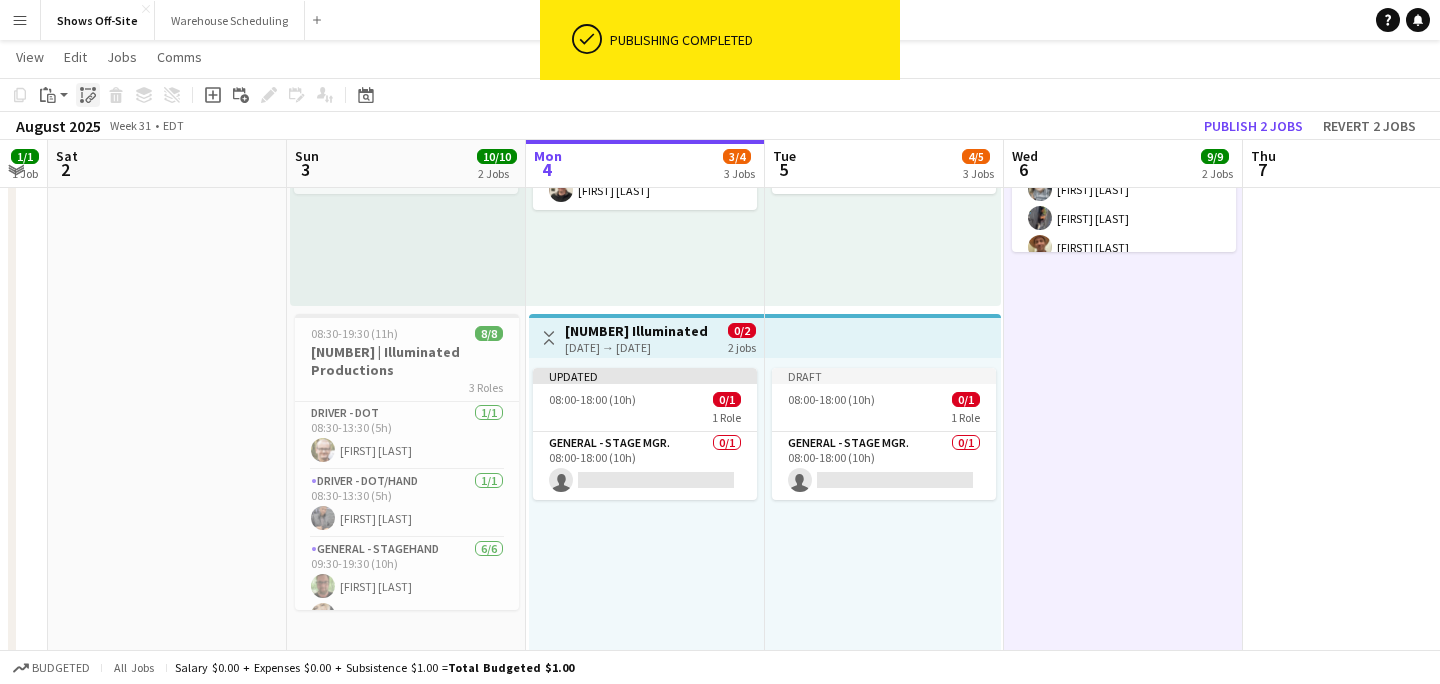 click on "Paste linked Job" 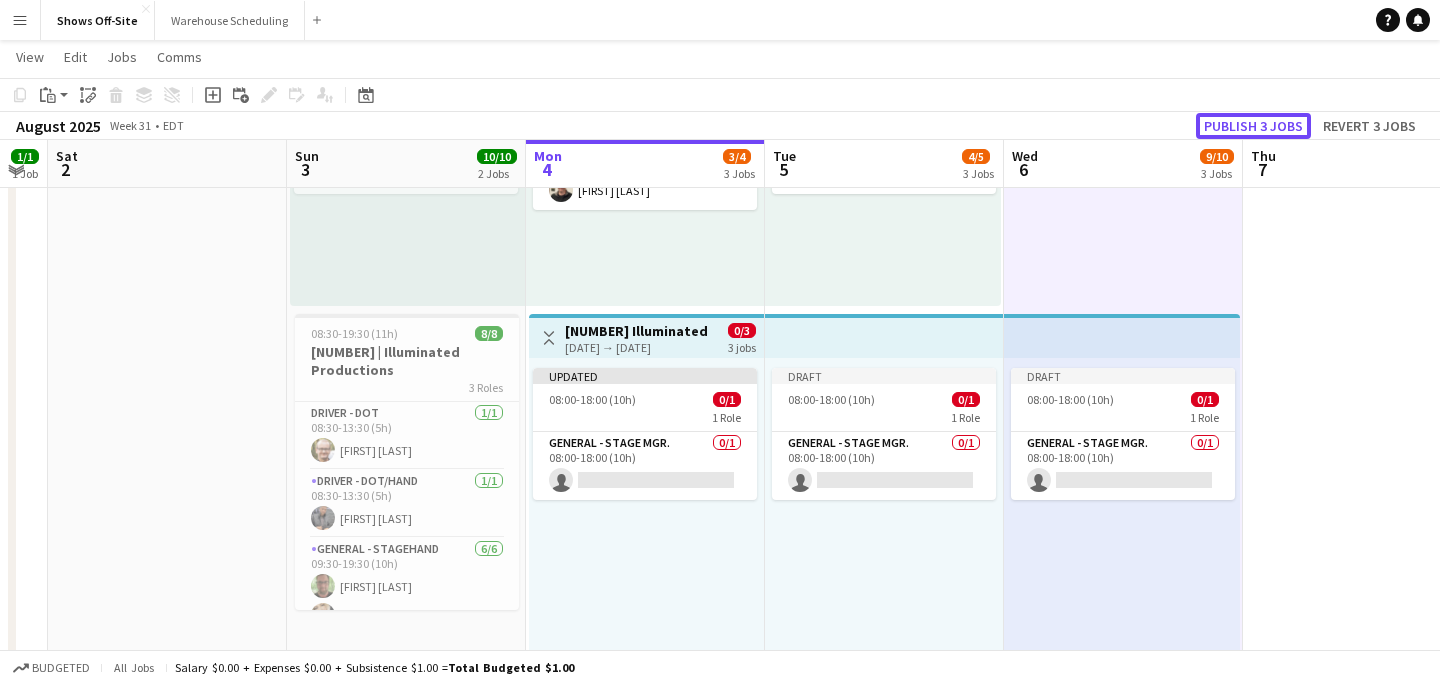 click on "Publish 3 jobs" 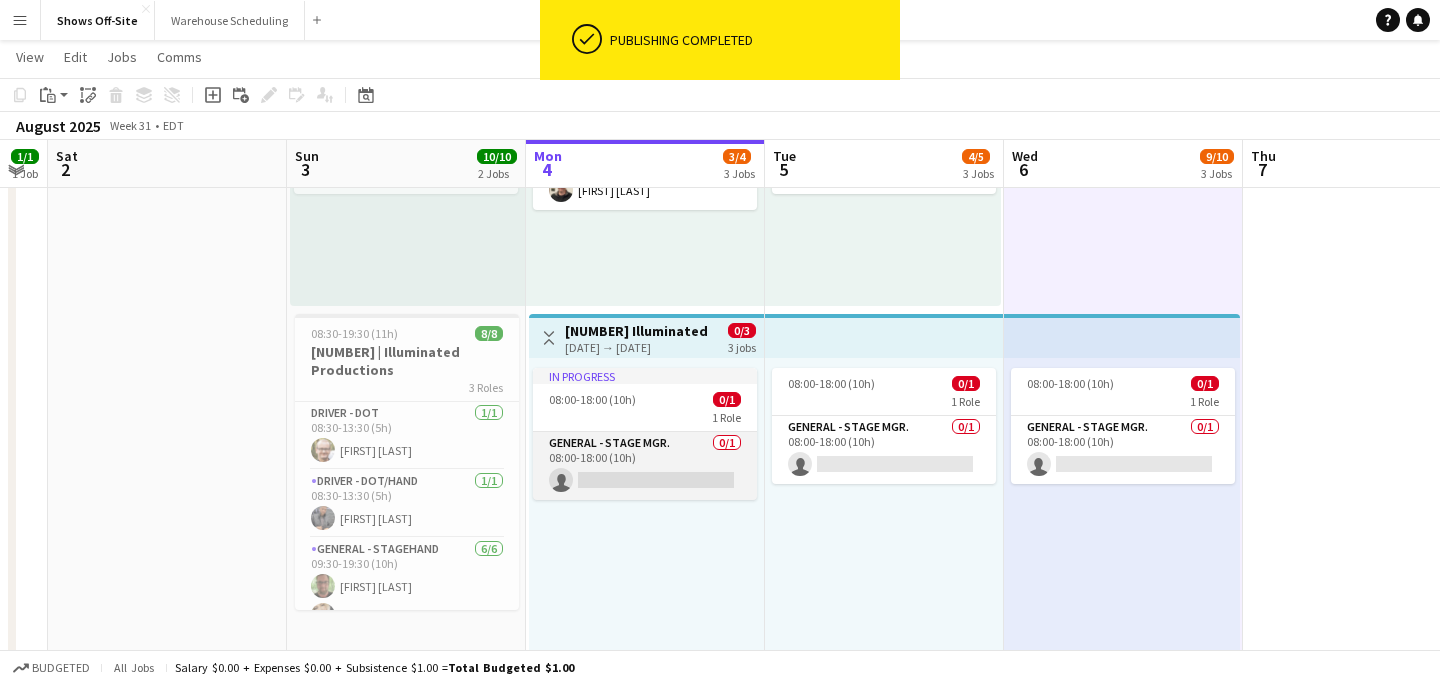 click on "General - Stage Mgr.   [NUMBER]/[NUMBER]   [TIME]-[TIME] ([DURATION])
single-neutral-actions" at bounding box center [645, 466] 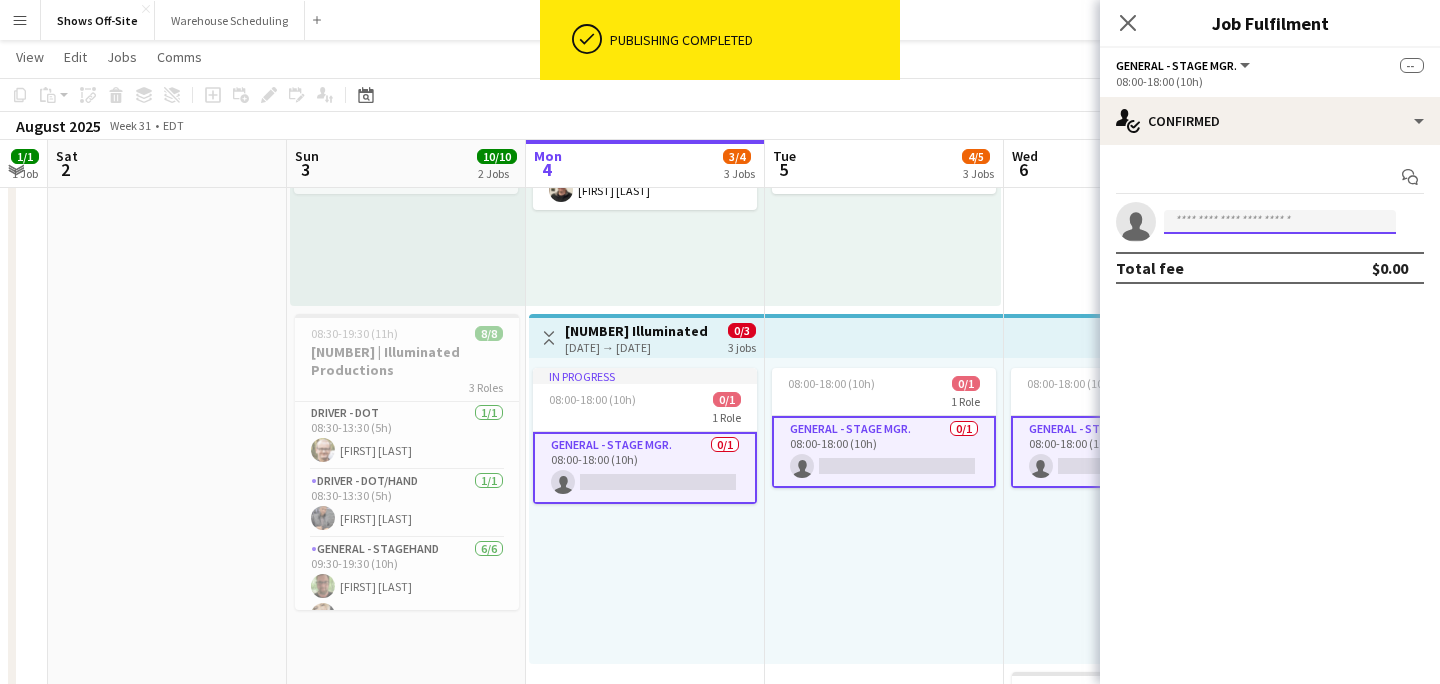click at bounding box center (1280, 222) 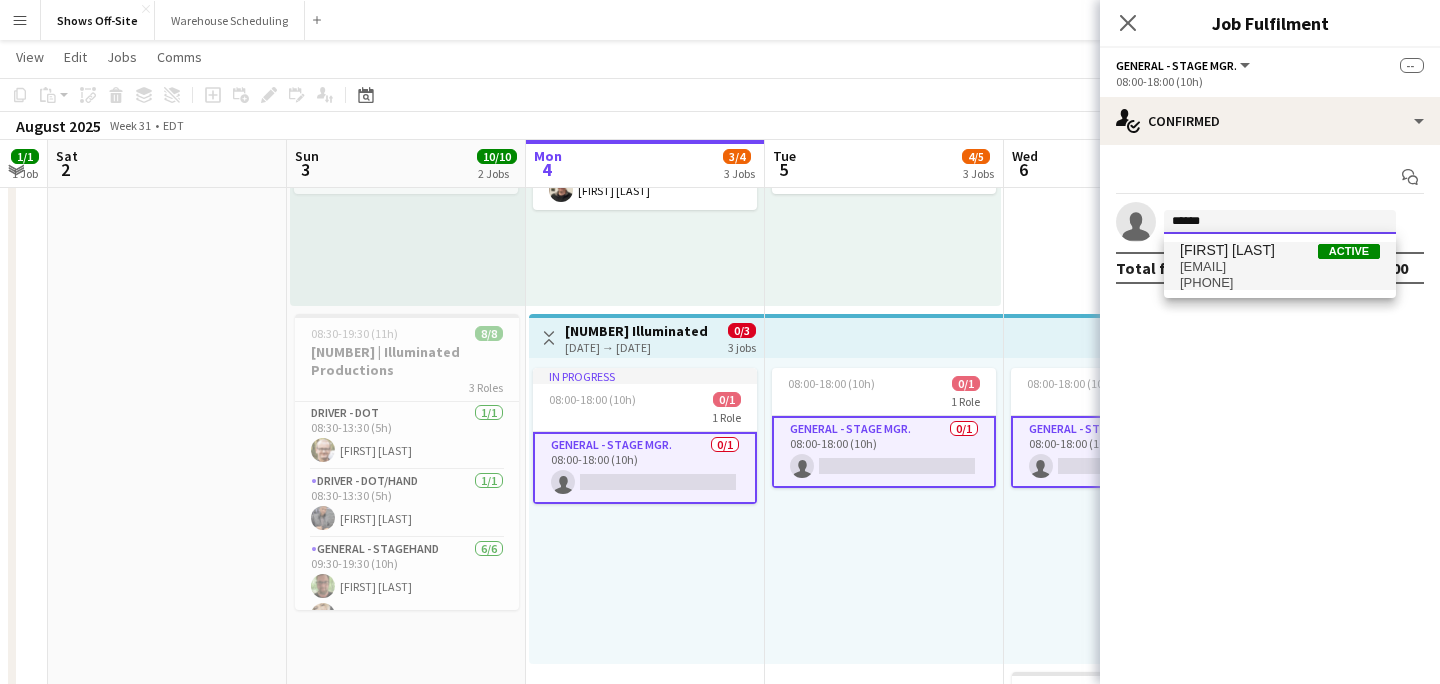 type on "******" 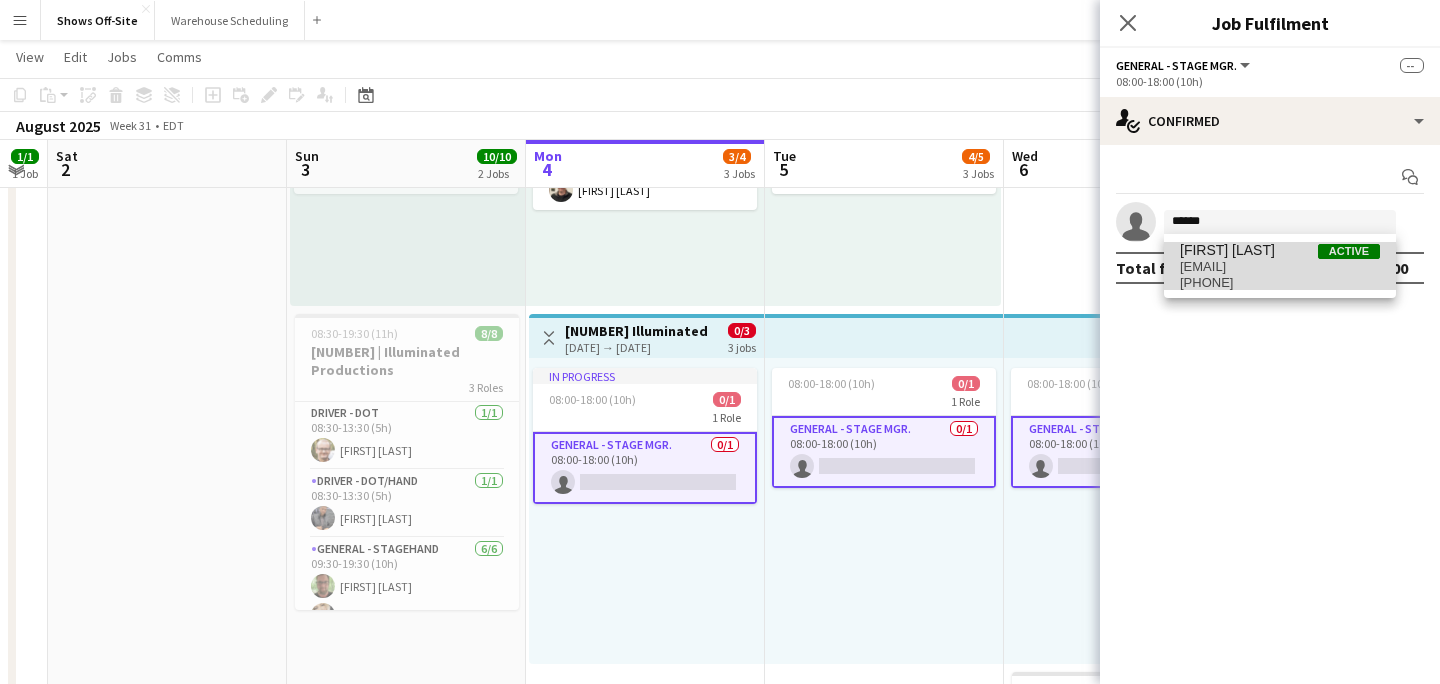 click on "[FIRST] [LAST]" at bounding box center (1227, 250) 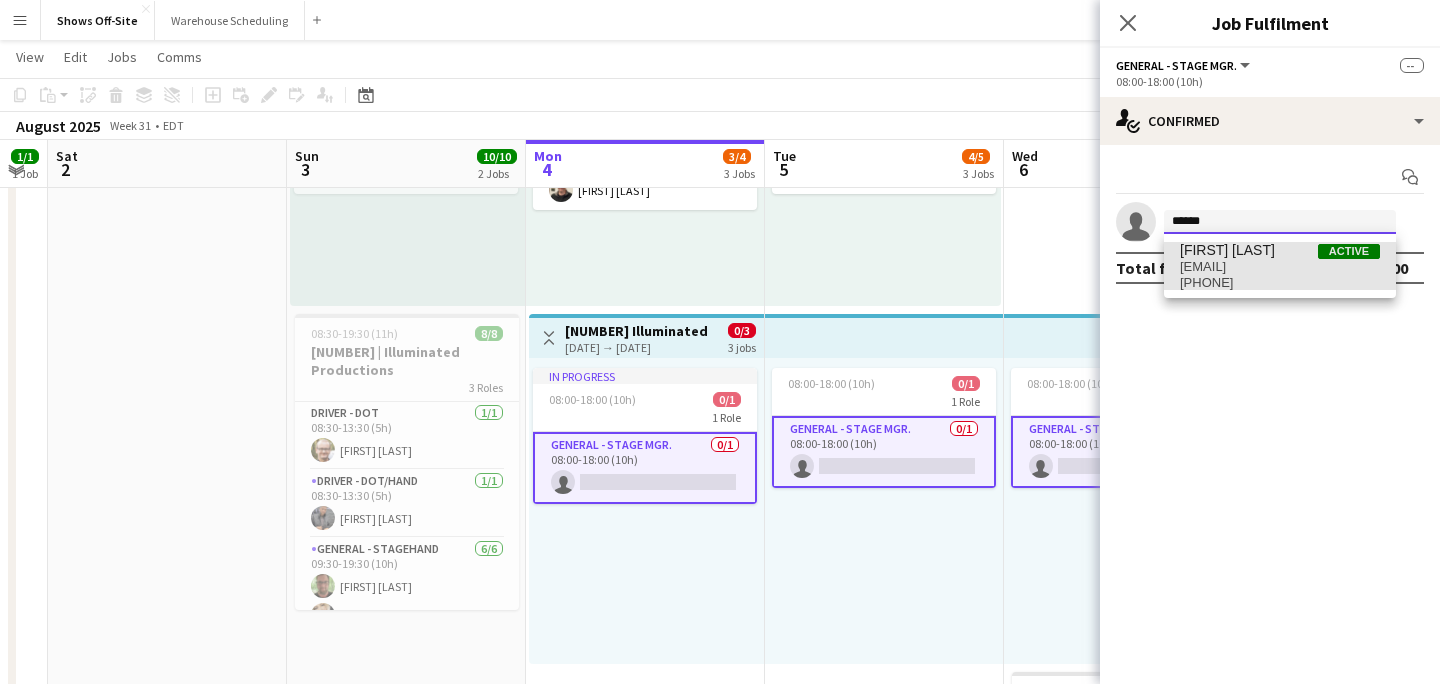 type 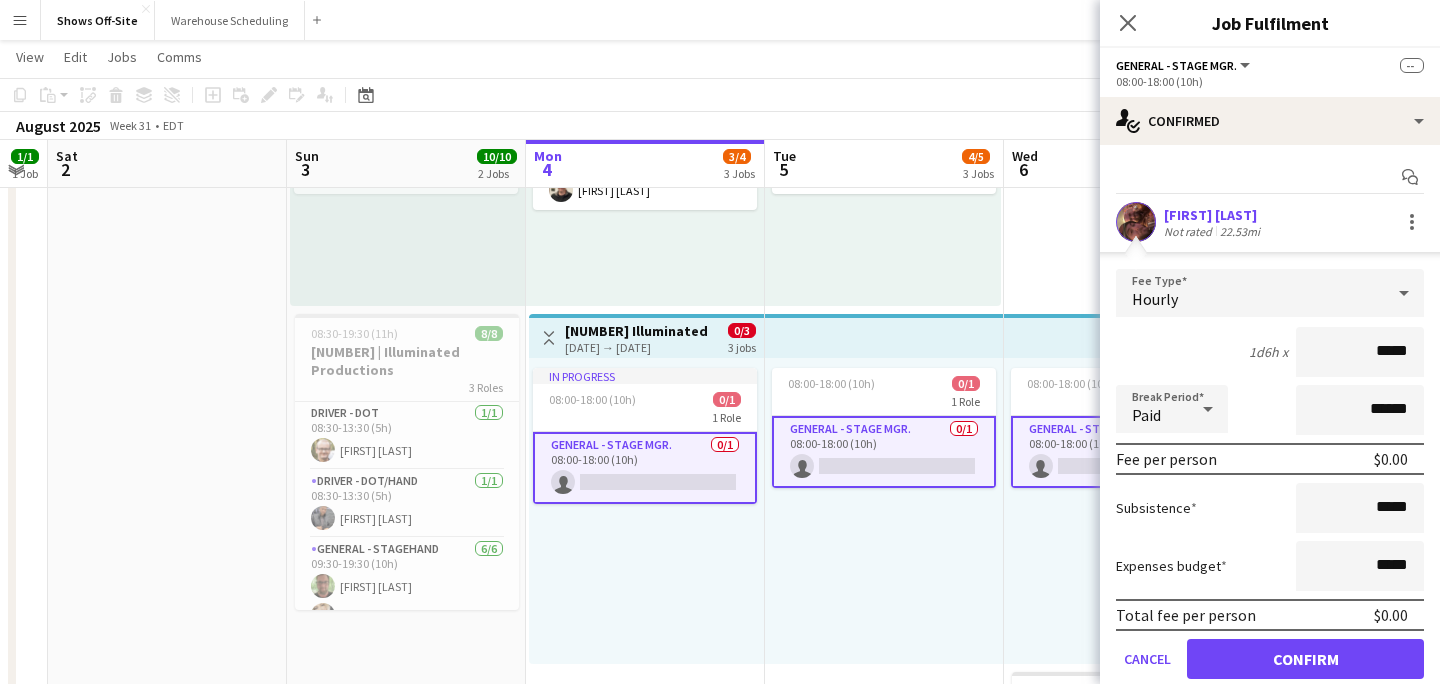 scroll, scrollTop: 70, scrollLeft: 0, axis: vertical 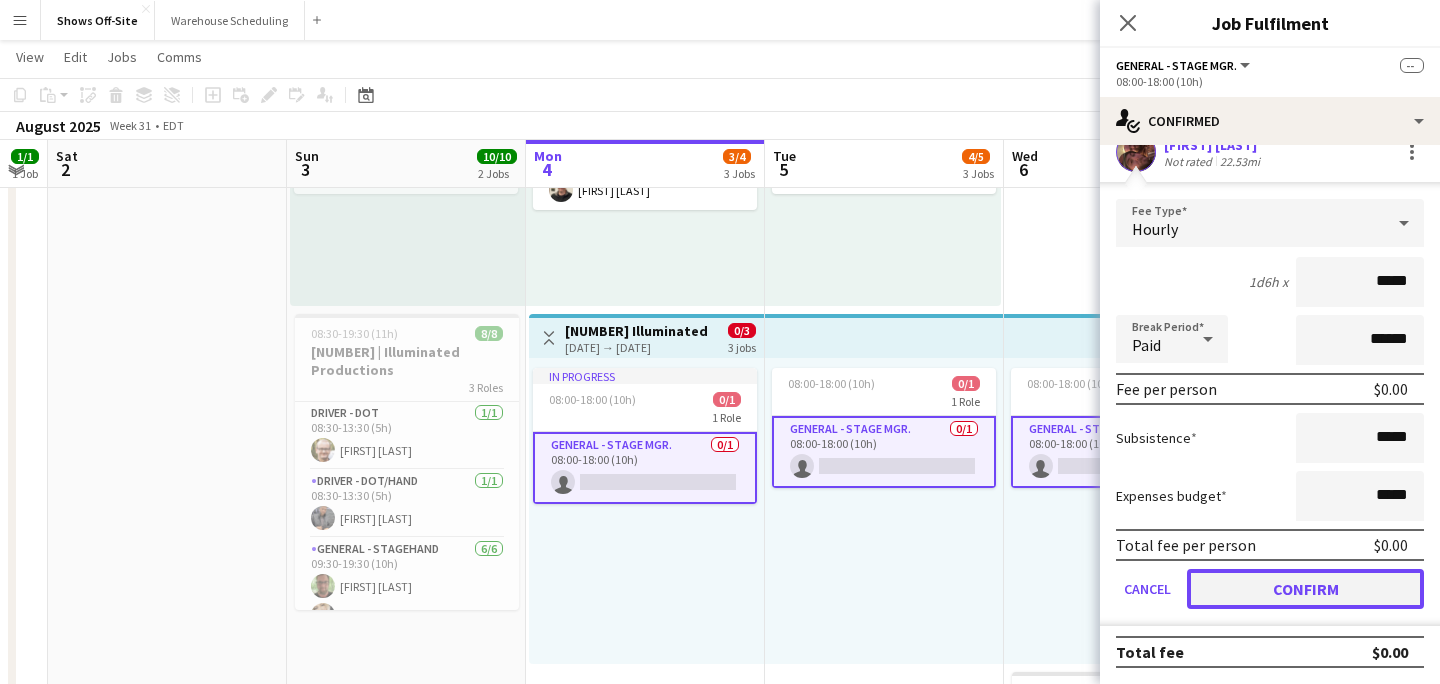 click on "Confirm" at bounding box center [1305, 589] 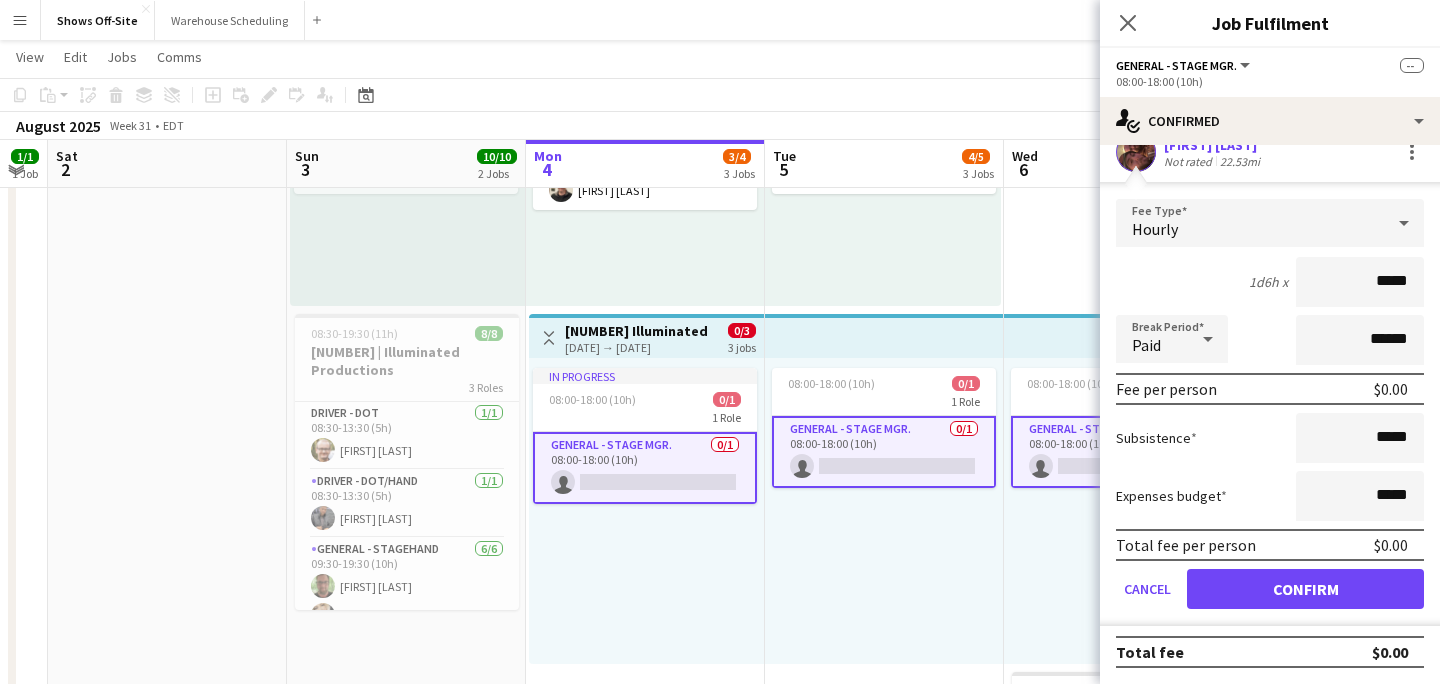 scroll, scrollTop: 0, scrollLeft: 0, axis: both 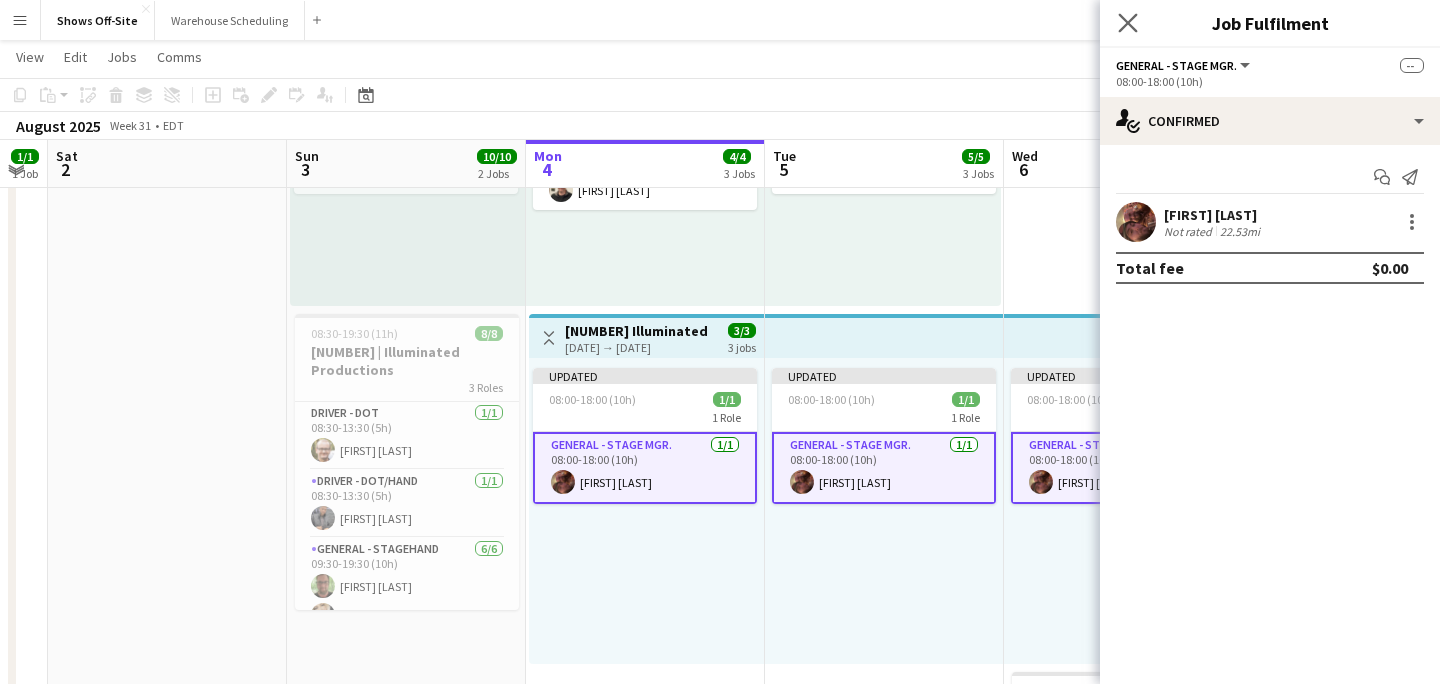 click on "Close pop-in" 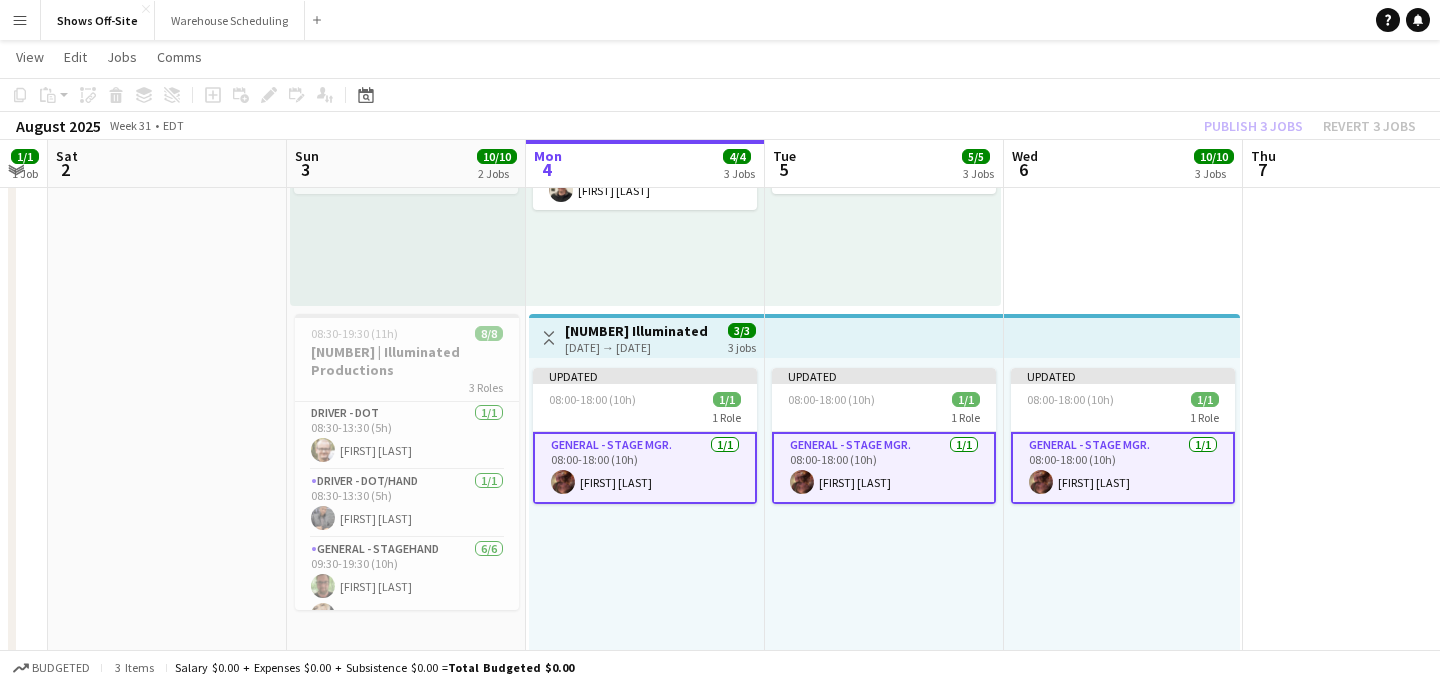 click on "Copy
Paste
Paste
Command
V Paste with crew
Command
Shift
V
Paste linked Job
Delete
Group
Ungroup
Add job
Add linked Job
Edit
Edit linked Job
Applicants
Date picker
AUG 2025 AUG 2025 Monday M Tuesday T Wednesday W Thursday T Friday F Saturday S Sunday S  AUG   1   2   3   4   5   6   7   8   9   10   11   12   13   14   15   16   17   18   19   20   21   22   23   24   25" 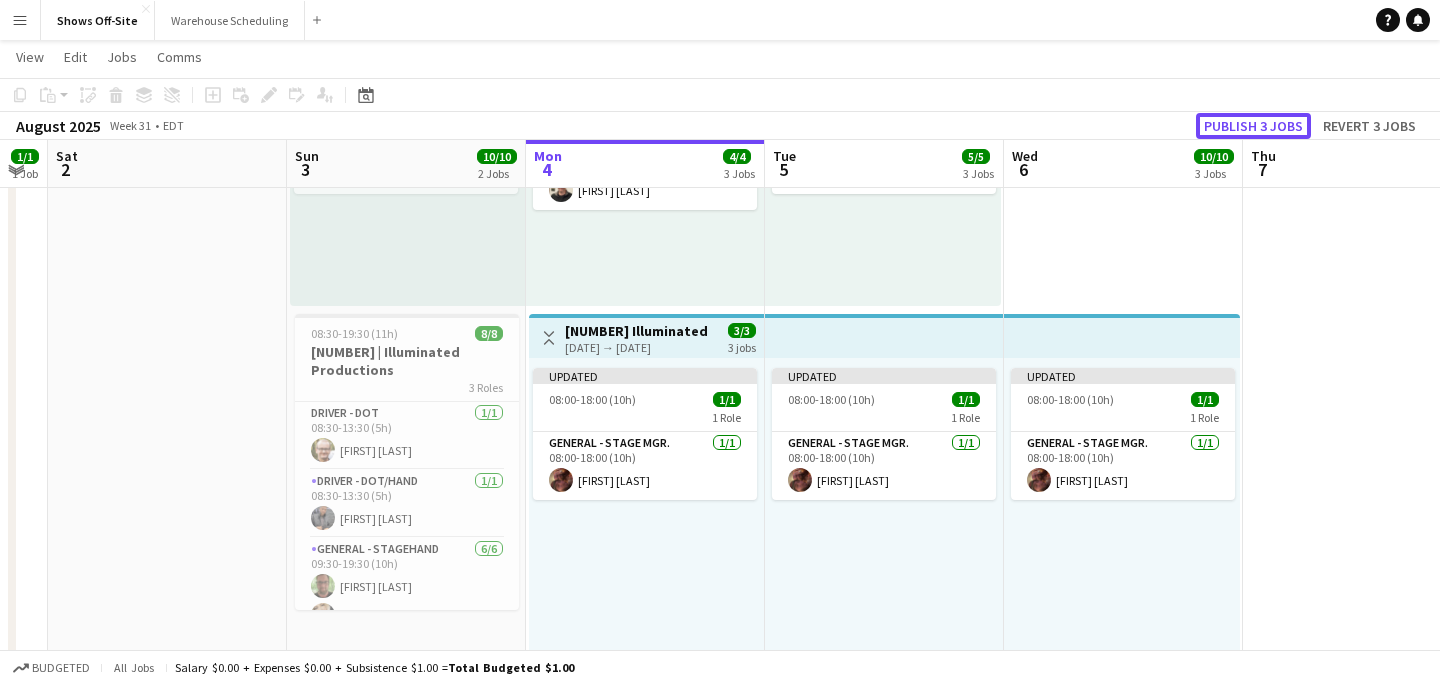 click on "Publish 3 jobs" 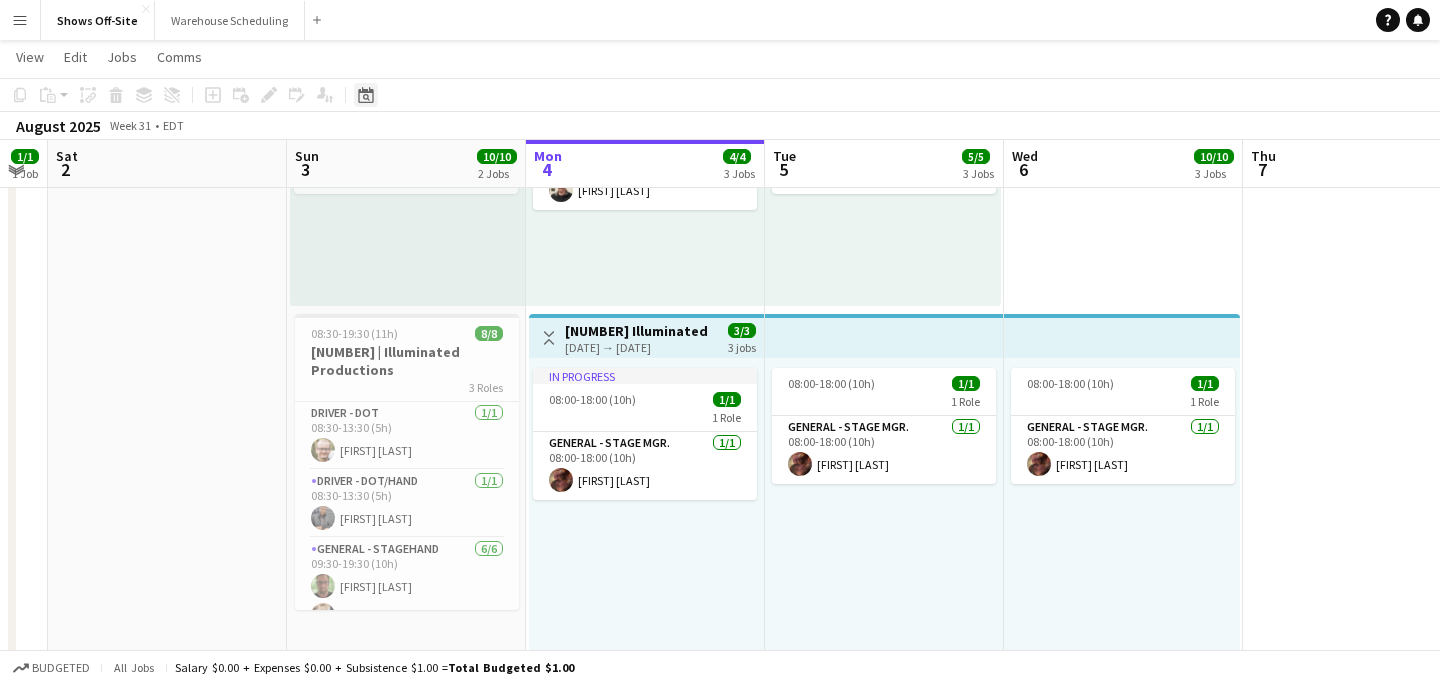click on "Date picker" 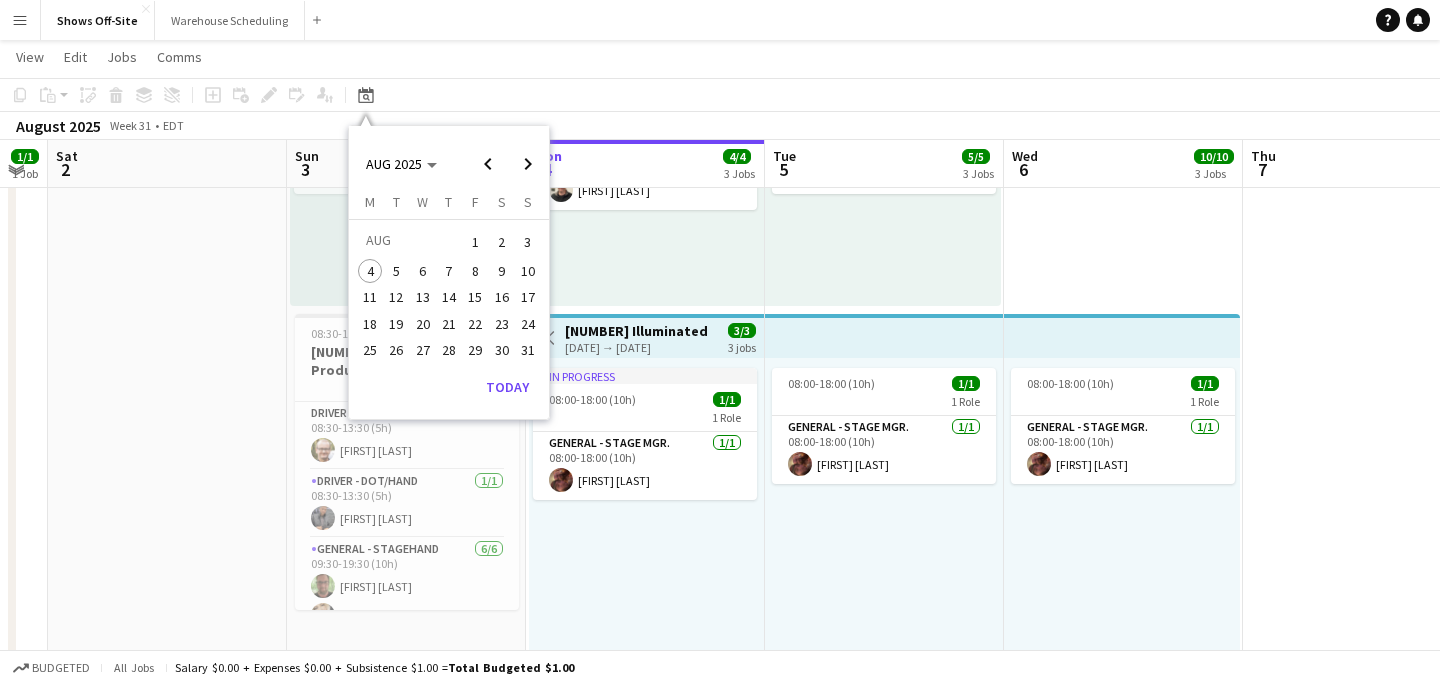 click on "13" at bounding box center [423, 298] 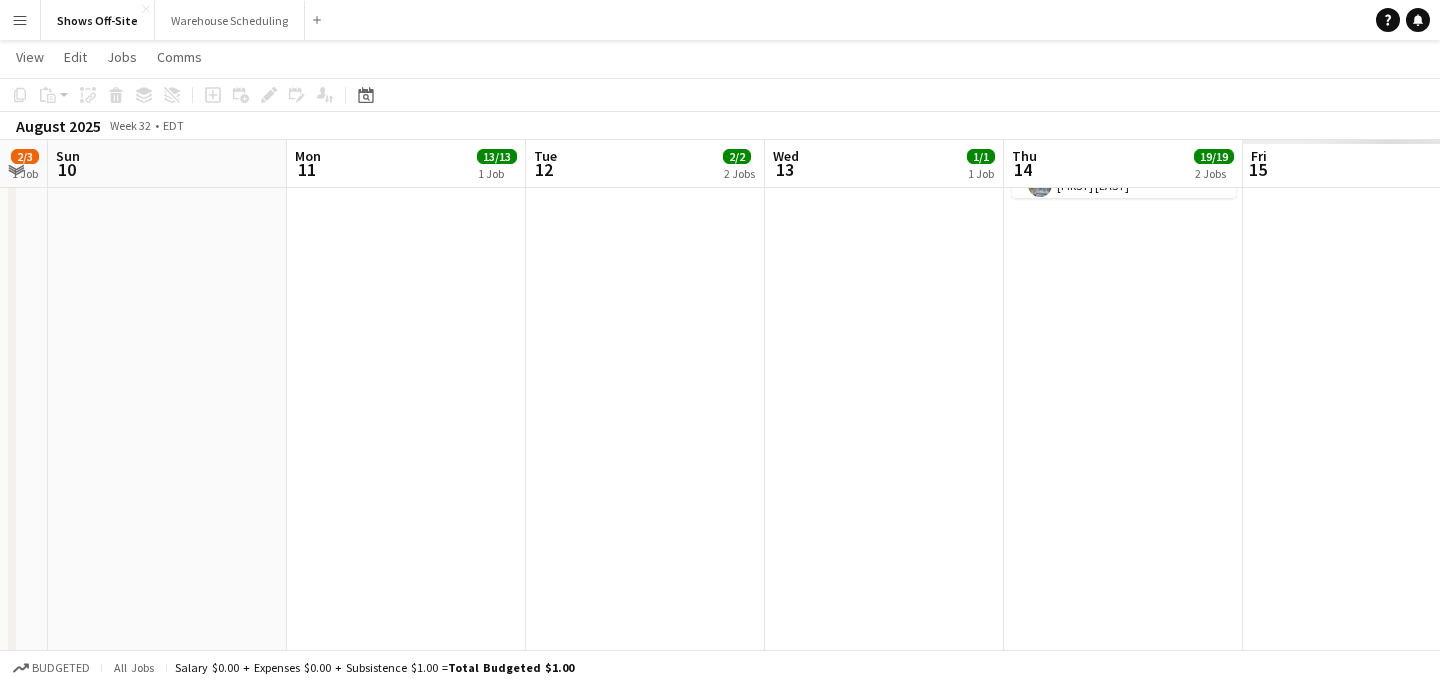 scroll, scrollTop: 0, scrollLeft: 688, axis: horizontal 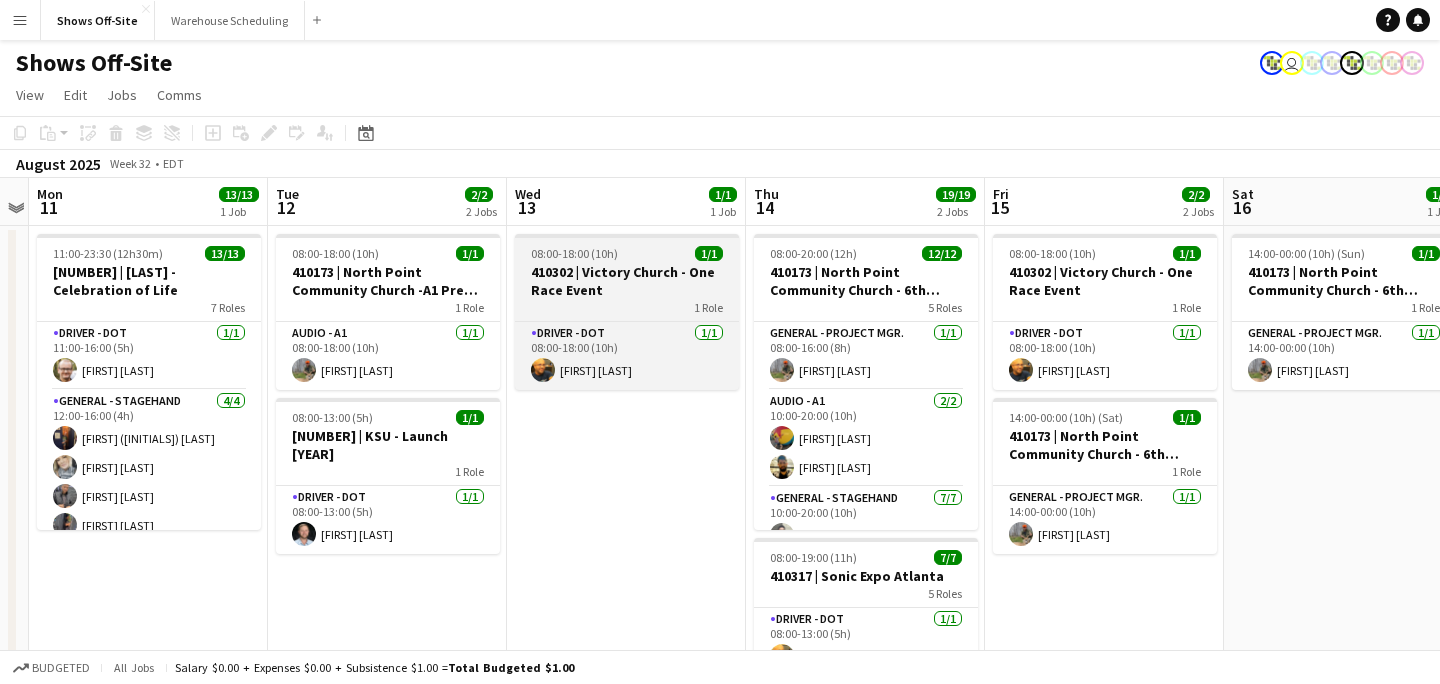 click on "410302 | Victory Church - One Race Event" at bounding box center (627, 281) 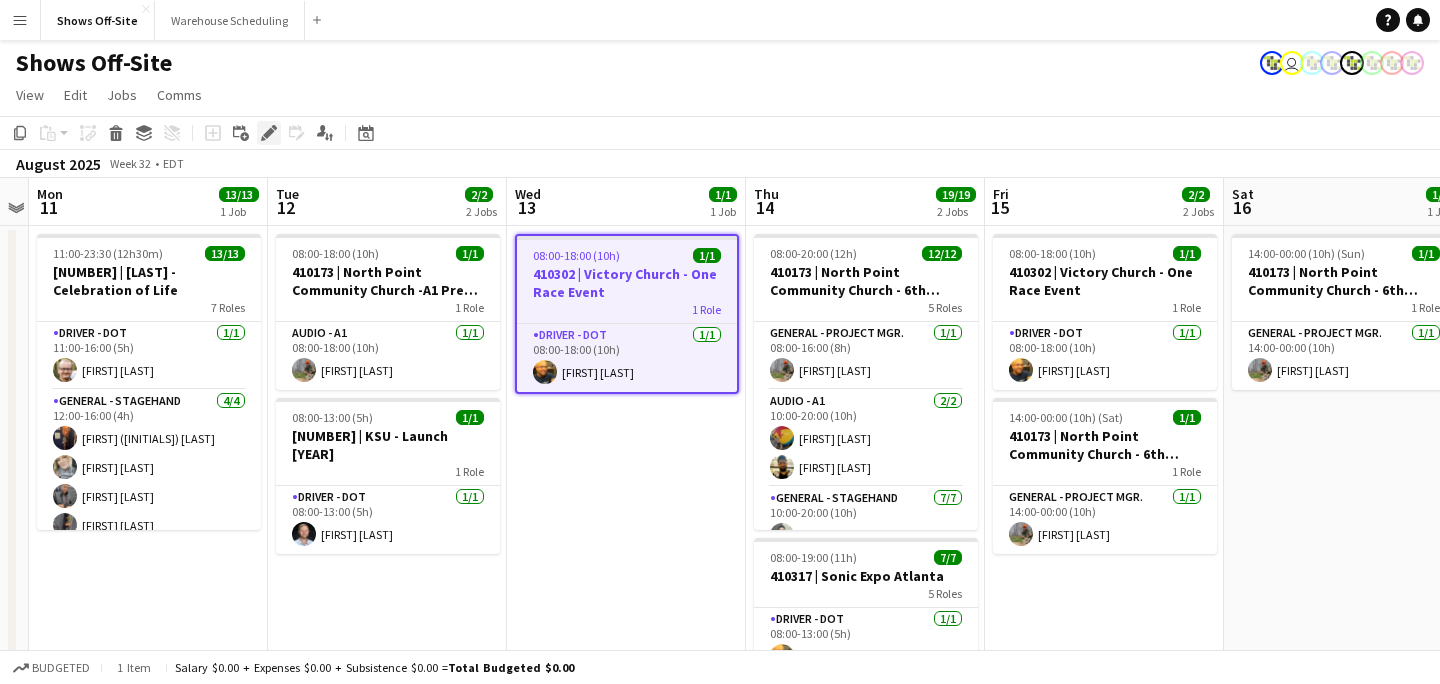 click 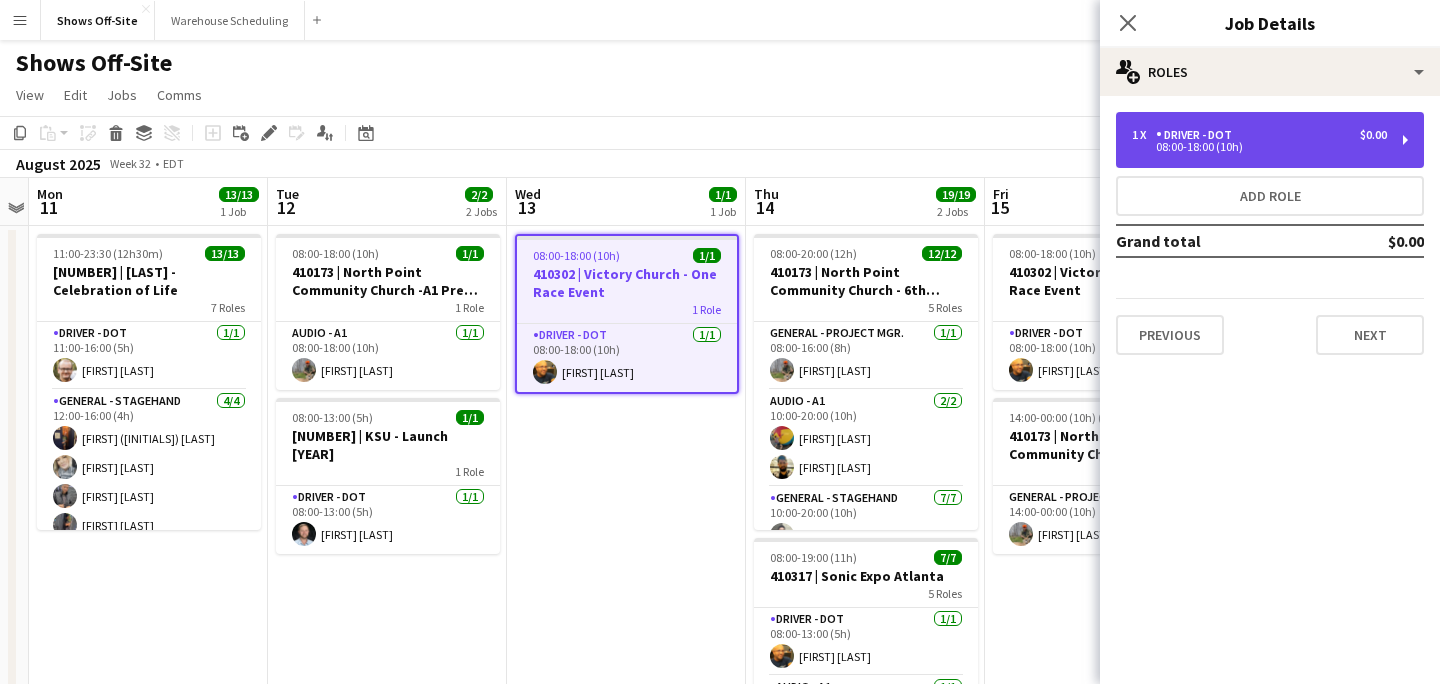 click on "1 x   Driver - DOT   $0.00   08:00-18:00 (10h)" at bounding box center [1270, 140] 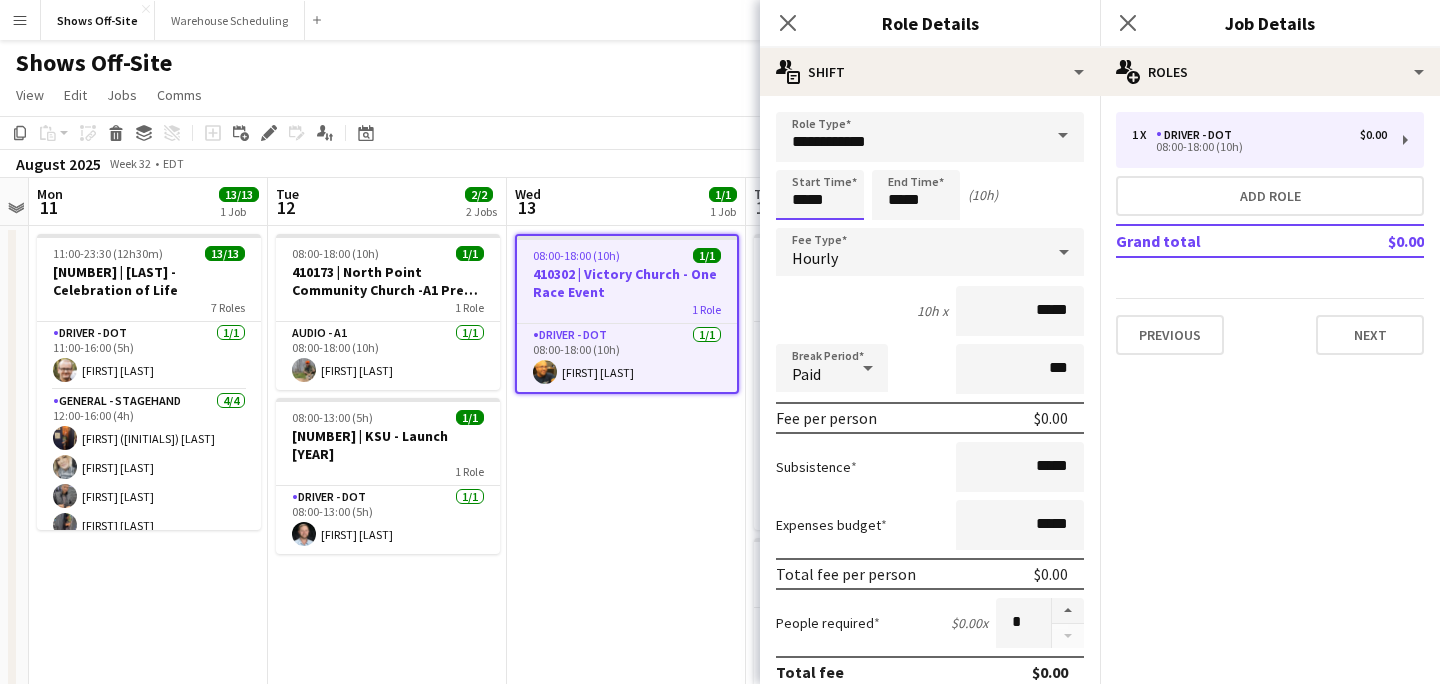 click on "*****" at bounding box center [820, 195] 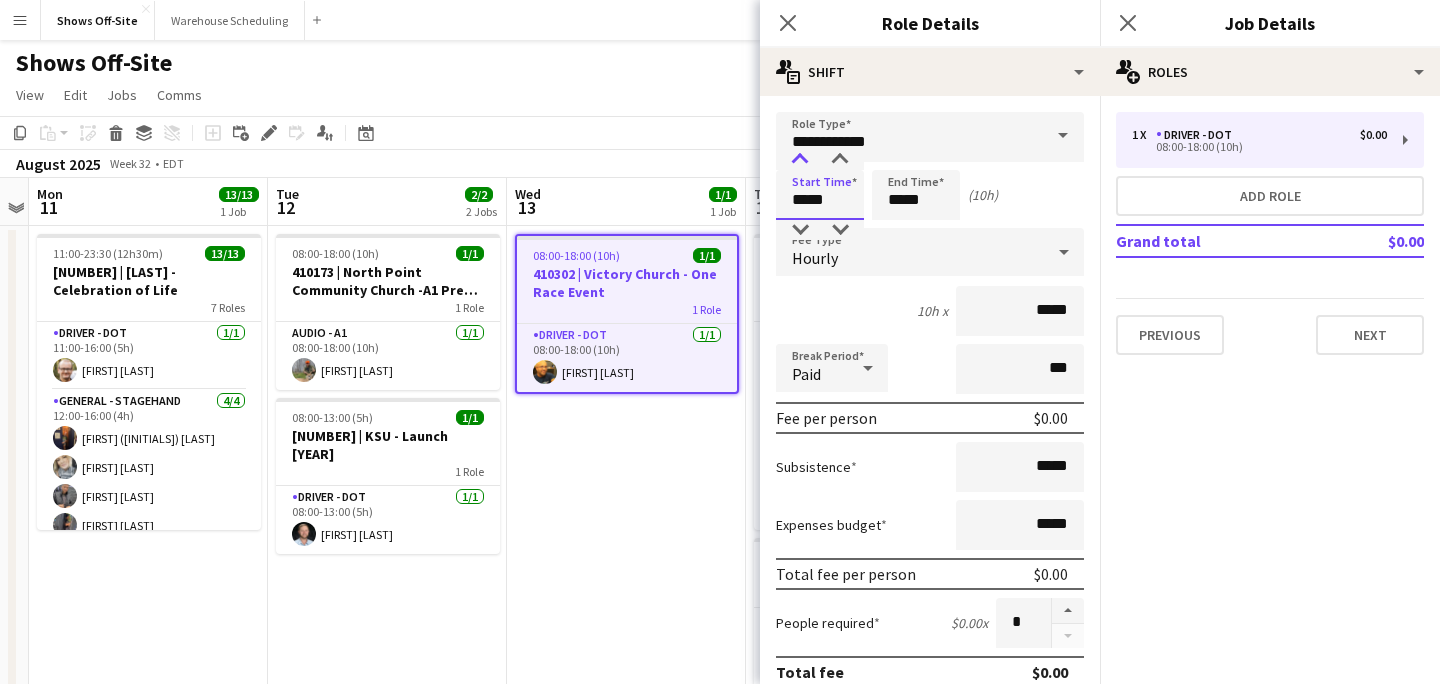 click at bounding box center [800, 160] 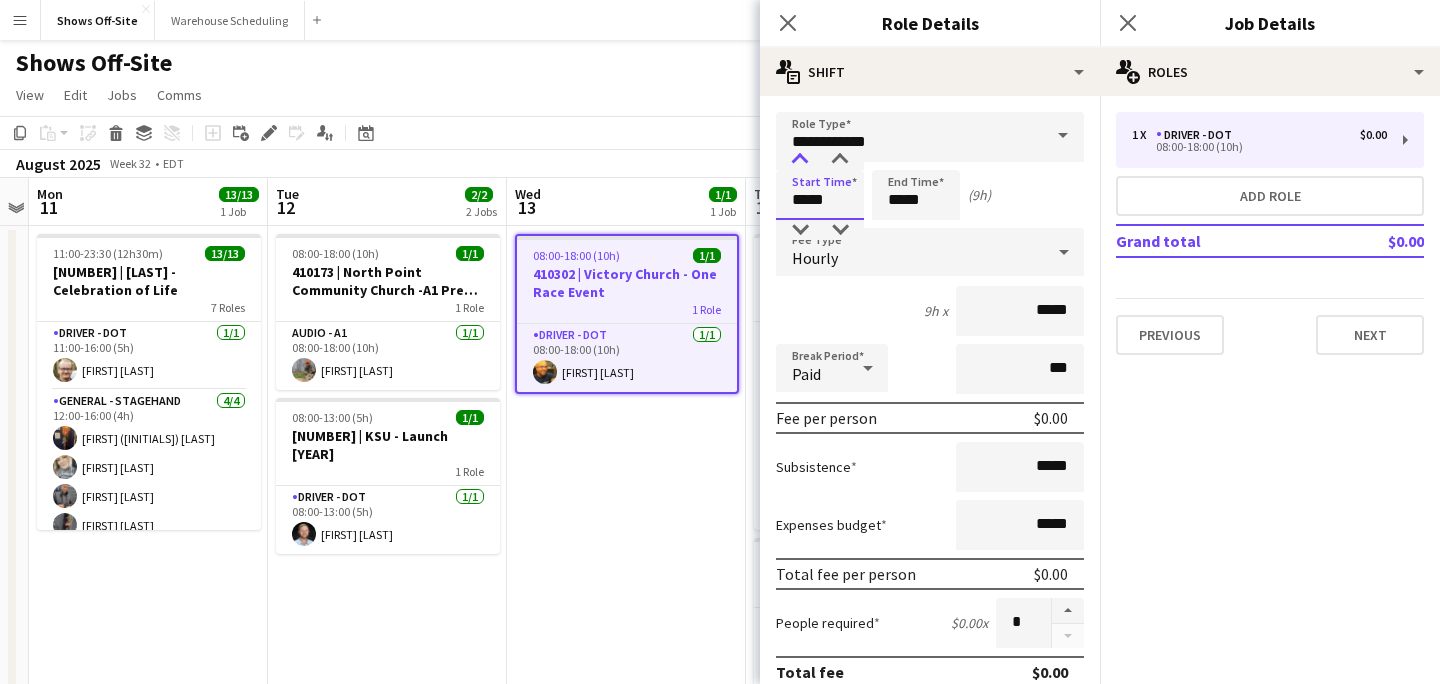 type on "*****" 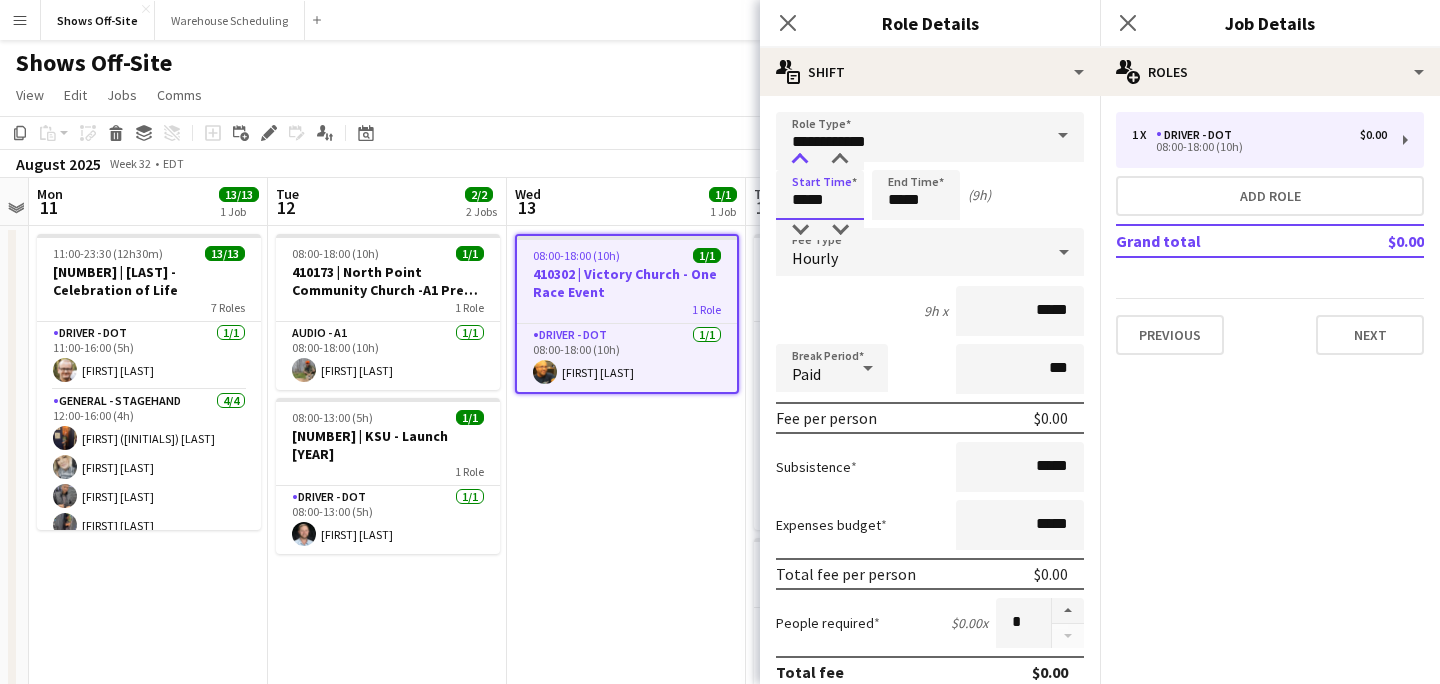 click at bounding box center [800, 160] 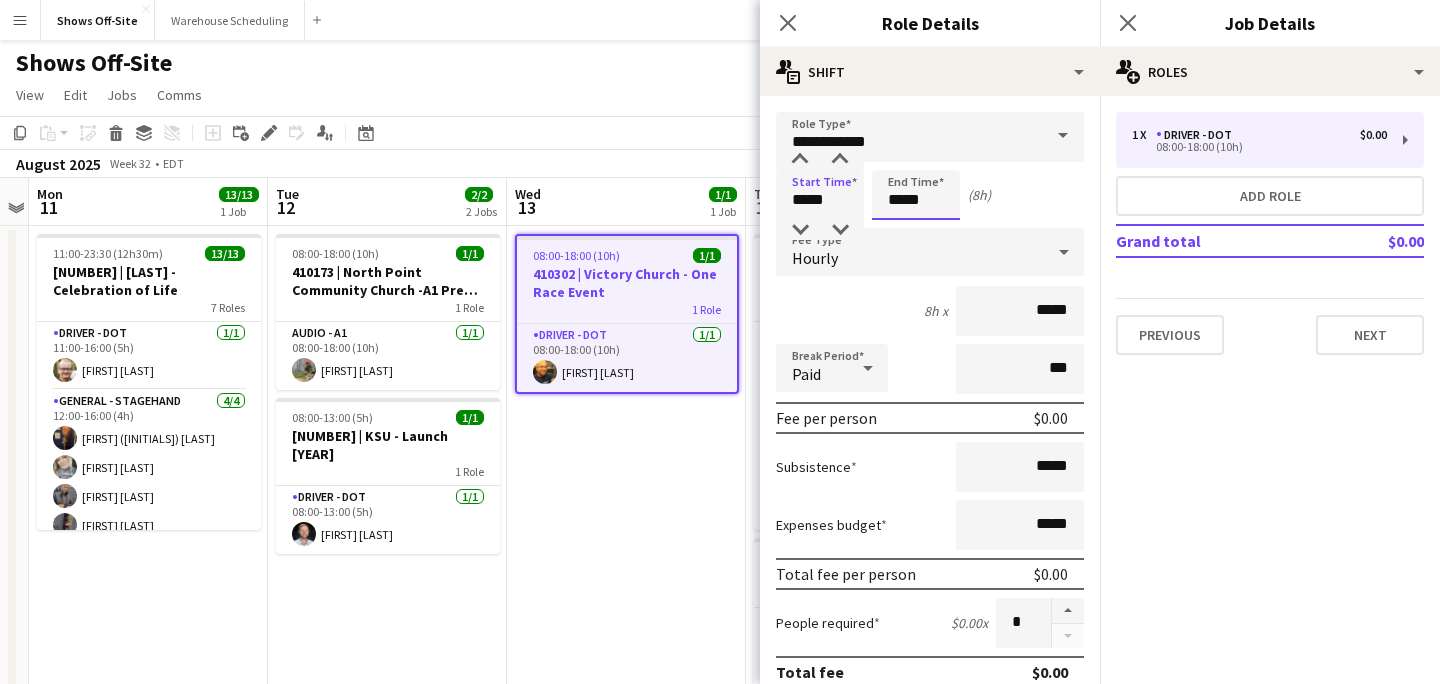 click on "*****" at bounding box center [916, 195] 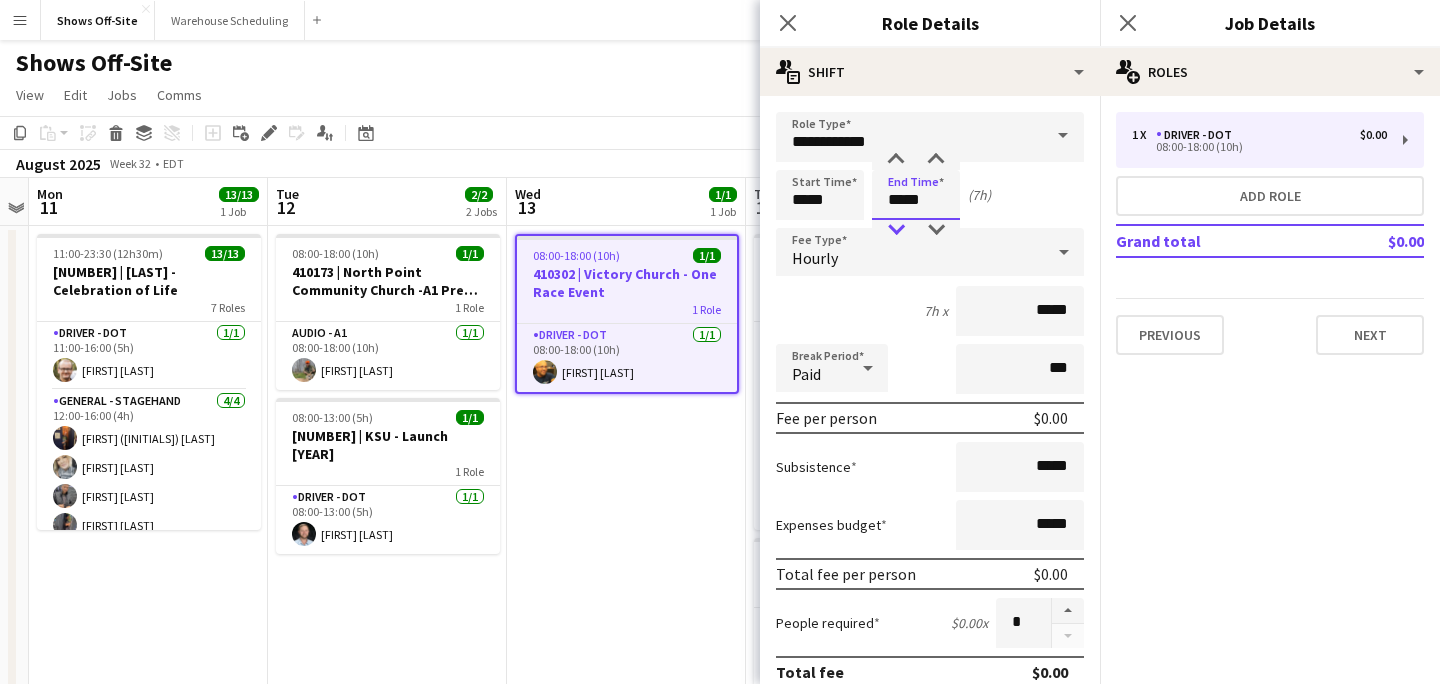 click at bounding box center [896, 230] 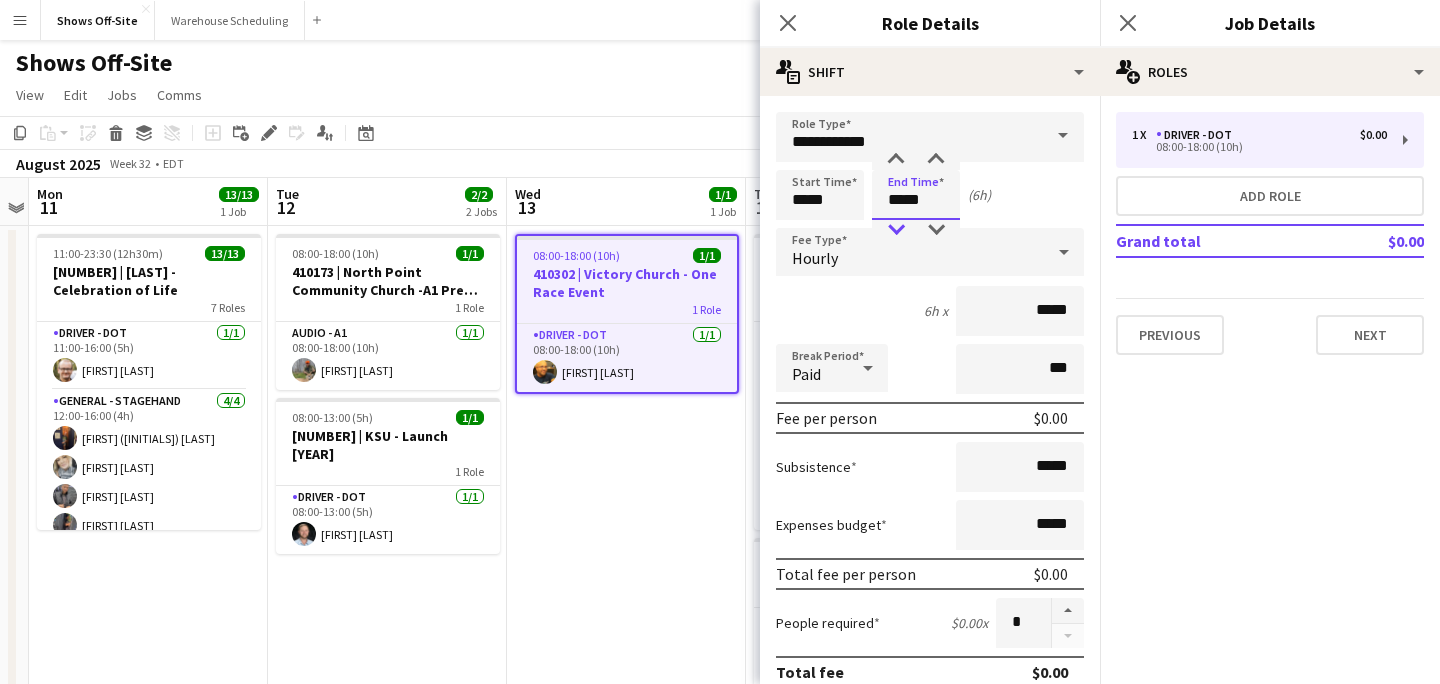 click at bounding box center [896, 230] 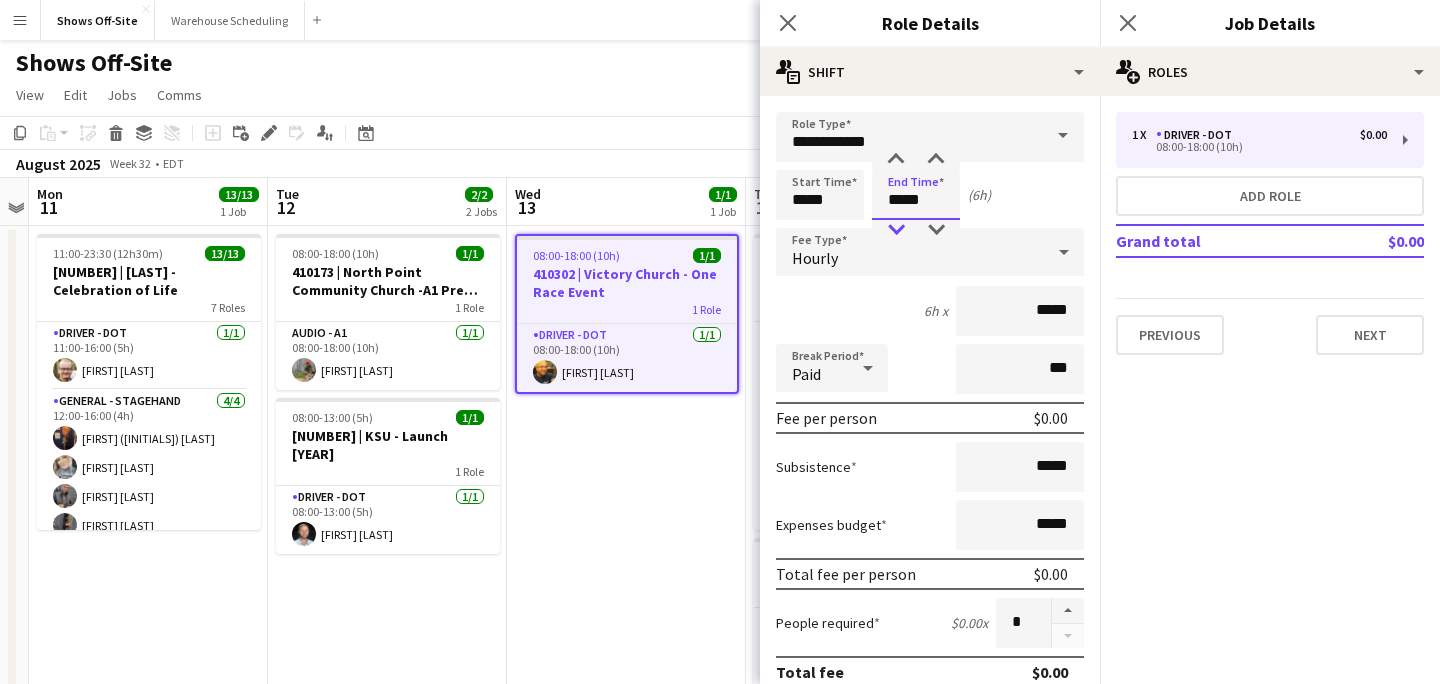 type on "*****" 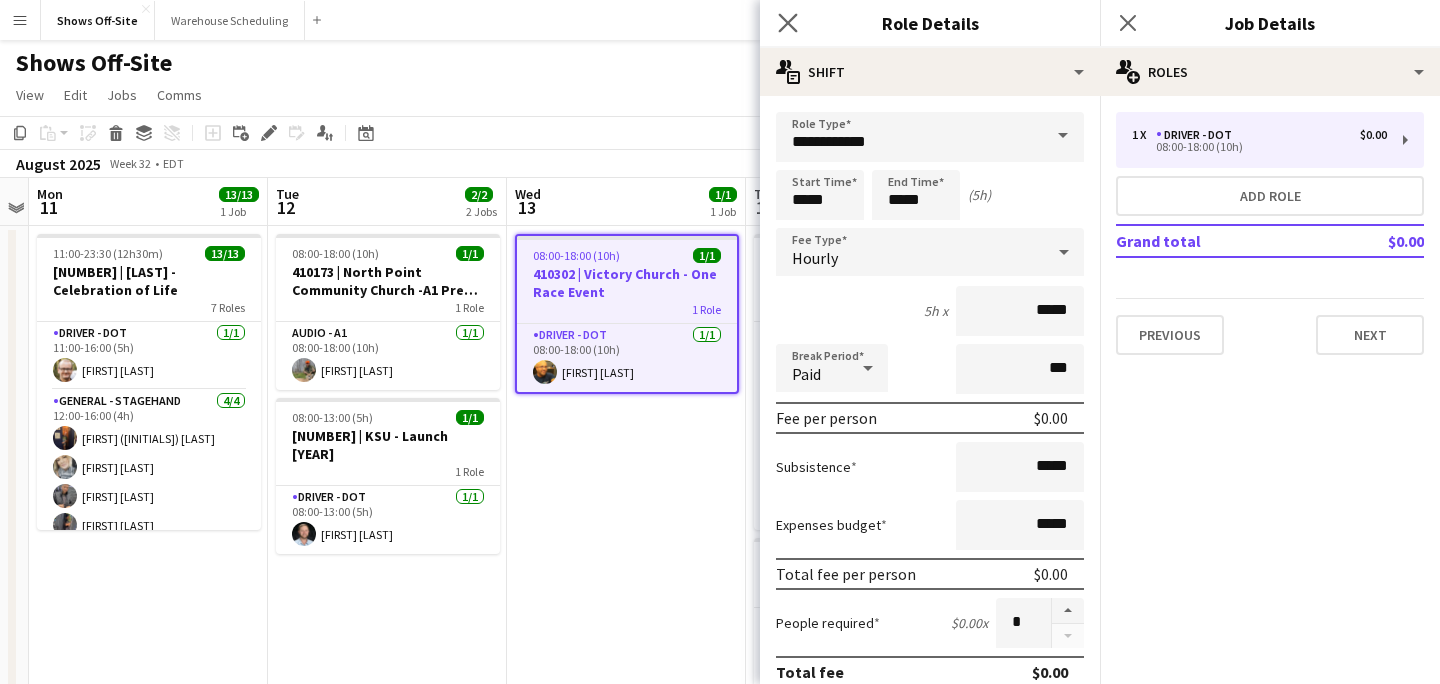 click on "Close pop-in" 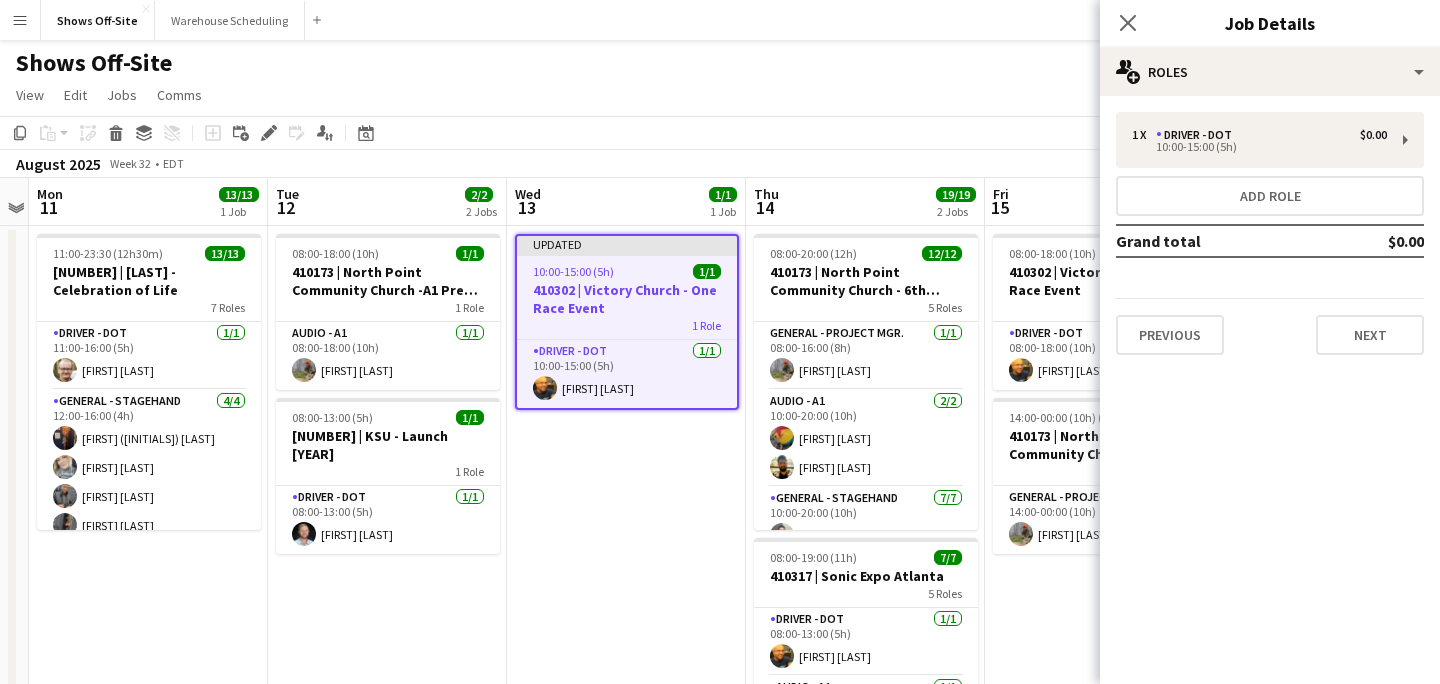 click on "Close pop-in" 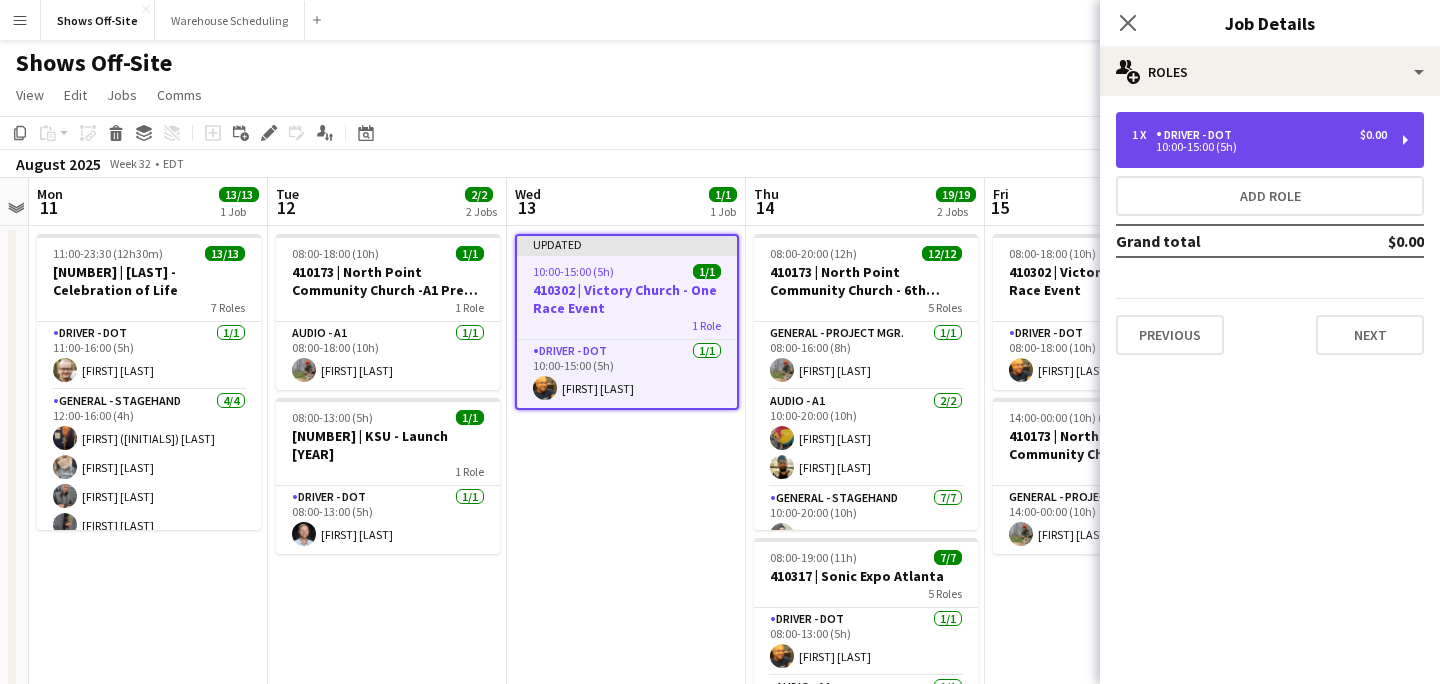 click on "[NUMBER] x   Driver - DOT   $[NUMBER]   [TIME]-[TIME] ([DURATION])" at bounding box center [1270, 140] 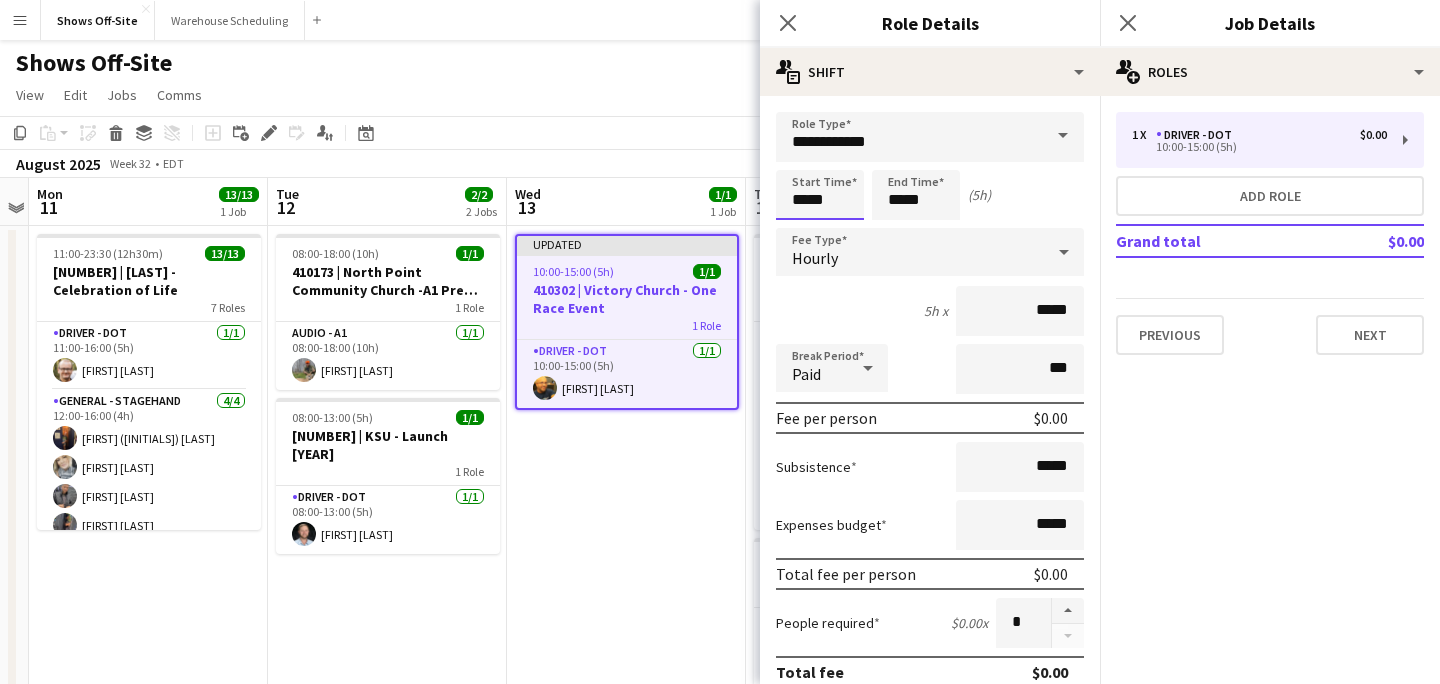 click on "*****" at bounding box center [820, 195] 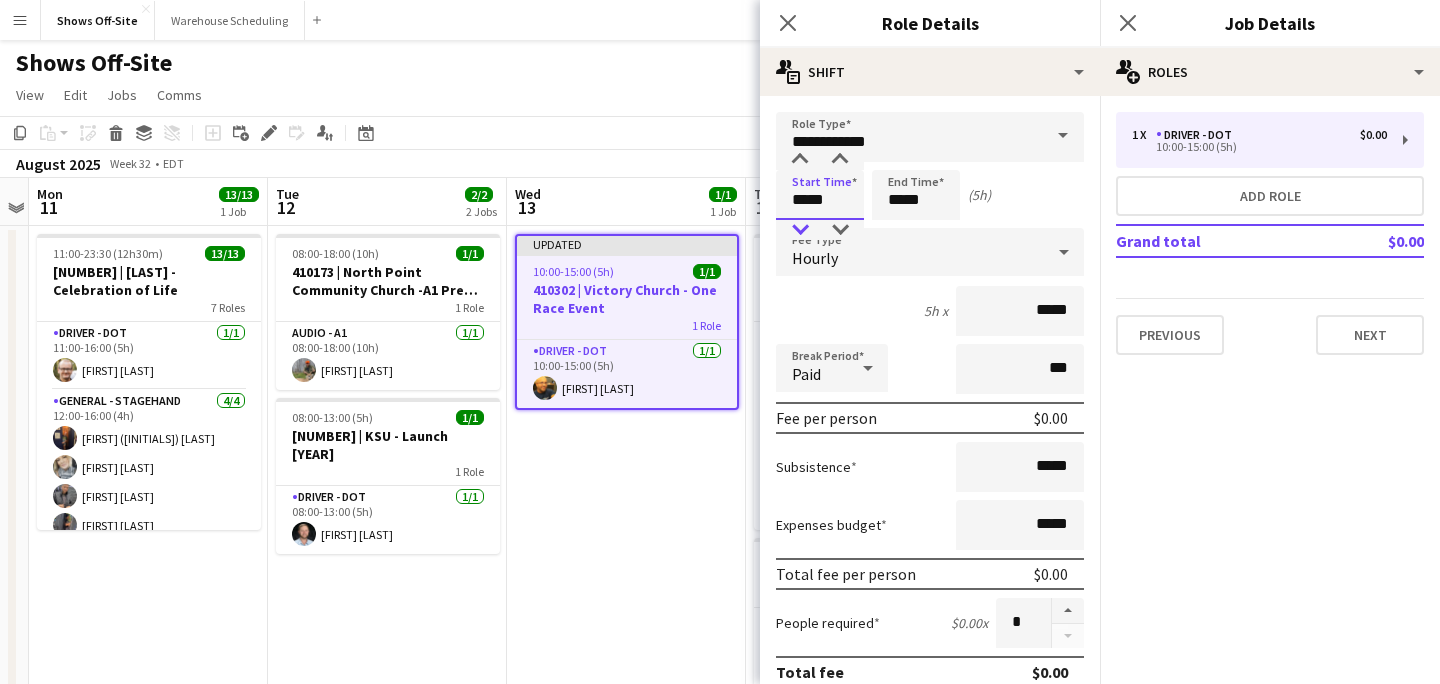 type on "*****" 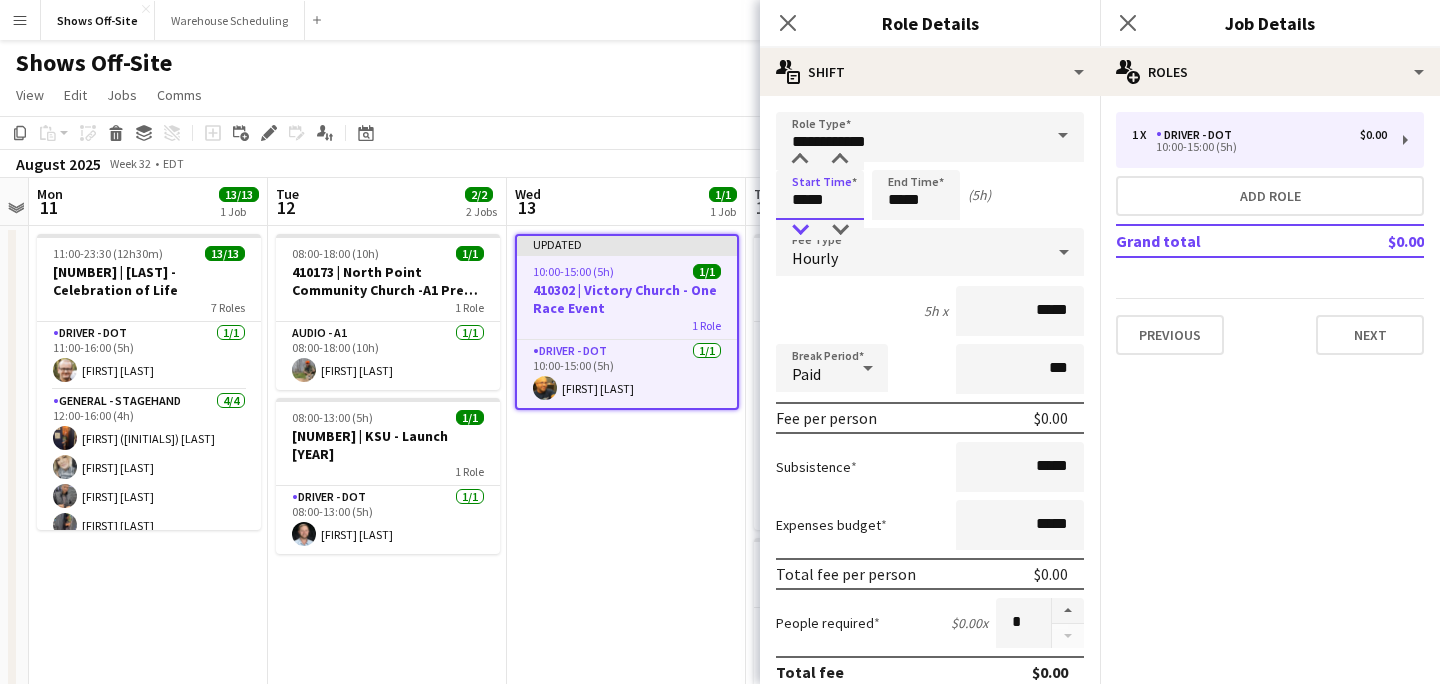 click at bounding box center (800, 230) 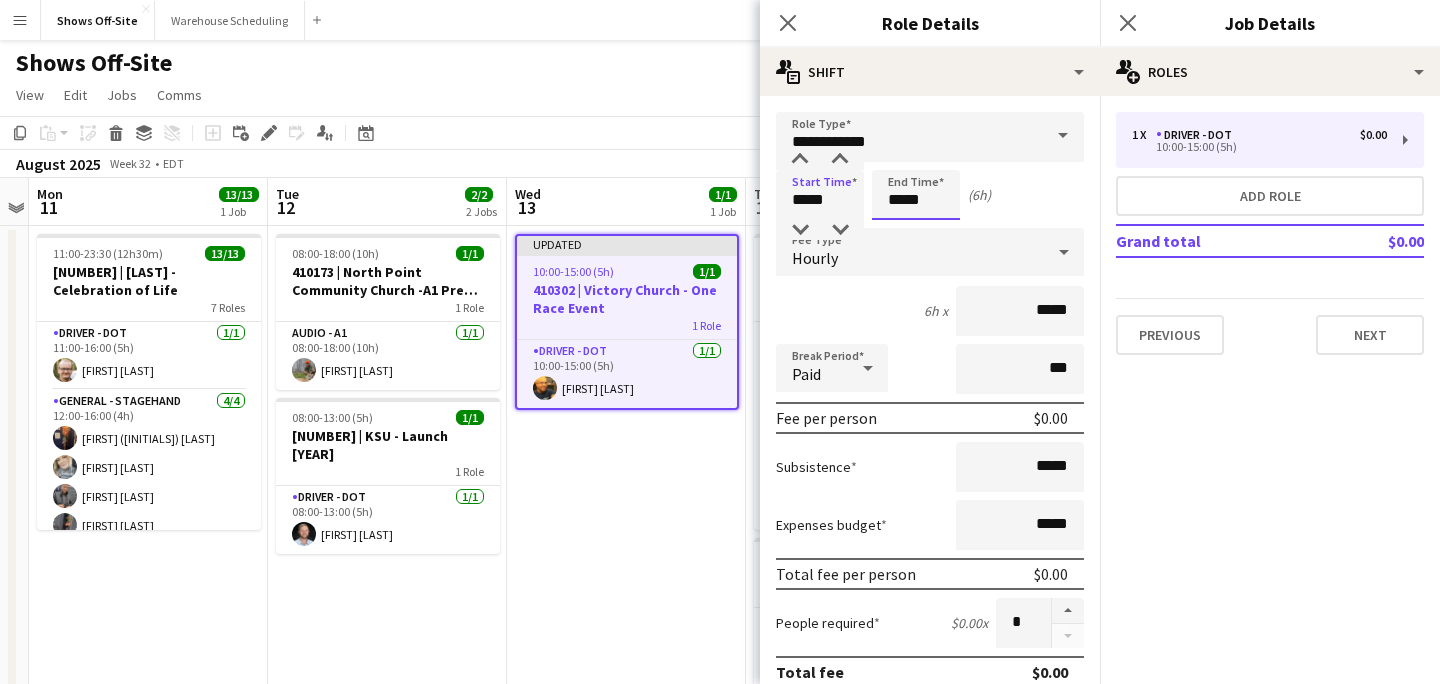 click on "*****" at bounding box center [916, 195] 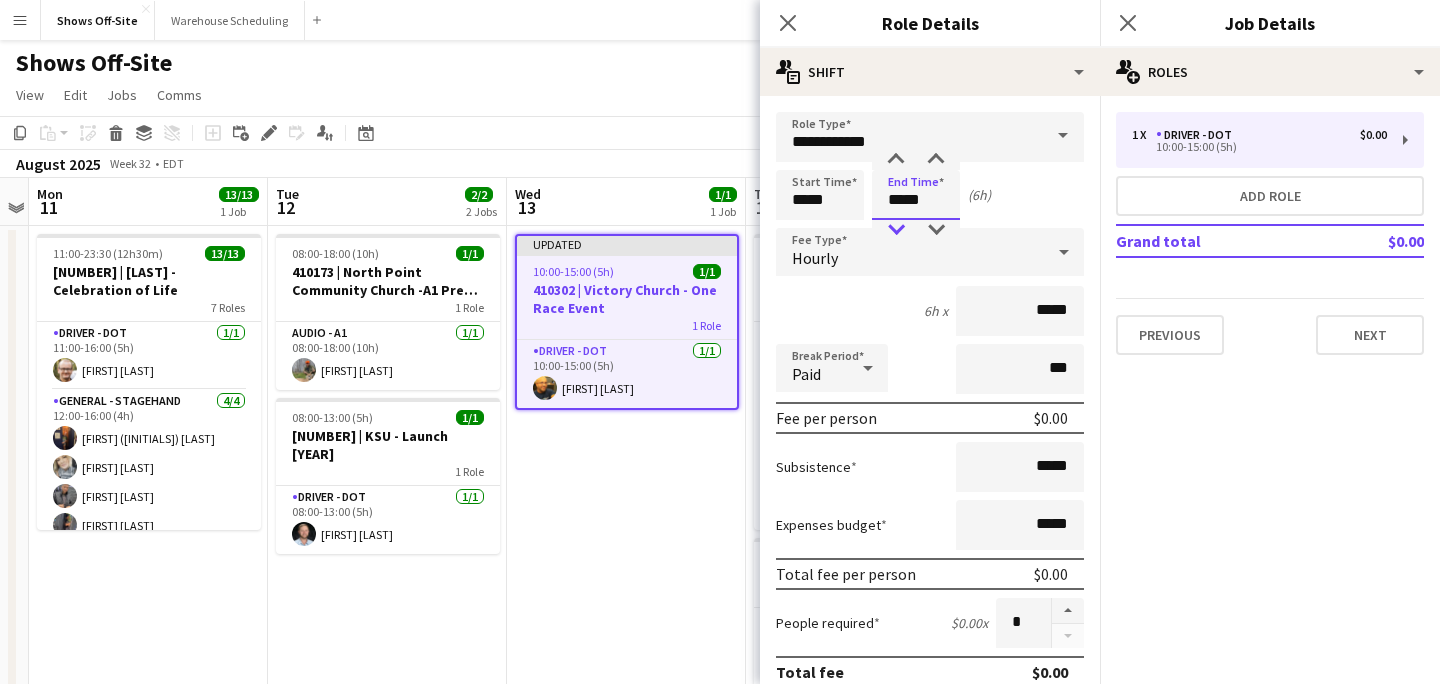 type on "*****" 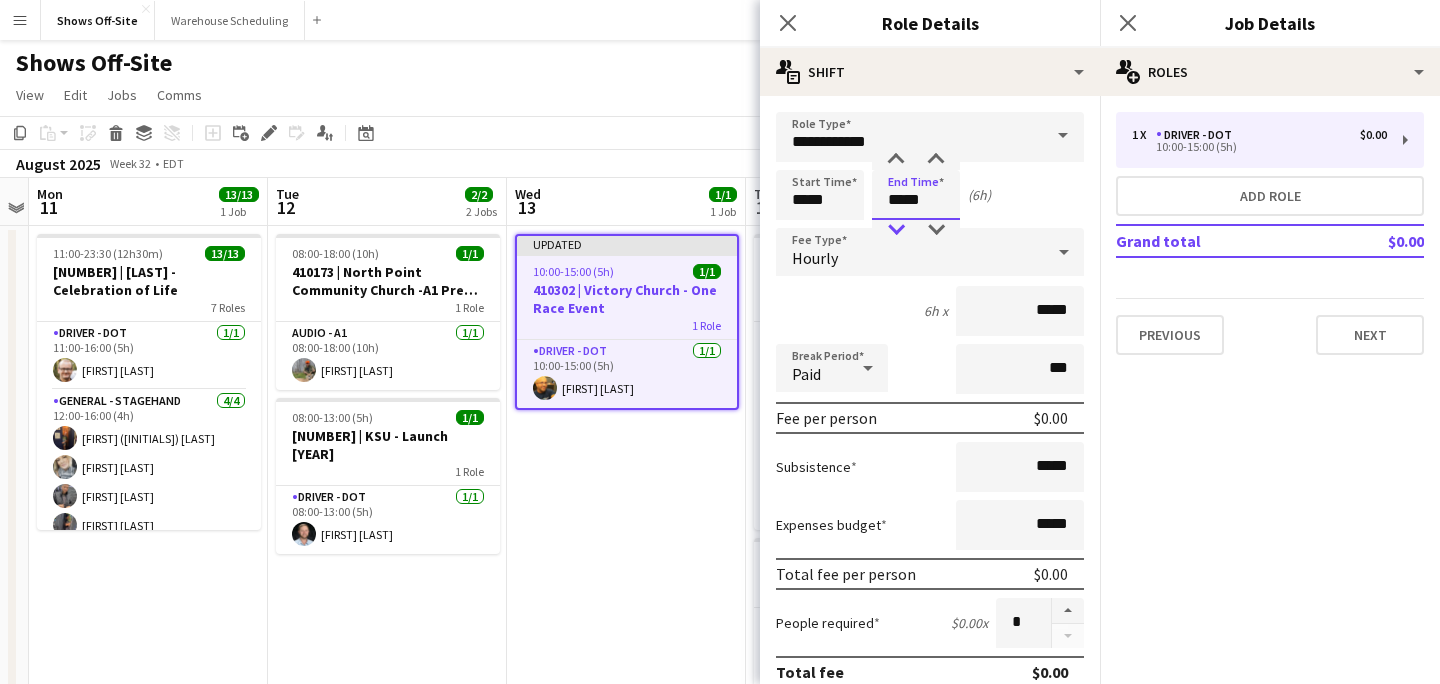 click at bounding box center (896, 230) 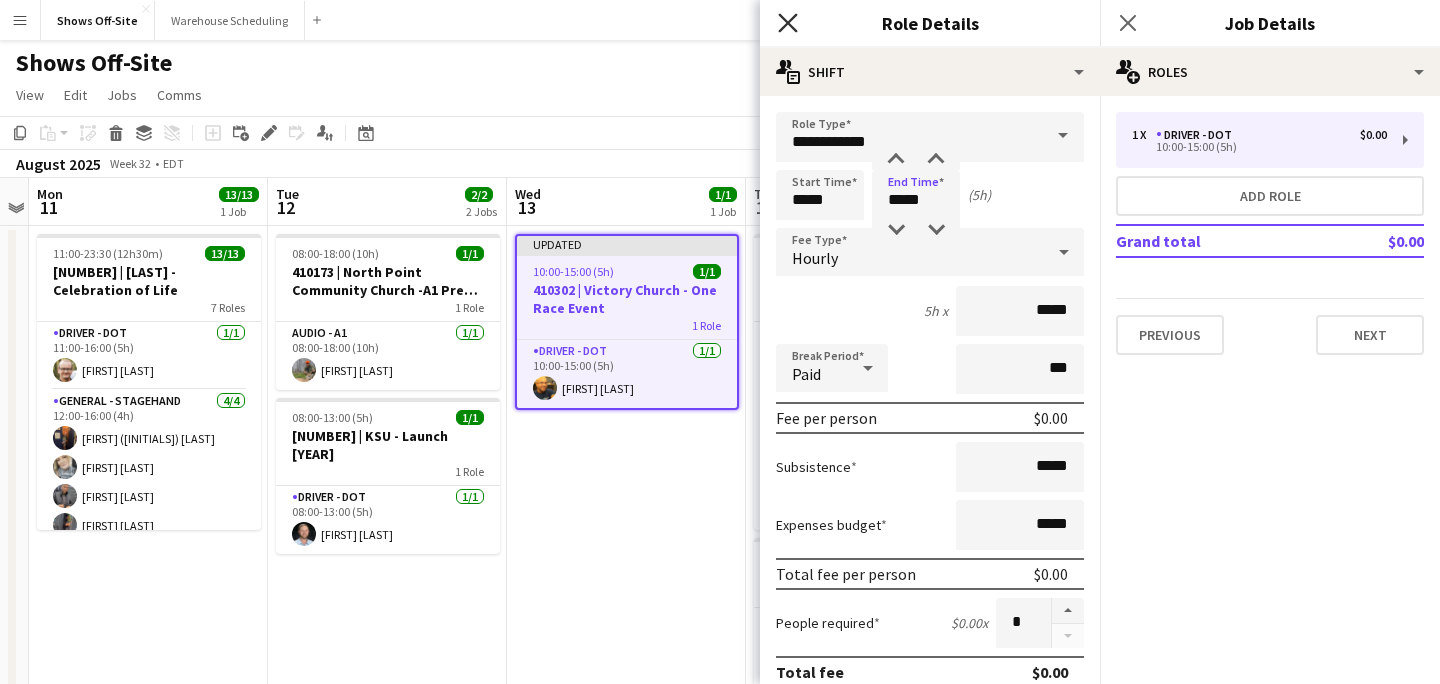 click on "Close pop-in" 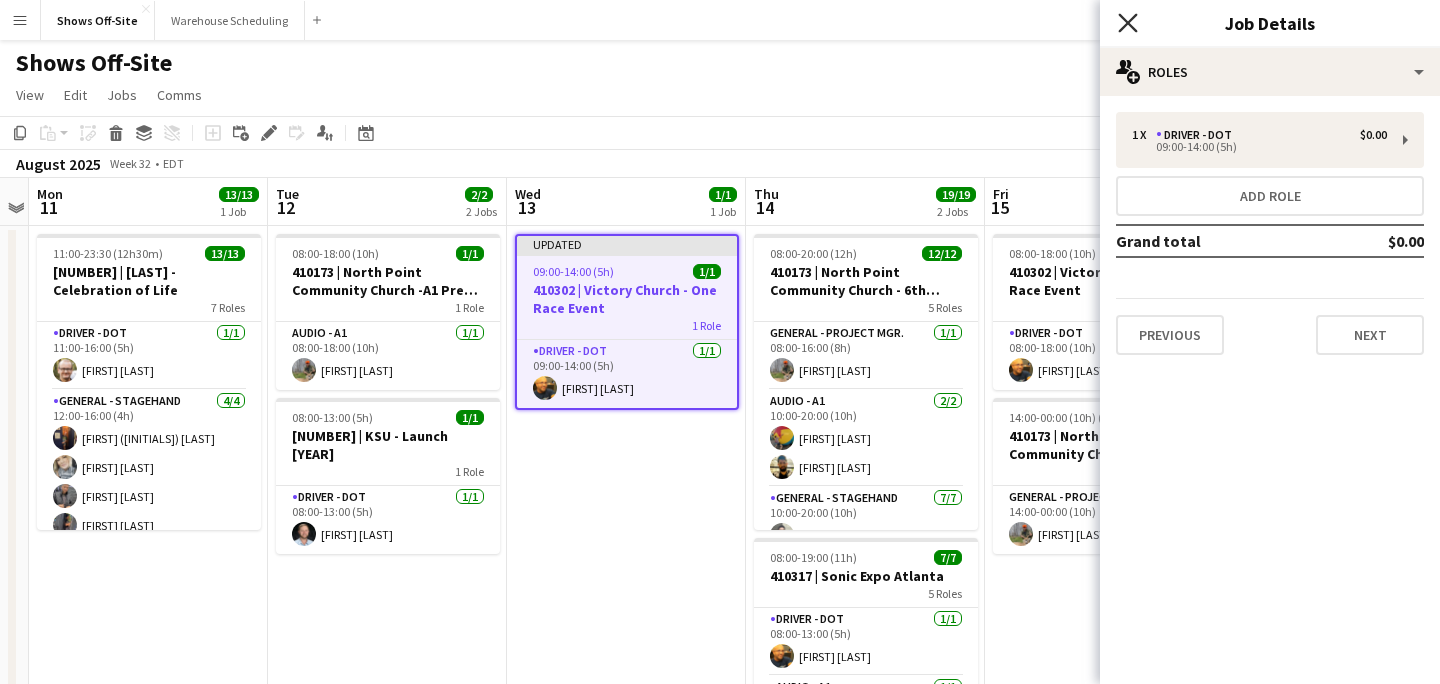 click 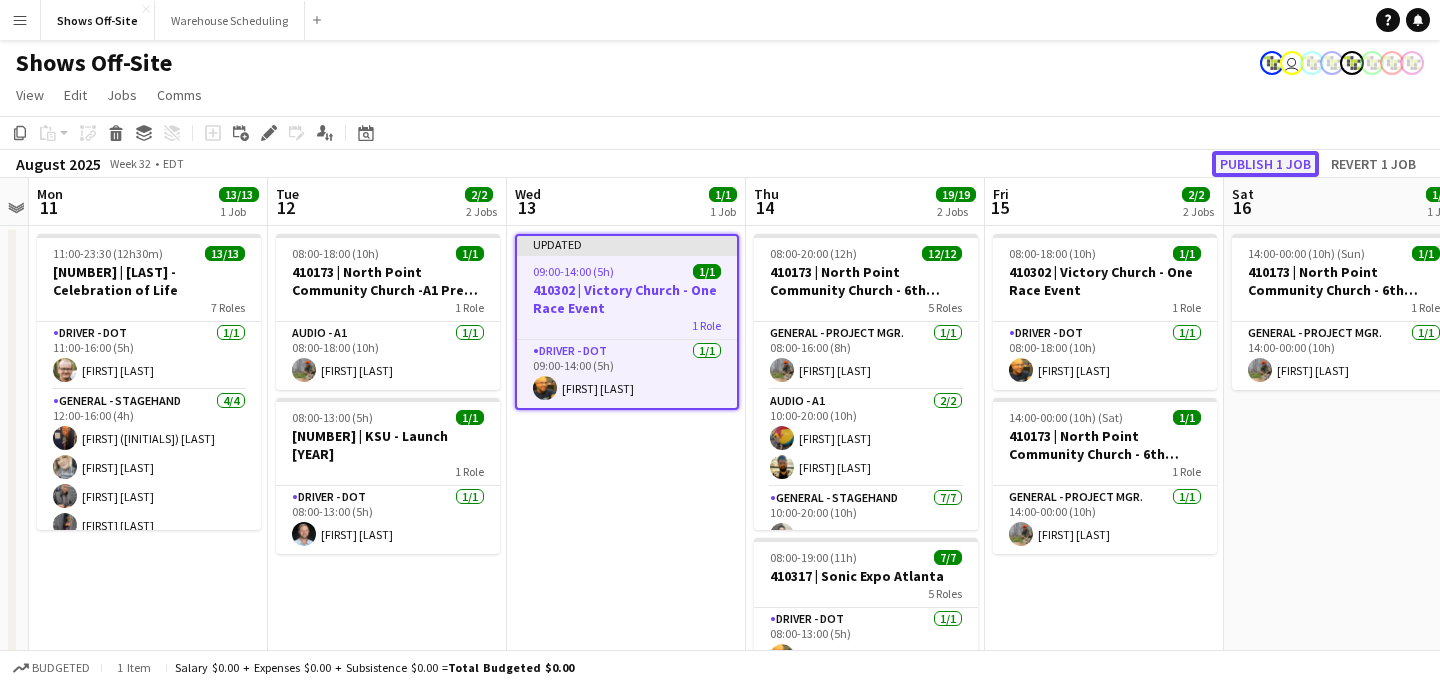 click on "Publish 1 job" 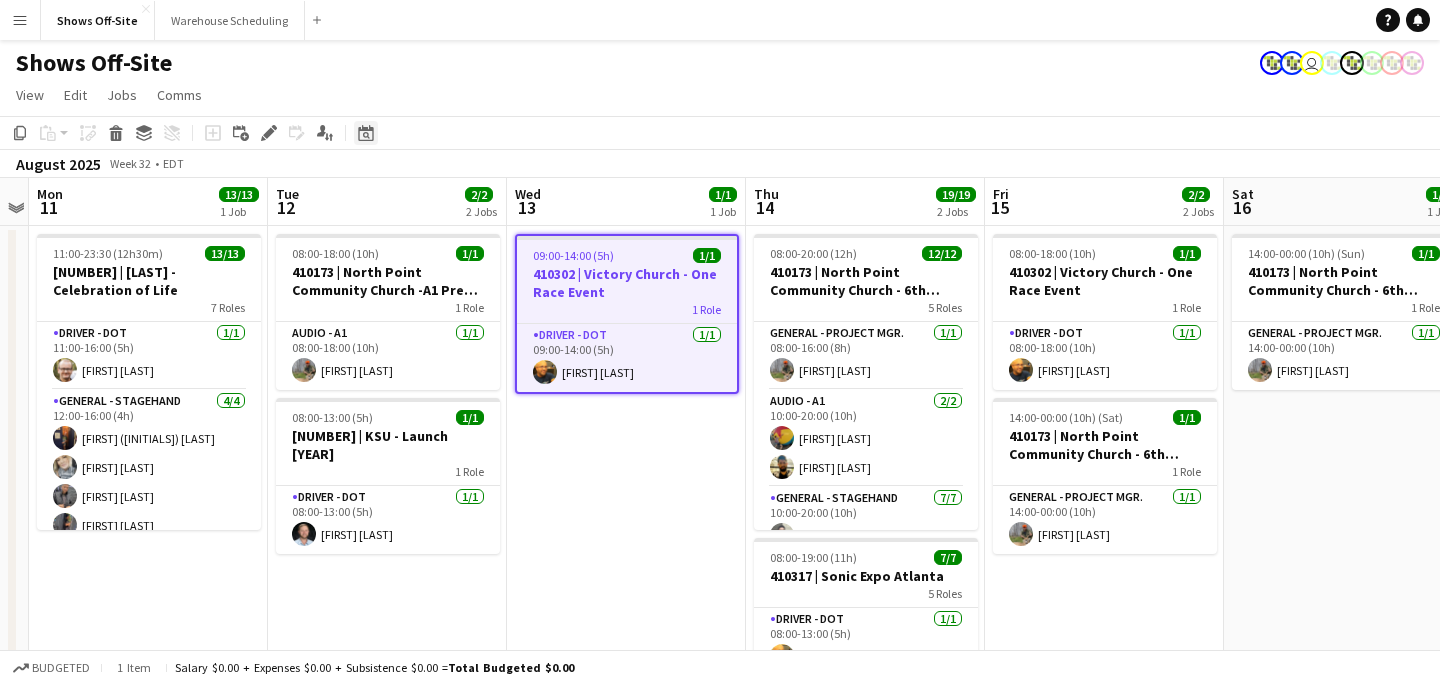 click on "Date picker" at bounding box center (366, 133) 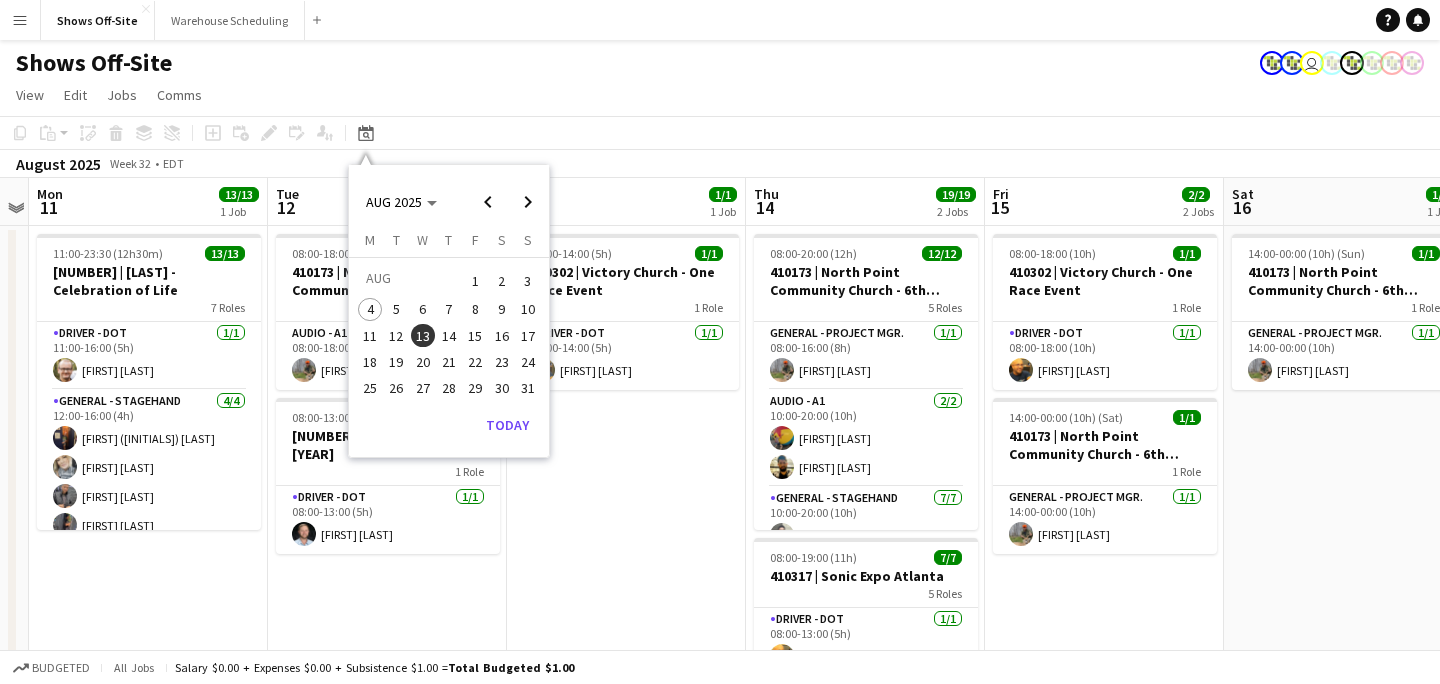 click on "10" at bounding box center (528, 310) 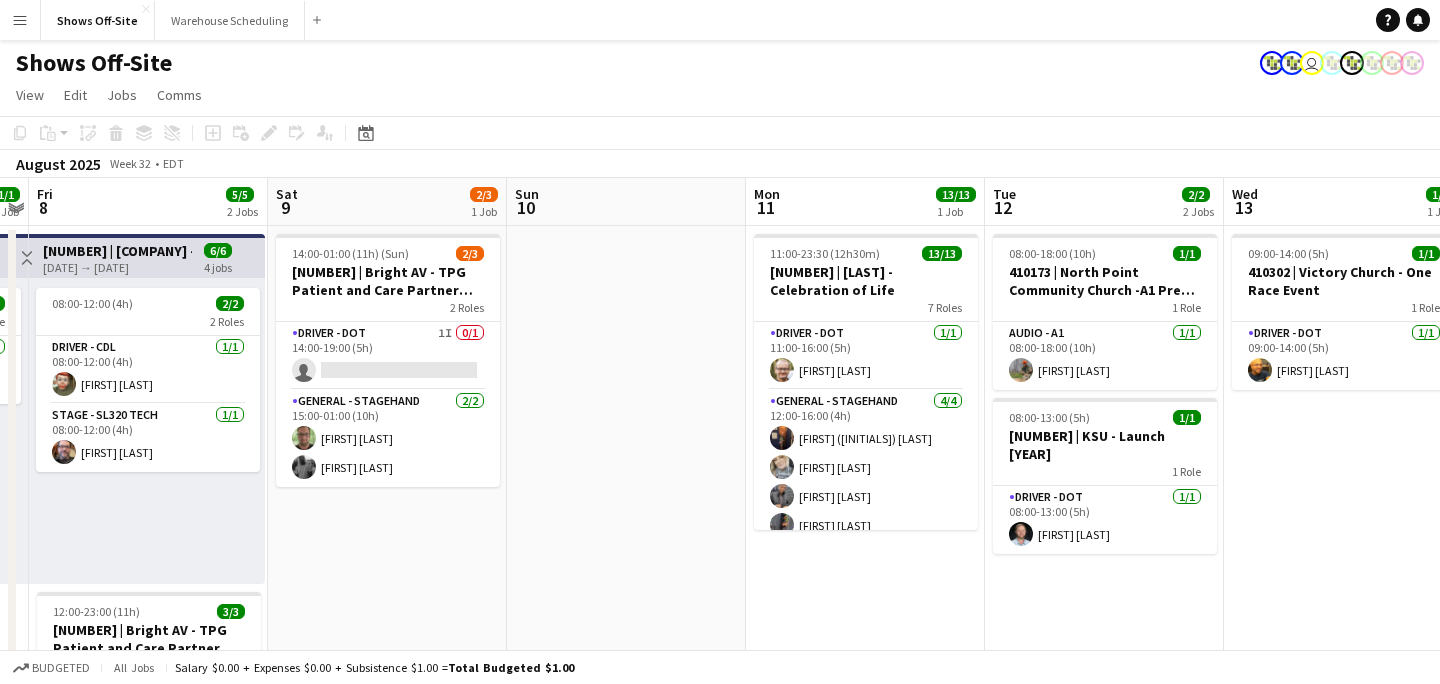 click at bounding box center [626, 935] 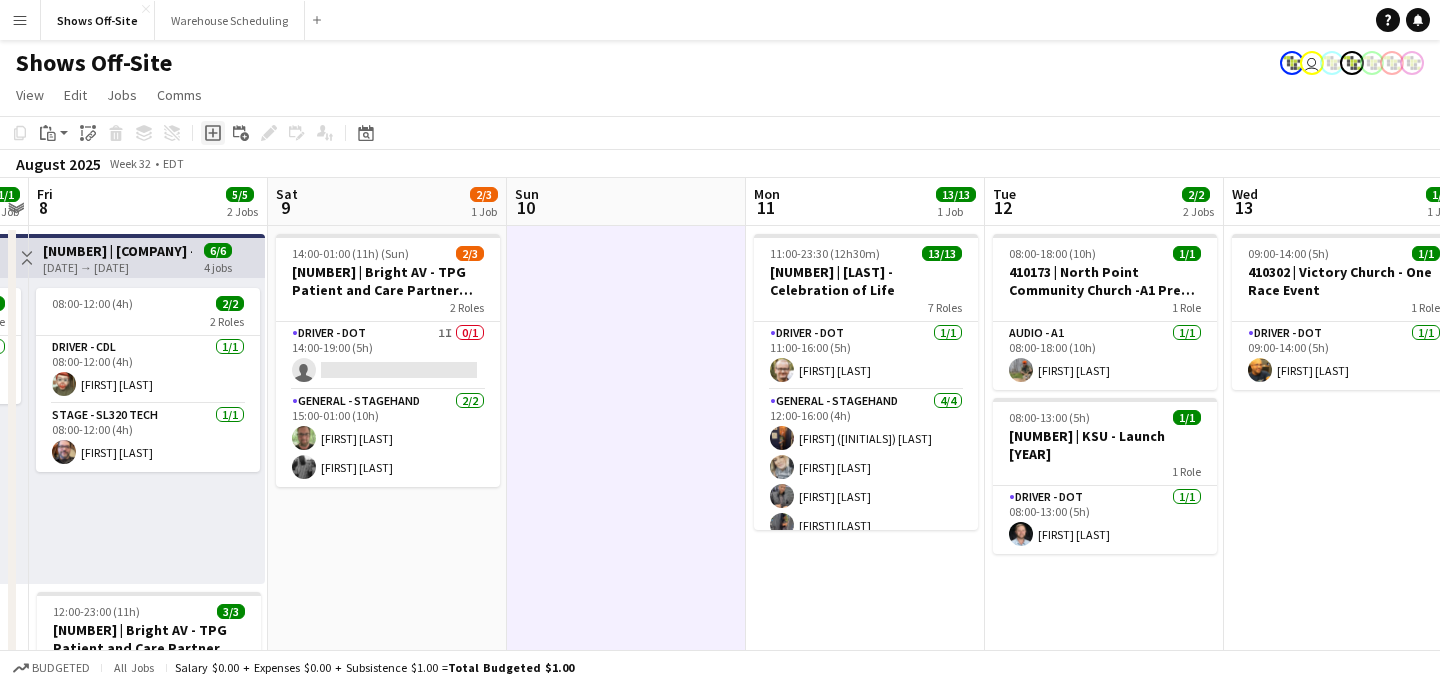 click on "Add job" at bounding box center (213, 133) 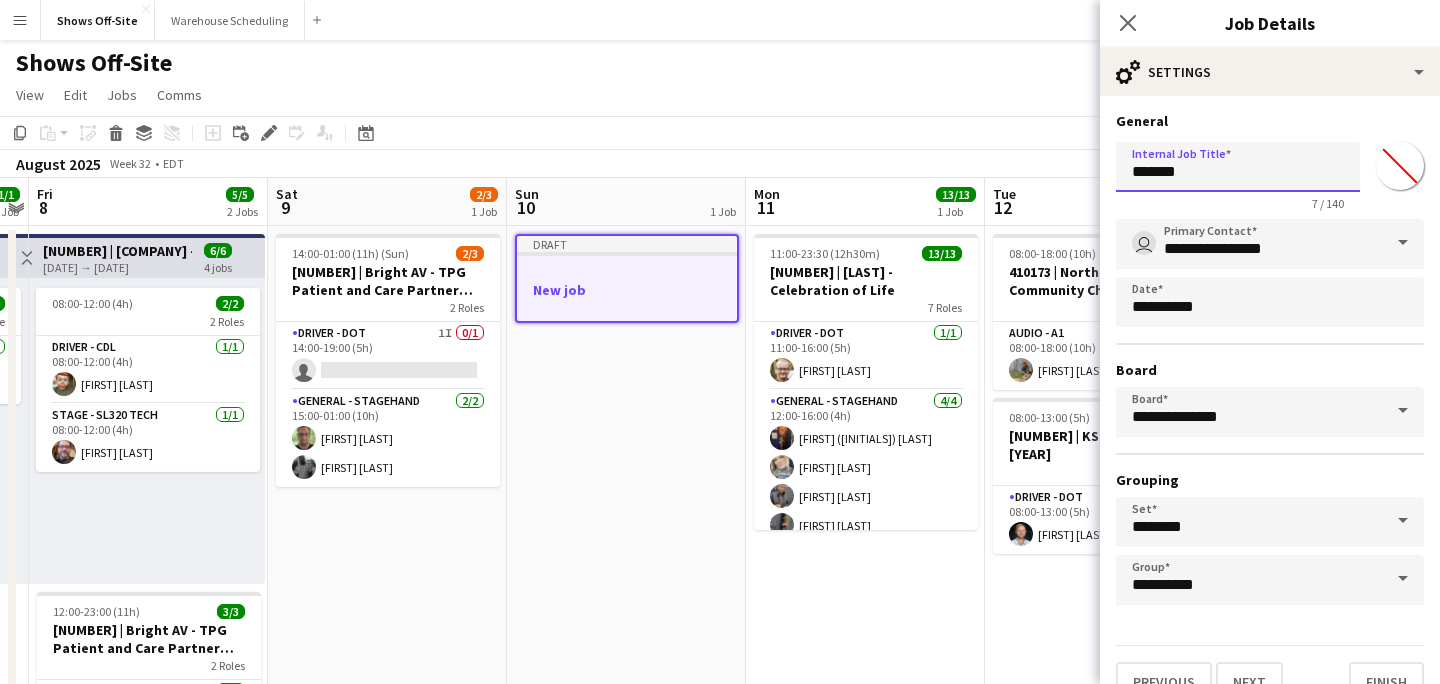 drag, startPoint x: 1222, startPoint y: 170, endPoint x: 1065, endPoint y: 170, distance: 157 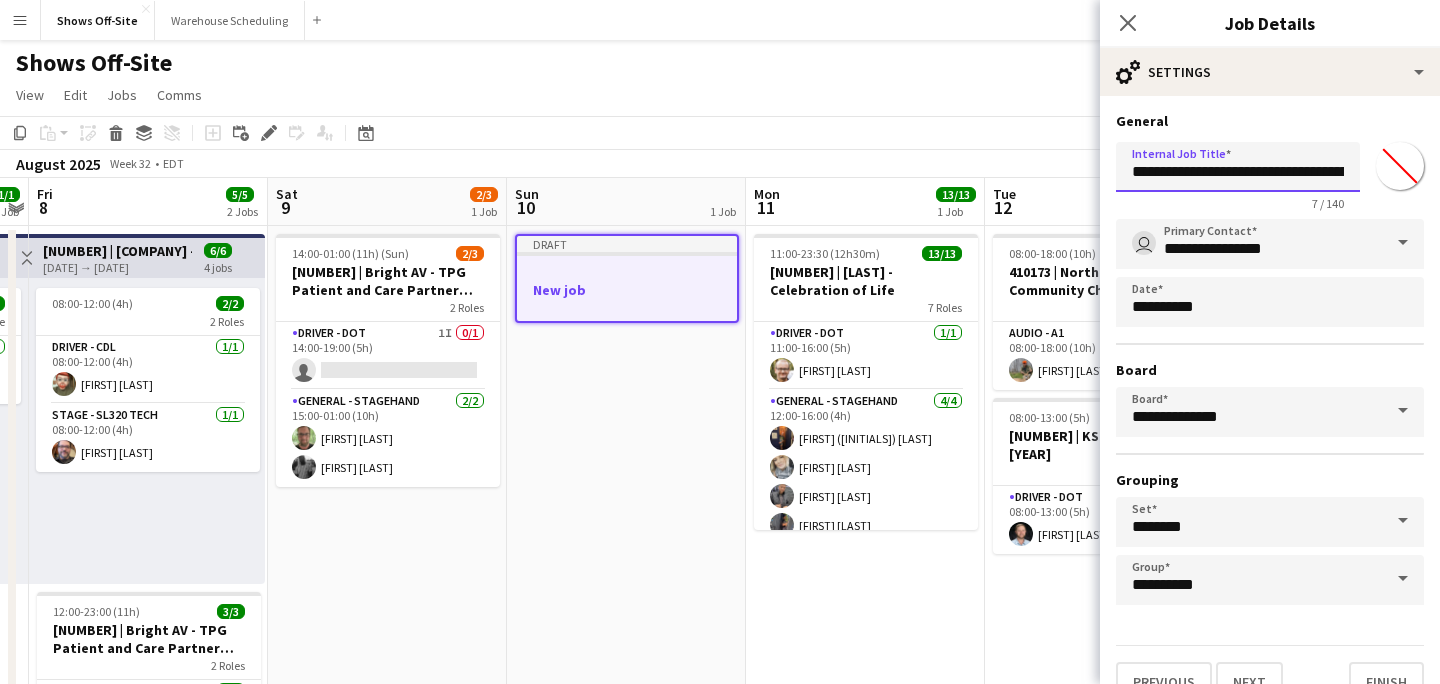 scroll, scrollTop: 0, scrollLeft: 195, axis: horizontal 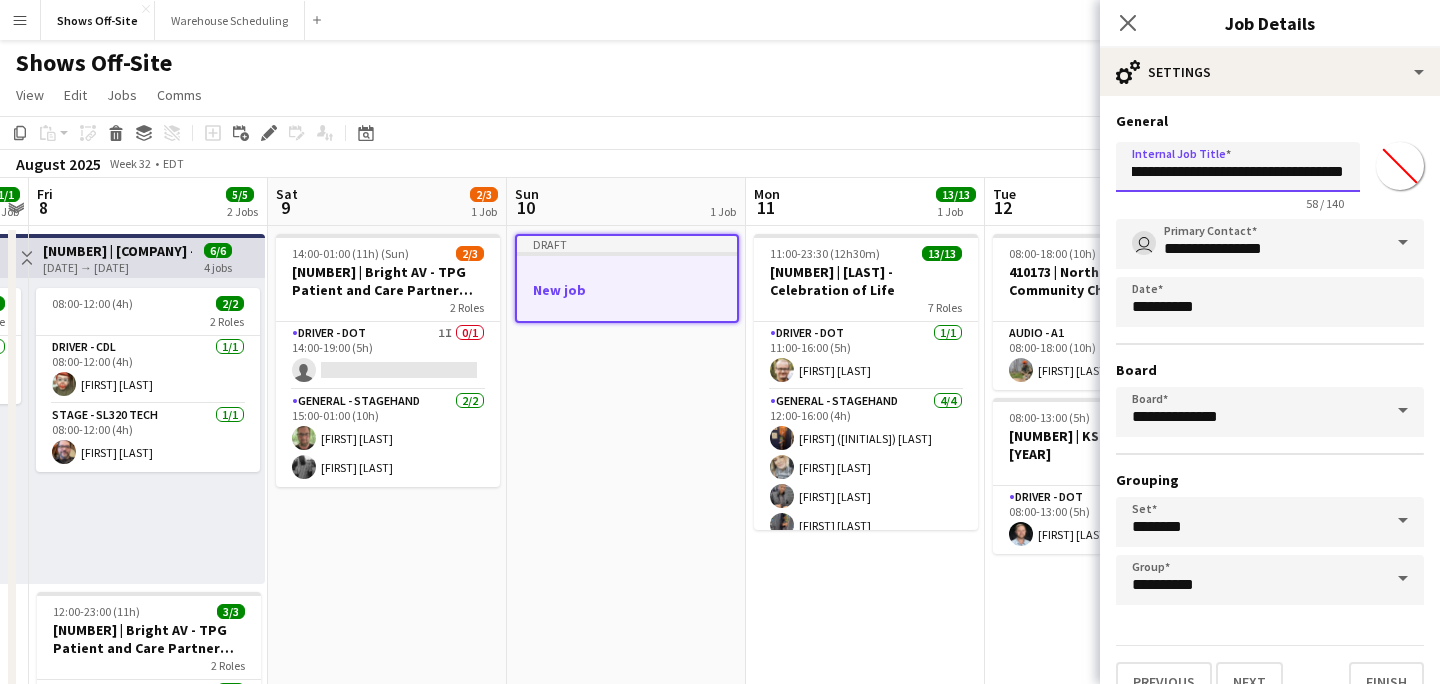 type on "**********" 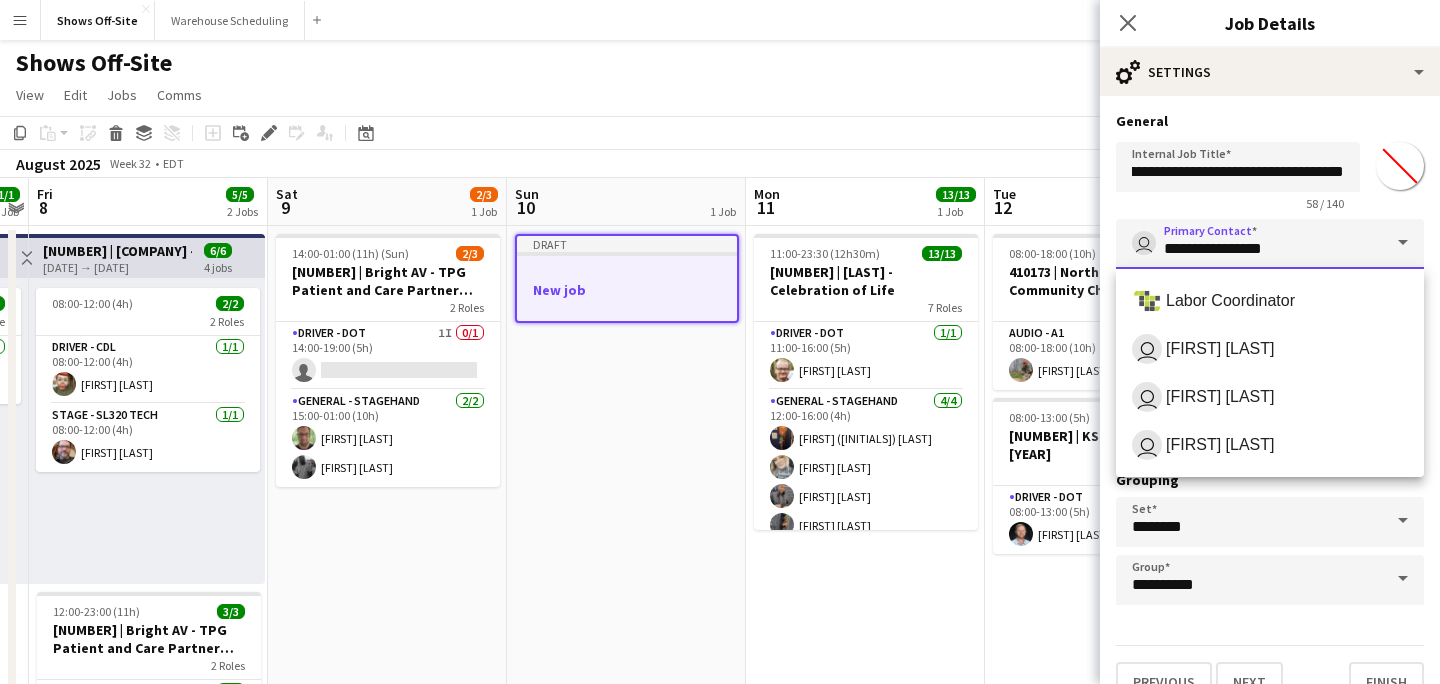 click on "**********" at bounding box center (1270, 244) 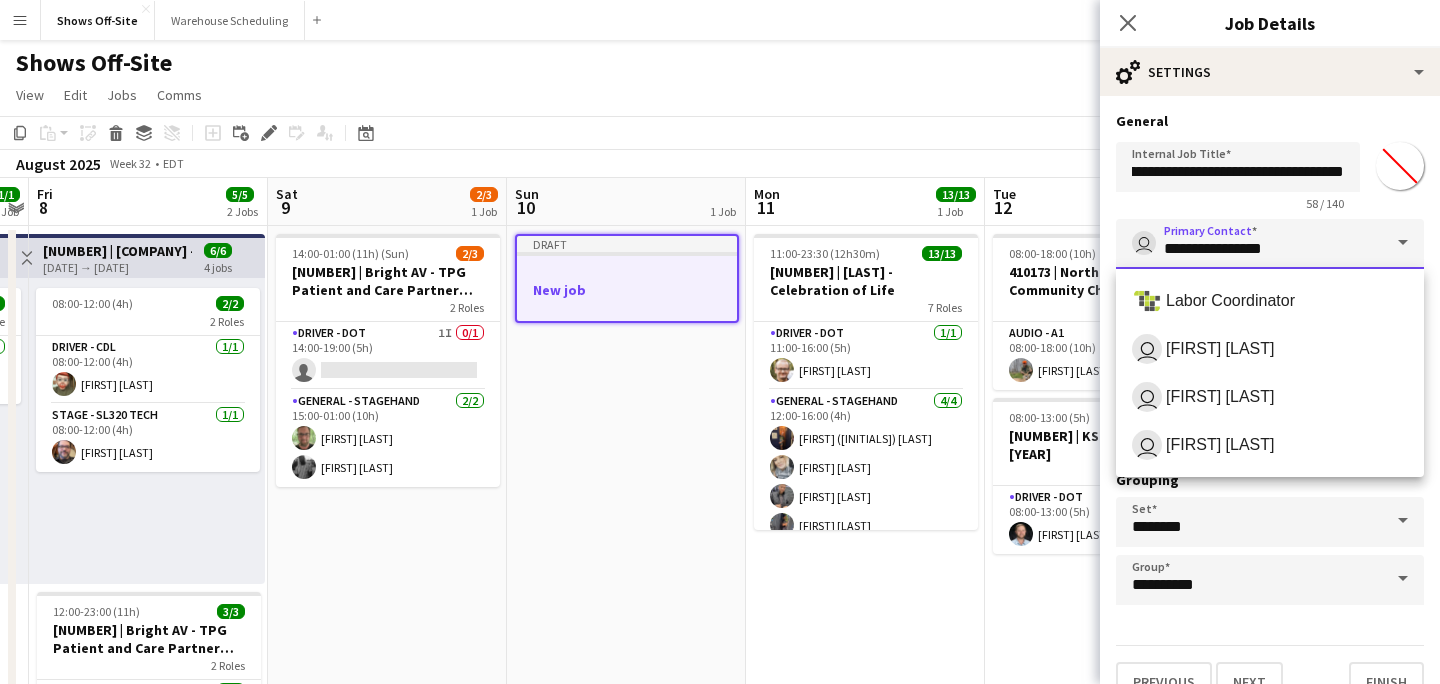 scroll, scrollTop: 0, scrollLeft: 0, axis: both 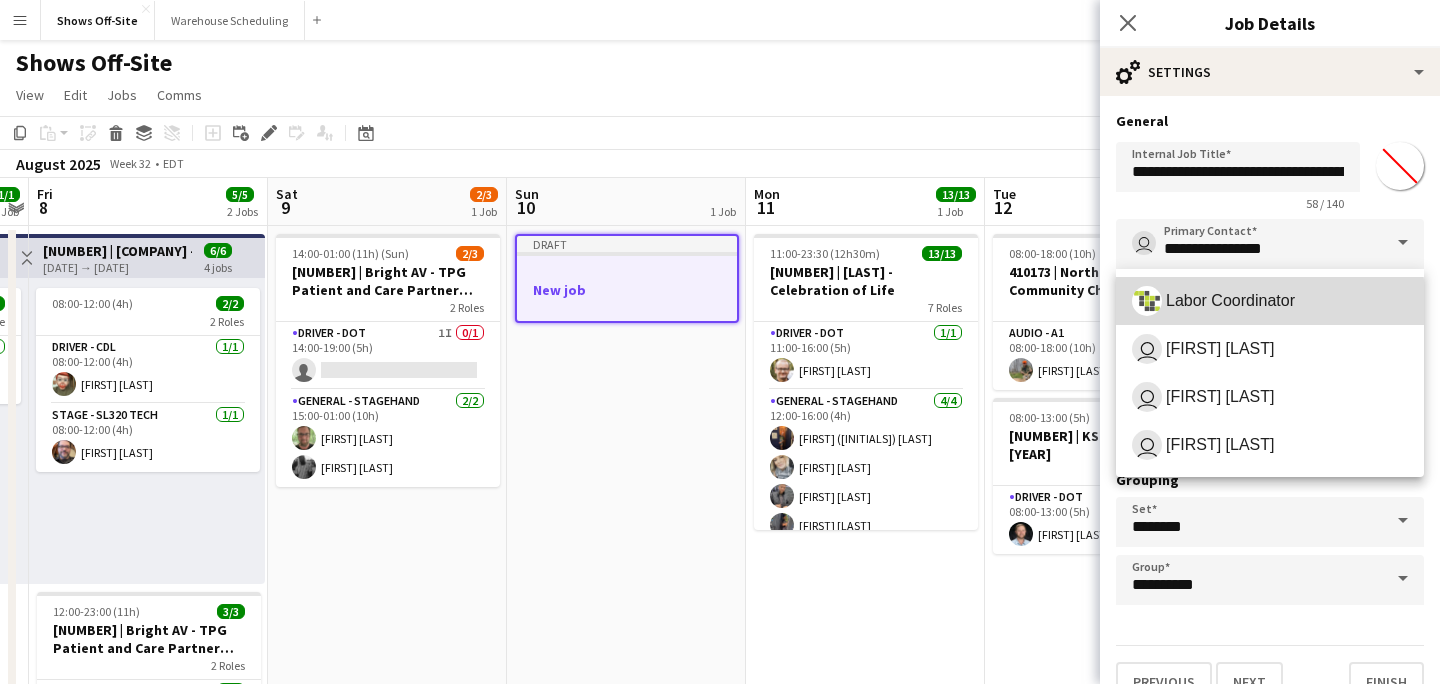 click on "Labor Coordinator" at bounding box center (1270, 301) 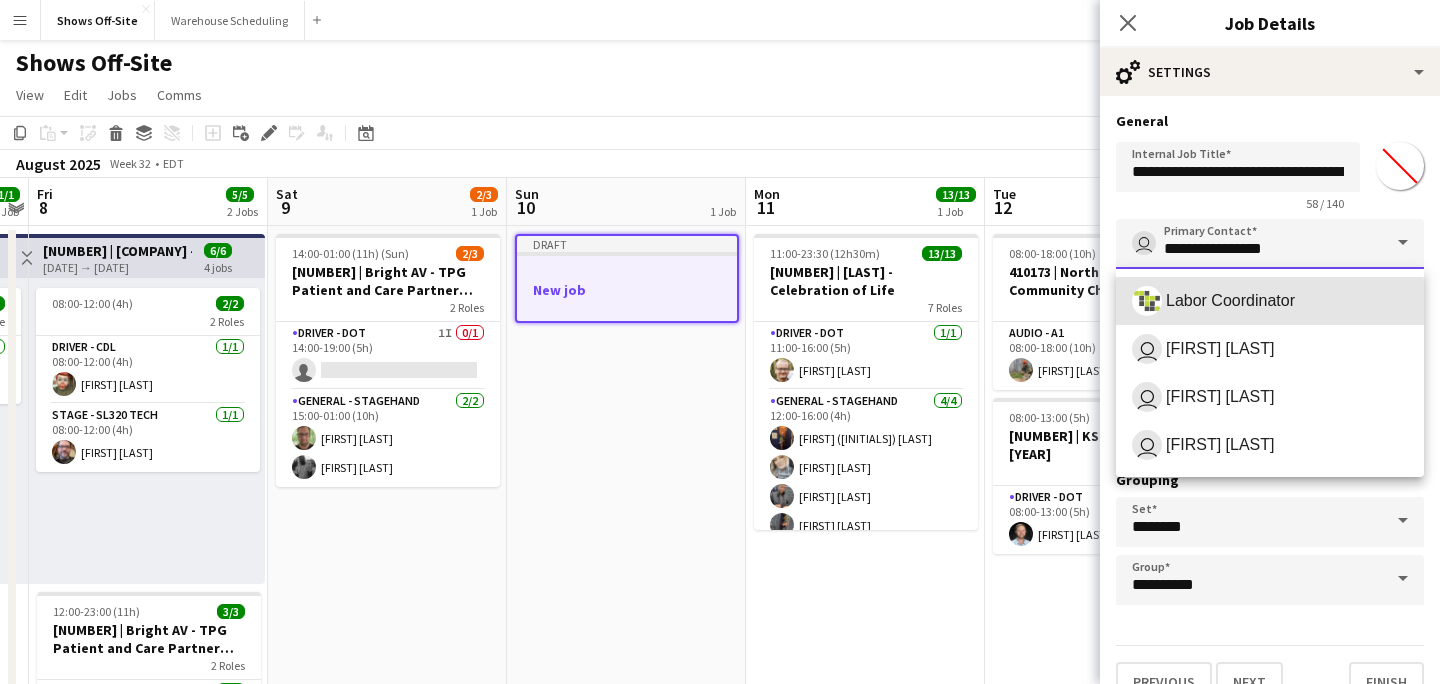 type on "**********" 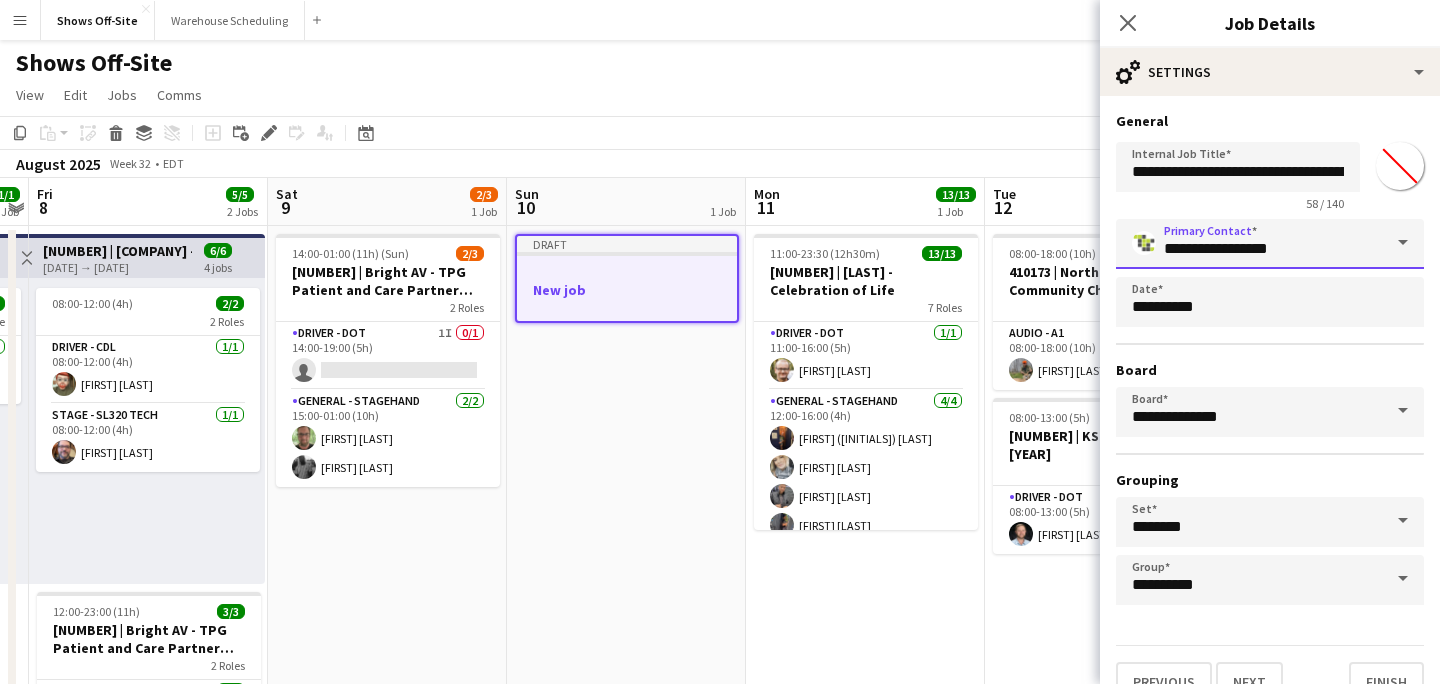 scroll, scrollTop: 34, scrollLeft: 0, axis: vertical 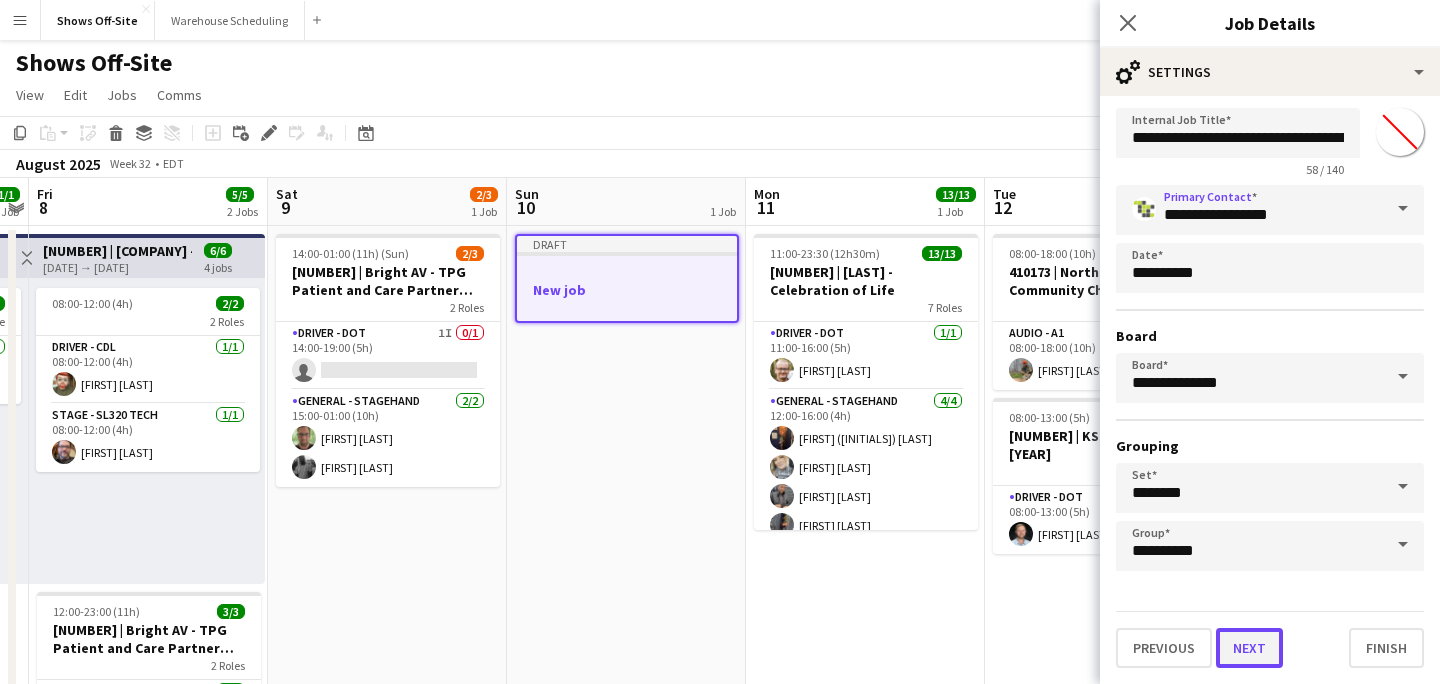 click on "Next" at bounding box center (1249, 648) 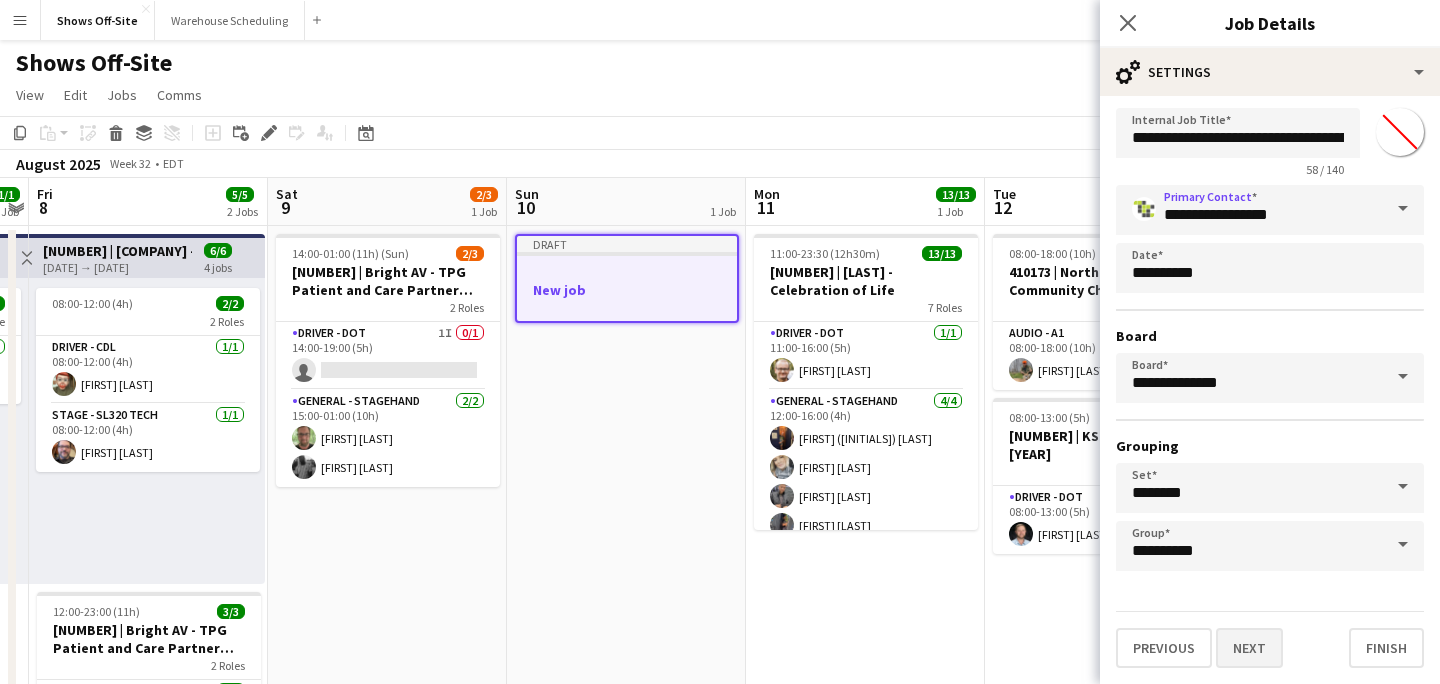 scroll, scrollTop: 0, scrollLeft: 0, axis: both 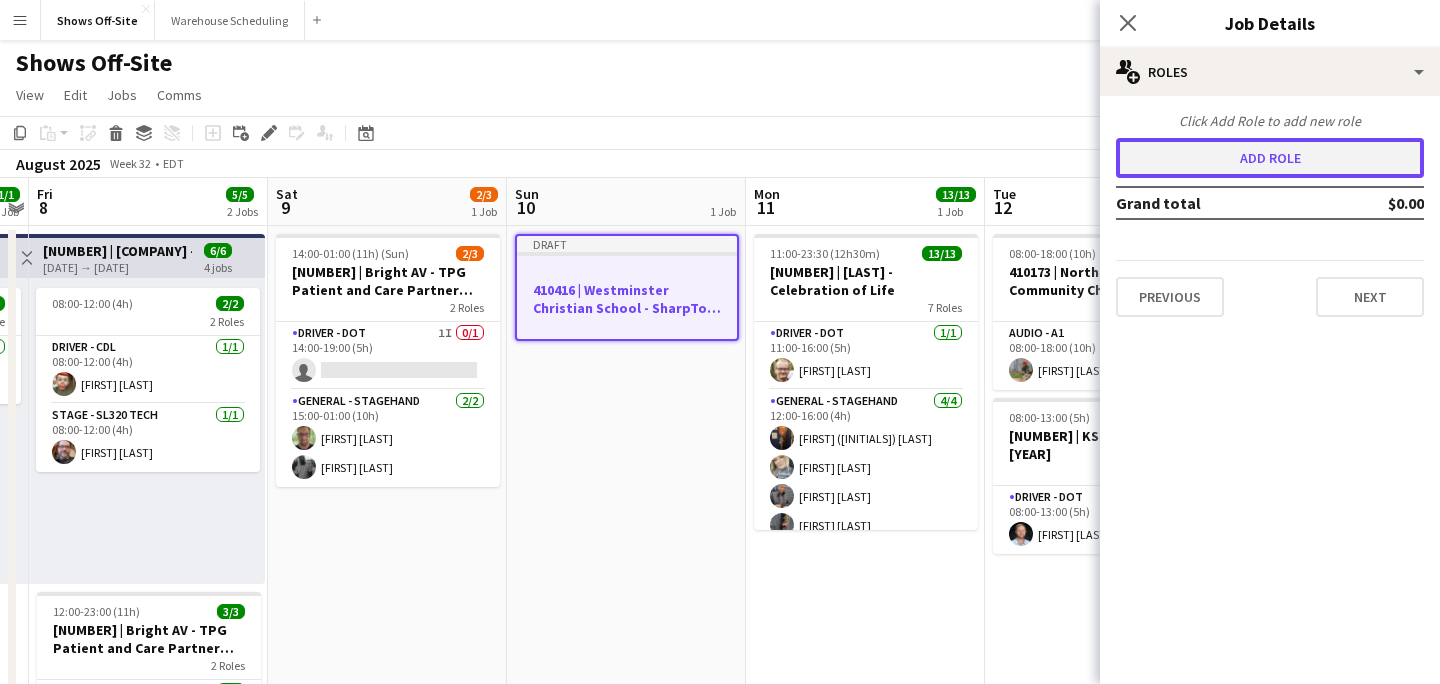 click on "Add role" at bounding box center [1270, 158] 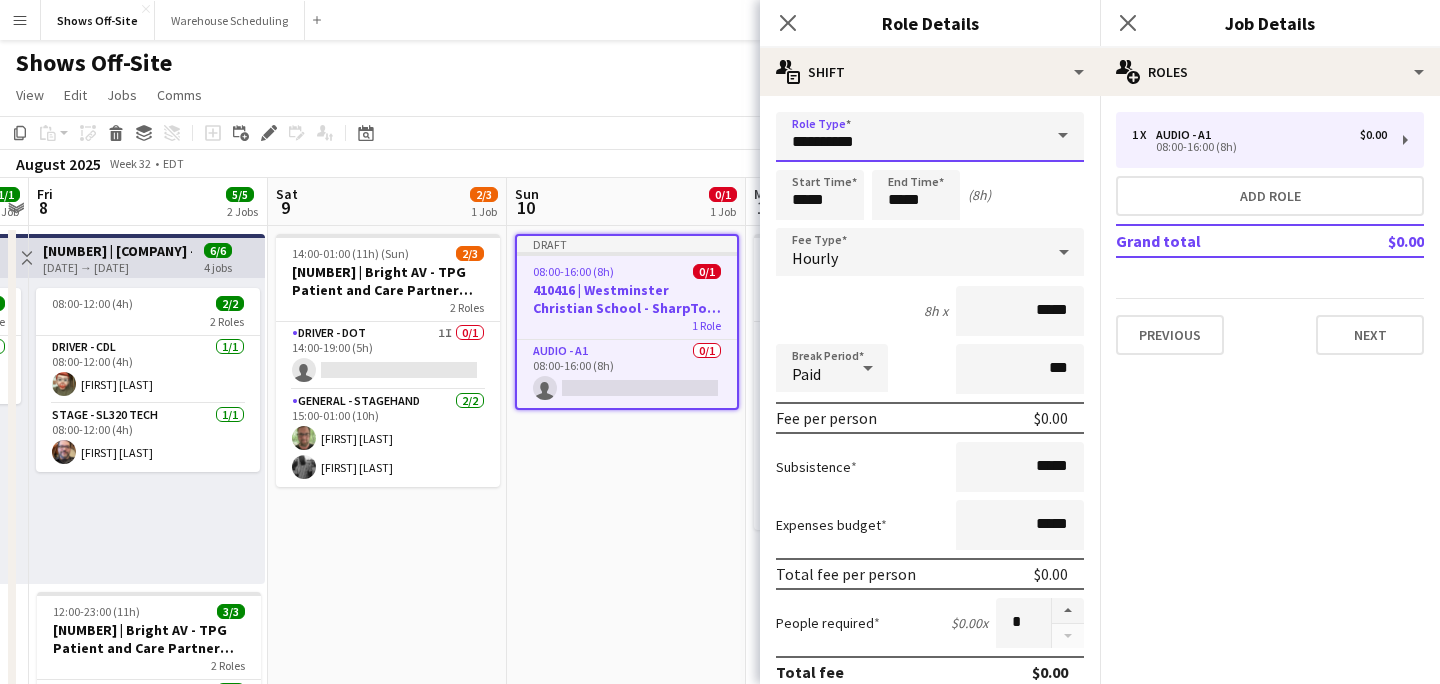 drag, startPoint x: 863, startPoint y: 131, endPoint x: 648, endPoint y: 126, distance: 215.05814 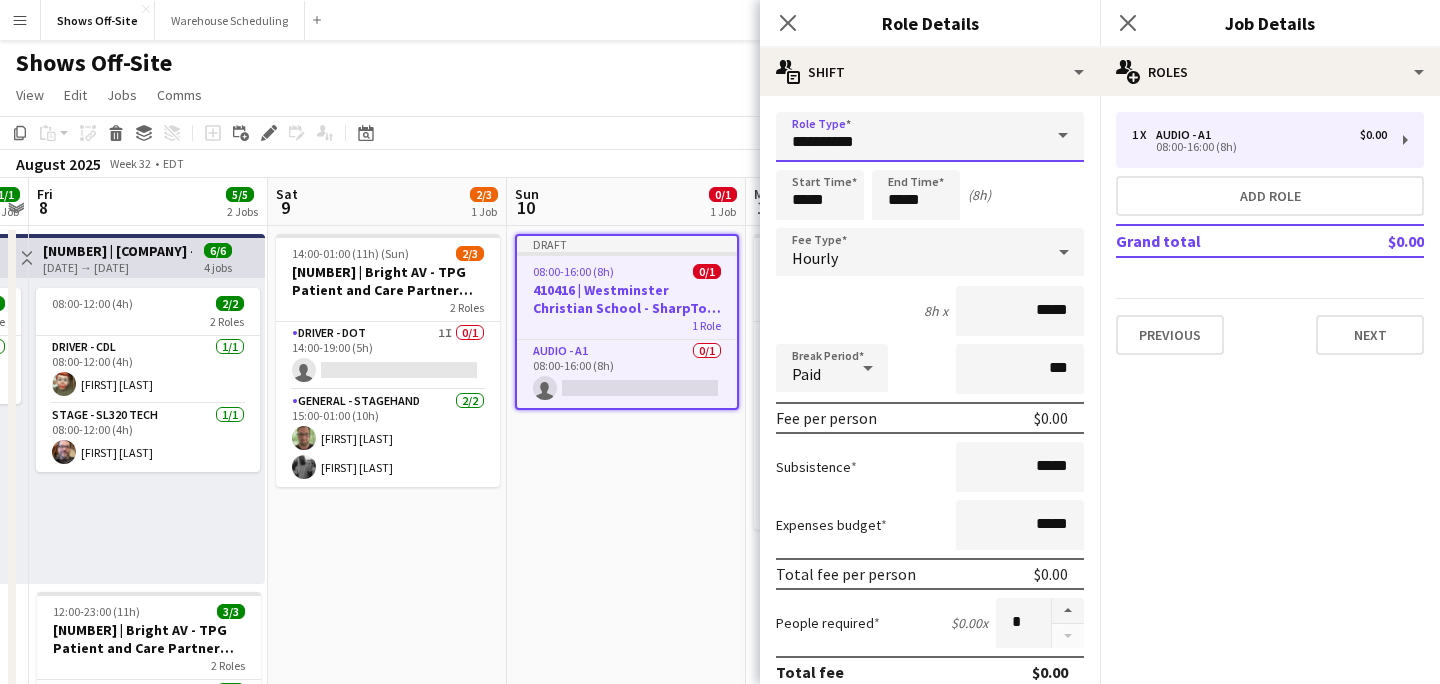 click on "Menu
Boards
Boards   Boards   All jobs   Status
Workforce
Workforce   My Workforce   Recruiting
Comms
Comms
Pay
Pay   Approvals   Payments   Reports
Platform Settings
Platform Settings   App settings   Your settings   Profiles
Training Academy
Training Academy
Knowledge Base
Knowledge Base
Product Updates
Product Updates   Log Out   Privacy   Shows Off-Site
Close
Warehouse Scheduling
Close
Add
Help
Notifications
Shows Off-Site
user
View  Day view expanded Day view collapsed Month view" at bounding box center (720, 839) 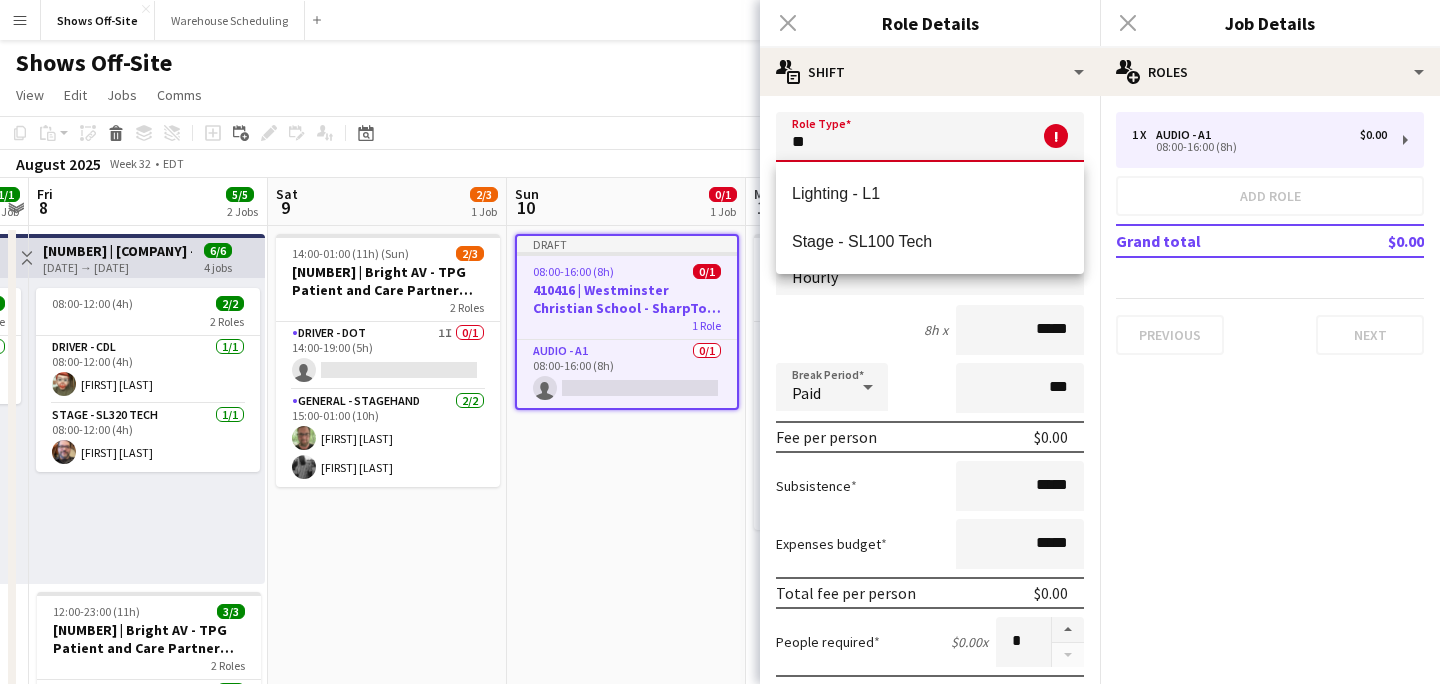 click on "Lighting - L1" at bounding box center [930, 193] 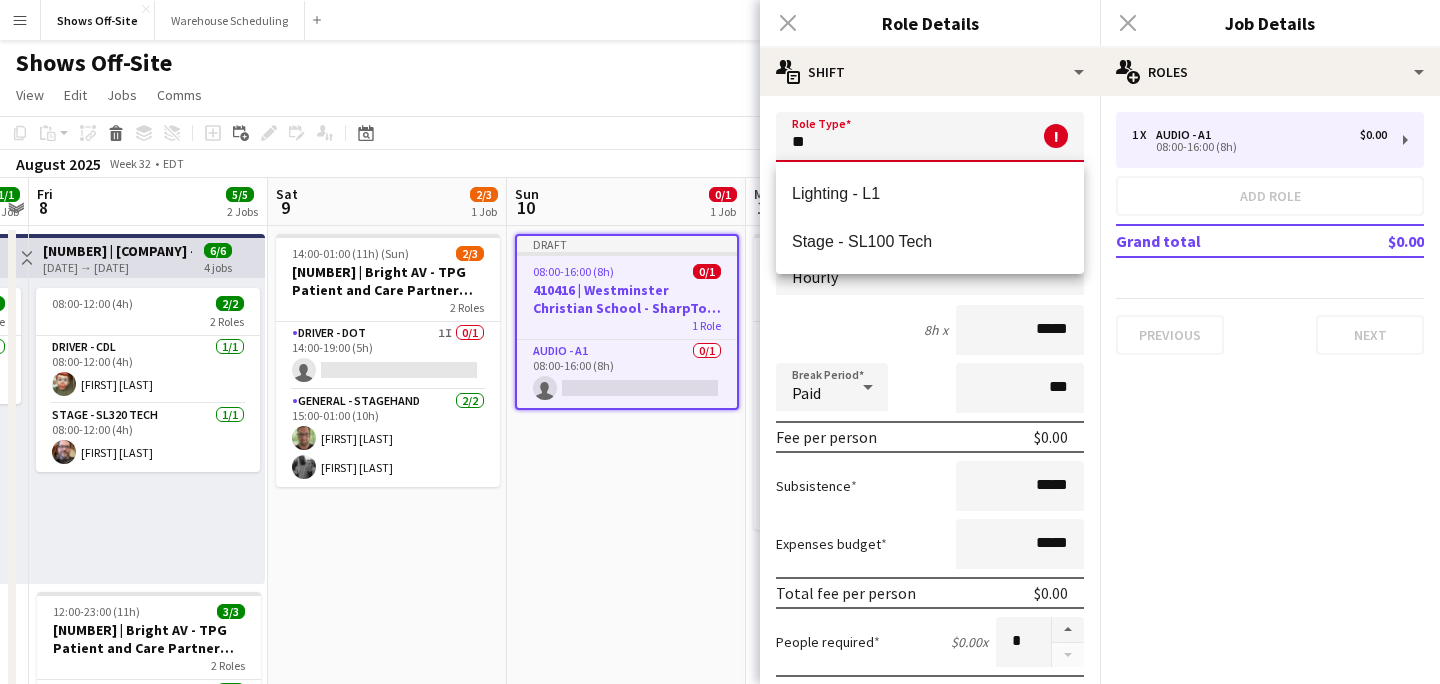type on "**********" 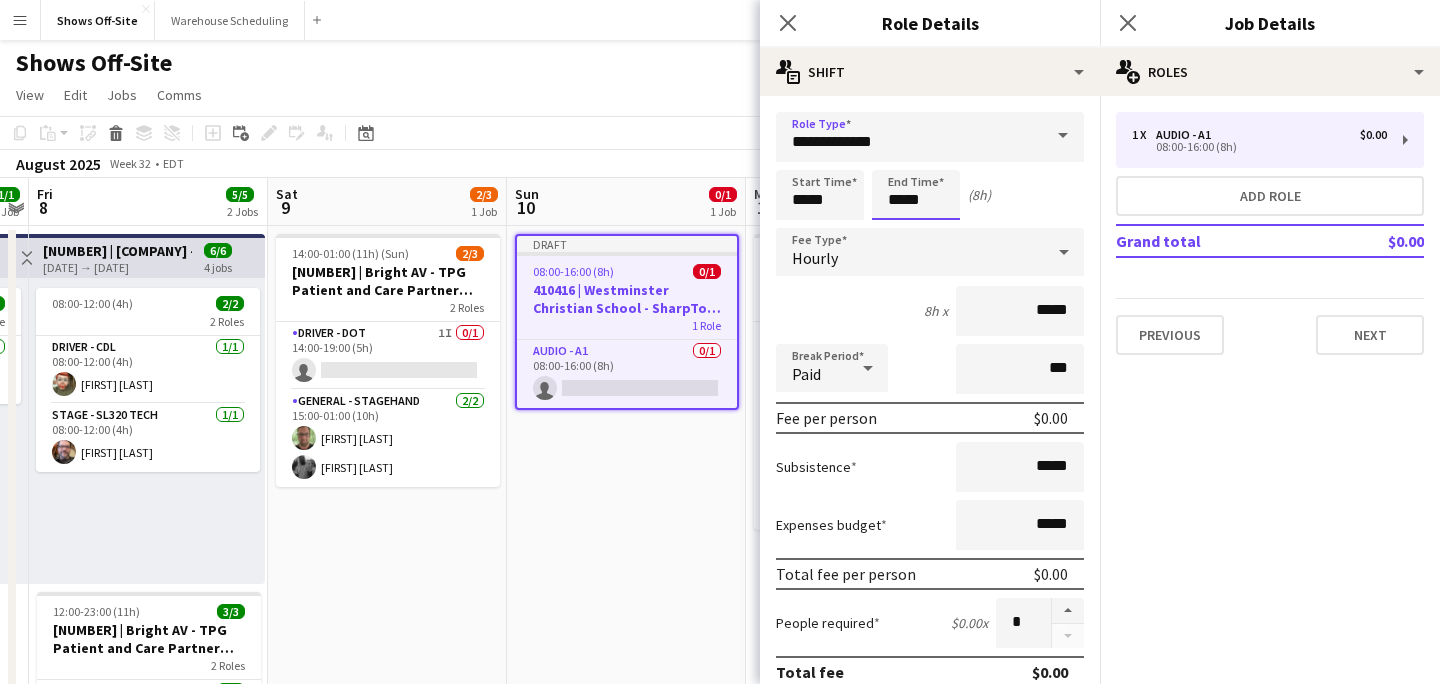 click on "*****" at bounding box center (916, 195) 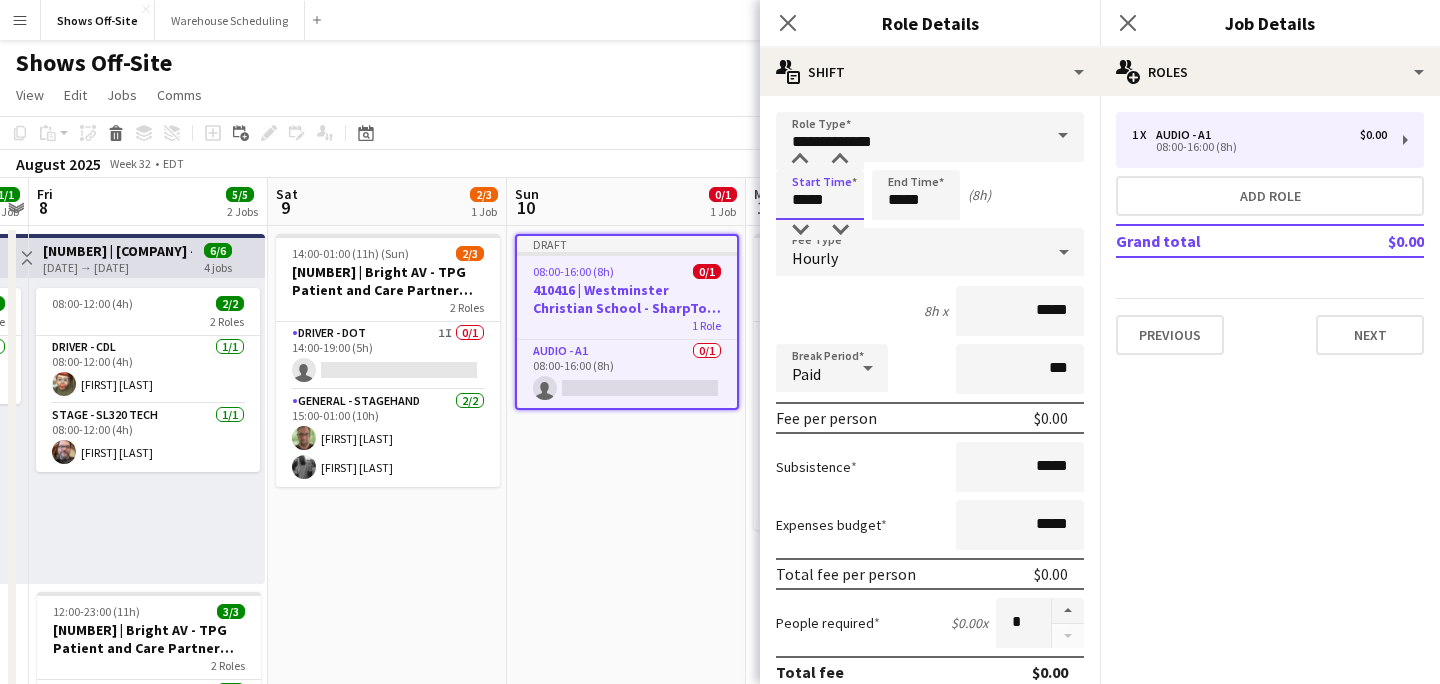 click on "*****" at bounding box center (820, 195) 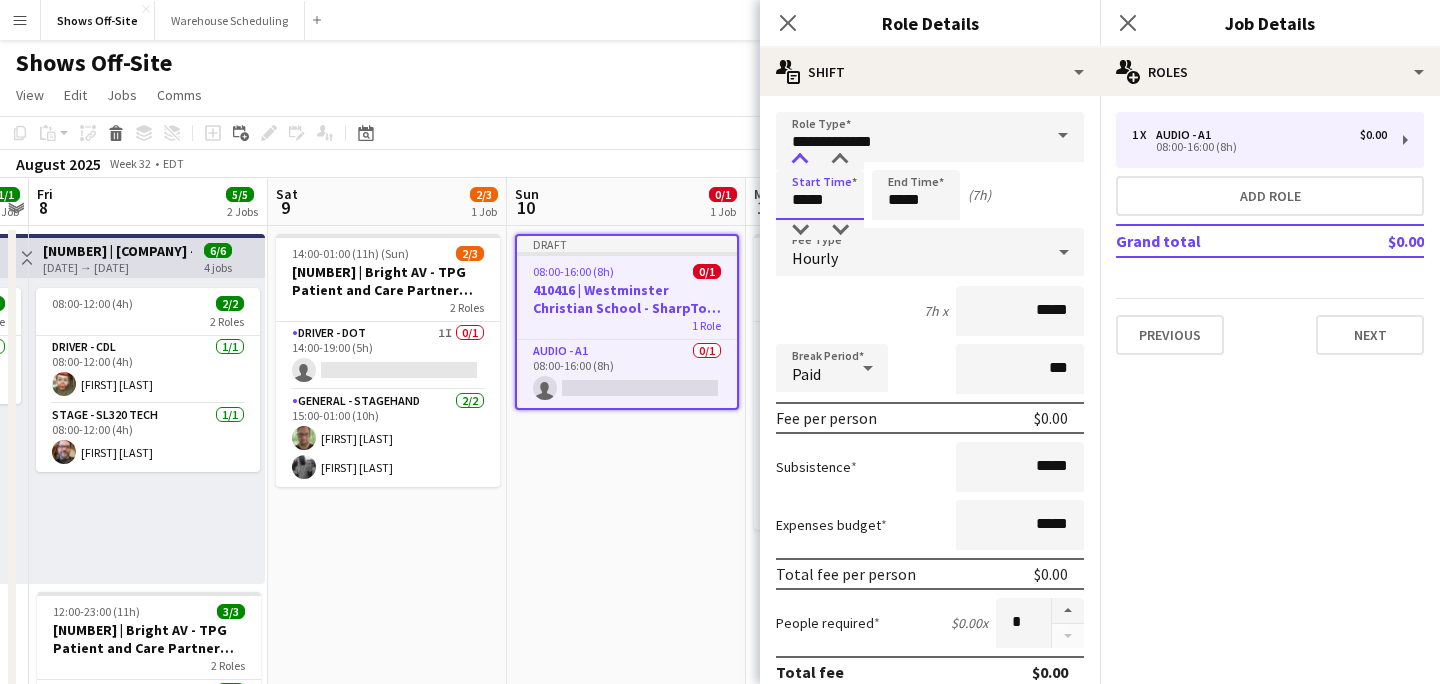 click at bounding box center [800, 160] 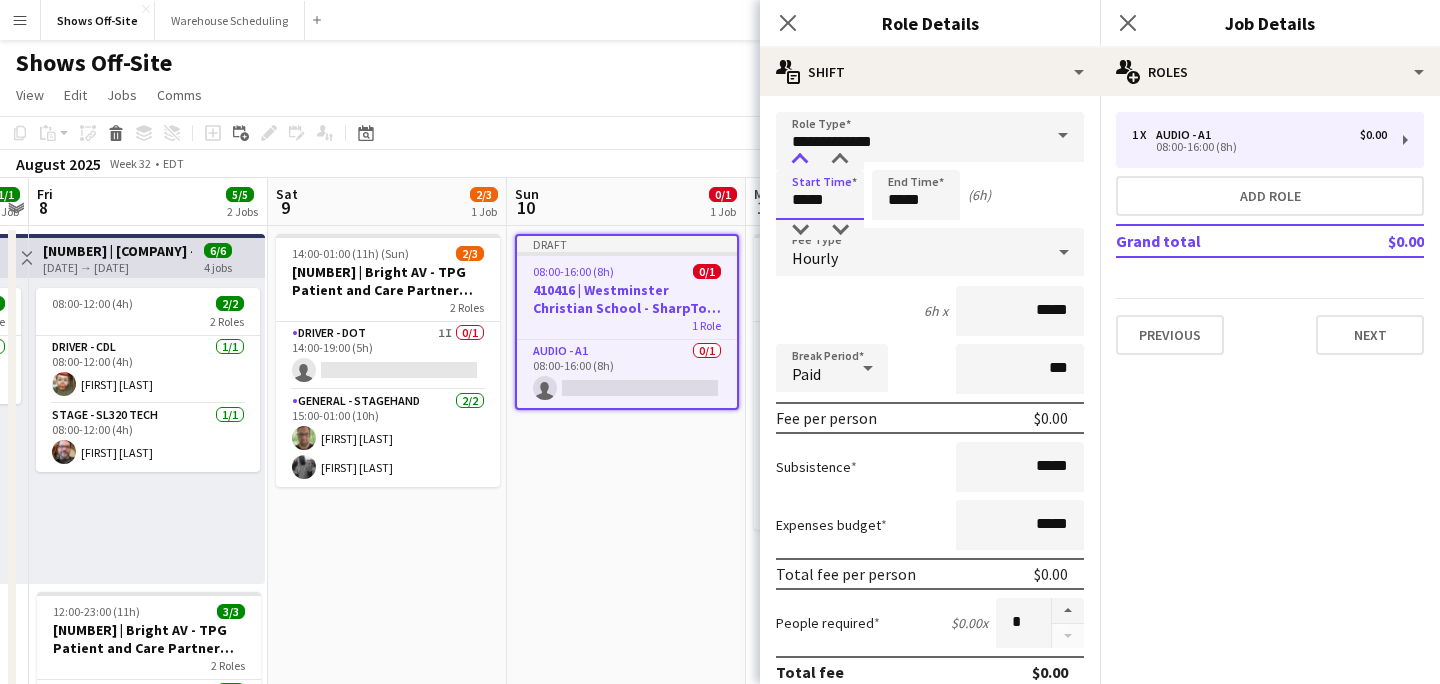 click at bounding box center (800, 160) 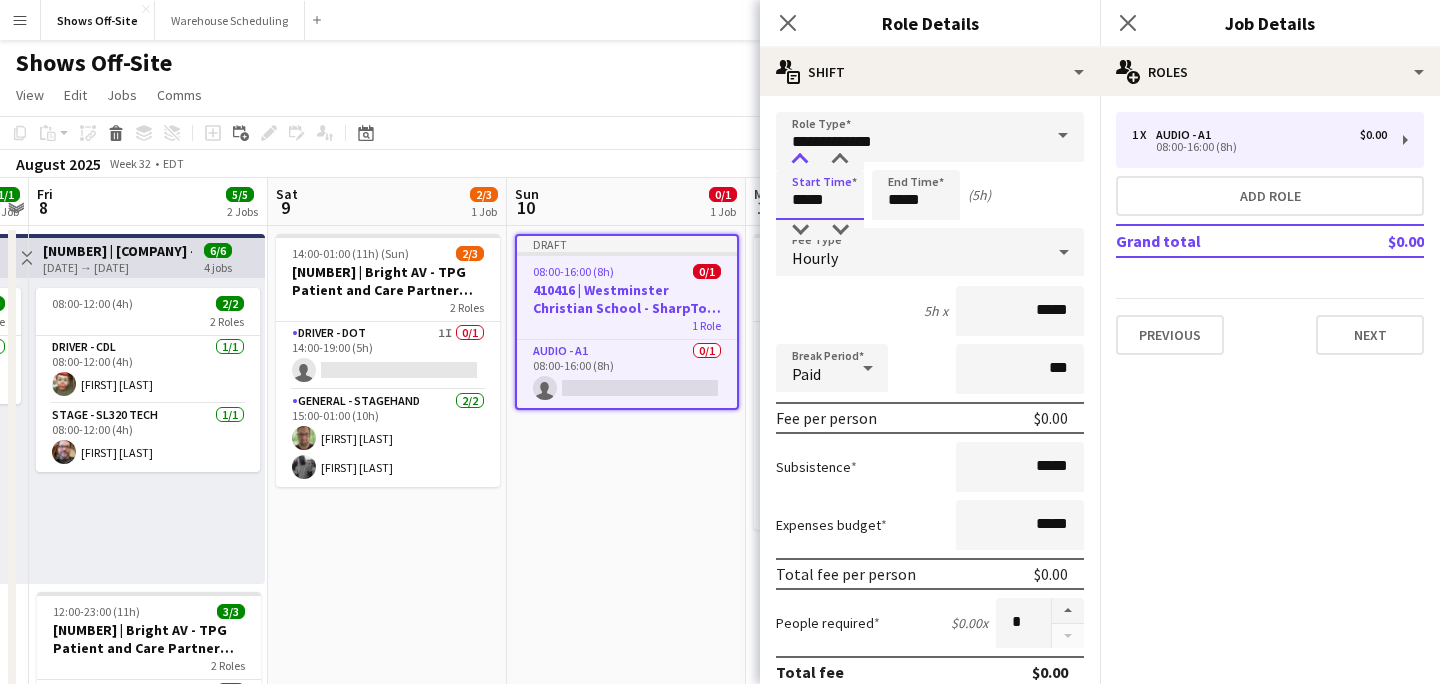 click at bounding box center [800, 160] 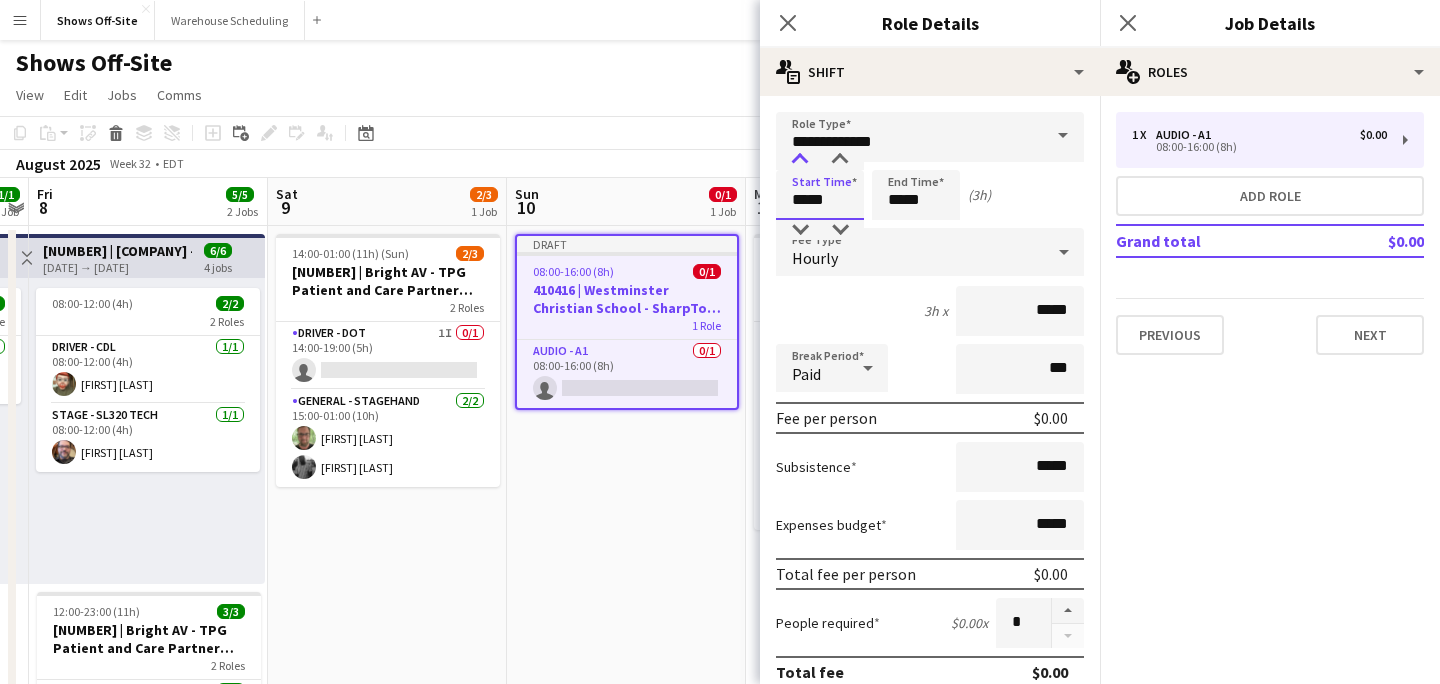 click at bounding box center [800, 160] 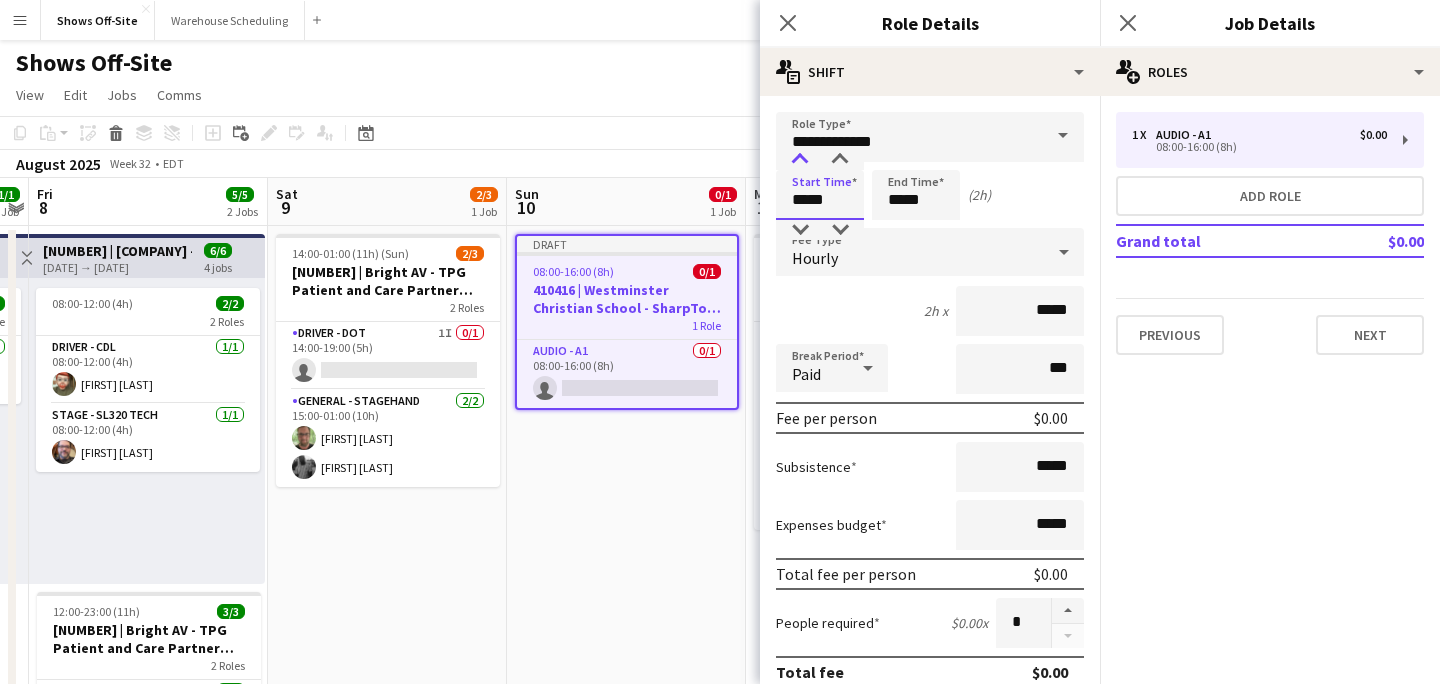 click at bounding box center (800, 160) 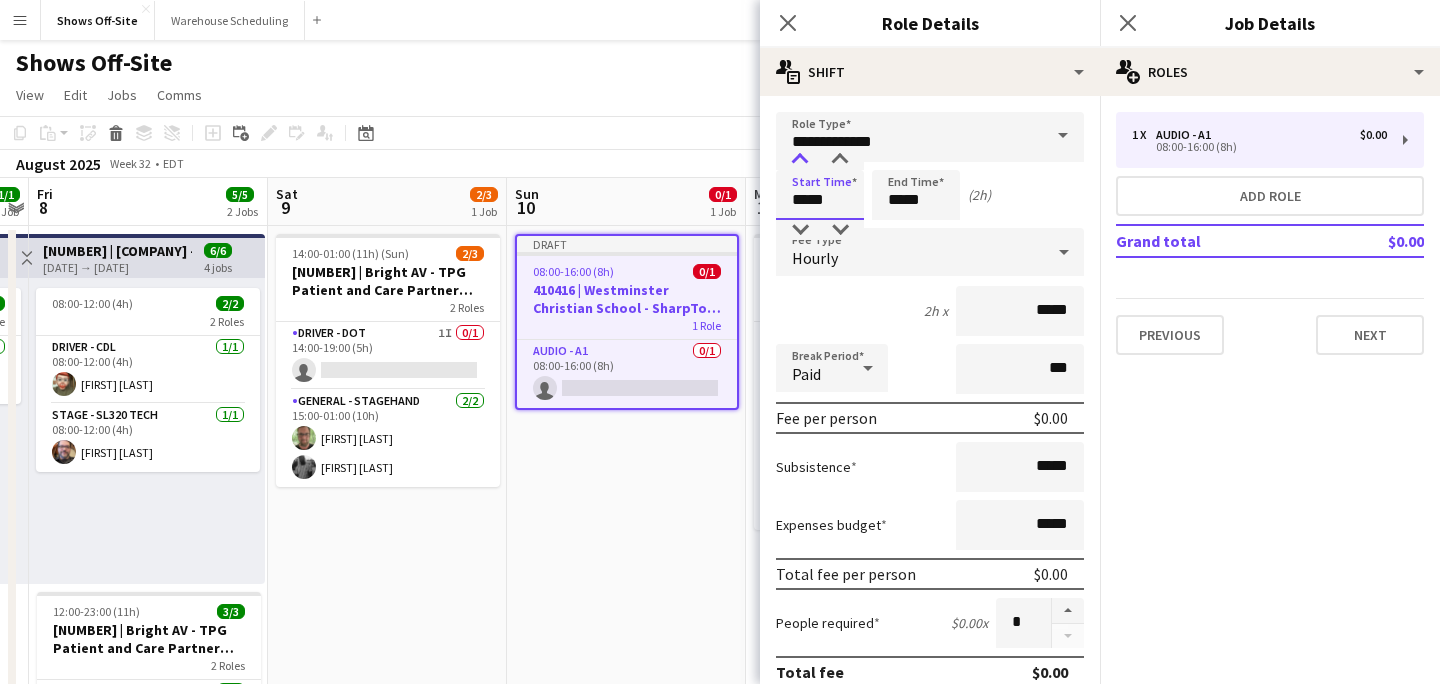 click at bounding box center (800, 160) 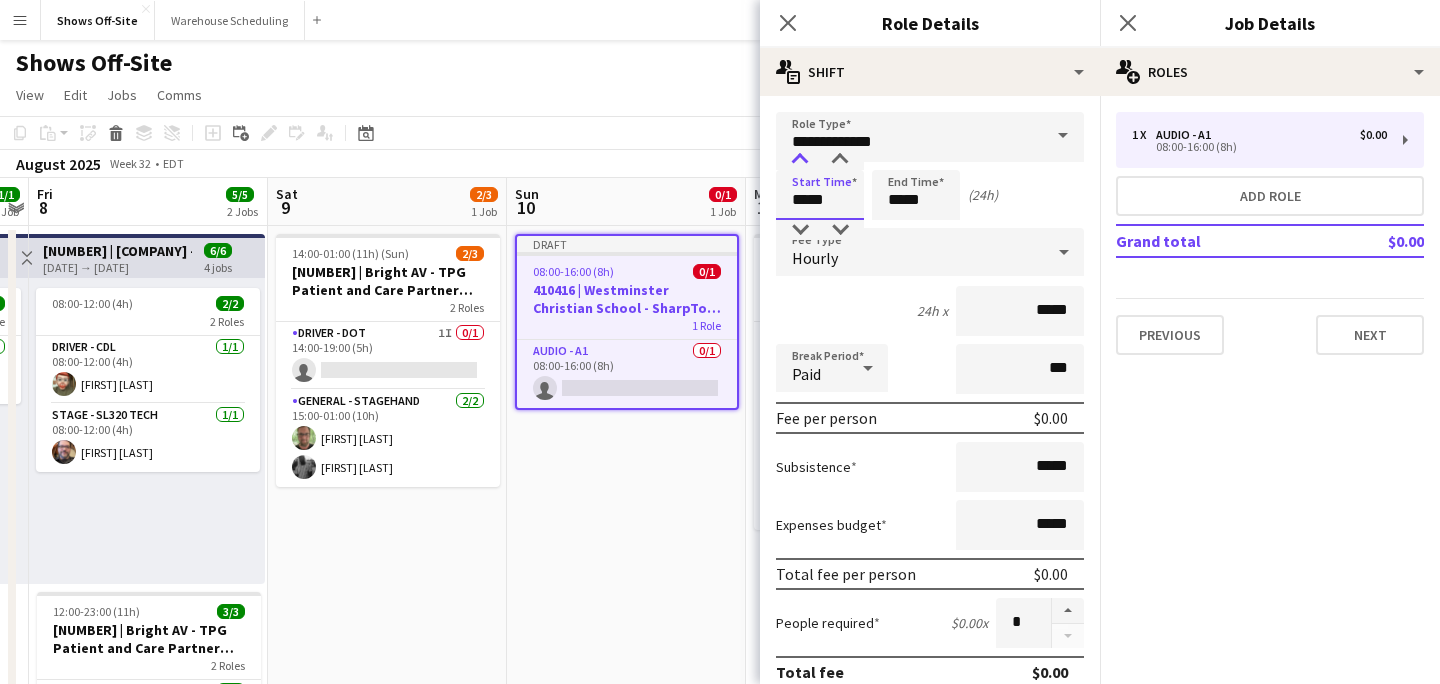 click at bounding box center [800, 160] 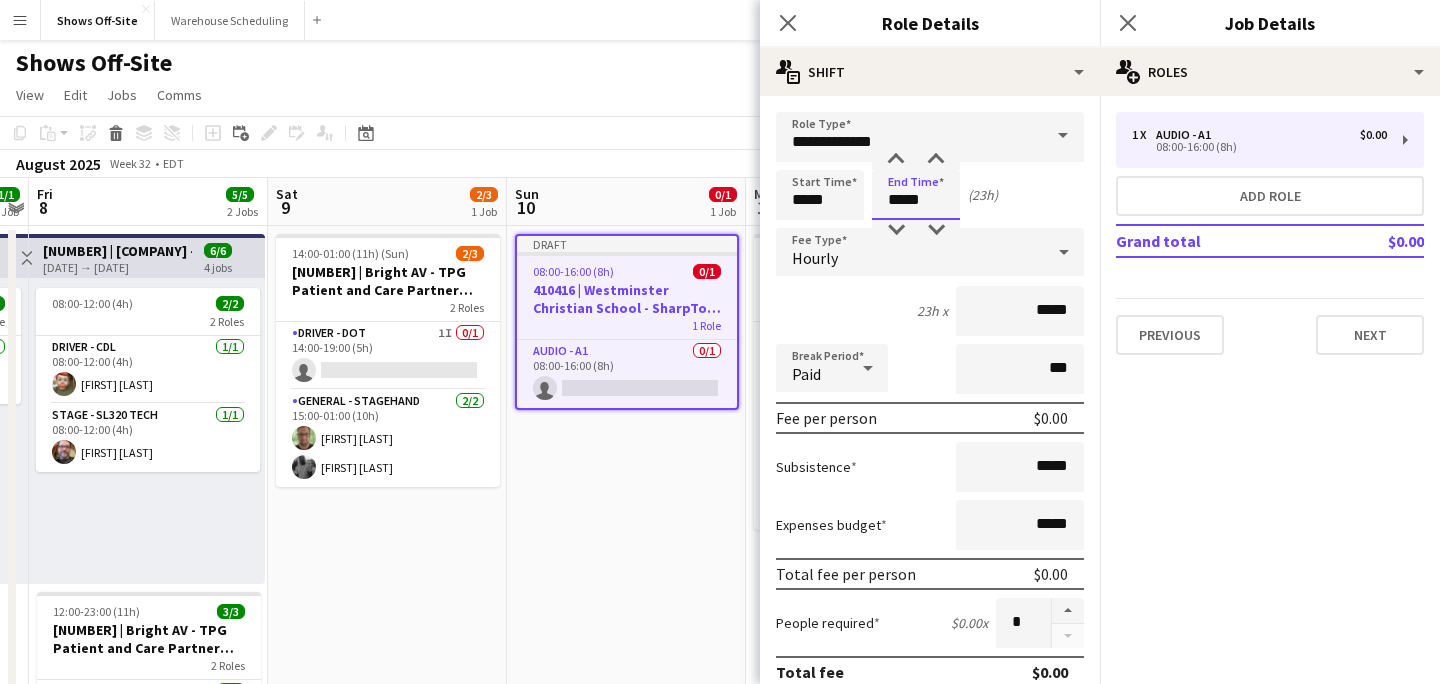 click on "*****" at bounding box center (916, 195) 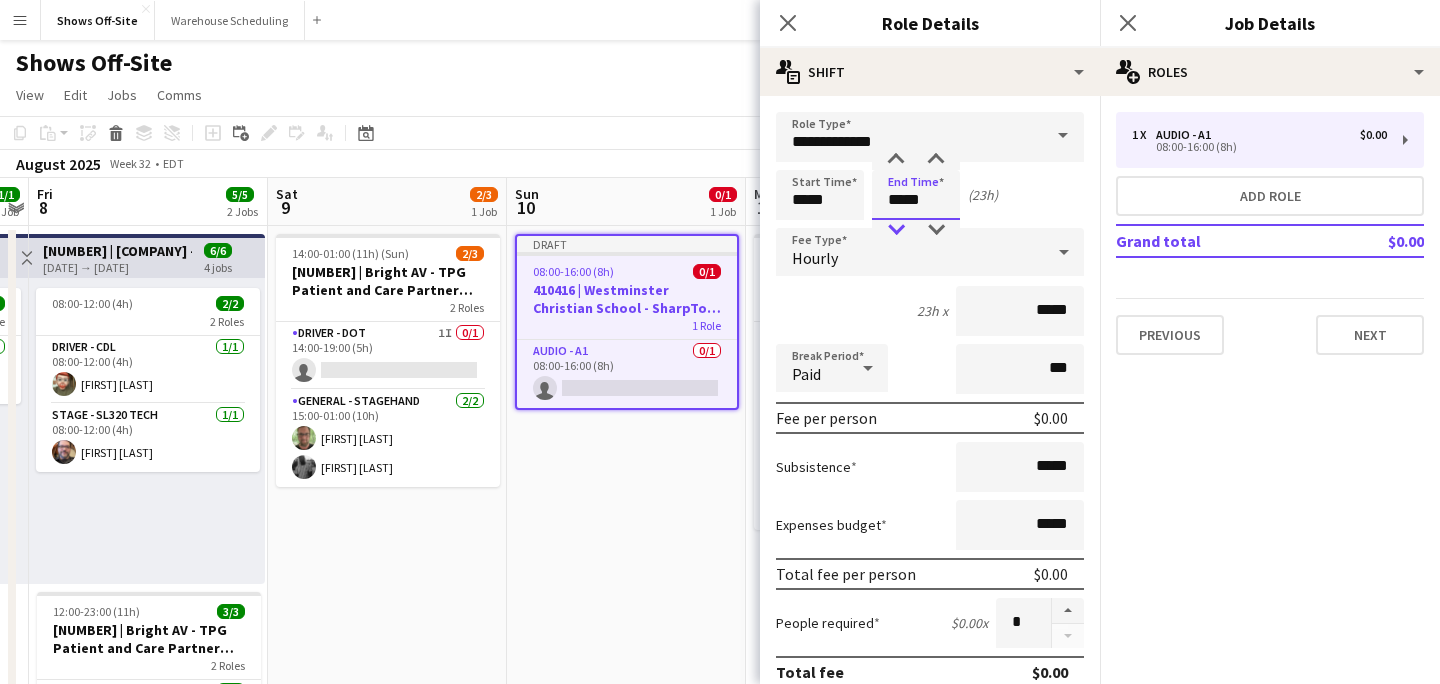 click at bounding box center (896, 230) 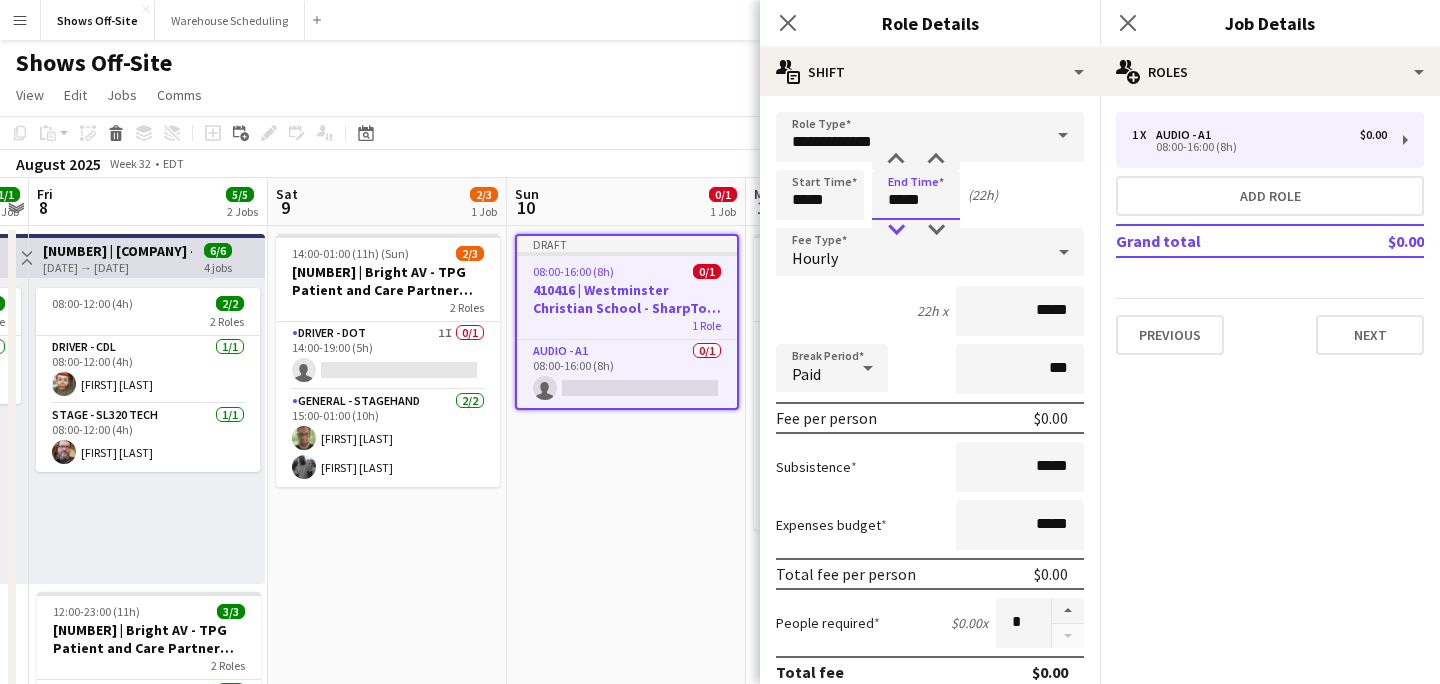 click at bounding box center (896, 230) 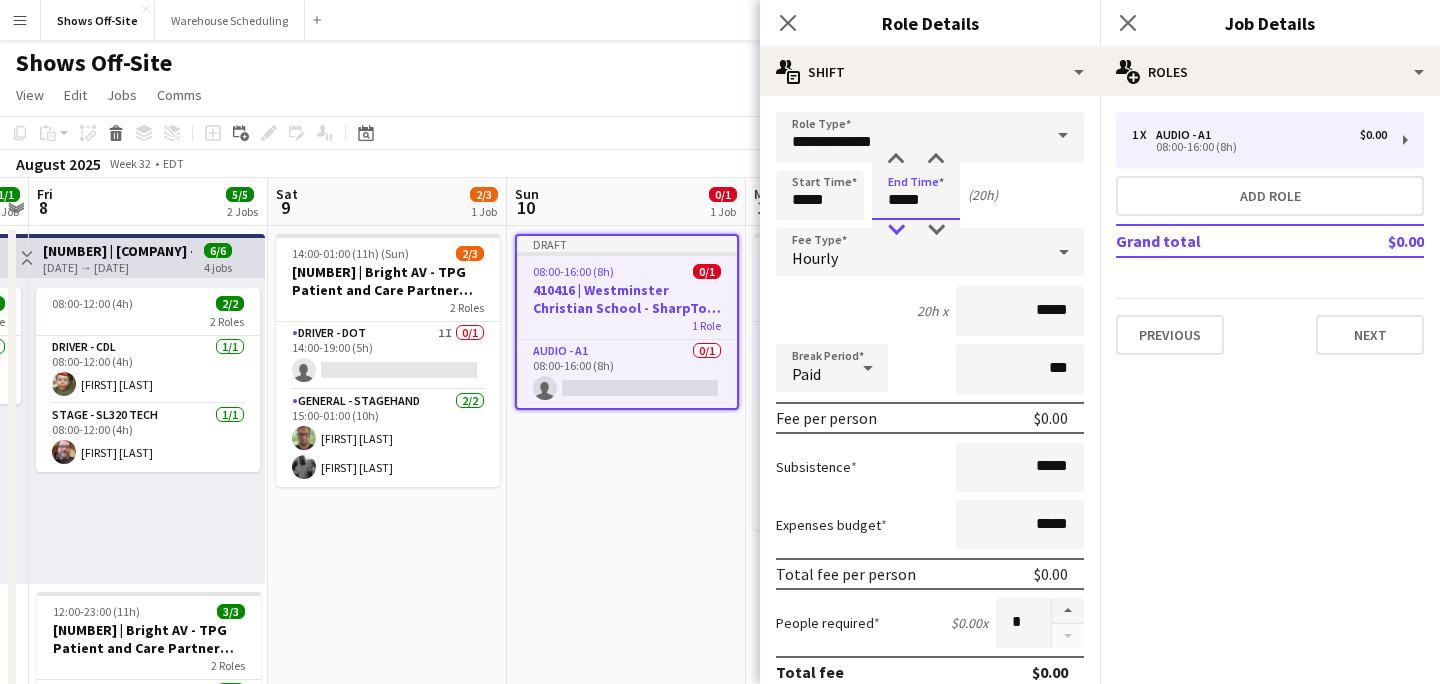 click at bounding box center (896, 230) 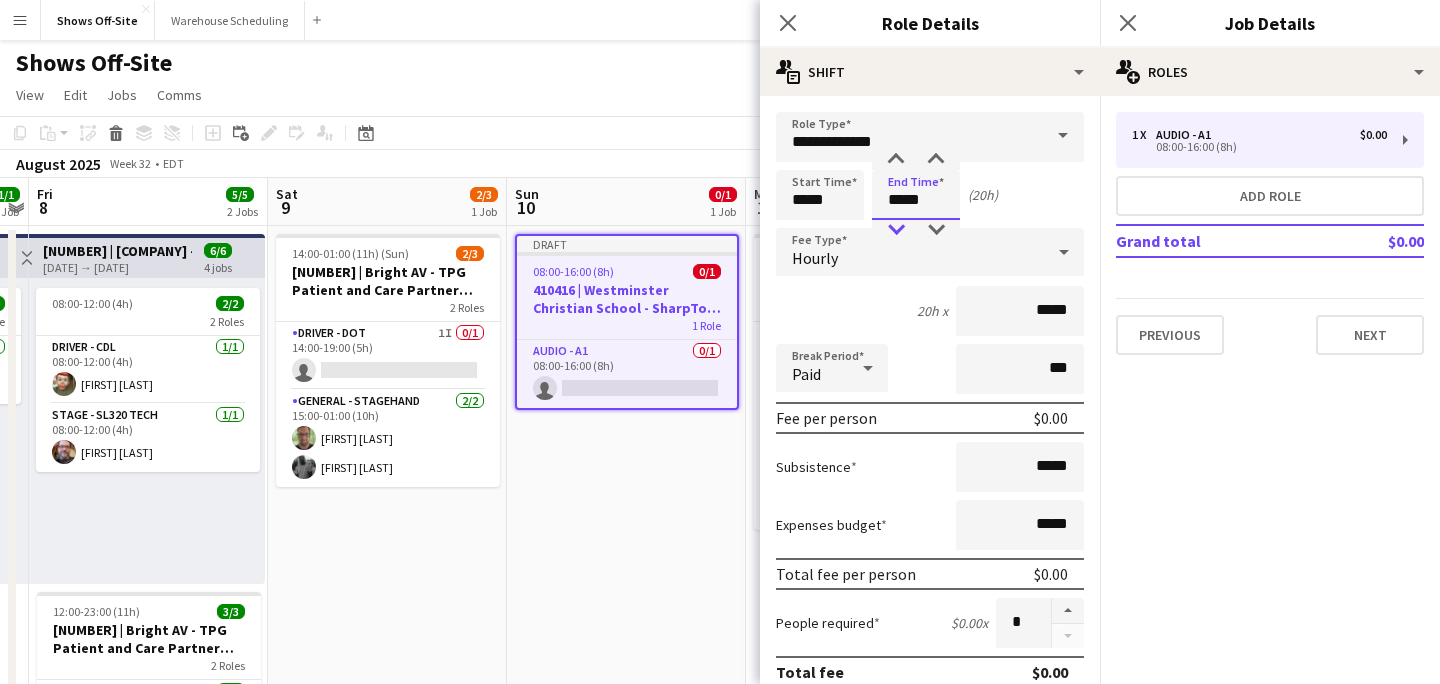 click at bounding box center [896, 230] 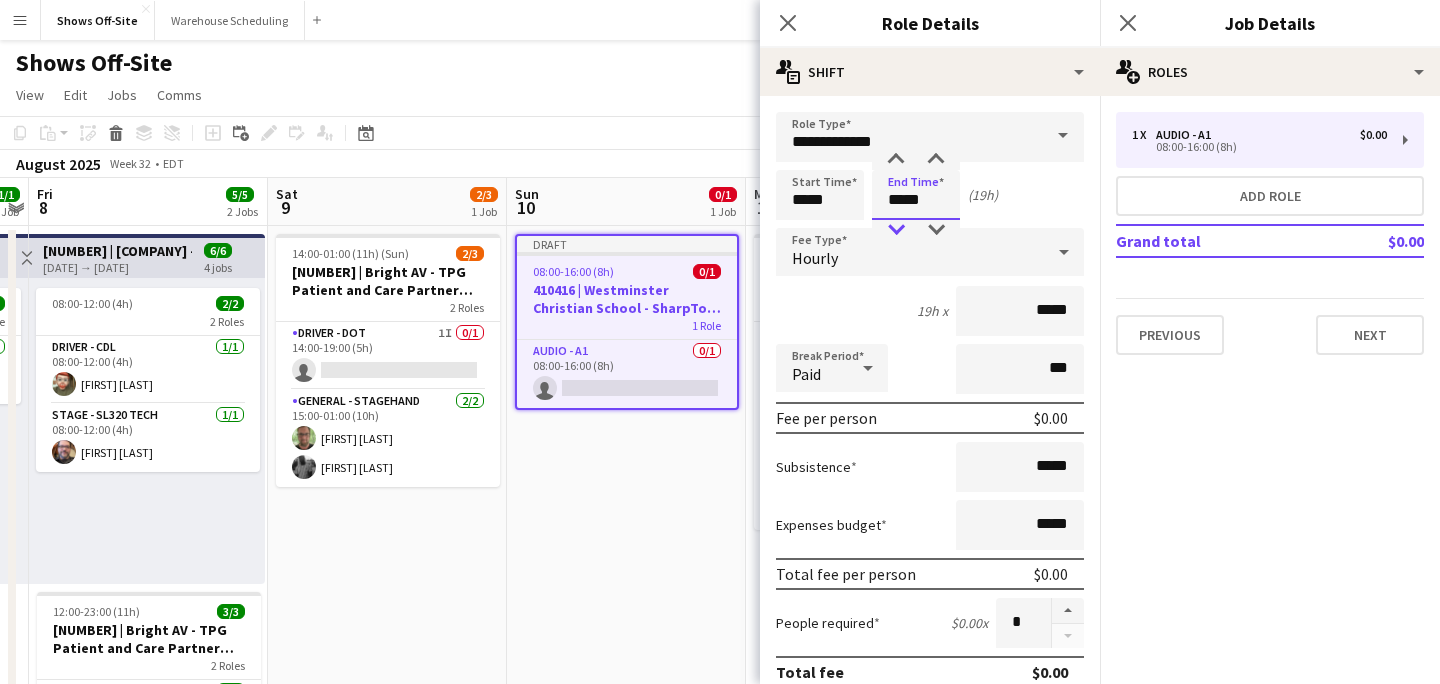click at bounding box center [896, 230] 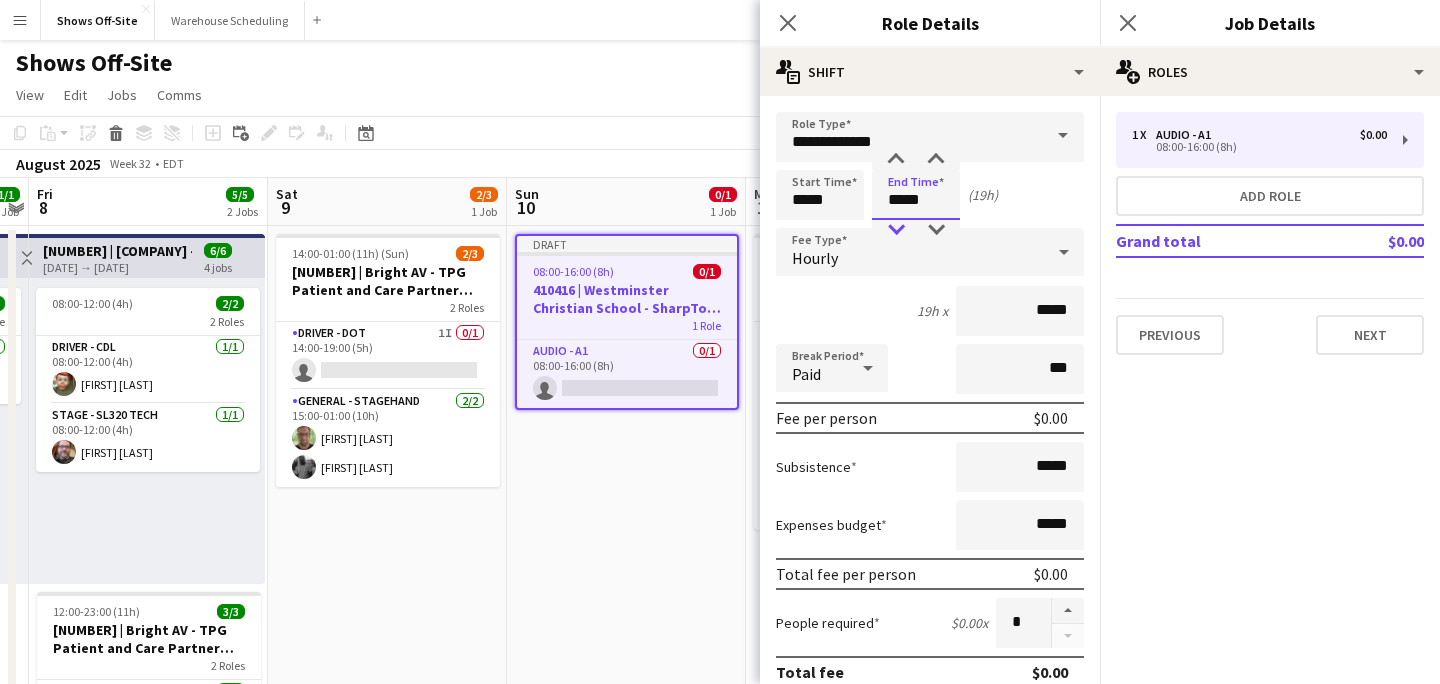 click at bounding box center (896, 230) 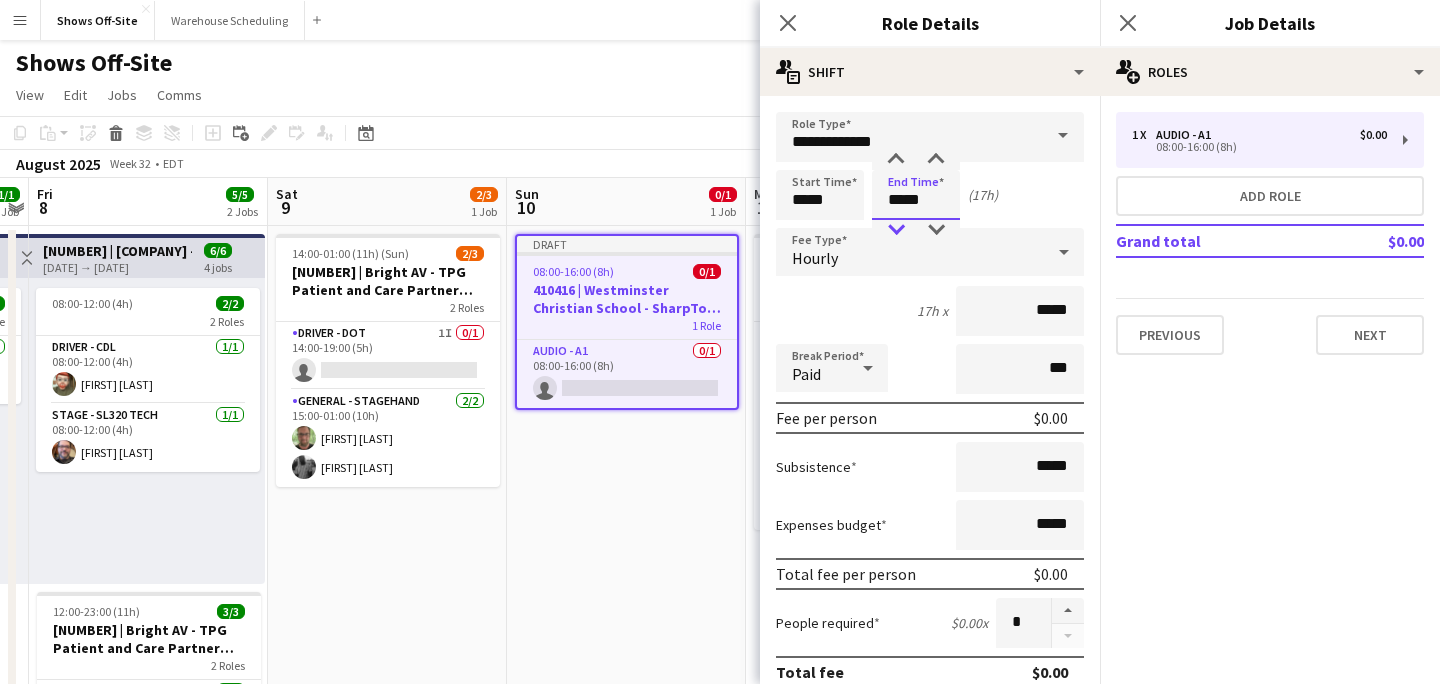 click at bounding box center (896, 230) 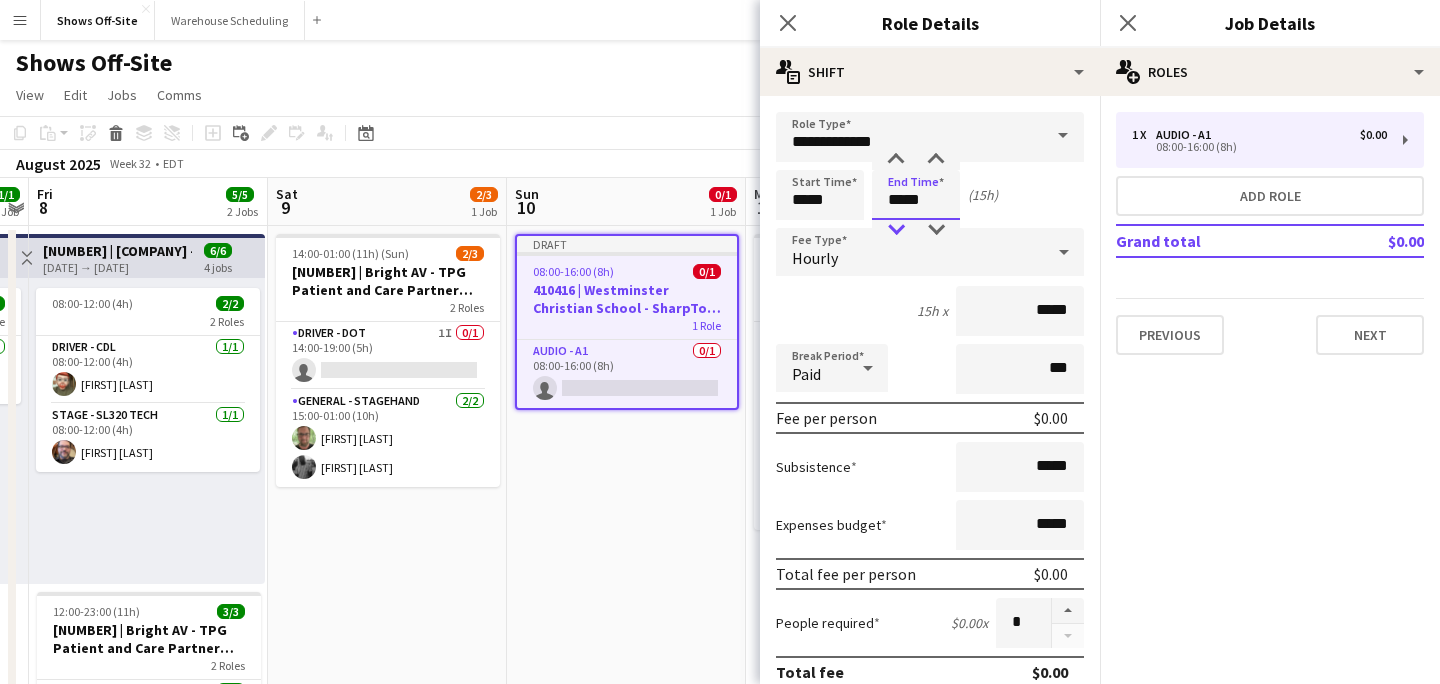 click at bounding box center [896, 230] 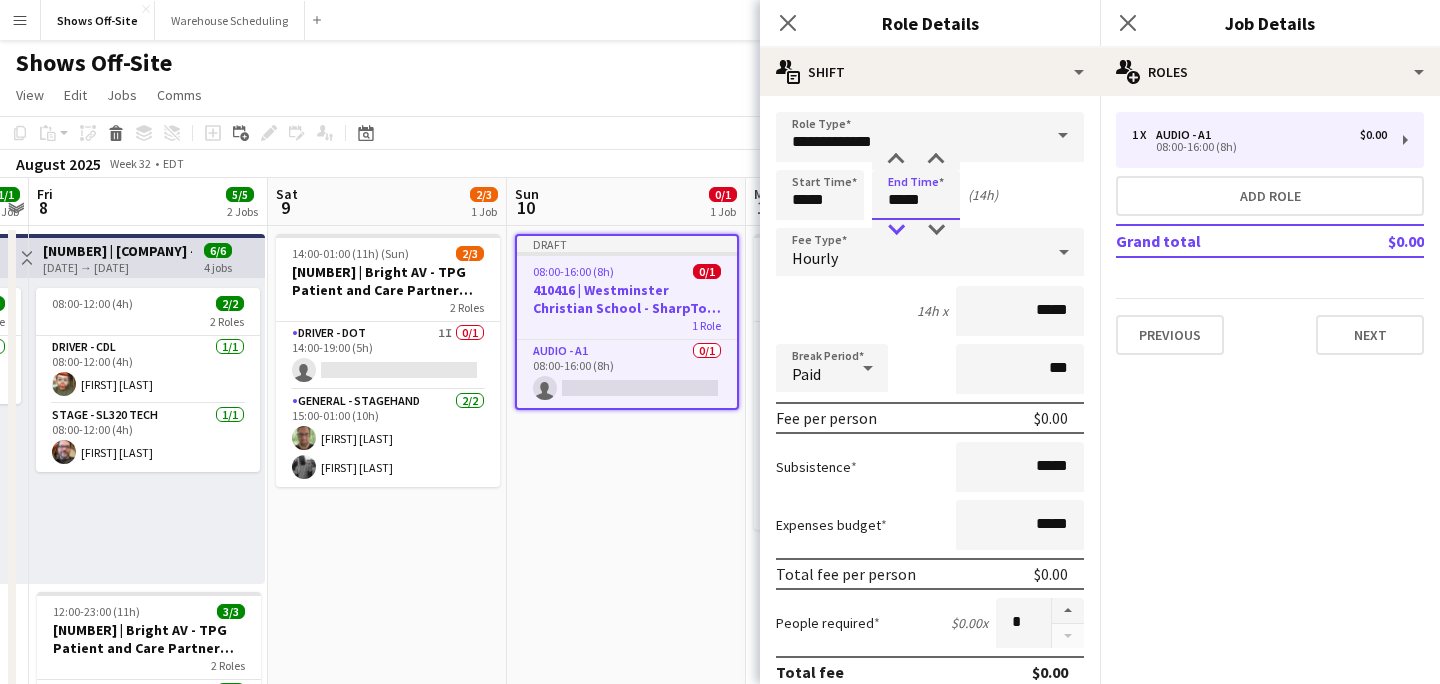 click at bounding box center [896, 230] 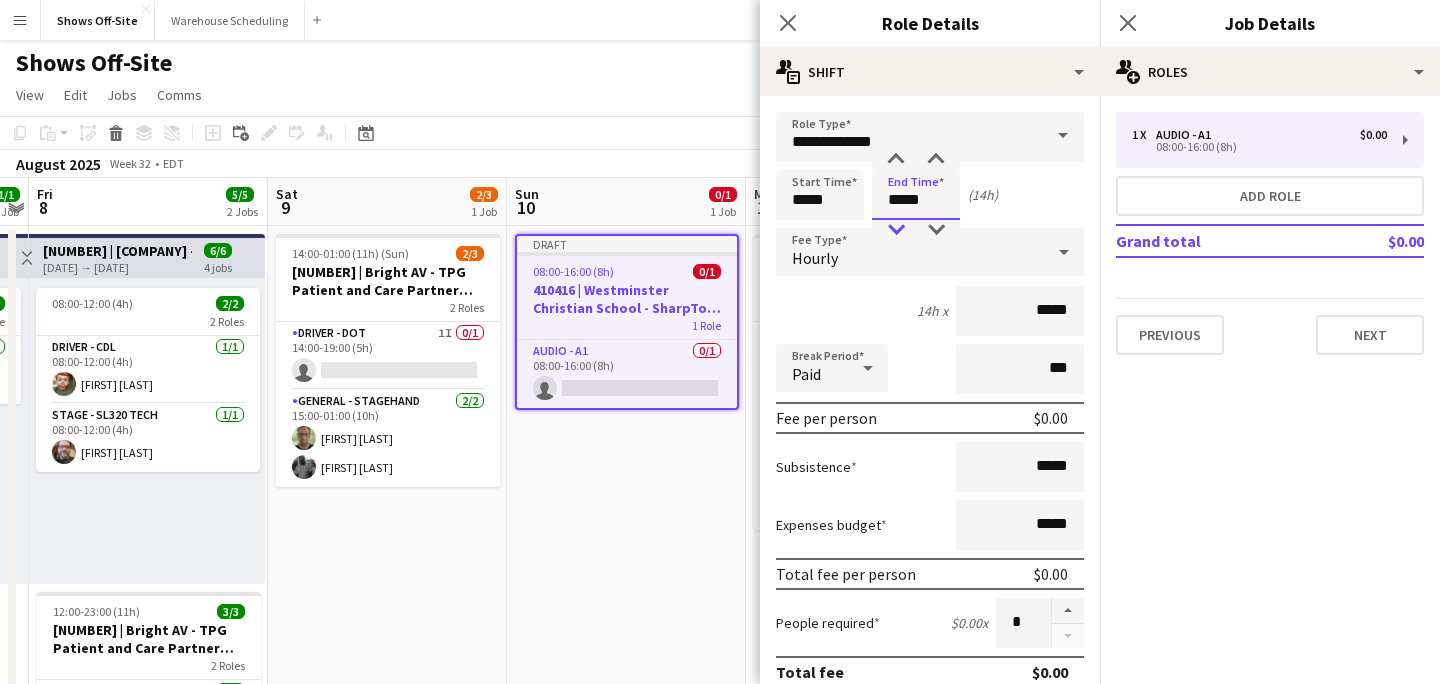 click at bounding box center [896, 230] 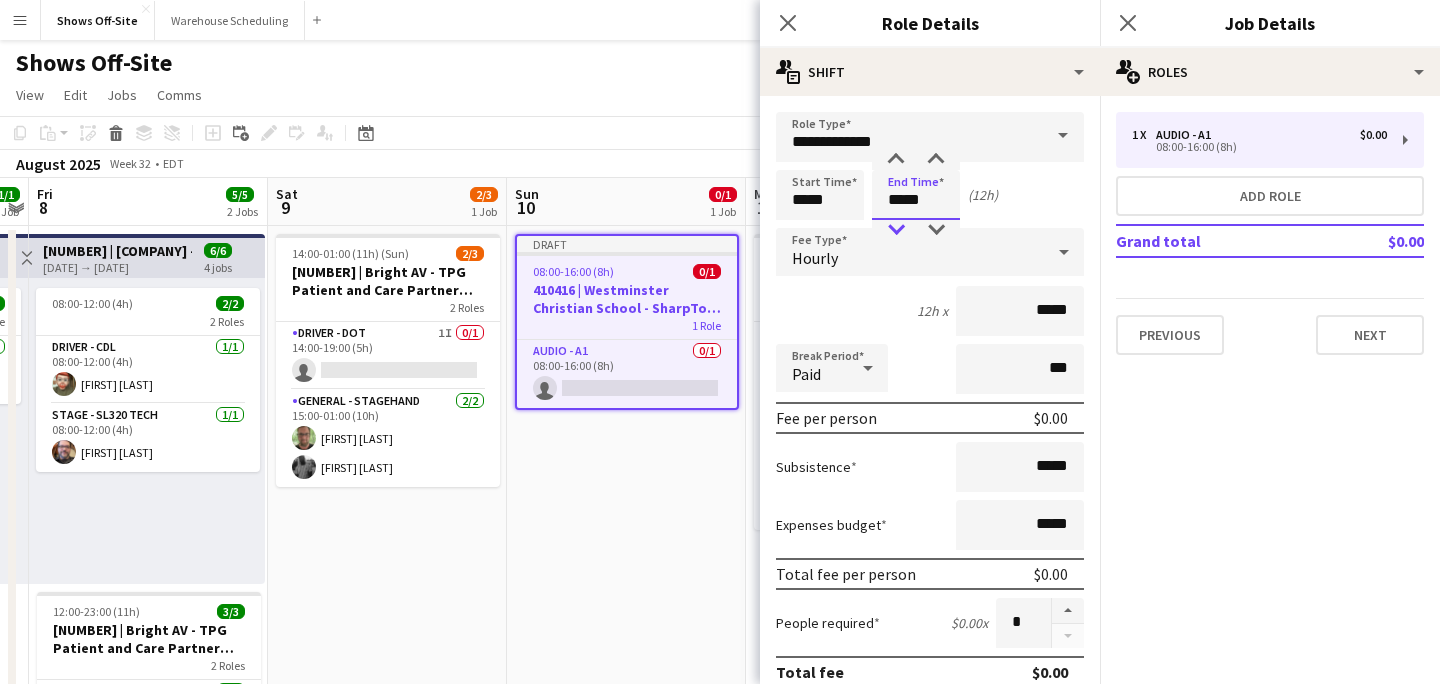 click at bounding box center [896, 230] 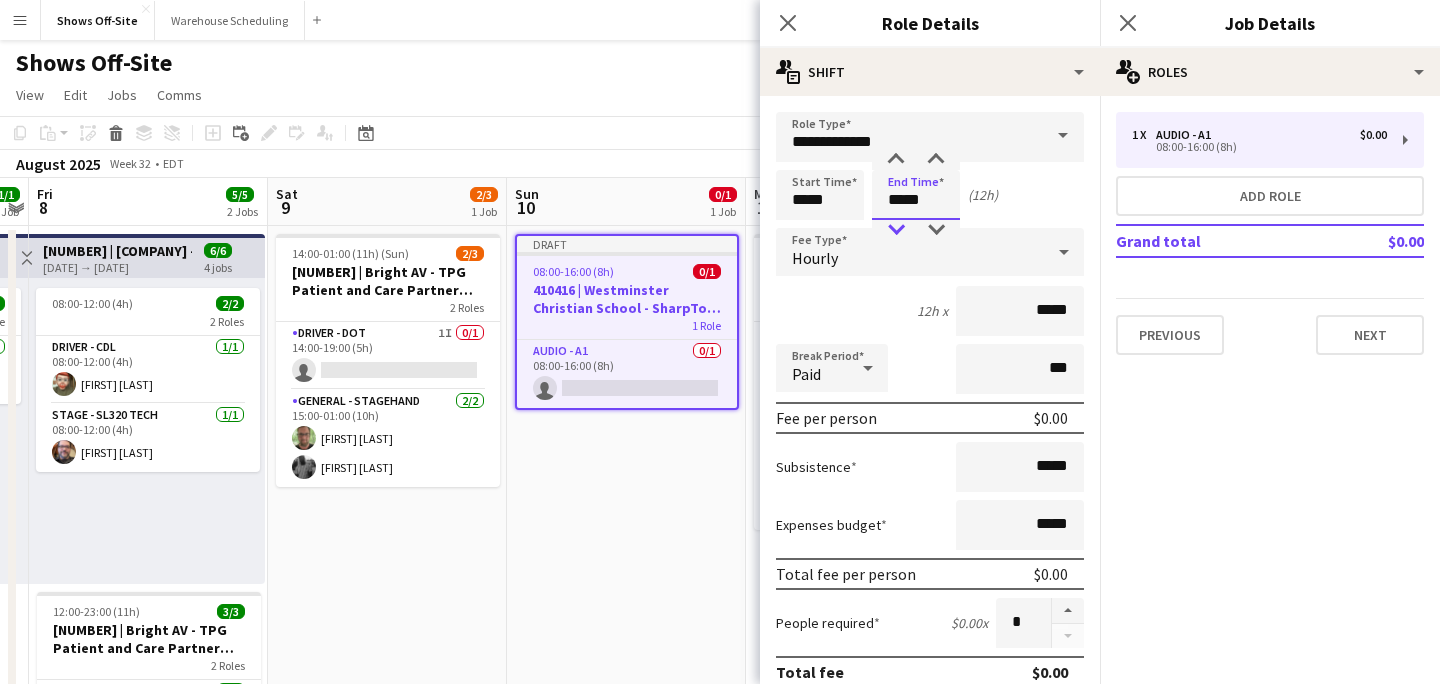click at bounding box center [896, 230] 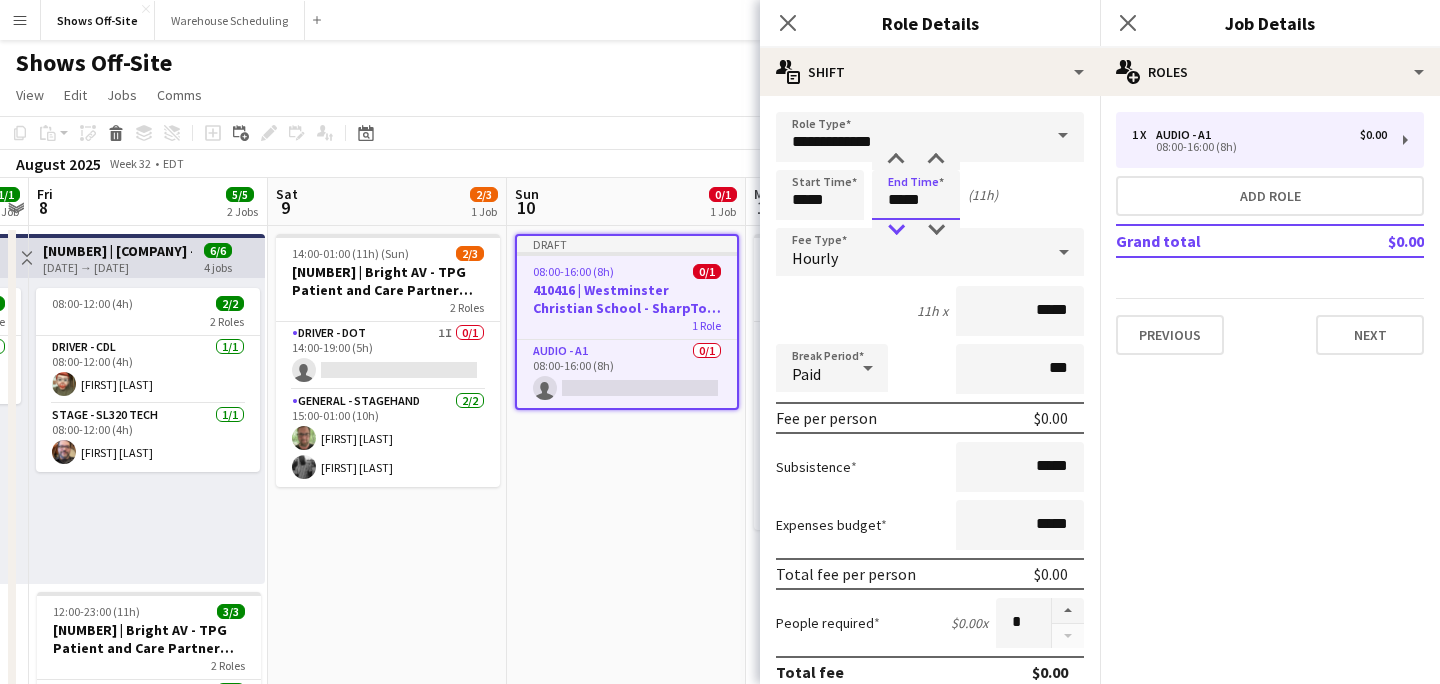 type on "*****" 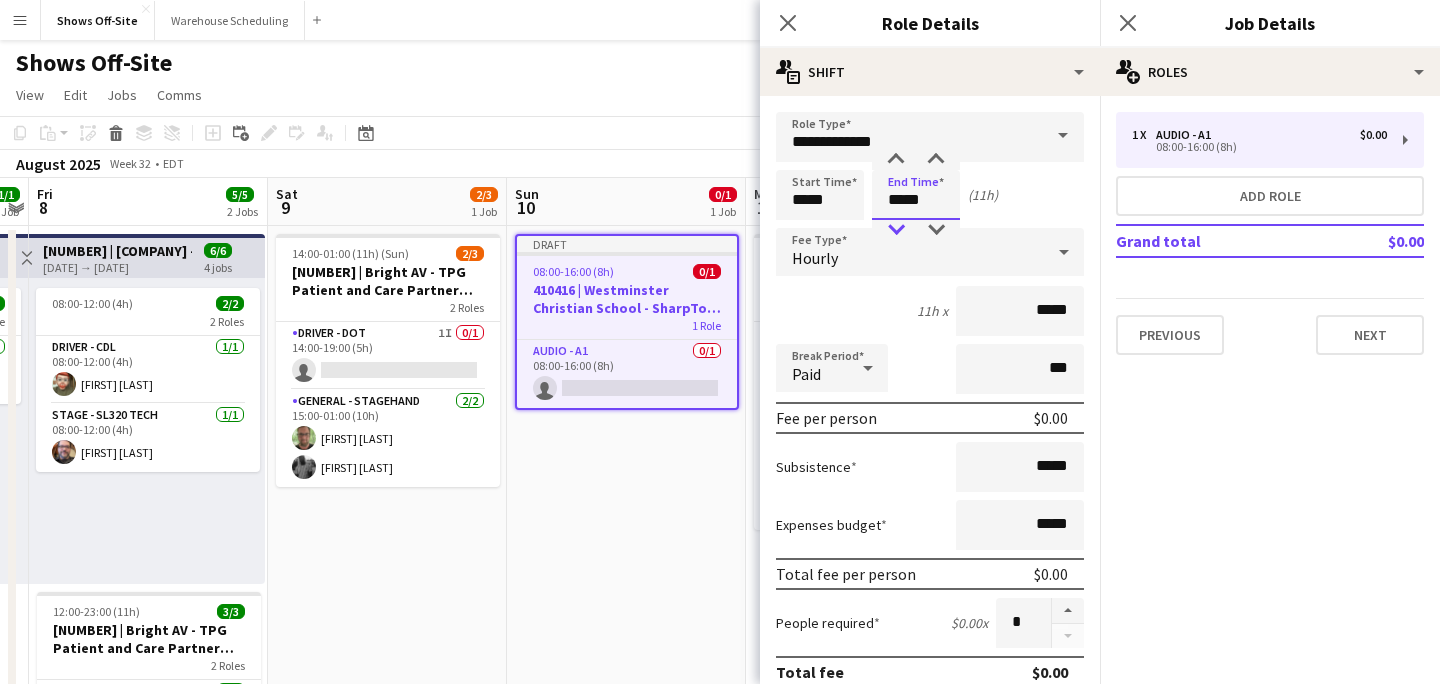 click at bounding box center [896, 230] 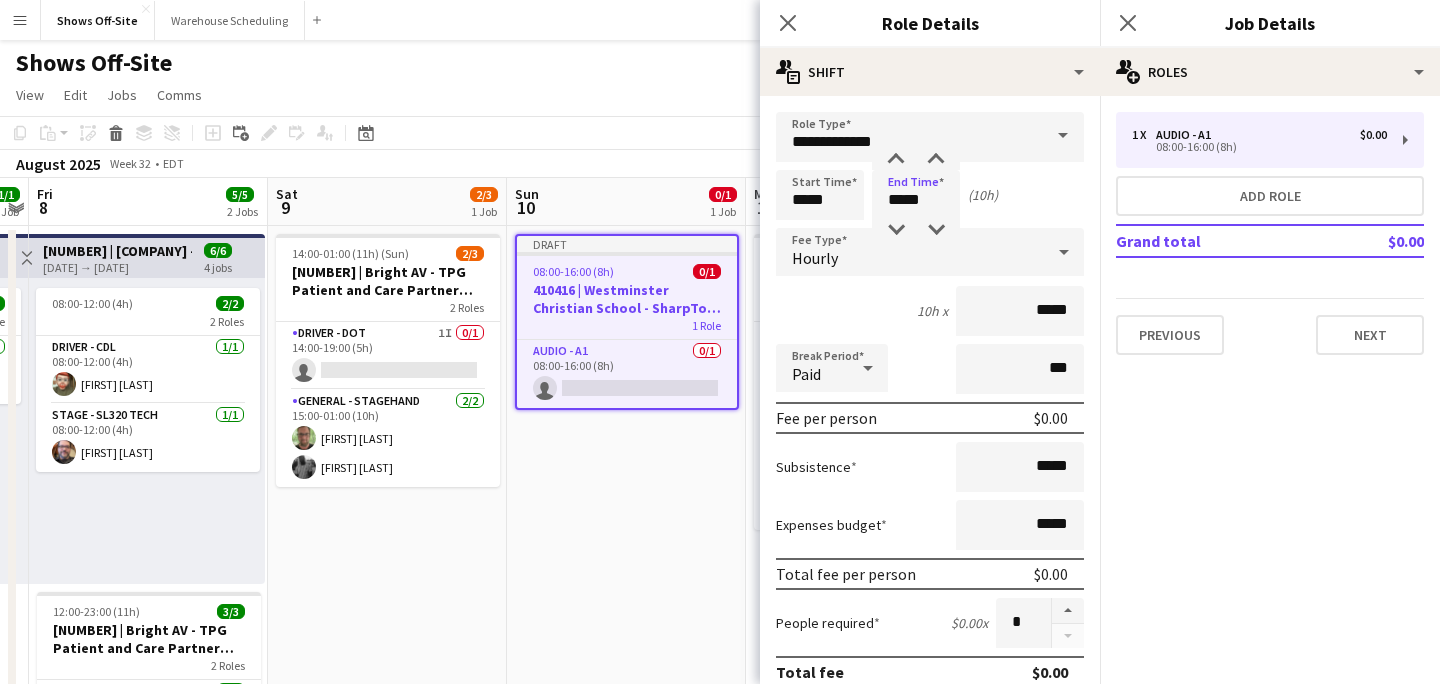 click on "Close pop-in" 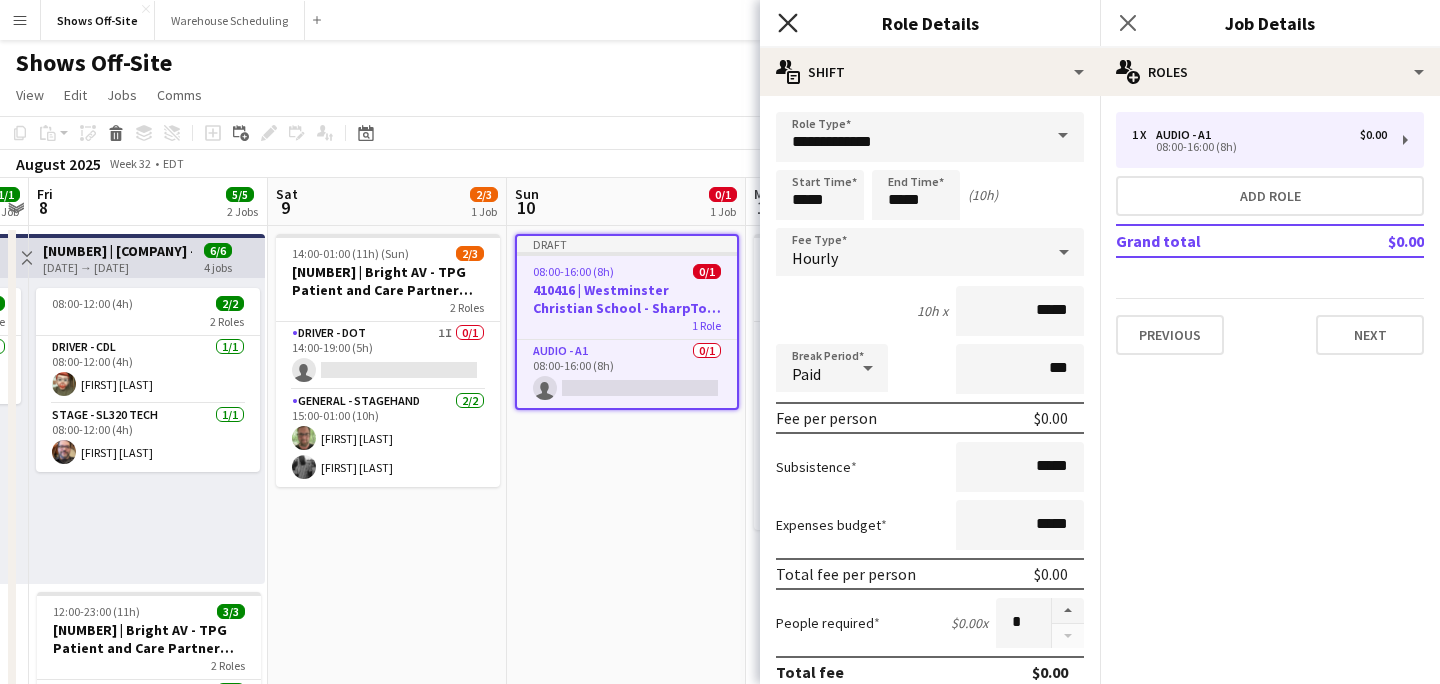click 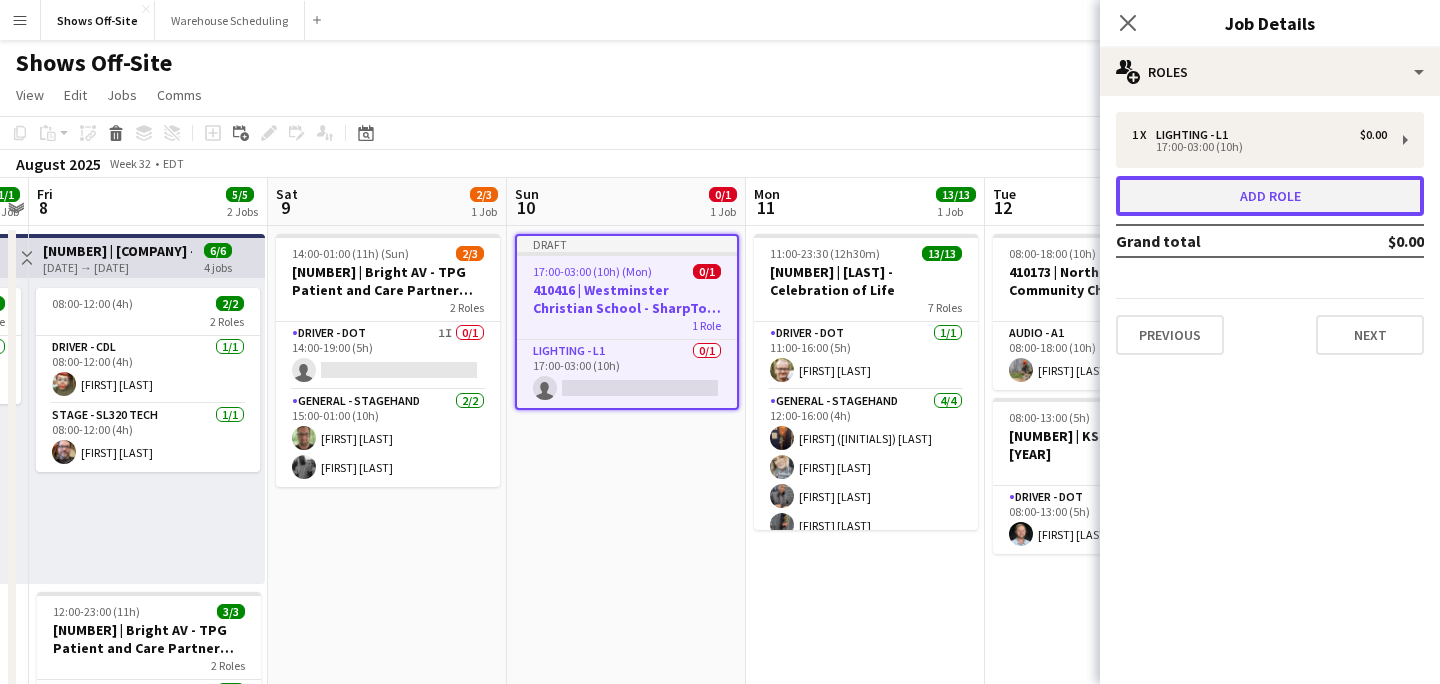 click on "Add role" at bounding box center (1270, 196) 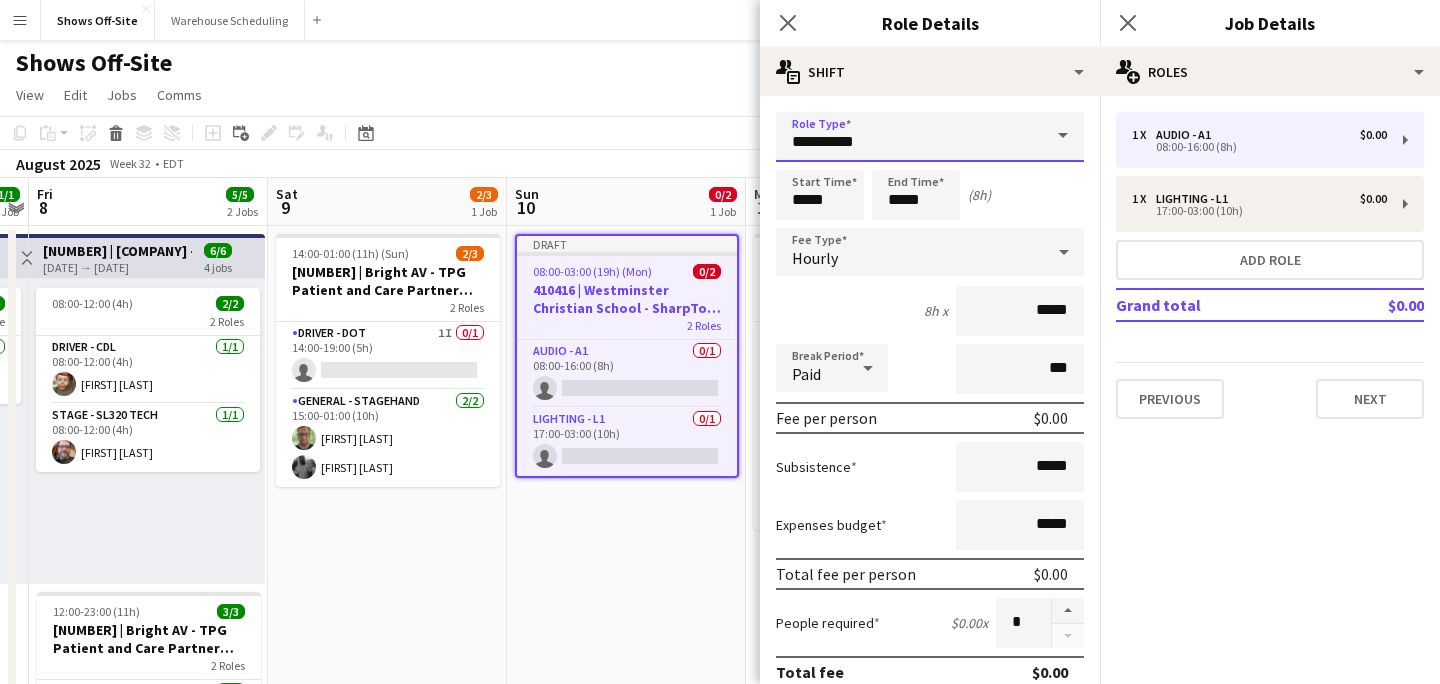 drag, startPoint x: 894, startPoint y: 156, endPoint x: 719, endPoint y: 153, distance: 175.02571 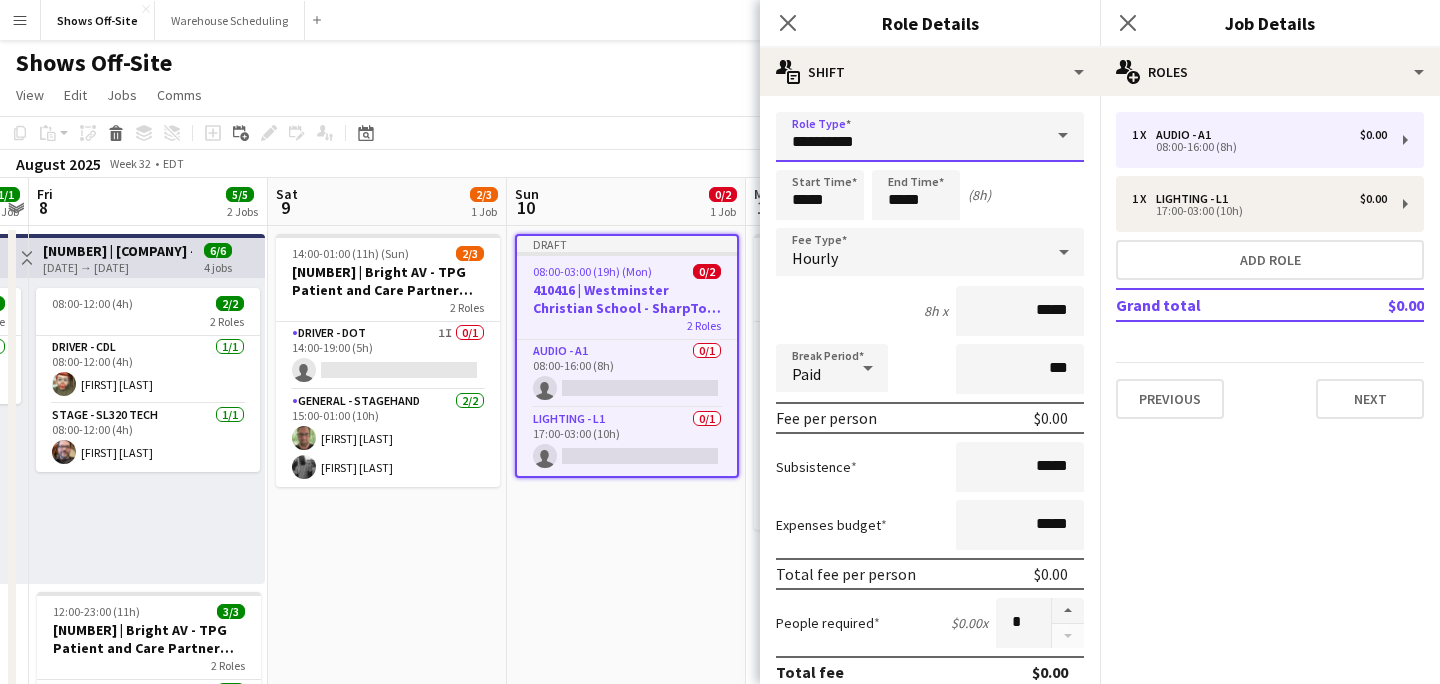 click on "Menu
Boards
Boards   Boards   All jobs   Status
Workforce
Workforce   My Workforce   Recruiting
Comms
Comms
Pay
Pay   Approvals   Payments   Reports
Platform Settings
Platform Settings   App settings   Your settings   Profiles
Training Academy
Training Academy
Knowledge Base
Knowledge Base
Product Updates
Product Updates   Log Out   Privacy   Shows Off-Site
Close
Warehouse Scheduling
Close
Add
Help
Notifications
Shows Off-Site
user
View  Day view expanded Day view collapsed Month view" at bounding box center (720, 839) 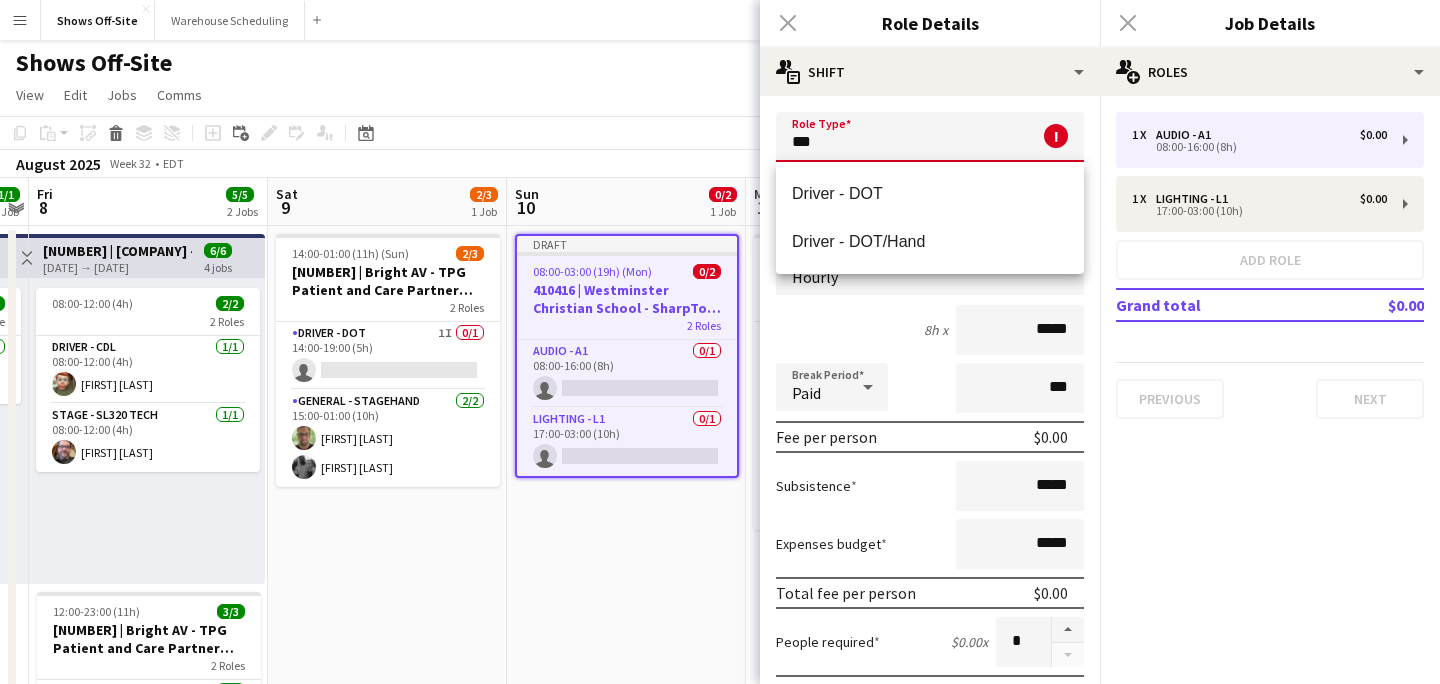 click on "Driver - DOT" at bounding box center [930, 193] 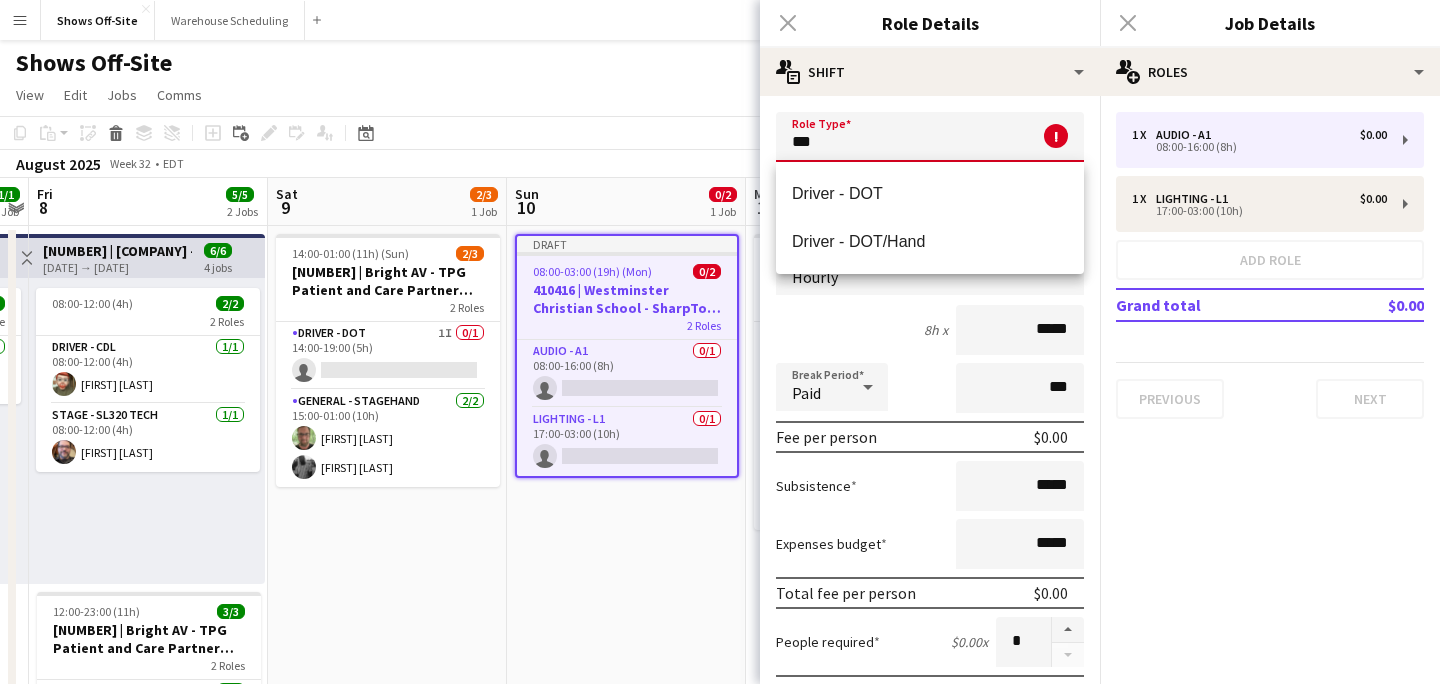type on "**********" 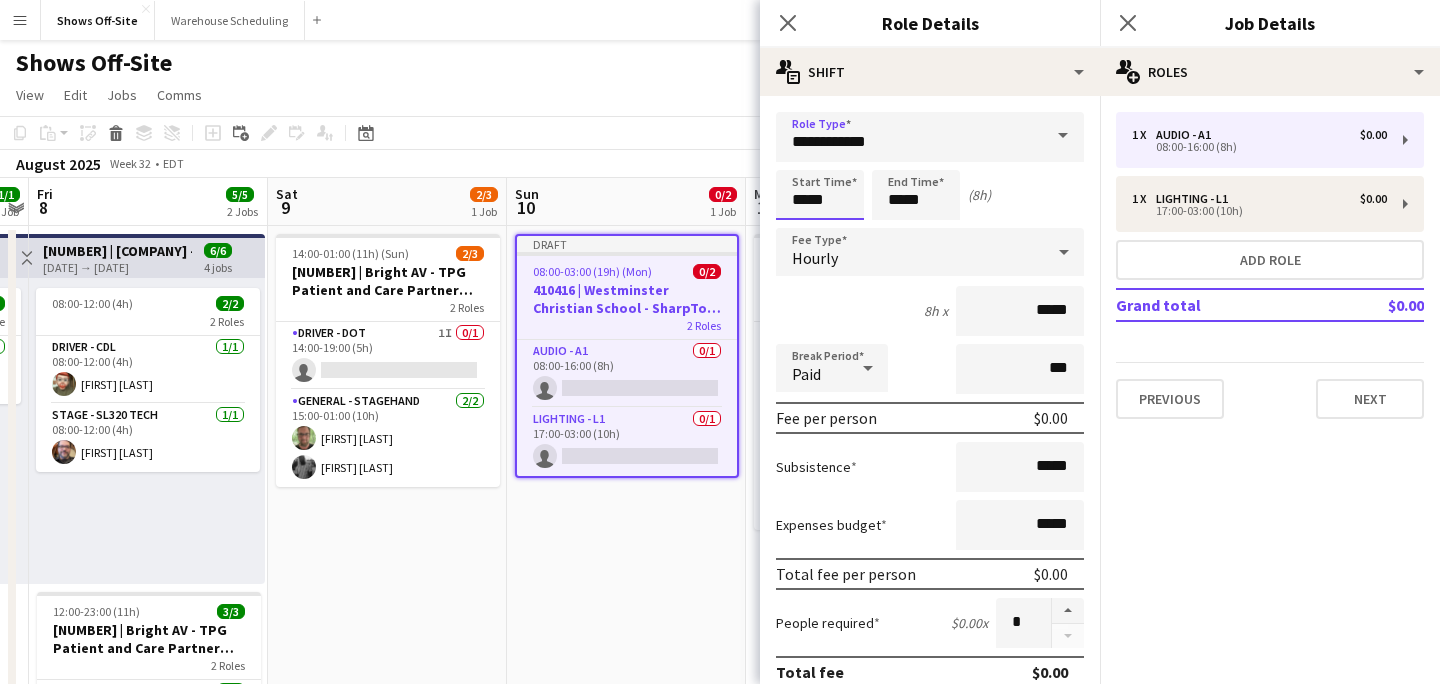 click on "*****" at bounding box center [820, 195] 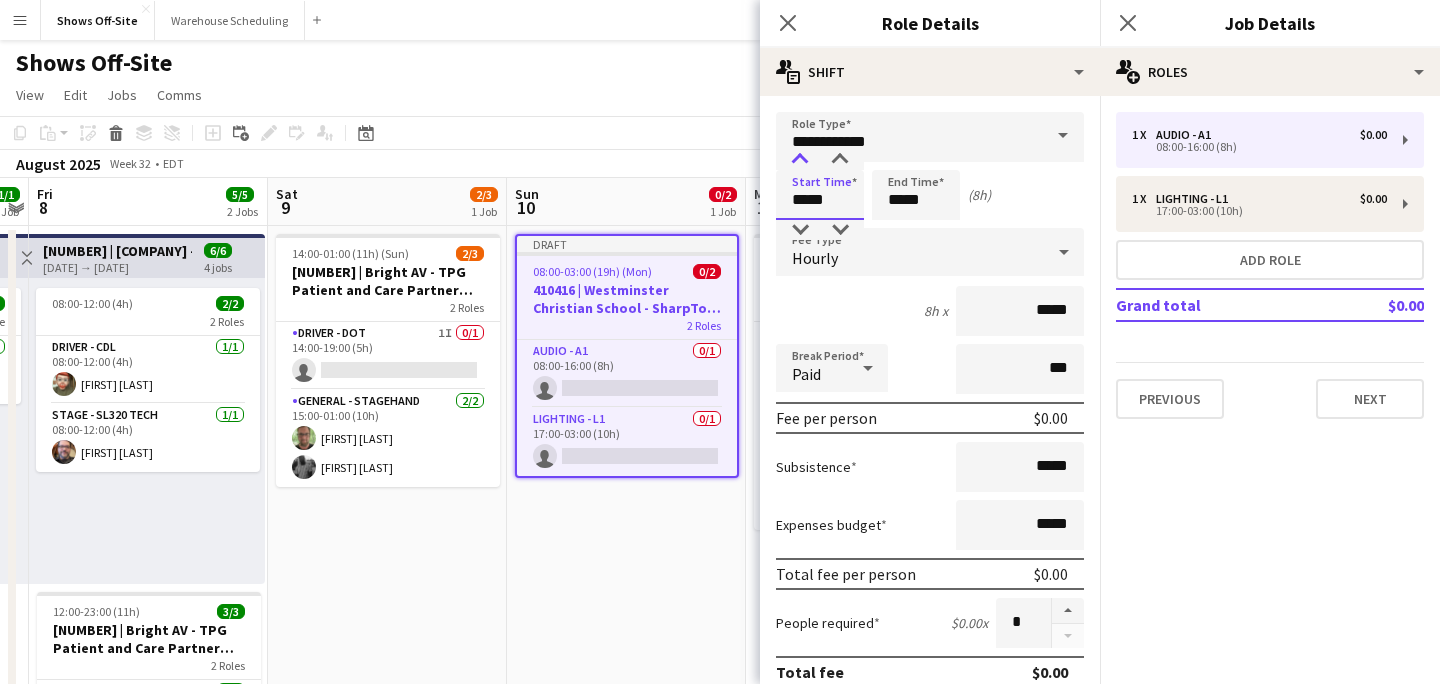 click at bounding box center (800, 160) 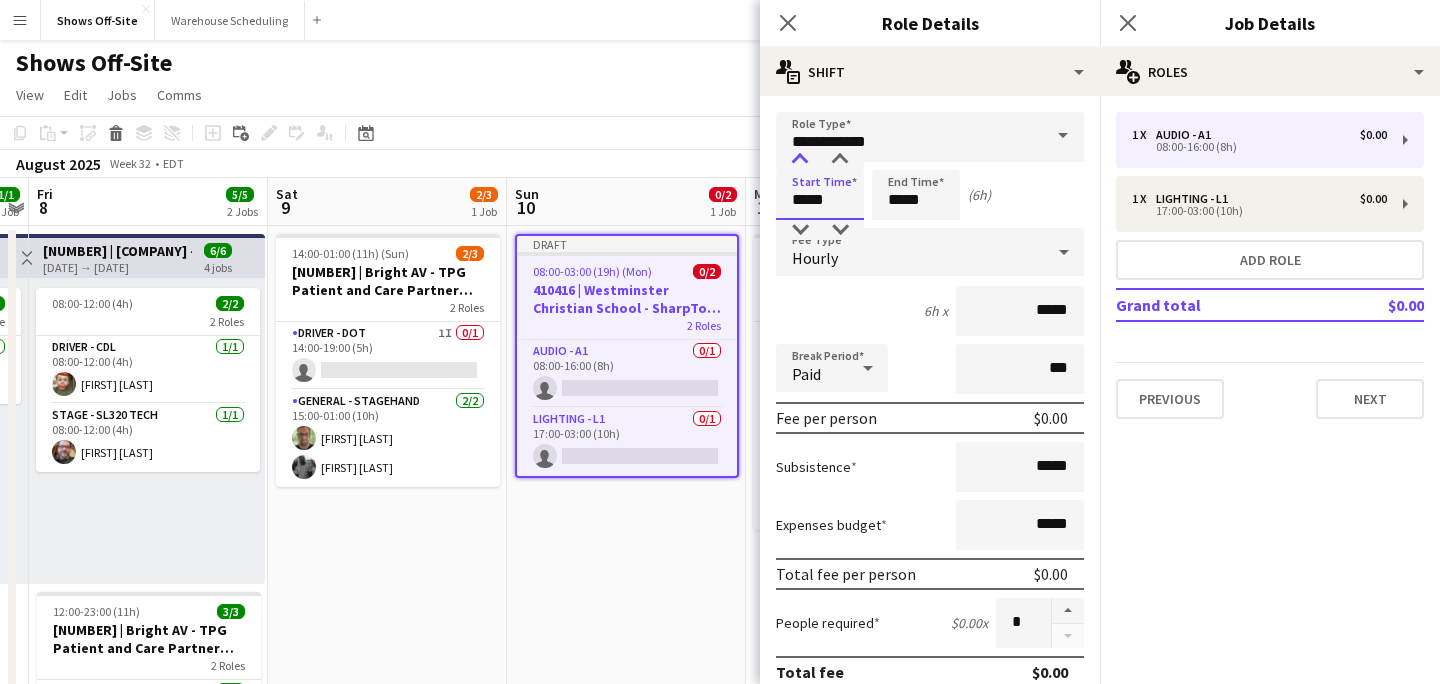 click at bounding box center [800, 160] 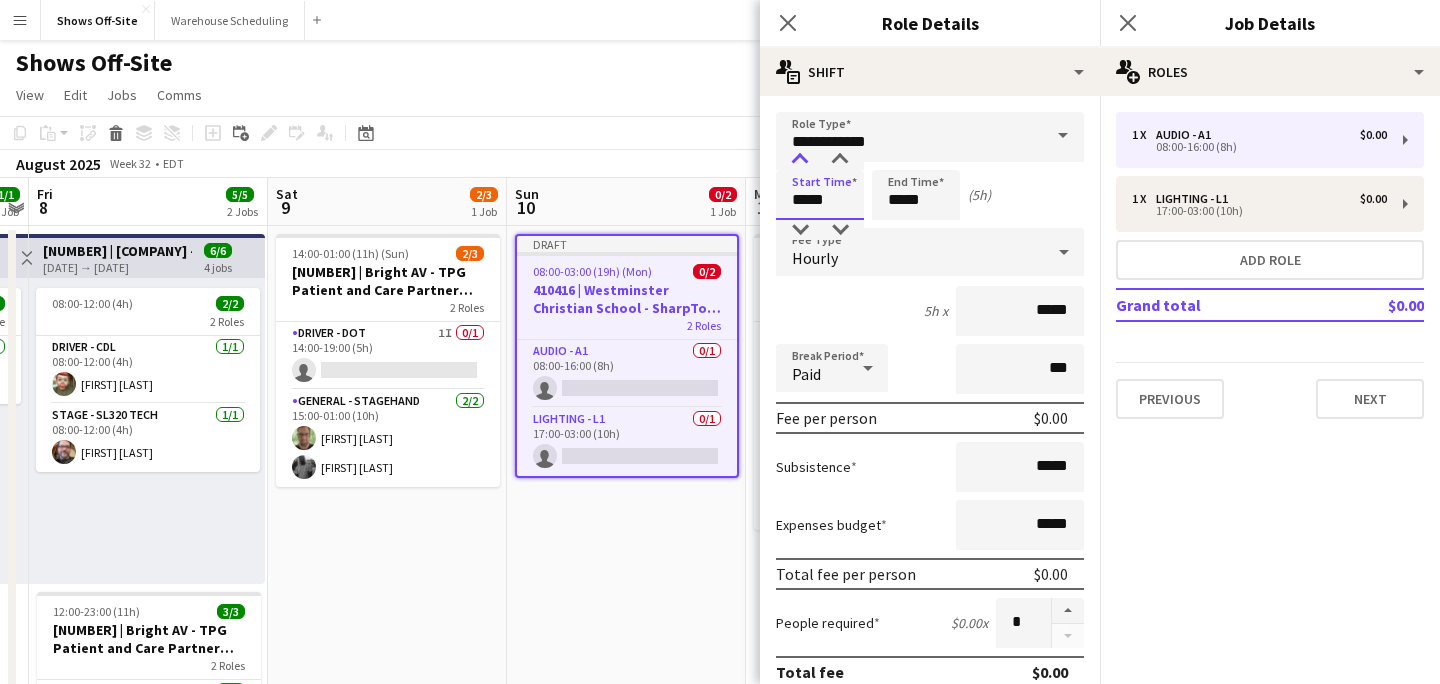 click at bounding box center [800, 160] 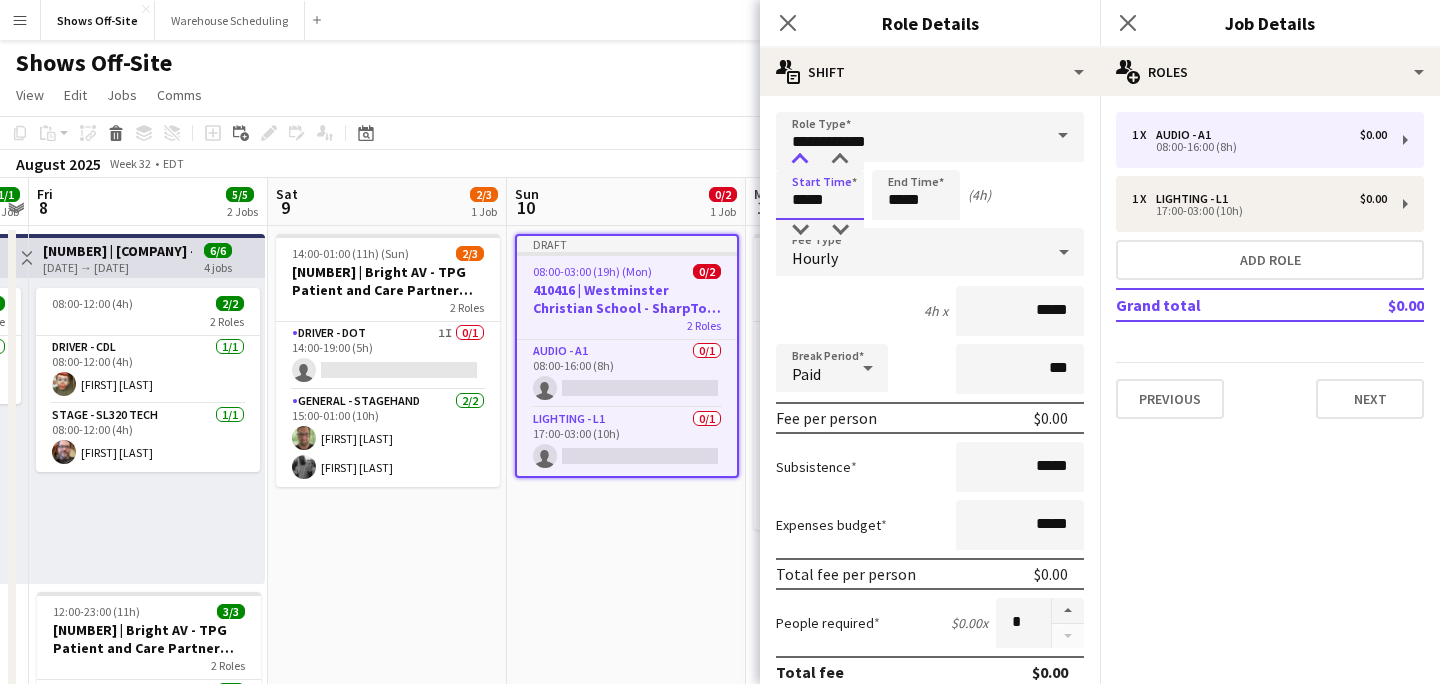 click at bounding box center (800, 160) 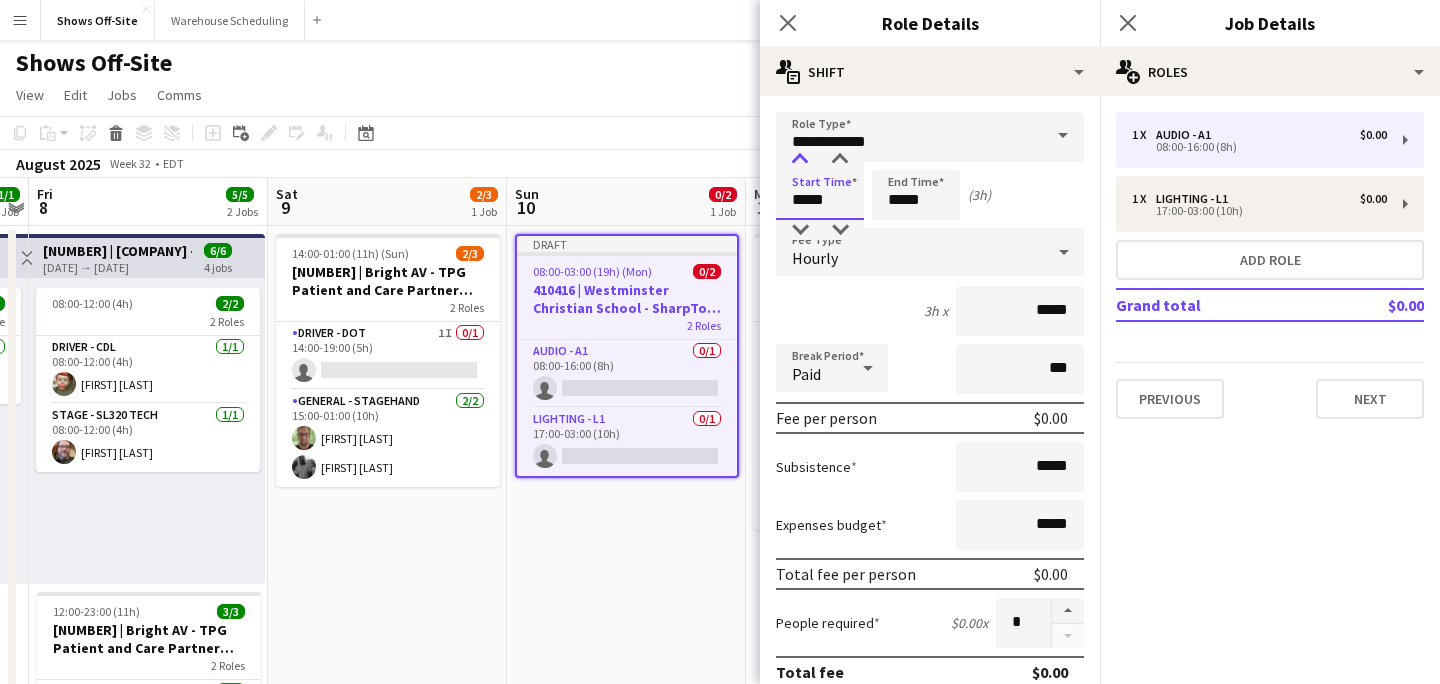 click at bounding box center (800, 160) 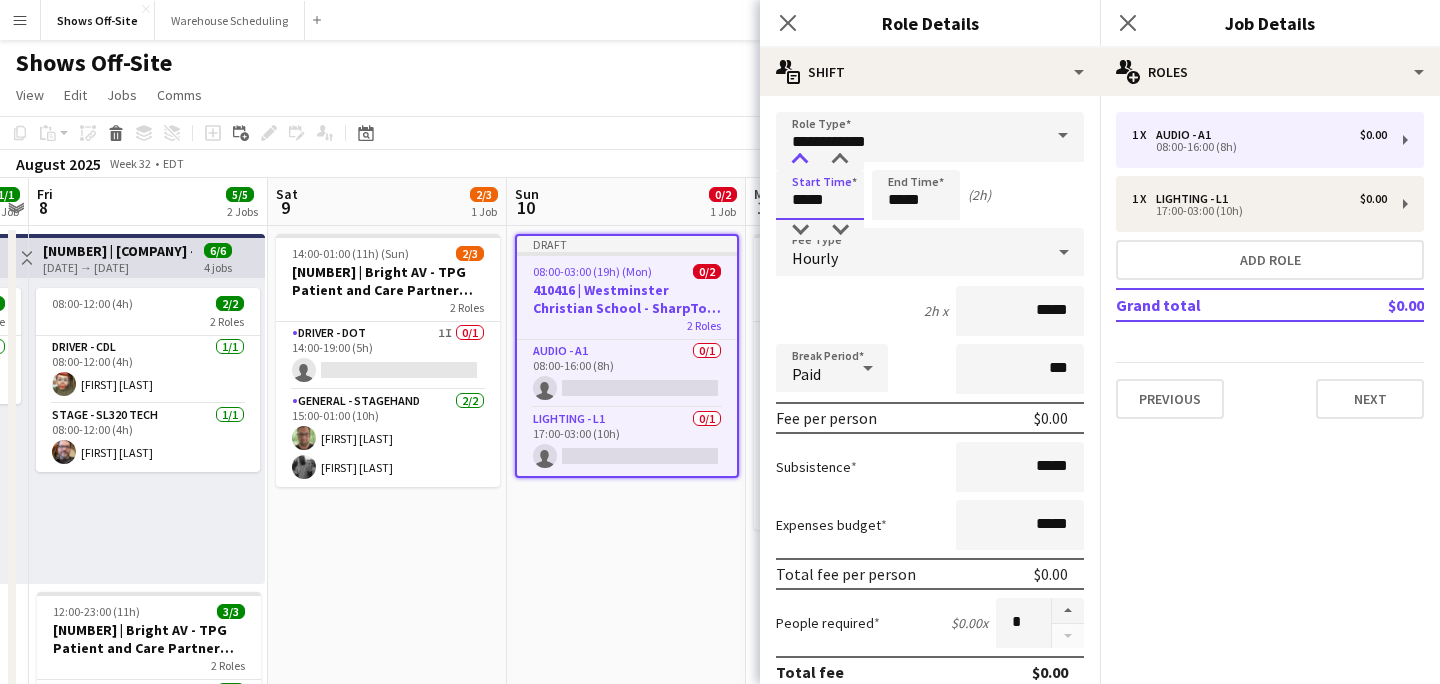 click at bounding box center (800, 160) 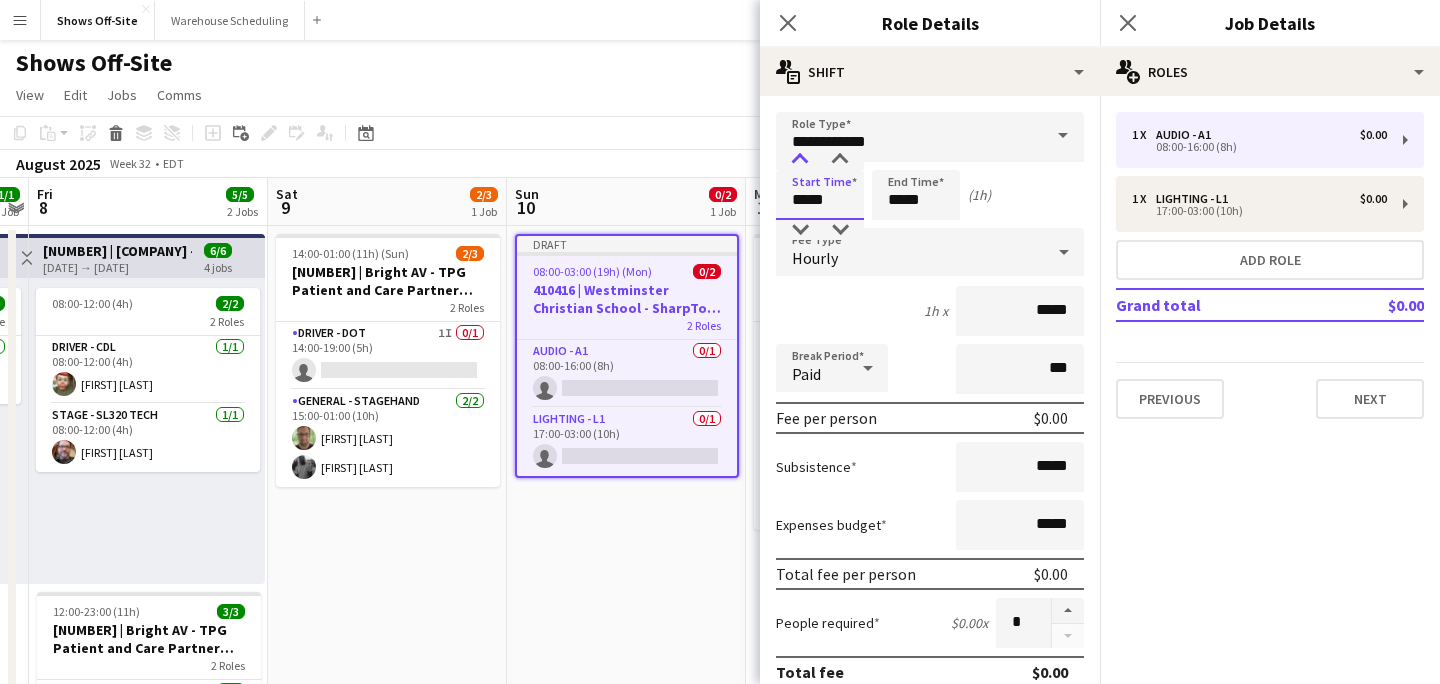 type on "*****" 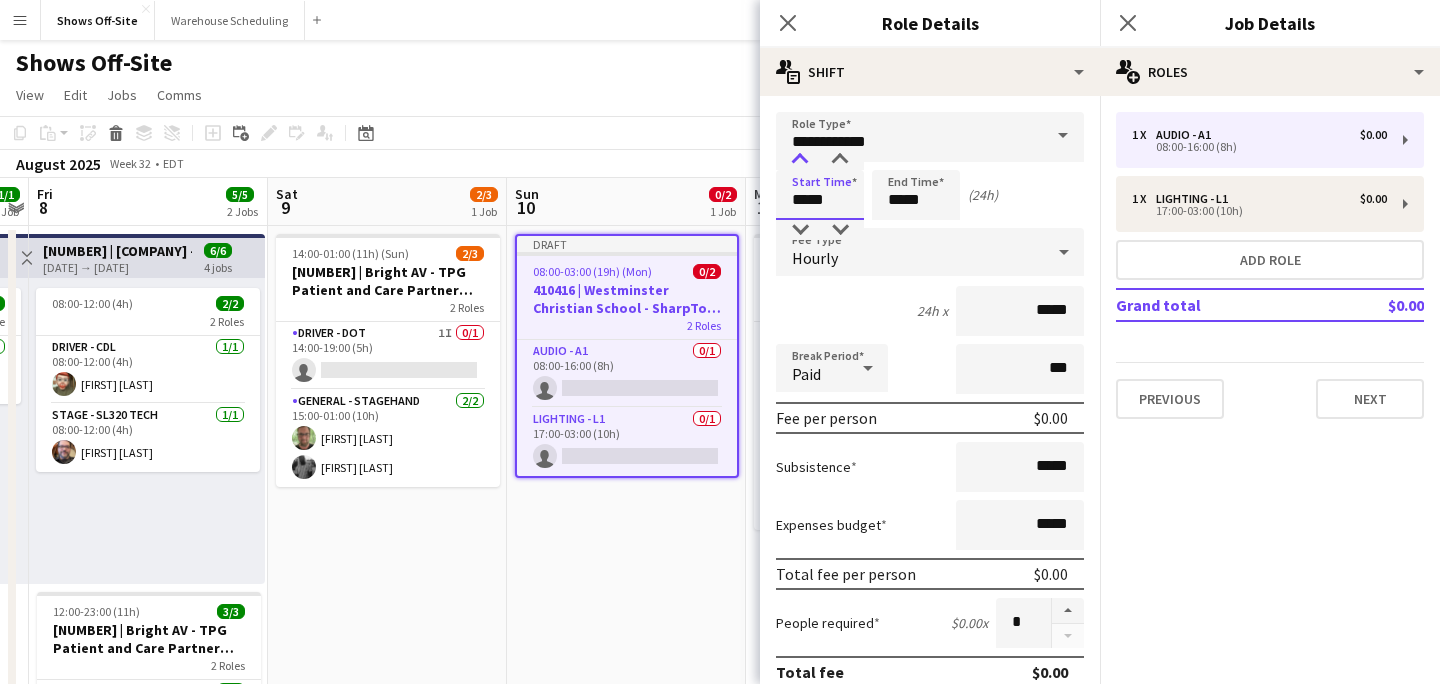 click at bounding box center [800, 160] 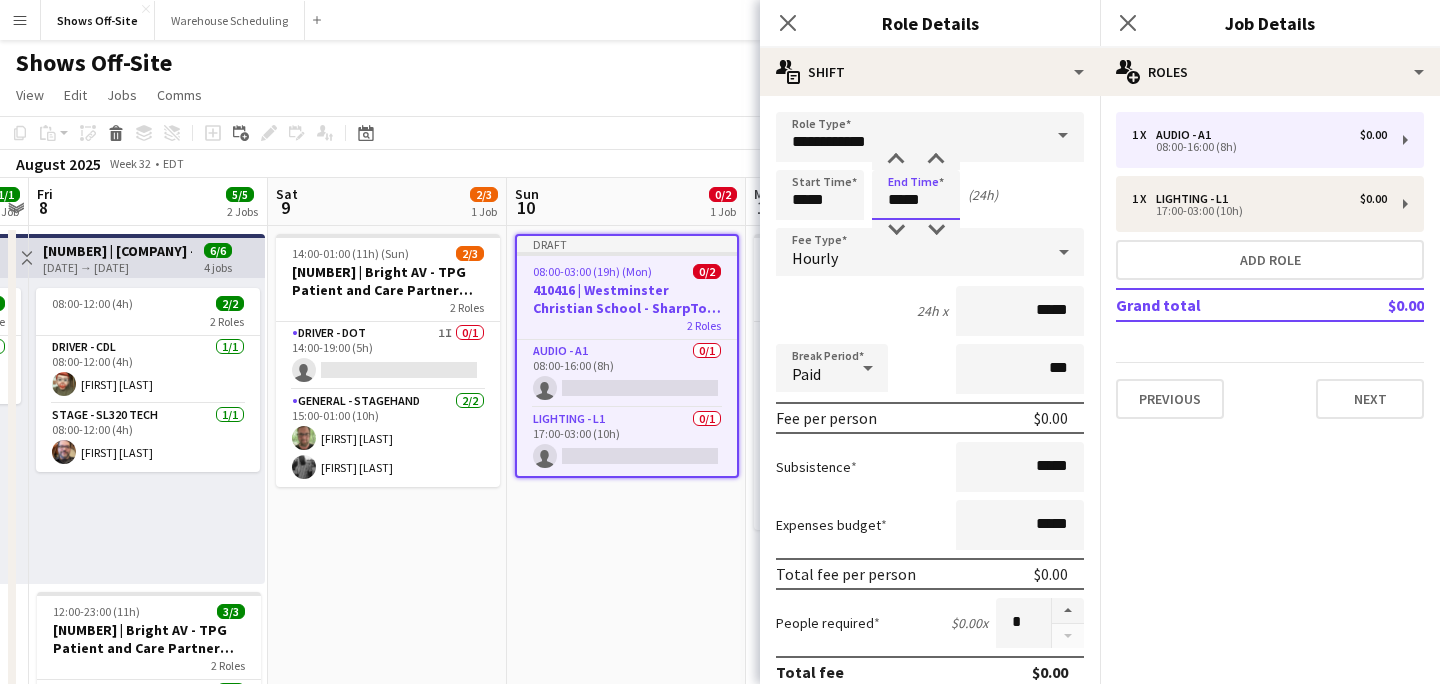 click on "*****" at bounding box center [916, 195] 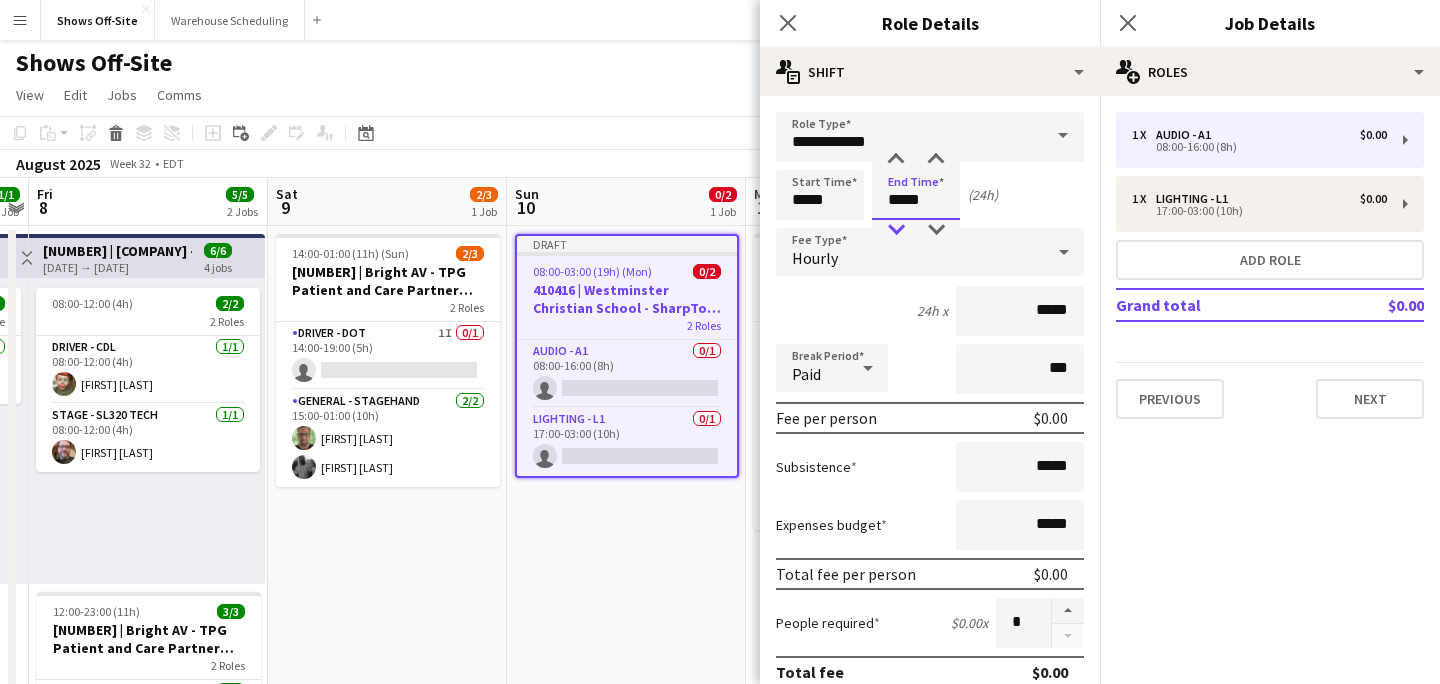 click at bounding box center (896, 230) 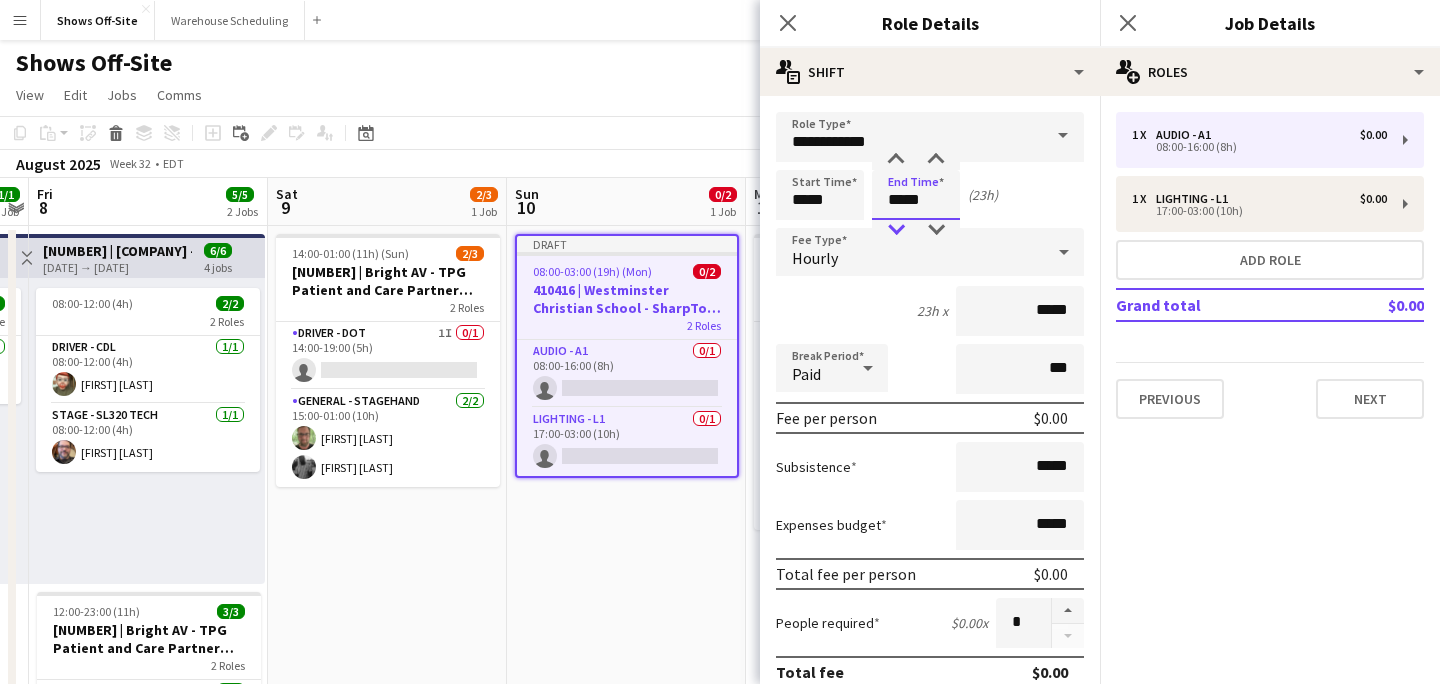 click at bounding box center (896, 230) 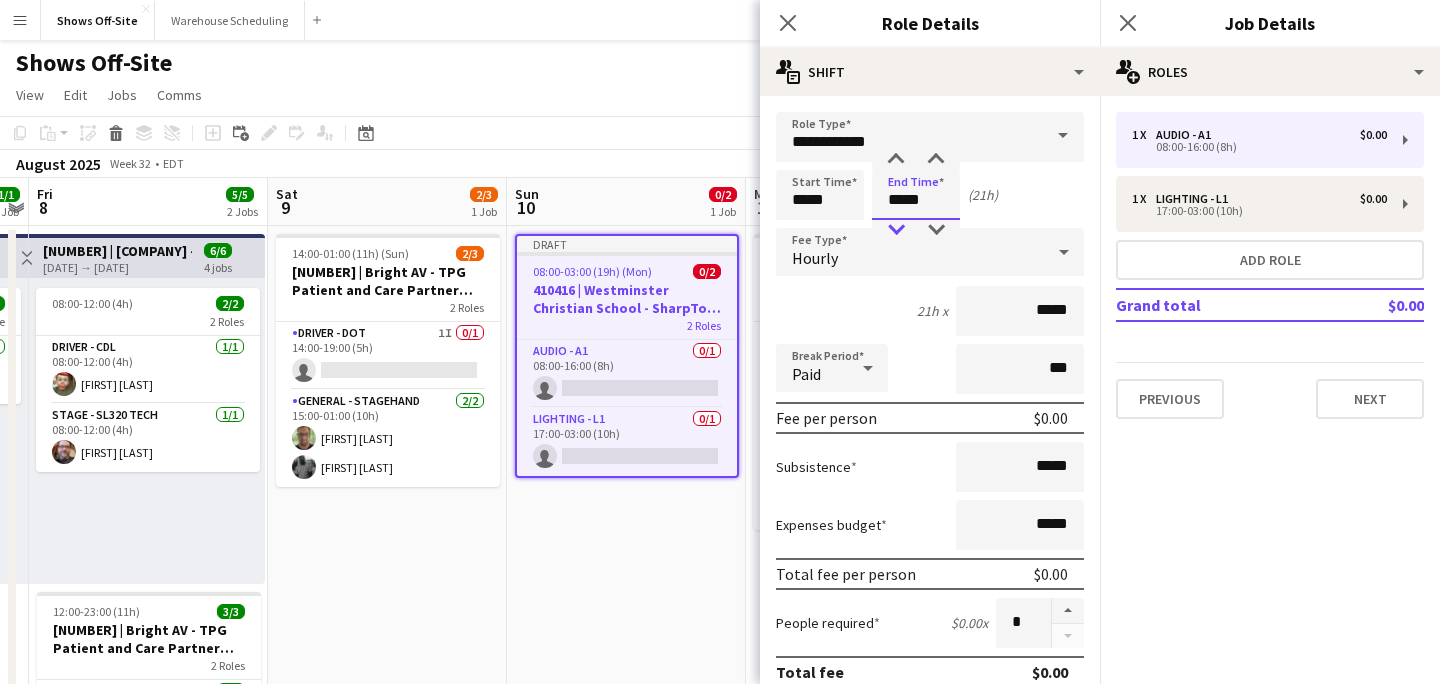 click at bounding box center [896, 230] 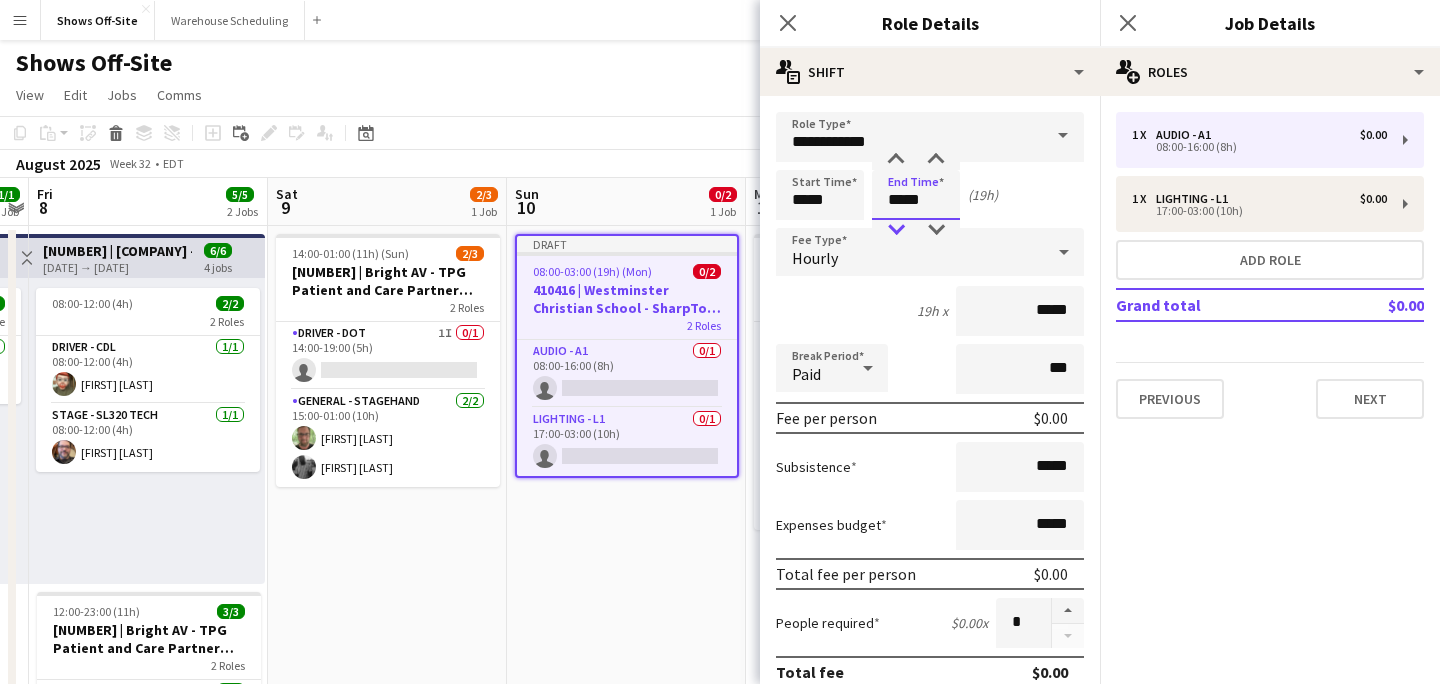click at bounding box center [896, 230] 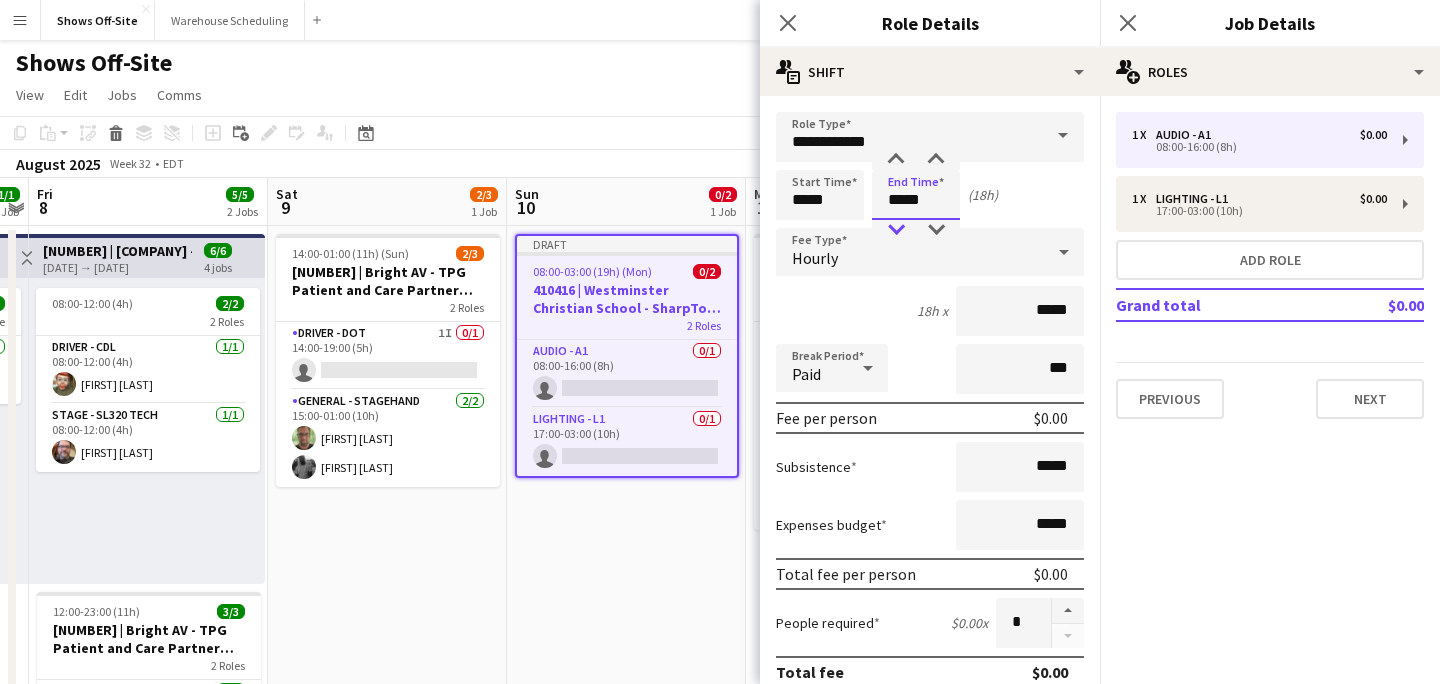 click at bounding box center [896, 230] 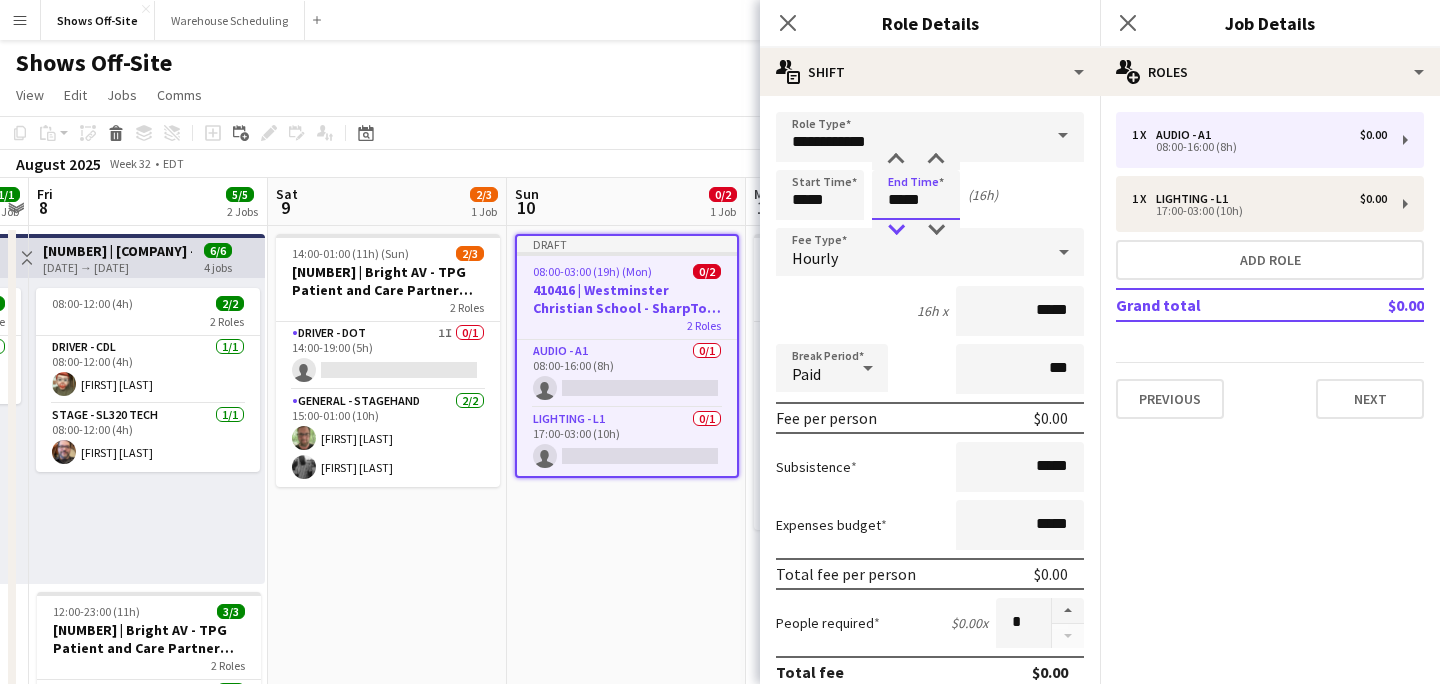 click at bounding box center [896, 230] 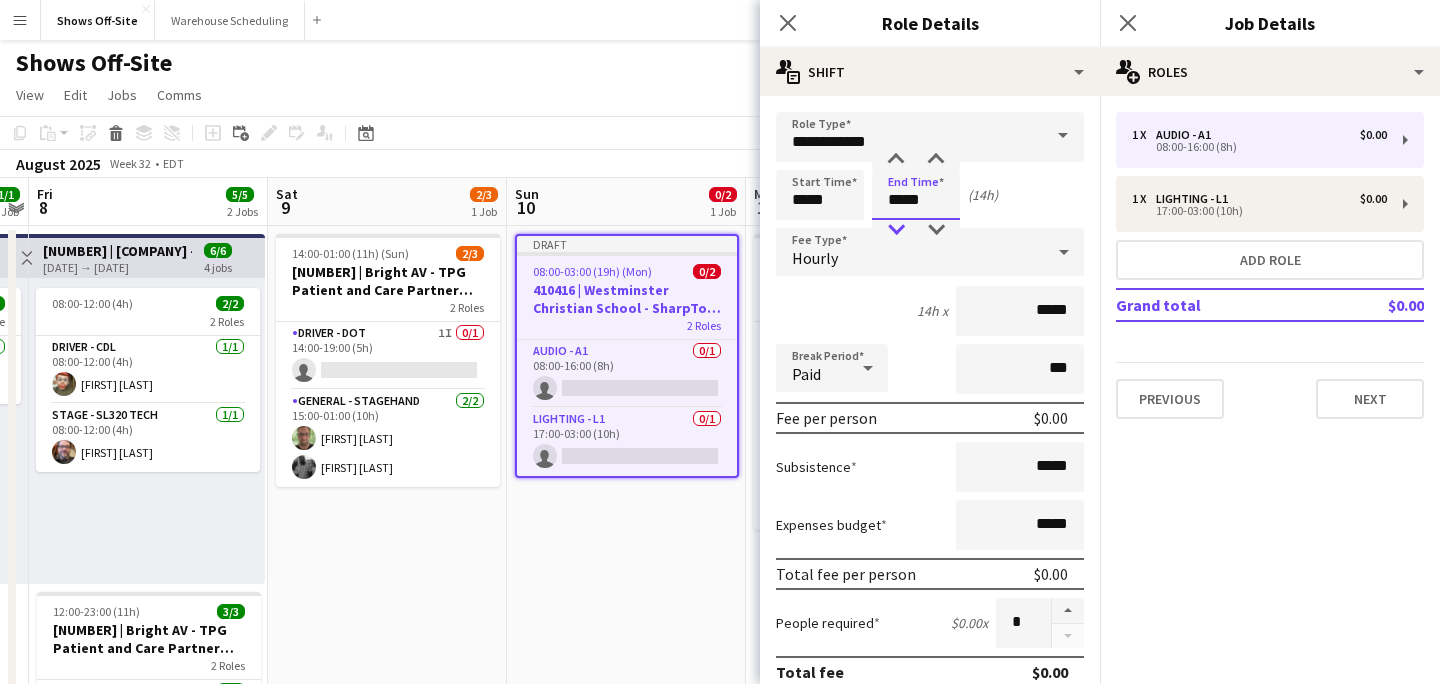 click at bounding box center [896, 230] 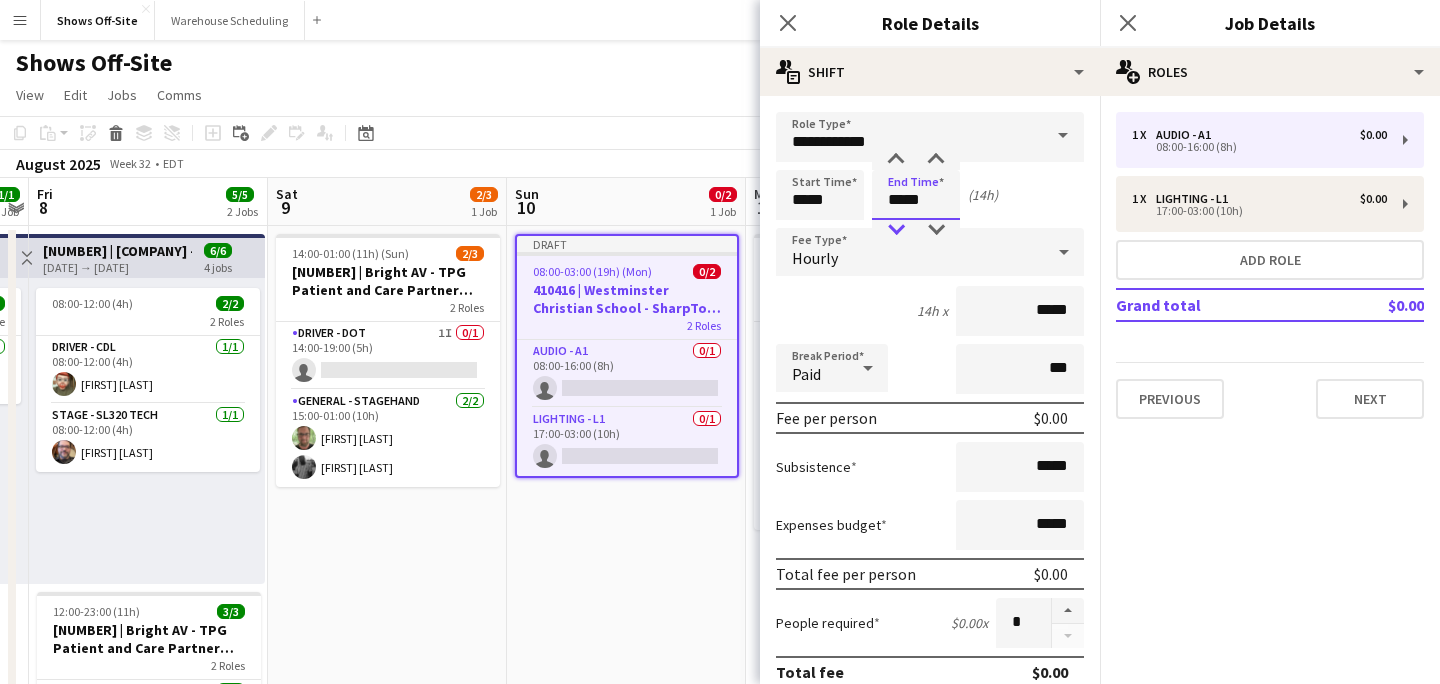 click at bounding box center (896, 230) 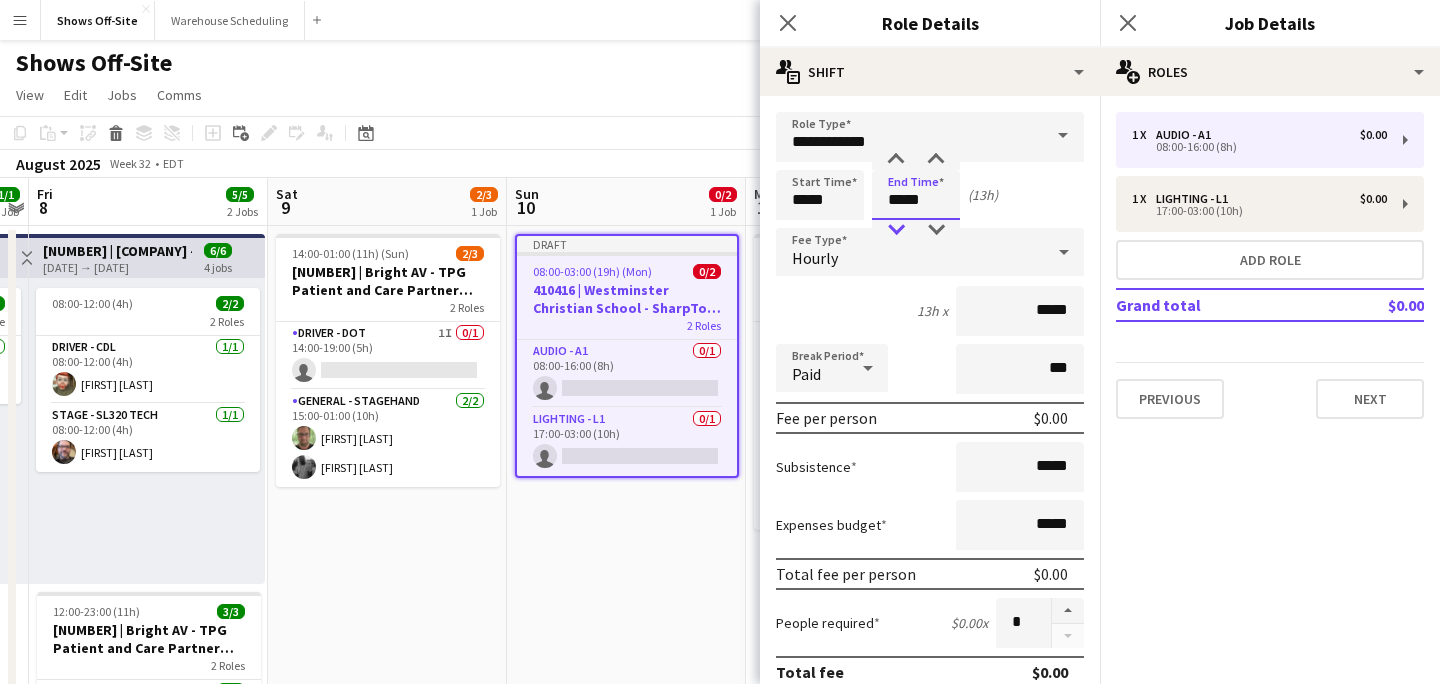 click at bounding box center (896, 230) 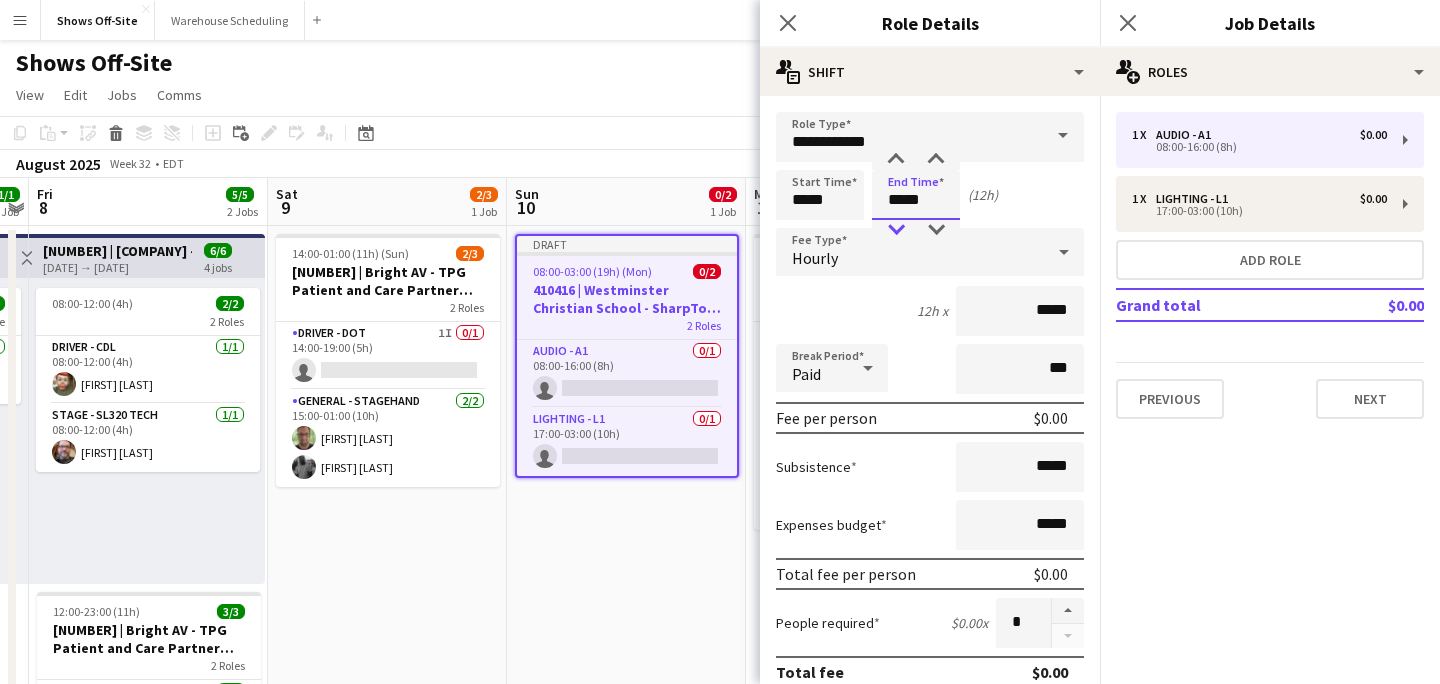click at bounding box center [896, 230] 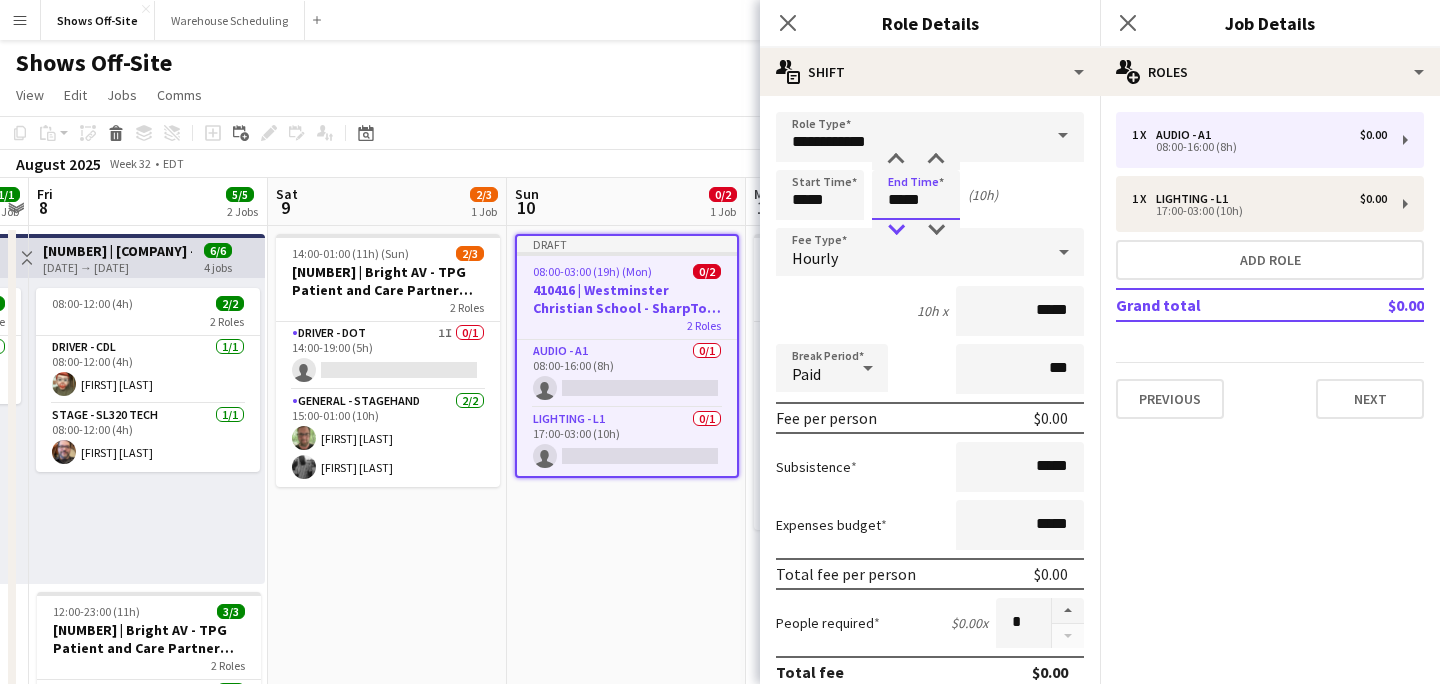 click at bounding box center (896, 230) 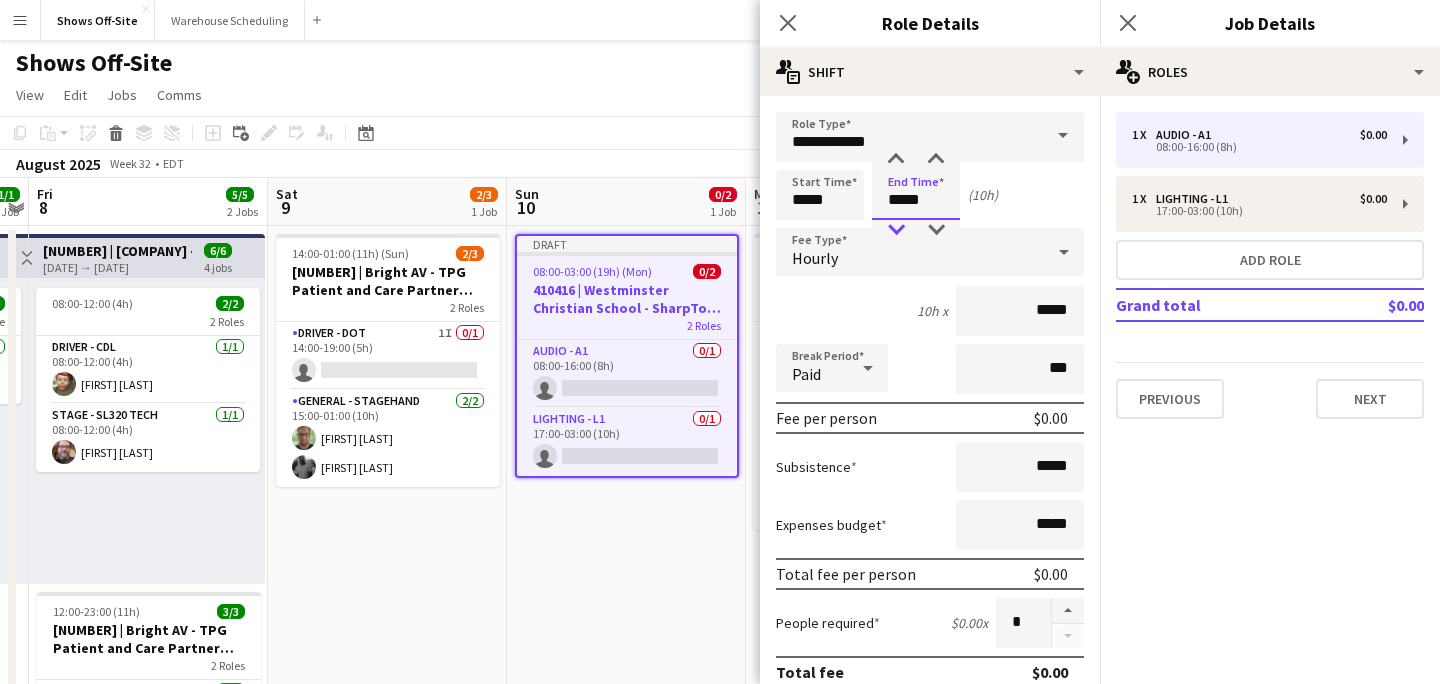 click at bounding box center [896, 230] 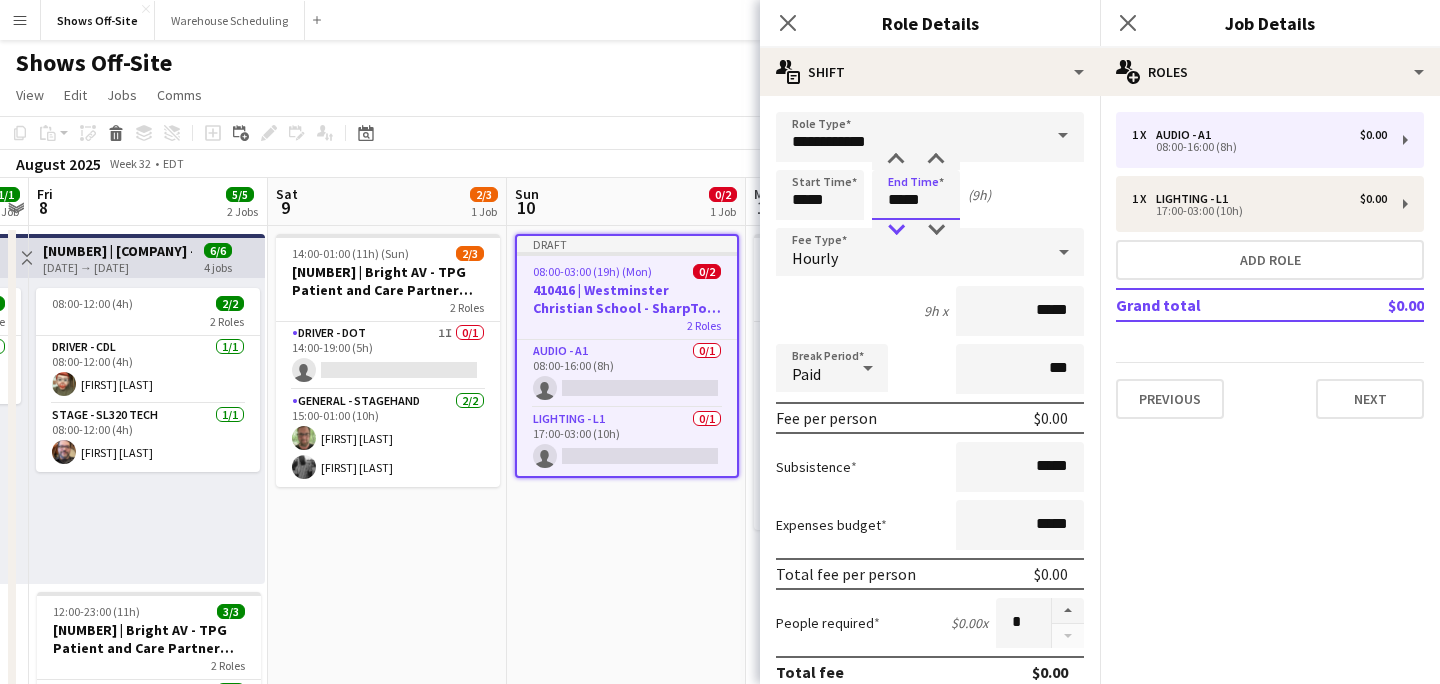 click at bounding box center (896, 230) 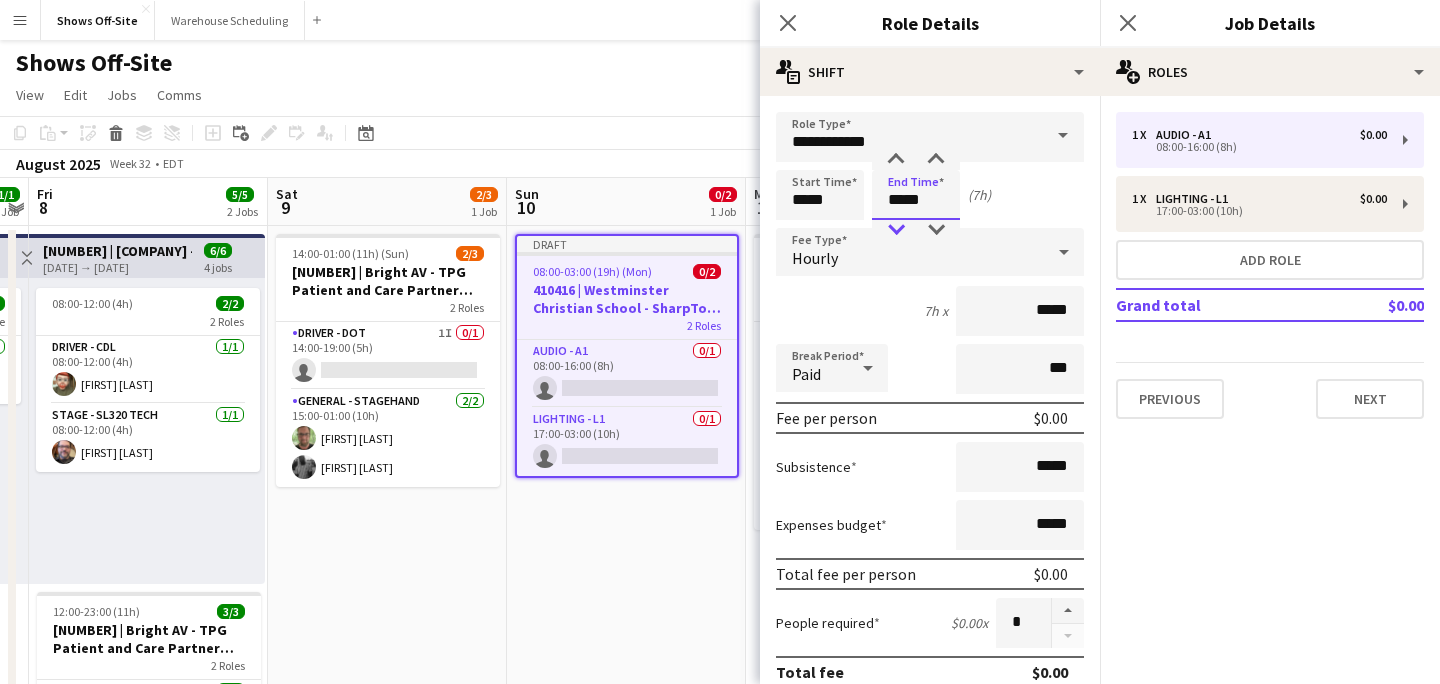 click at bounding box center [896, 230] 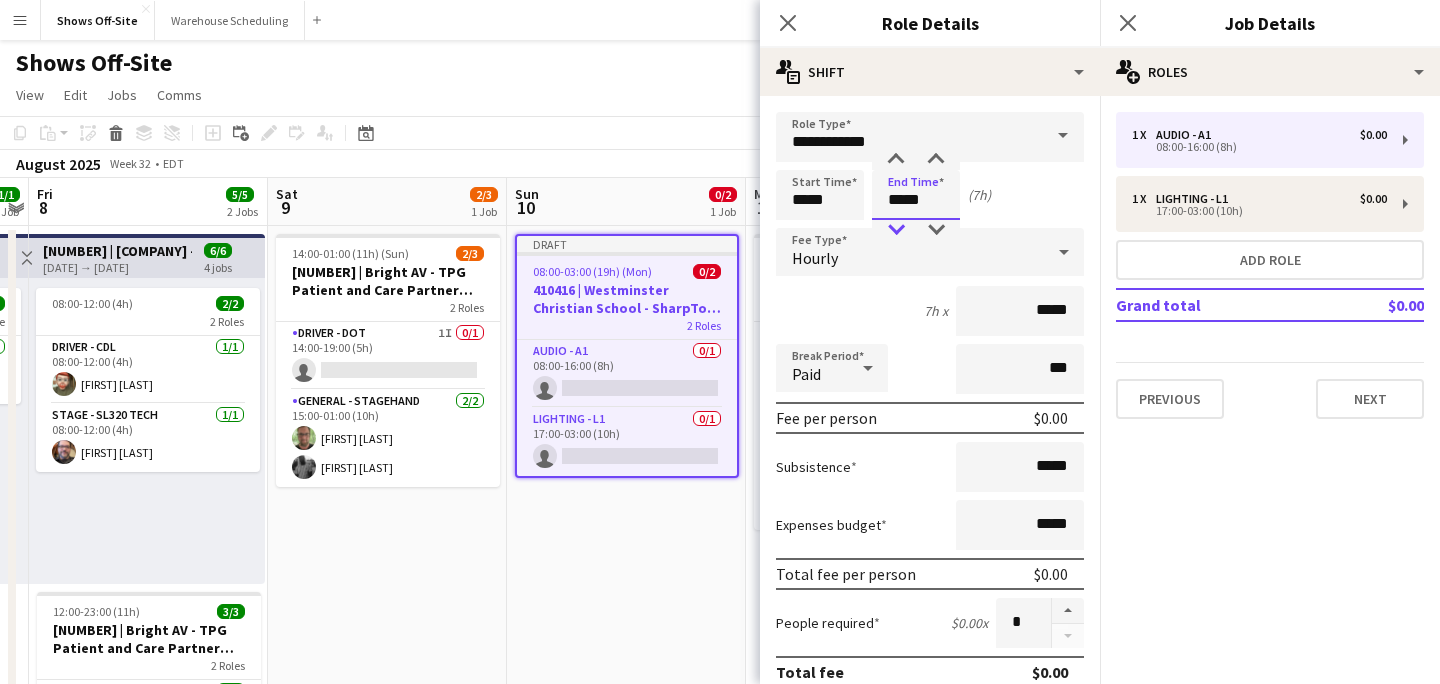 click at bounding box center [896, 230] 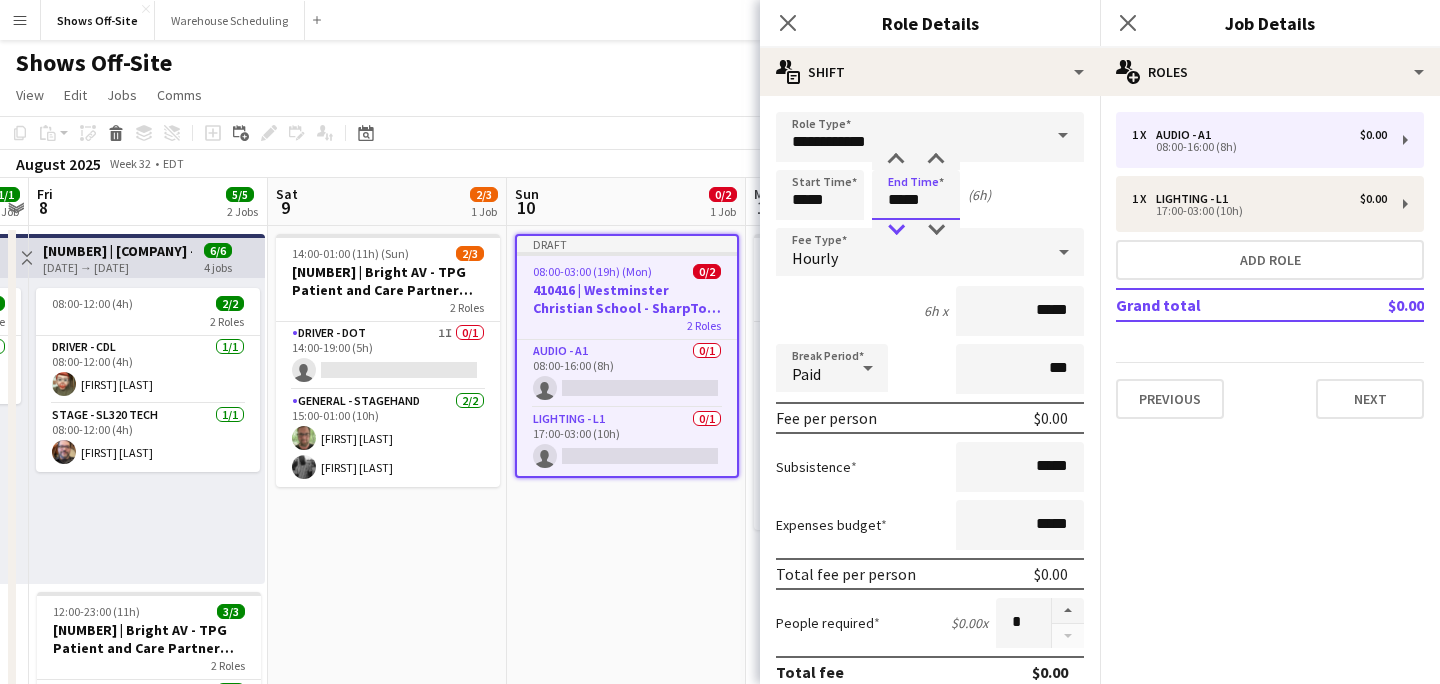 type on "*****" 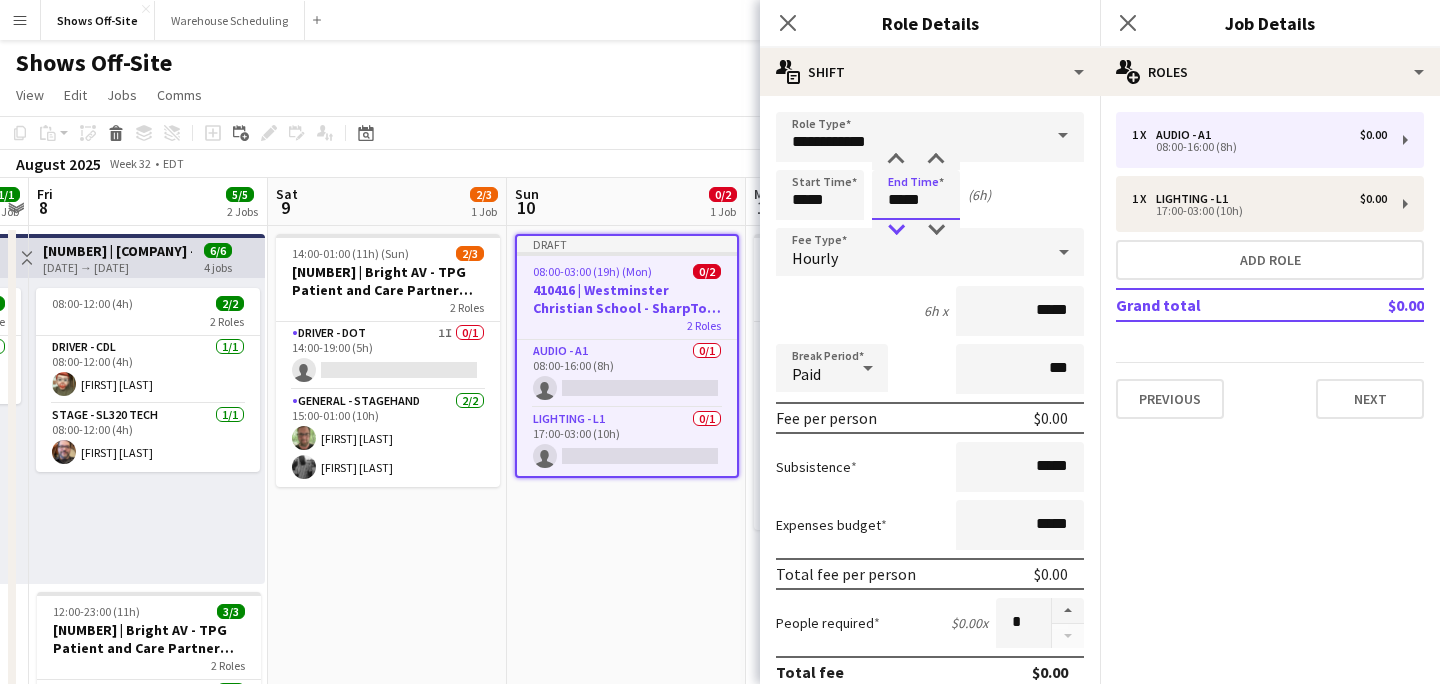 click at bounding box center (896, 230) 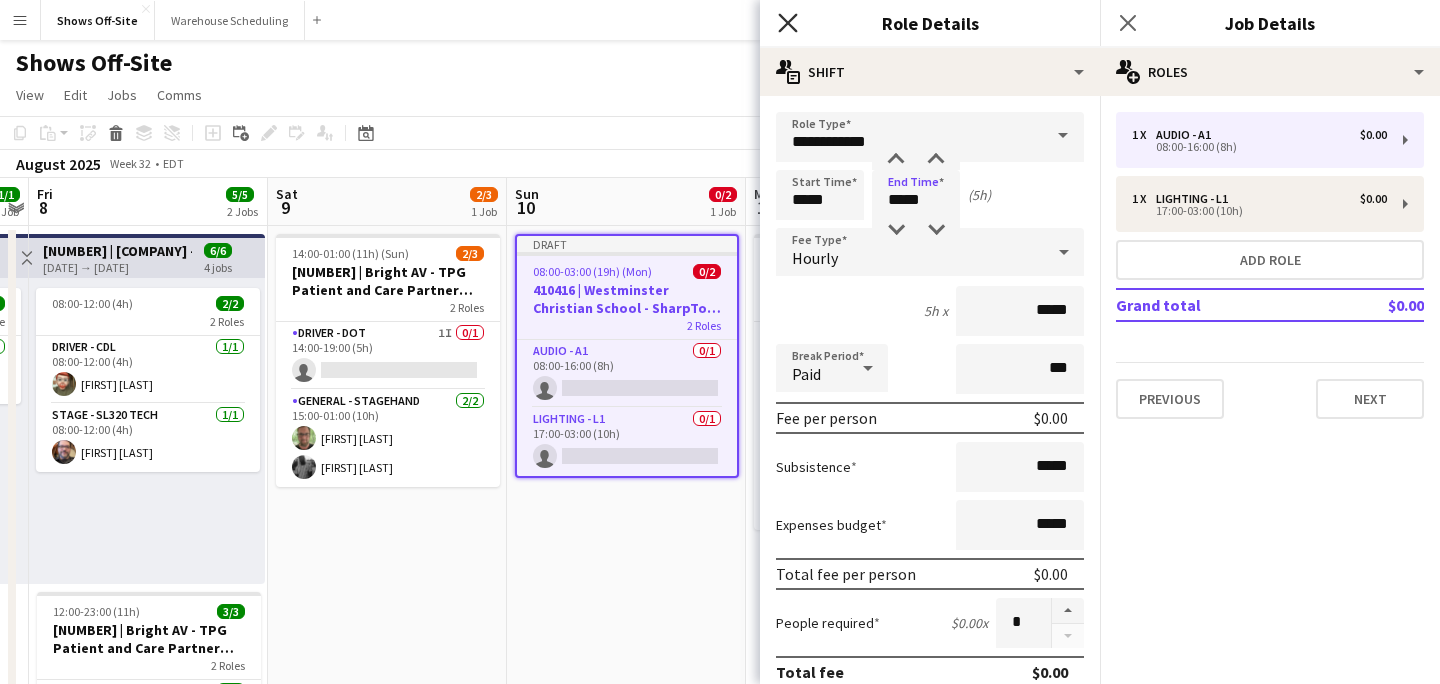 click on "Close pop-in" 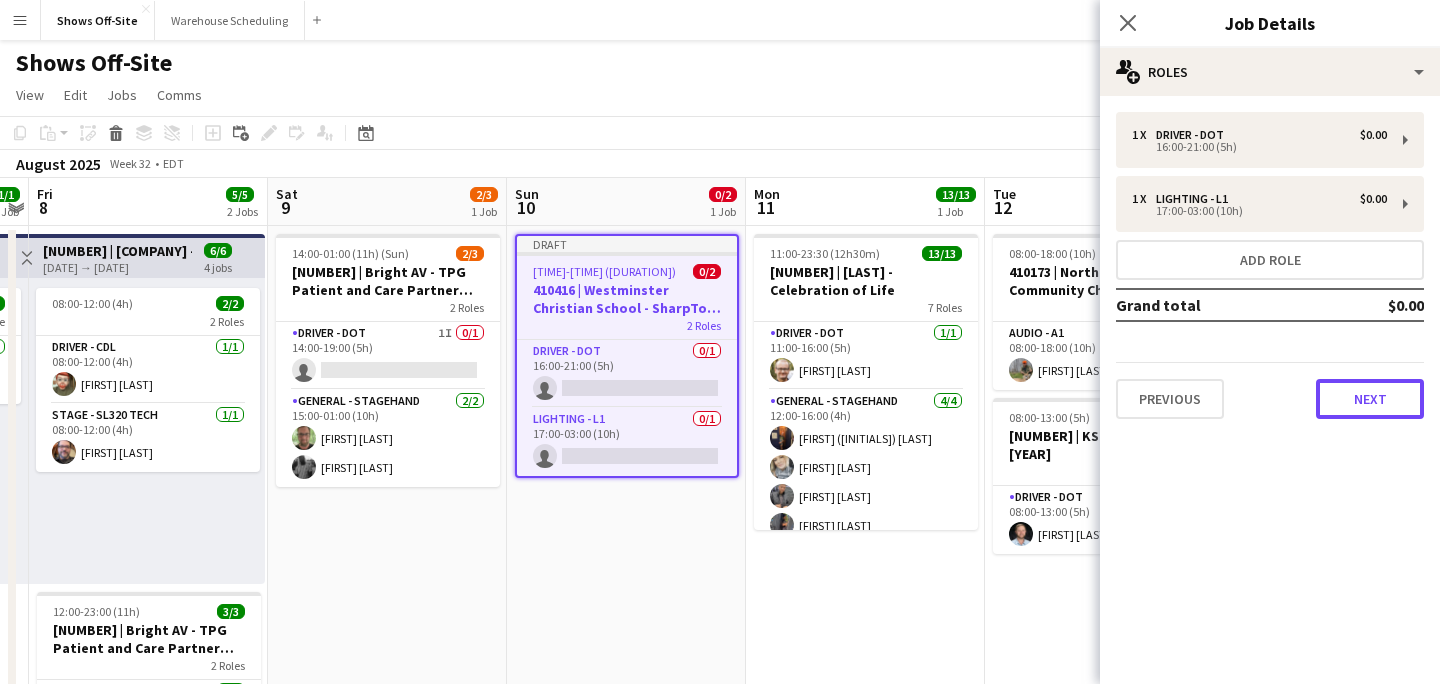 click on "Next" at bounding box center (1370, 399) 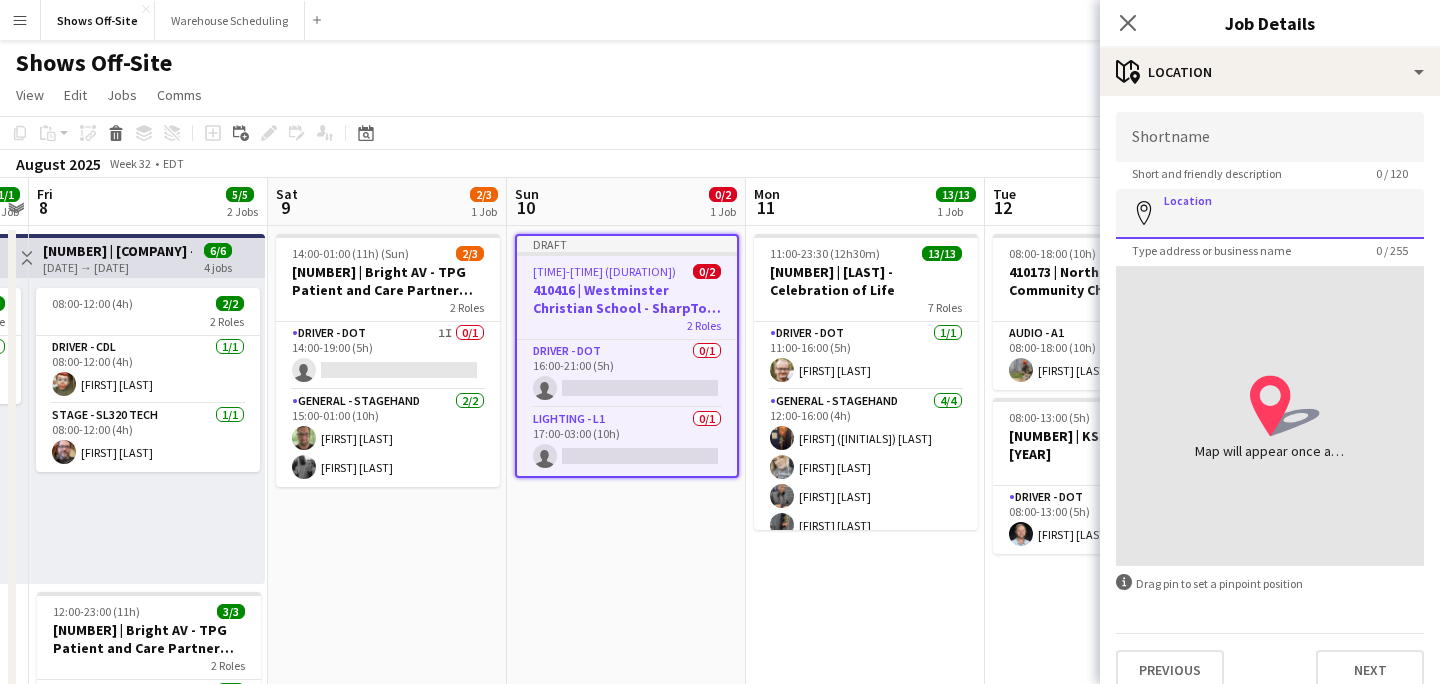 click on "Location" at bounding box center [1270, 214] 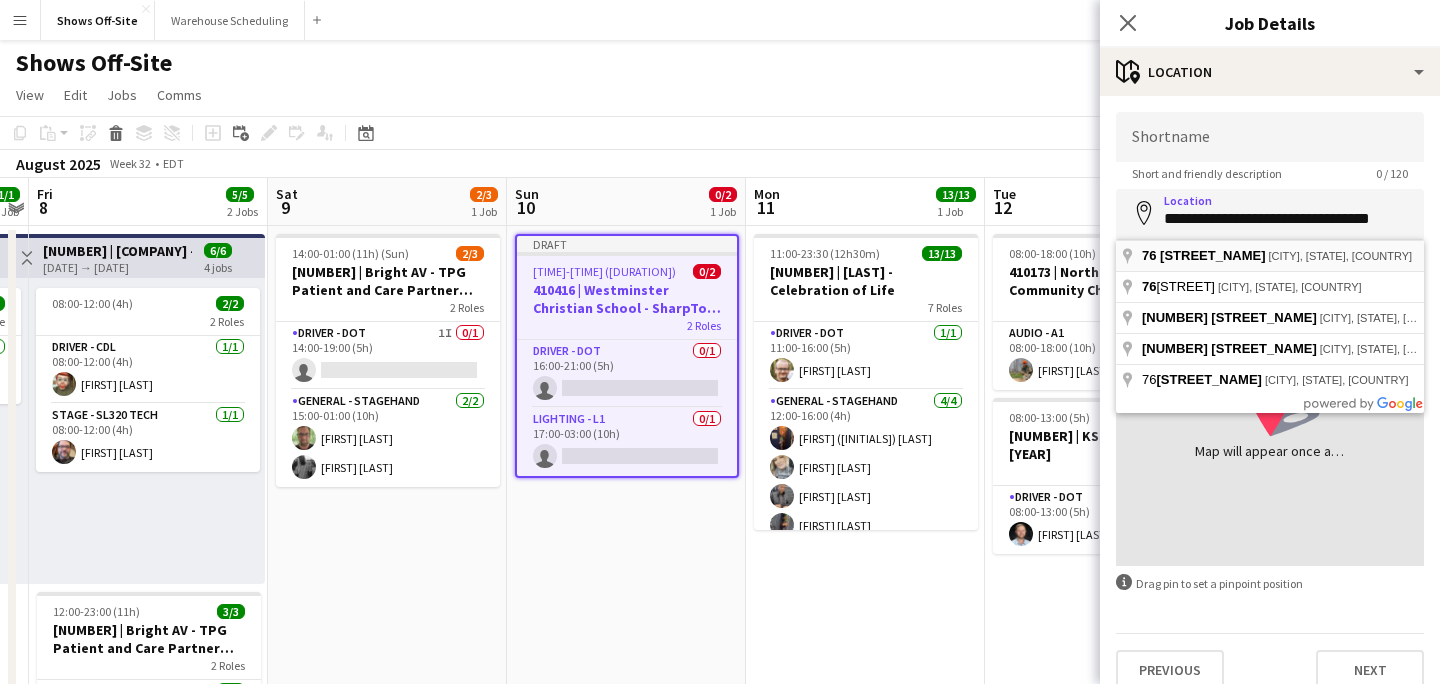 type on "**********" 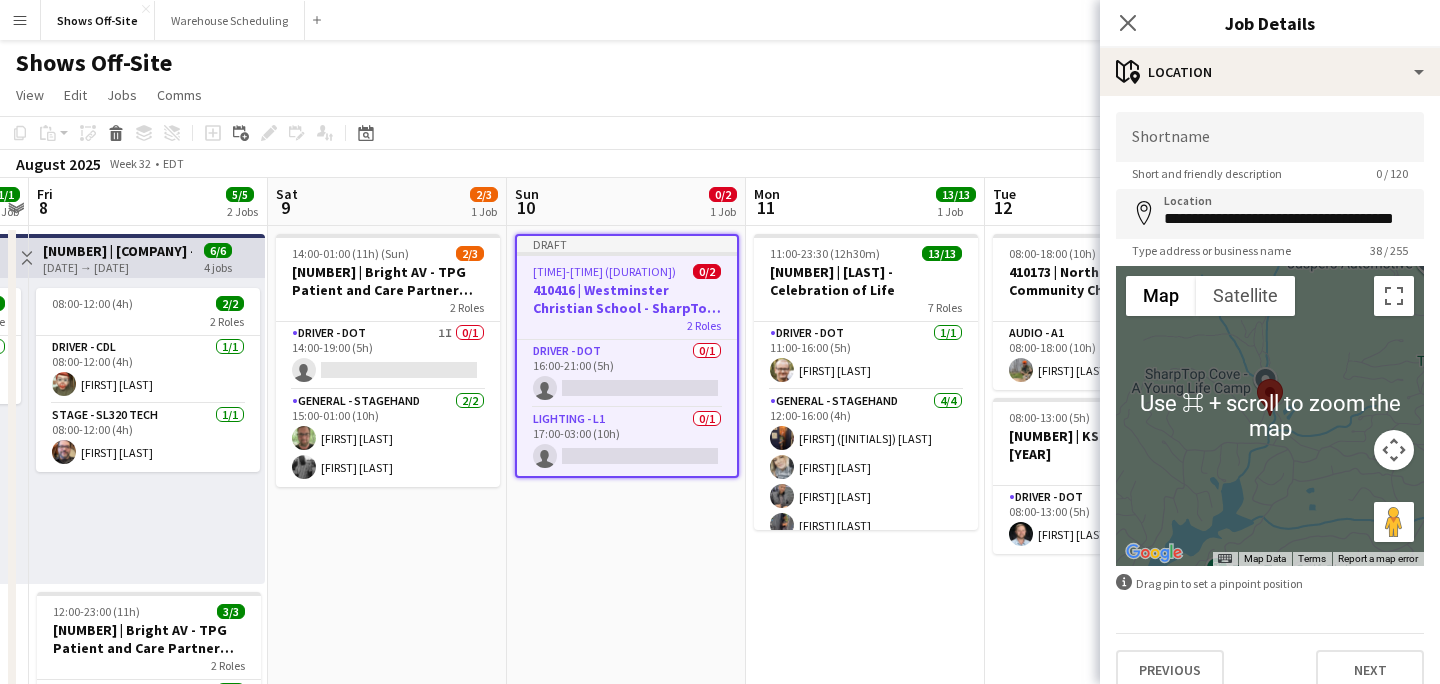 scroll, scrollTop: 22, scrollLeft: 0, axis: vertical 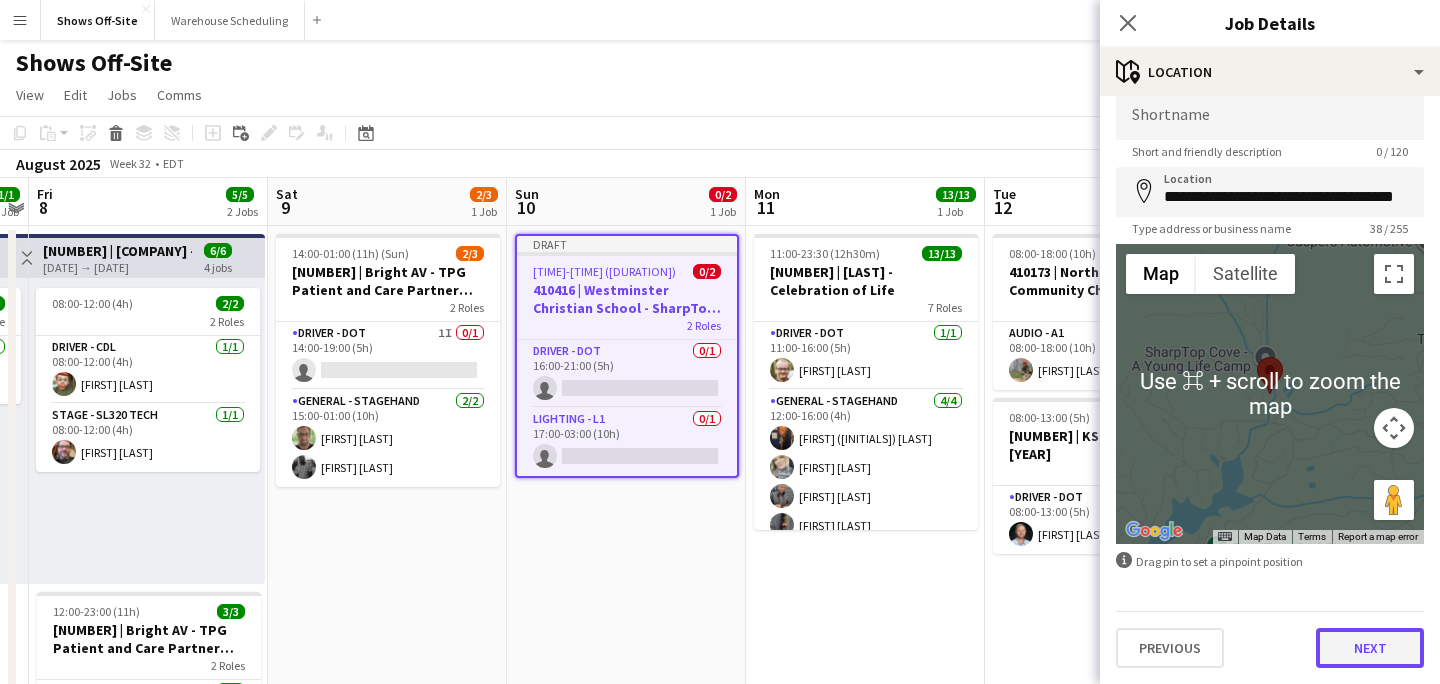click on "Next" at bounding box center (1370, 648) 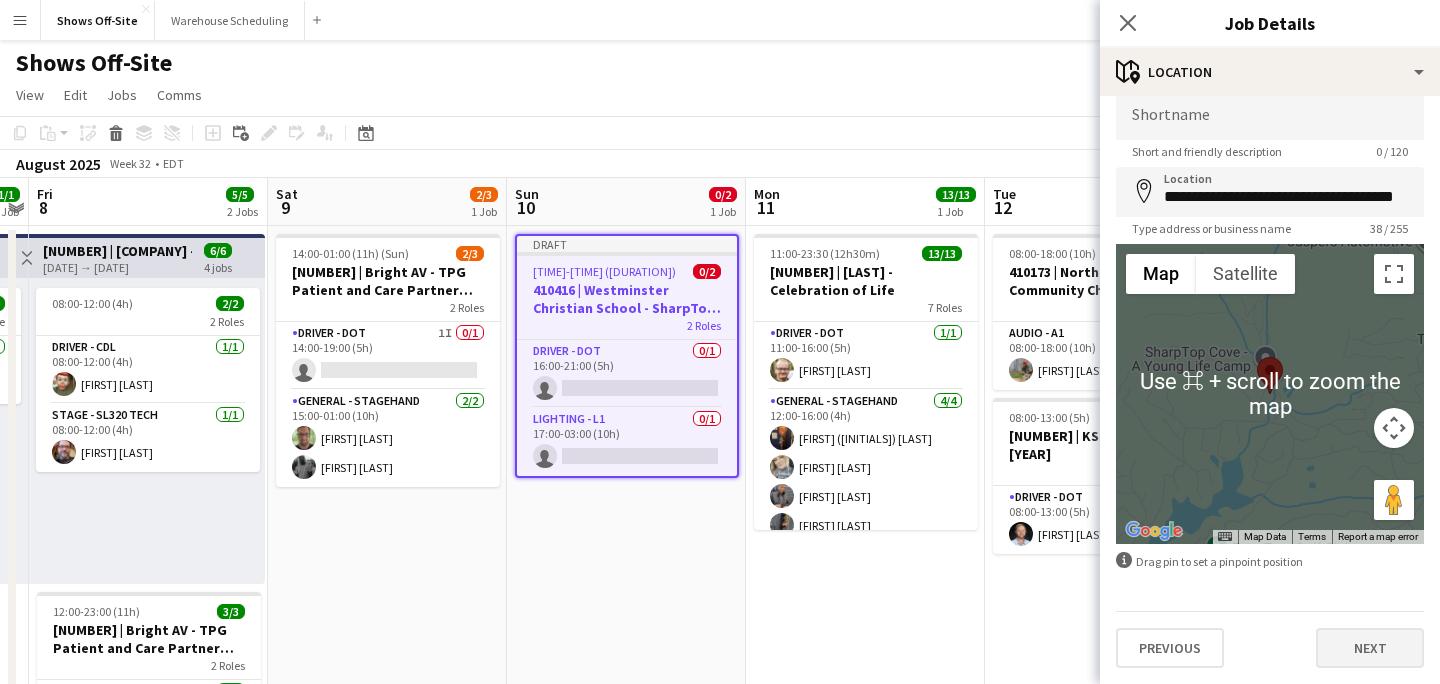 scroll, scrollTop: 0, scrollLeft: 0, axis: both 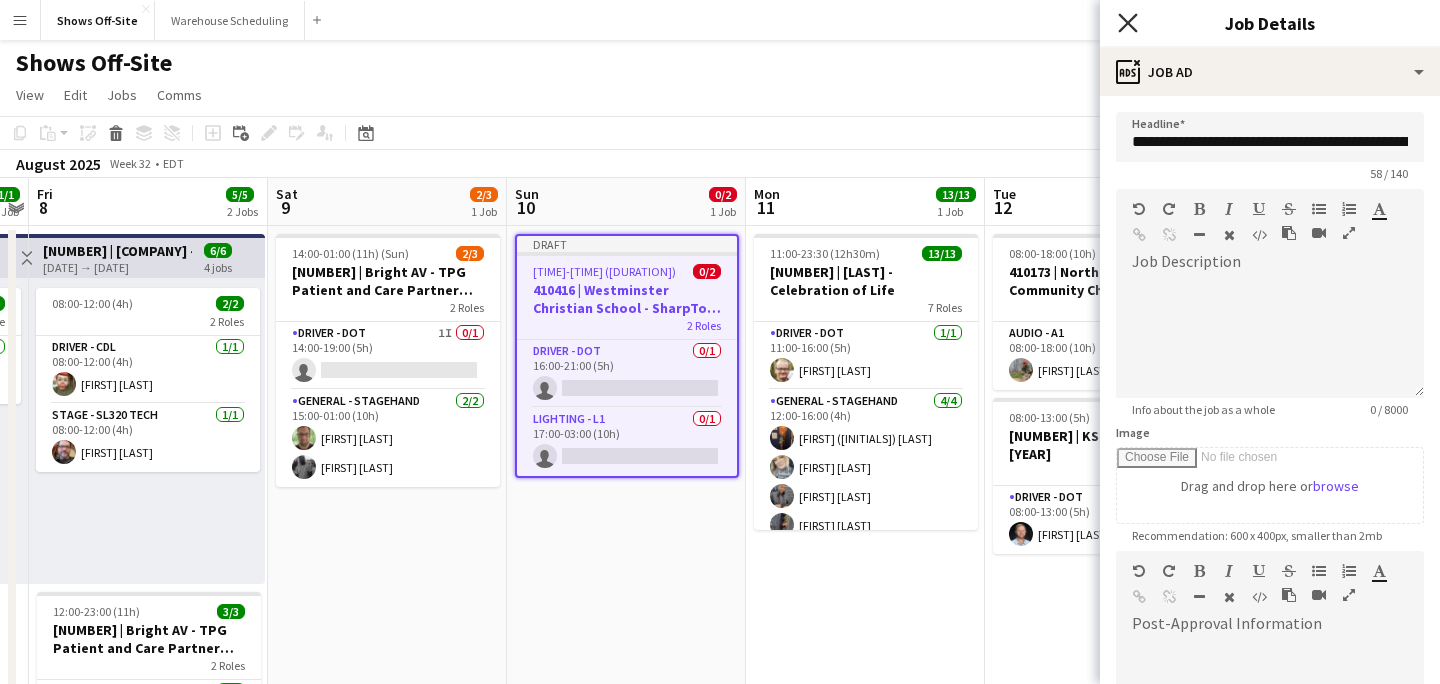 click on "Close pop-in" 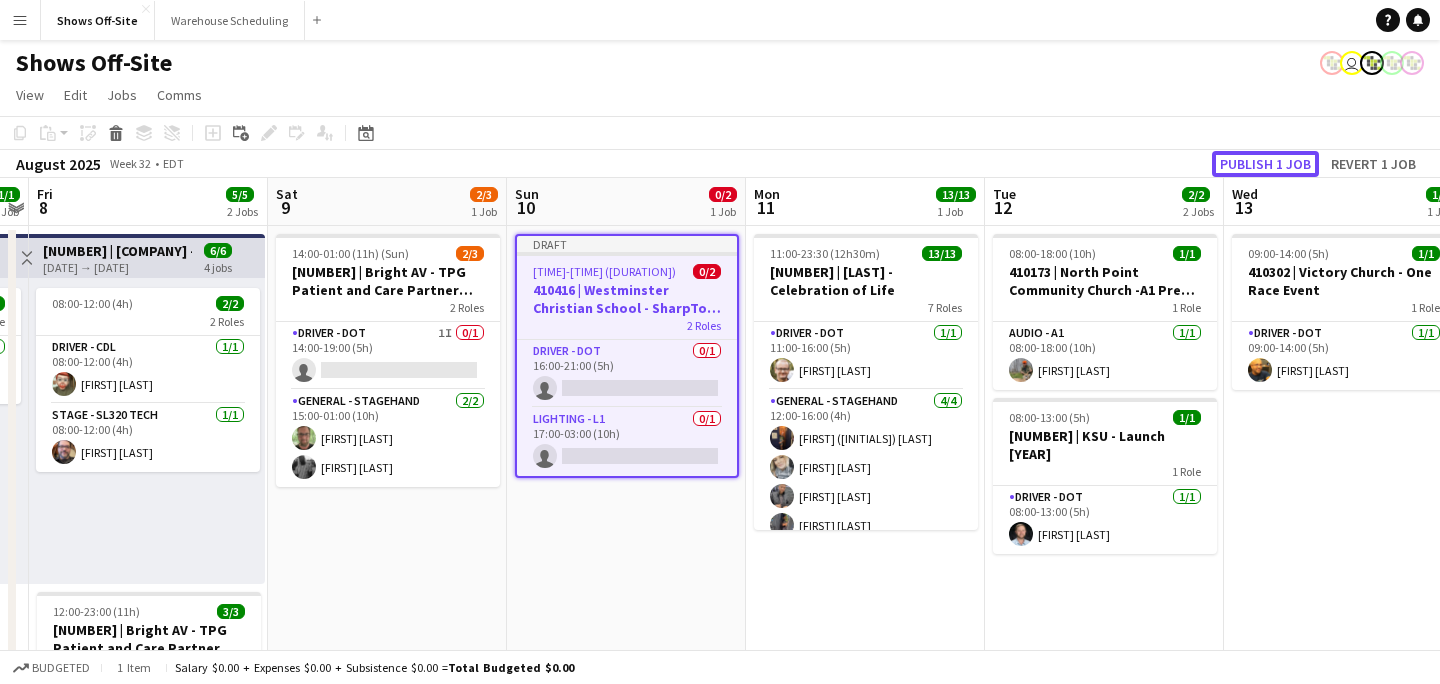 click on "Publish 1 job" 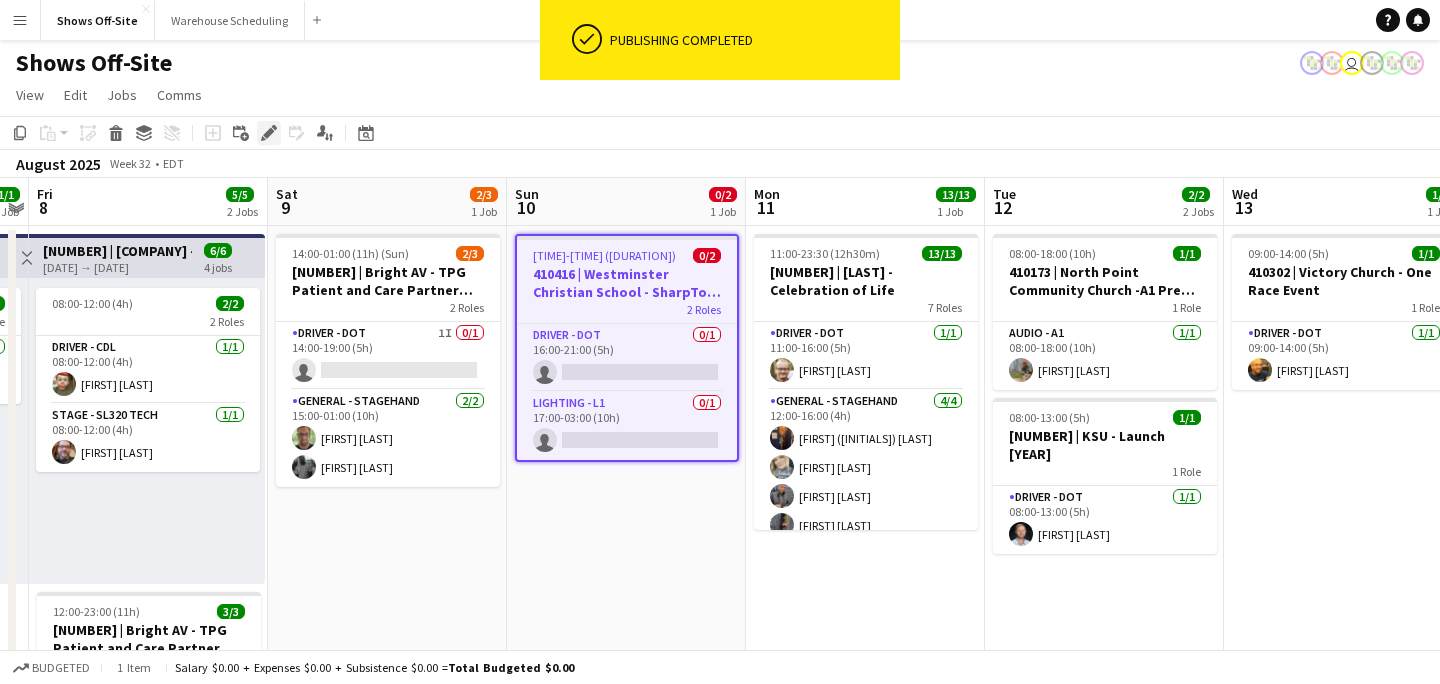 click 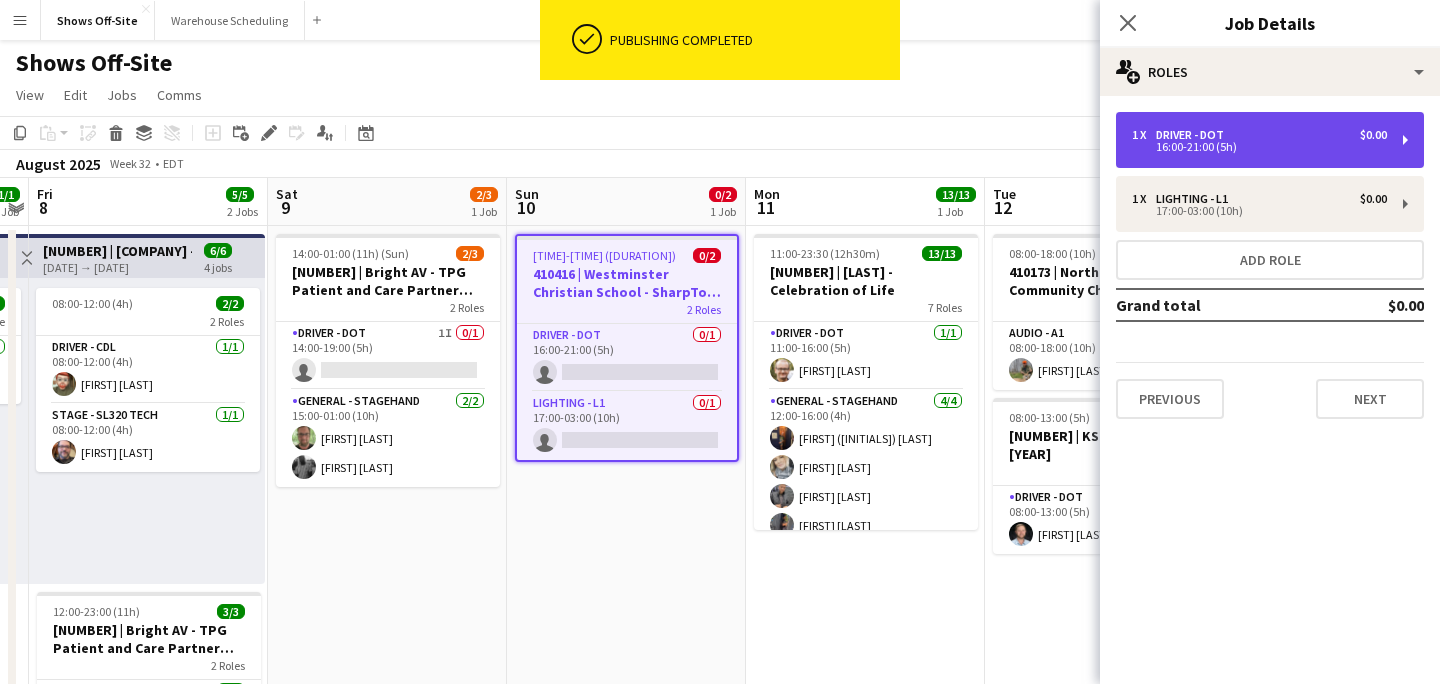 click on "16:00-21:00 (5h)" at bounding box center (1259, 147) 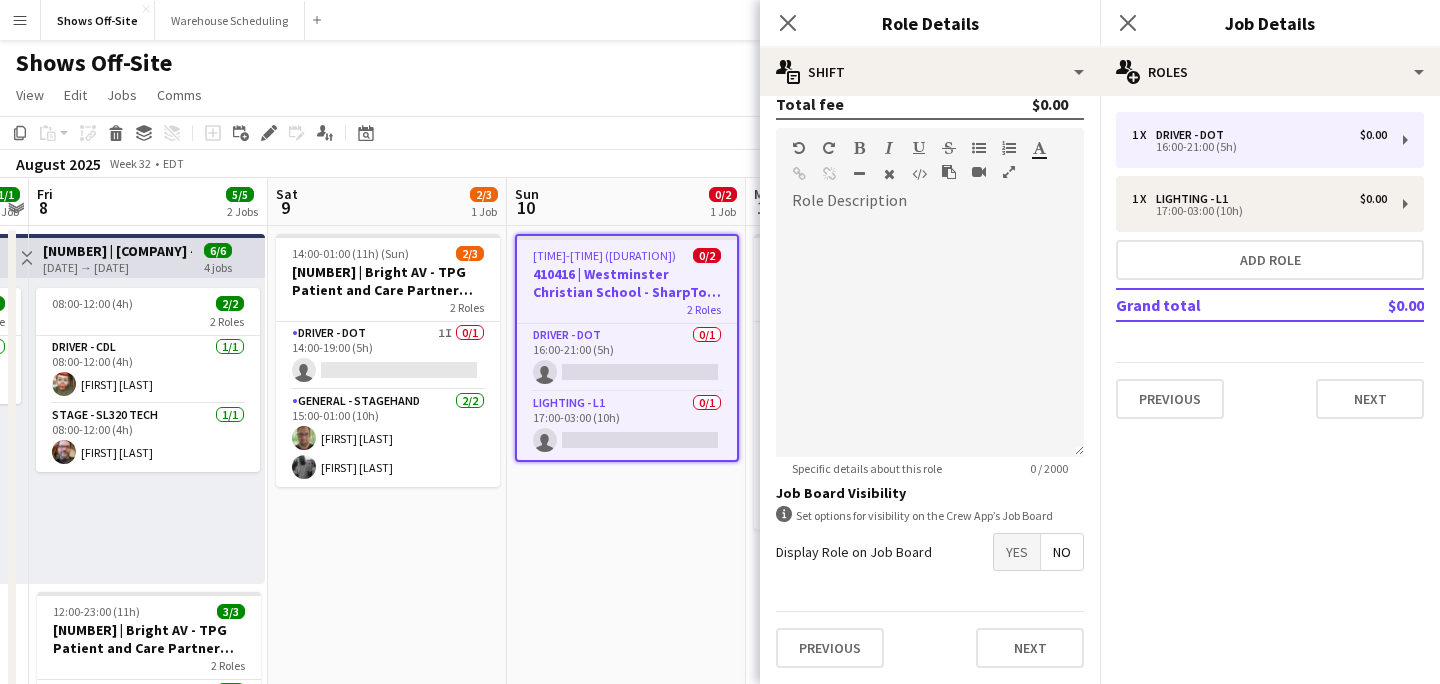 click on "Yes" at bounding box center (1017, 552) 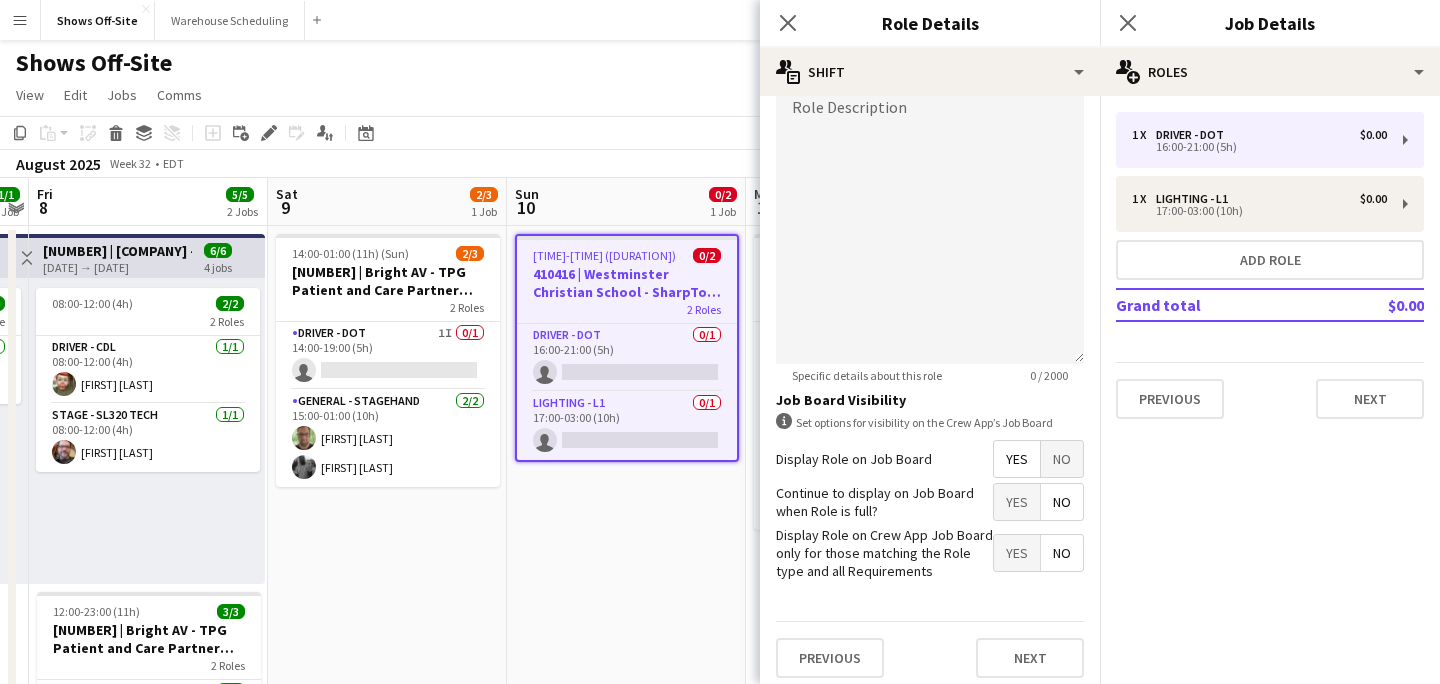 scroll, scrollTop: 670, scrollLeft: 0, axis: vertical 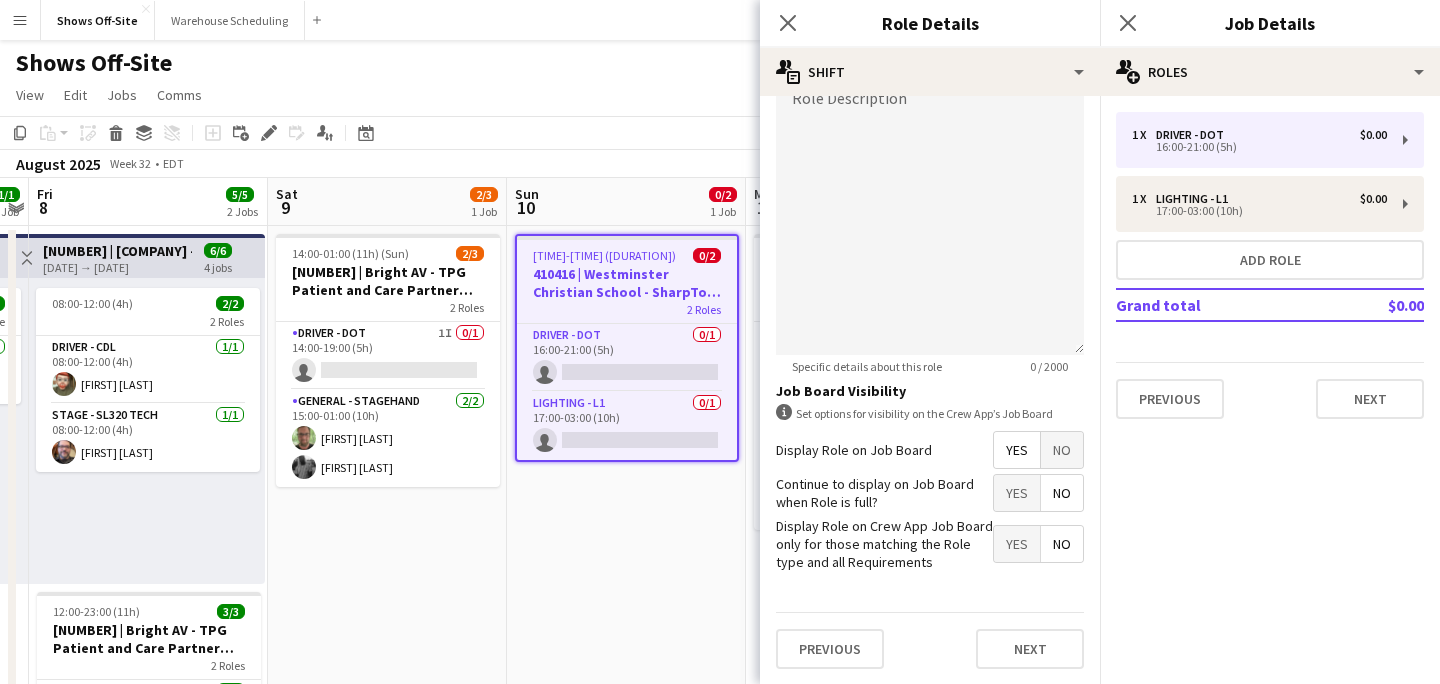 click on "No" at bounding box center (1062, 493) 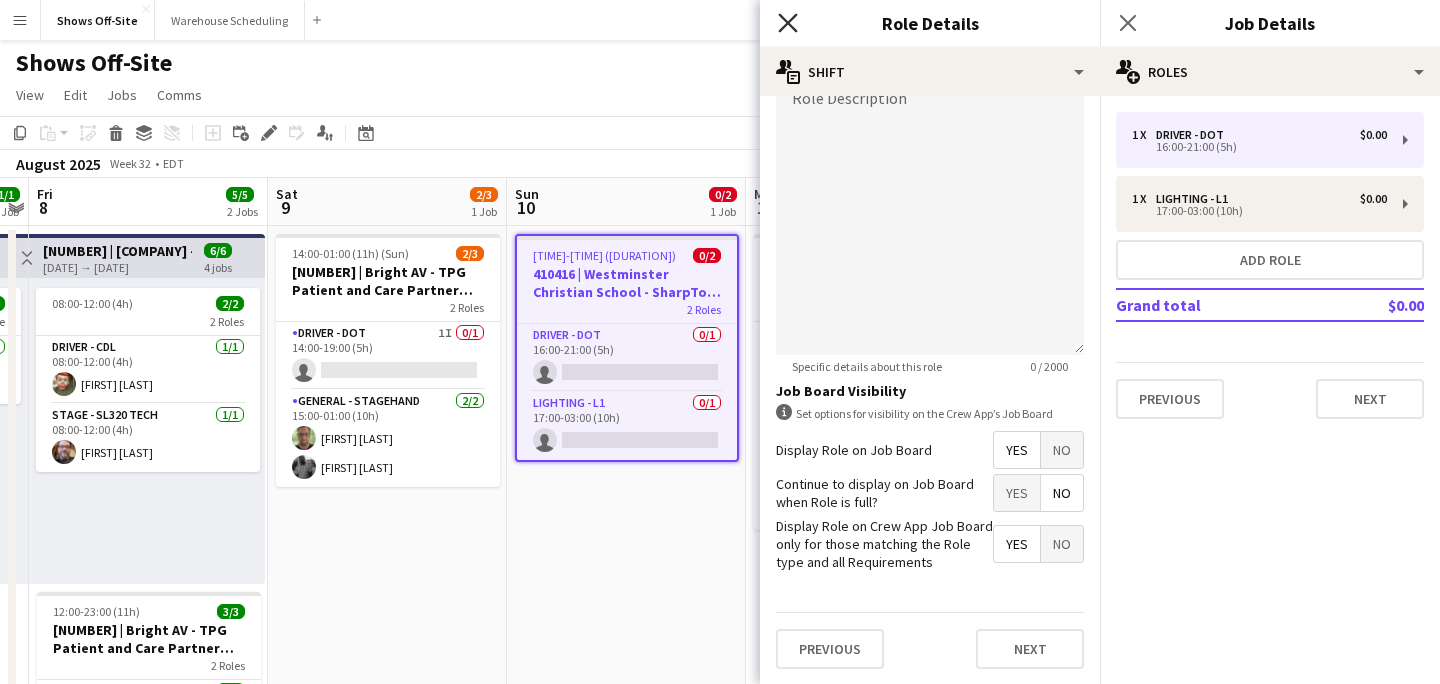 click on "Close pop-in" 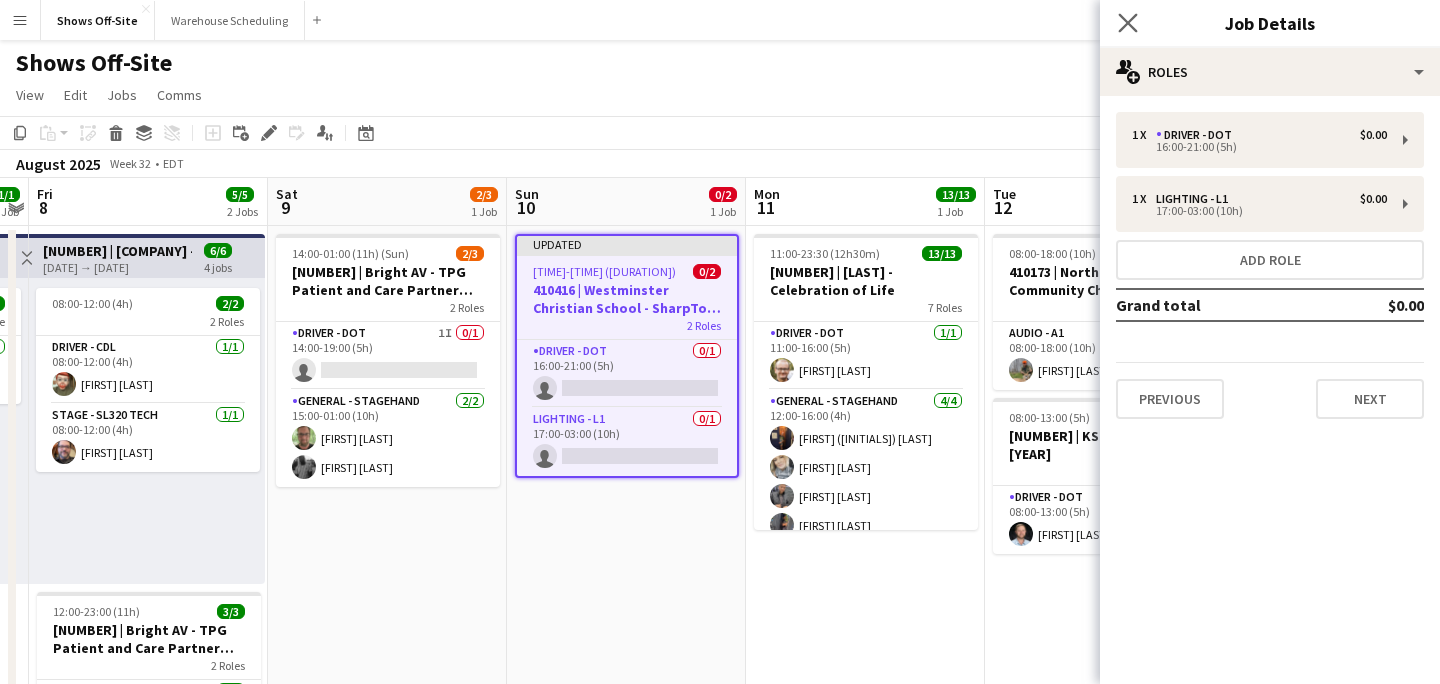 click on "Close pop-in" 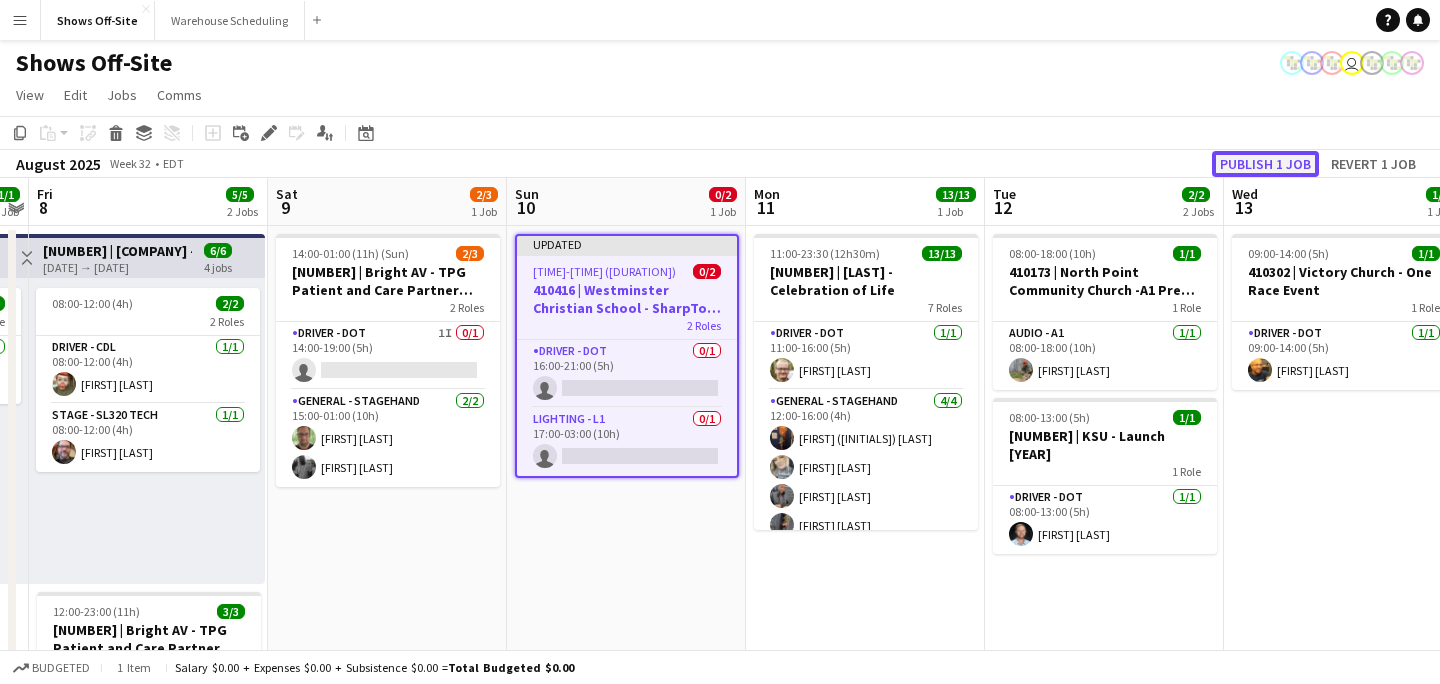 click on "Publish 1 job" 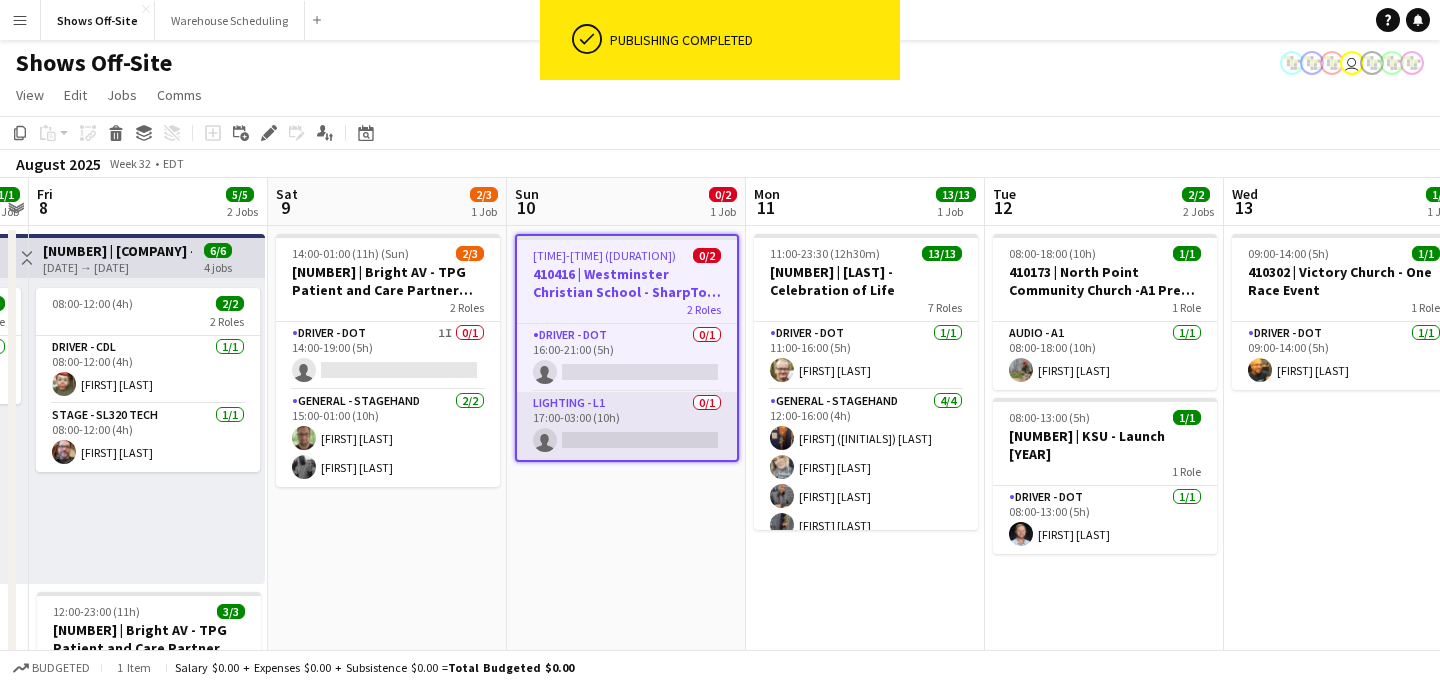 click on "Lighting - L1   0/1   [TIME]-[TIME] ([DURATION])
single-neutral-actions" at bounding box center [627, 426] 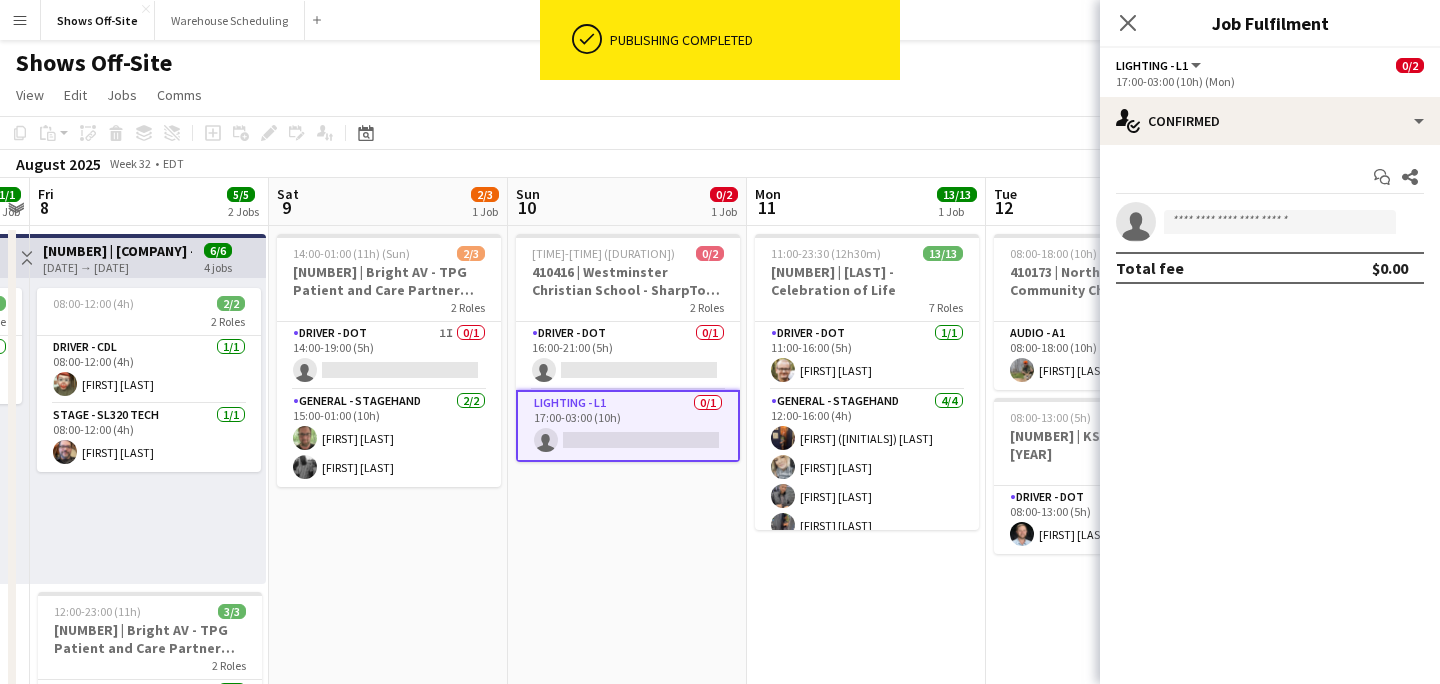 click on "View  Day view expanded Day view collapsed Month view Date picker Jump to today Expand Linked Jobs Collapse Linked Jobs  Edit  Copy
Command
C  Paste  Without Crew
Command
V With Crew
Command
Shift
V Paste as linked job  Group  Group Ungroup  Jobs  New Job Edit Job Delete Job New Linked Job Edit Linked Jobs Job fulfilment Promote Role Copy Role URL  Comms  Notify confirmed crew Create chat" 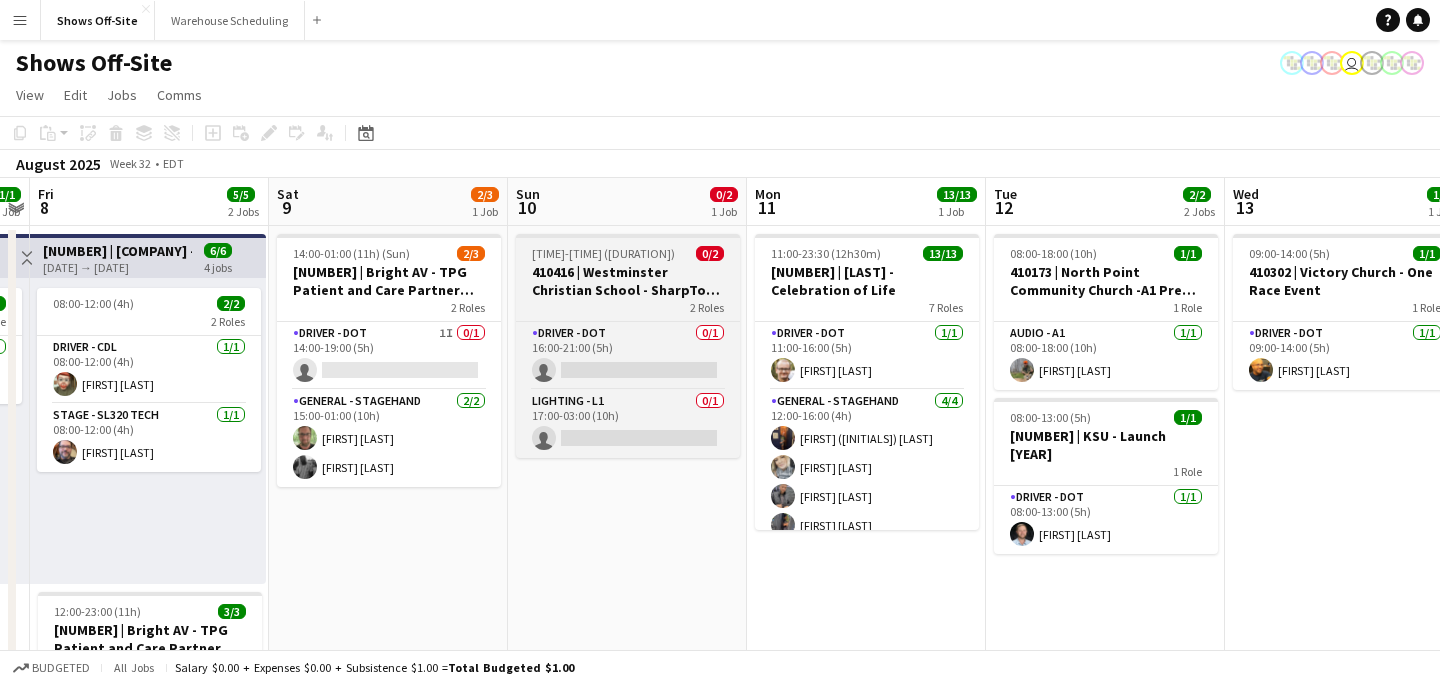 click on "2 Roles" at bounding box center [628, 307] 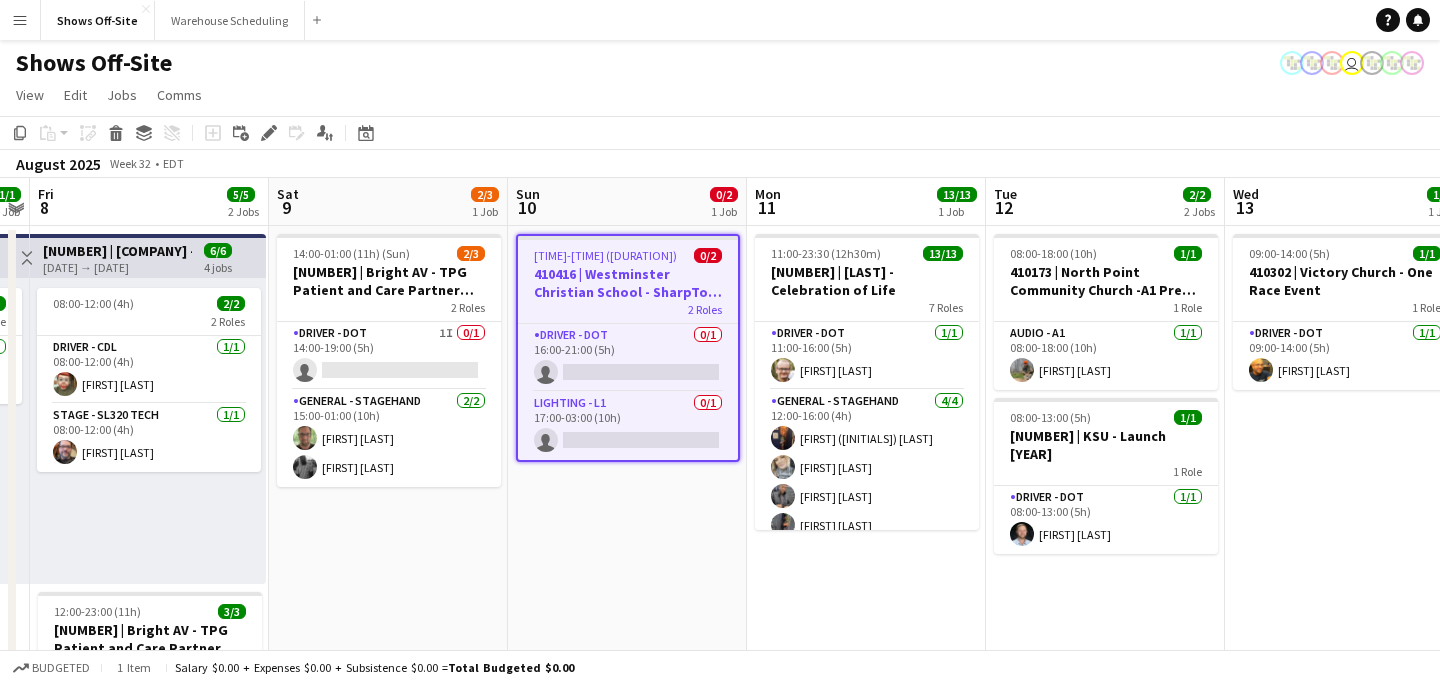 click on "[TIME]-[TIME] ([DURATION])    13/13   [NUMBER] | [LAST] - Celebration of Life   7 Roles   Driver - DOT   1/1   [TIME]-[TIME] ([DURATION])
[FIRST] [LAST]  General - Stagehand   4/4   [TIME]-[TIME] ([DURATION])
[FIRST] [LAST] [FIRST] [LAST] [FIRST] [LAST] [FIRST] [LAST]  Audio - A1   1/1   [TIME]-[TIME] ([DURATION])
[FIRST] [LAST]  Stage - Stage Lead   1/1   [TIME]-[TIME] ([DURATION])
[FIRST] [LAST]  Video - V1   1/1   [TIME]-[TIME] ([DURATION])
[FIRST] [LAST]  Driver - DOT   1/1   [TIME]-[TIME] ([DURATION])
[FIRST] [LAST]  General - Stagehand   4/4   [TIME]-[TIME] ([DURATION])
[FIRST] [LAST] [FIRST] [LAST] [FIRST] [LAST] [FIRST] [LAST]" at bounding box center [866, 935] 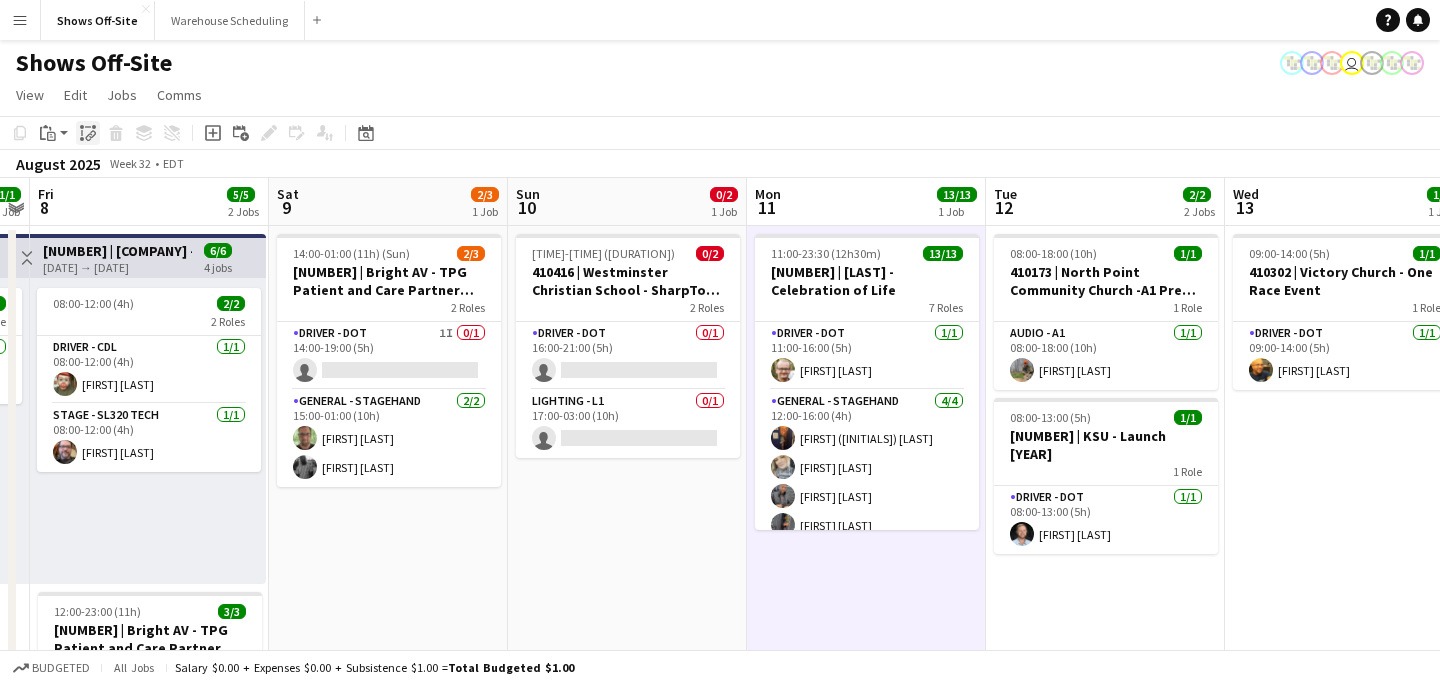 click on "Paste linked Job" 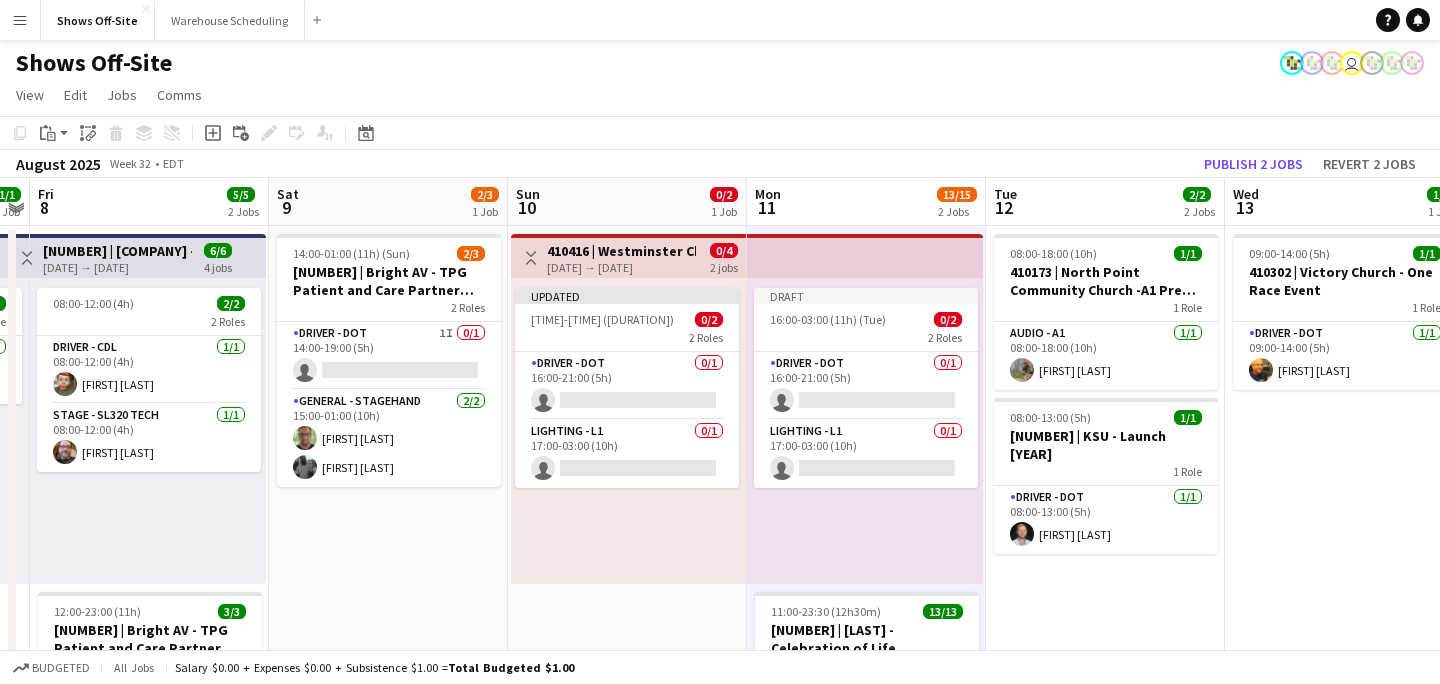 click on "[FIRST] [LAST]     [PHONE]
[FIRST] [LAST]     [PHONE]
[FIRST] [LAST]" at bounding box center (1105, 935) 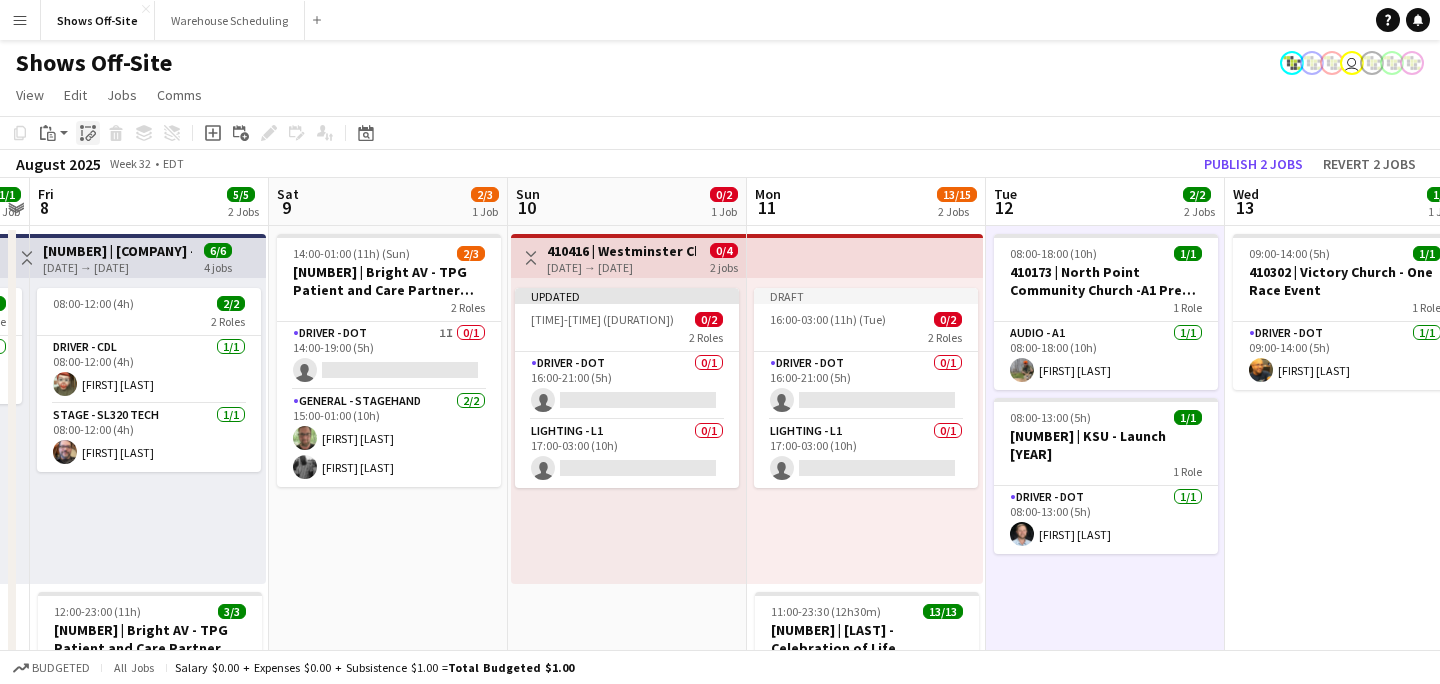 click on "Paste linked Job" 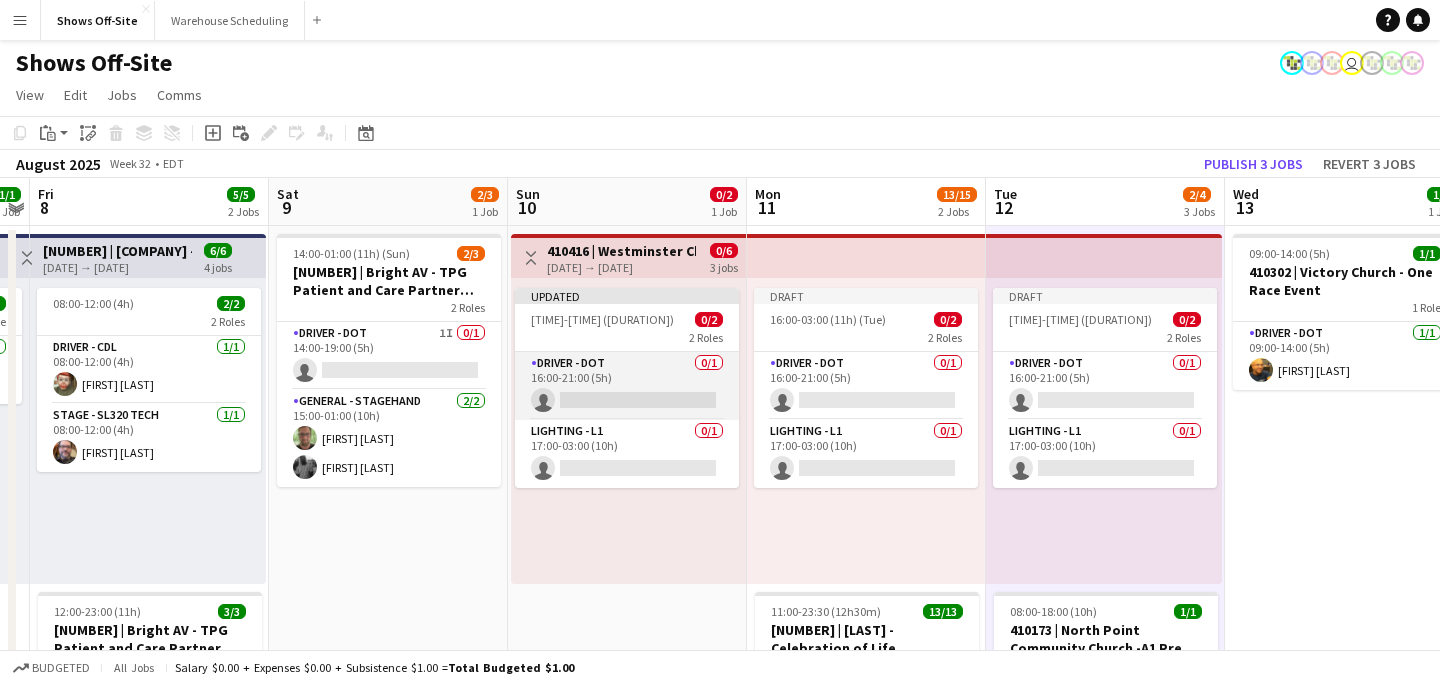 scroll, scrollTop: 0, scrollLeft: 864, axis: horizontal 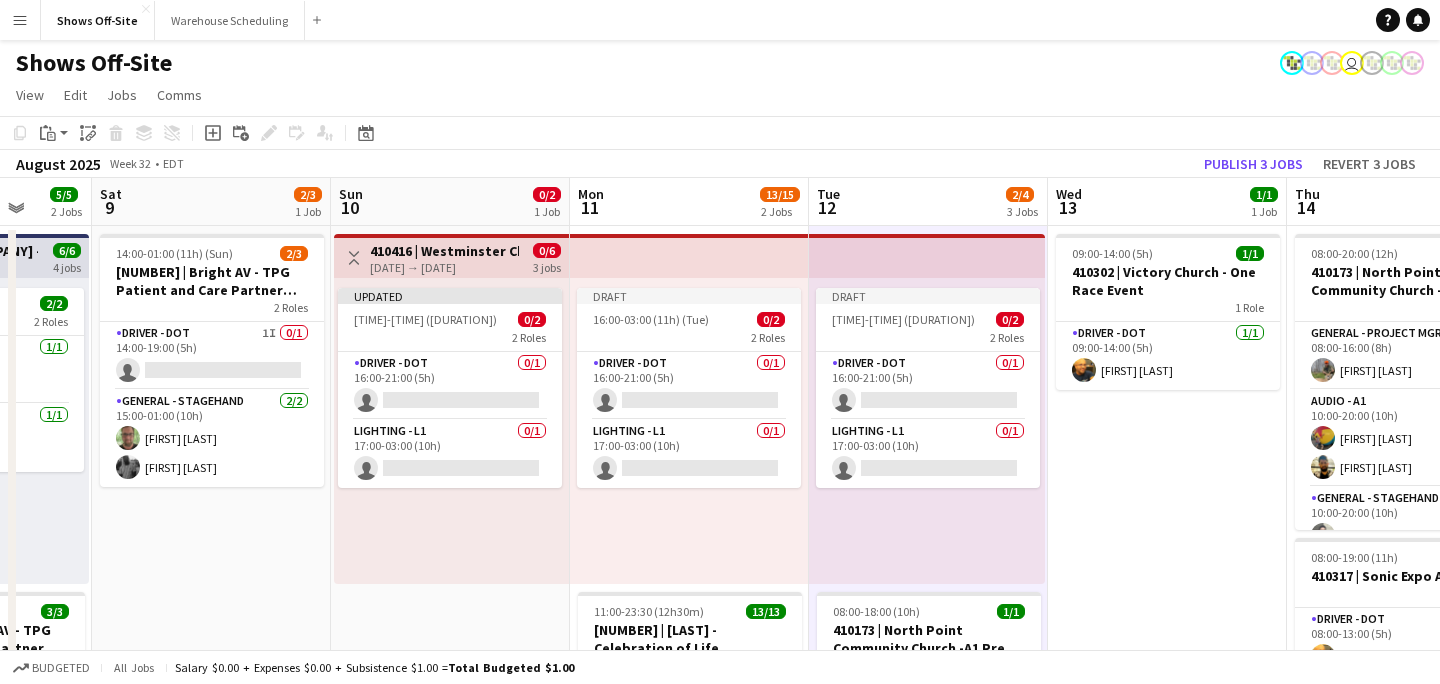 click on "[TIME]-[TIME] ([DURATION])    [NUMBER]/[NUMBER]   [NUMBER] | [COMPANY] - [EVENT]   [NUMBER] Role   Driver - DOT   [NUMBER]/[NUMBER]   [TIME]-[TIME] ([DURATION])
[FIRST] [LAST]" at bounding box center (1167, 935) 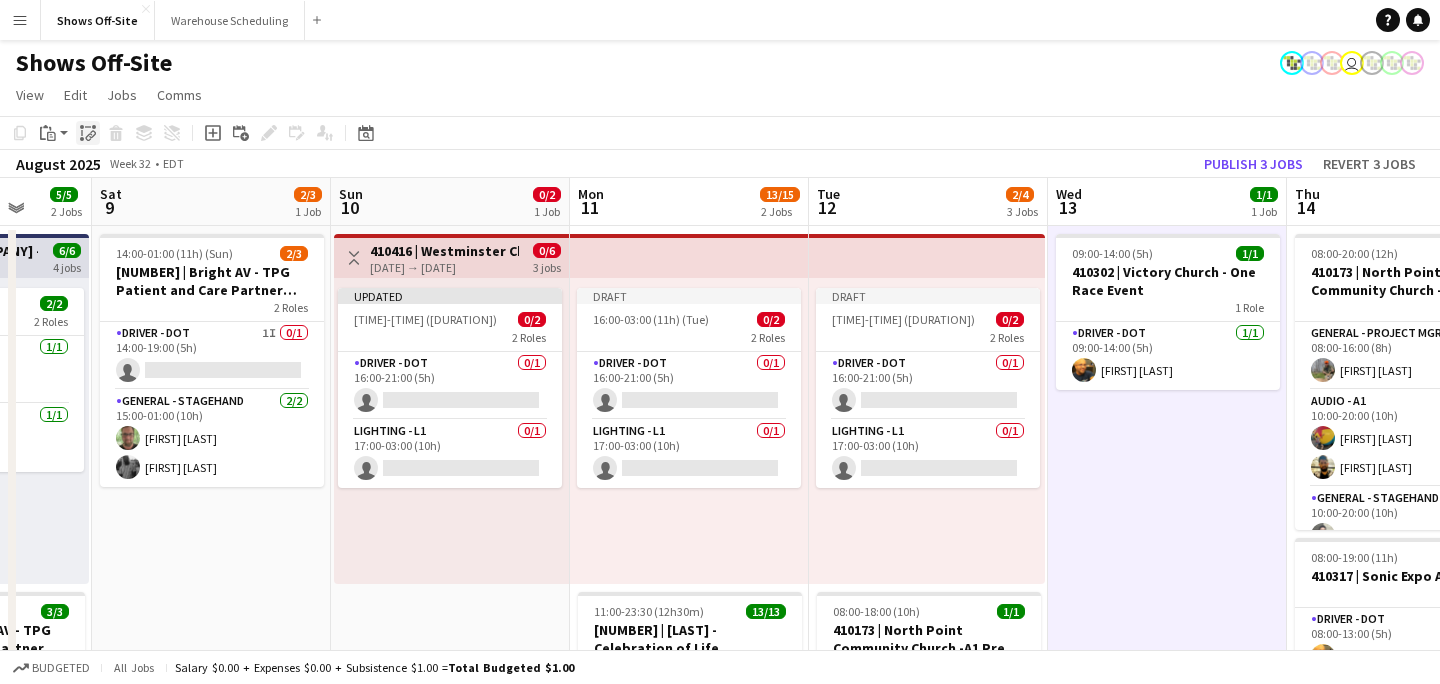click on "Paste linked Job" 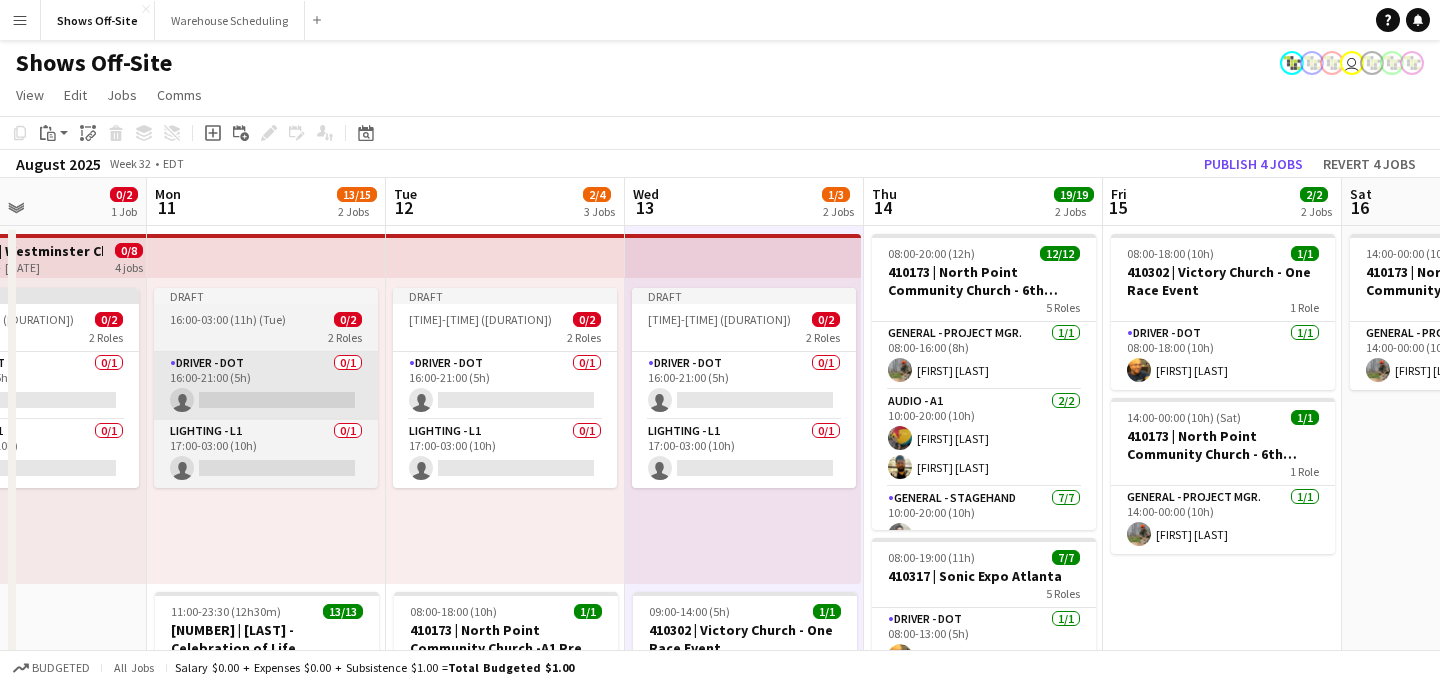 scroll, scrollTop: 0, scrollLeft: 815, axis: horizontal 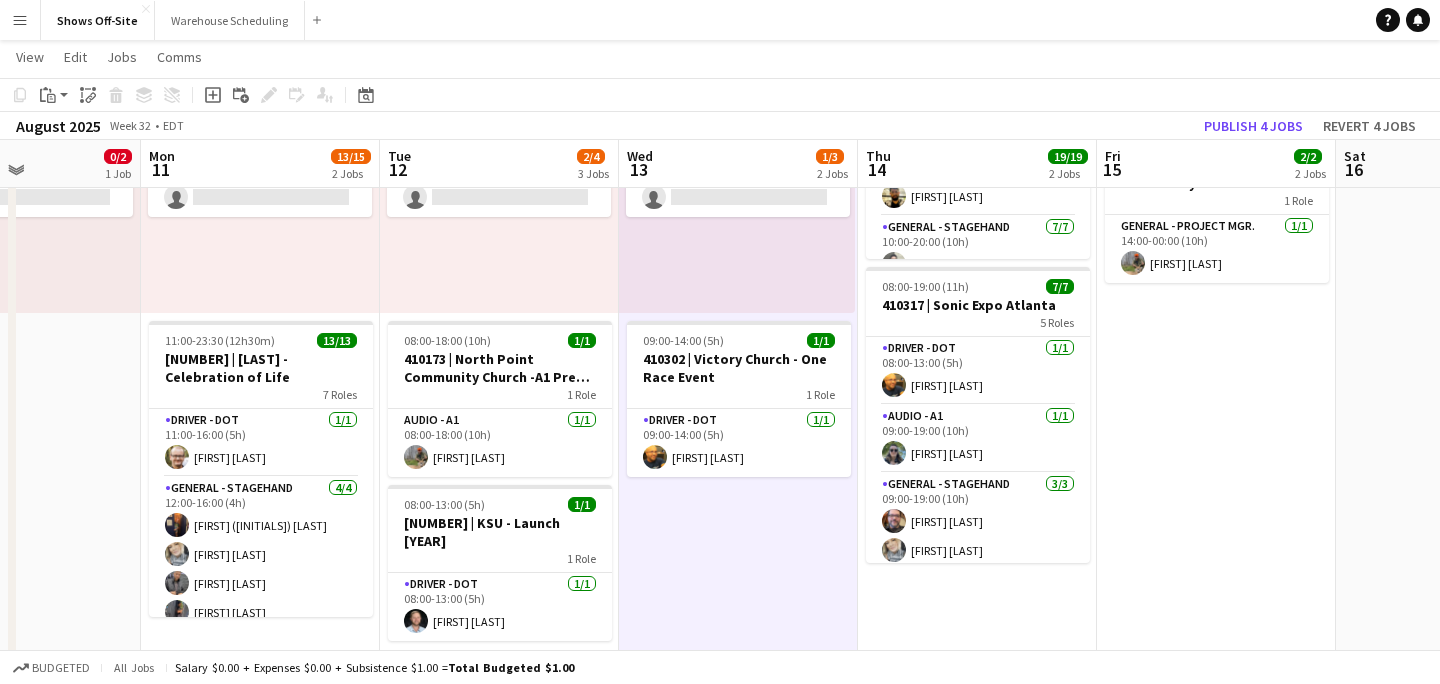 click on "[TIME]-[TIME] ([DURATION])    [NUMBER]/[NUMBER]   [NUMBER] | [COMPANY] - [EVENT]   [NUMBER] Roles   General - Project Mgr.   [NUMBER]/[NUMBER]   [TIME]-[TIME] ([DURATION])
[FIRST] [LAST]  Audio - A1   [NUMBER]/[NUMBER]   [TIME]-[TIME] ([DURATION])
[FIRST] [LAST] [FIRST] [LAST]  General - Stagehand   [NUMBER]/[NUMBER]   [TIME]-[TIME] ([DURATION])
[FIRST] [LAST] [FIRST] [LAST] [FIRST] [LAST] [FIRST] [LAST] [FIRST] [LAST] [FIRST] [LAST]  Lighting - L1   [NUMBER]/[NUMBER]   [TIME]-[TIME] ([DURATION])
[FIRST] [LAST]  Video - V1   [NUMBER]/[NUMBER]   [TIME]-[TIME] ([DURATION])
[FIRST] [LAST]     [TIME]-[TIME] ([DURATION])    [NUMBER]/[NUMBER]   [NUMBER] | [COMPANY] - [EVENT]   [NUMBER] Roles   Driver - DOT   [NUMBER]/[NUMBER]   [TIME]-[TIME] ([DURATION])
[FIRST] [LAST]  Audio - A1   [NUMBER]/[NUMBER]   [TIME]-[TIME] ([DURATION])
[FIRST] [LAST]  General - Stagehand   [NUMBER]/[NUMBER]   [TIME]-[TIME] ([DURATION])
[FIRST] [LAST] [FIRST] [LAST] [FIRST] [LAST]  Lighting - L1   [NUMBER]/[NUMBER]   [TIME]-[TIME] ([DURATION])
[FIRST] [LAST]  Video - V1   [NUMBER]/[NUMBER]   [TIME]-[TIME] ([DURATION])
[FIRST] [LAST]" at bounding box center [977, 664] 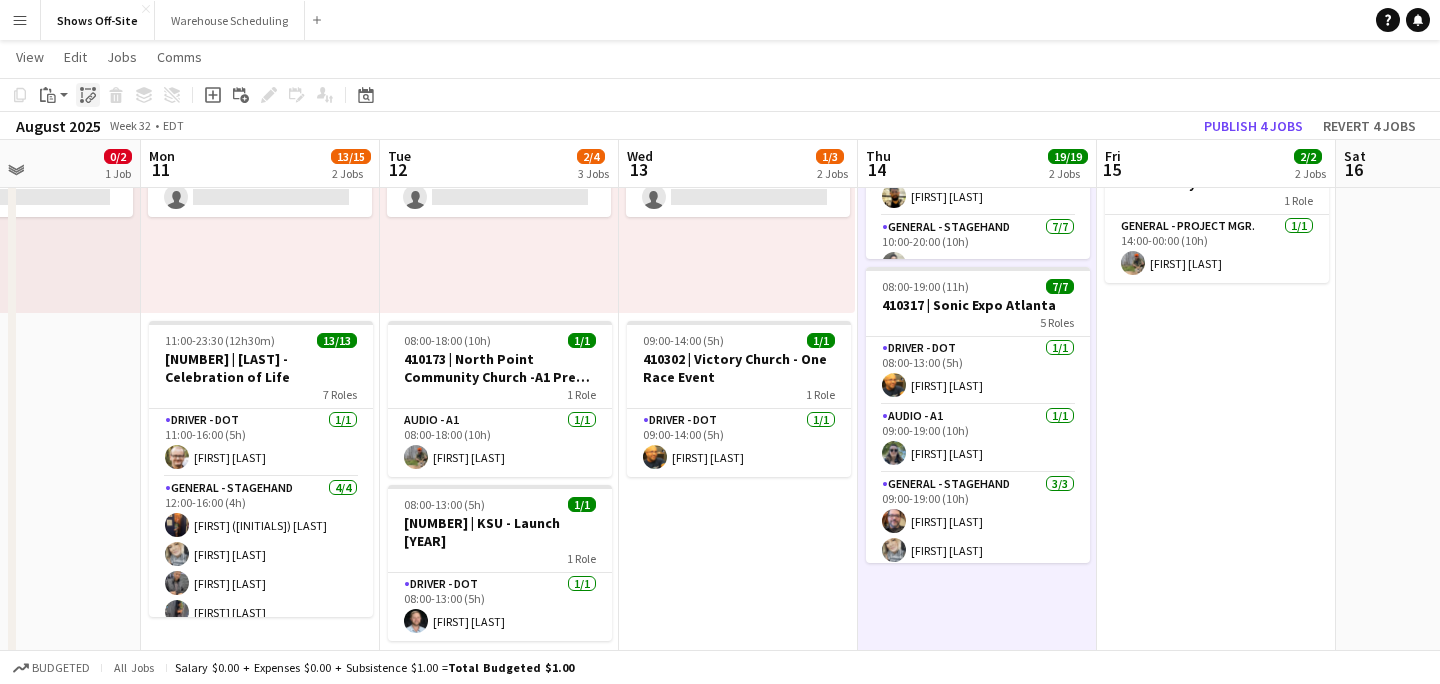 click on "Paste linked Job" 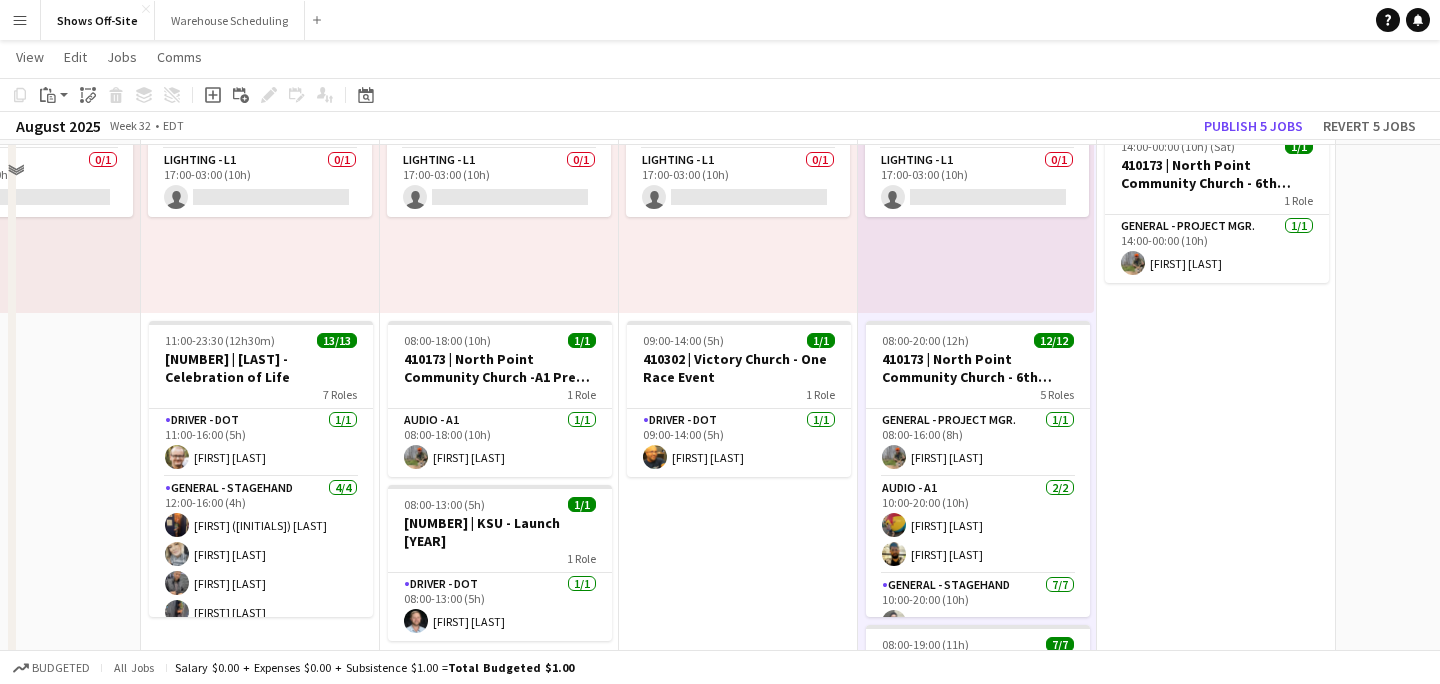scroll, scrollTop: 0, scrollLeft: 0, axis: both 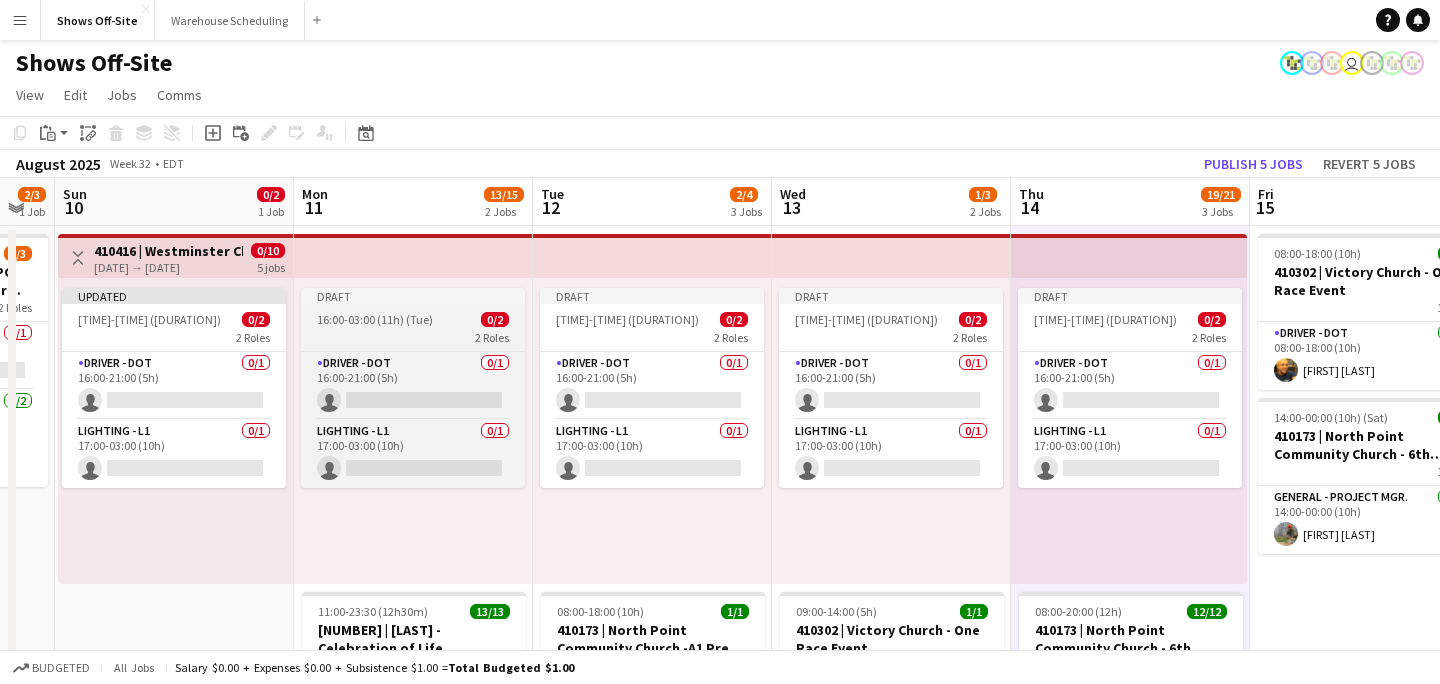 click on "Draft" at bounding box center (413, 296) 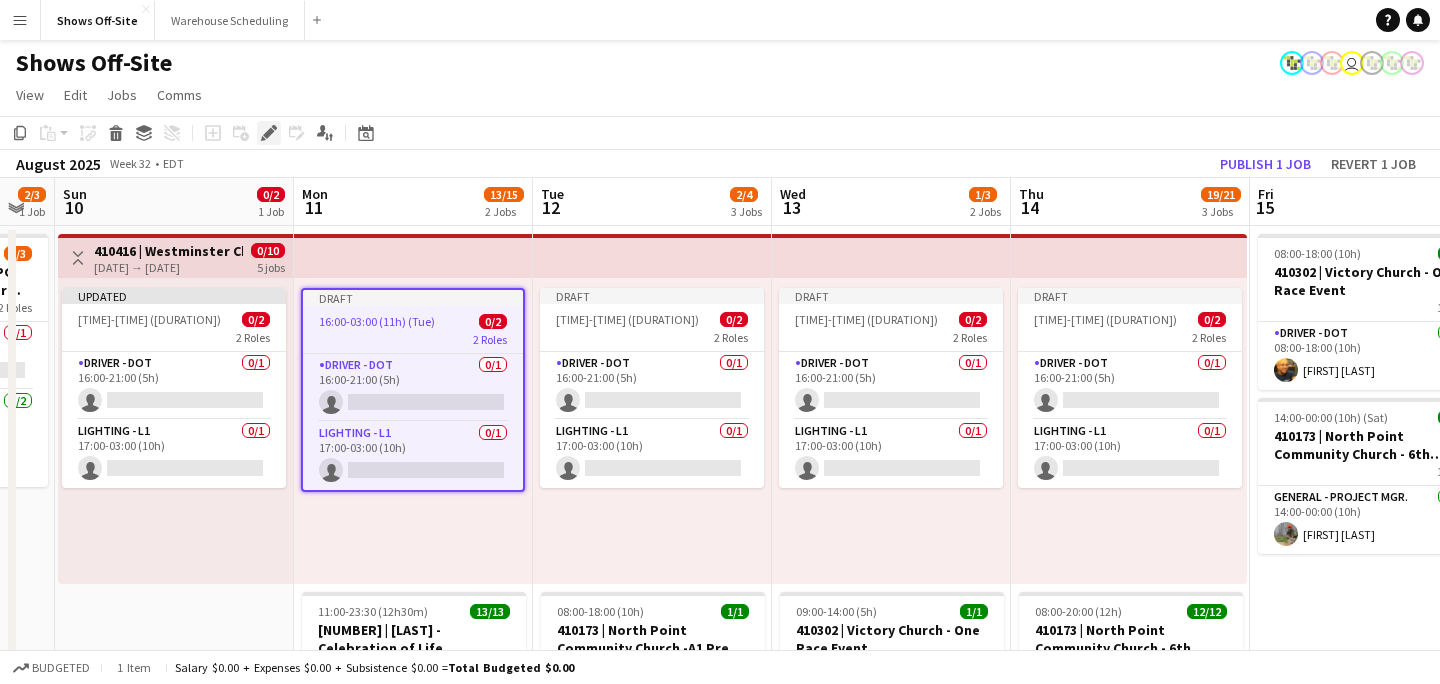 click on "Edit" 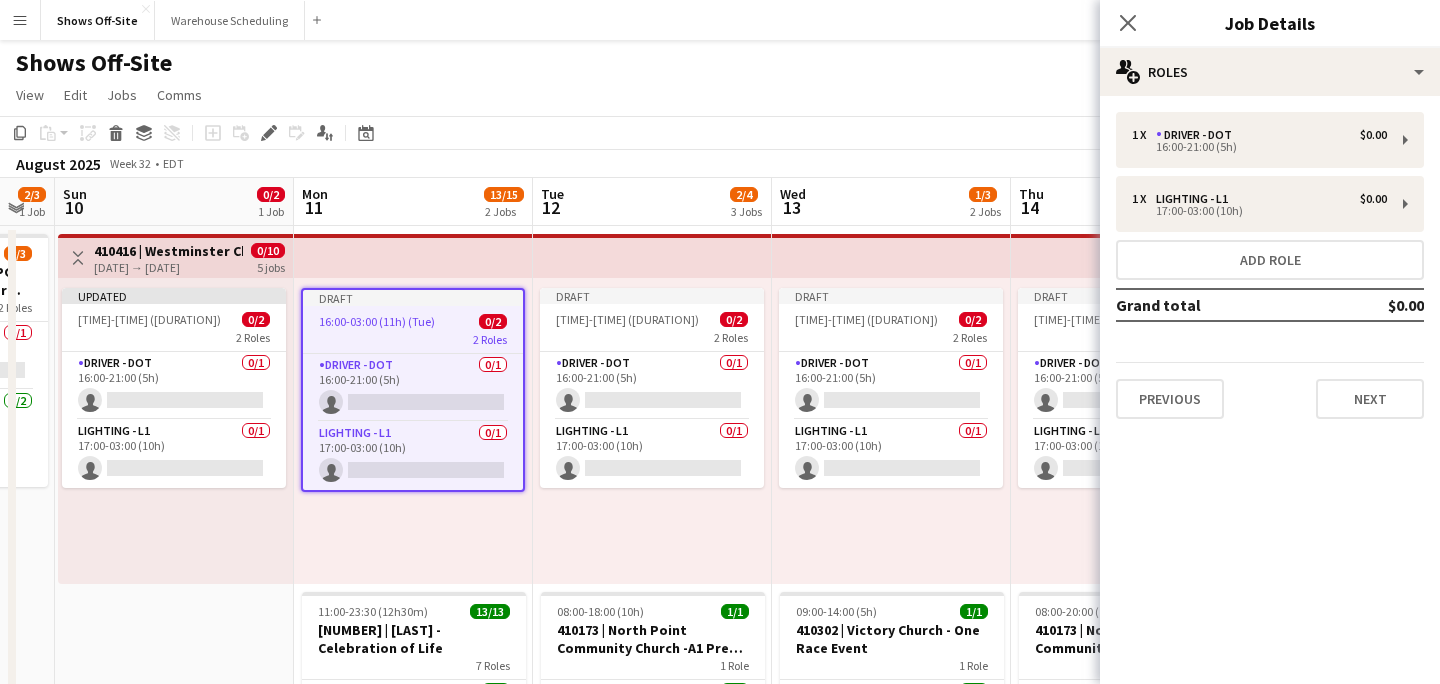click on "[NUMBER] x   Driver - DOT   $[NUMBER]   [TIME]-[TIME] ([DURATION])   [NUMBER] x   Lighting - L1   $[NUMBER]   [TIME]-[TIME] ([DURATION])   Add role   Grand total   $[NUMBER]   Previous   Next" at bounding box center (1270, 265) 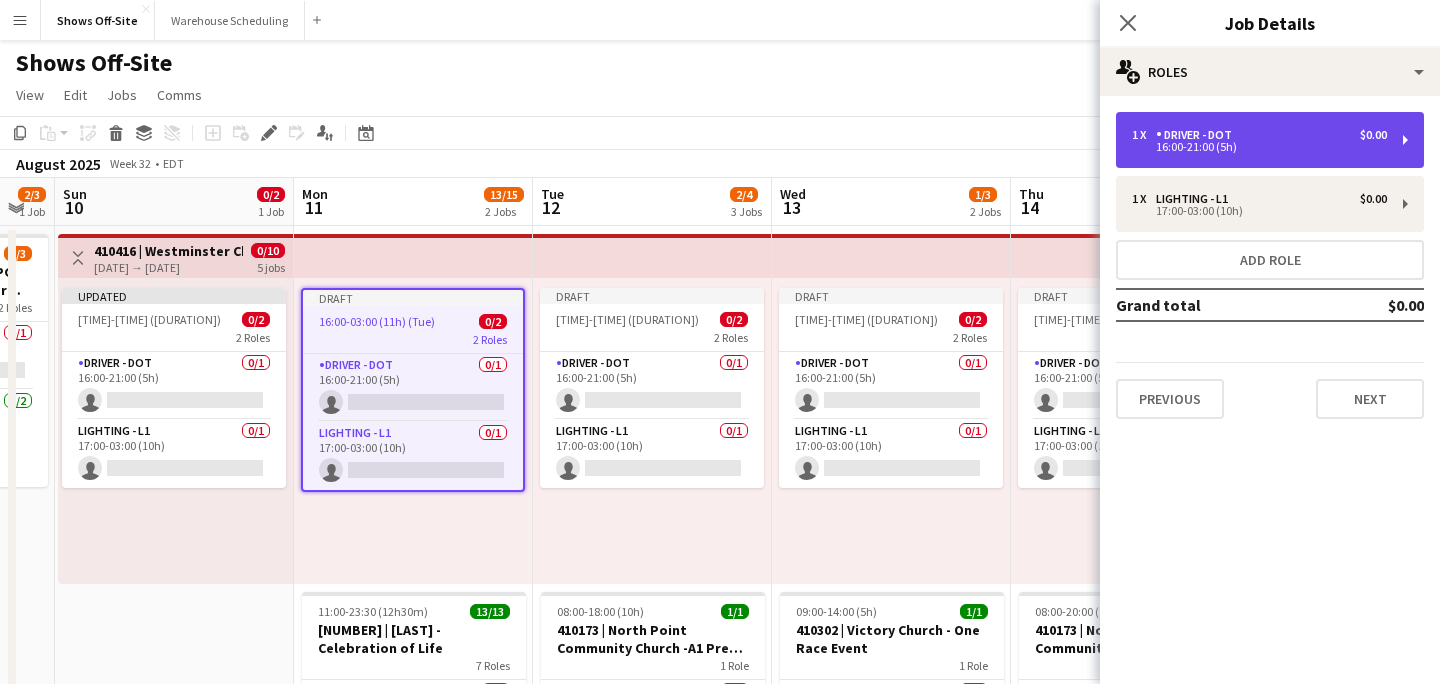 click on "[NUMBER] x   Driver - DOT   $[NUMBER]   [TIME]-[TIME] ([DURATION])" at bounding box center [1270, 140] 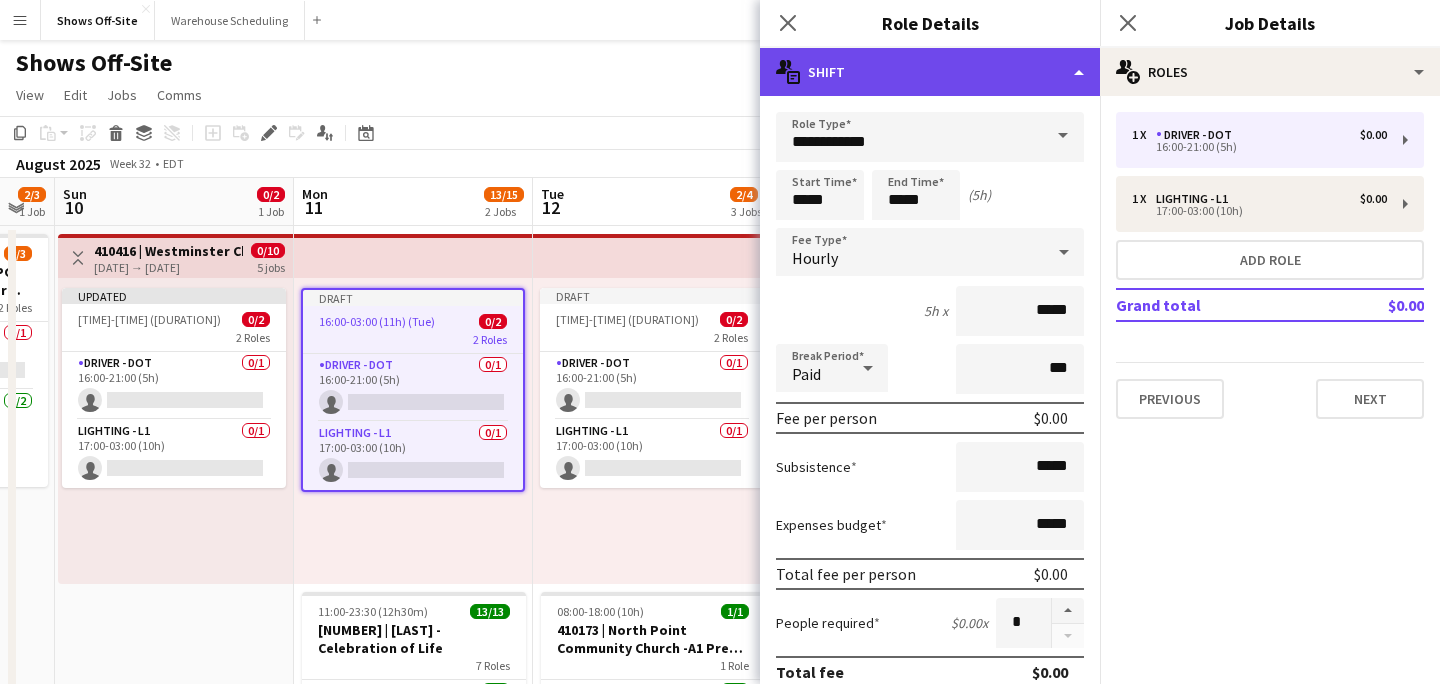 click on "multiple-actions-text
Shift" 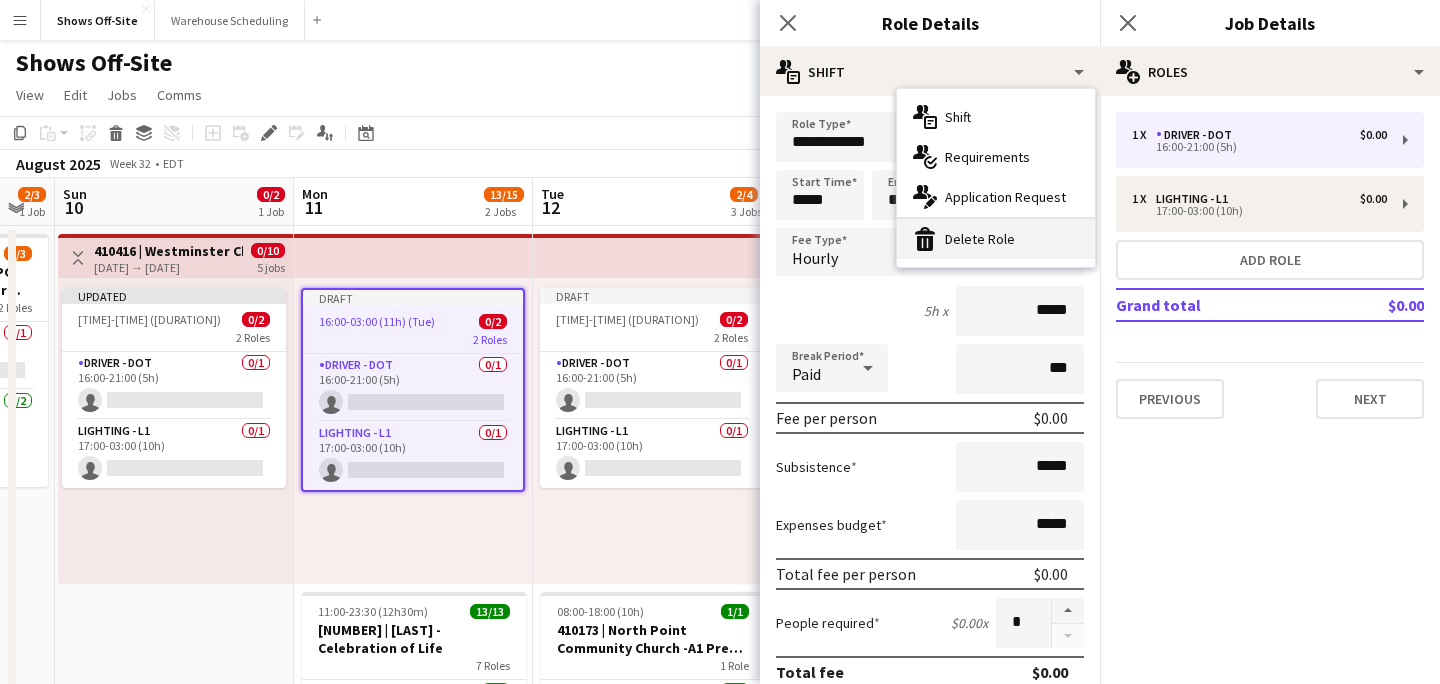 click on "bin-2
Delete Role" at bounding box center (996, 239) 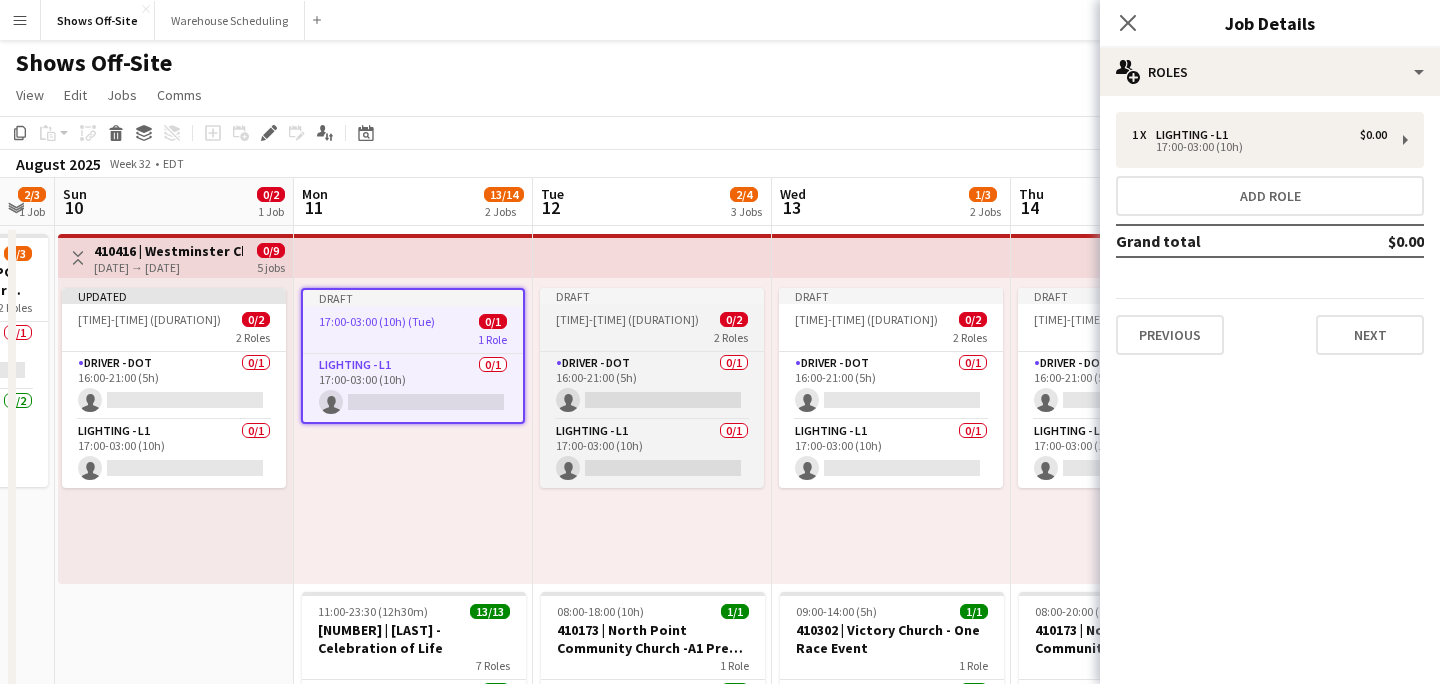 click on "Draft   [TIME]-[TIME] ([DURATION]) ([DAY])   [NUMBER]/[NUMBER]   [NUMBER] Roles   Driver - DOT   [NUMBER]/[NUMBER]   [TIME]-[TIME] ([DURATION])
single-neutral-actions
Lighting - L1   [NUMBER]/[NUMBER]   [TIME]-[TIME] ([DURATION])
single-neutral-actions" at bounding box center (652, 388) 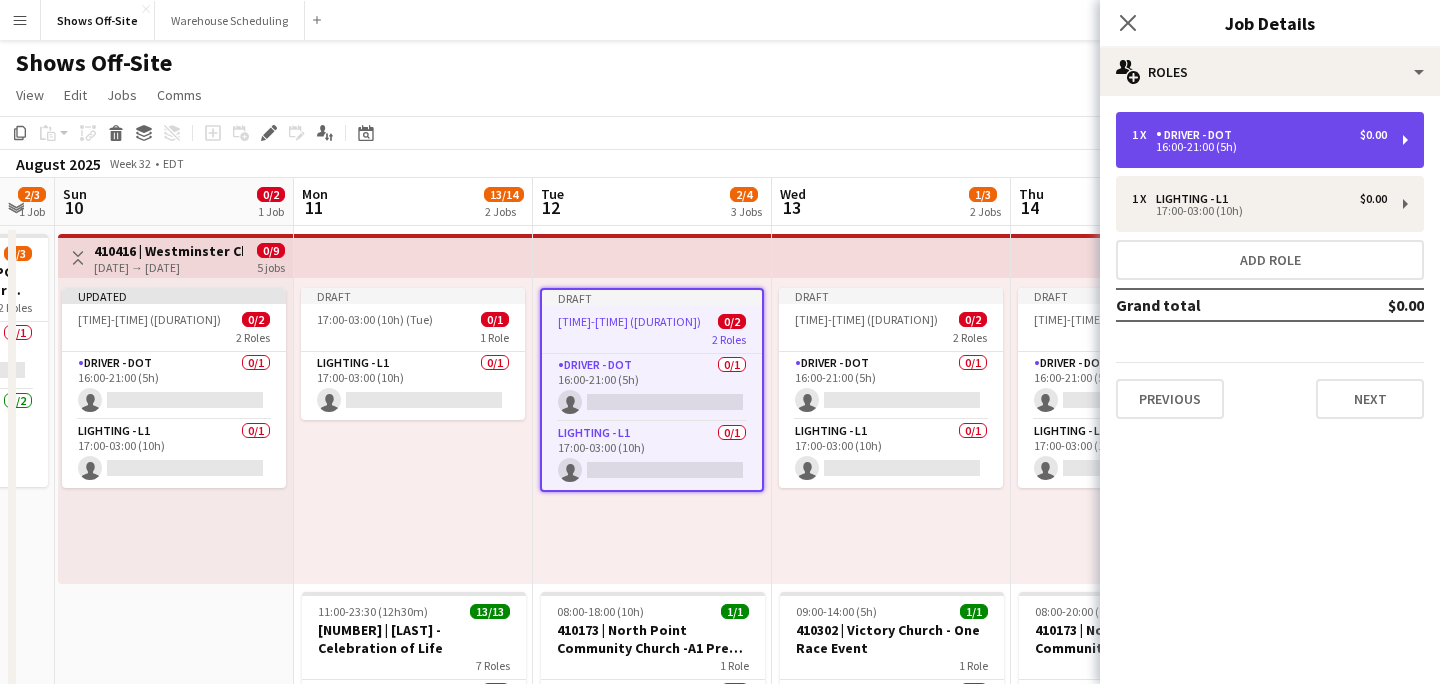 click on "16:00-21:00 (5h)" at bounding box center [1259, 147] 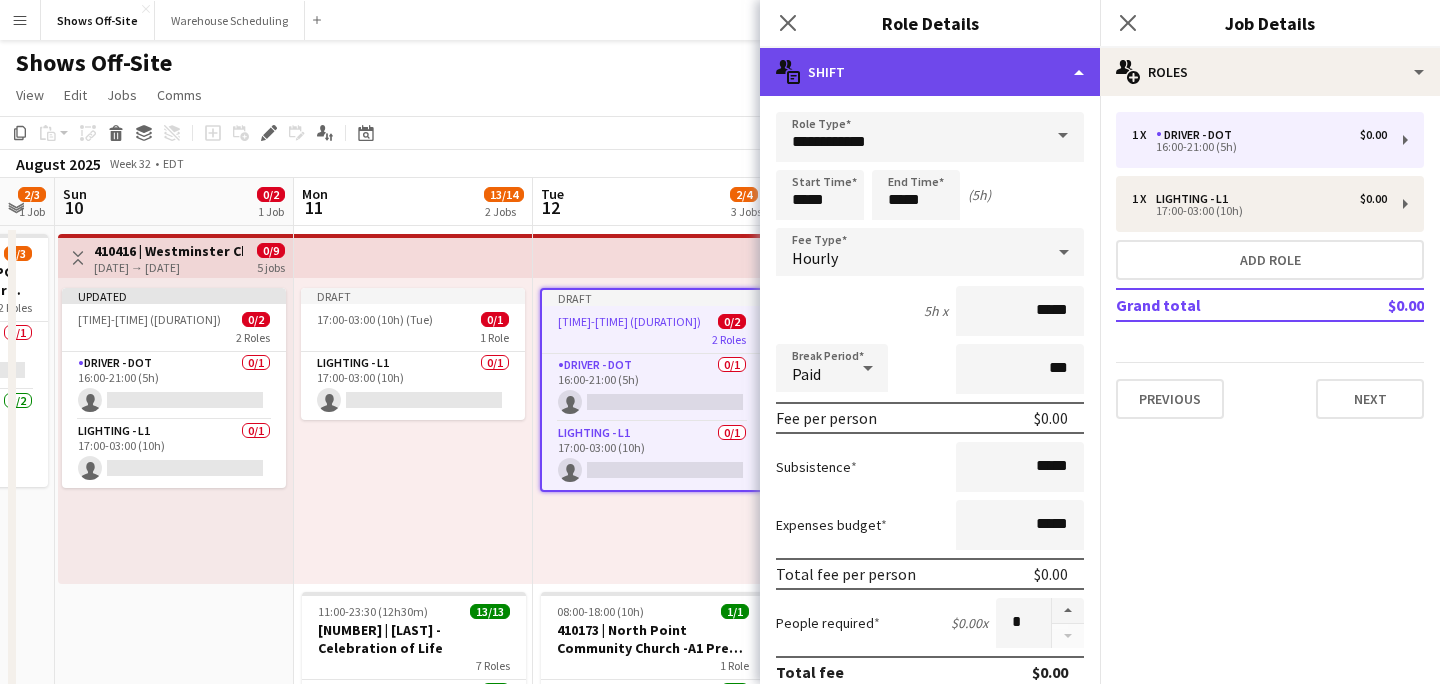 click on "multiple-actions-text
Shift" 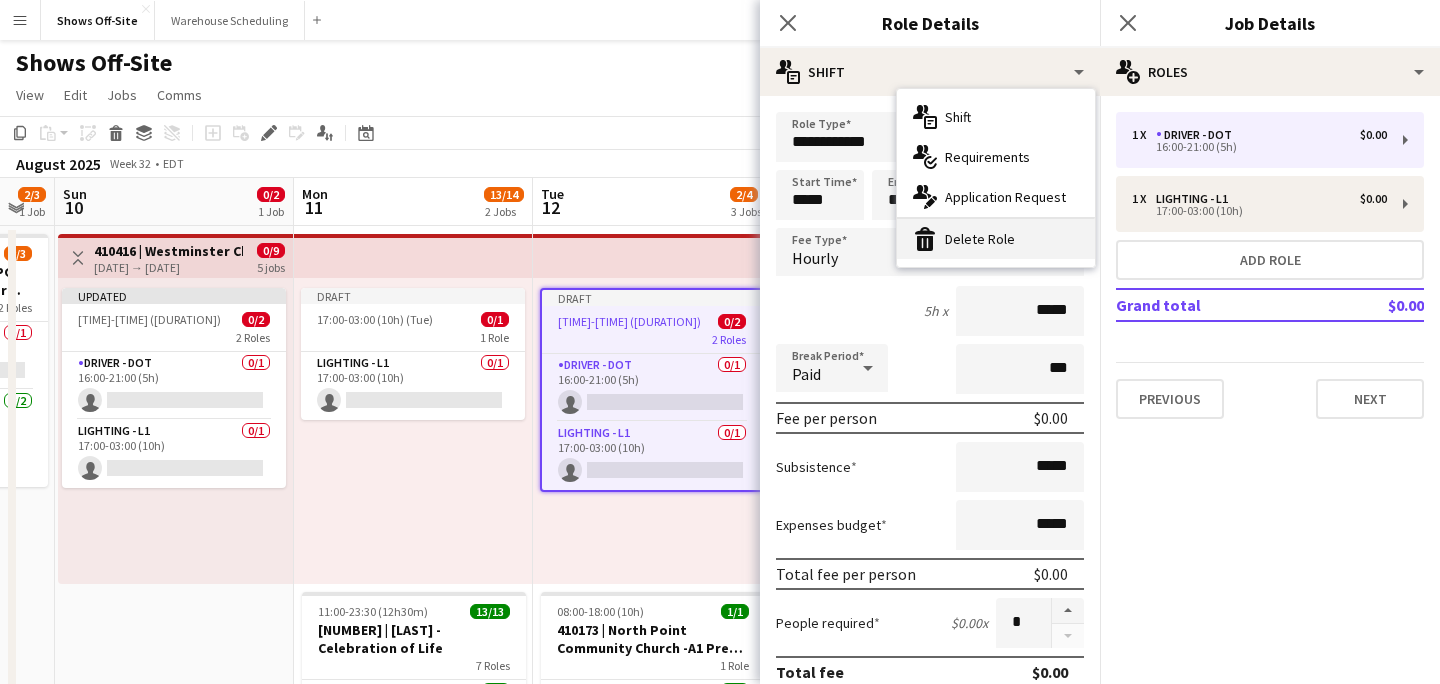 click on "bin-2
Delete Role" at bounding box center (996, 239) 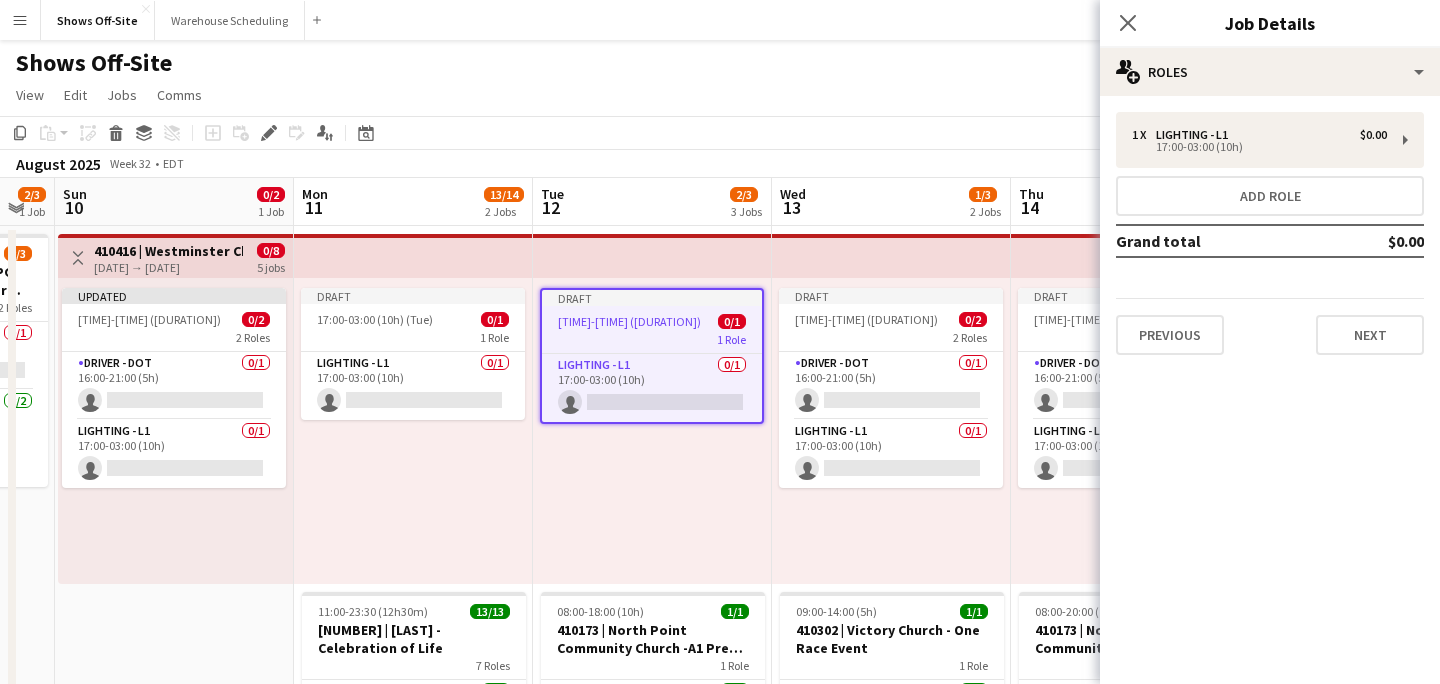 scroll, scrollTop: 0, scrollLeft: 809, axis: horizontal 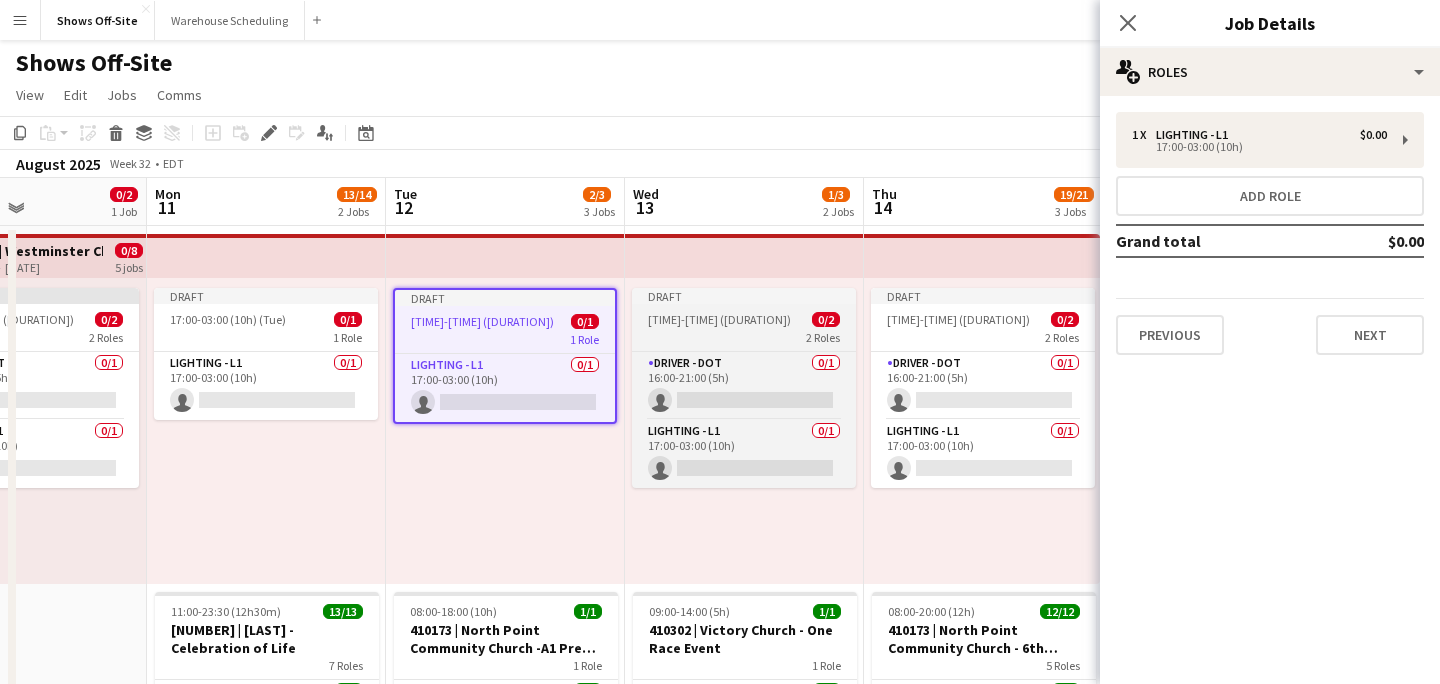 click on "Draft   [TIME]-[TIME] ([DURATION]) ([DAY])   [NUMBER]/[NUMBER]   [NUMBER] Roles   Driver - DOT   [NUMBER]/[NUMBER]   [TIME]-[TIME] ([DURATION])
single-neutral-actions
Lighting - L1   [NUMBER]/[NUMBER]   [TIME]-[TIME] ([DURATION])
single-neutral-actions" at bounding box center (744, 388) 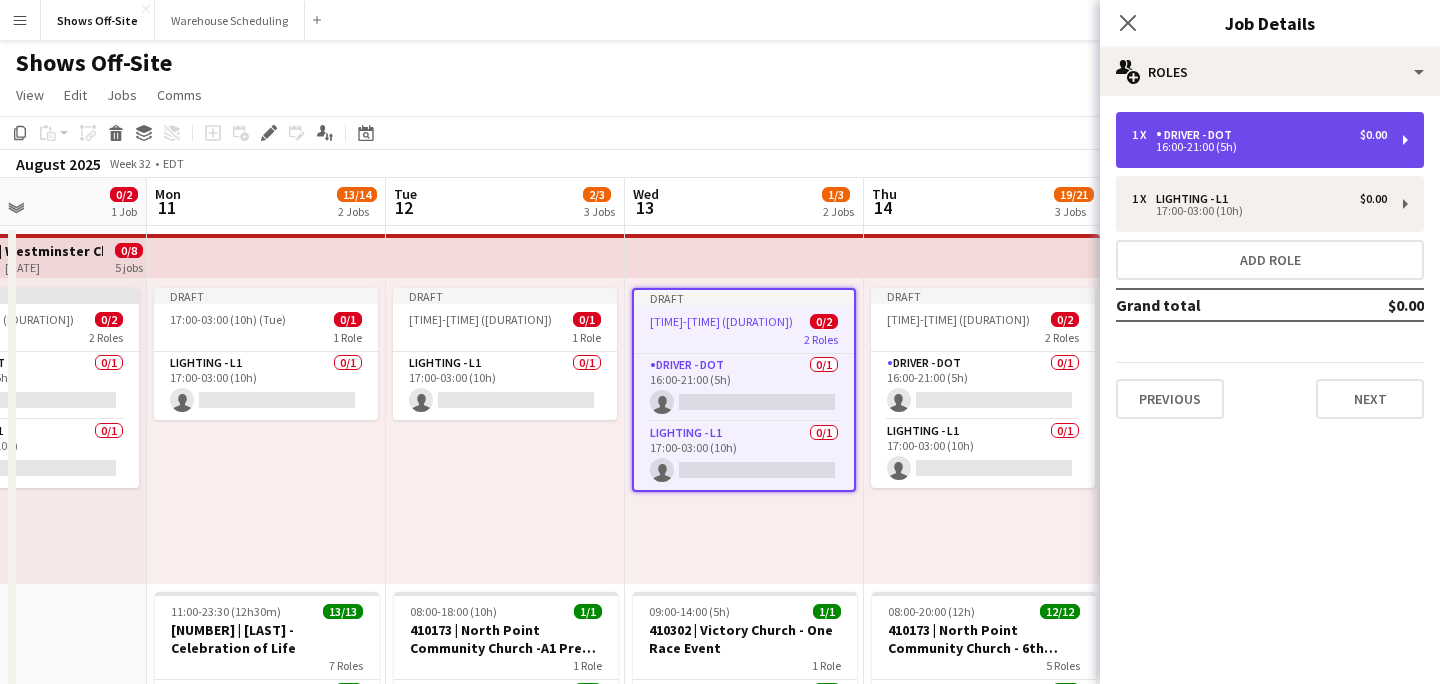 click on "Driver - DOT" at bounding box center (1198, 135) 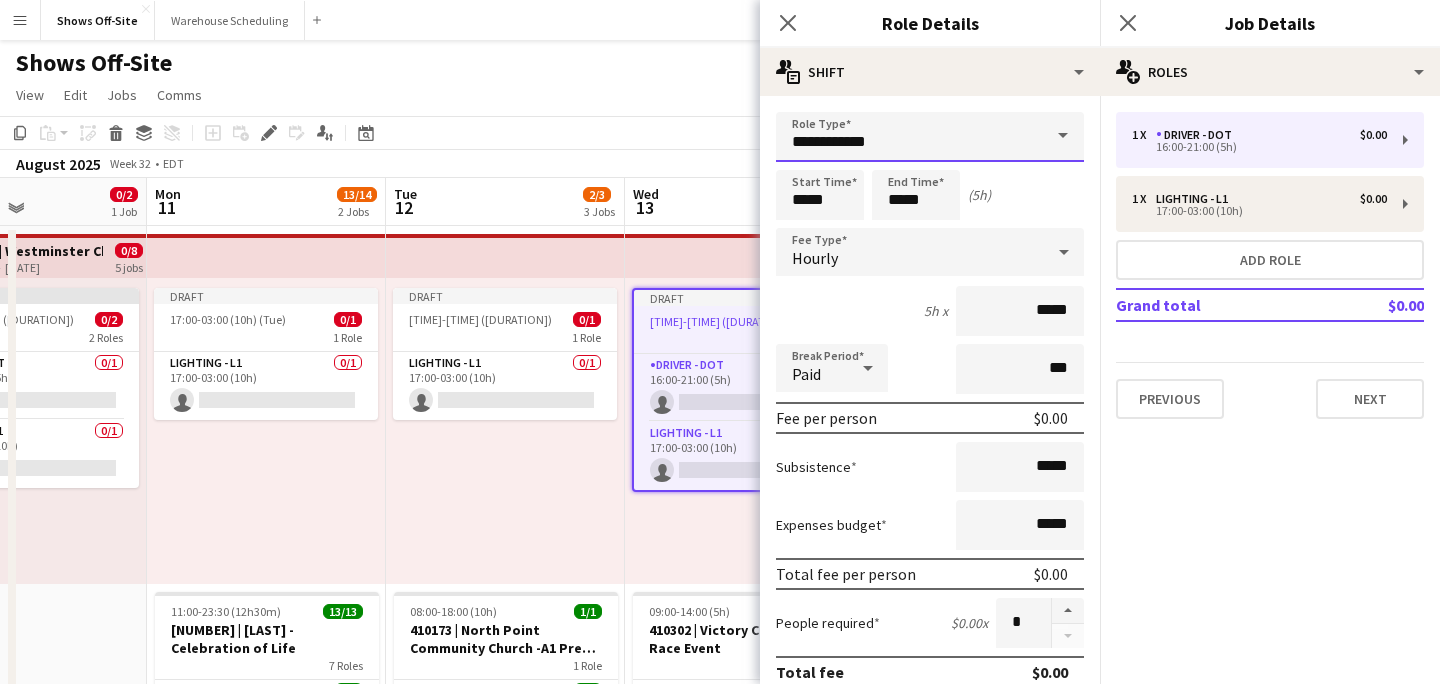 click on "**********" at bounding box center [930, 137] 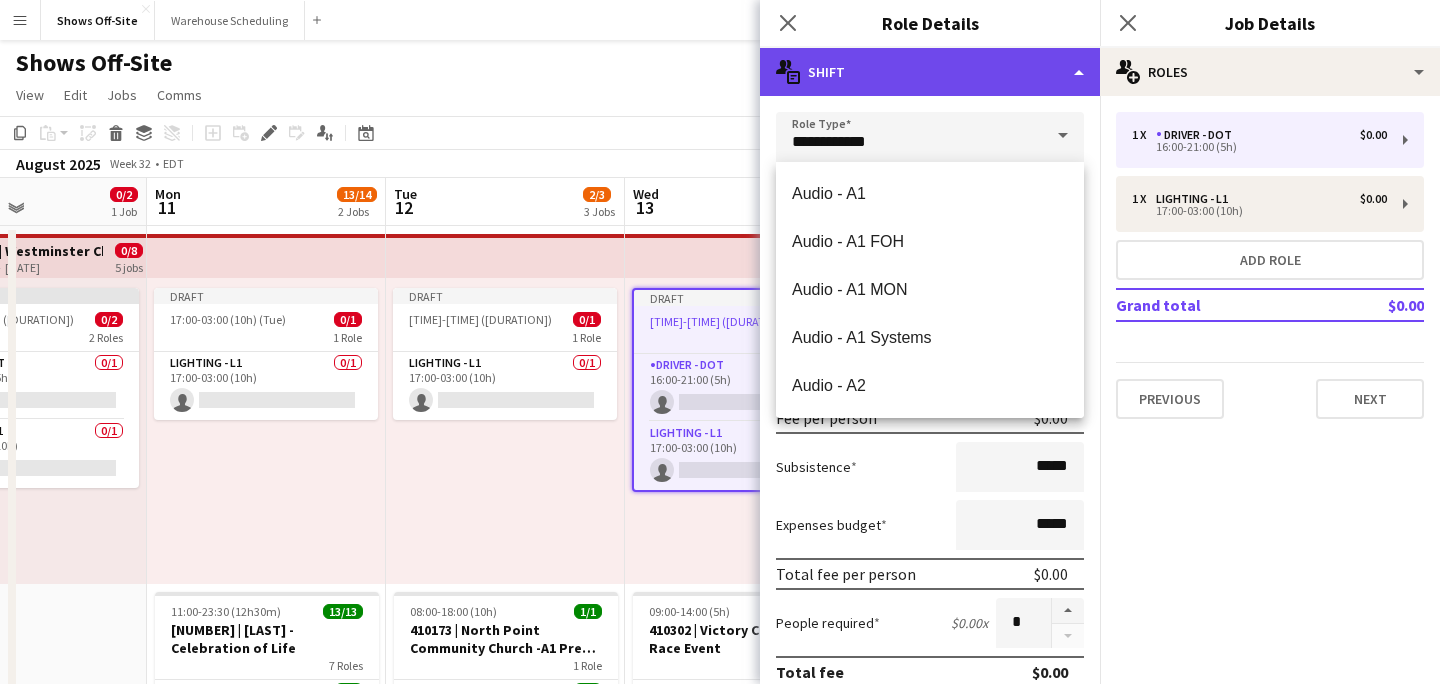 click on "multiple-actions-text
Shift" 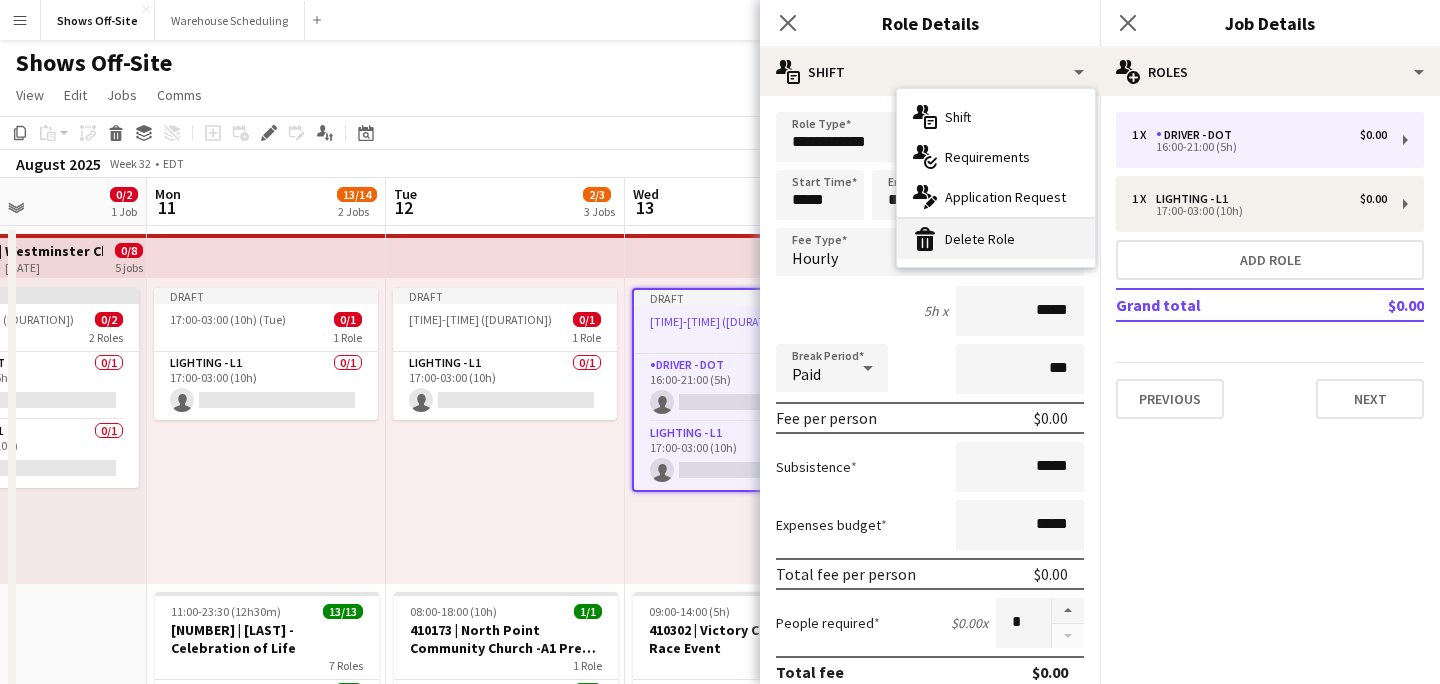 click 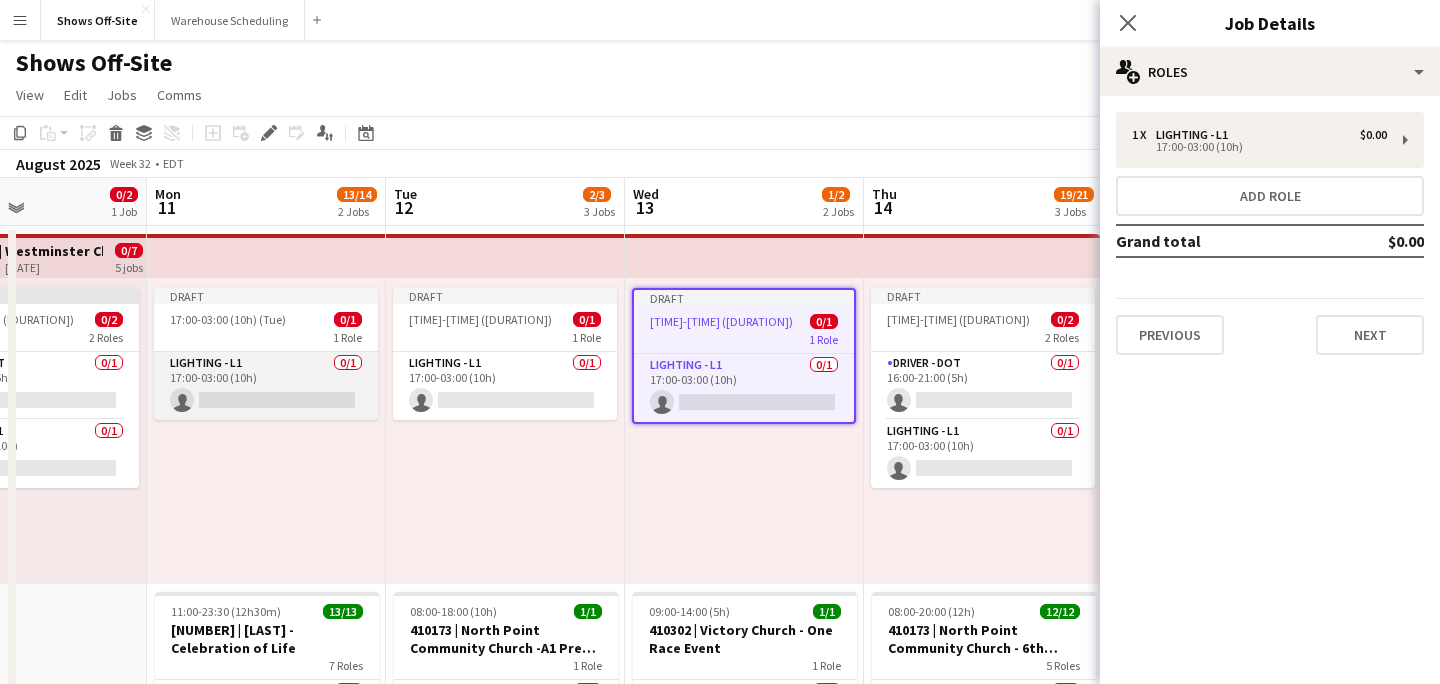 click on "Lighting - L1   0/1   [TIME]-[TIME] ([DURATION])
single-neutral-actions" at bounding box center (266, 386) 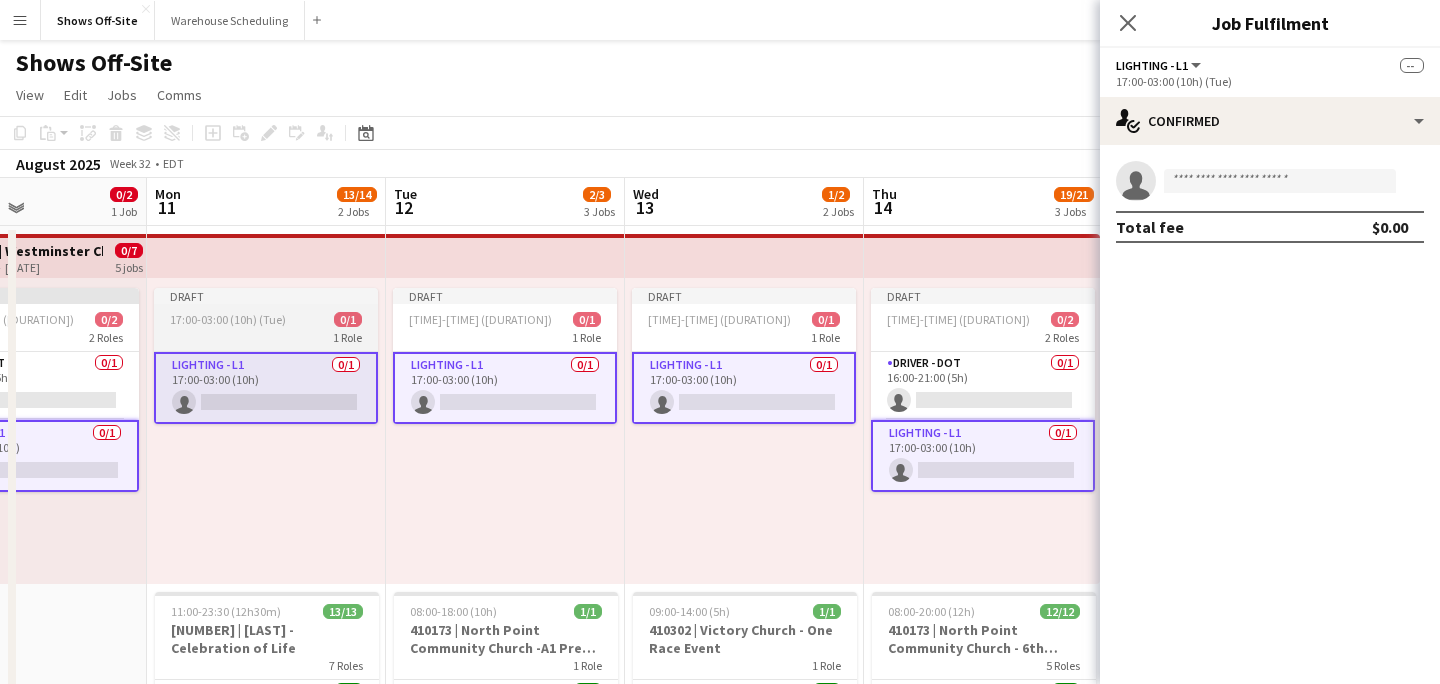 click on "[TIME]-[TIME] ([DURATION]) ([DAY])   0/1" at bounding box center (266, 319) 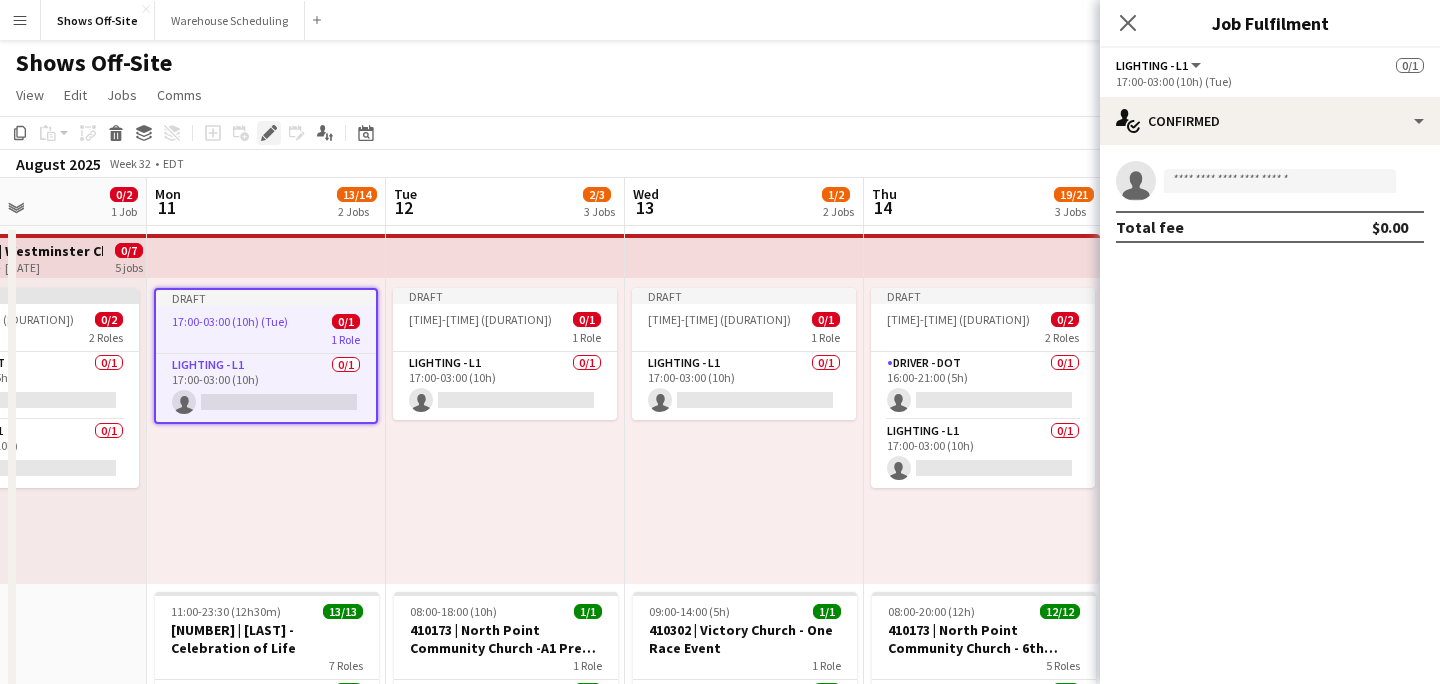 click on "Edit" 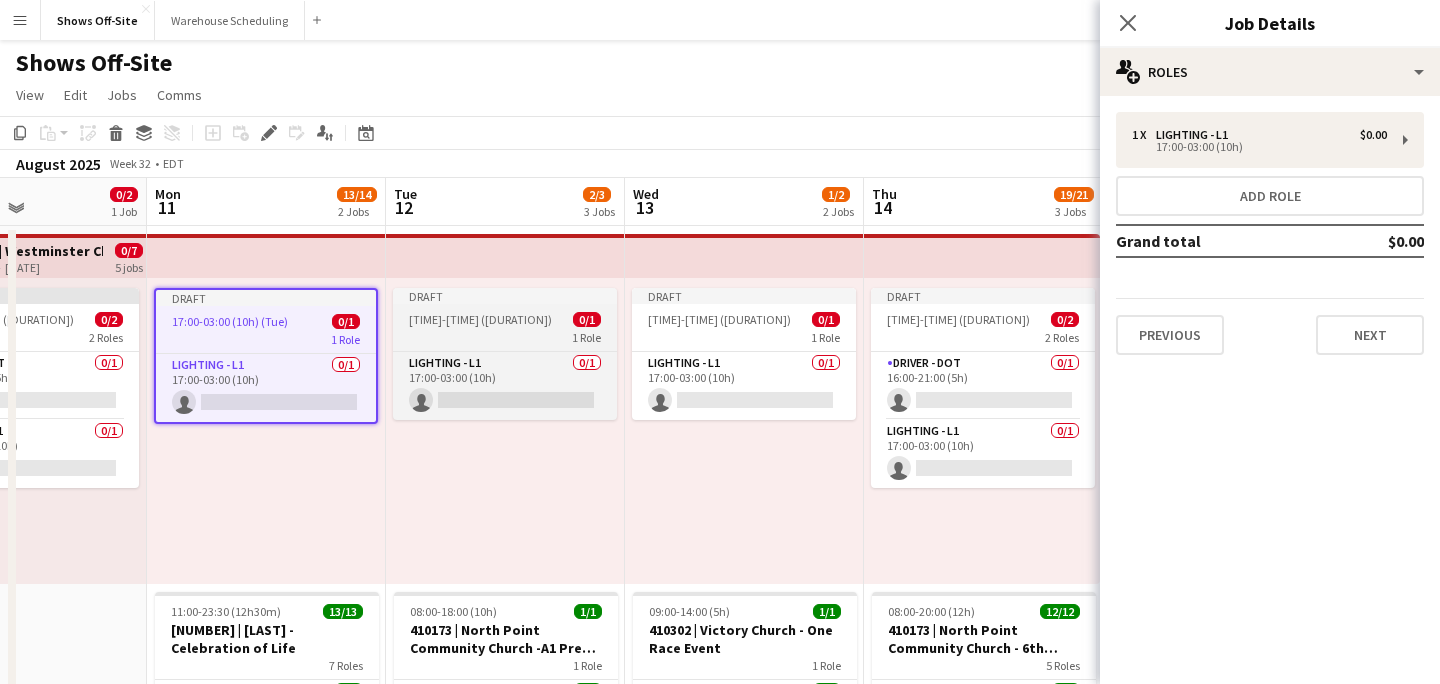 click on "[TIME]-[TIME] ([DURATION]) ([DAY])" at bounding box center [491, 319] 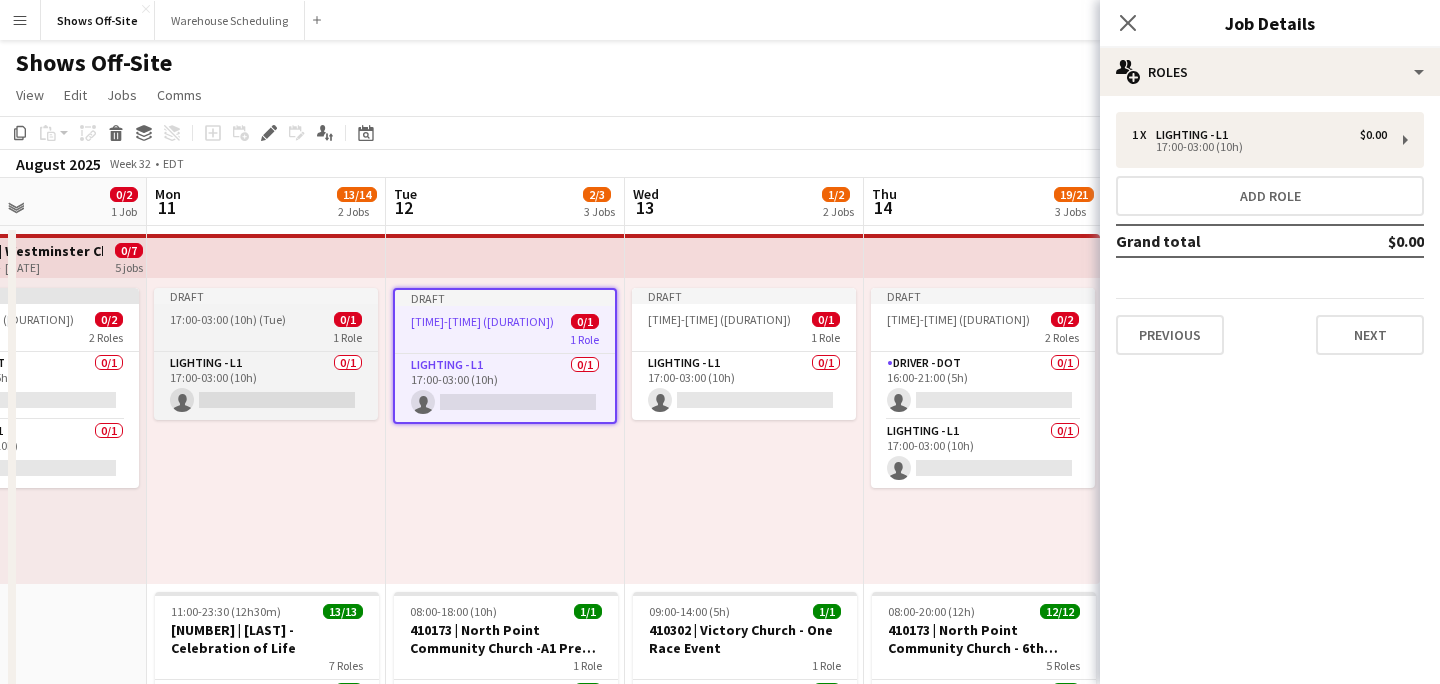 click on "Draft   [TIME]-[TIME] ([DURATION]) ([DAY])   0/1   1 Role   Lighting - L1   0/1   [TIME]-[TIME] ([DURATION])
single-neutral-actions" at bounding box center [266, 354] 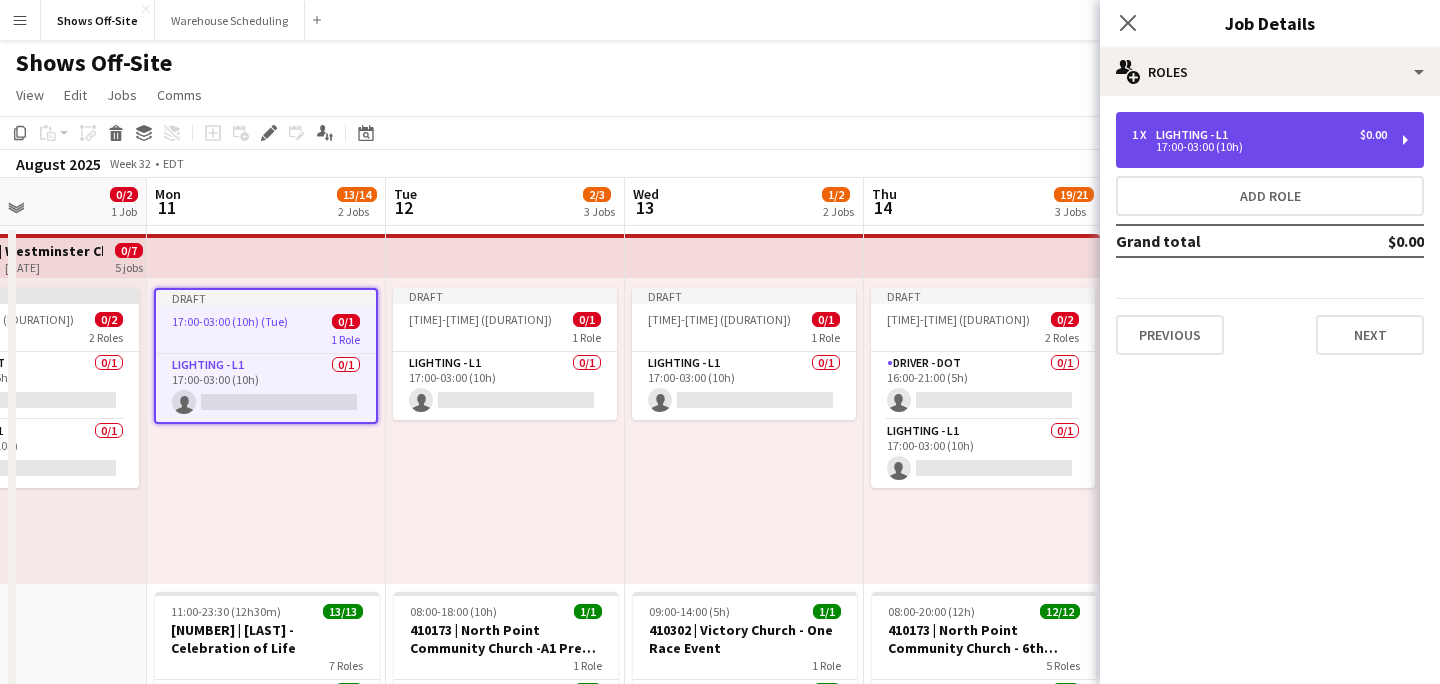 click on "1 x   Lighting - L1   $0.00   [TIME]-[TIME] ([DURATION])" at bounding box center (1270, 140) 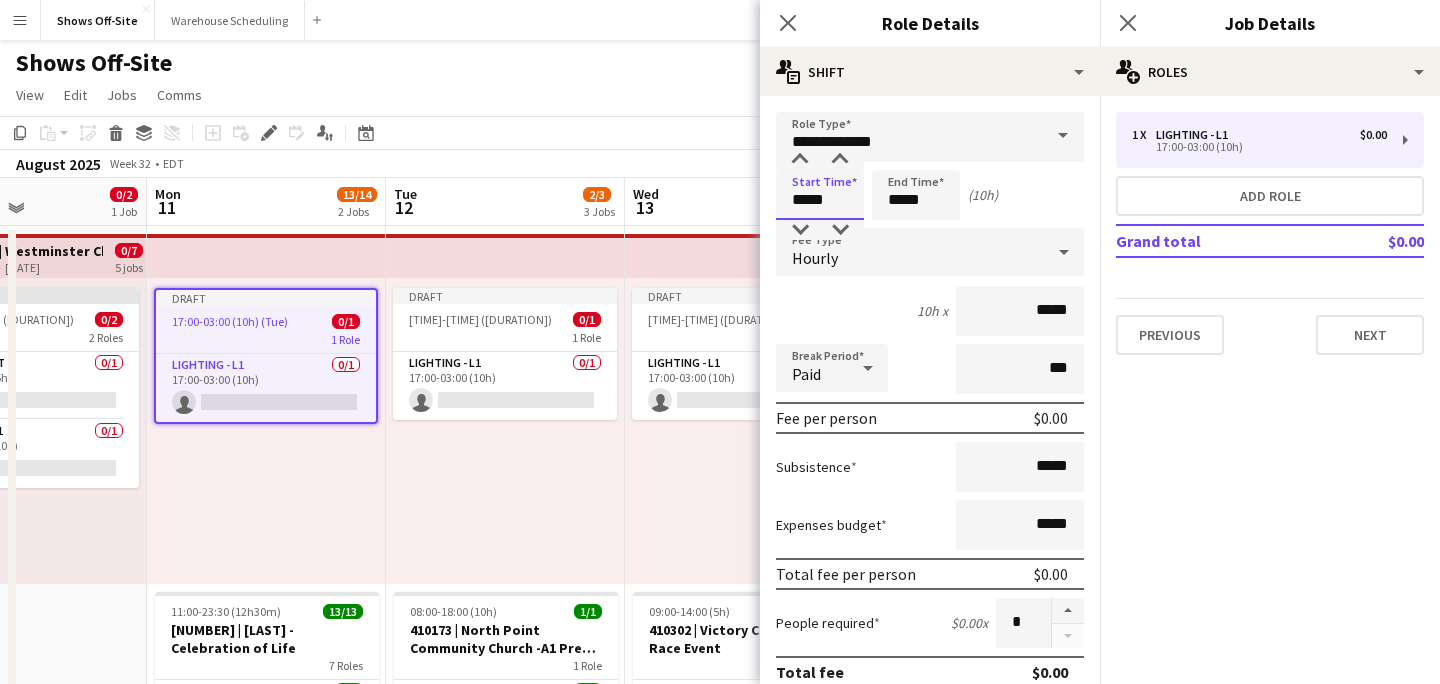 drag, startPoint x: 821, startPoint y: 206, endPoint x: 762, endPoint y: 207, distance: 59.008472 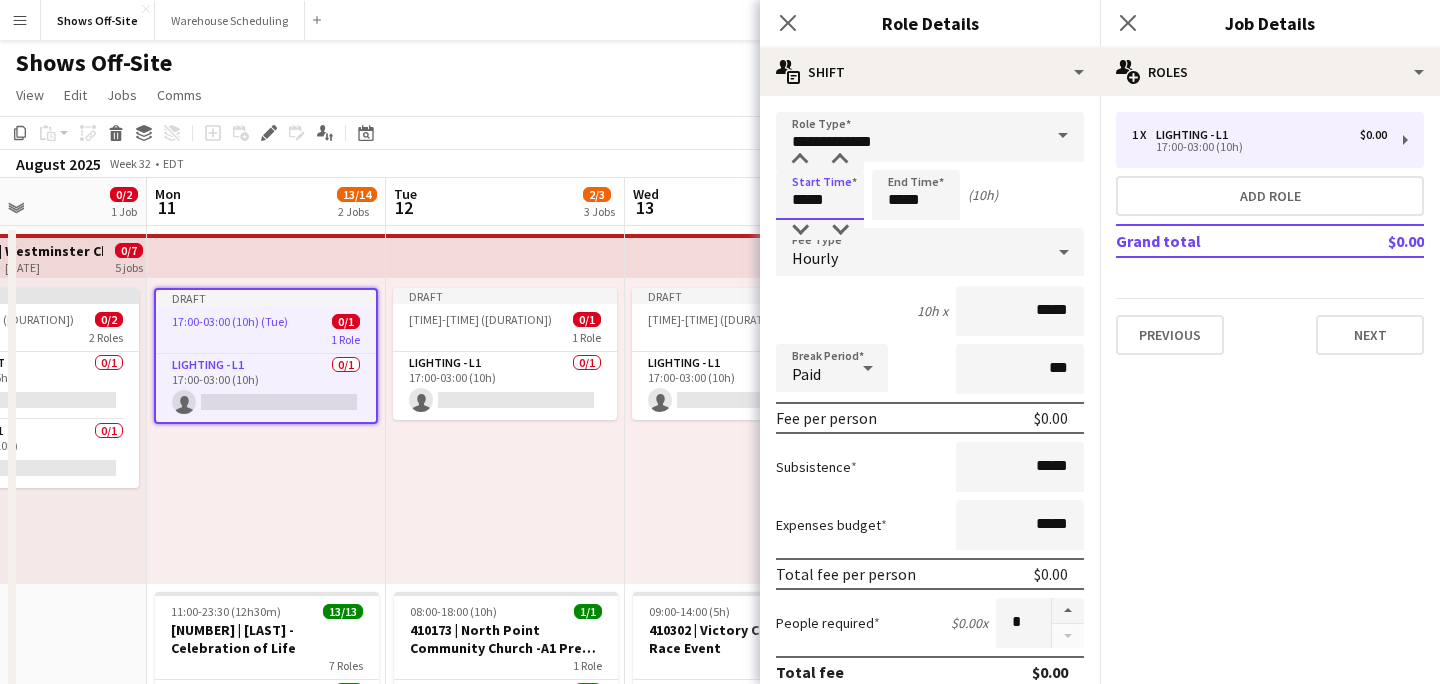 click on "**********" at bounding box center (930, 682) 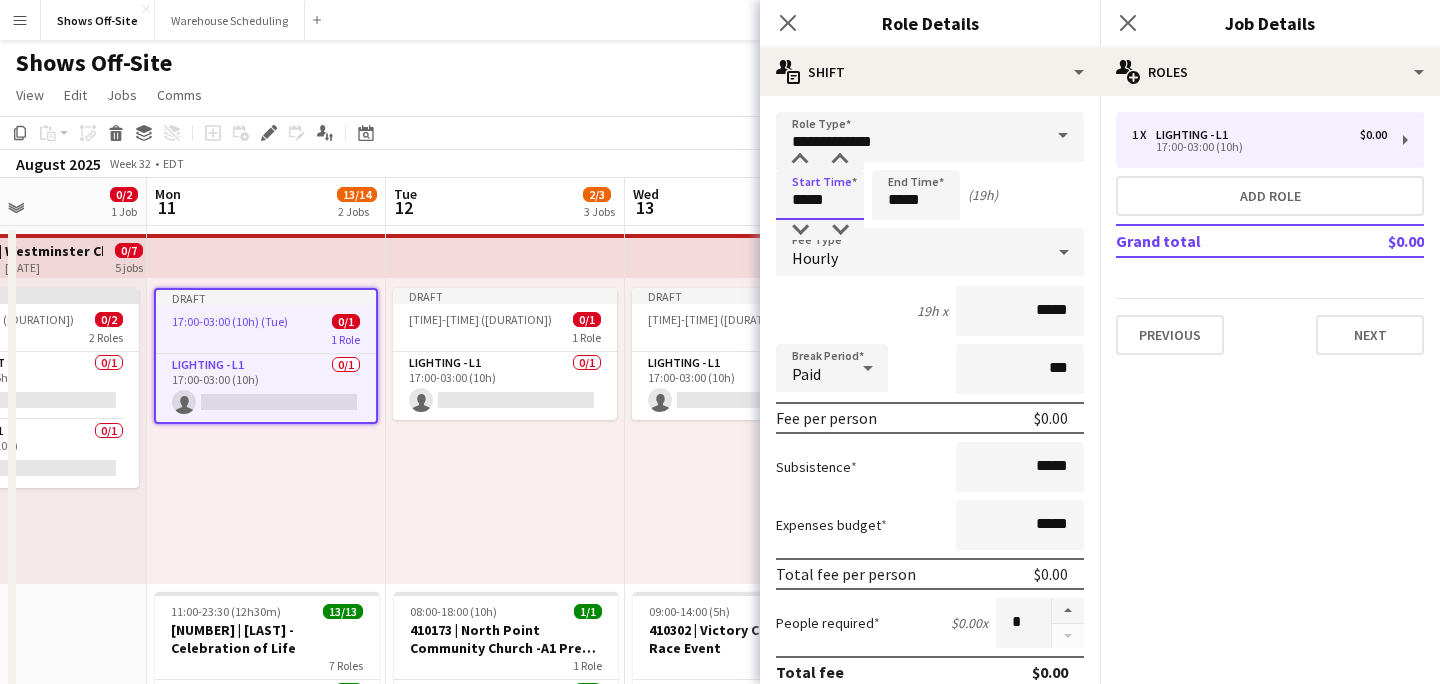 type on "*****" 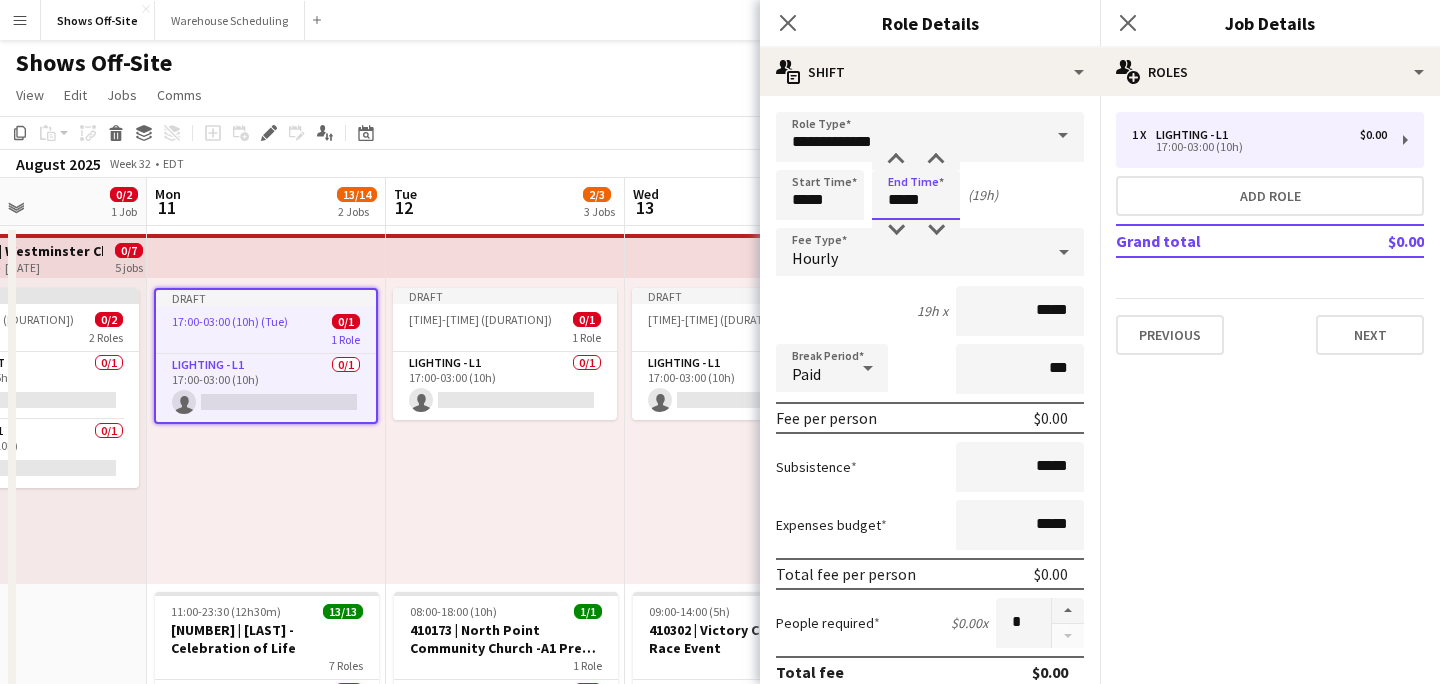 click on "*****" at bounding box center (916, 195) 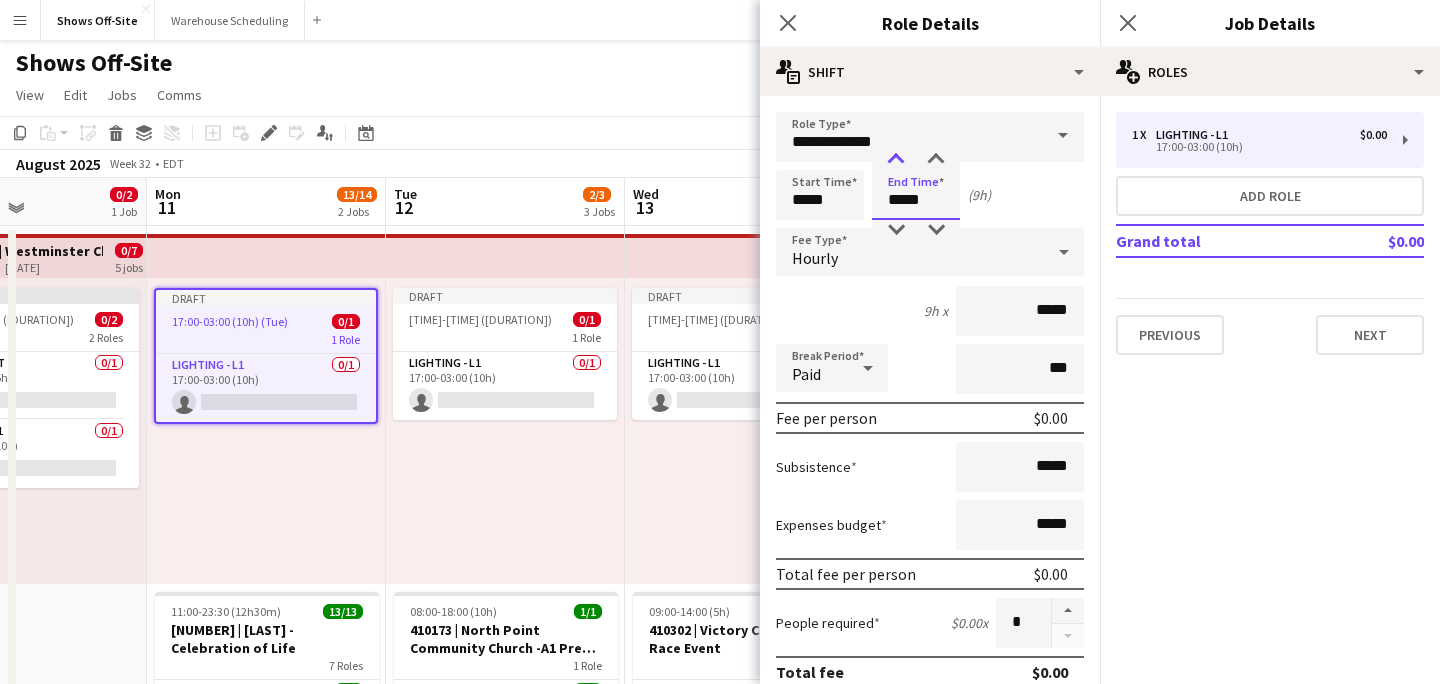 click at bounding box center [896, 160] 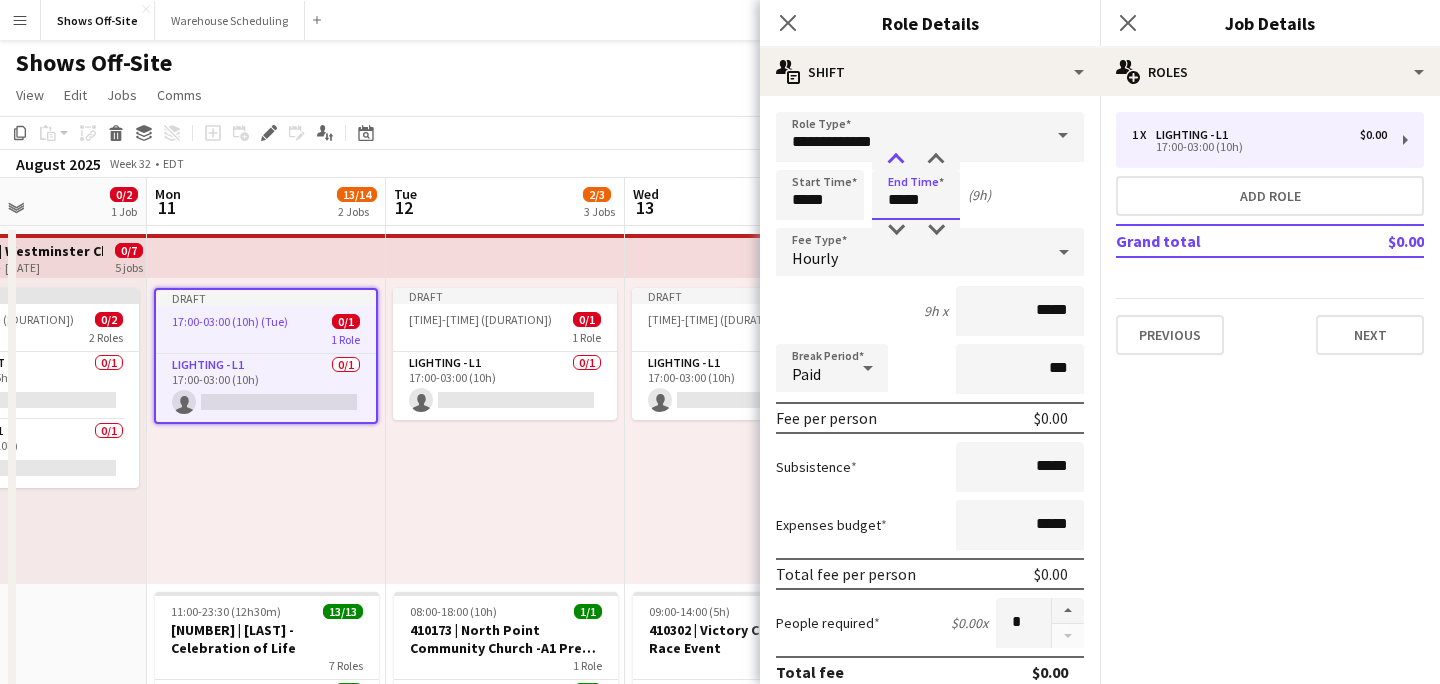 click at bounding box center (896, 160) 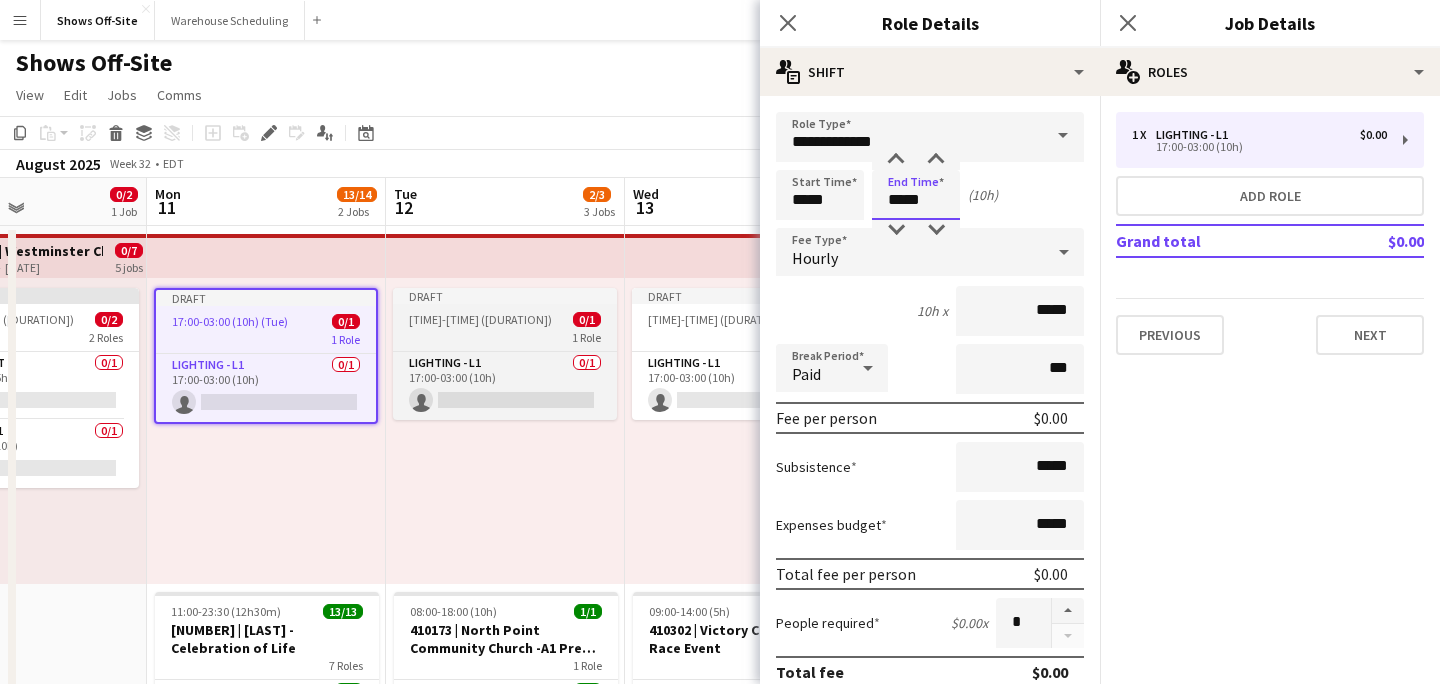 type on "*****" 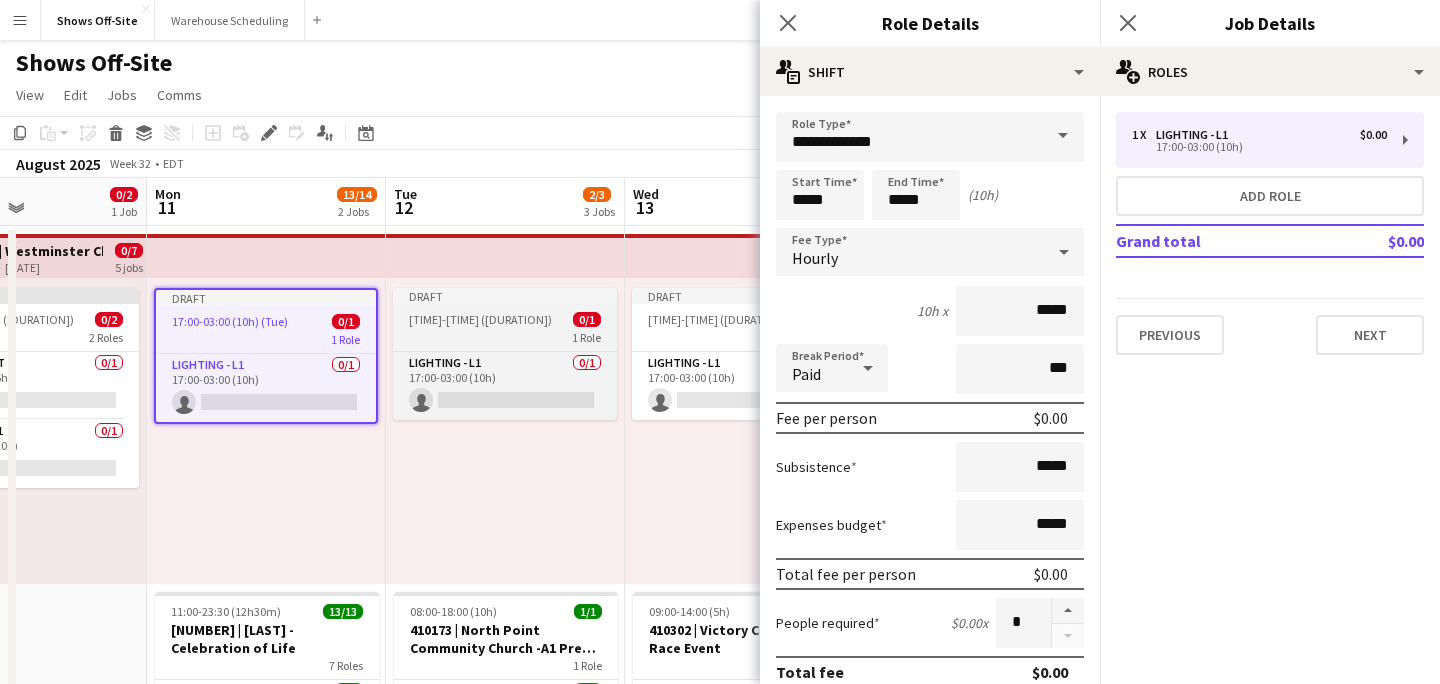 click on "Draft   [TIME]-[TIME] ([DURATION]) ([DAY])   0/1   1 Role   Lighting - L1   0/1   [TIME]-[TIME] ([DURATION])
single-neutral-actions" at bounding box center (505, 354) 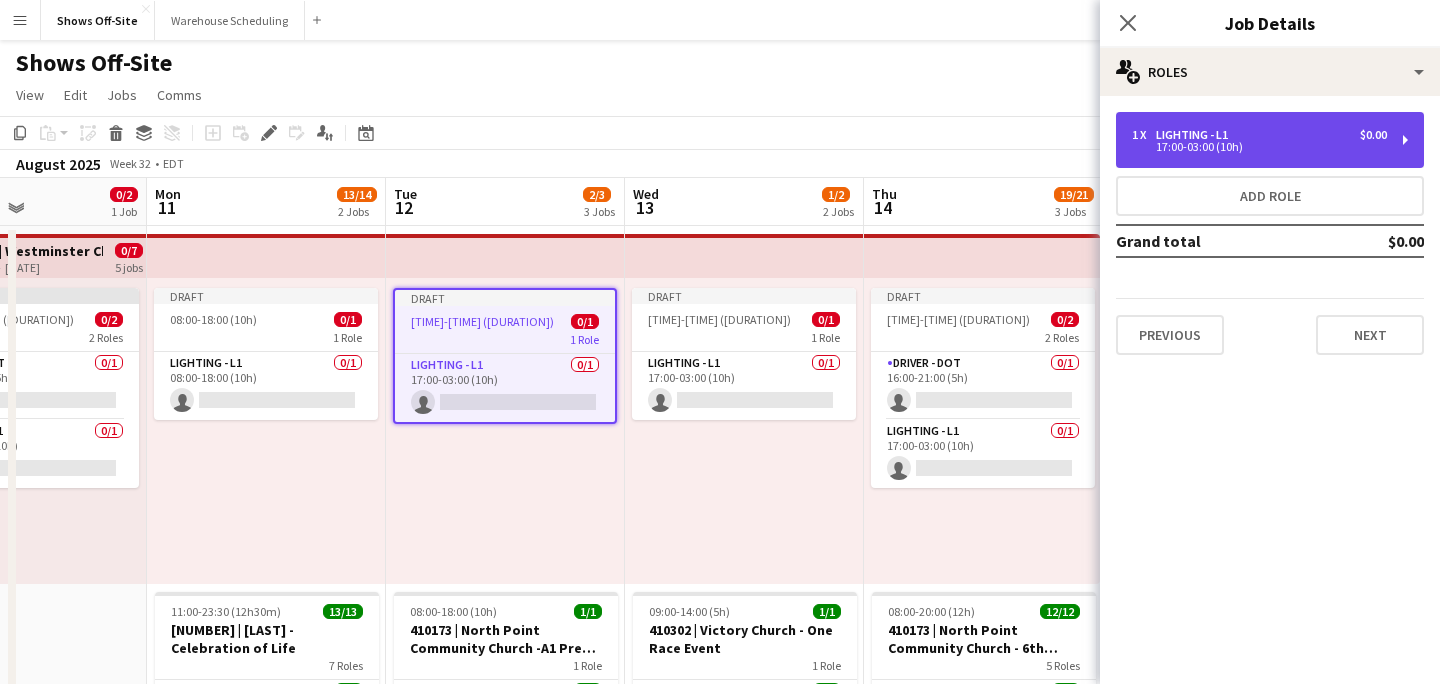 click on "1 x   Lighting - L1   $0.00   [TIME]-[TIME] ([DURATION])" at bounding box center [1270, 140] 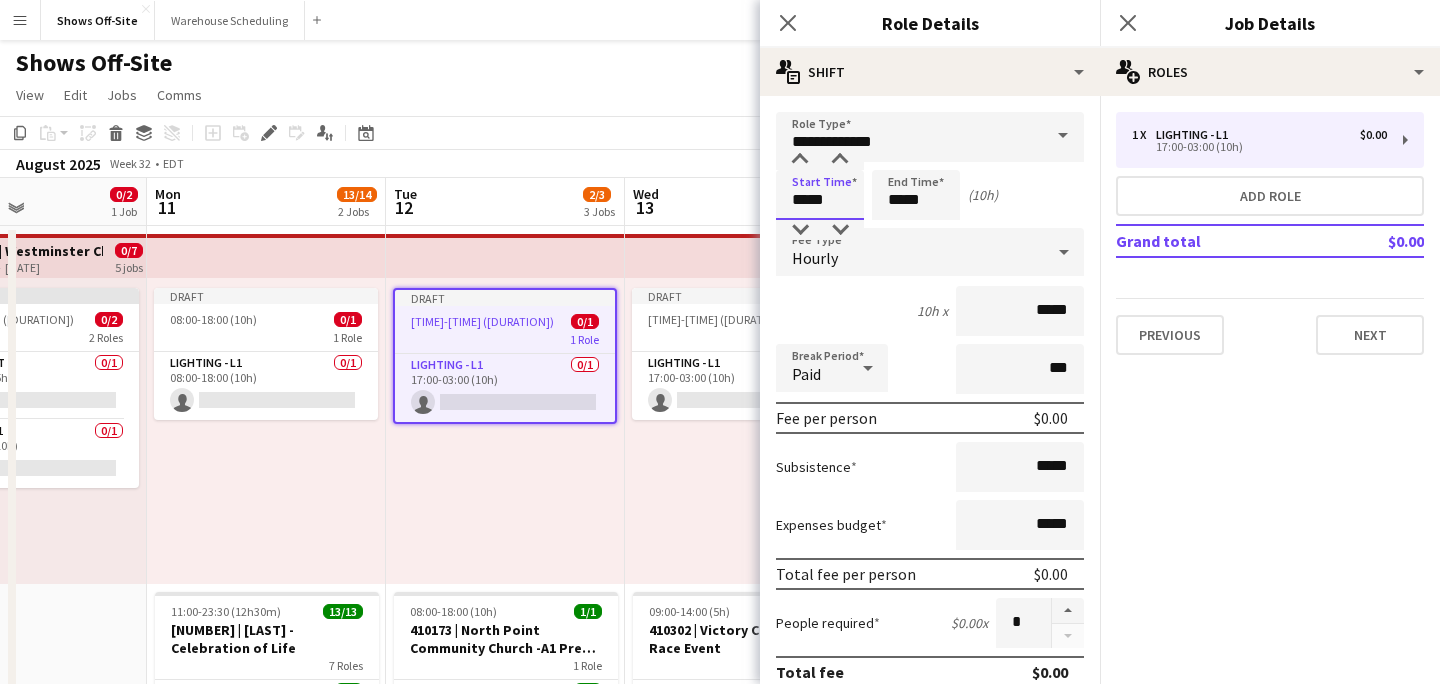 drag, startPoint x: 839, startPoint y: 192, endPoint x: 732, endPoint y: 192, distance: 107 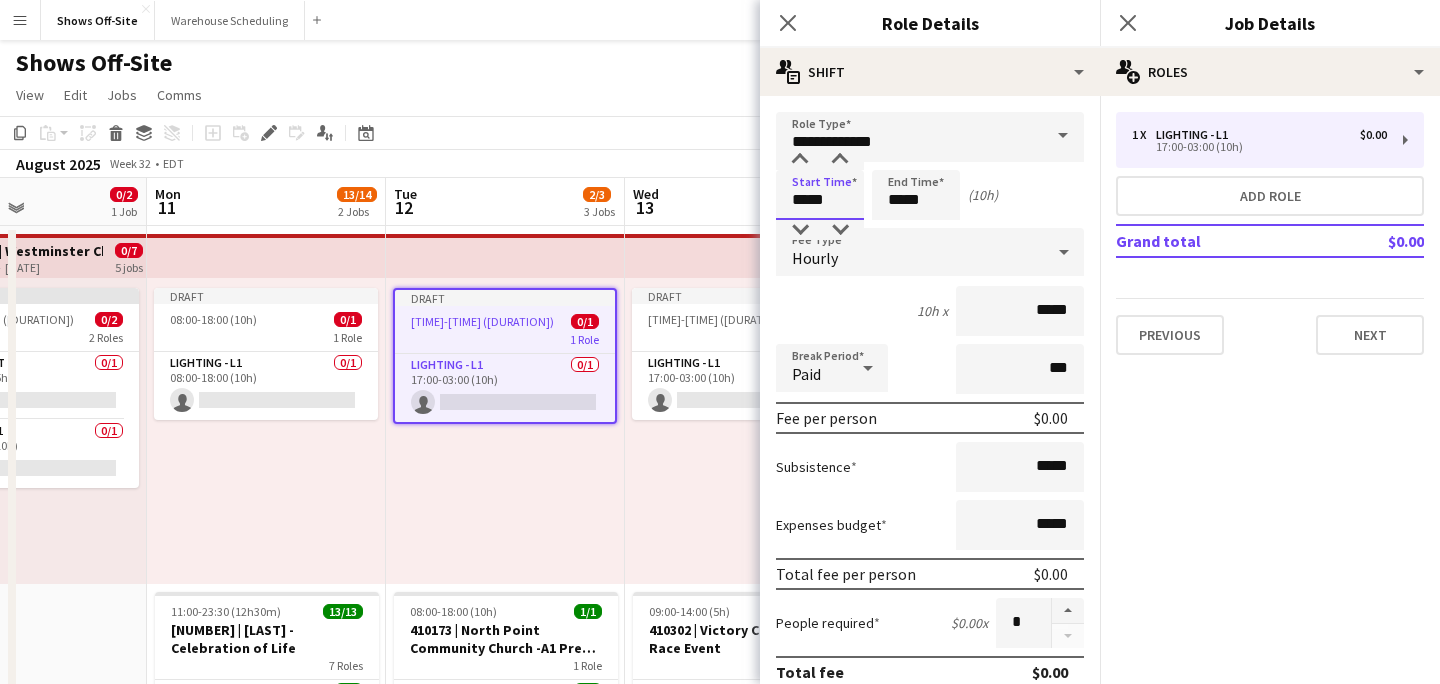click on "Menu
Boards
Boards   Boards   All jobs   Status
Workforce
Workforce   My Workforce   Recruiting
Comms
Comms
Pay
Pay   Approvals   Payments   Reports
Platform Settings
Platform Settings   App settings   Your settings   Profiles
Training Academy
Training Academy
Knowledge Base
Knowledge Base
Product Updates
Product Updates   Log Out   Privacy   Shows Off-Site
Close
Warehouse Scheduling
Close
Add
Help
Notifications
Shows Off-Site
user
View  Day view expanded Day view collapsed Month view" at bounding box center (720, 839) 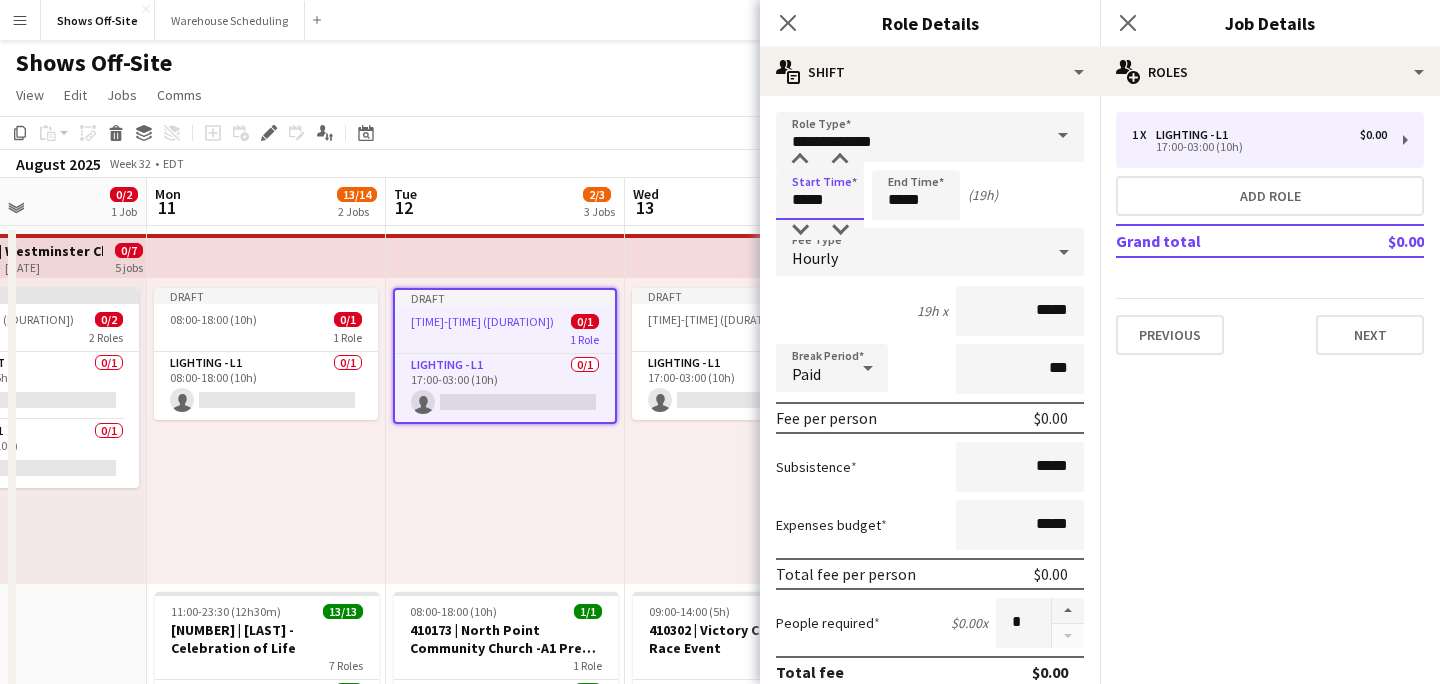type on "*****" 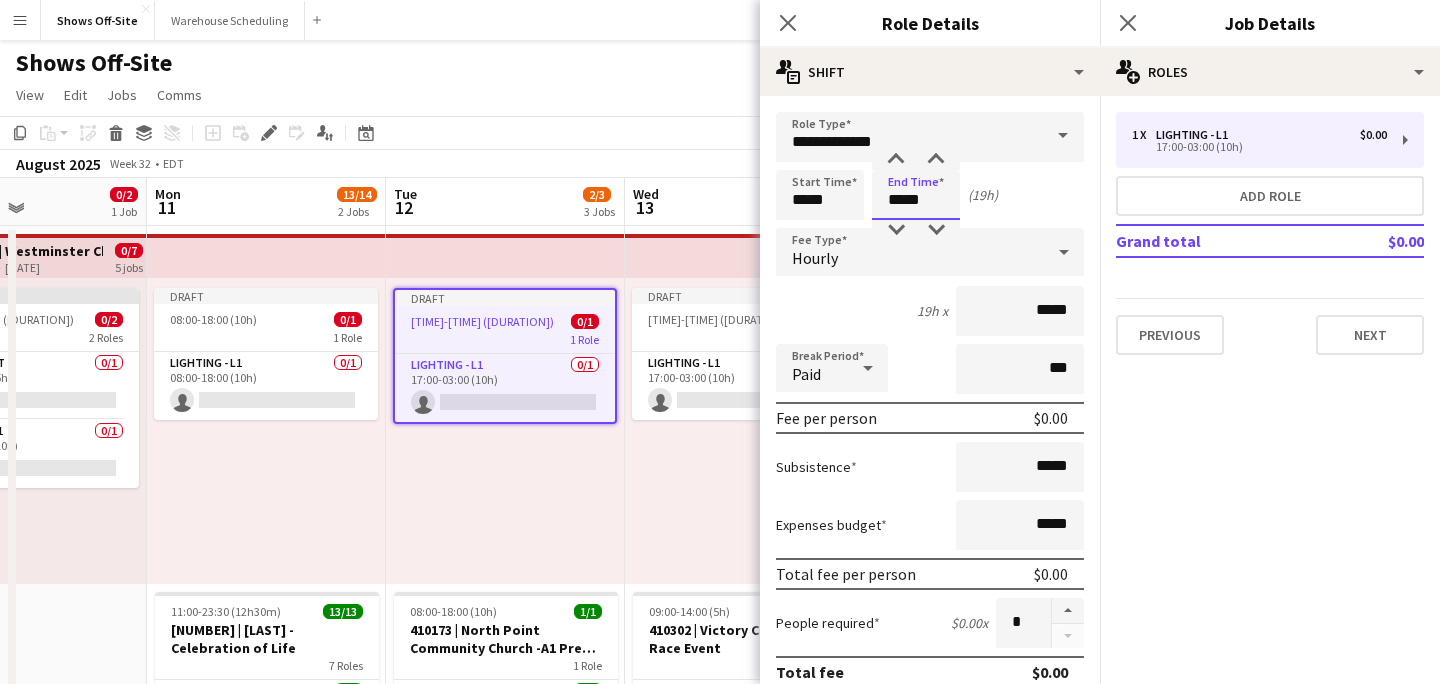 drag, startPoint x: 905, startPoint y: 203, endPoint x: 822, endPoint y: 203, distance: 83 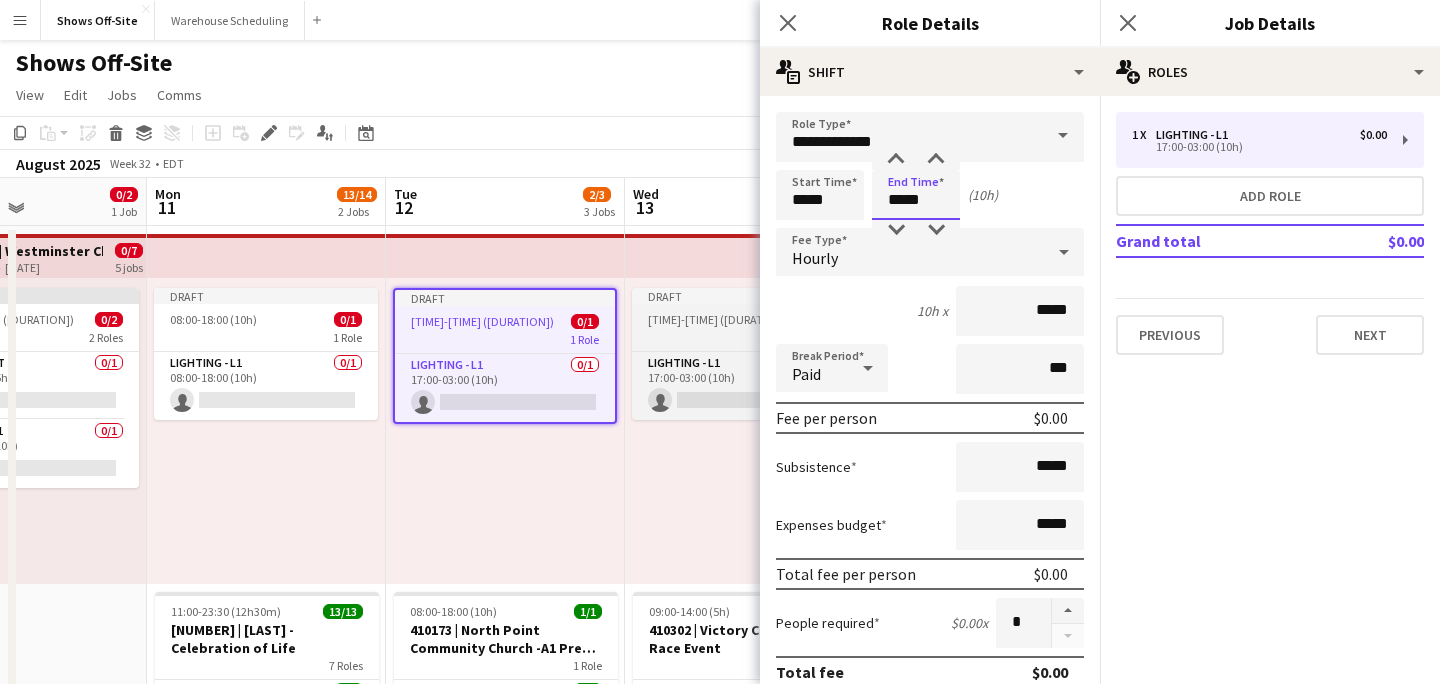 type on "*****" 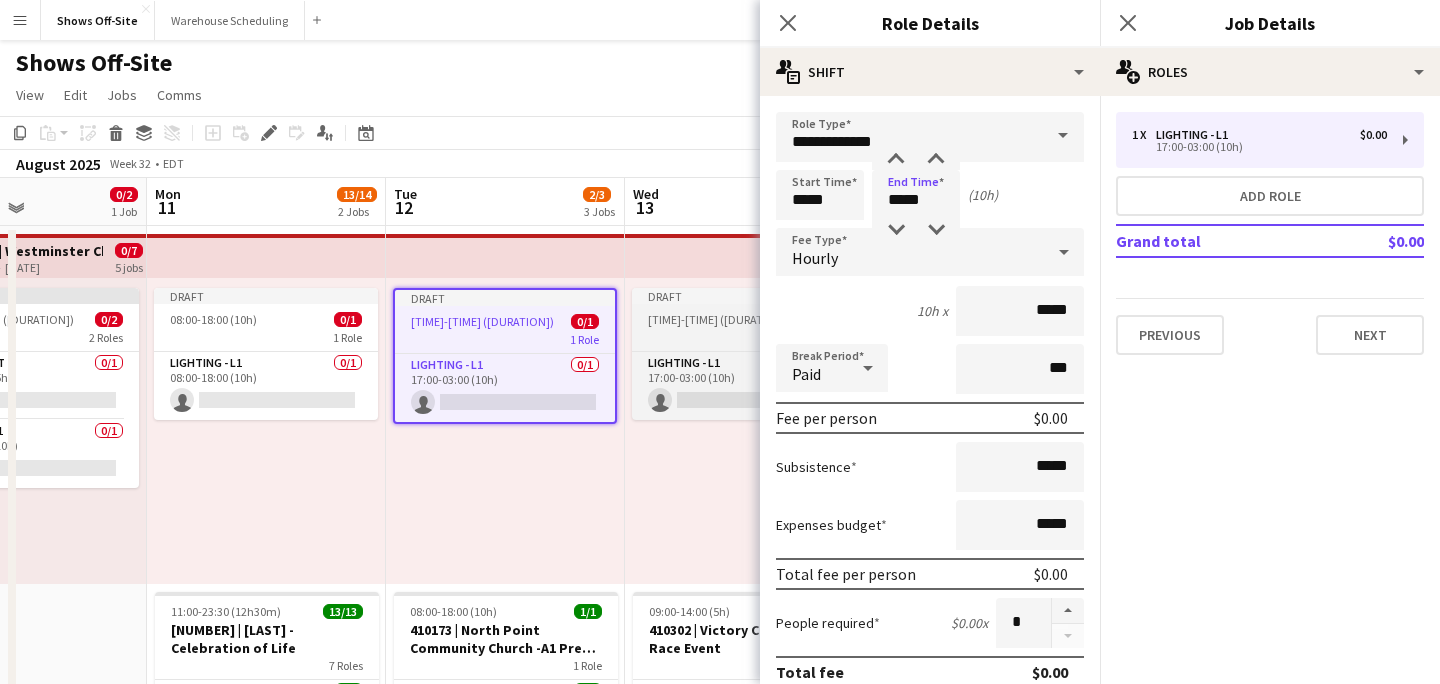 click on "1 Role" at bounding box center (744, 337) 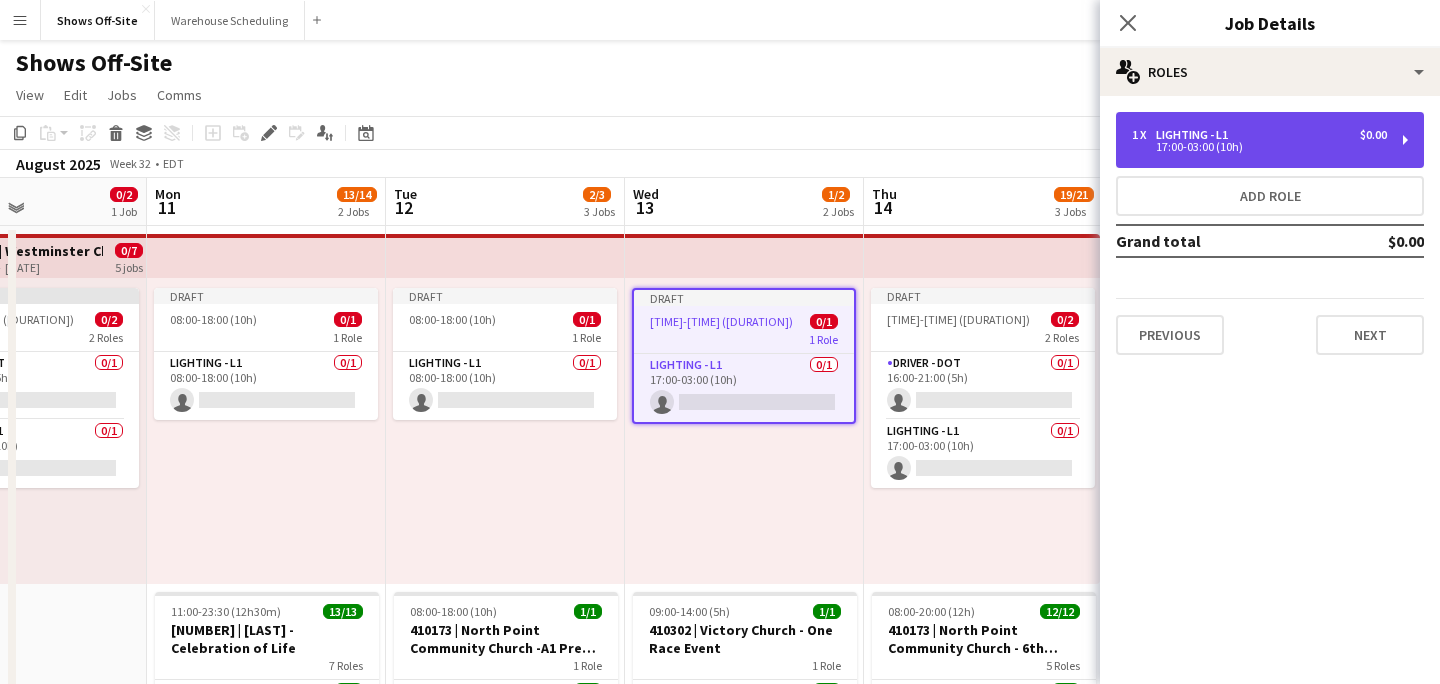 click on "1 x   Lighting - L1   $0.00   [TIME]-[TIME] ([DURATION])" at bounding box center (1270, 140) 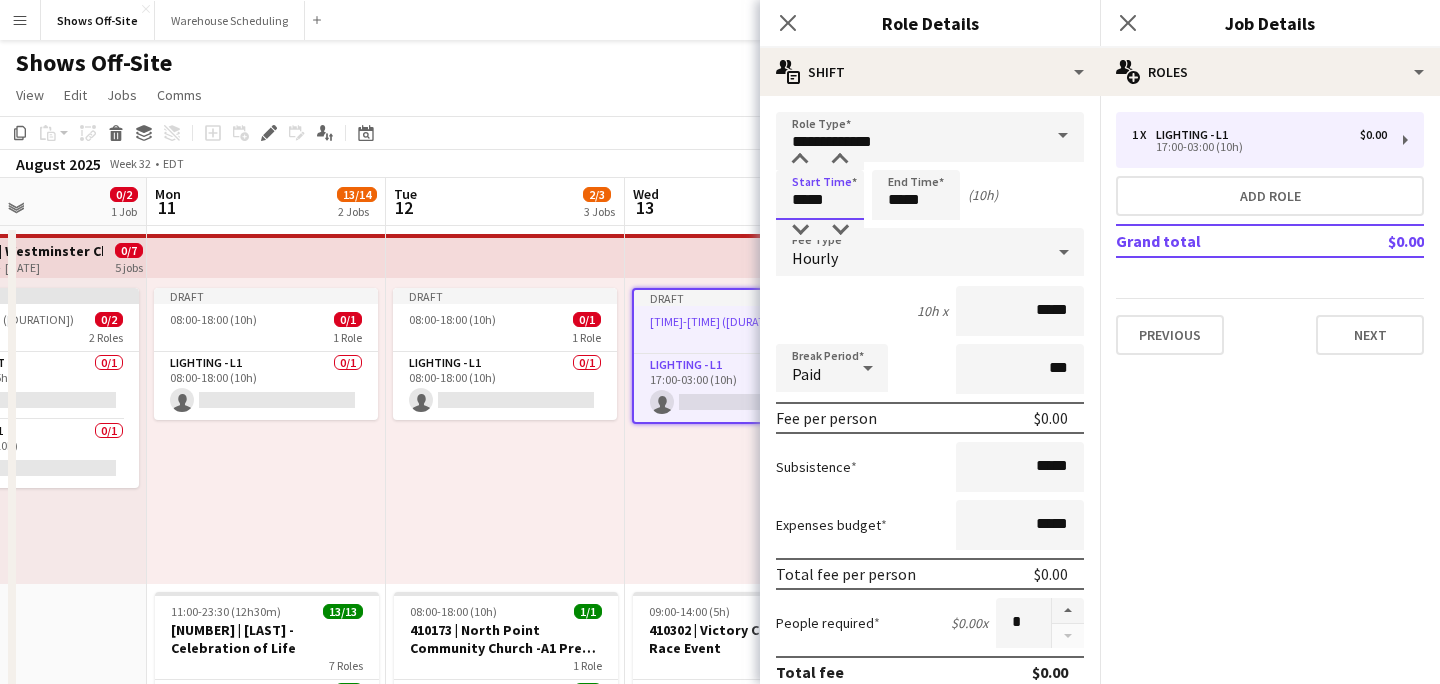drag, startPoint x: 848, startPoint y: 200, endPoint x: 739, endPoint y: 200, distance: 109 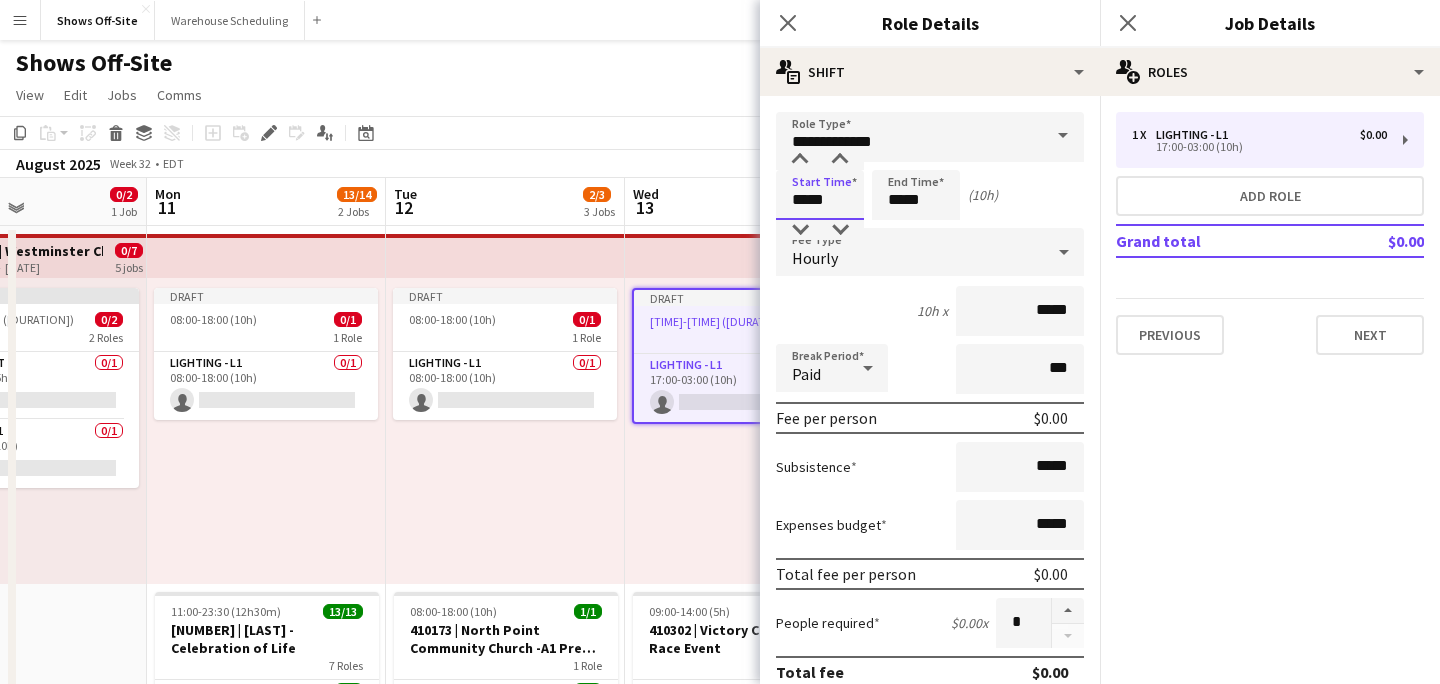 click on "Menu
Boards
Boards   Boards   All jobs   Status
Workforce
Workforce   My Workforce   Recruiting
Comms
Comms
Pay
Pay   Approvals   Payments   Reports
Platform Settings
Platform Settings   App settings   Your settings   Profiles
Training Academy
Training Academy
Knowledge Base
Knowledge Base
Product Updates
Product Updates   Log Out   Privacy   Shows Off-Site
Close
Warehouse Scheduling
Close
Add
Help
Notifications
Shows Off-Site
user
View  Day view expanded Day view collapsed Month view" at bounding box center (720, 839) 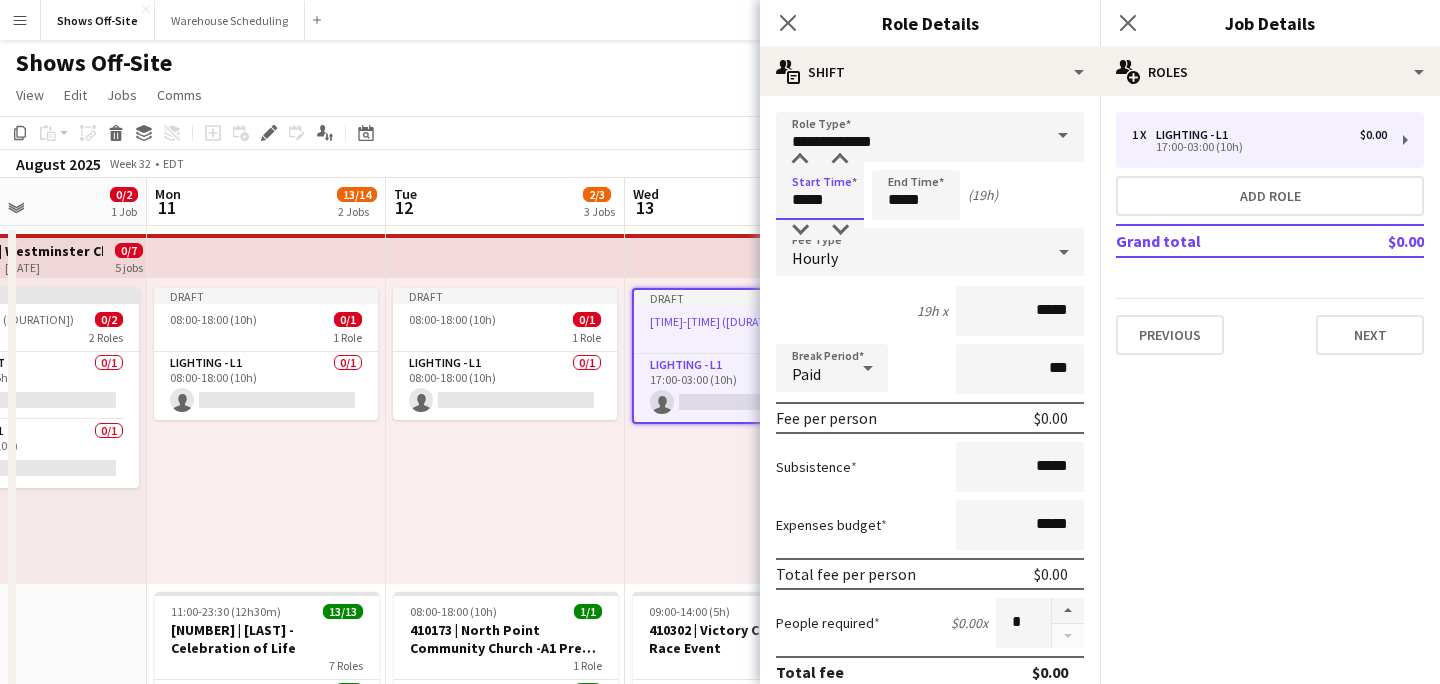 type on "*****" 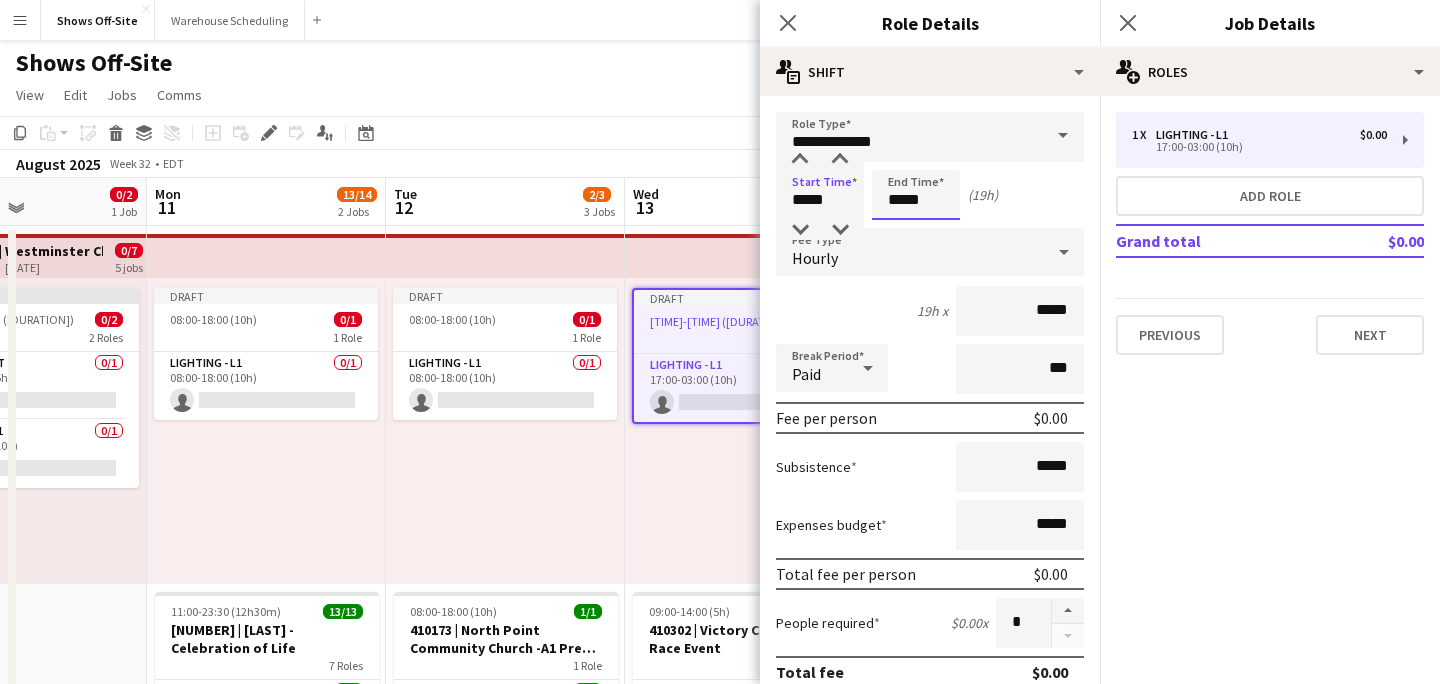 drag, startPoint x: 938, startPoint y: 196, endPoint x: 788, endPoint y: 196, distance: 150 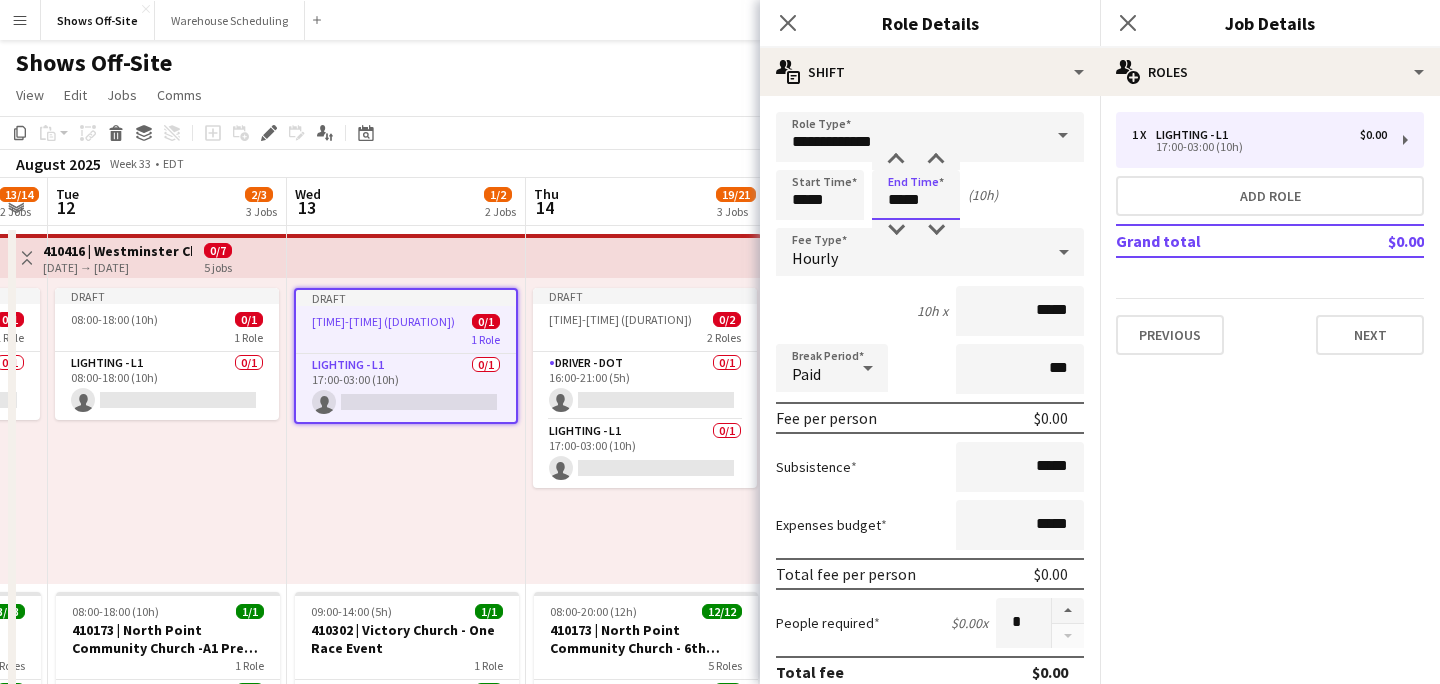 scroll, scrollTop: 0, scrollLeft: 726, axis: horizontal 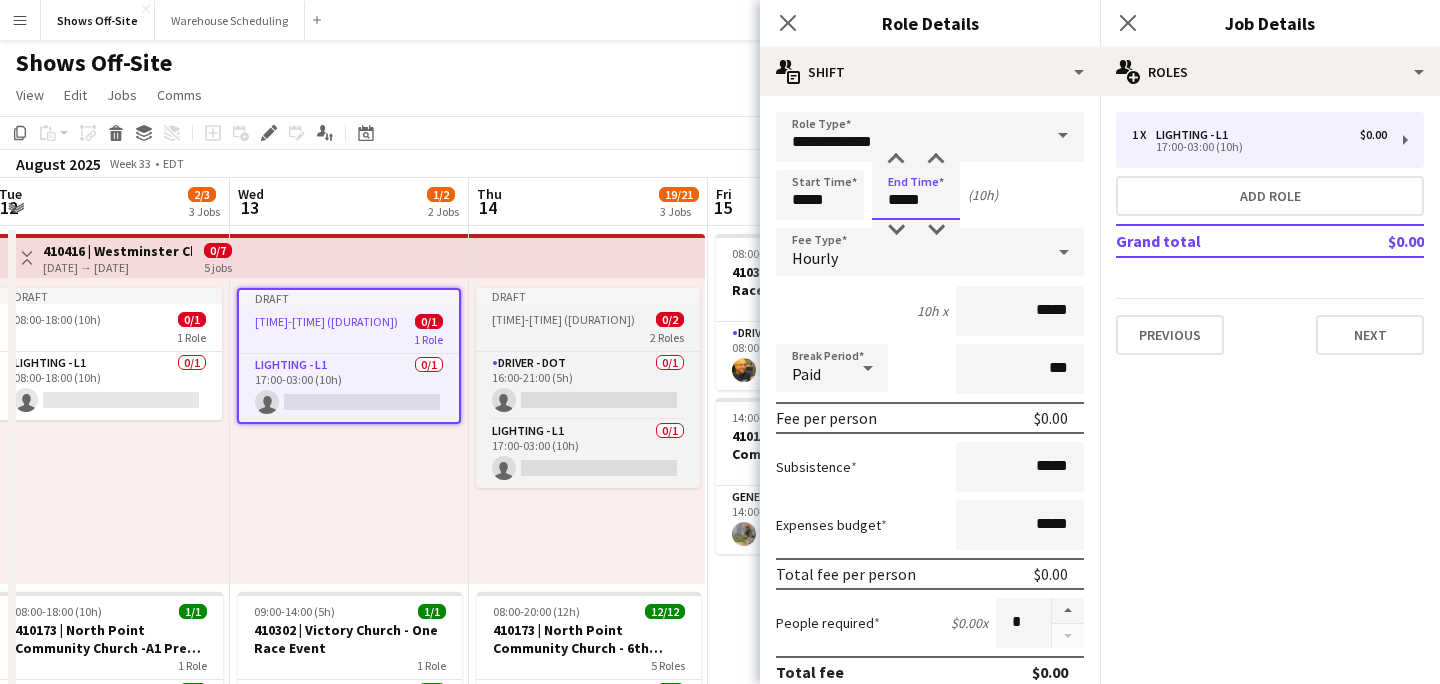 type on "*****" 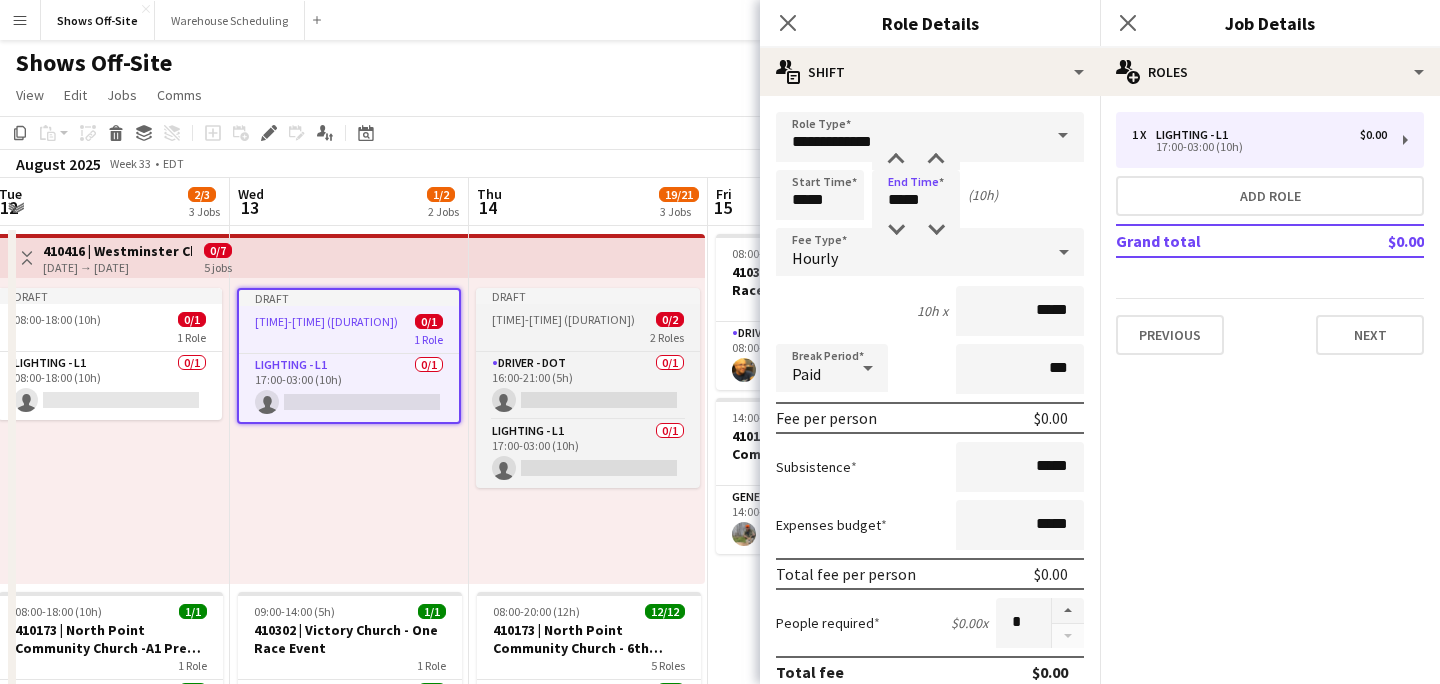 click on "Draft   [TIME]-[TIME] ([DURATION]) ([DAY])   0/2   2 Roles   Driver - DOT   0/1   [TIME]-[TIME] ([DURATION])
single-neutral-actions
Lighting - L1   0/1   [TIME]-[TIME] ([DURATION])
single-neutral-actions" at bounding box center [588, 388] 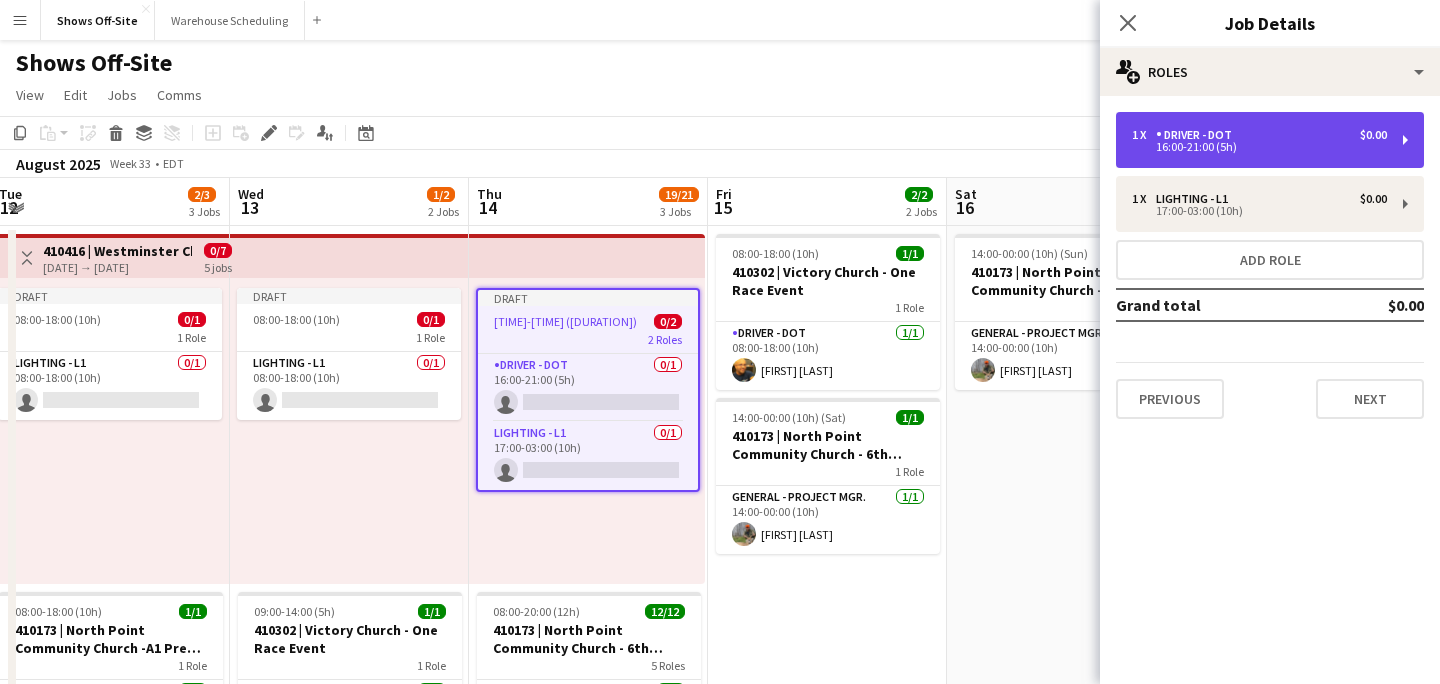 click on "[NUMBER] x   Driver - DOT   $[NUMBER]   [TIME]-[TIME] ([DURATION])" at bounding box center (1270, 140) 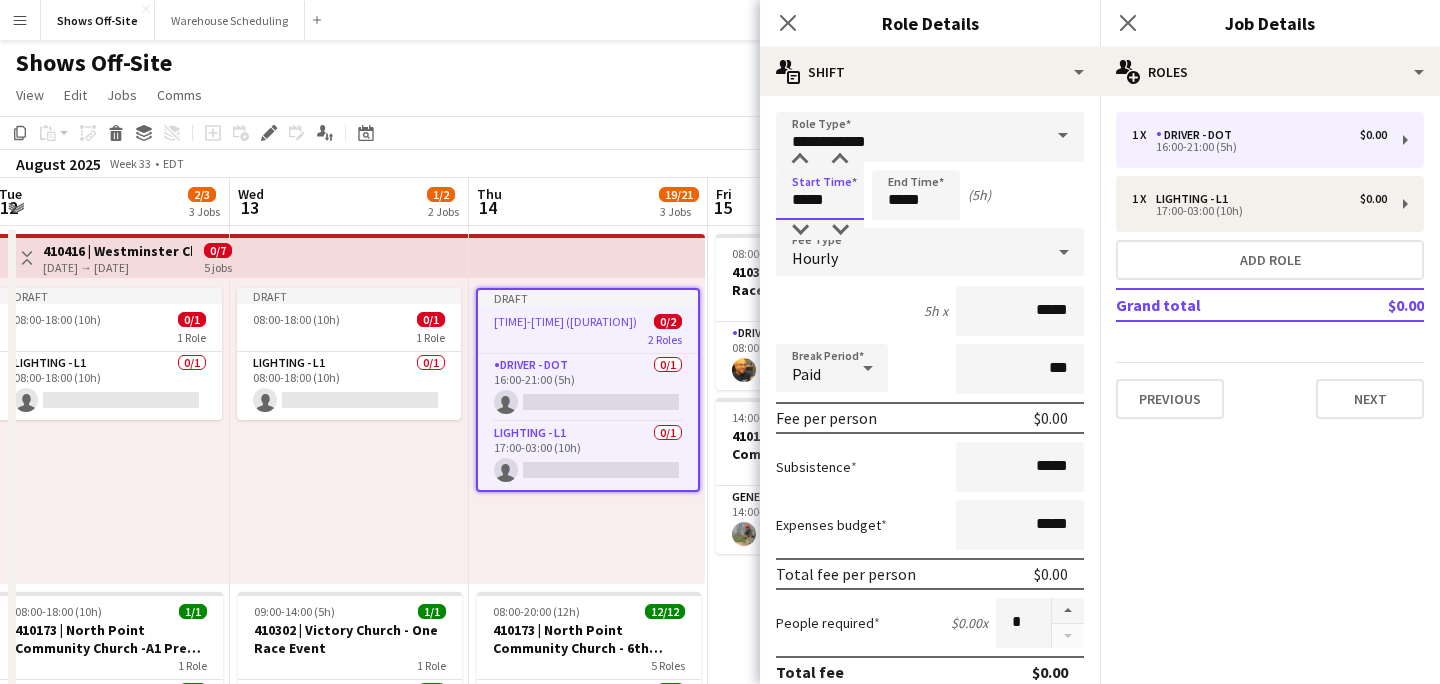 click on "*****" at bounding box center (820, 195) 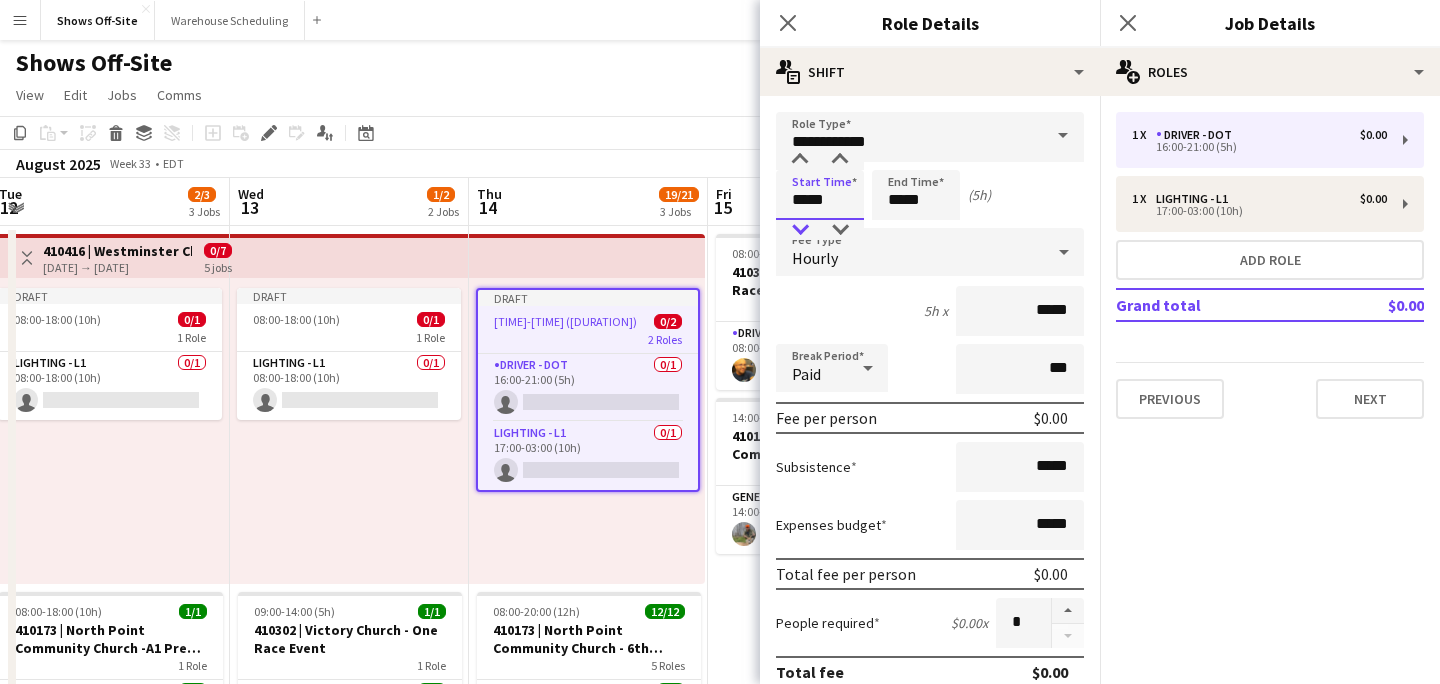 click at bounding box center (800, 230) 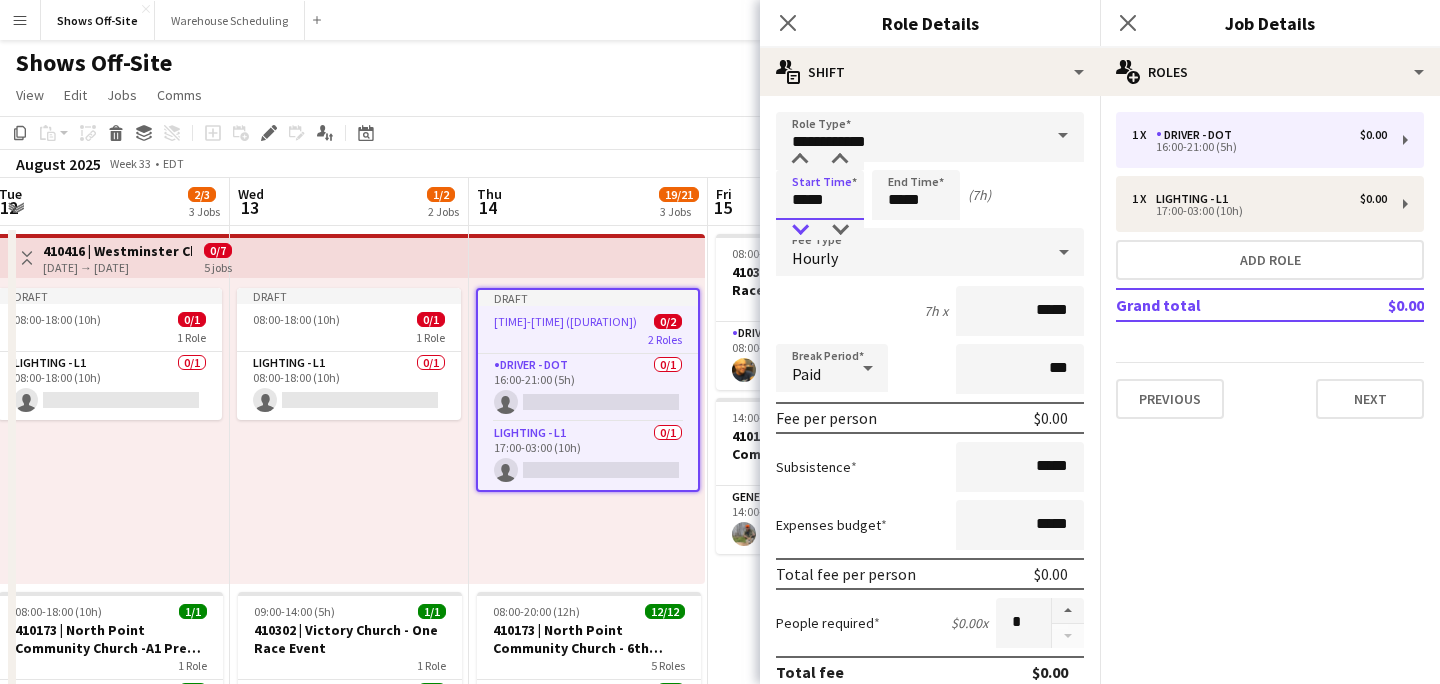 click at bounding box center (800, 230) 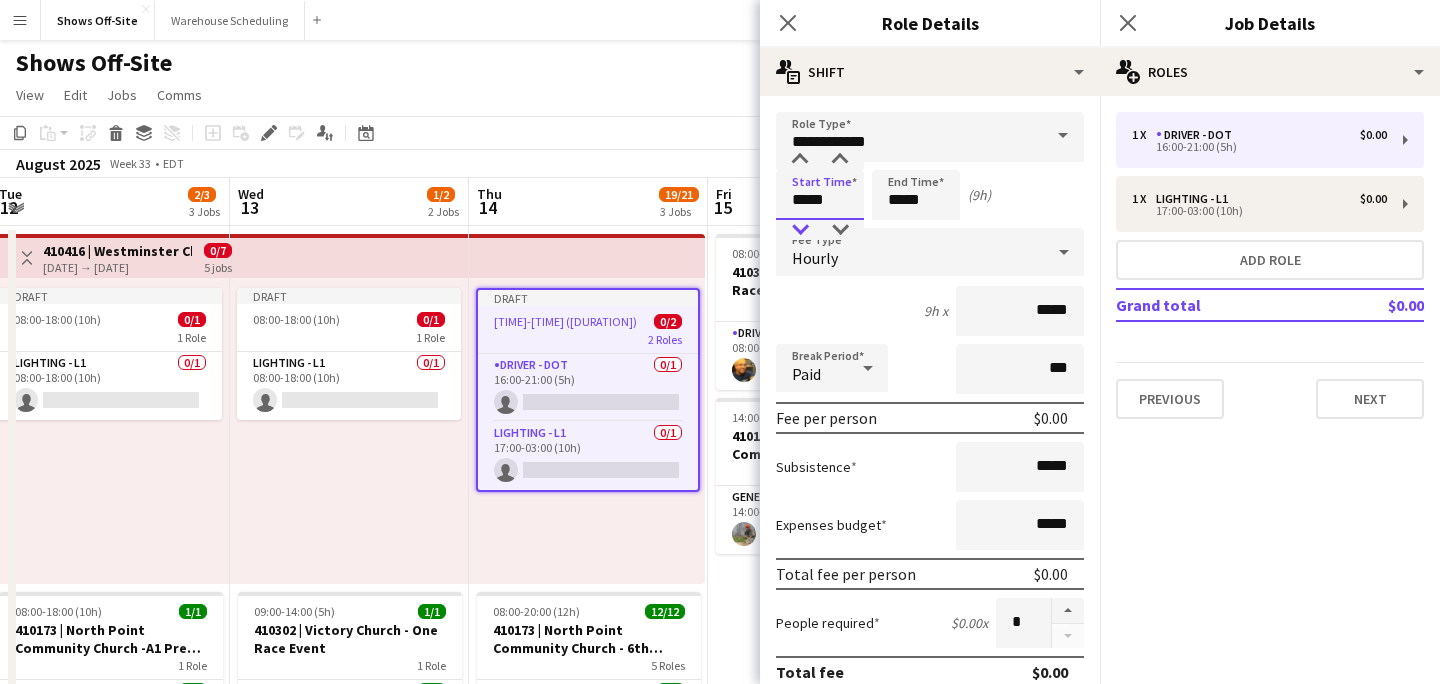 click at bounding box center [800, 230] 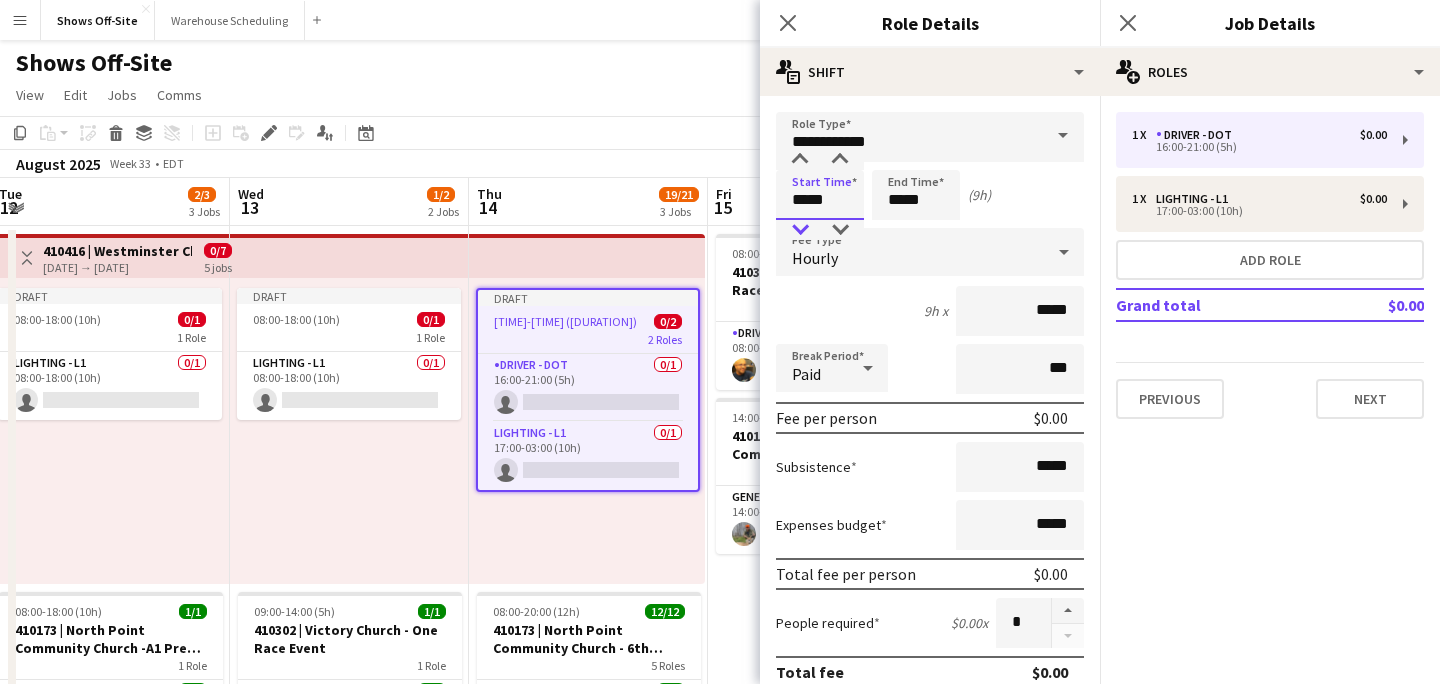 type on "*****" 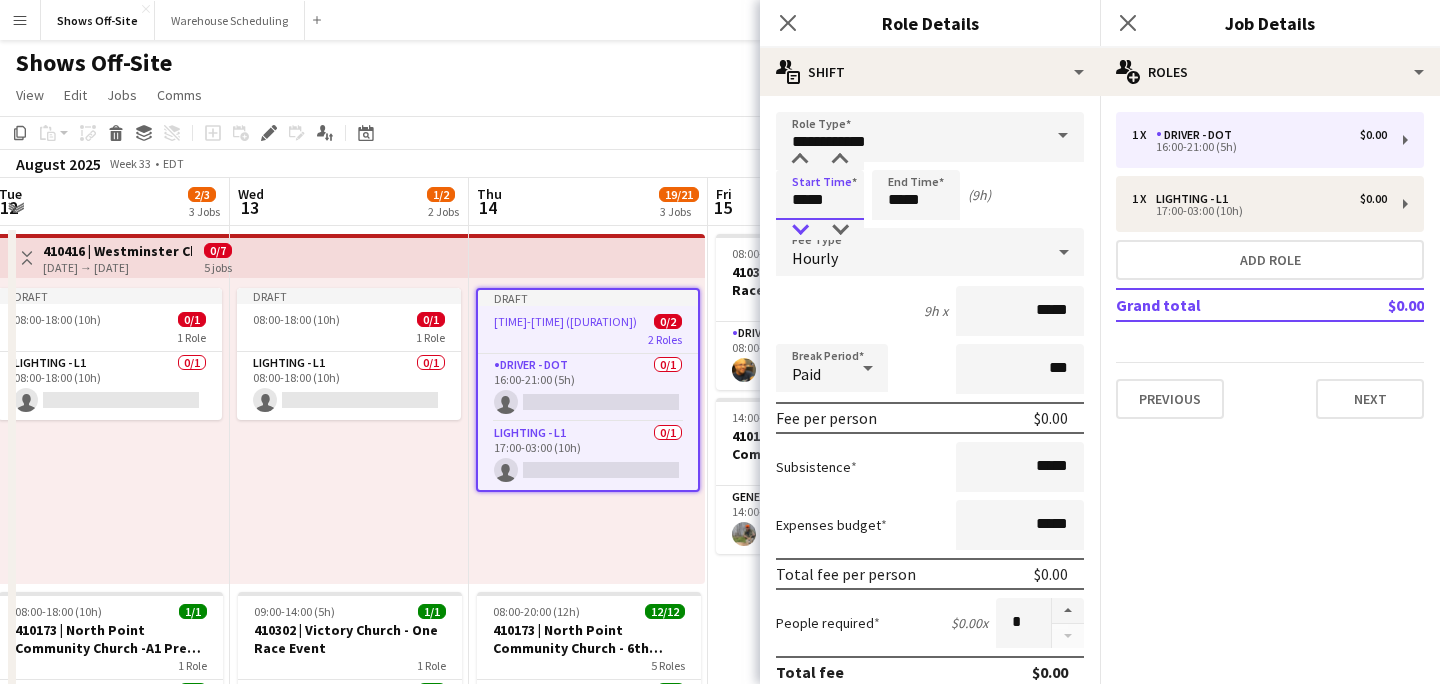 click at bounding box center (800, 230) 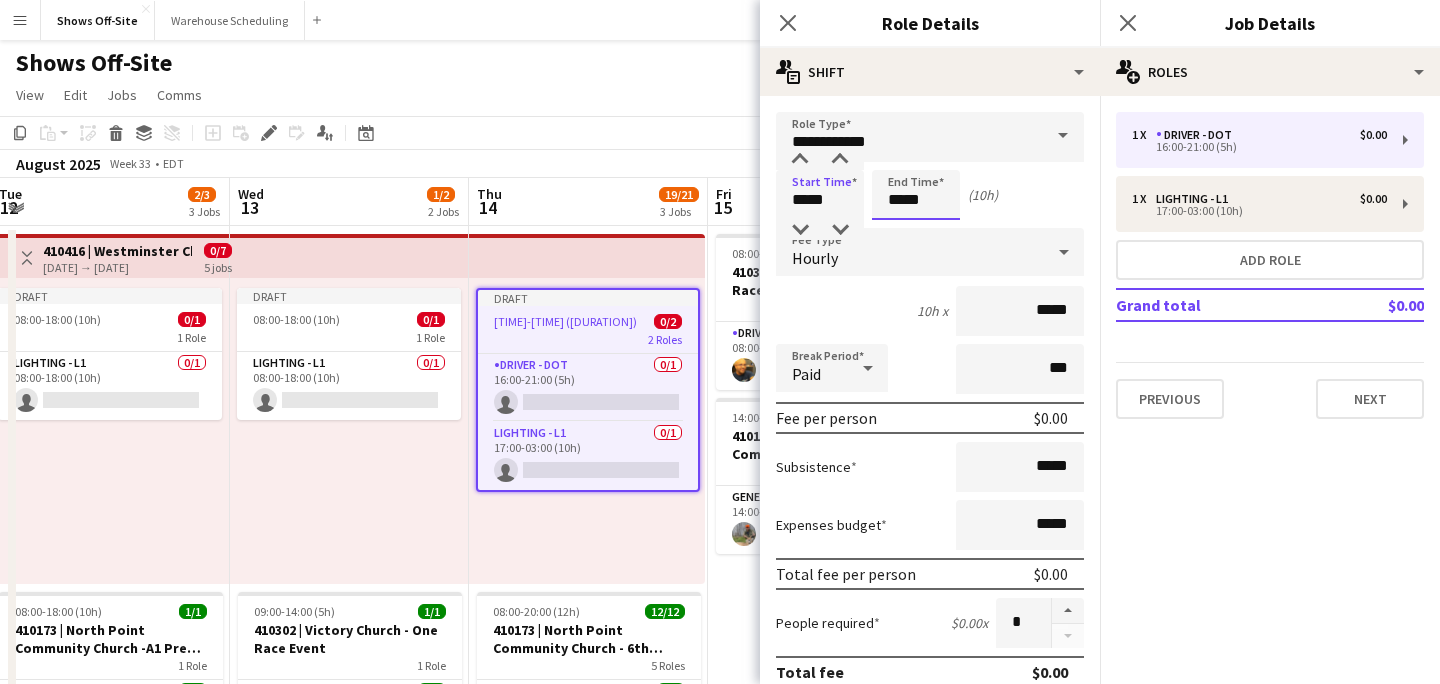 click on "*****" at bounding box center [916, 195] 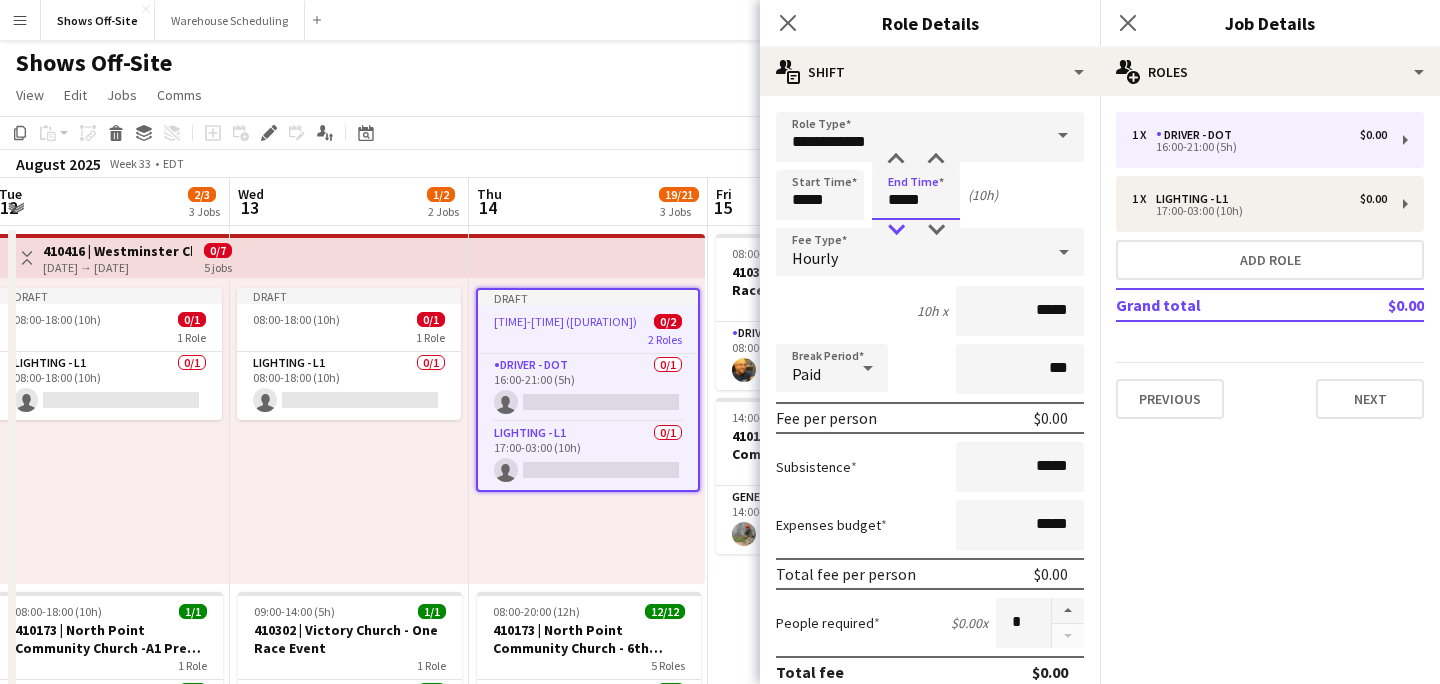 click at bounding box center (896, 230) 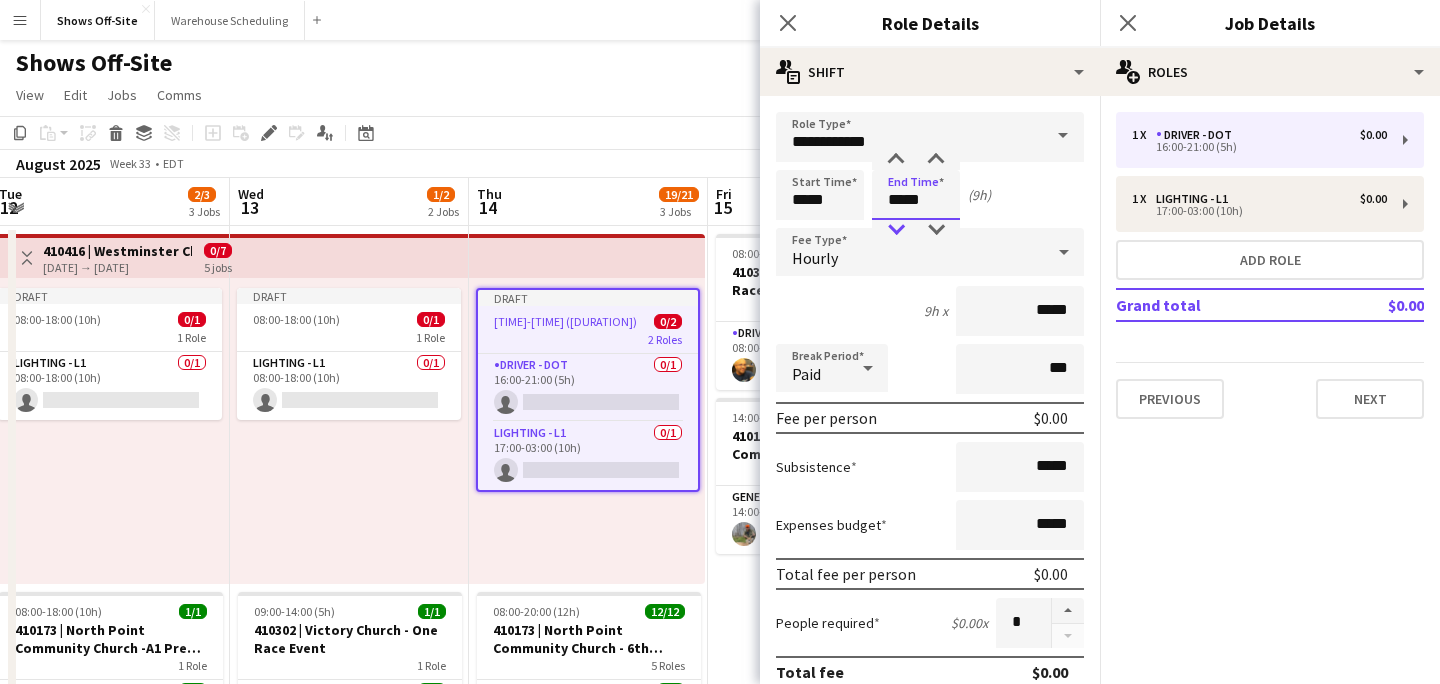click at bounding box center [896, 230] 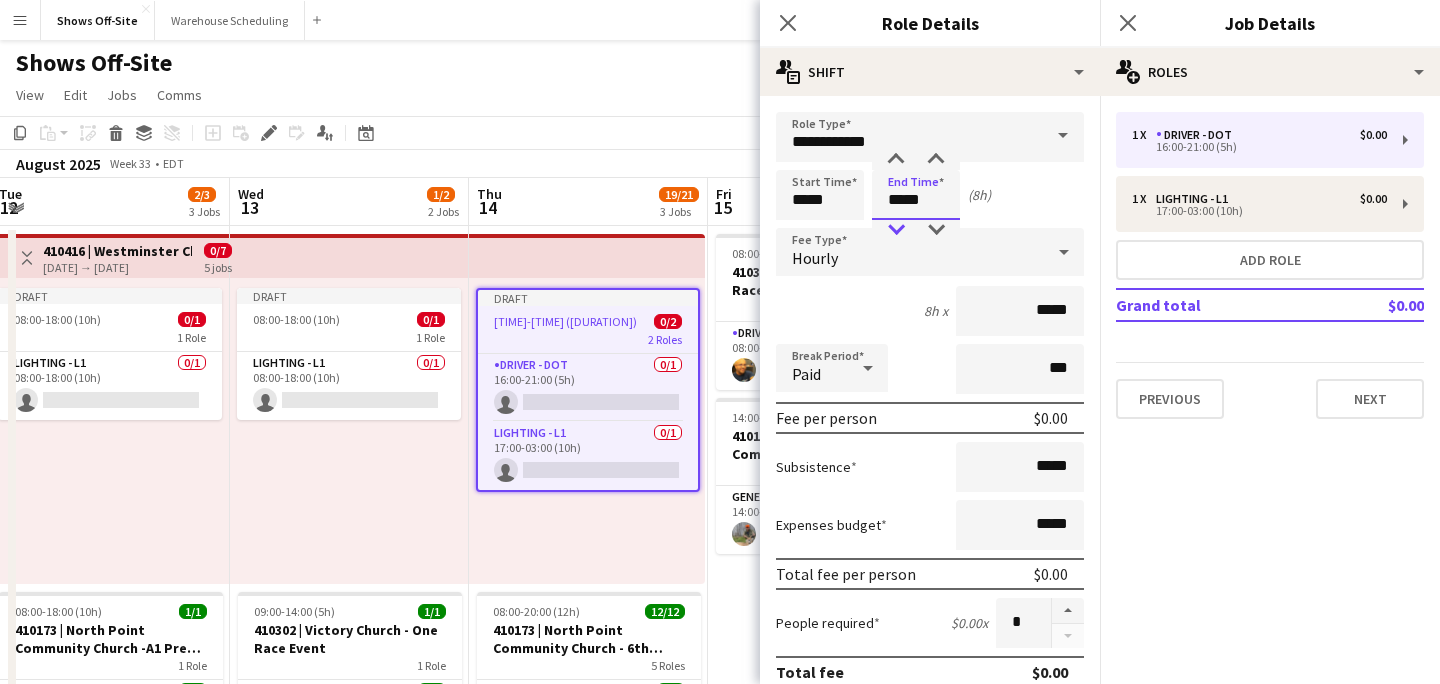 click at bounding box center [896, 230] 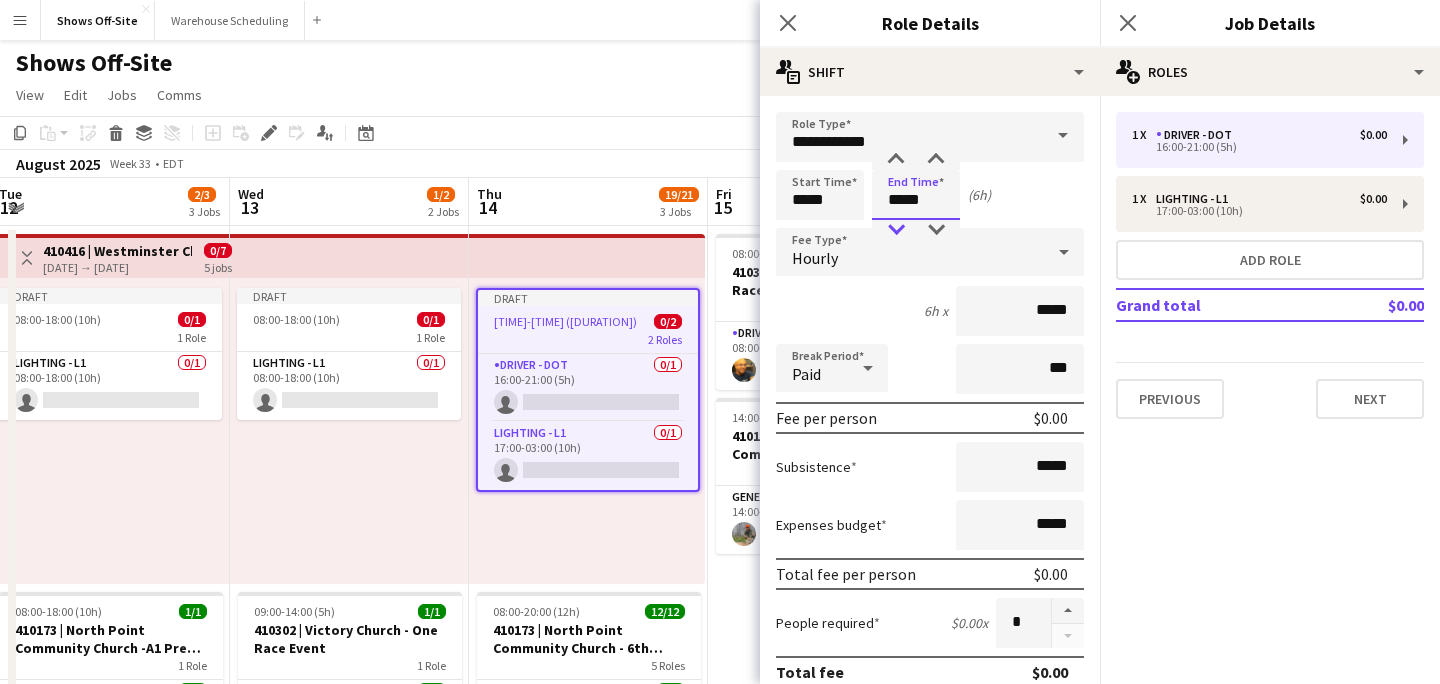 click at bounding box center (896, 230) 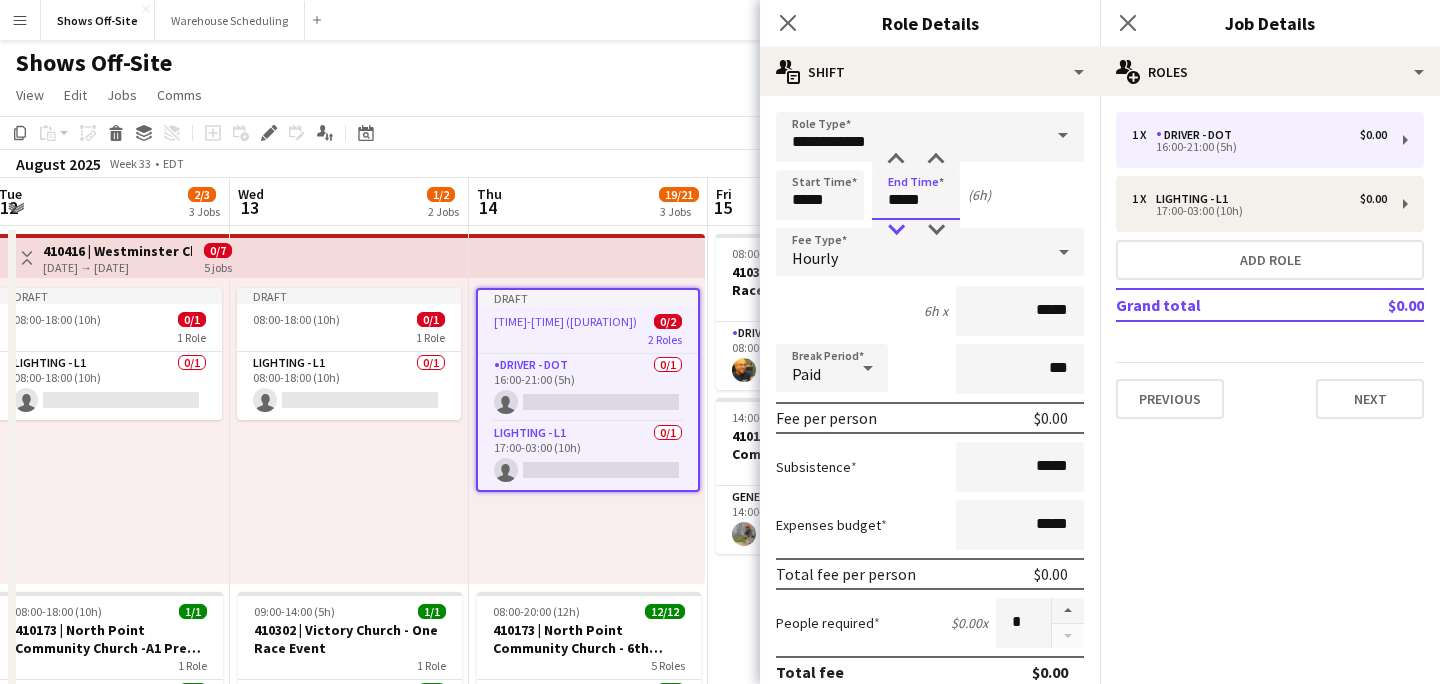 click at bounding box center [896, 230] 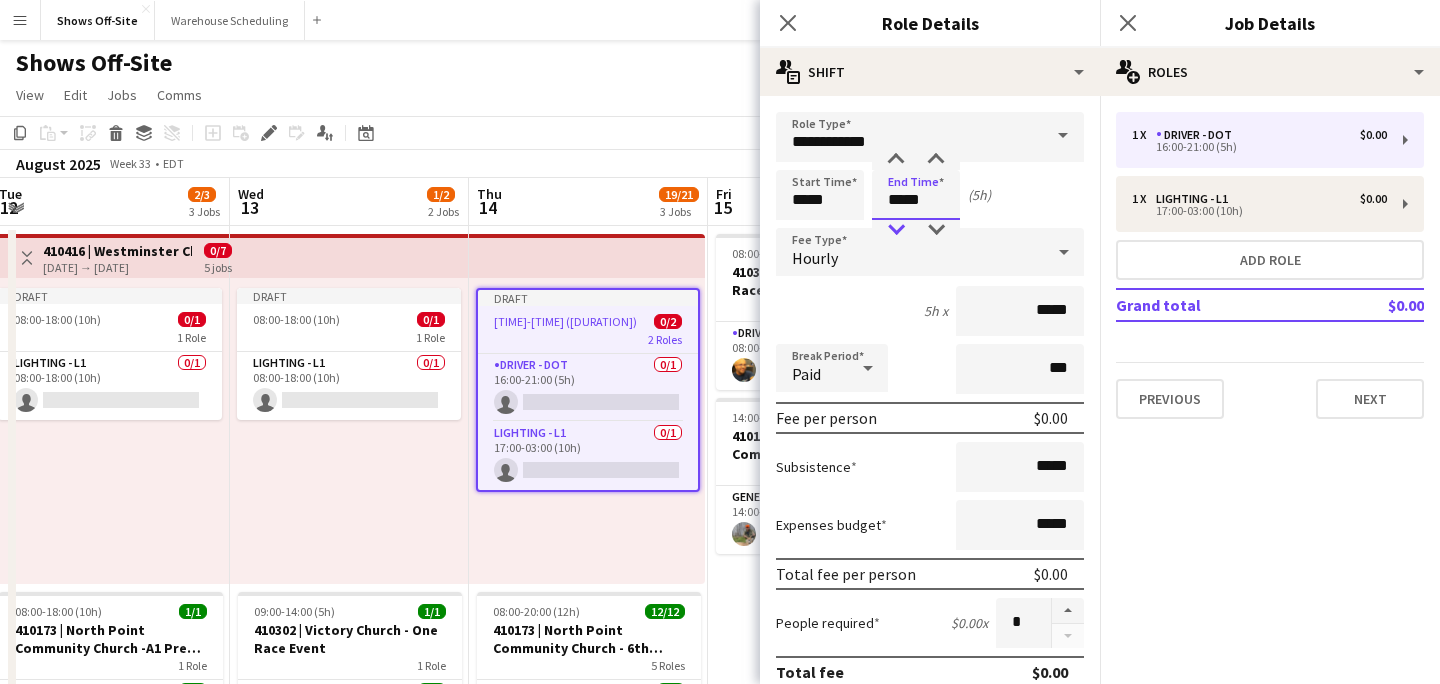 click at bounding box center (896, 230) 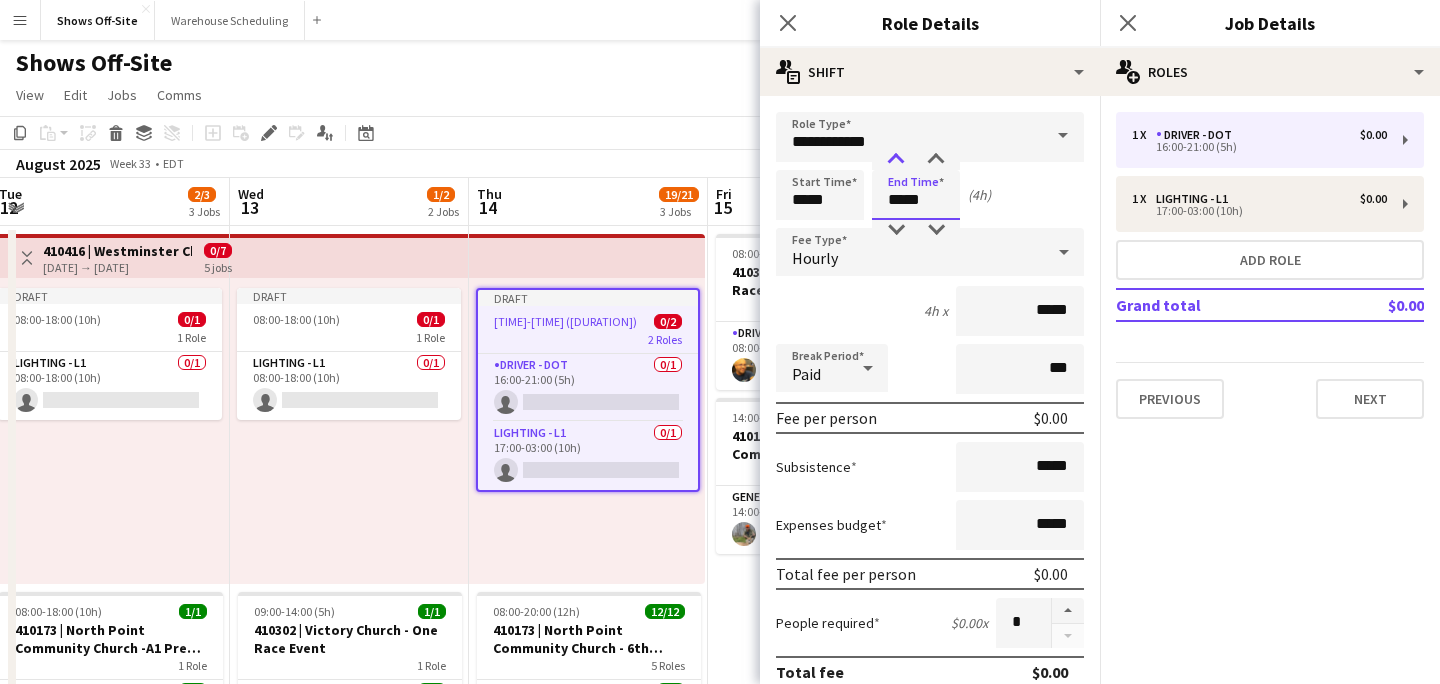 type on "*****" 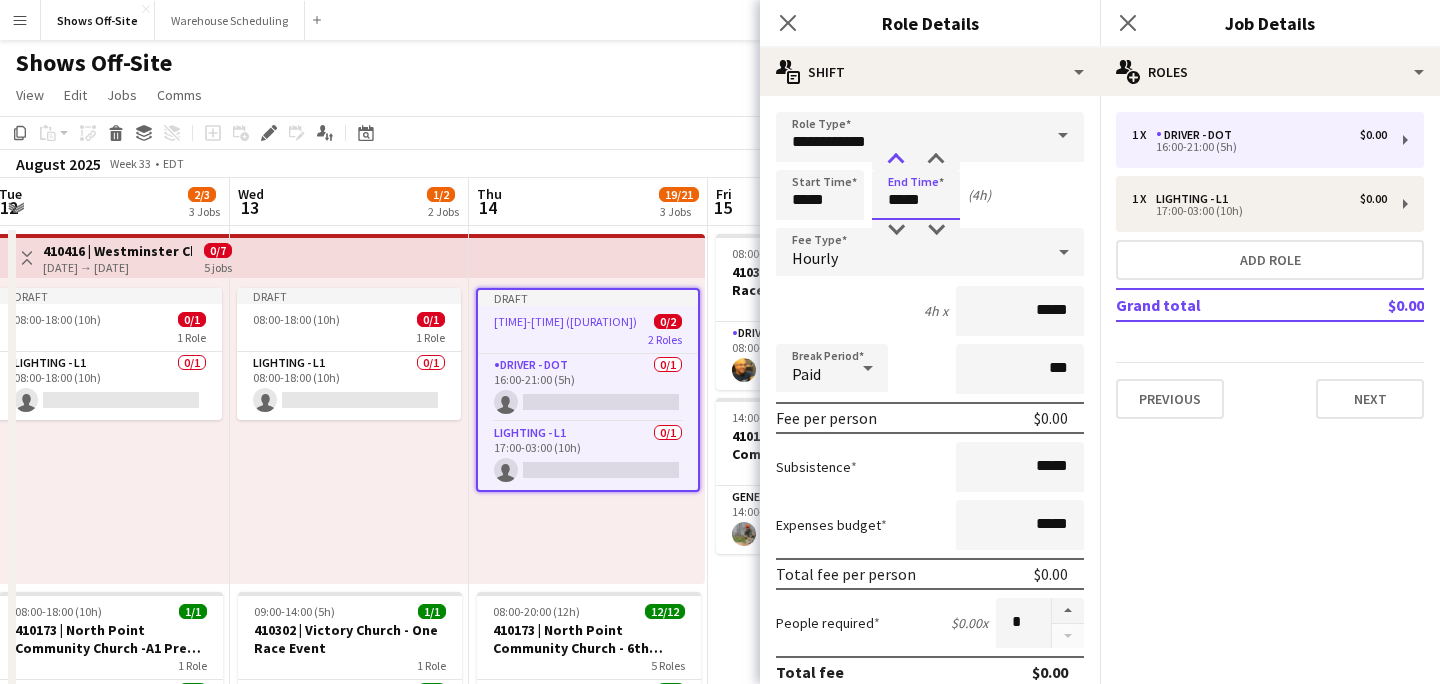 click at bounding box center [896, 160] 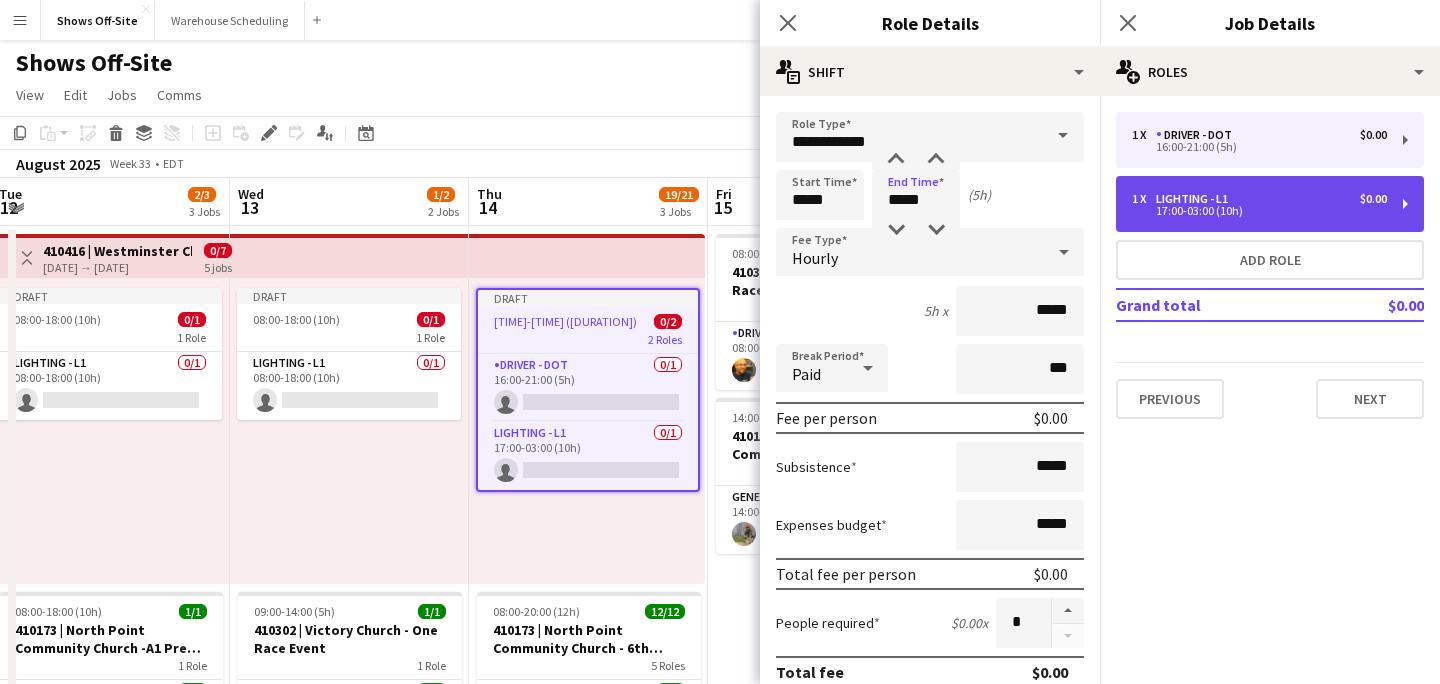 click on "1 x   Lighting - L1   $0.00   [TIME]-[TIME] ([DURATION])" at bounding box center (1270, 204) 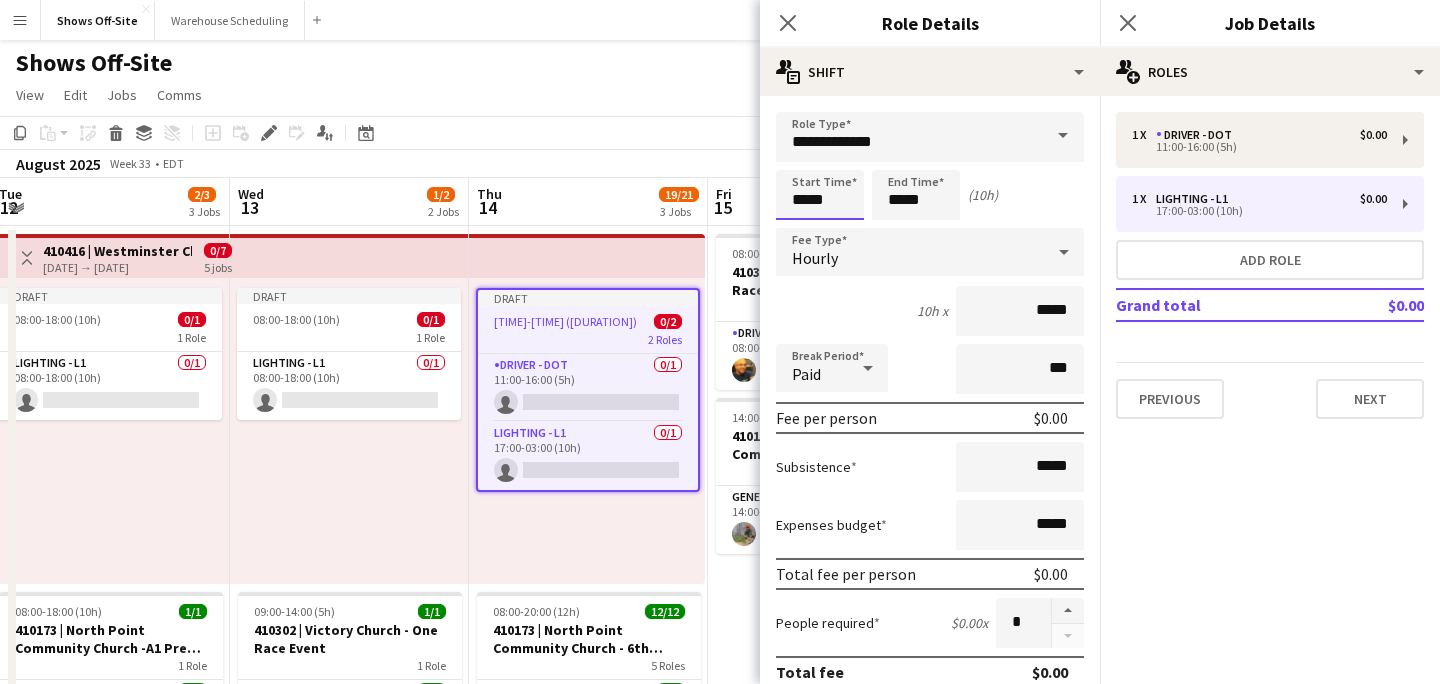 click on "*****" at bounding box center (820, 195) 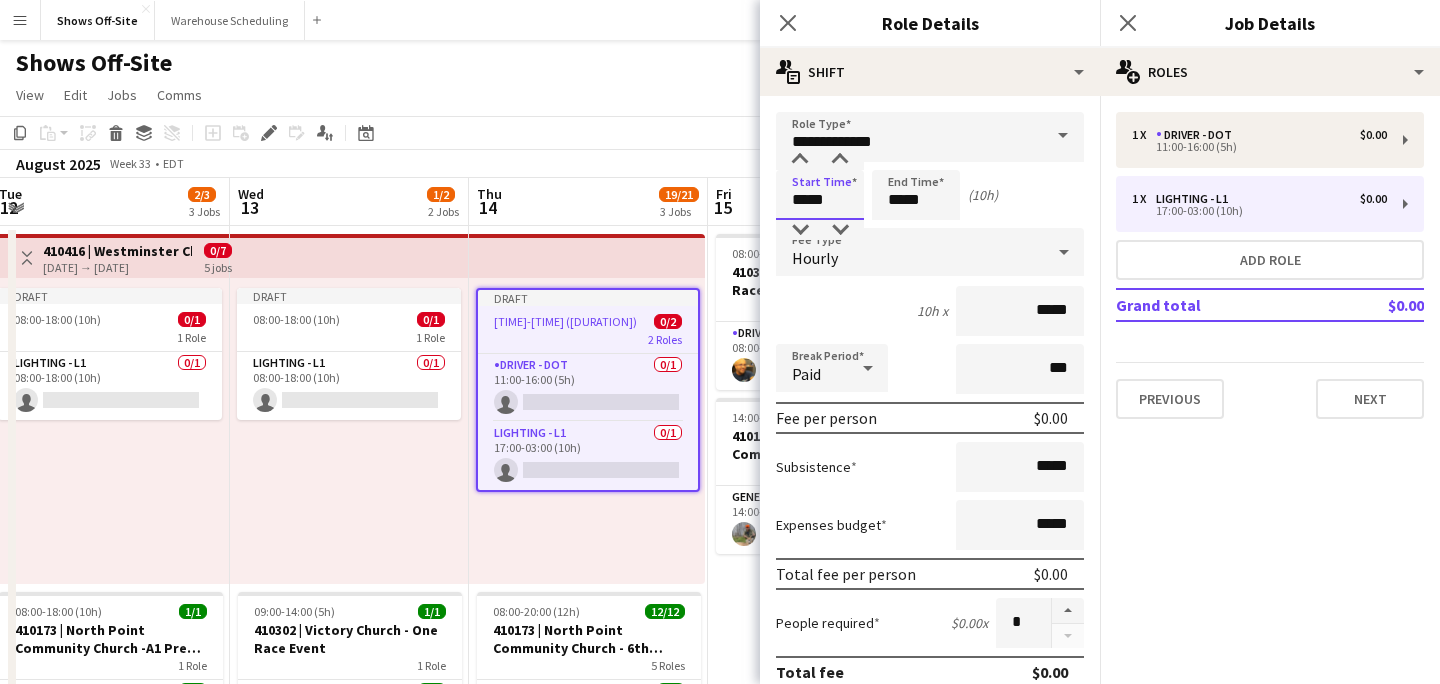 drag, startPoint x: 837, startPoint y: 201, endPoint x: 731, endPoint y: 201, distance: 106 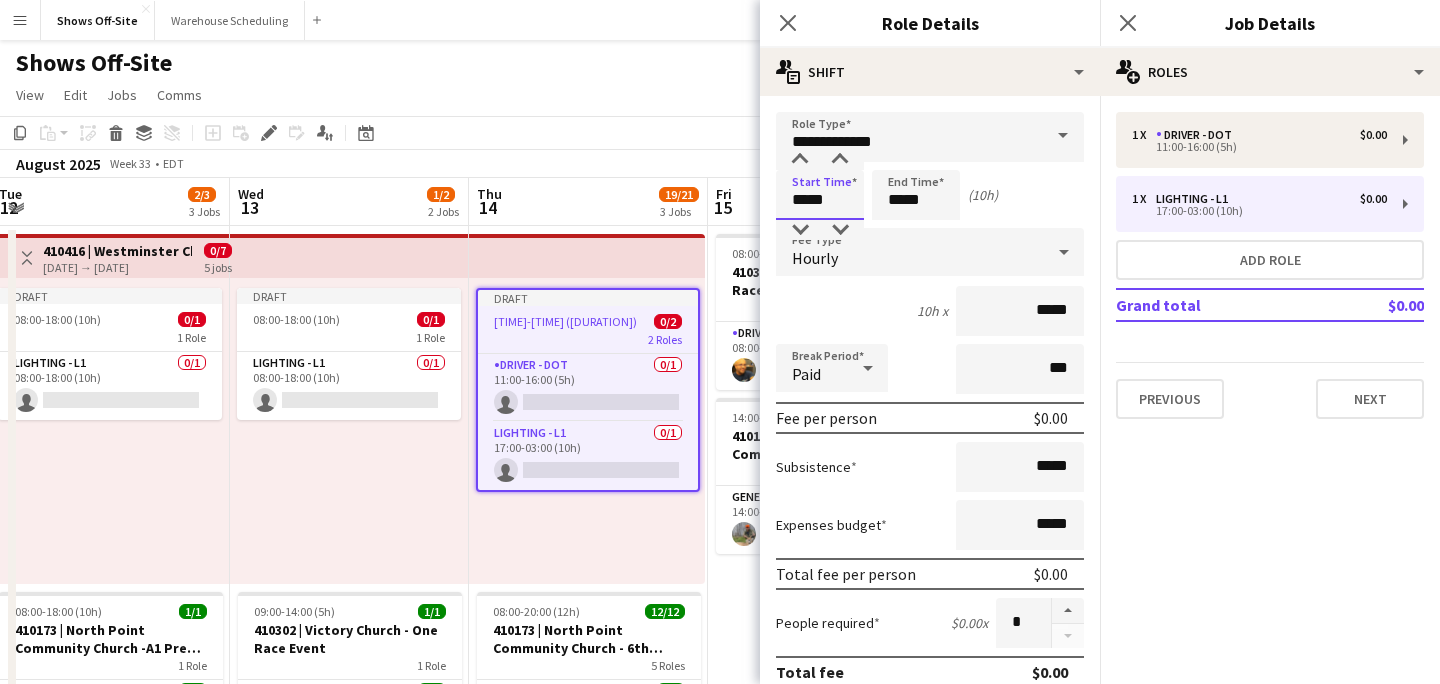 click on "Menu
Boards
Boards   Boards   All jobs   Status
Workforce
Workforce   My Workforce   Recruiting
Comms
Comms
Pay
Pay   Approvals   Payments   Reports
Platform Settings
Platform Settings   App settings   Your settings   Profiles
Training Academy
Training Academy
Knowledge Base
Knowledge Base
Product Updates
Product Updates   Log Out   Privacy   Shows Off-Site
Close
Warehouse Scheduling
Close
Add
Help
Notifications
Shows Off-Site
user
View  Day view expanded Day view collapsed Month view" at bounding box center [720, 839] 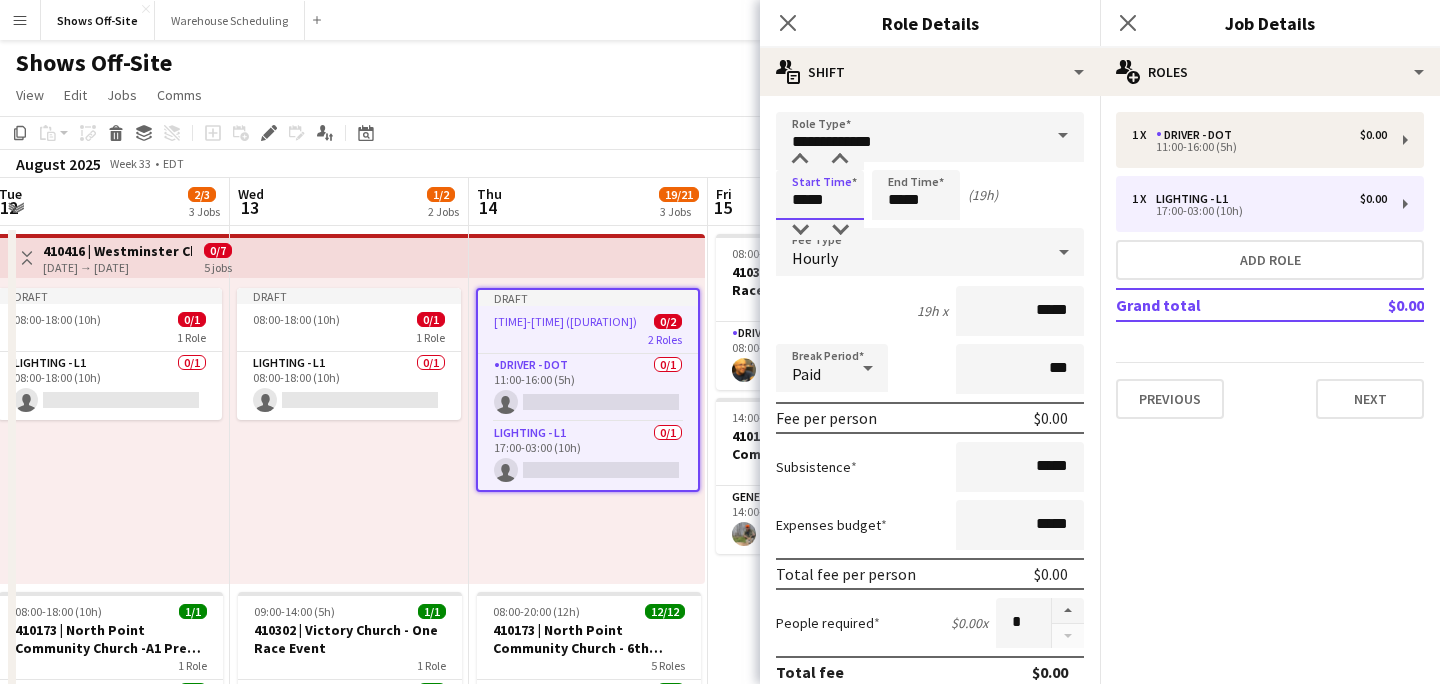 type on "*****" 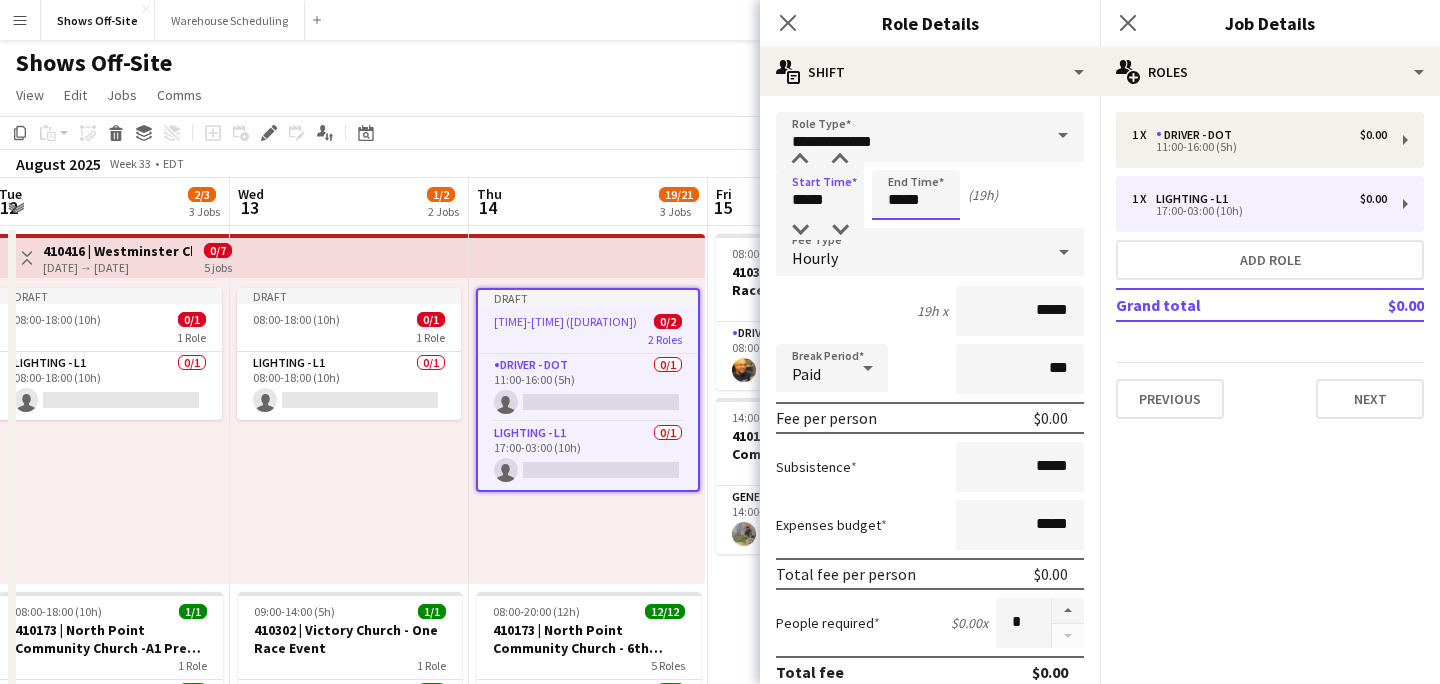click on "*****" at bounding box center (916, 195) 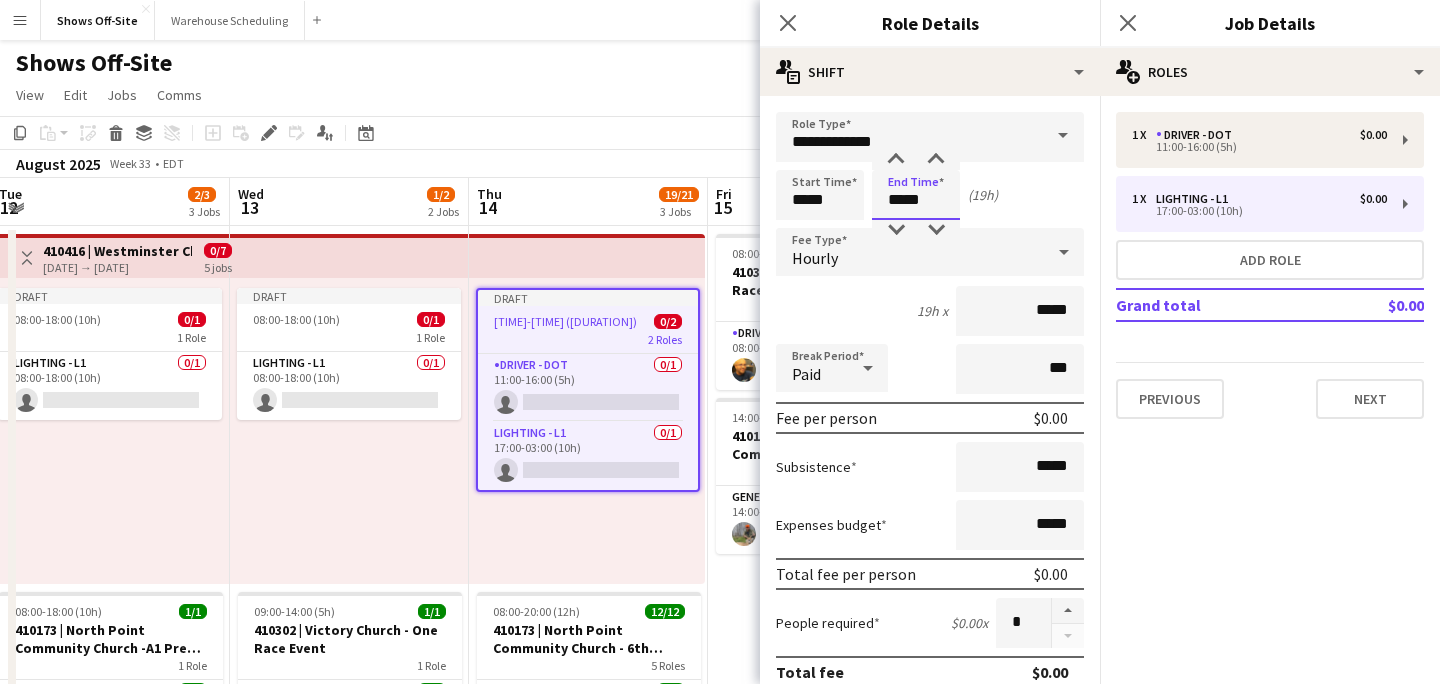 drag, startPoint x: 945, startPoint y: 199, endPoint x: 837, endPoint y: 199, distance: 108 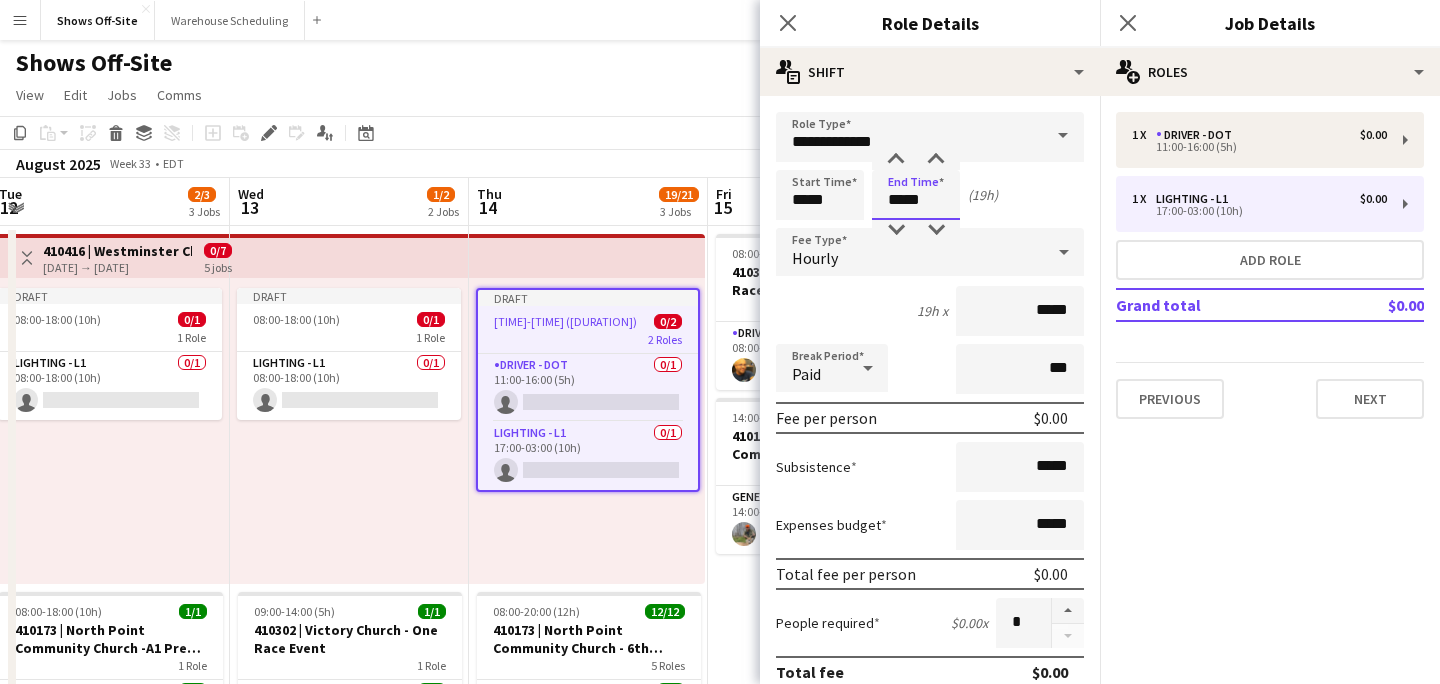 click on "Start Time  *****  End Time  *****  ([DURATION])" at bounding box center [930, 195] 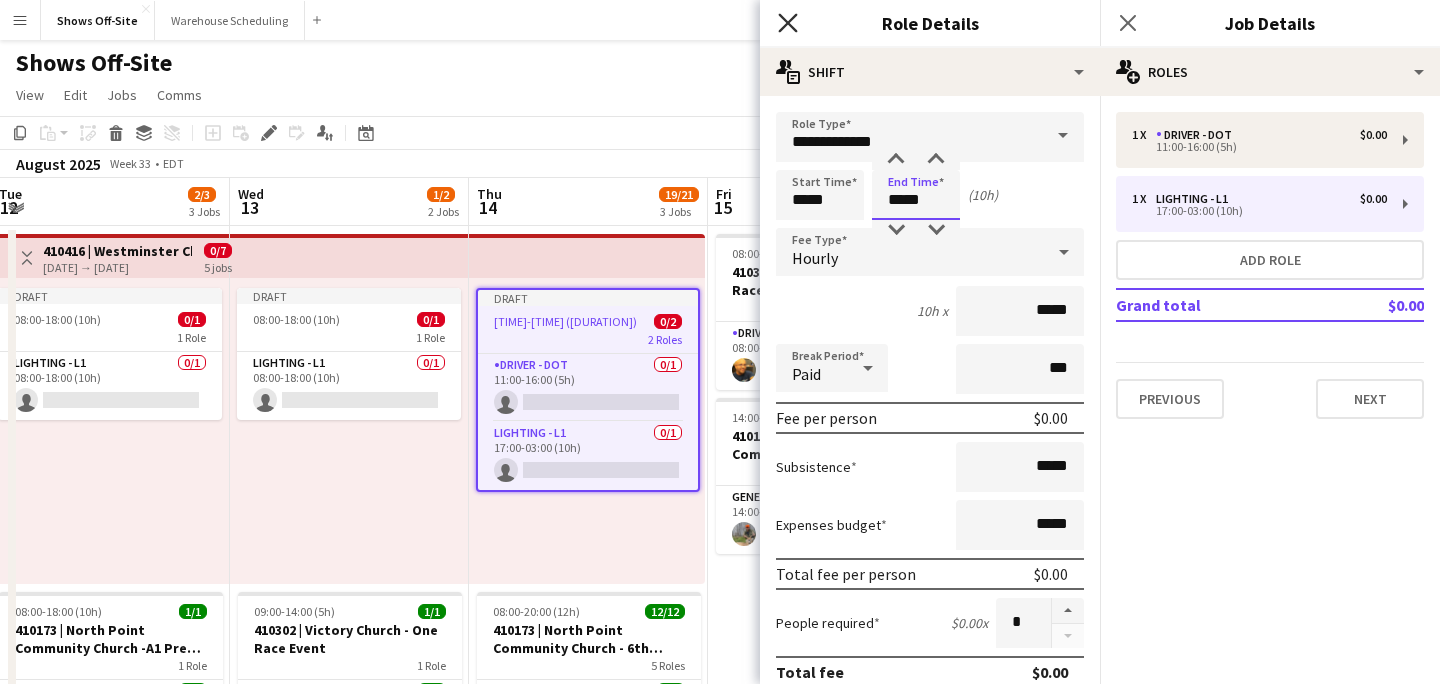 type on "*****" 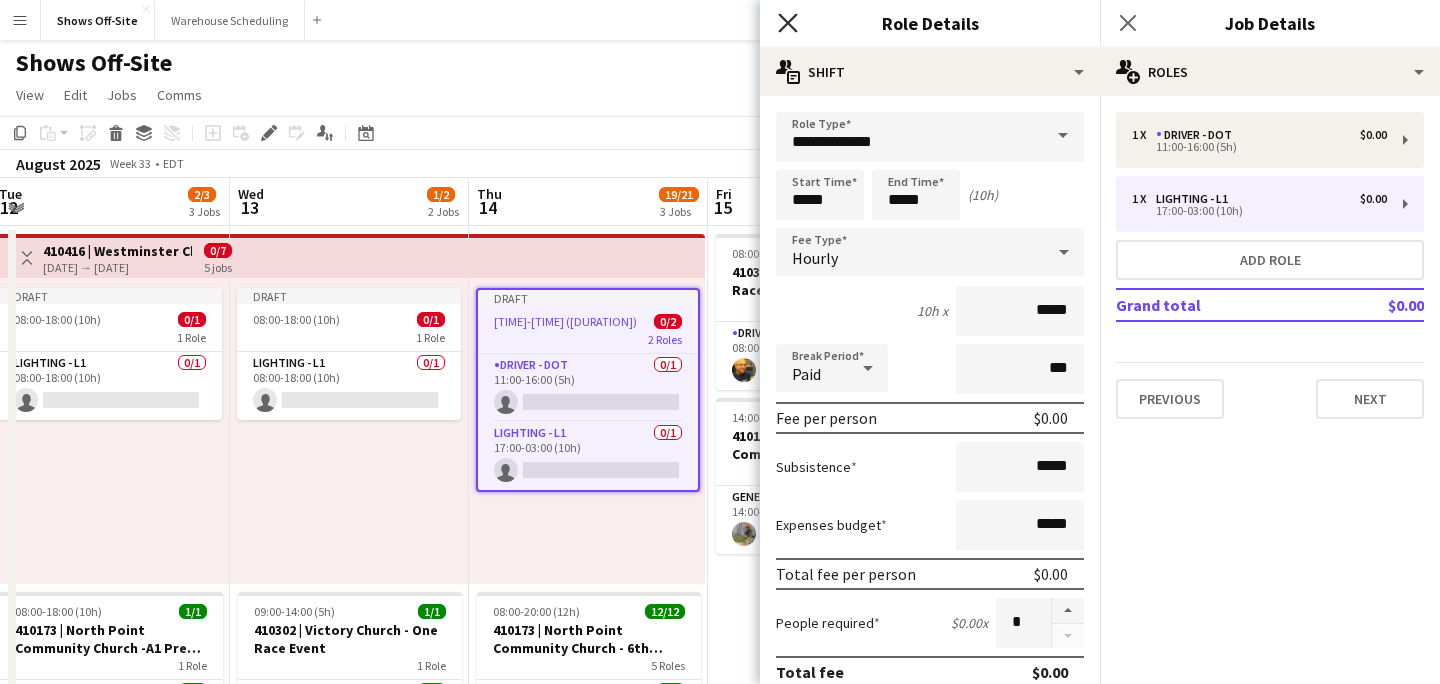 click on "Close pop-in" 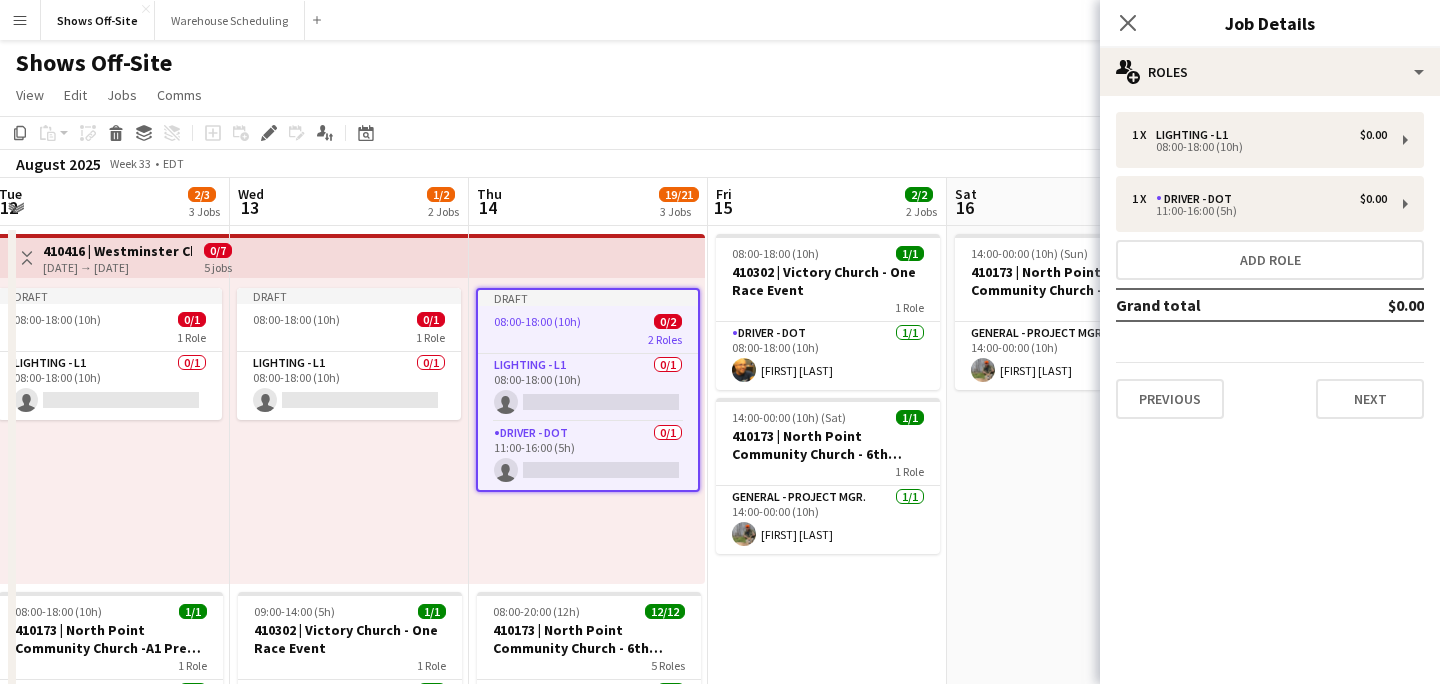 click on "Close pop-in" 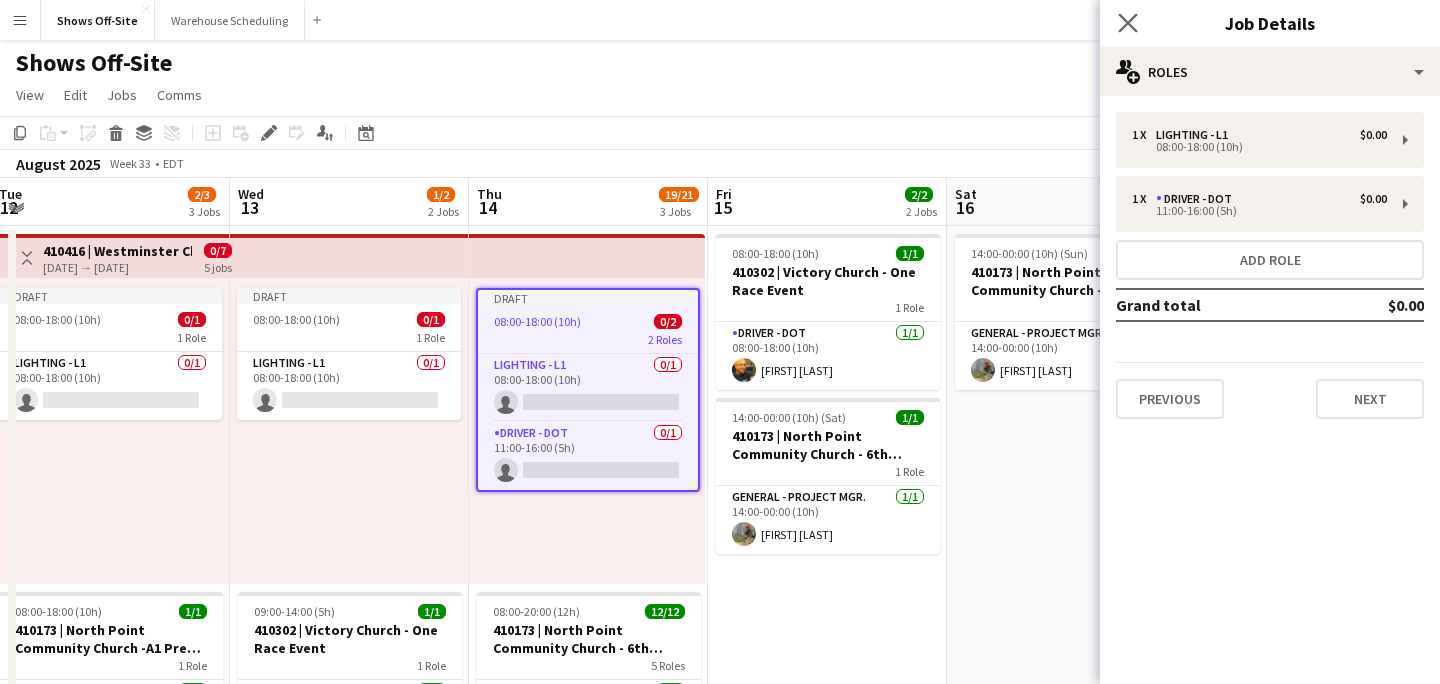click on "Close pop-in" 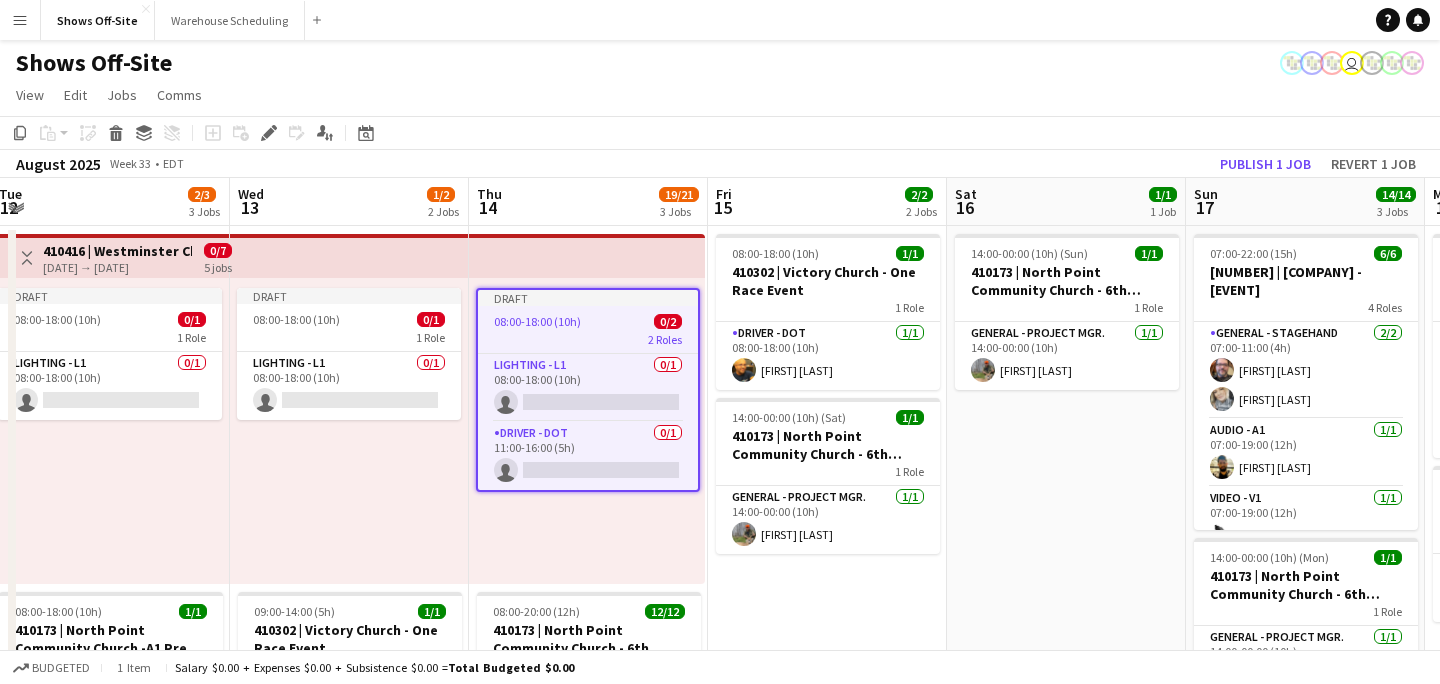 click on "[TIME]-[TIME] ([DURATION]) ([DAY])   1/1   [NUMBER] | North Point Community Church - 6th Grade Fall Camp FFA [YEAR]   1 Role   General - Project Mgr.   1/1   [TIME]-[TIME] ([DURATION])
[FIRST] [LAST]" at bounding box center [1066, 935] 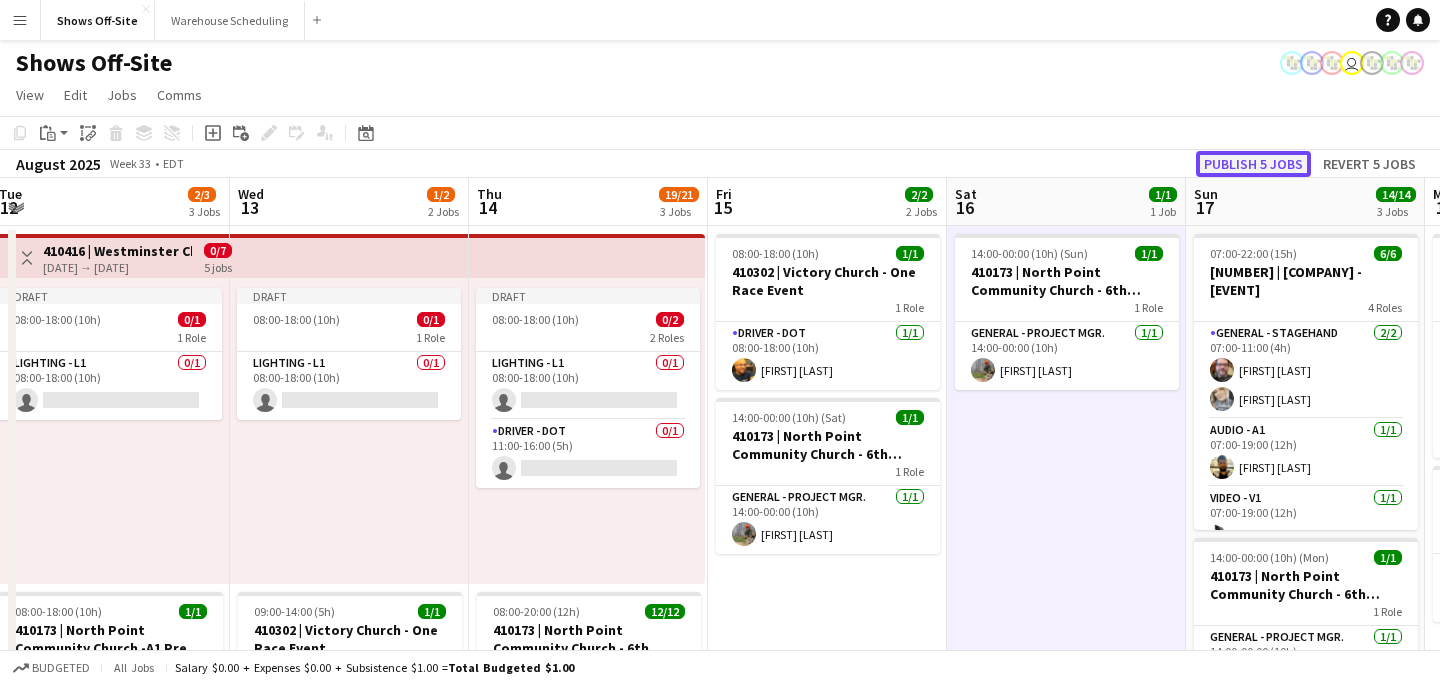 click on "Publish 5 jobs" 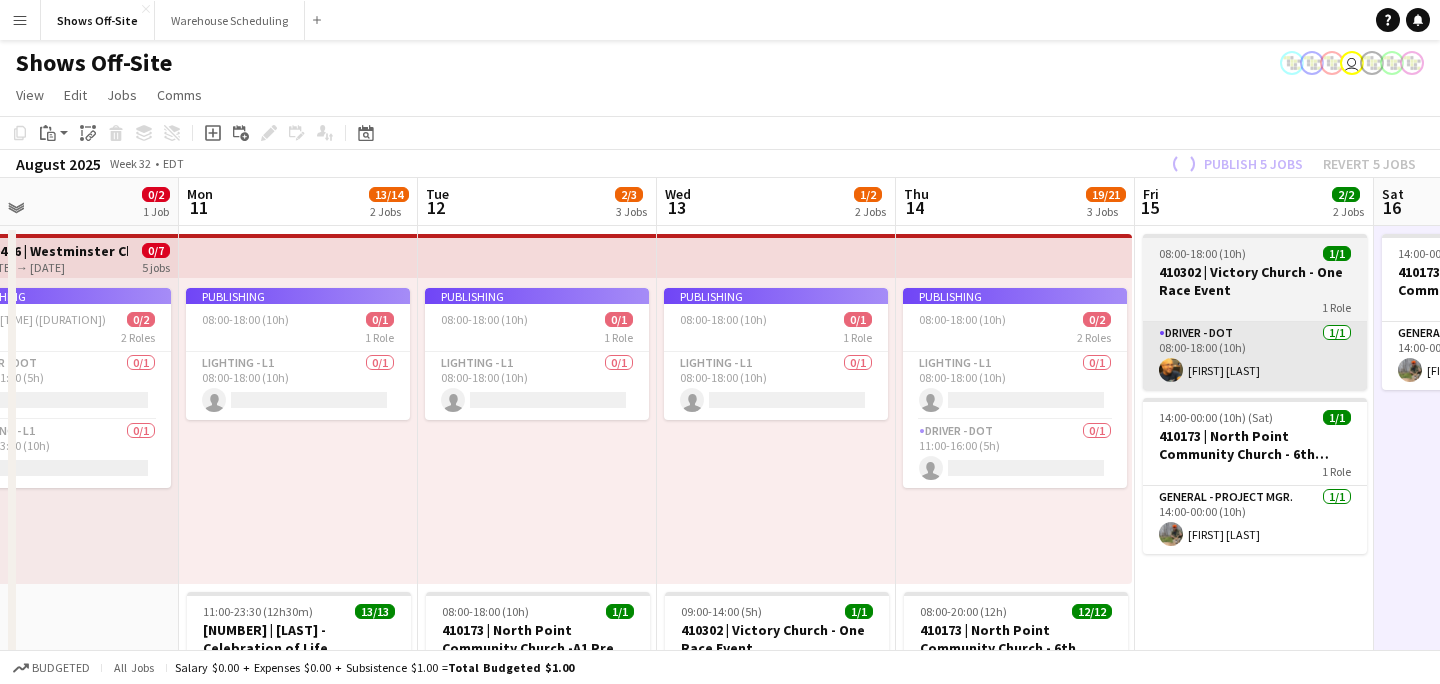 scroll, scrollTop: 0, scrollLeft: 482, axis: horizontal 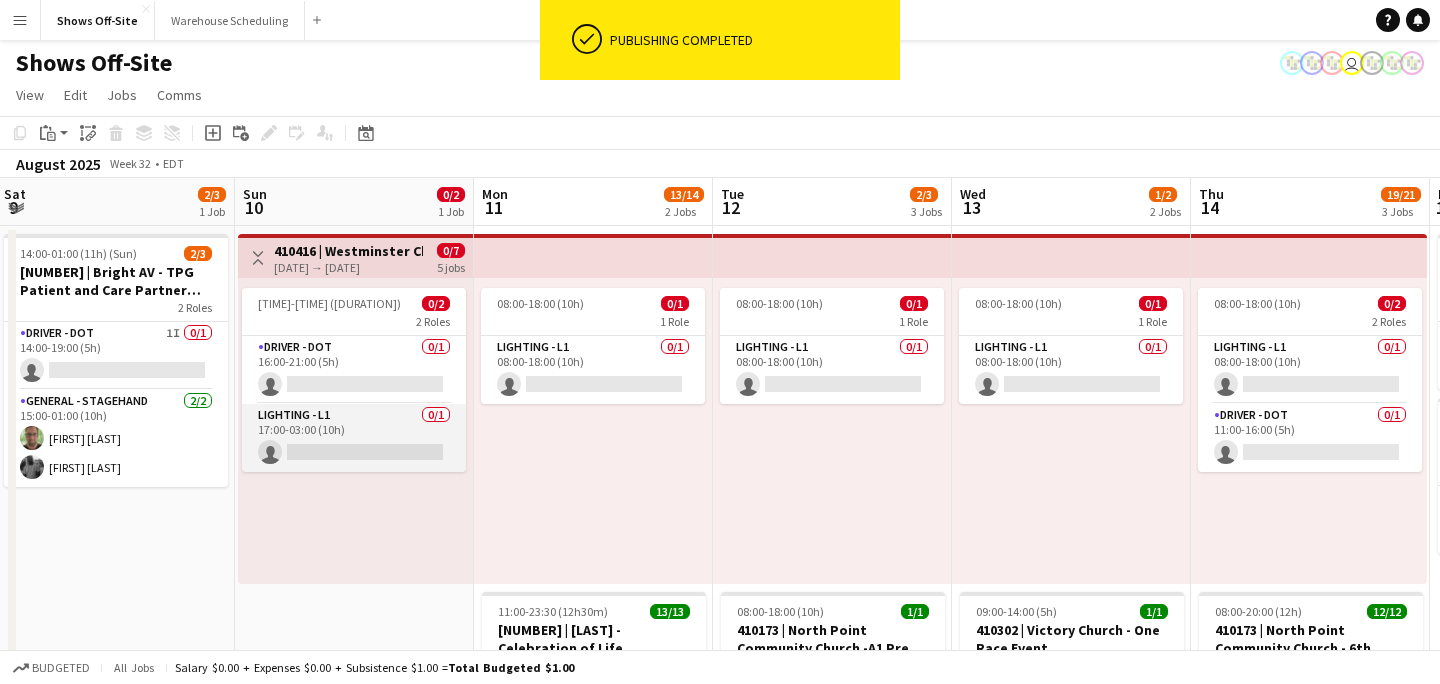 click on "Lighting - L1   0/1   [TIME]-[TIME] ([DURATION])
single-neutral-actions" at bounding box center (354, 438) 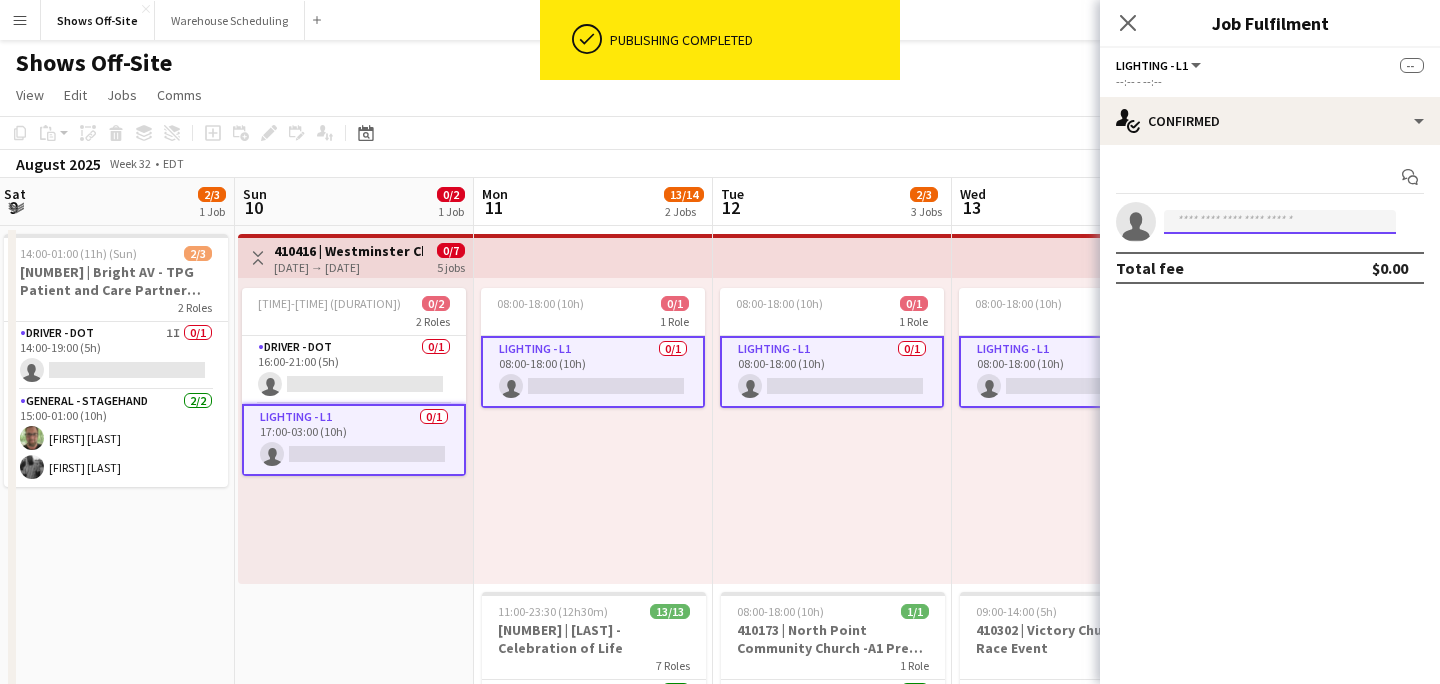 click at bounding box center (1280, 222) 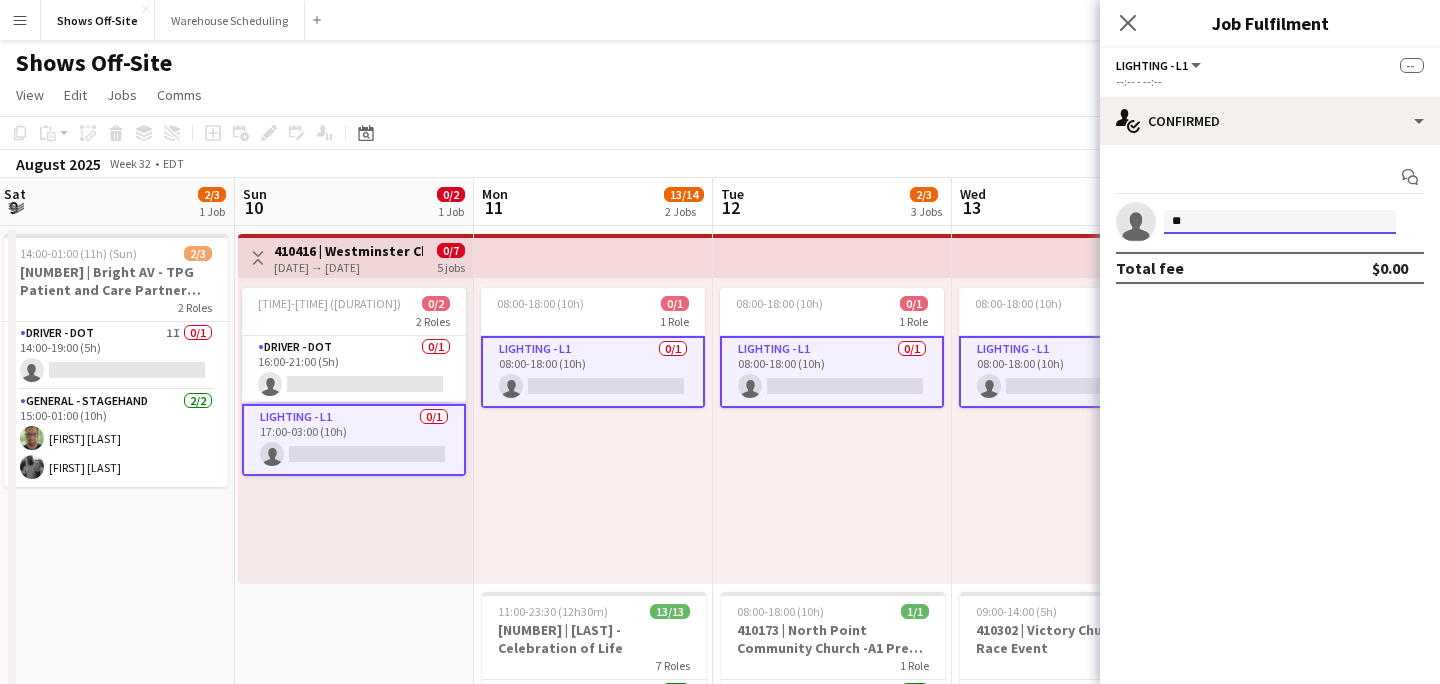 type on "*" 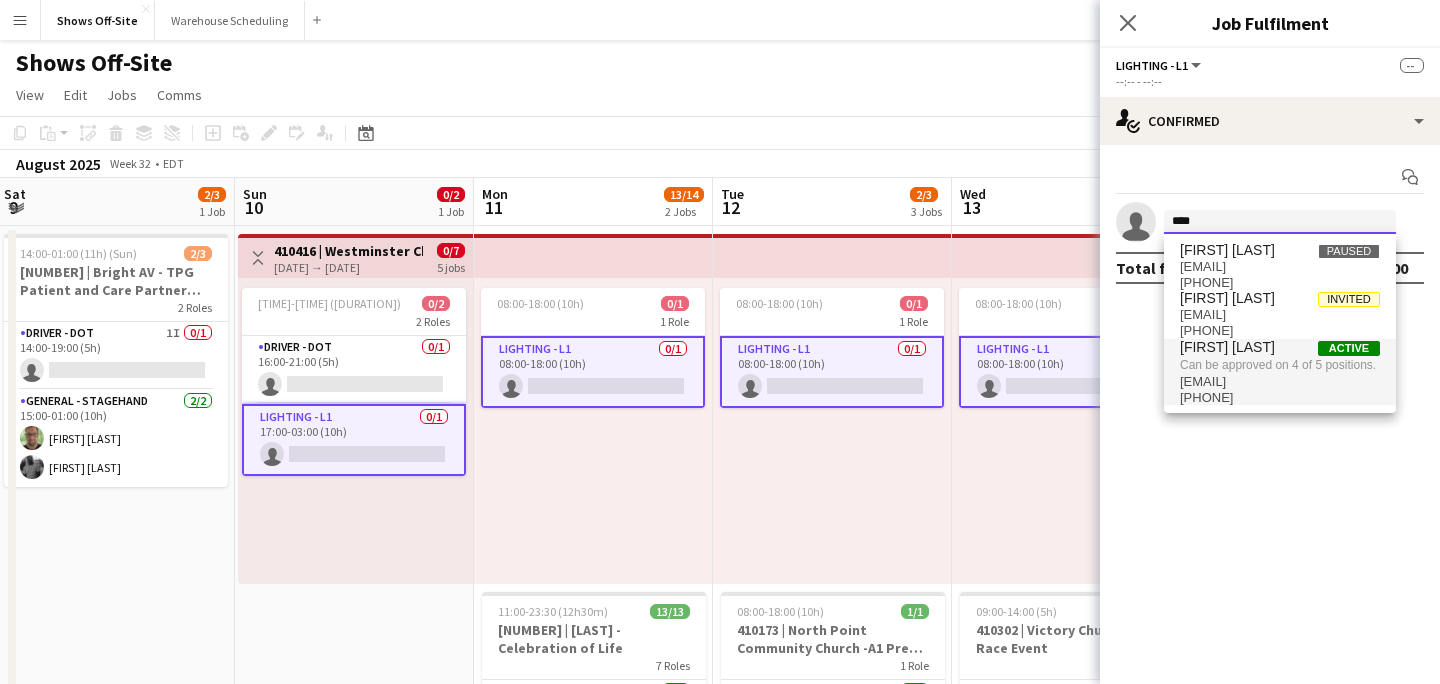type on "****" 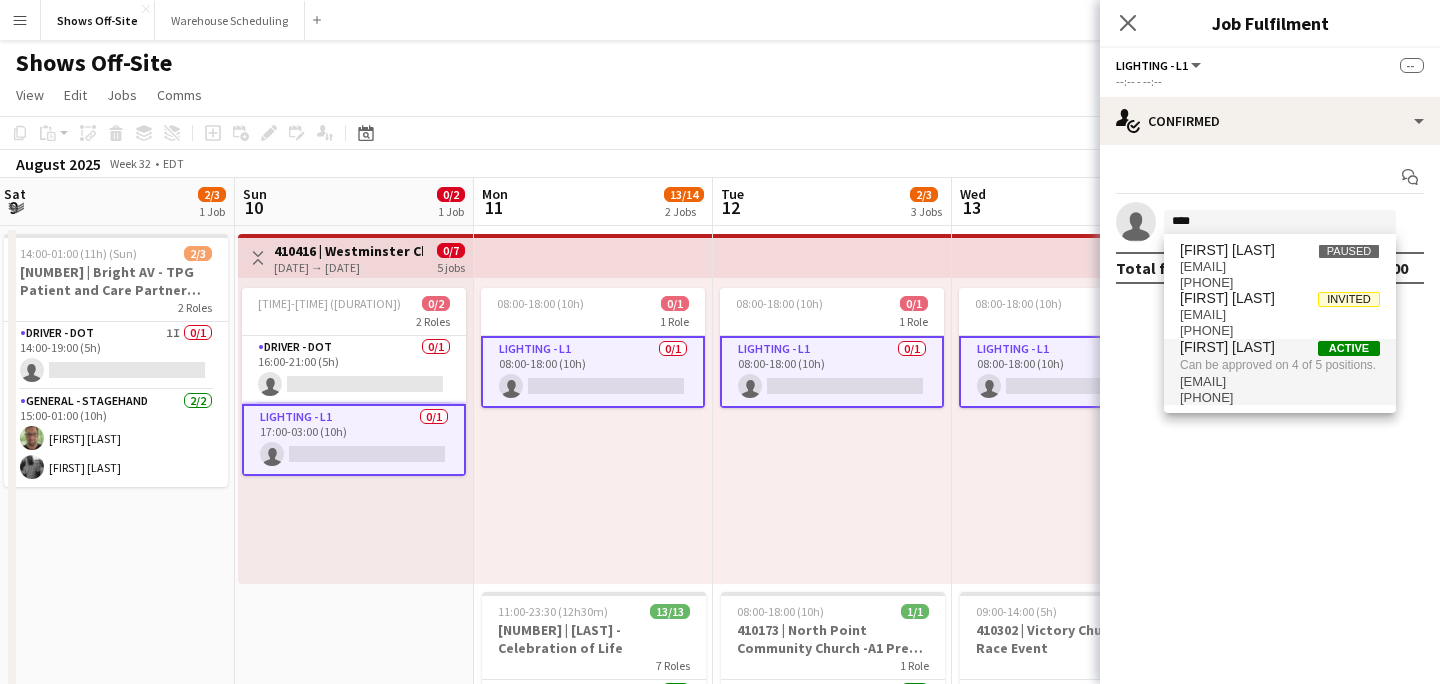 click on "[FIRST] [LAST]  Active" at bounding box center [1280, 347] 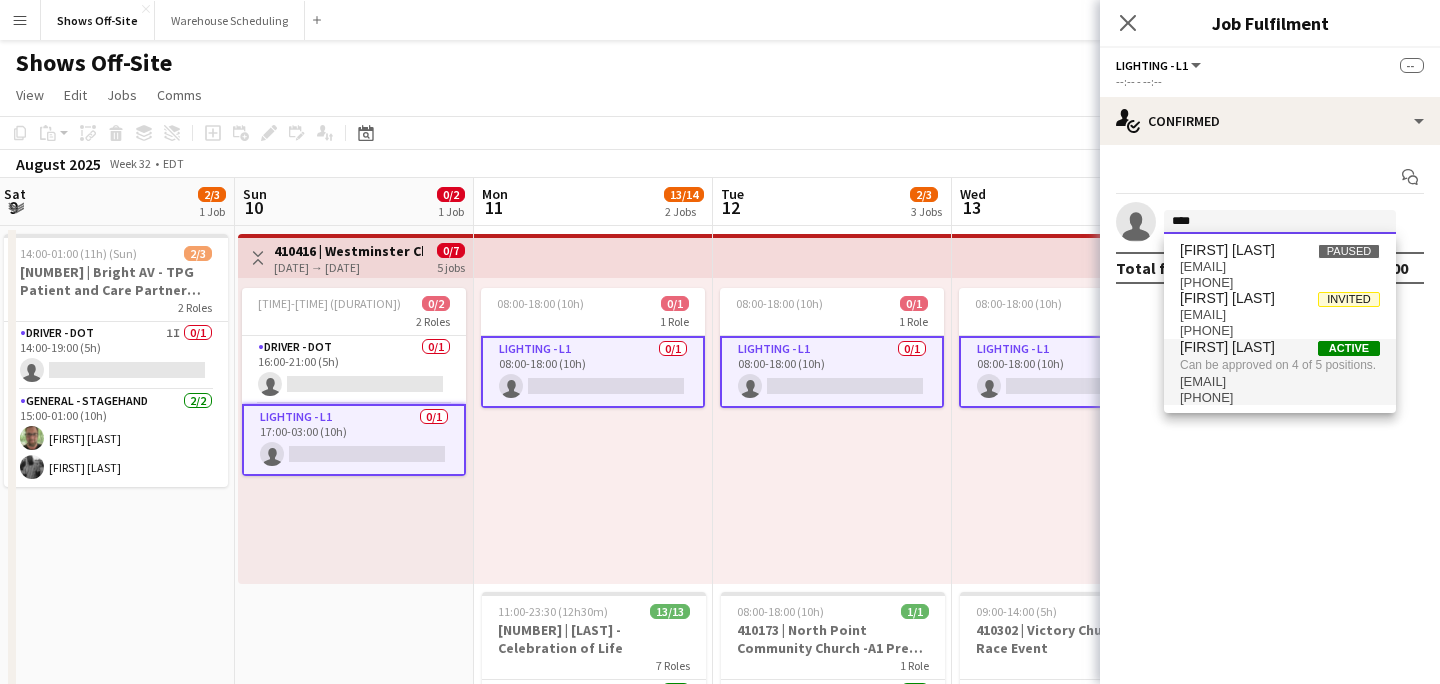 type 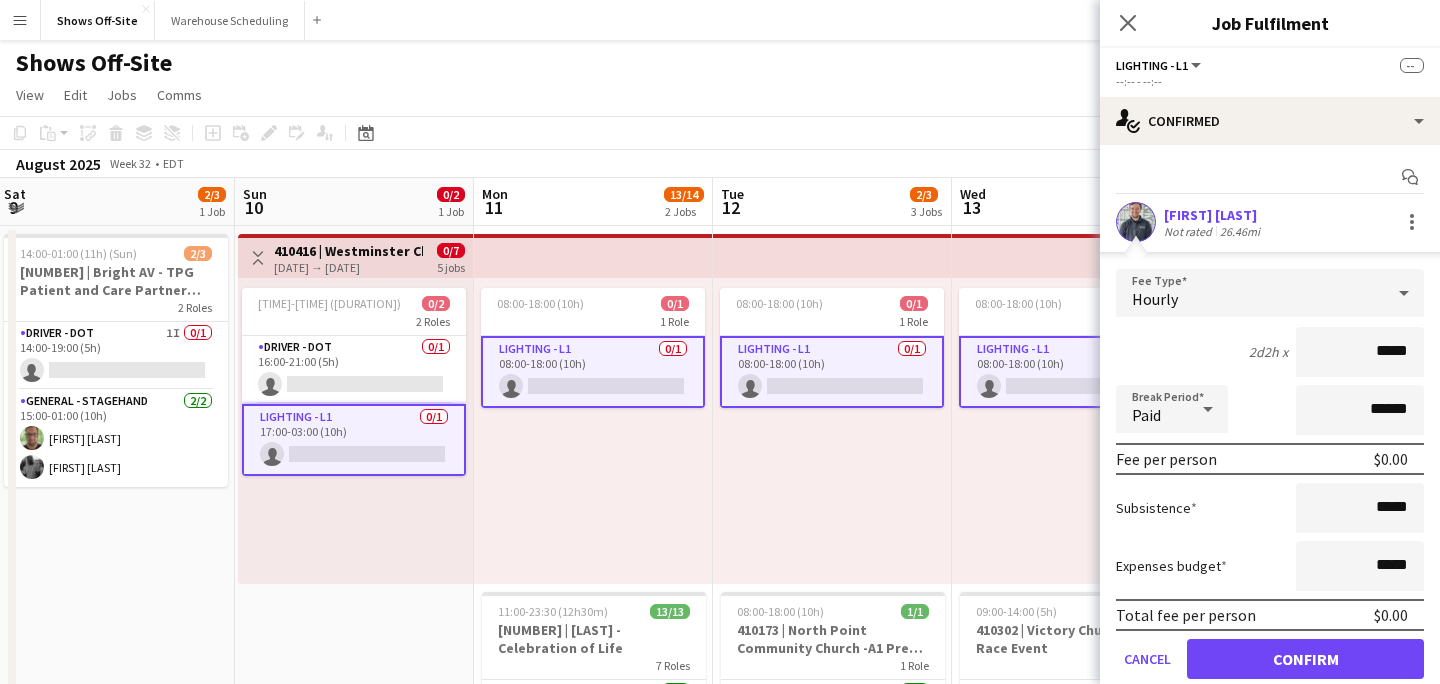 scroll, scrollTop: 70, scrollLeft: 0, axis: vertical 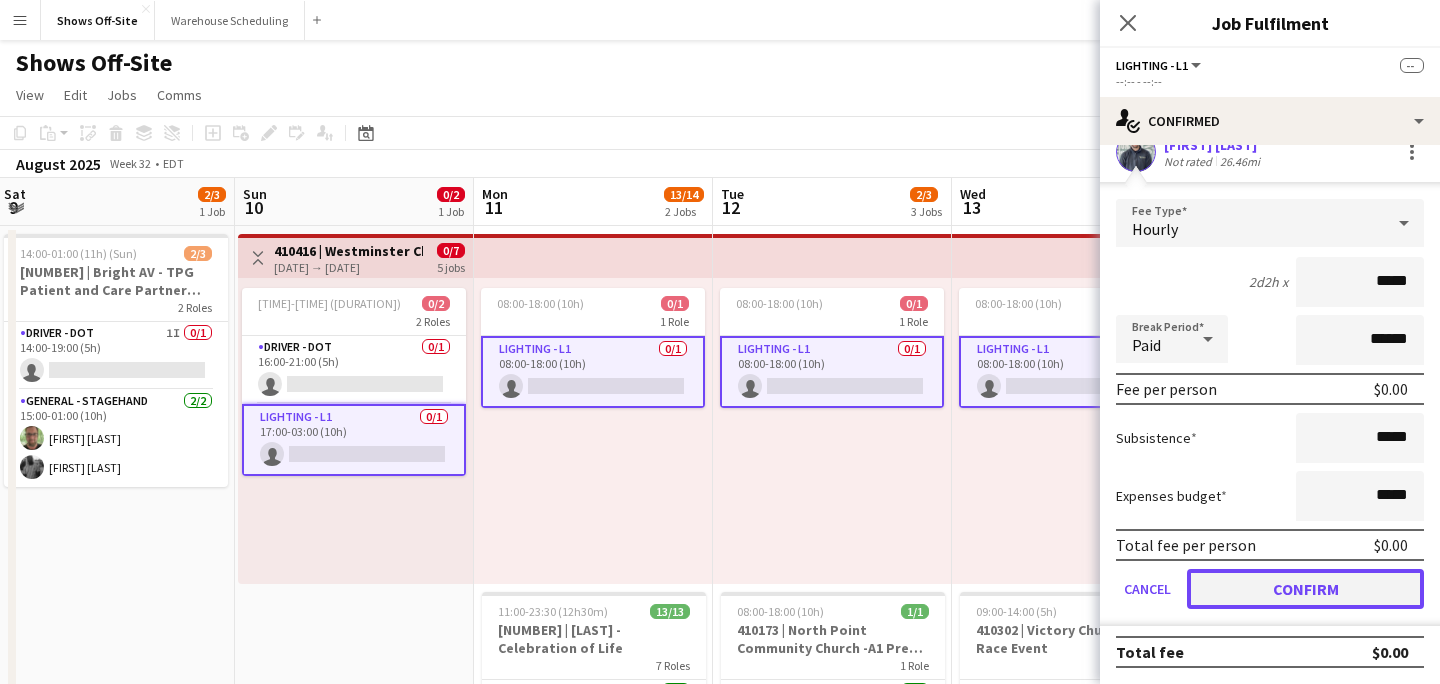 click on "Confirm" at bounding box center [1305, 589] 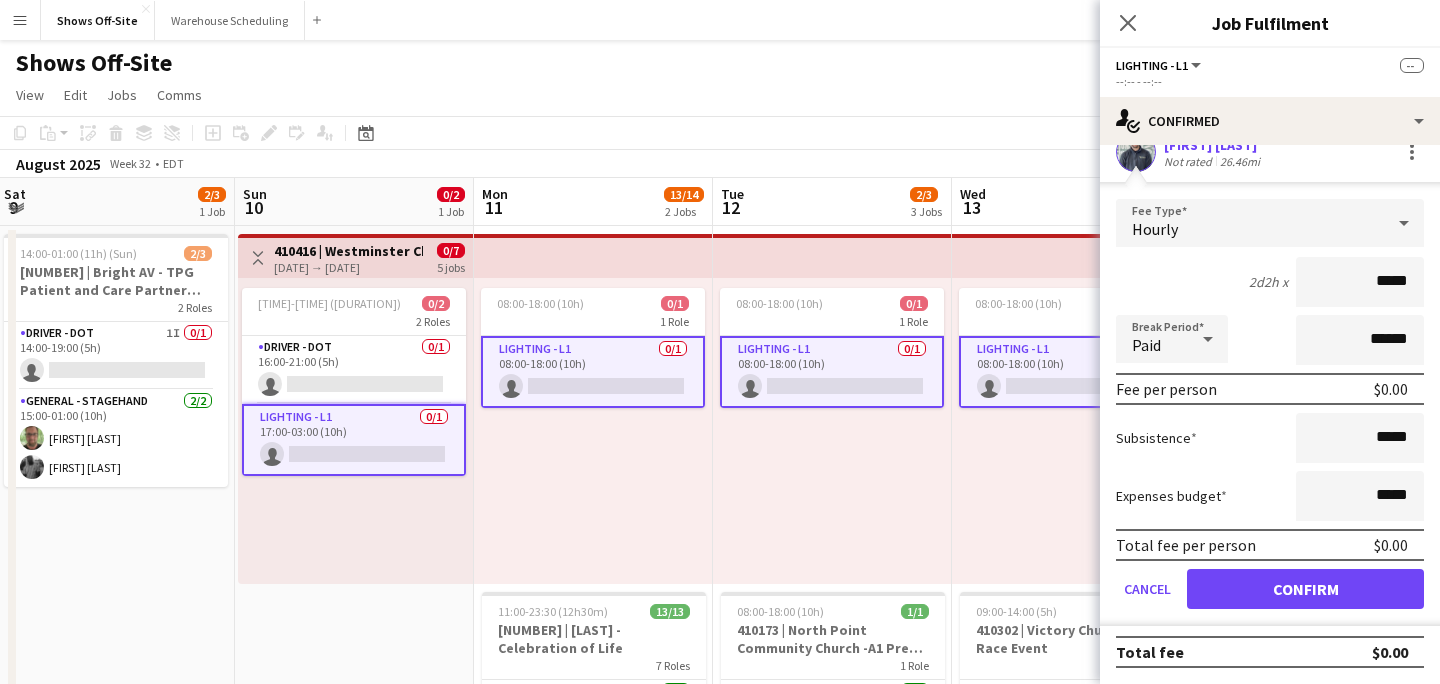 scroll, scrollTop: 0, scrollLeft: 0, axis: both 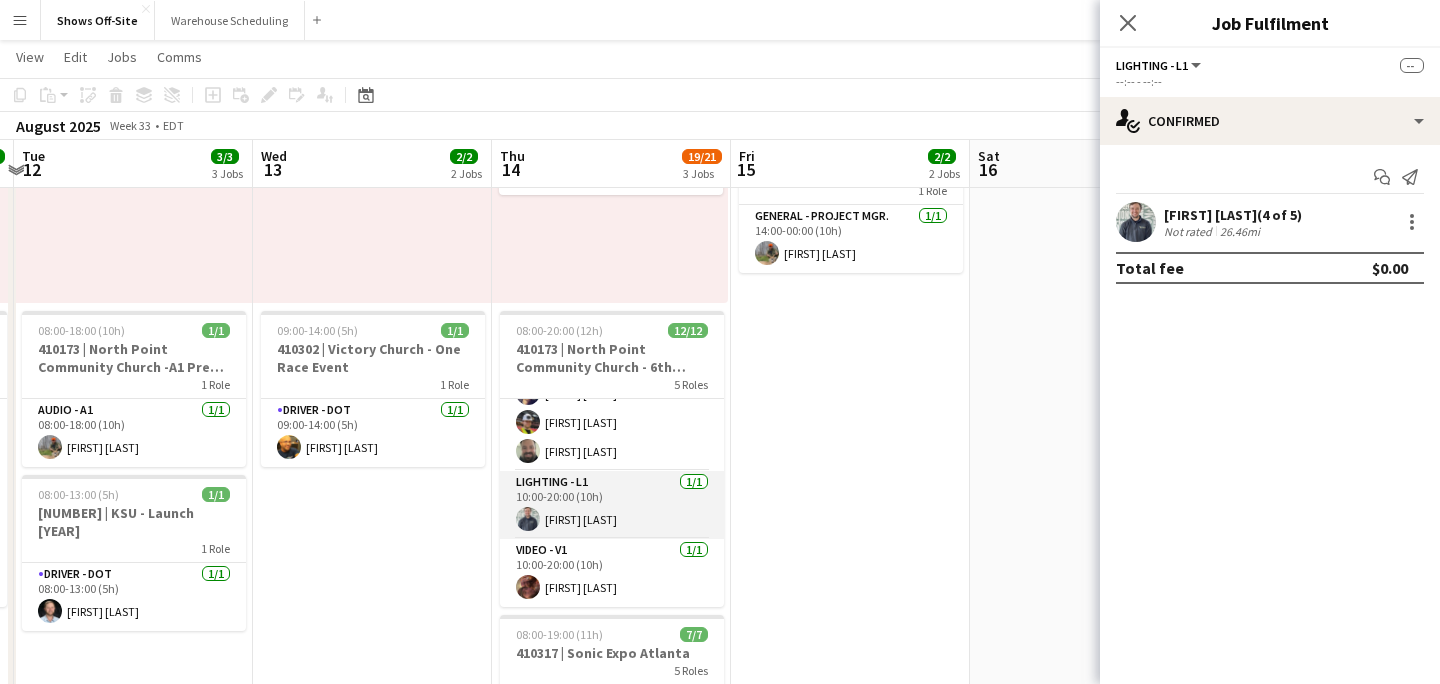 click on "[FIRST] [LAST]" at bounding box center (612, 505) 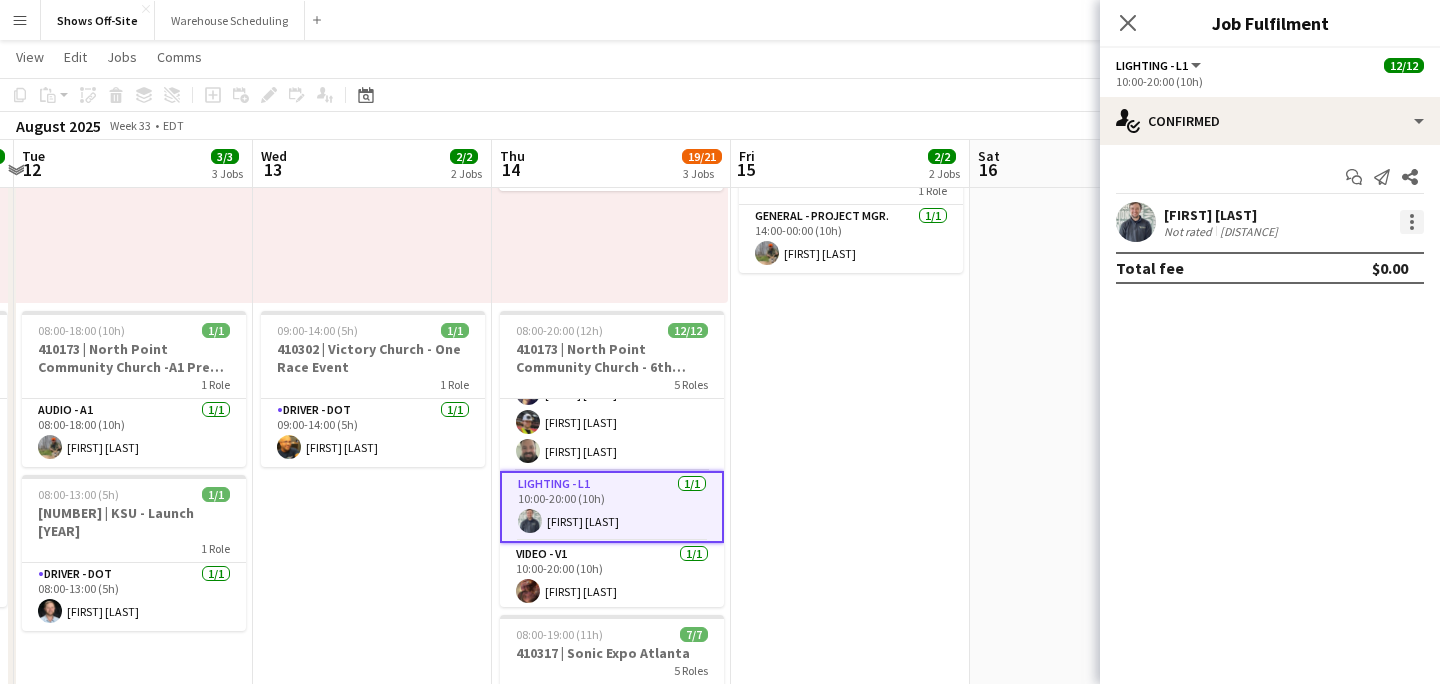 click at bounding box center [1412, 222] 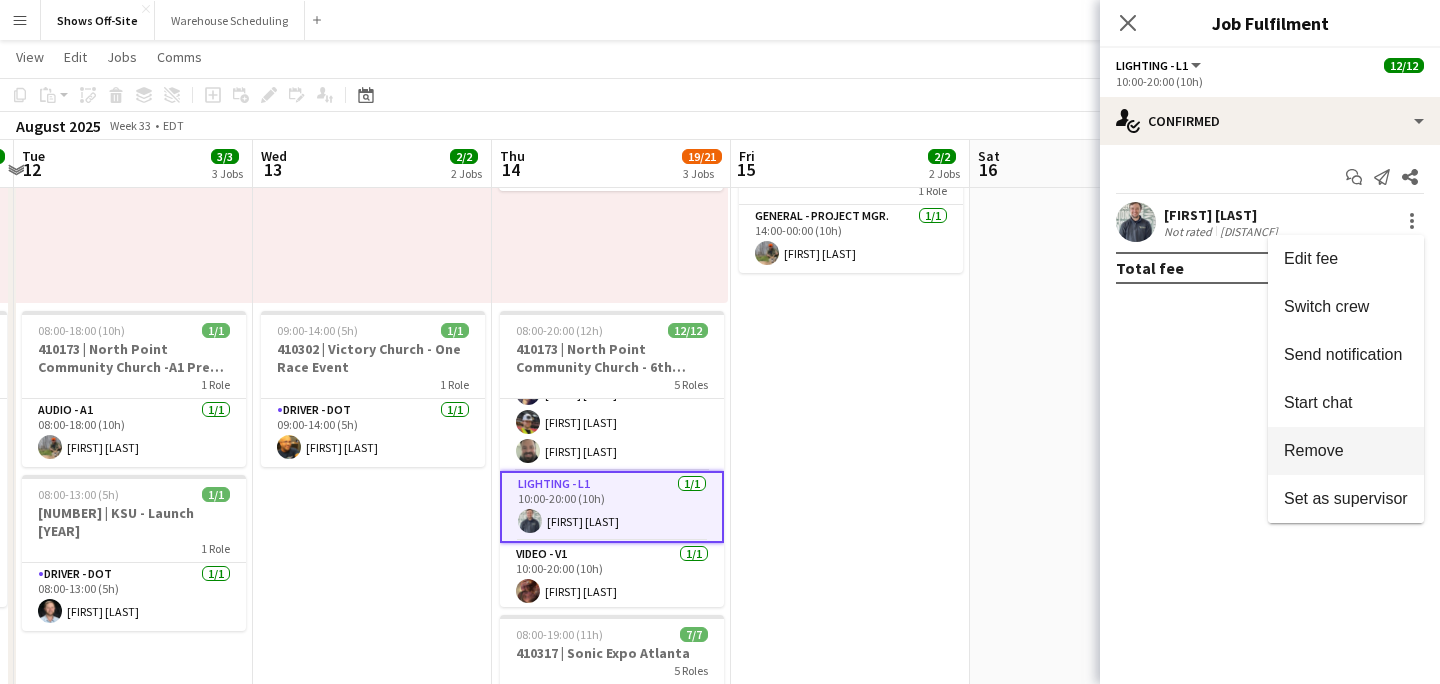 click on "Remove" at bounding box center (1346, 451) 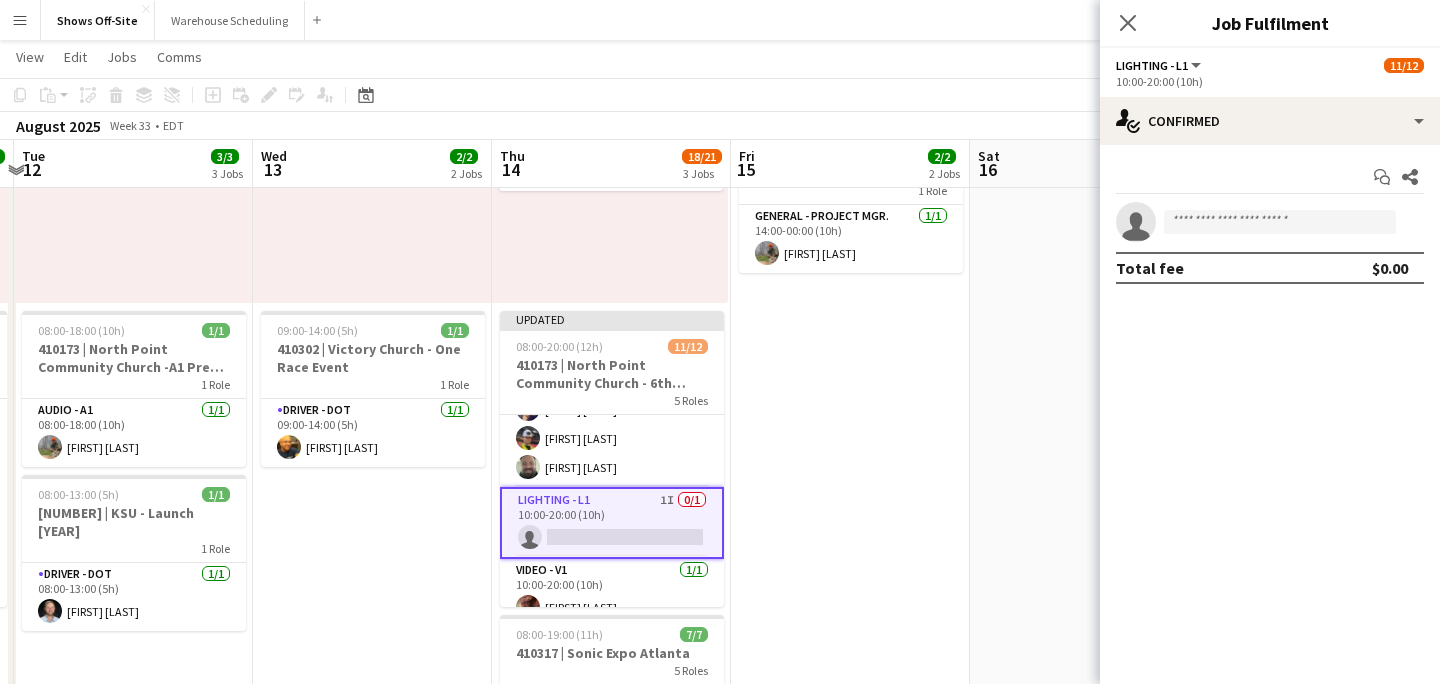 click on "Close pop-in" 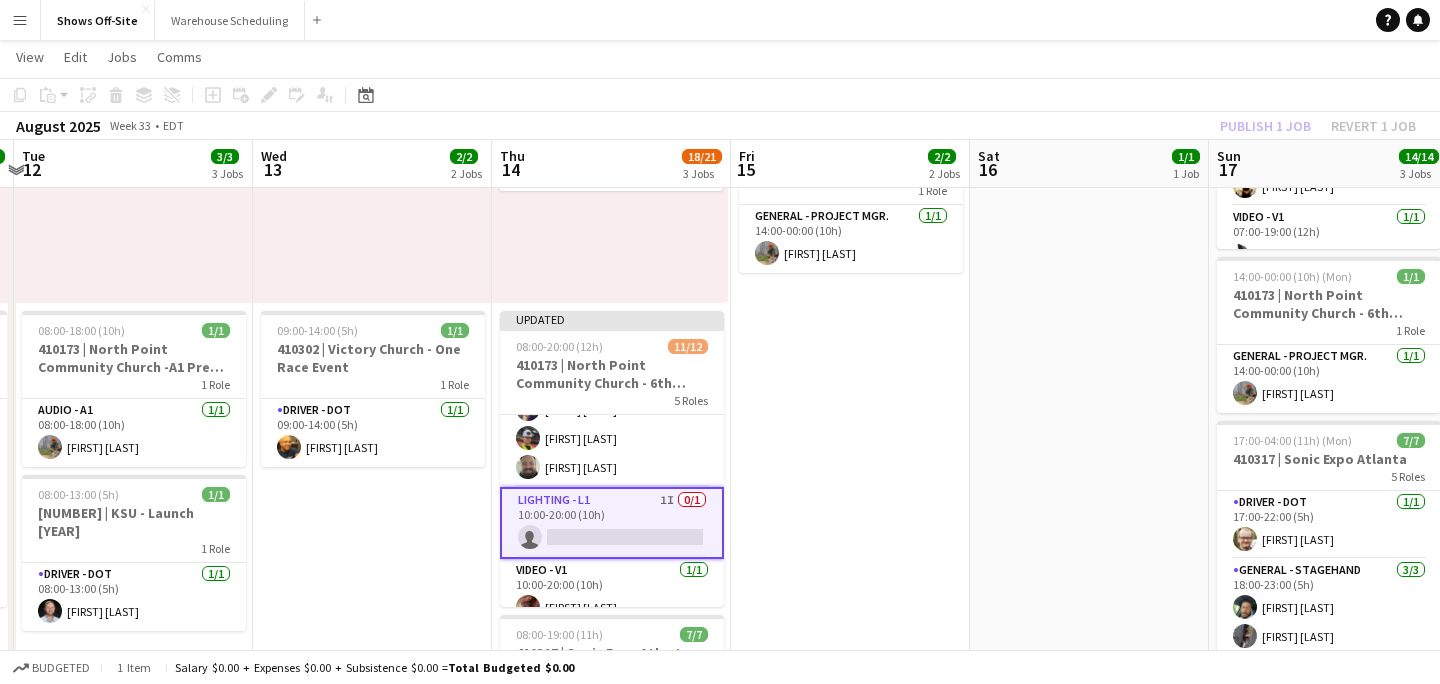 click on "Publish 1 job   Revert 1 job" 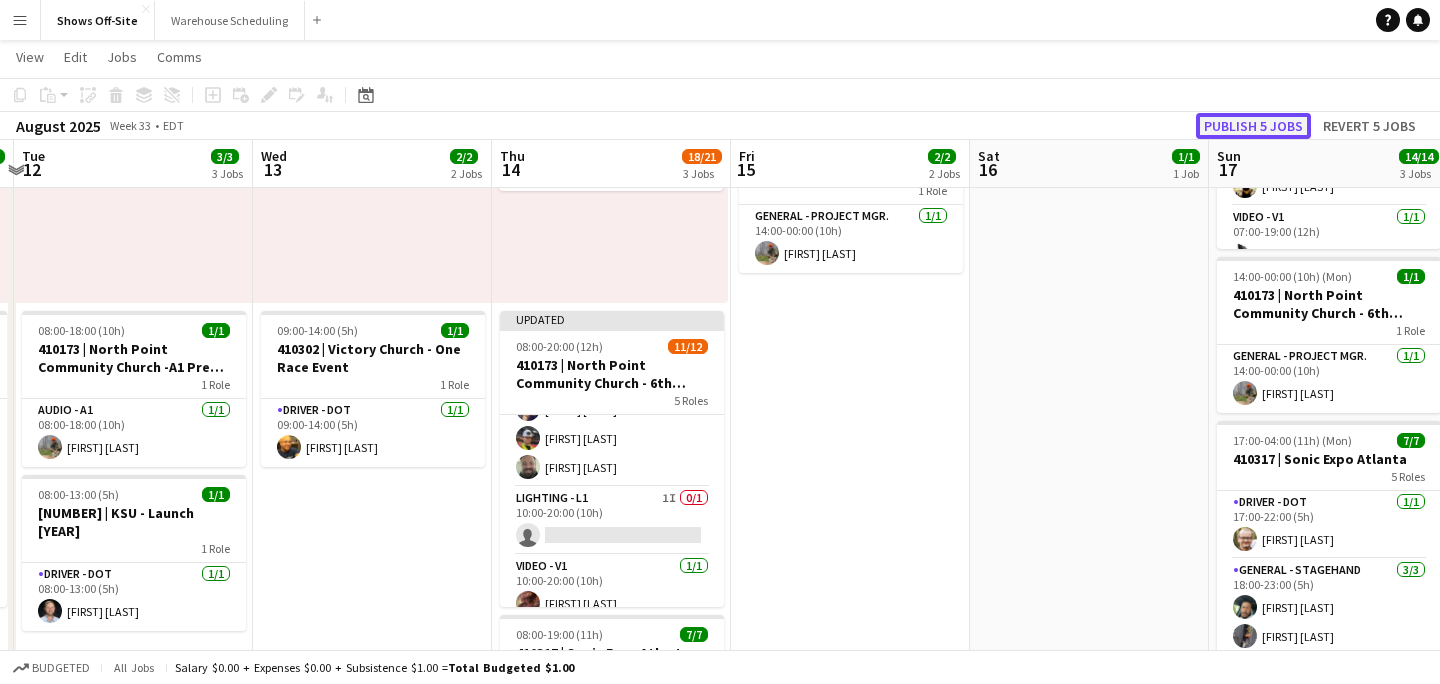 click on "Publish 5 jobs" 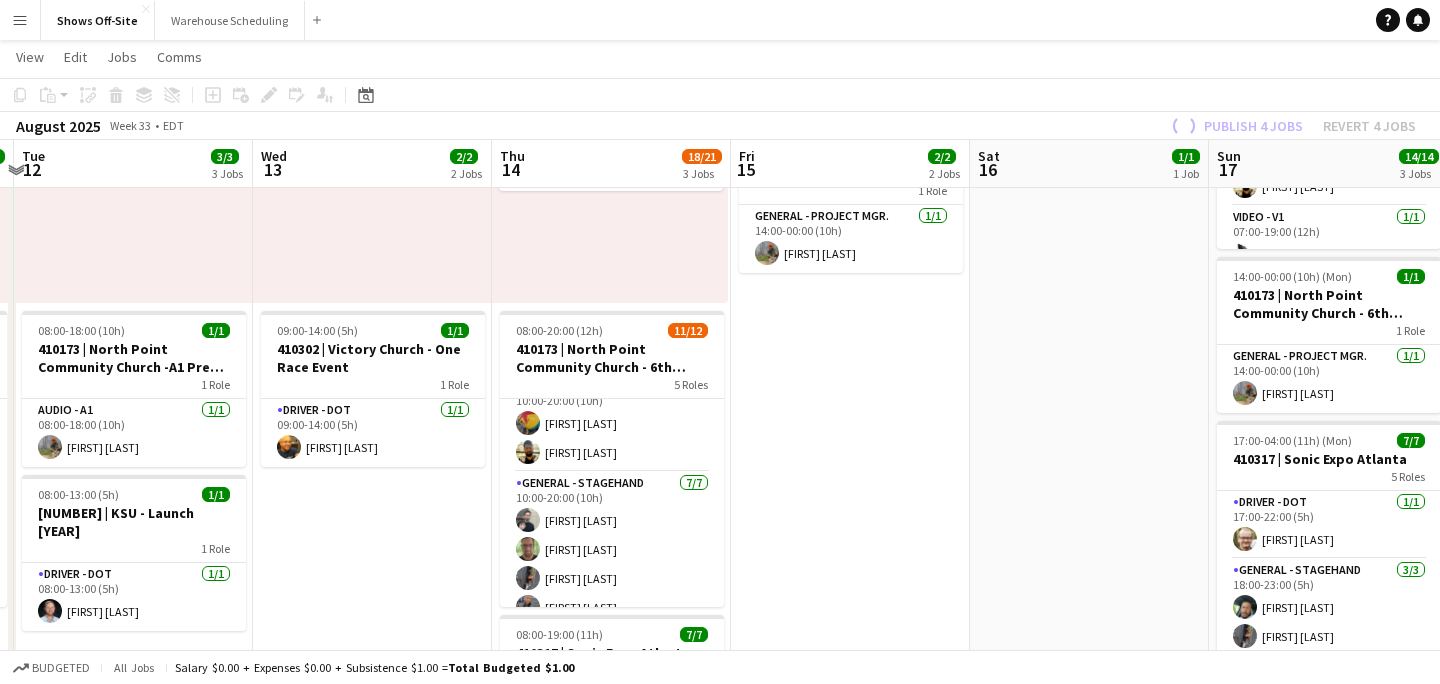 scroll, scrollTop: 0, scrollLeft: 0, axis: both 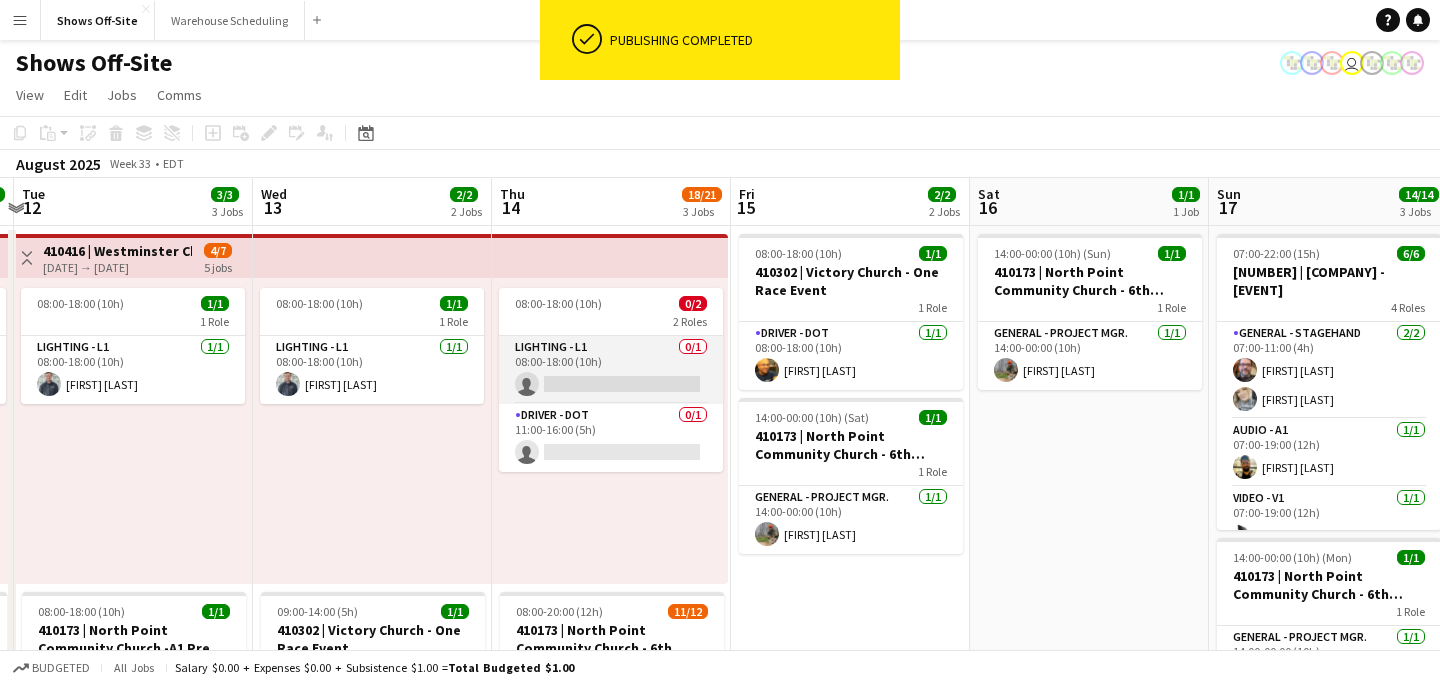 click on "Lighting - L1   0/1   [TIME]-[TIME] ([DURATION])
single-neutral-actions" at bounding box center [611, 370] 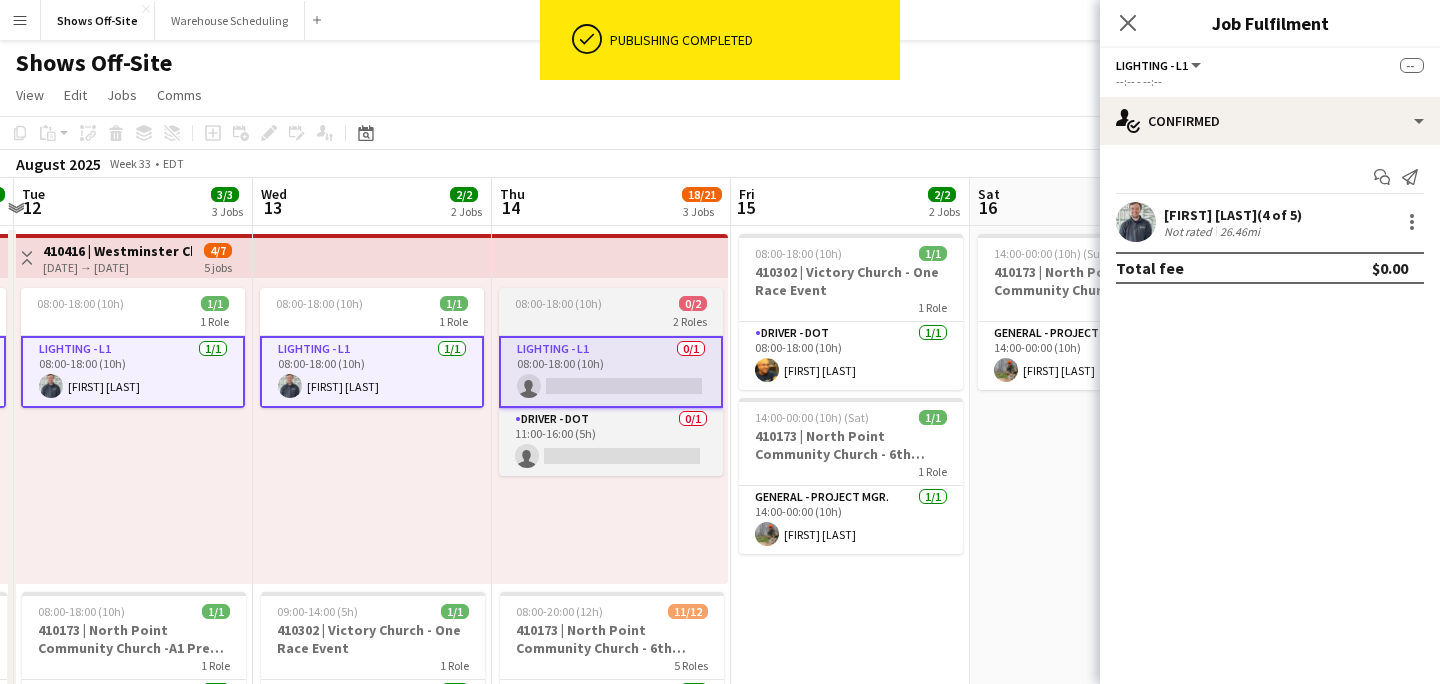 click on "2 Roles" at bounding box center (611, 321) 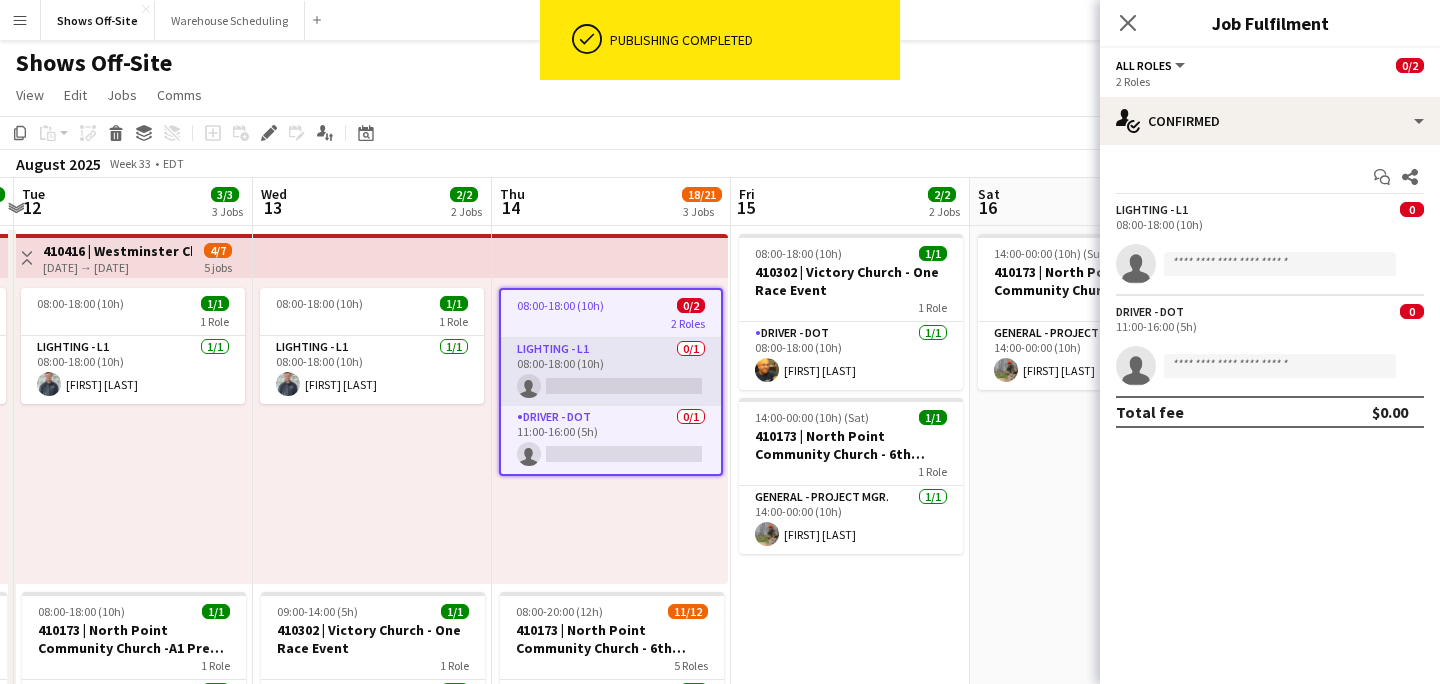 click on "Lighting - L1   0/1   [TIME]-[TIME] ([DURATION])
single-neutral-actions" at bounding box center [611, 372] 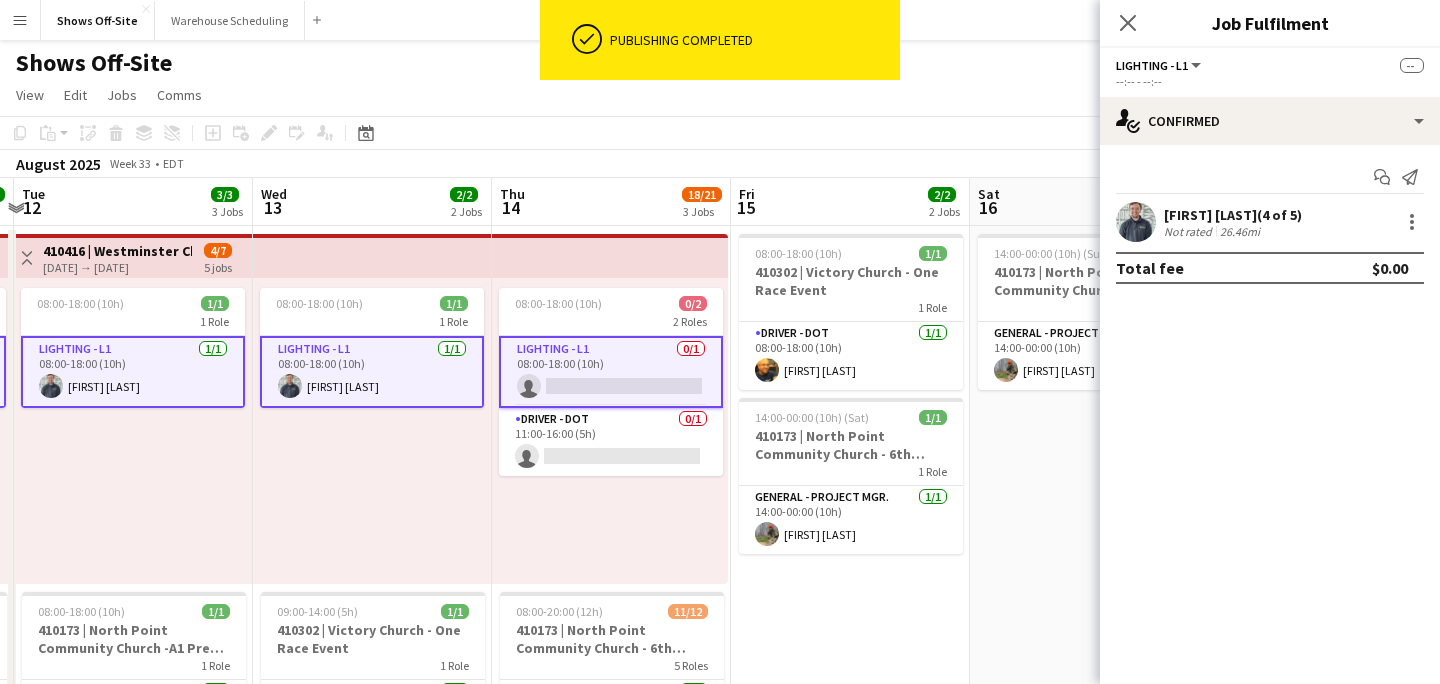 click on "Lighting - L1   0/1   [TIME]-[TIME] ([DURATION])
single-neutral-actions" at bounding box center (611, 372) 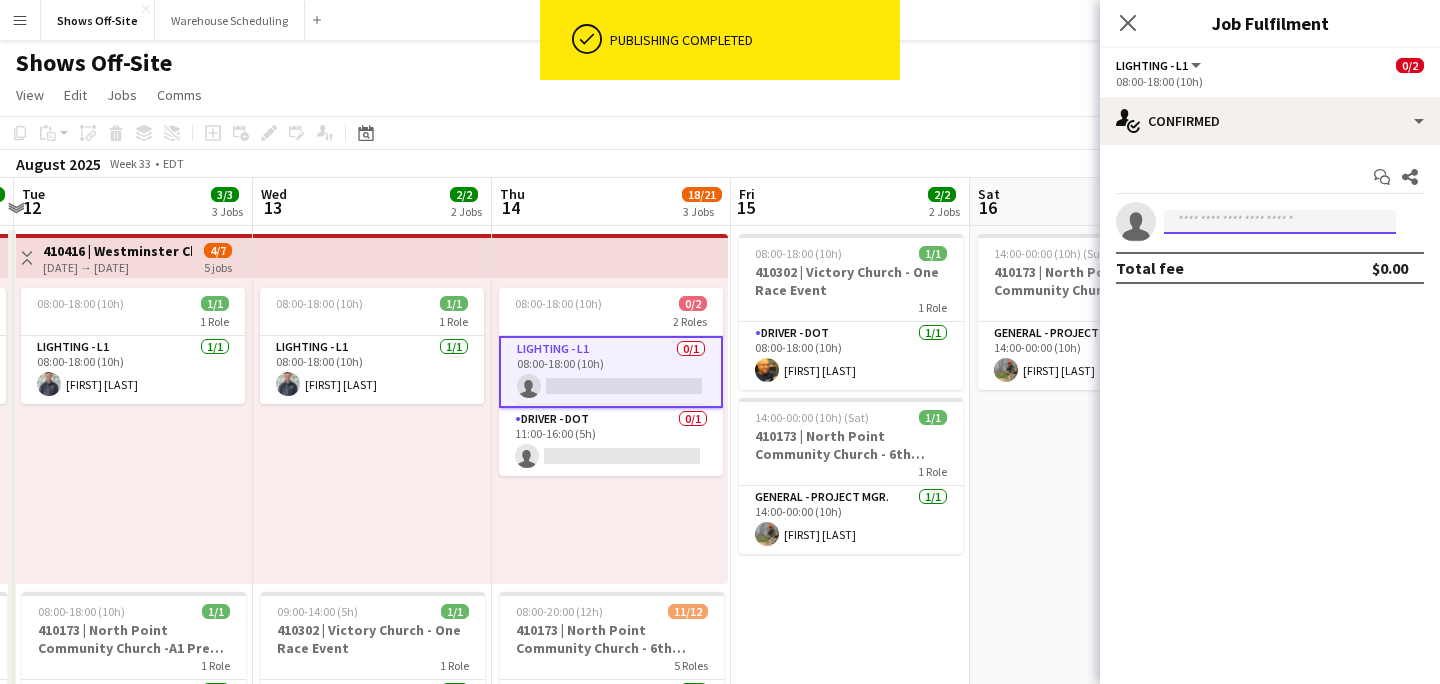 click at bounding box center (1280, 222) 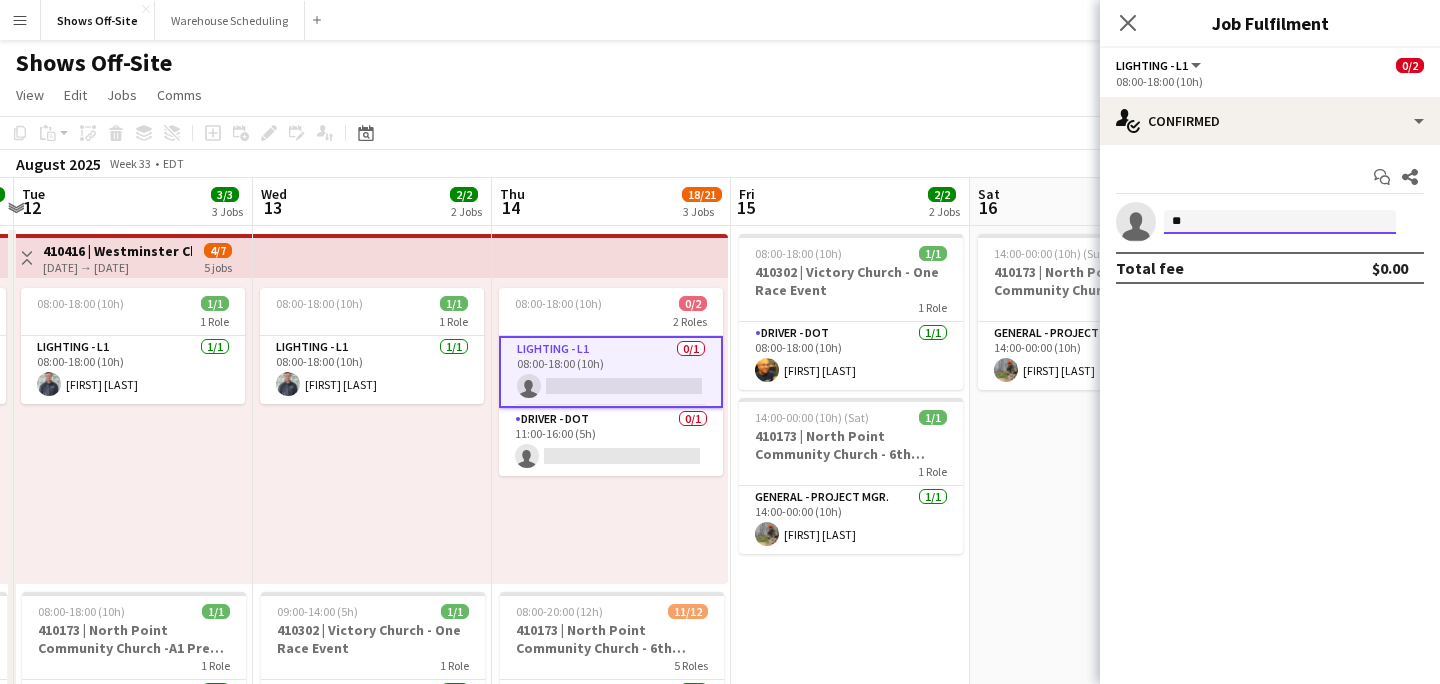type on "*" 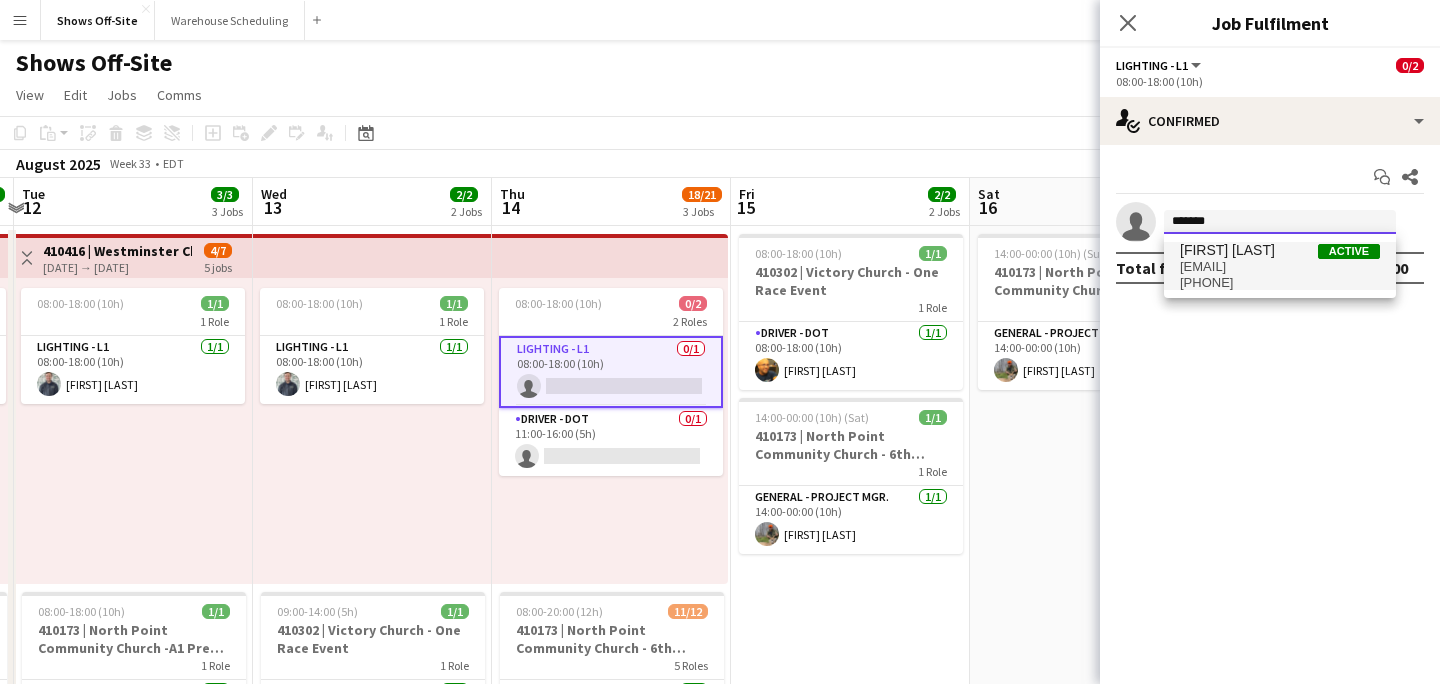 type on "*******" 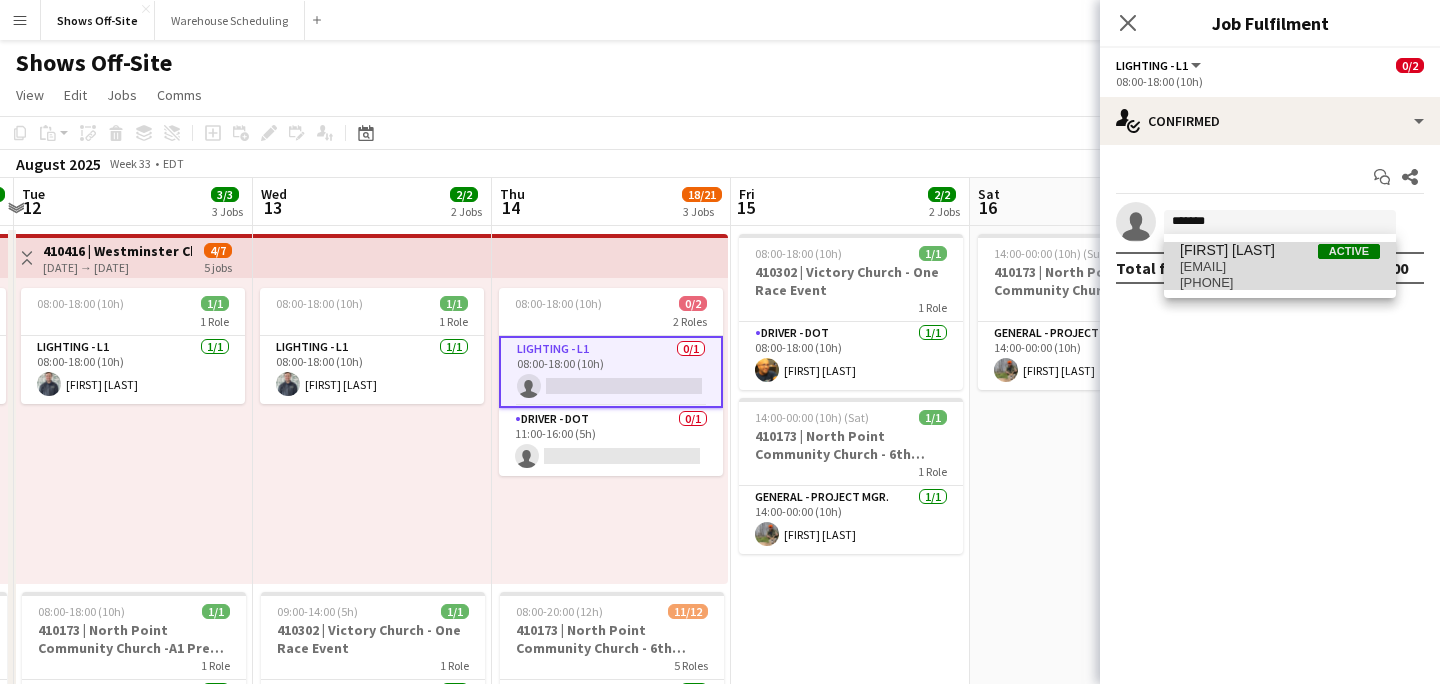 click on "[FIRST] [LAST]" at bounding box center [1227, 250] 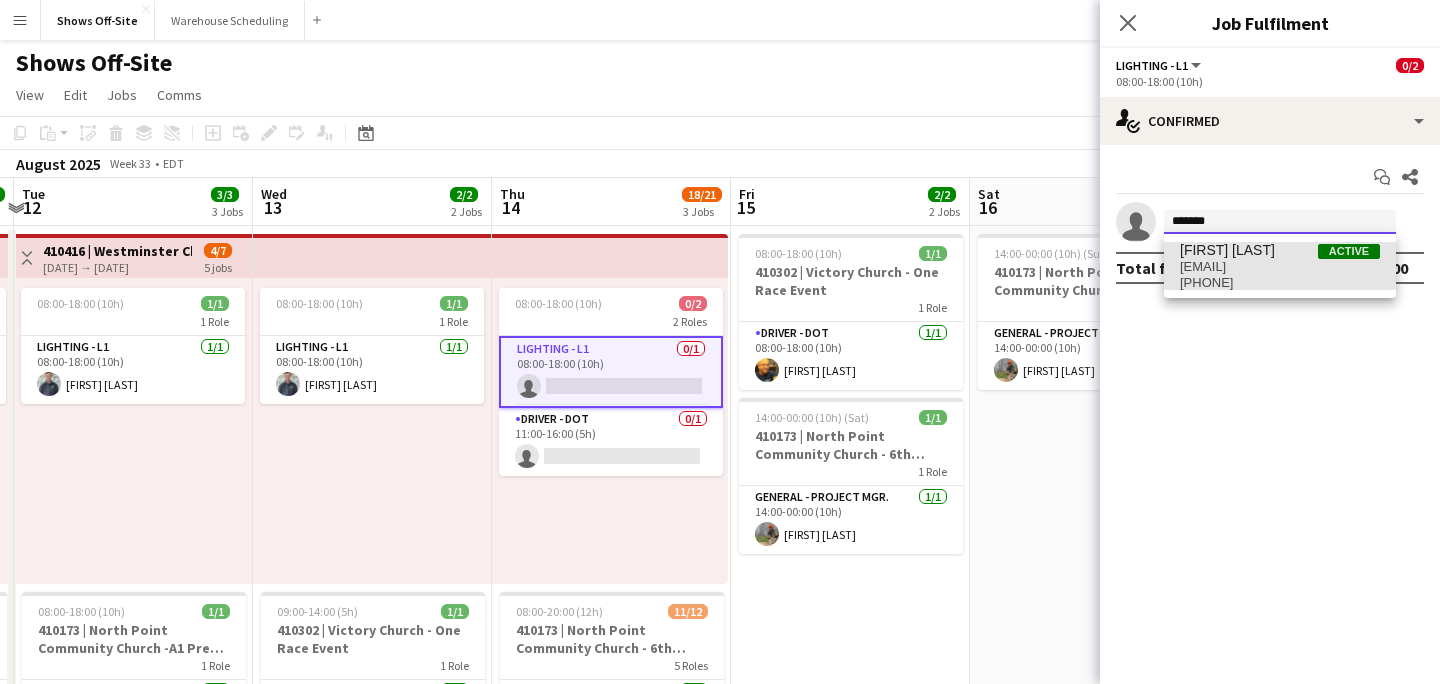 type 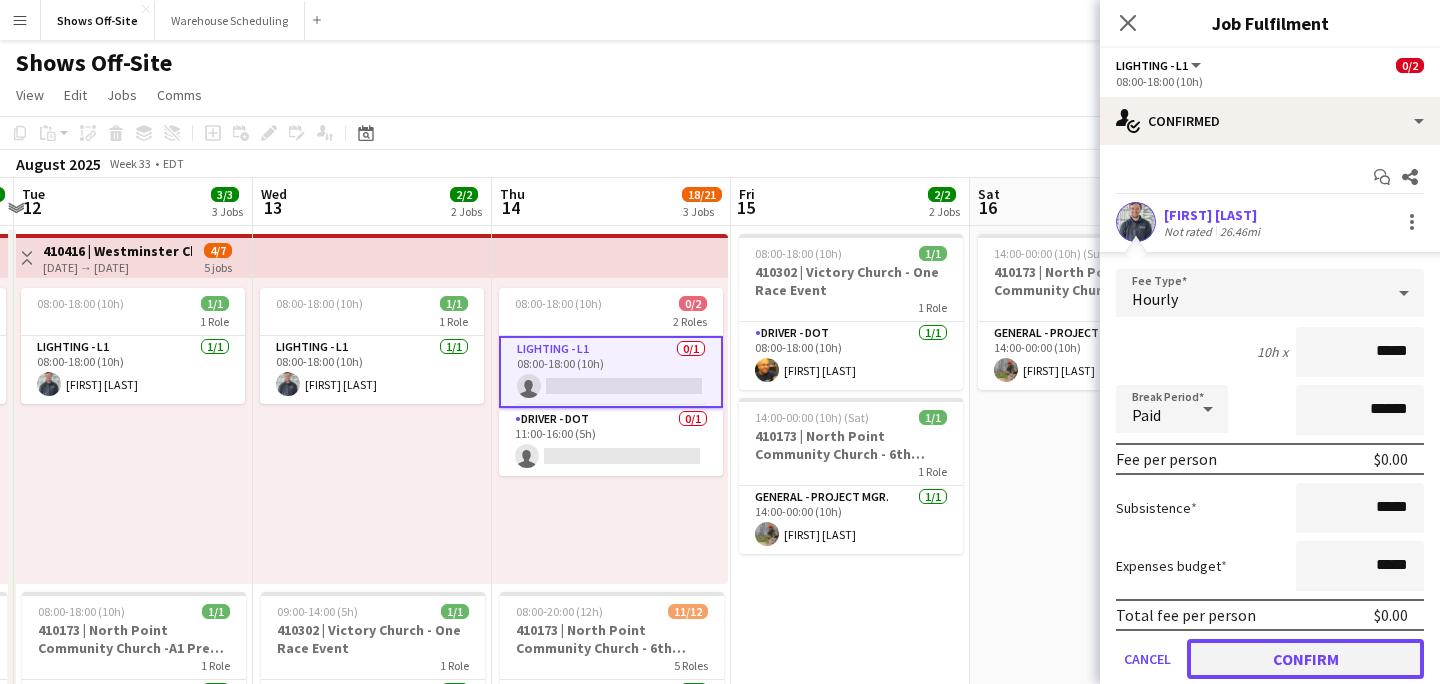 click on "Confirm" at bounding box center [1305, 659] 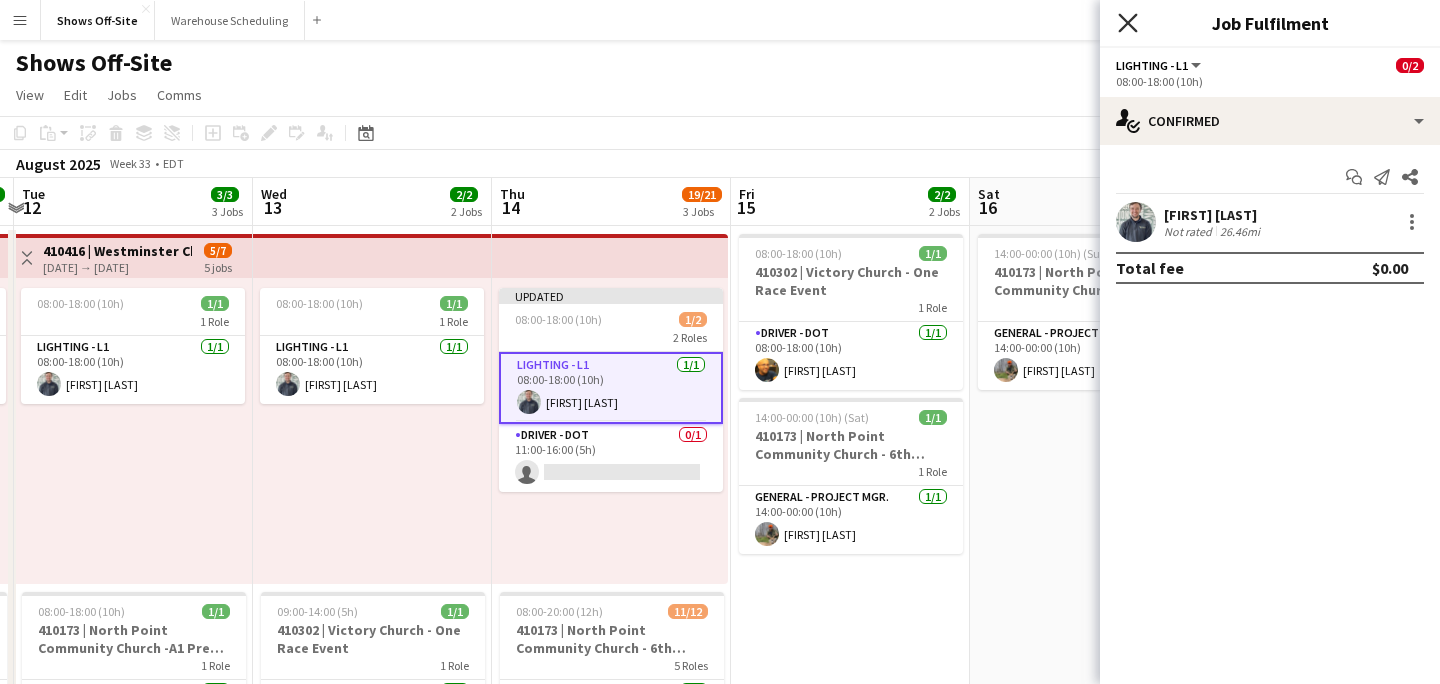 click 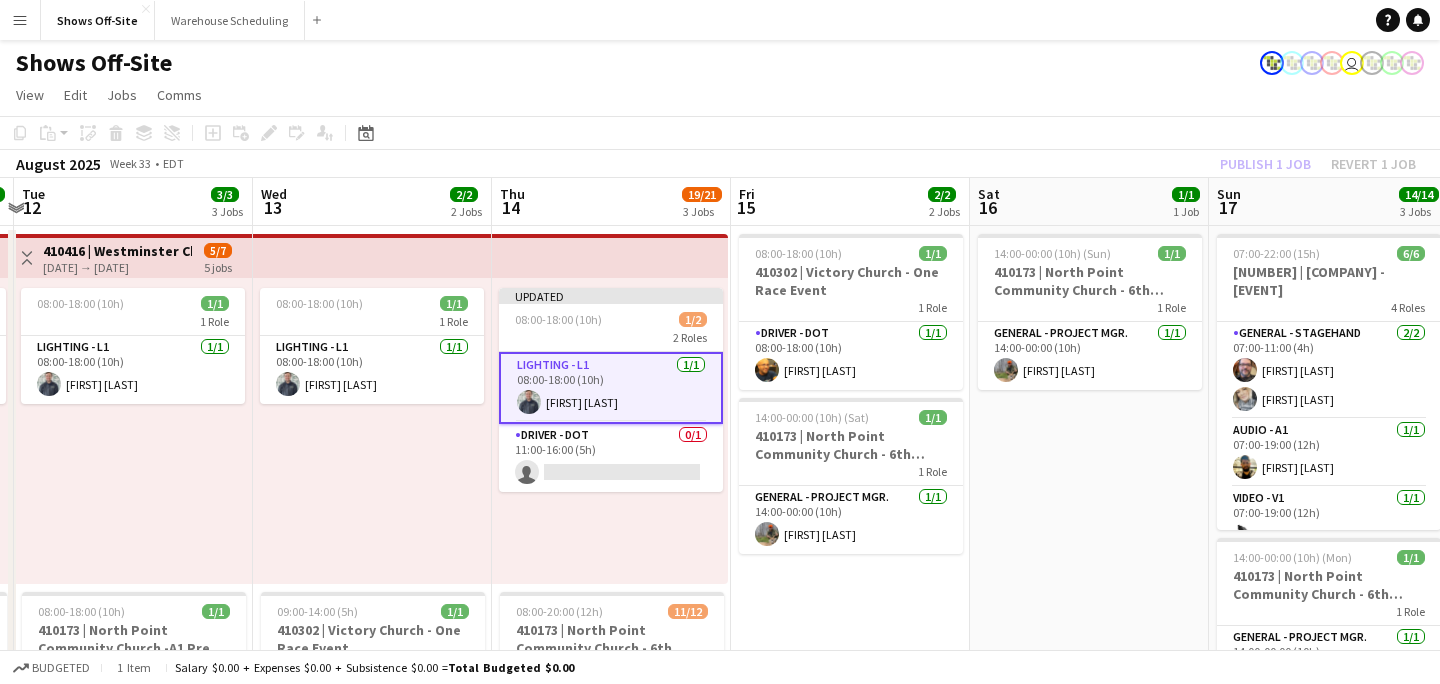 click on "Publish 1 job   Revert 1 job" 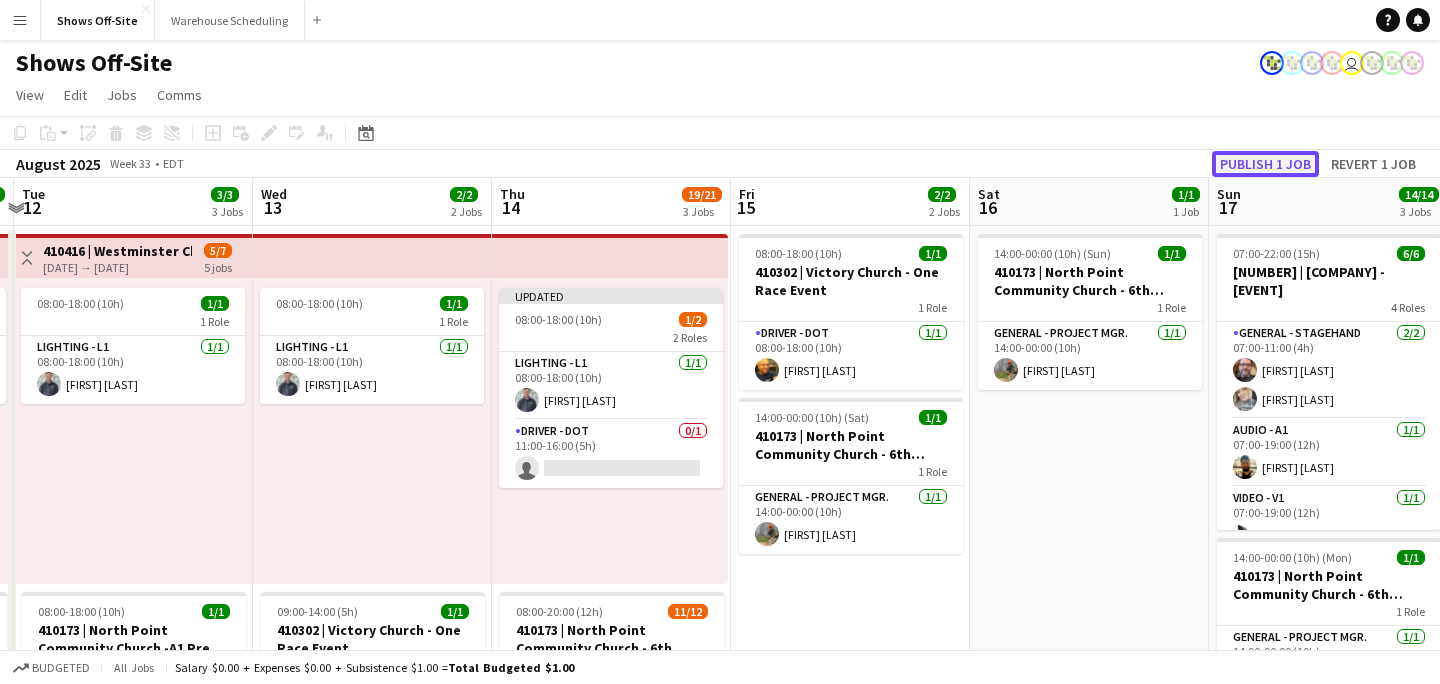 click on "Publish 1 job" 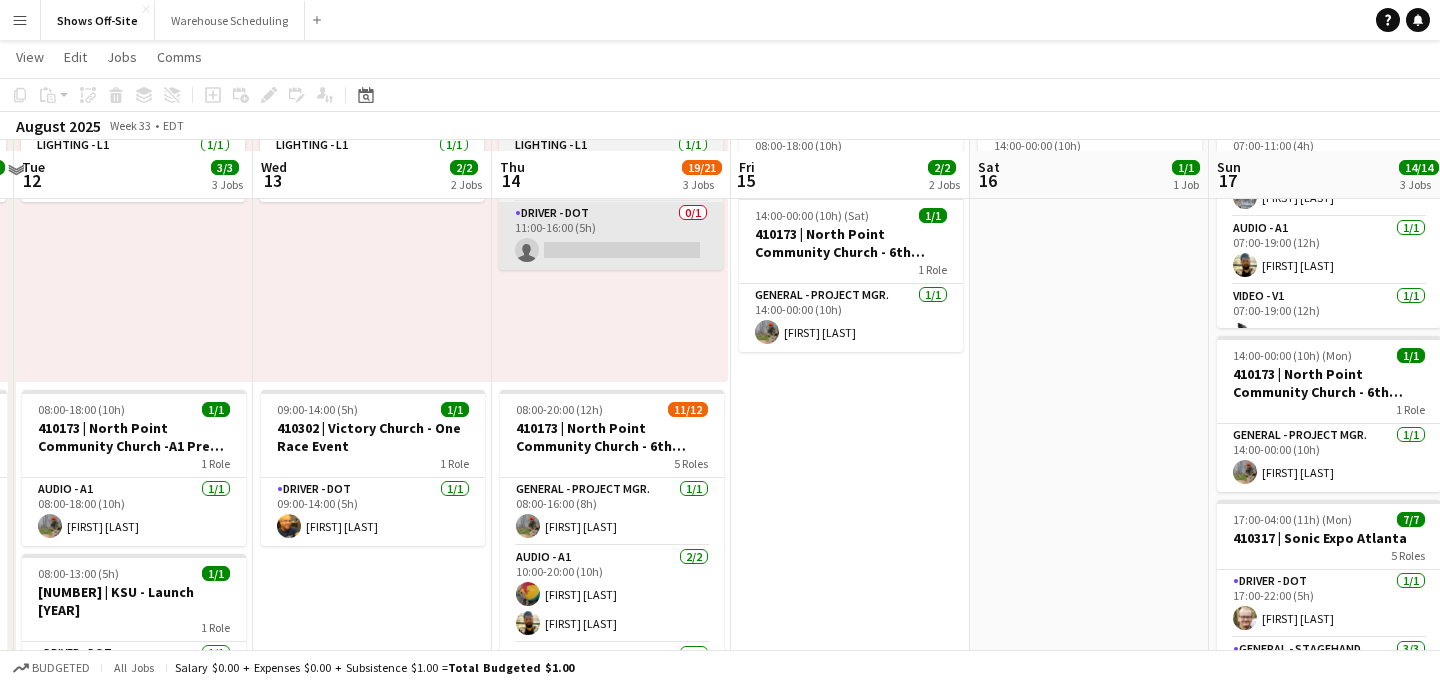 scroll, scrollTop: 208, scrollLeft: 0, axis: vertical 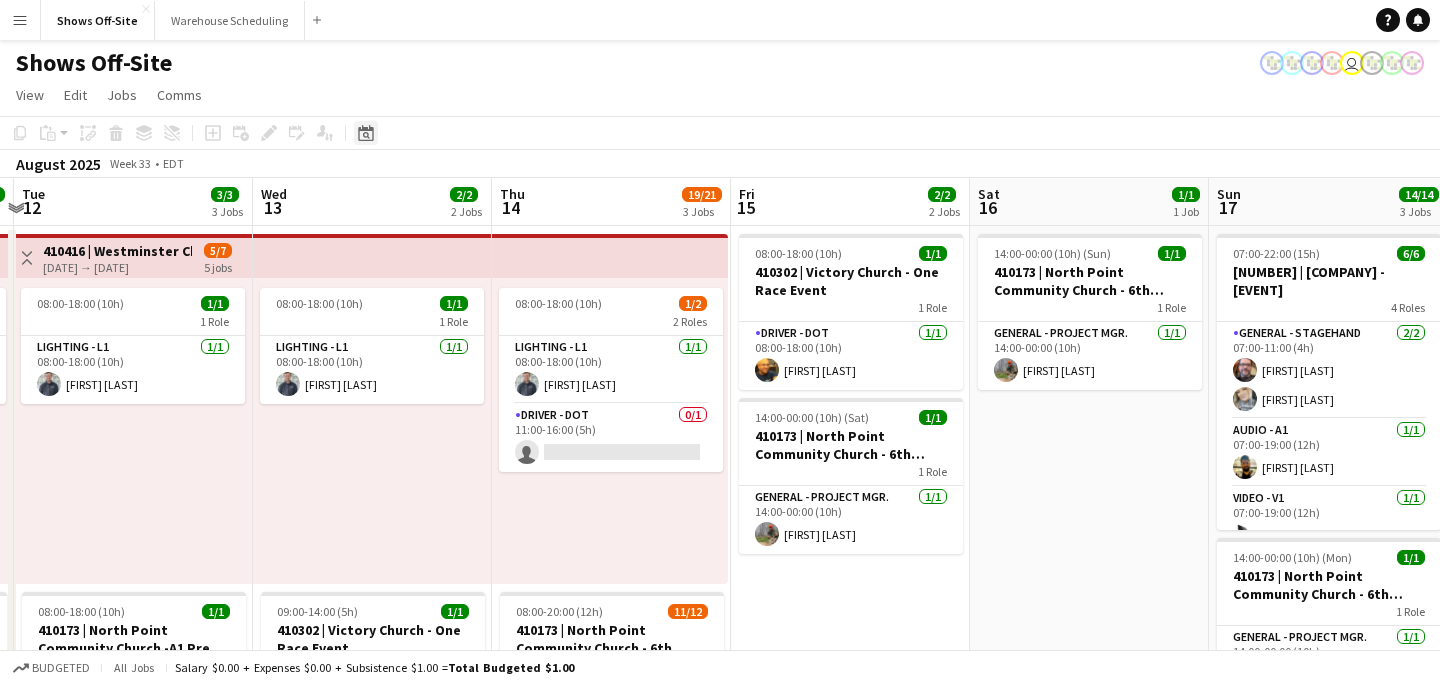 click 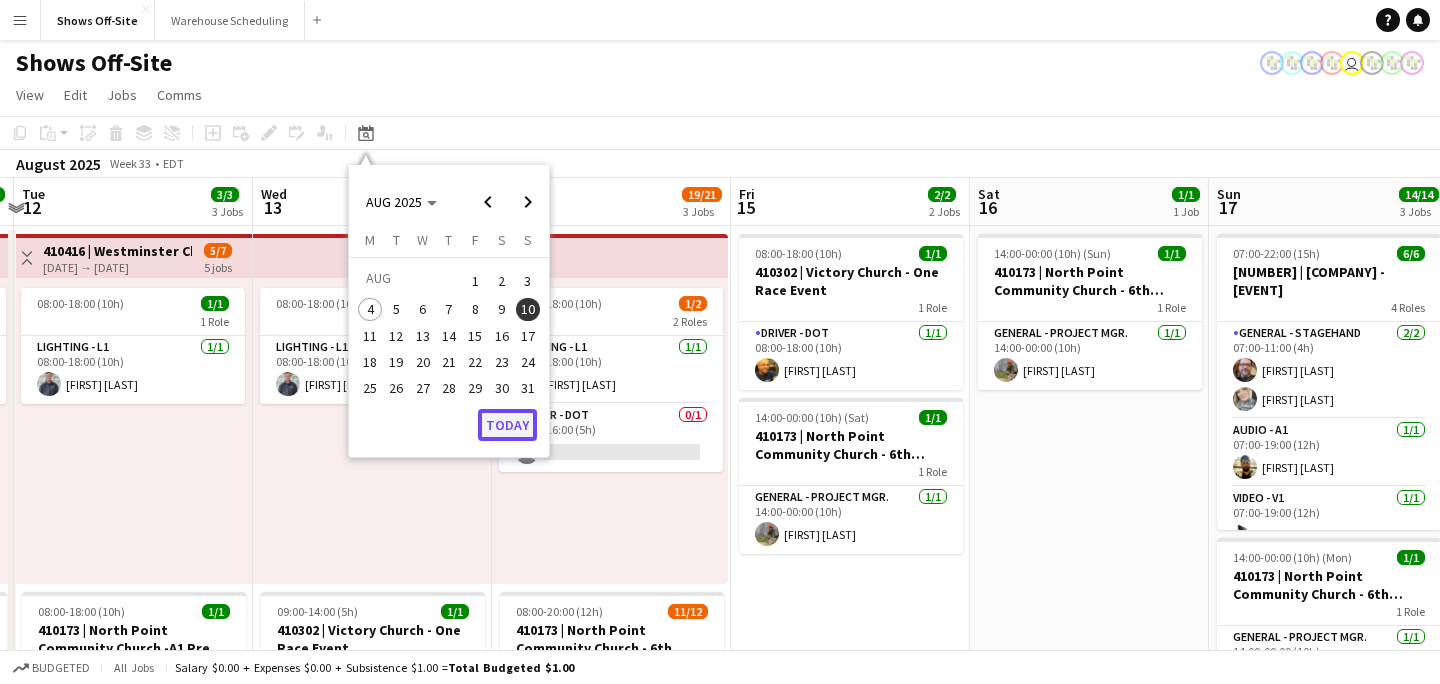 click on "Today" at bounding box center (507, 425) 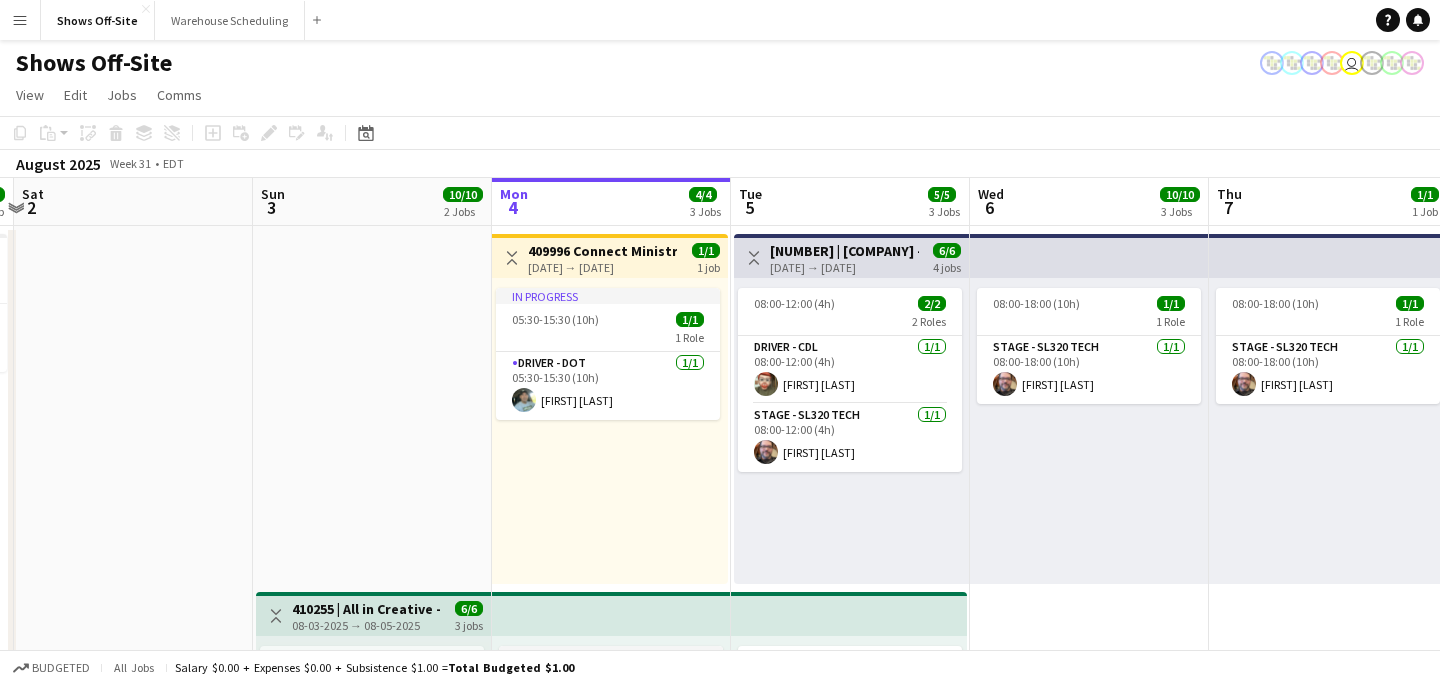 scroll, scrollTop: 0, scrollLeft: 688, axis: horizontal 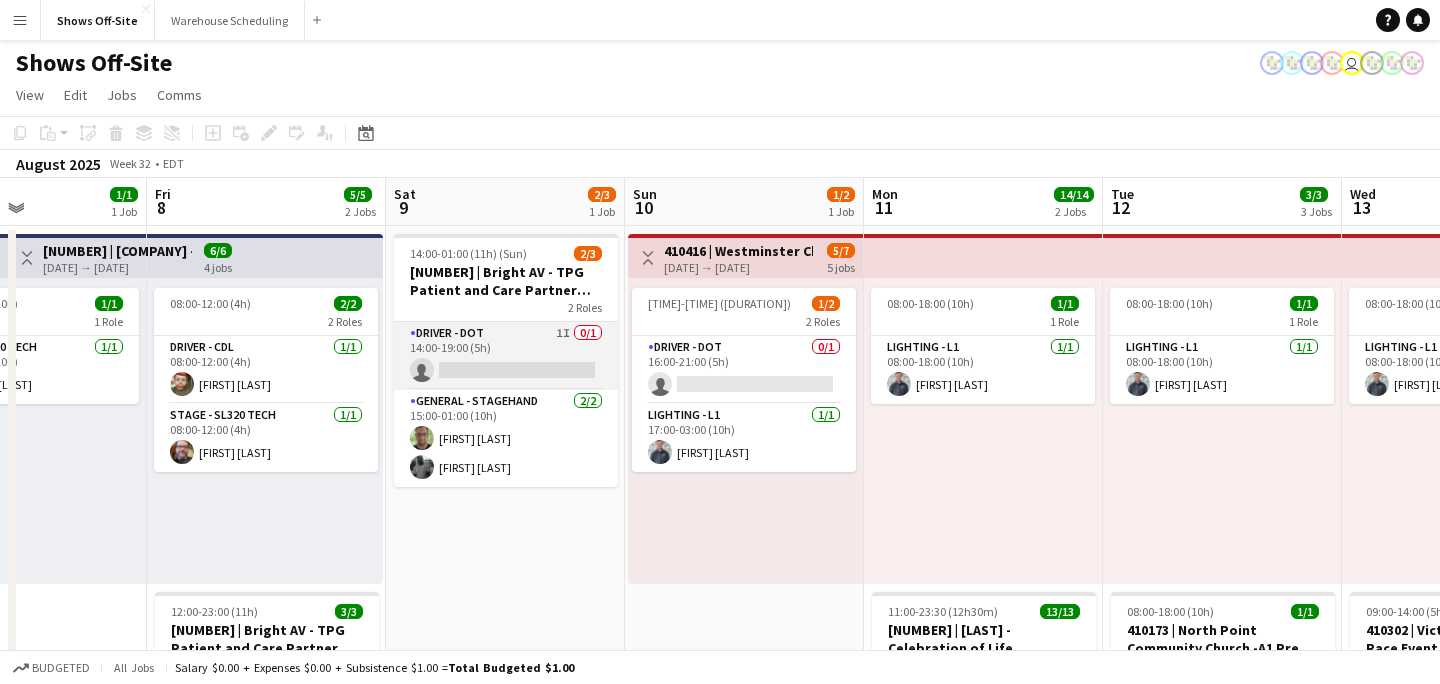 click on "Driver - DOT   1I   0/1   [TIME]-[TIME] ([DURATION])
single-neutral-actions" at bounding box center (506, 356) 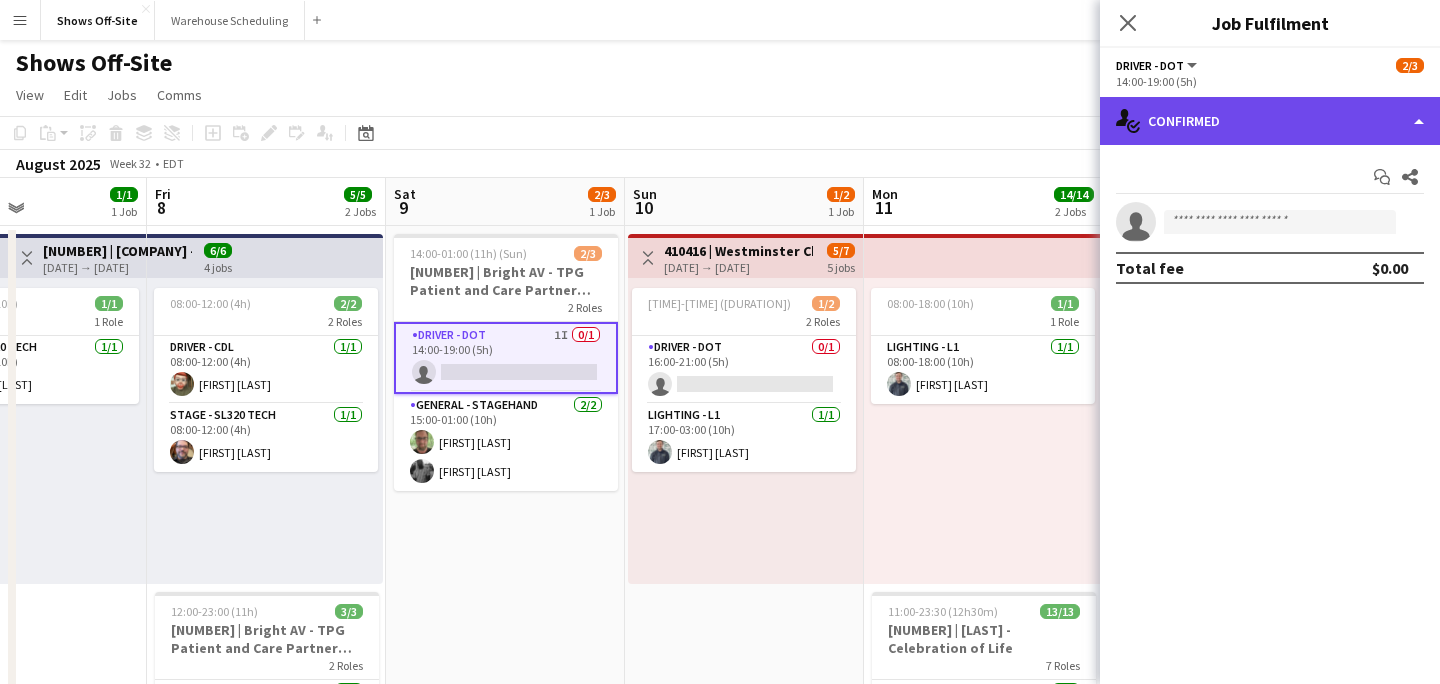 click on "single-neutral-actions-check-2
Confirmed" 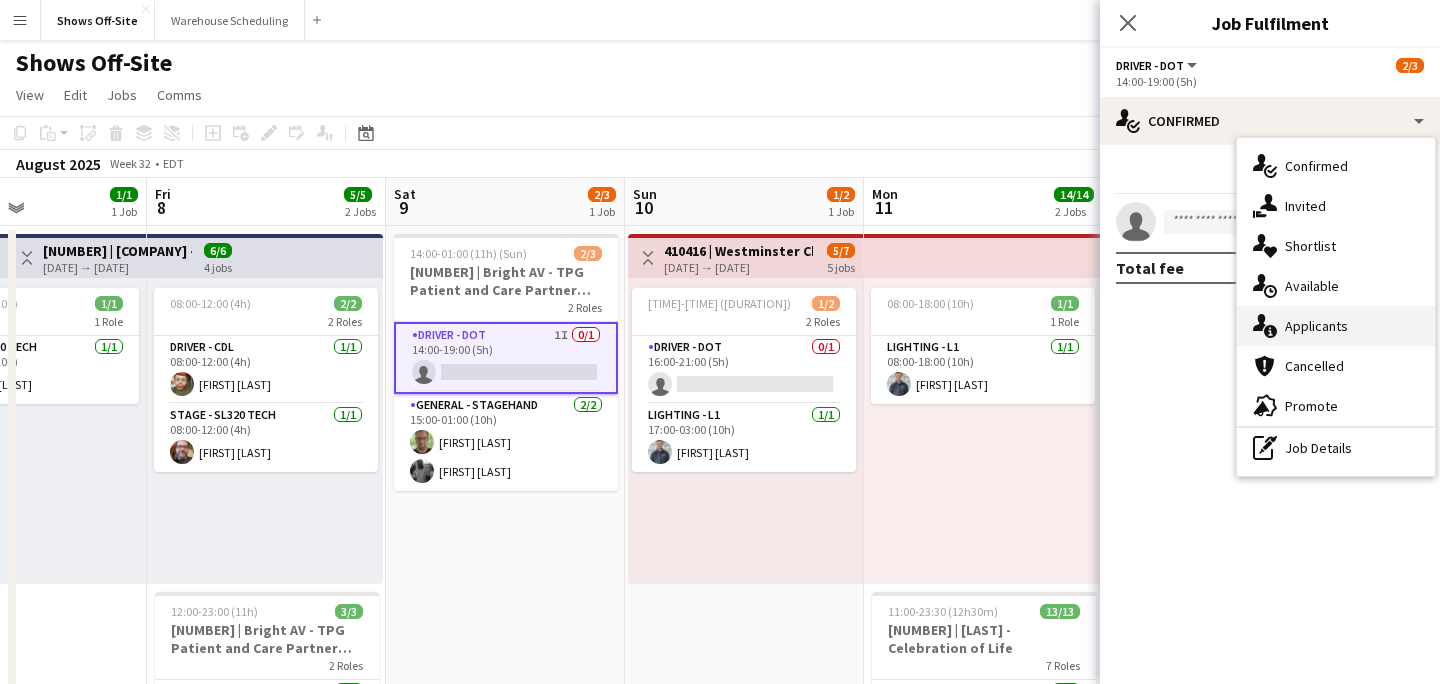 click on "single-neutral-actions-information
Applicants" at bounding box center (1336, 326) 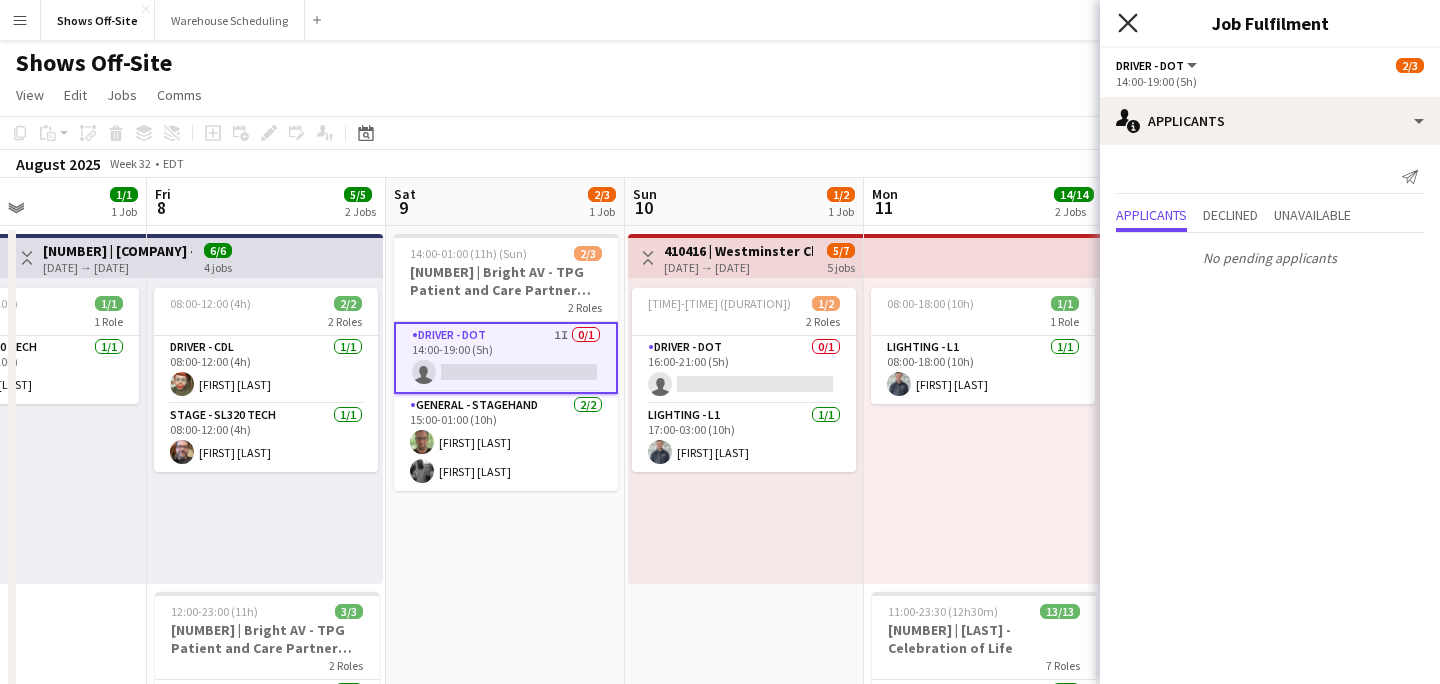 click on "Close pop-in" 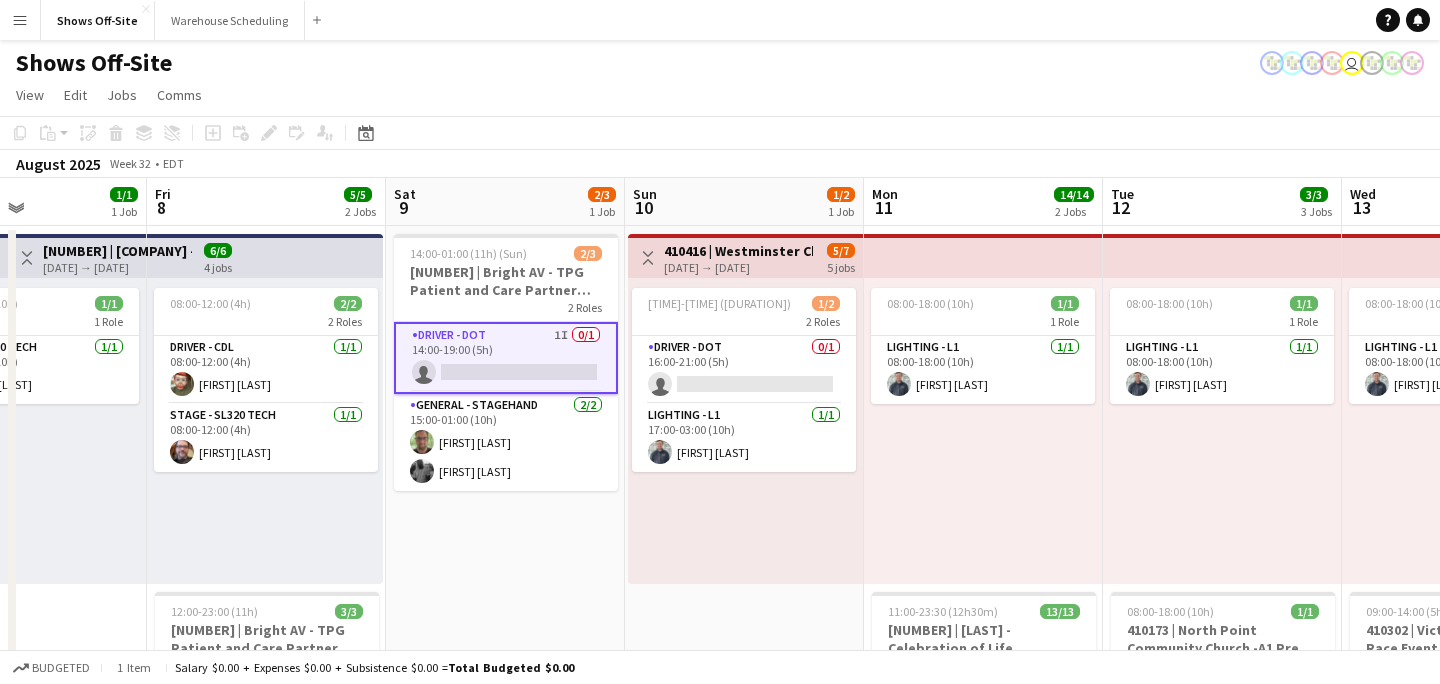 click on "Shows Off-Site
user" 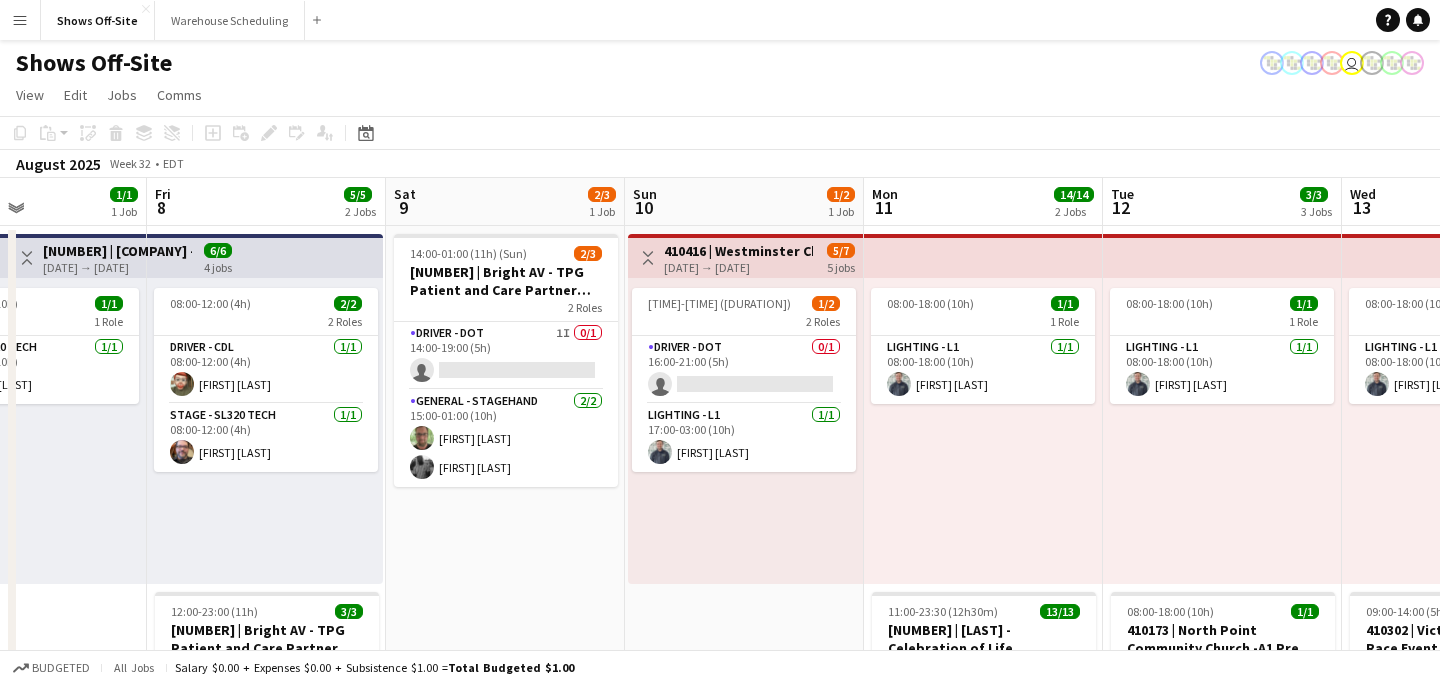 scroll, scrollTop: 0, scrollLeft: 569, axis: horizontal 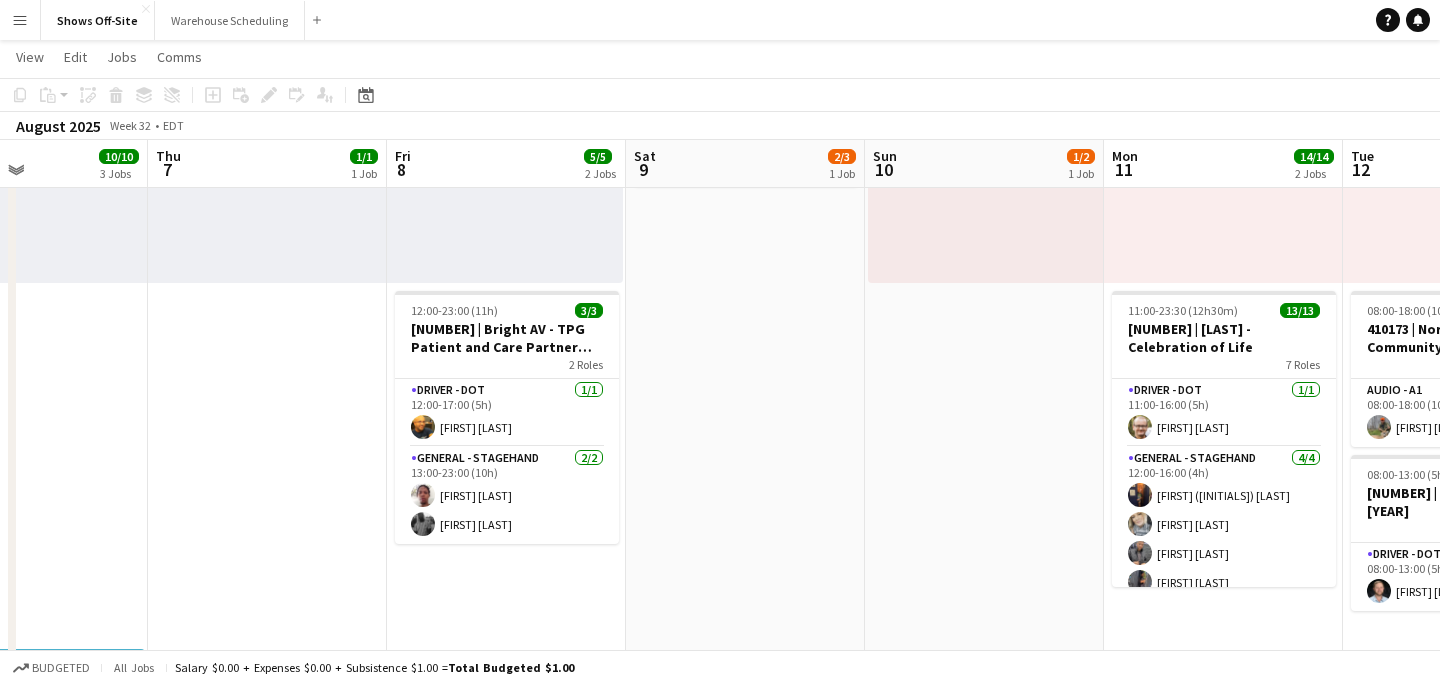 click on "Menu" at bounding box center (20, 20) 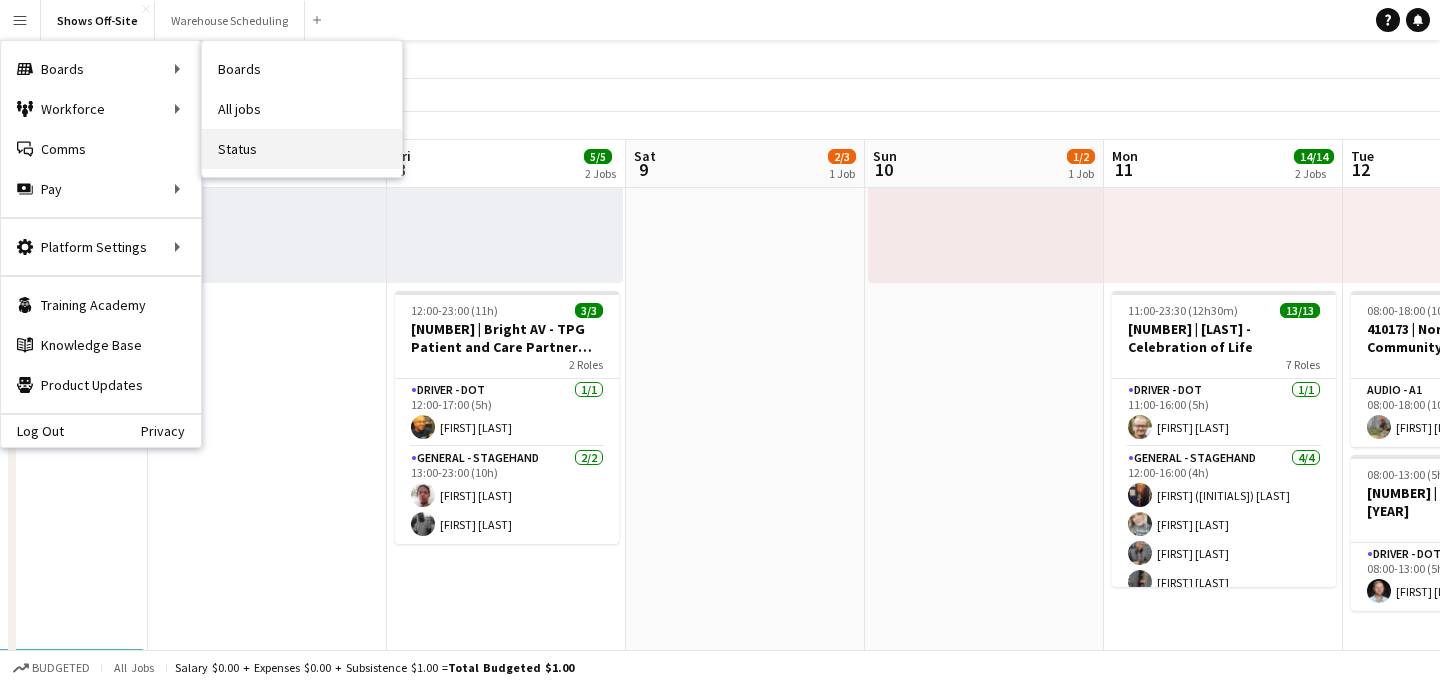 click on "Status" at bounding box center (302, 149) 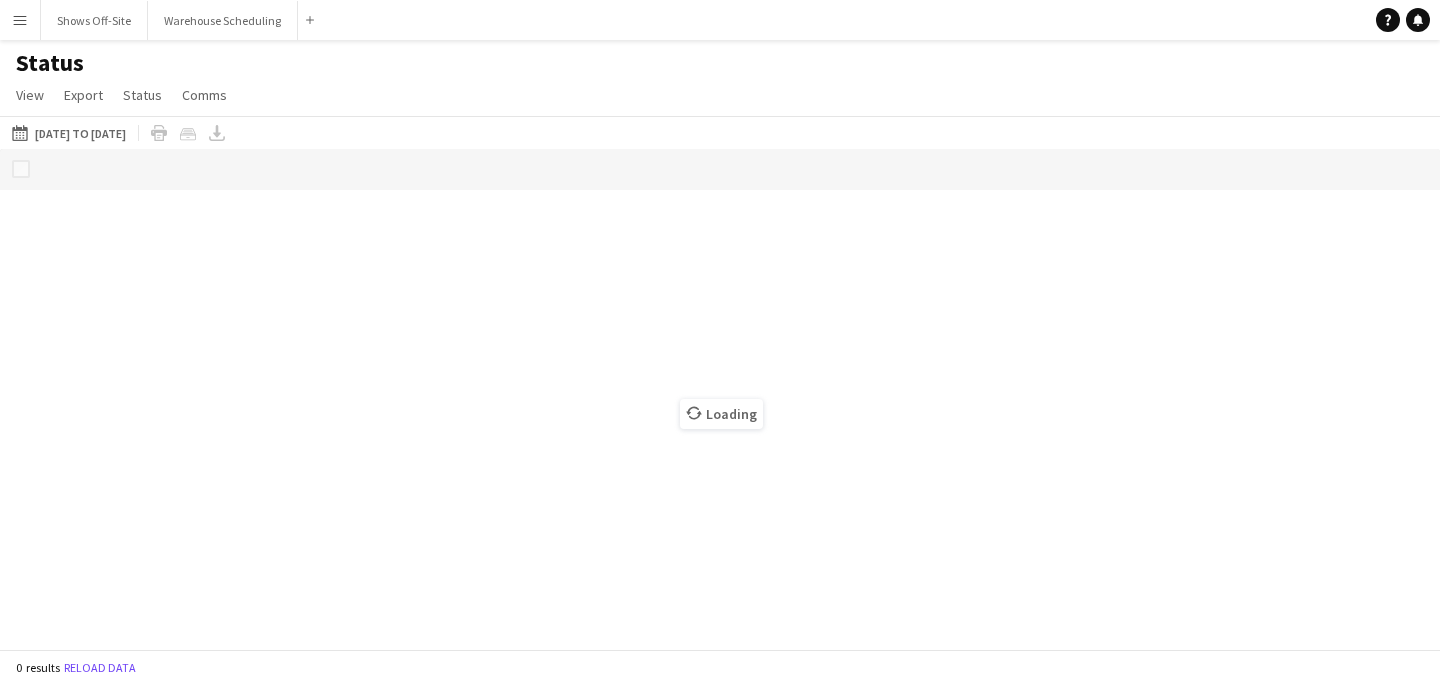 scroll, scrollTop: 0, scrollLeft: 0, axis: both 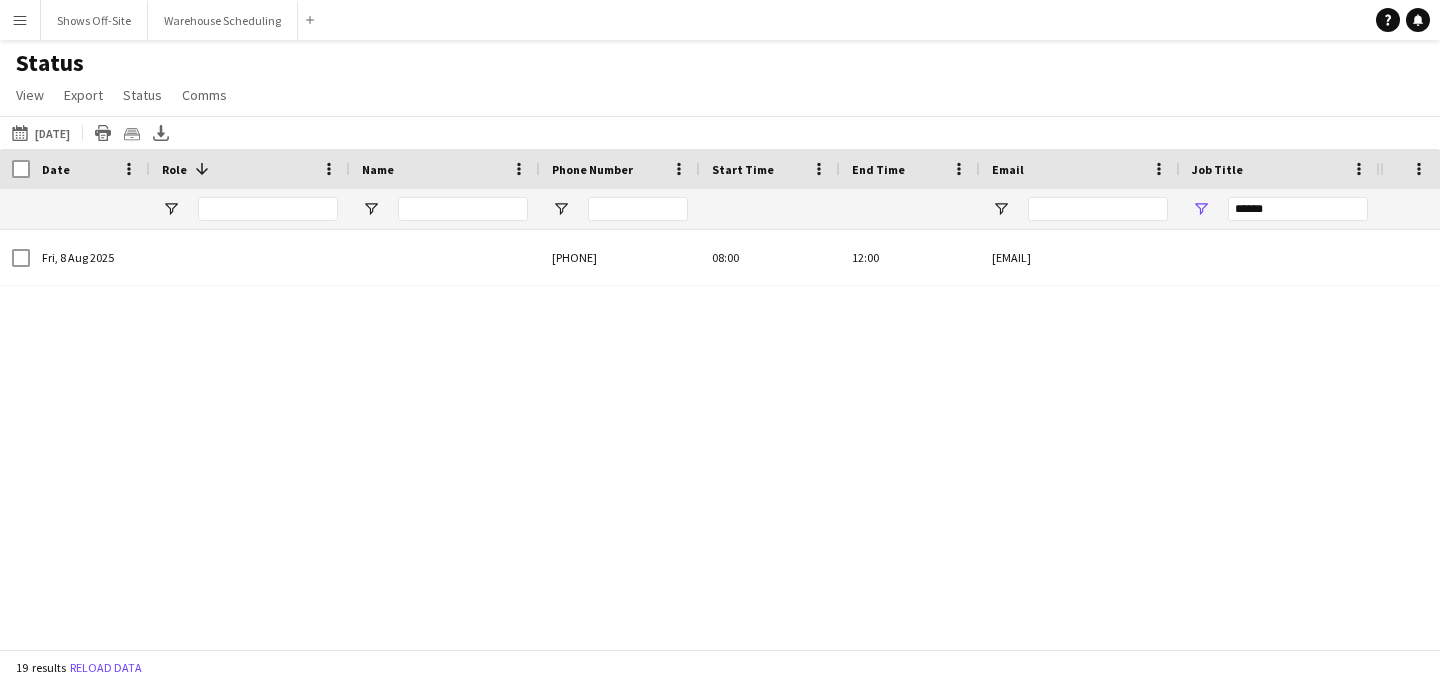 type on "*********" 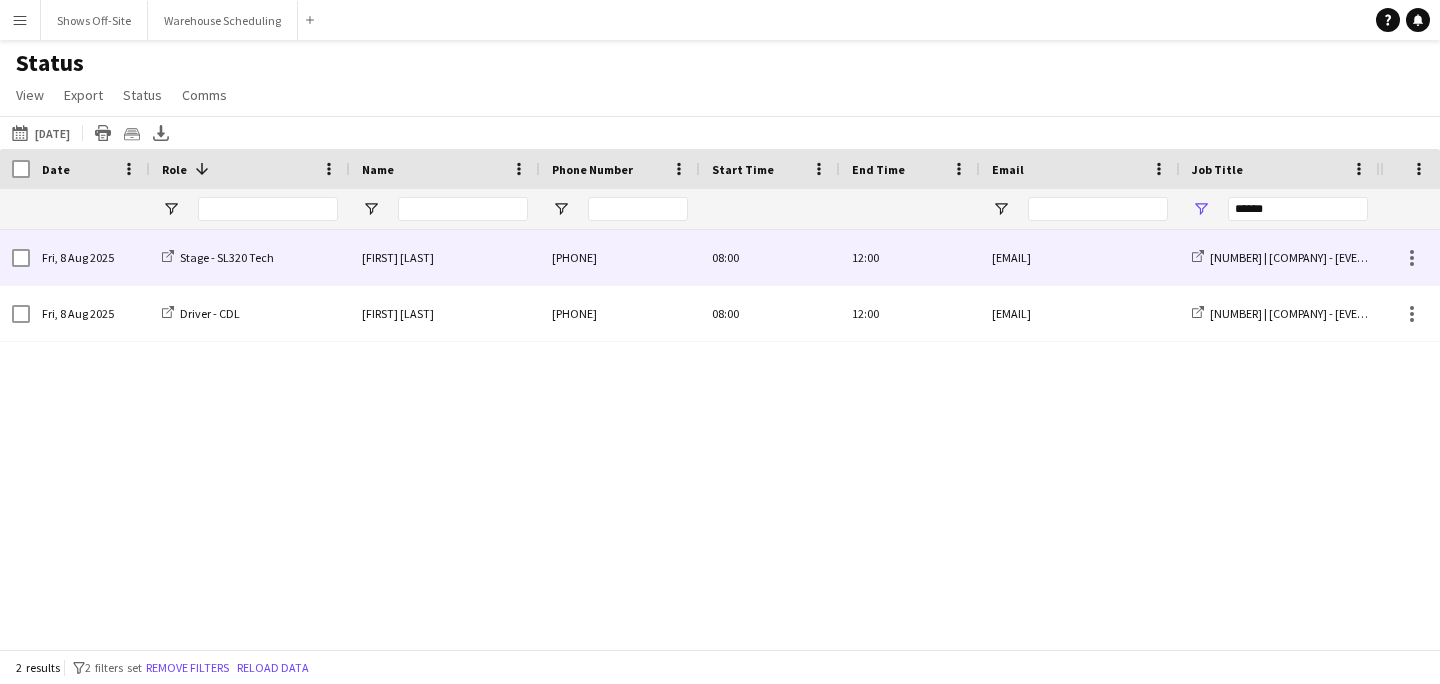 scroll, scrollTop: 0, scrollLeft: 3, axis: horizontal 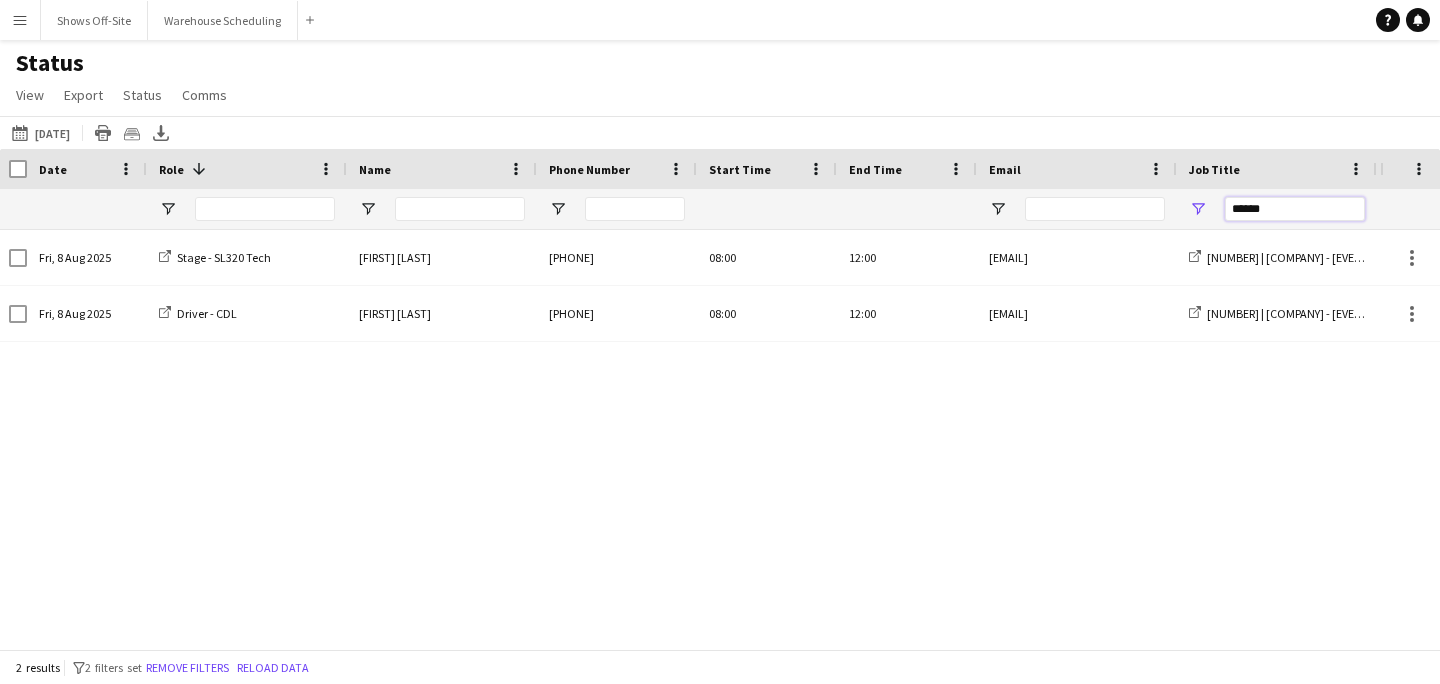 click on "******" at bounding box center [1295, 209] 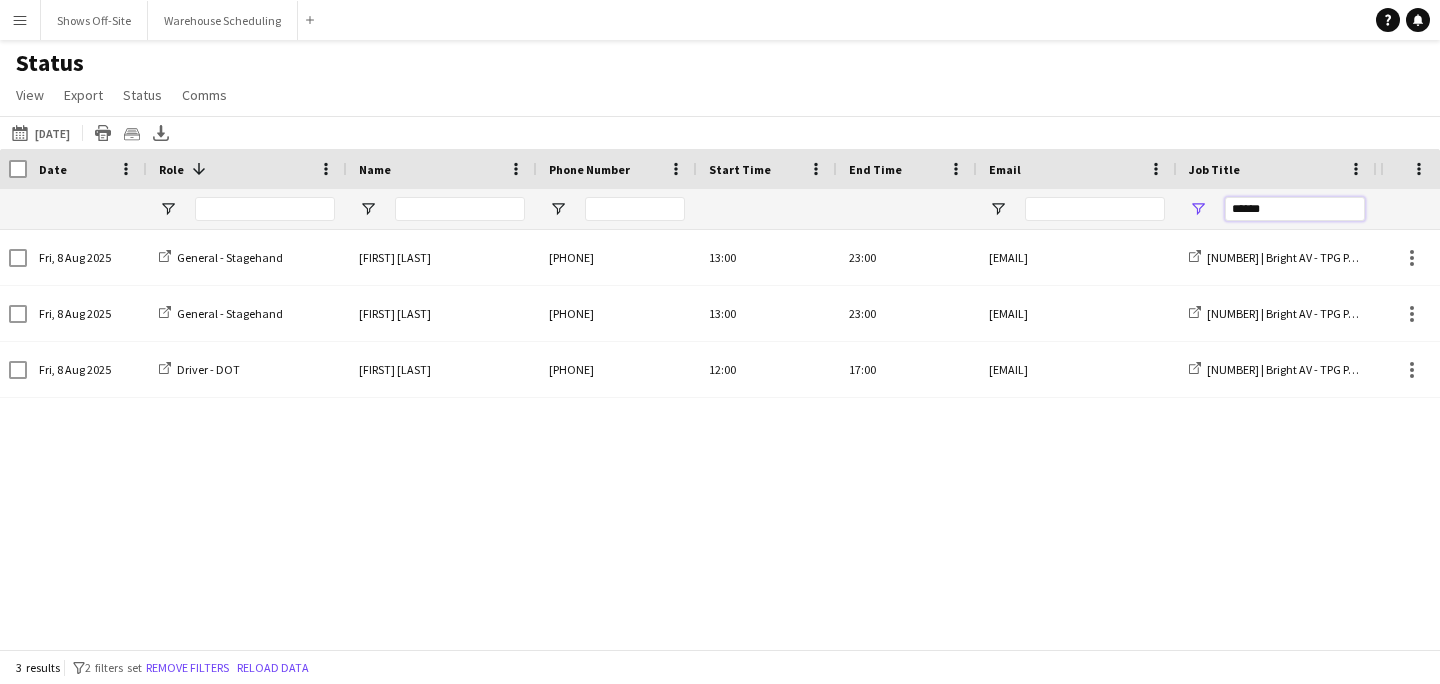 type on "******" 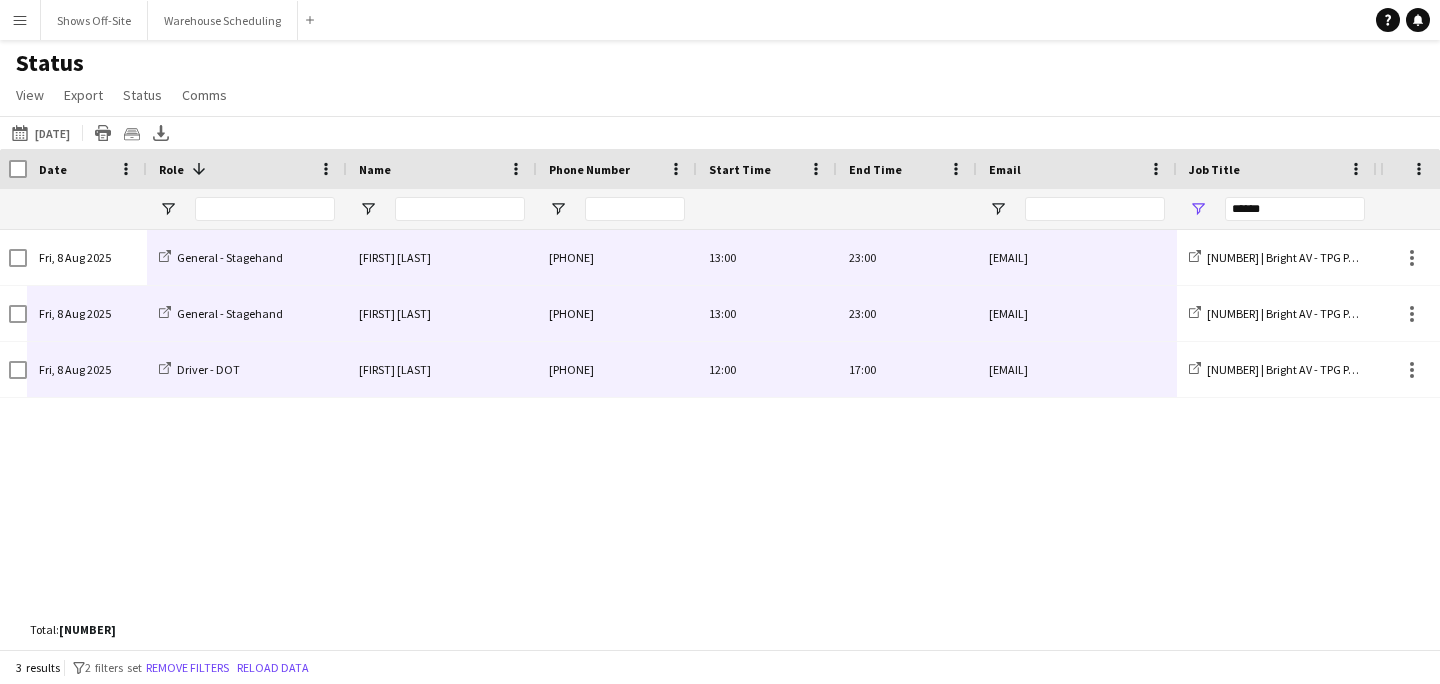 drag, startPoint x: 81, startPoint y: 260, endPoint x: 1125, endPoint y: 403, distance: 1053.748 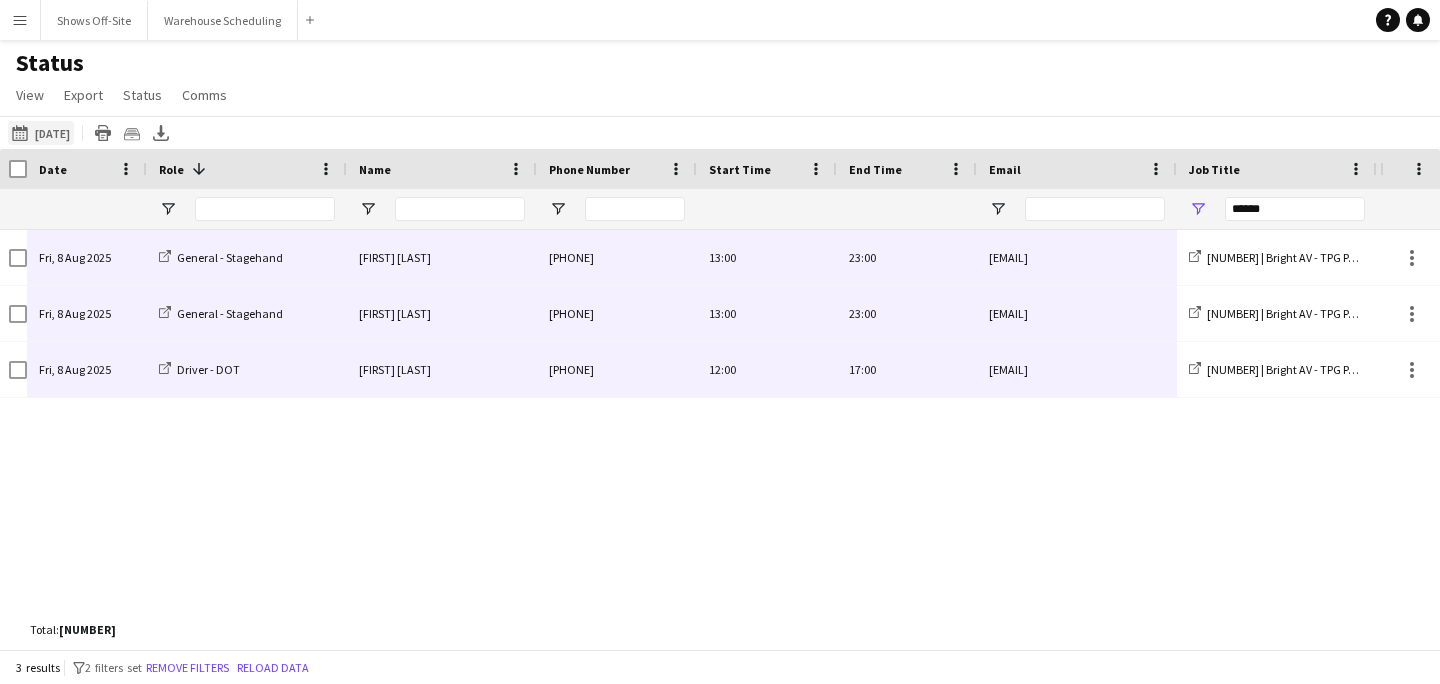 click on "[DATE] to [DATE]
[DATE]" 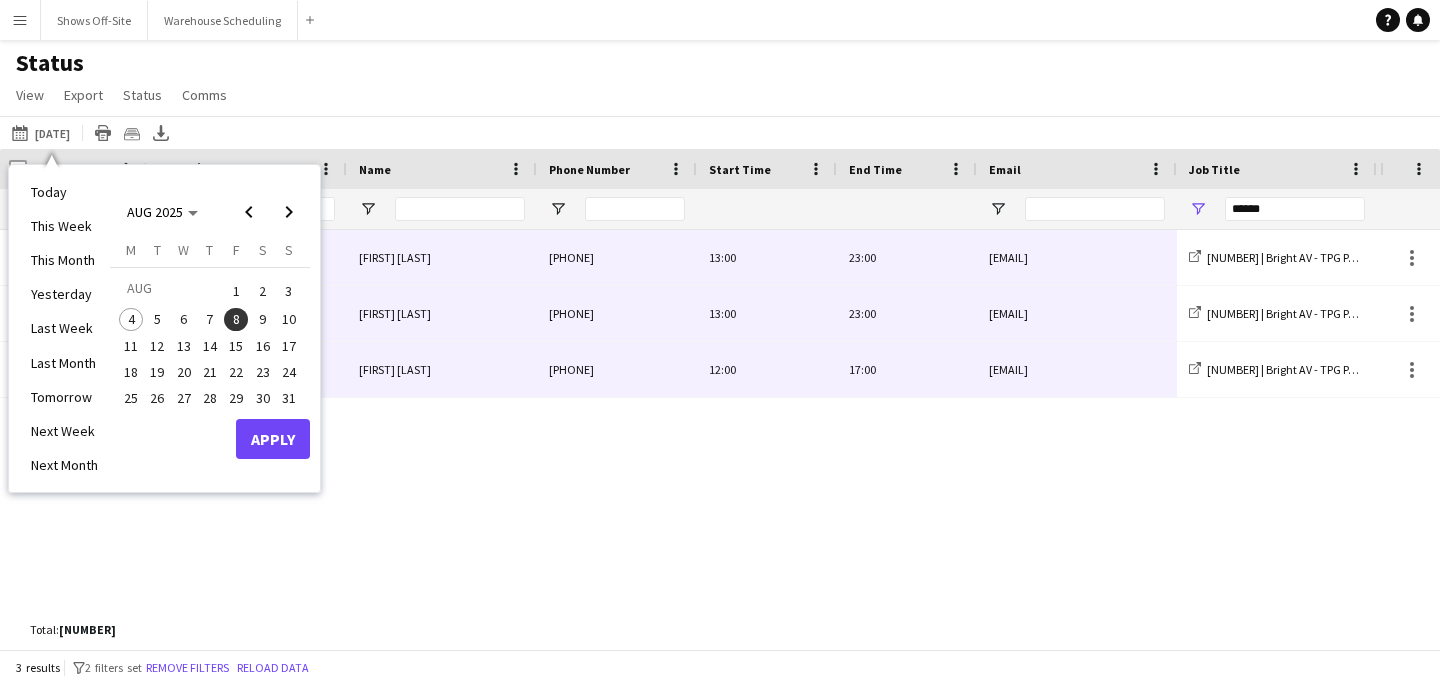 click on "9" at bounding box center (263, 320) 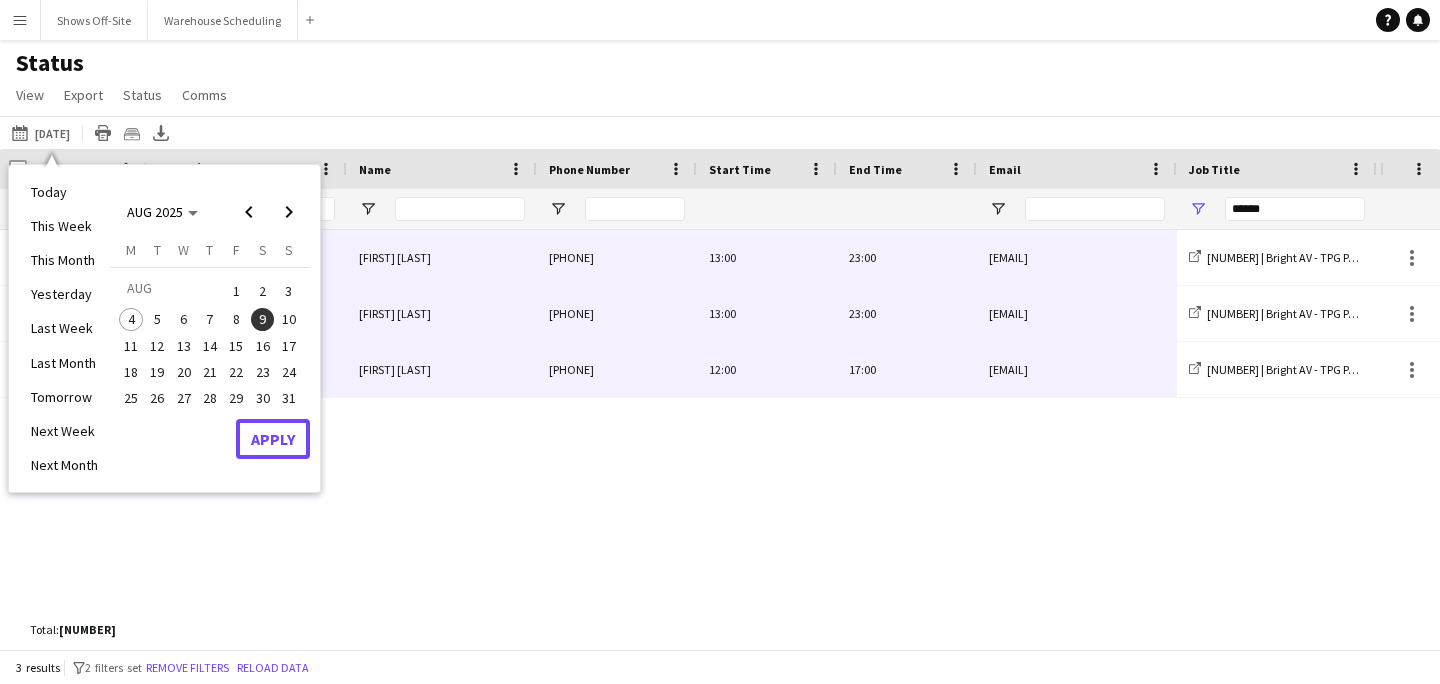 click on "Apply" at bounding box center [273, 439] 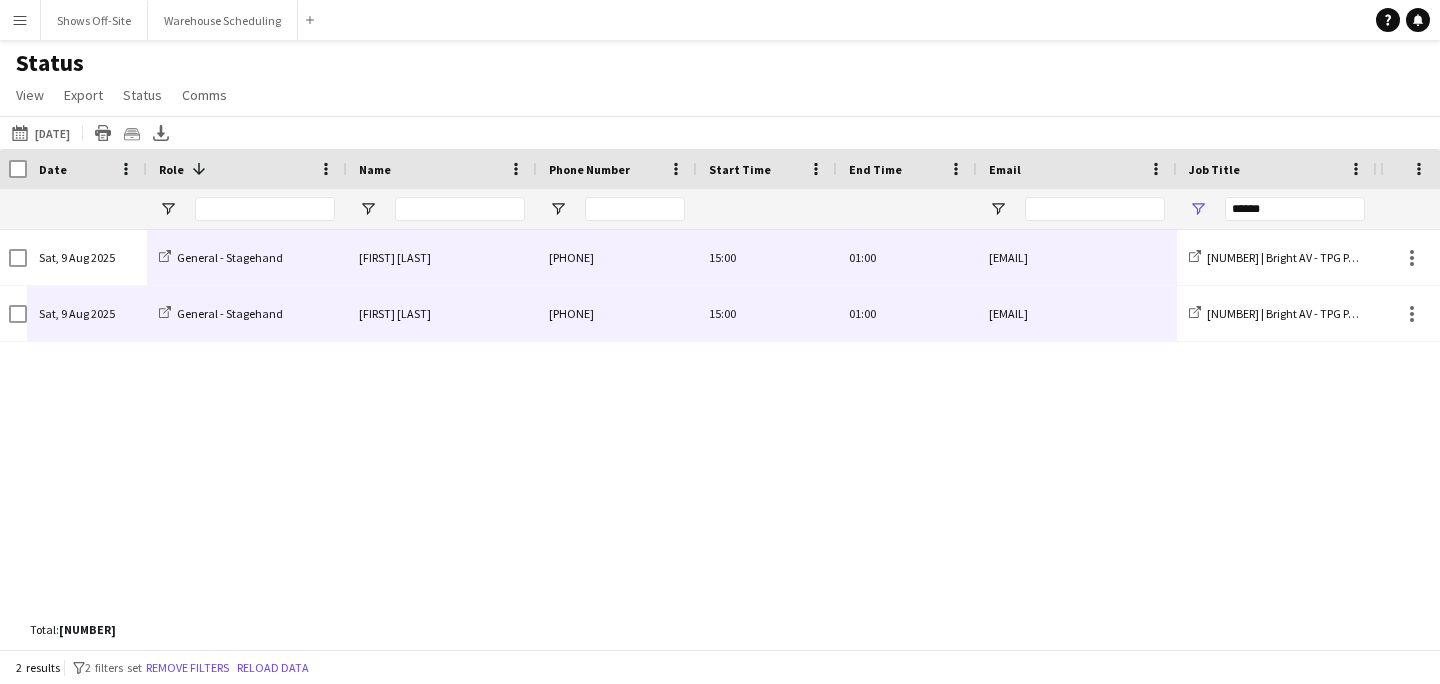 drag, startPoint x: 87, startPoint y: 259, endPoint x: 1094, endPoint y: 338, distance: 1010.09406 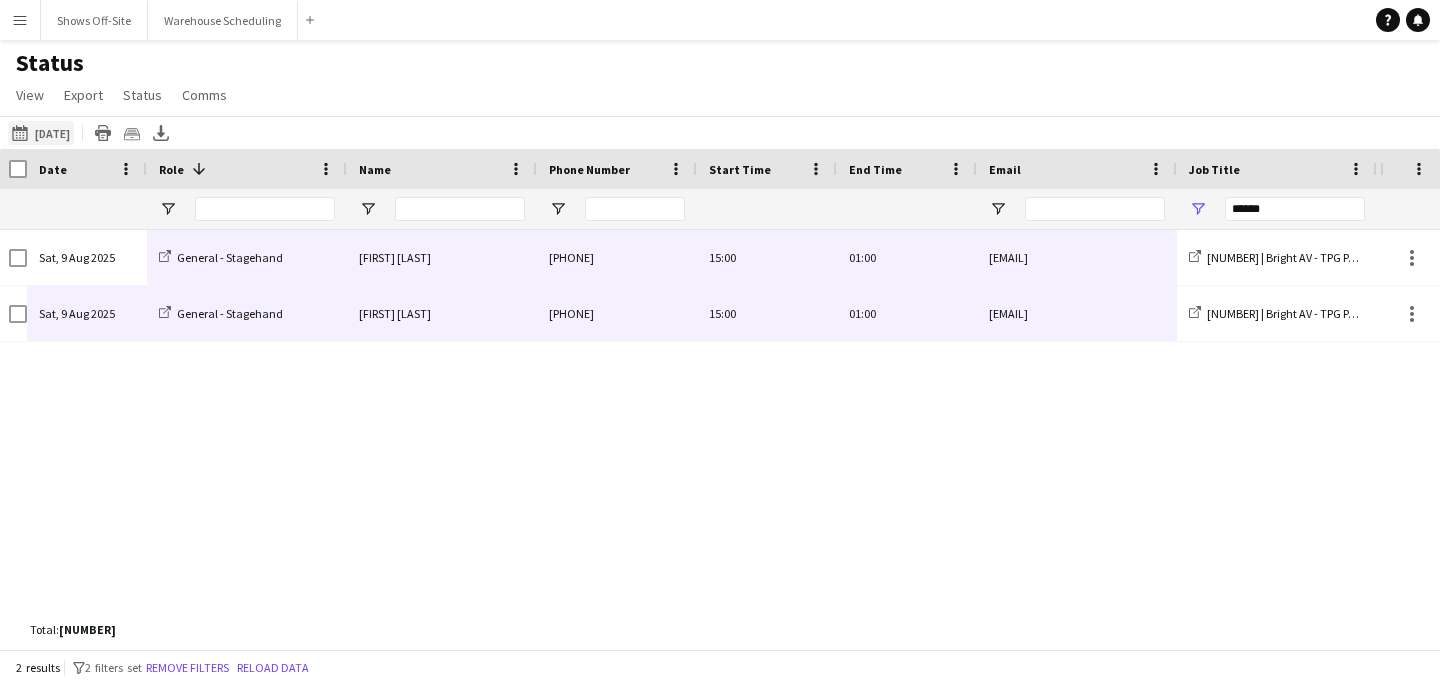 click on "[DATE] to [DATE]
[DATE]" 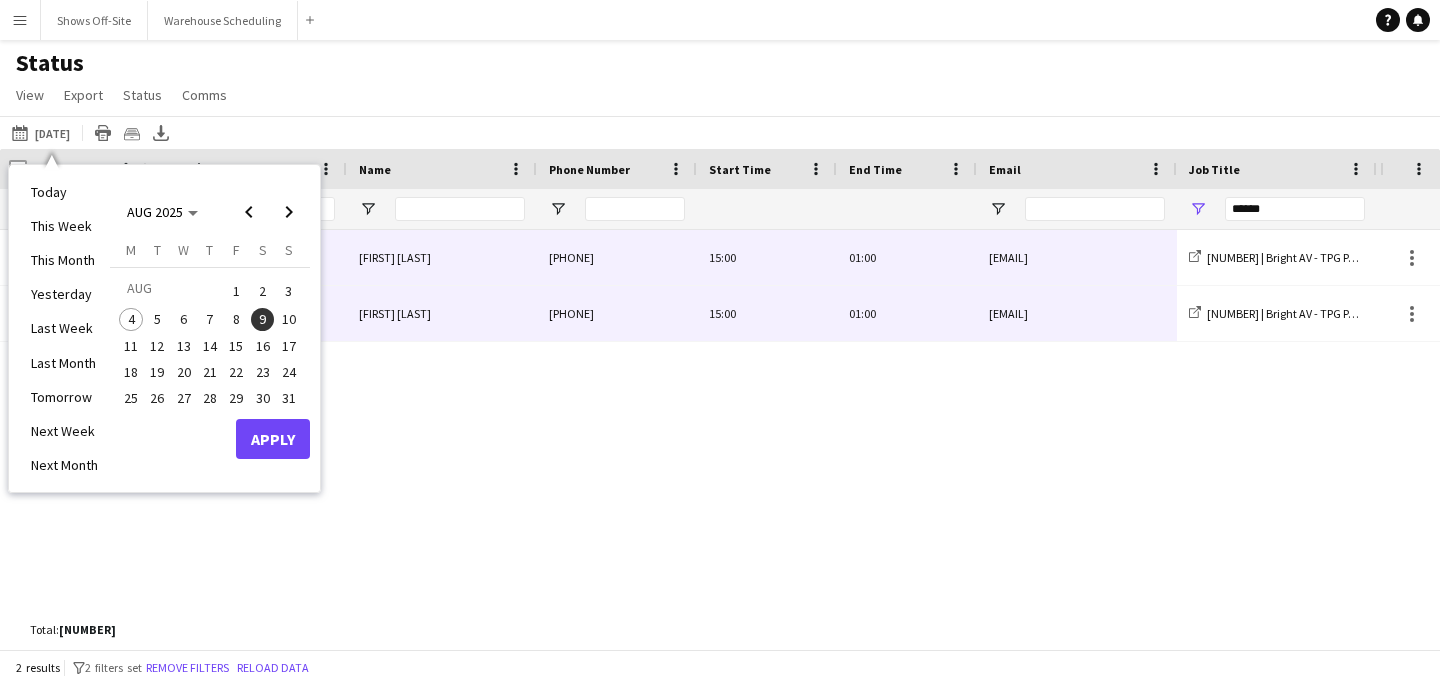 click on "18" at bounding box center [131, 372] 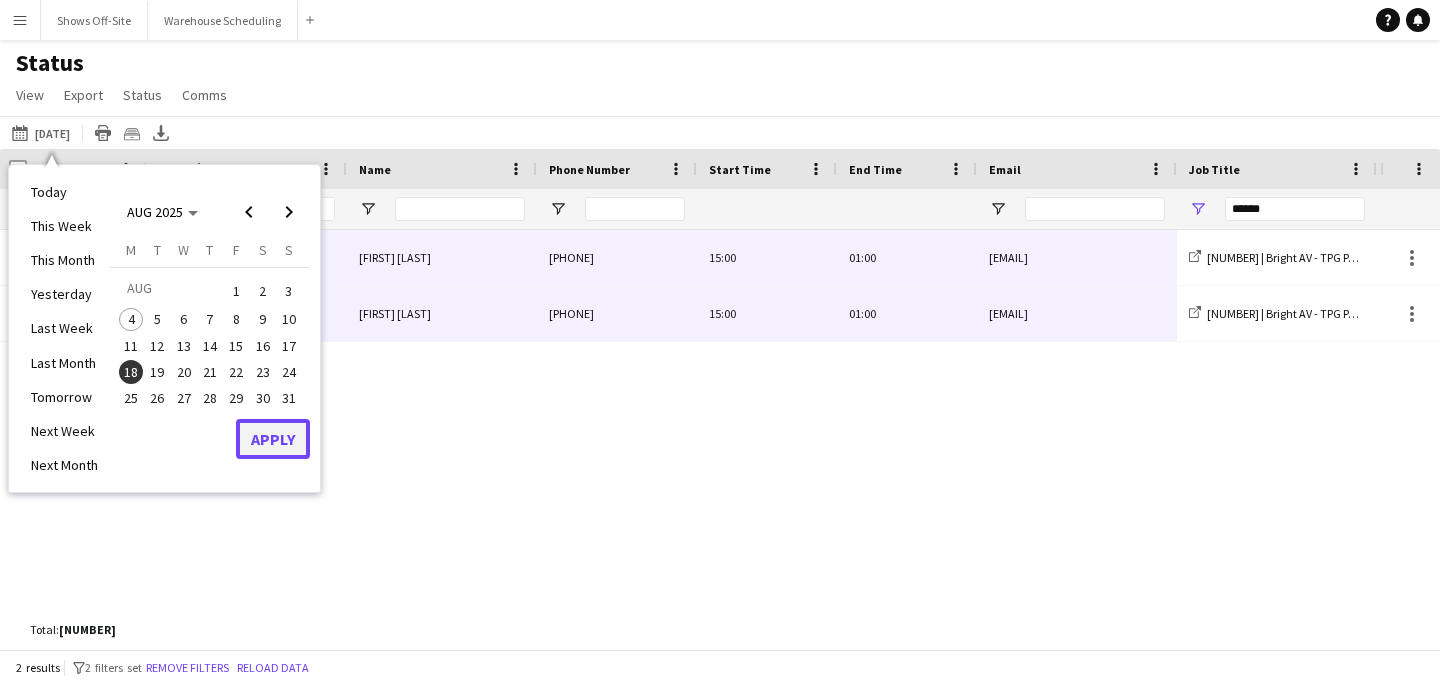 click on "Apply" at bounding box center (273, 439) 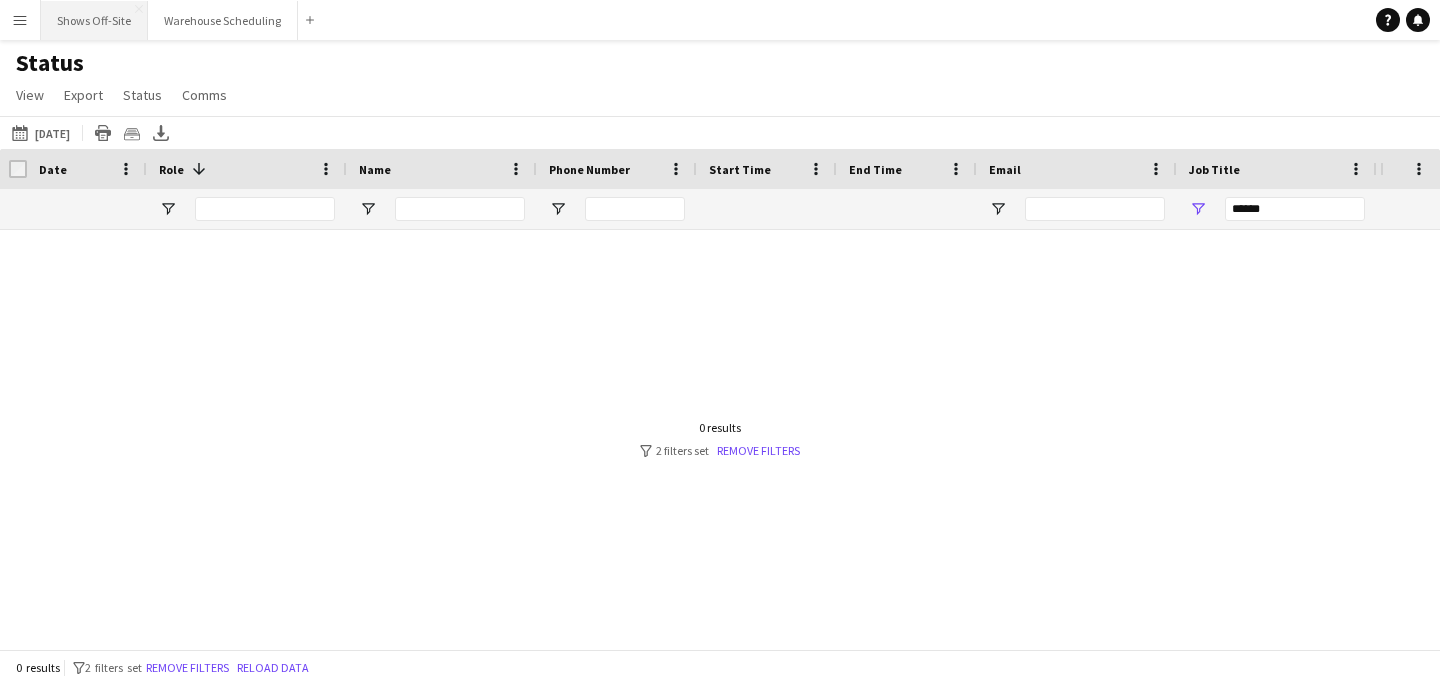 click on "Shows Off-Site
Close" at bounding box center [94, 20] 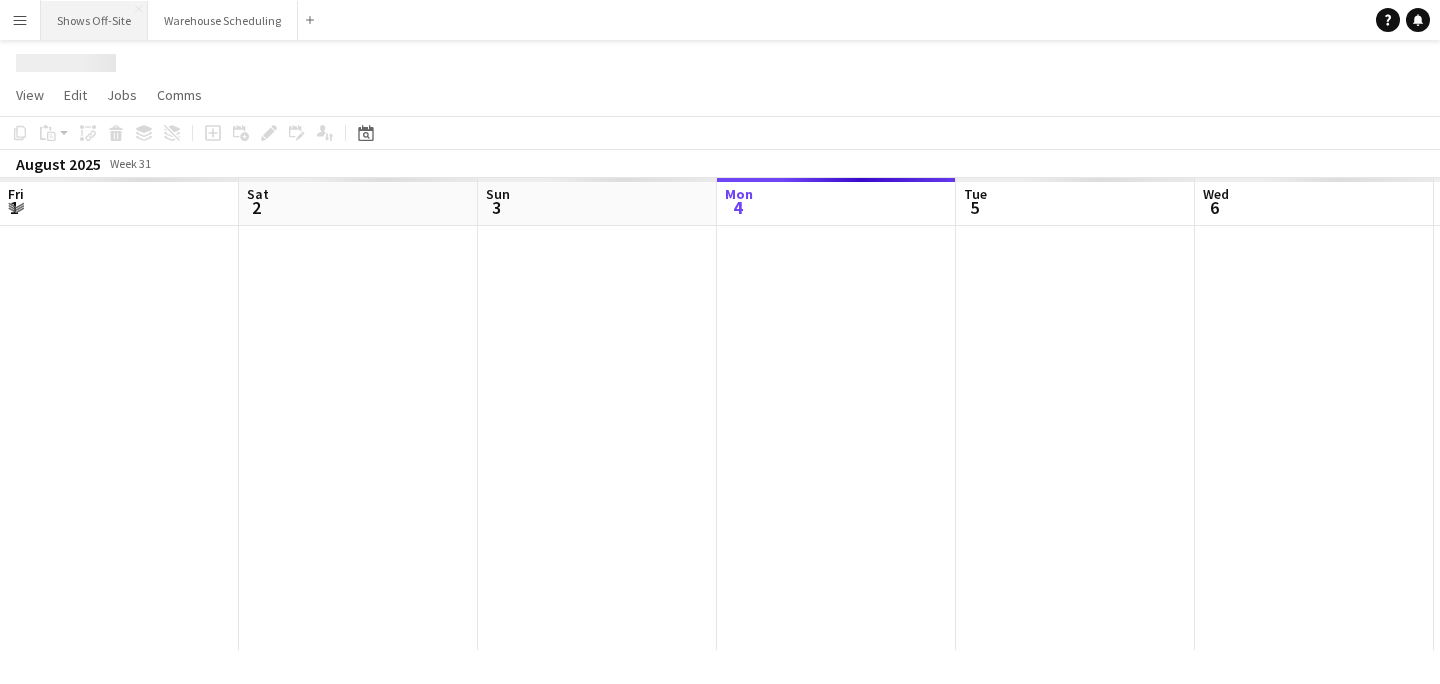 scroll, scrollTop: 0, scrollLeft: 478, axis: horizontal 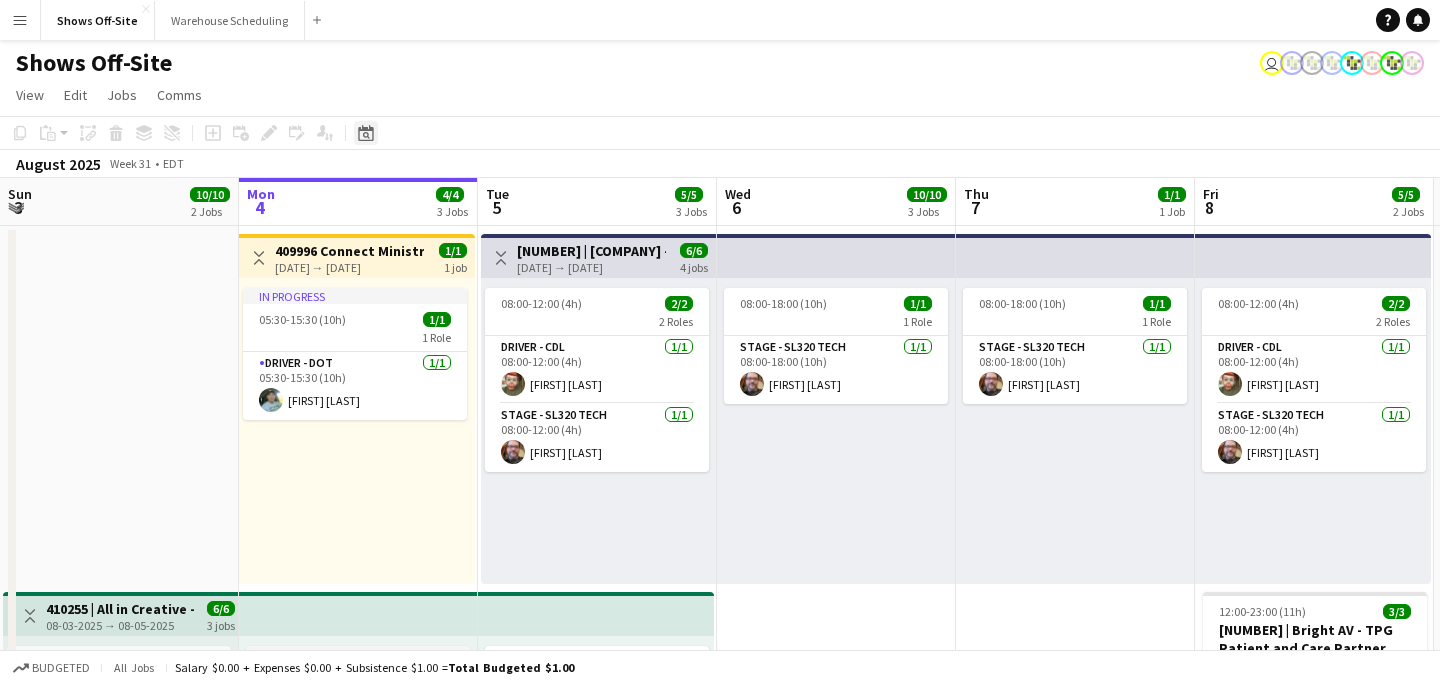 click on "Date picker" at bounding box center (366, 133) 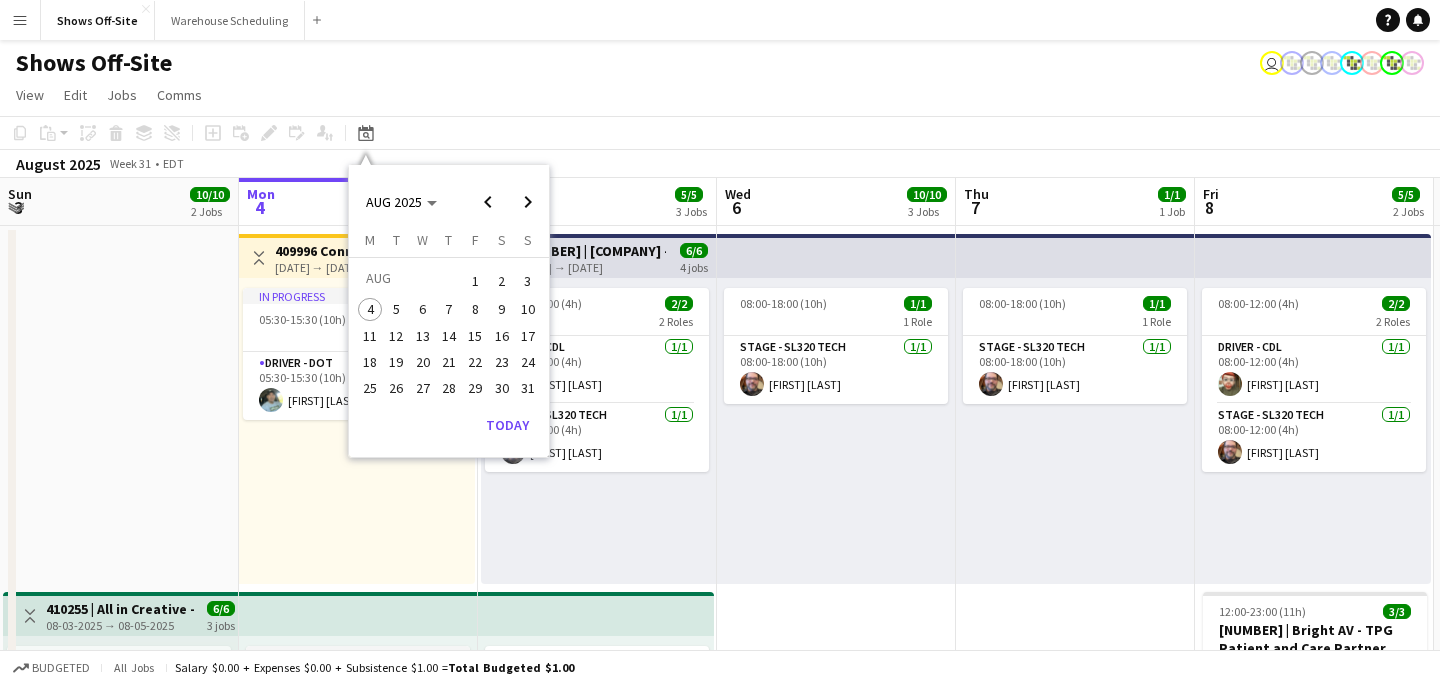 click on "18" at bounding box center (370, 362) 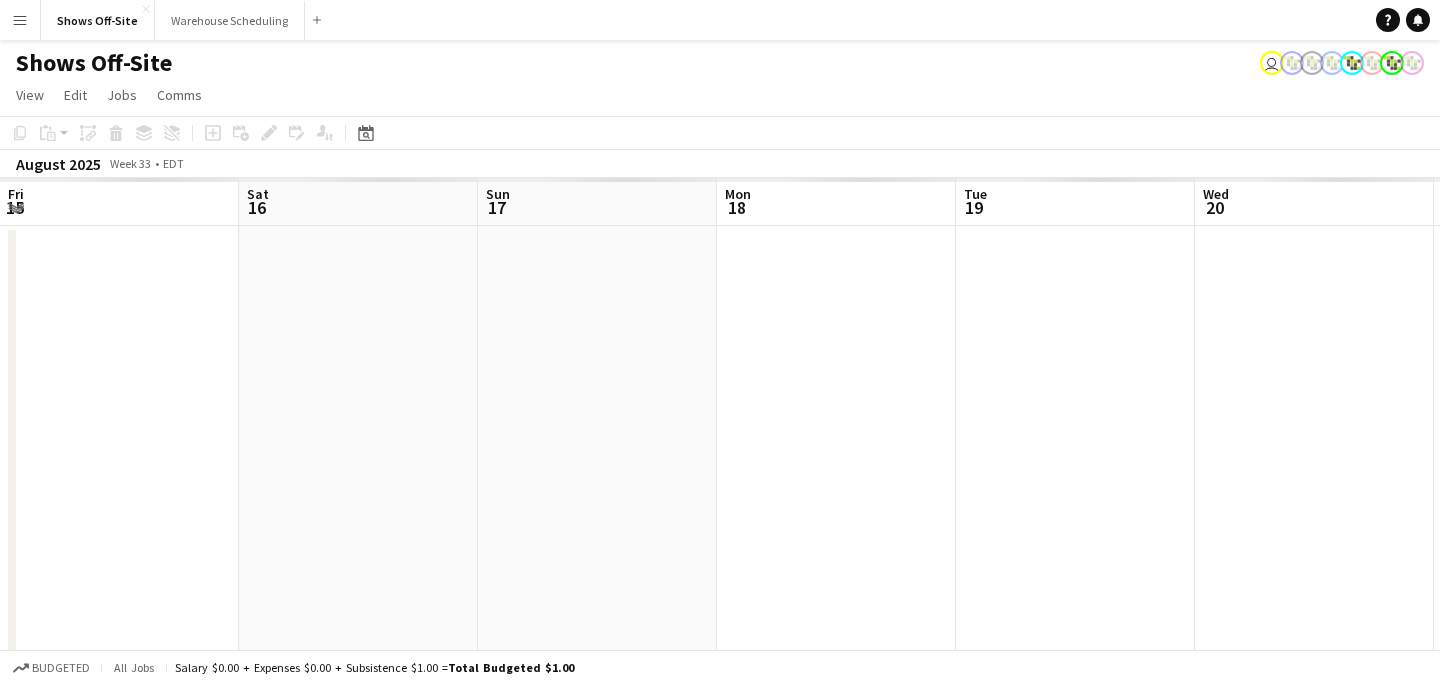 scroll, scrollTop: 0, scrollLeft: 688, axis: horizontal 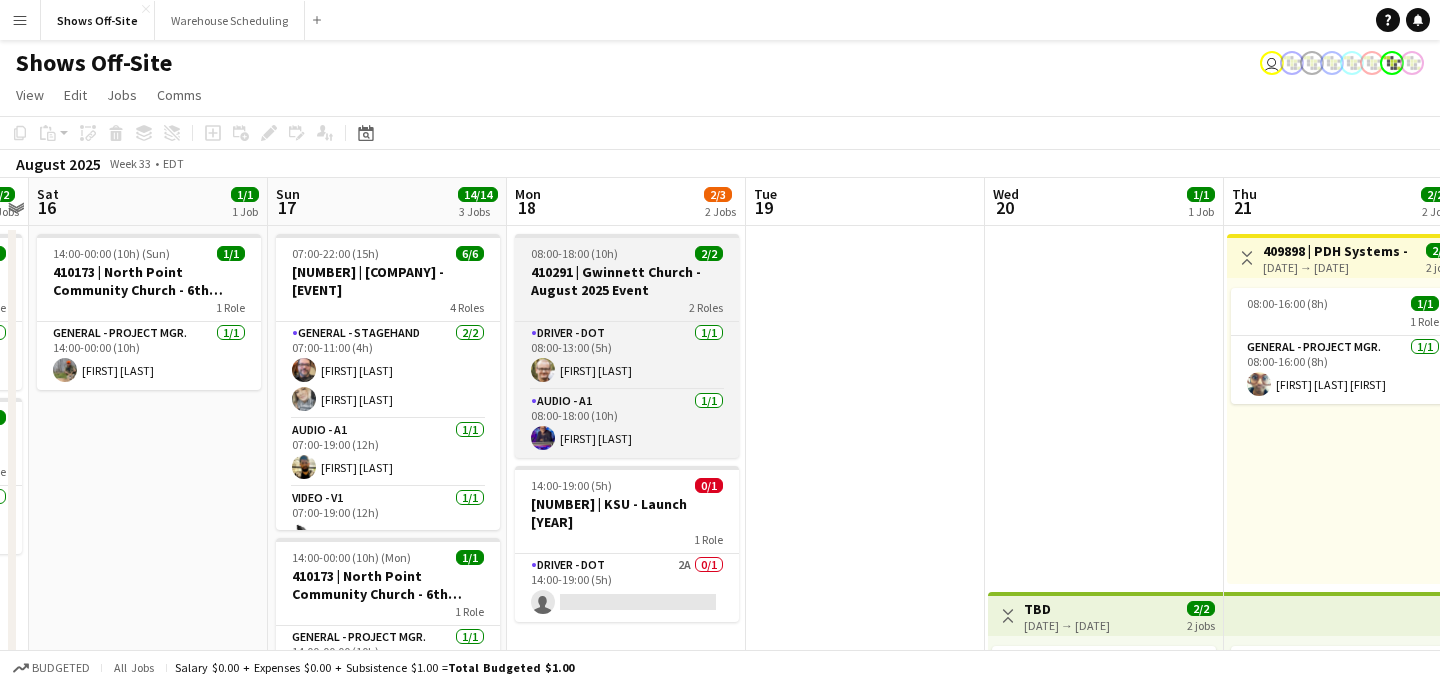 click on "410291 | Gwinnett Church - August 2025 Event" at bounding box center [627, 281] 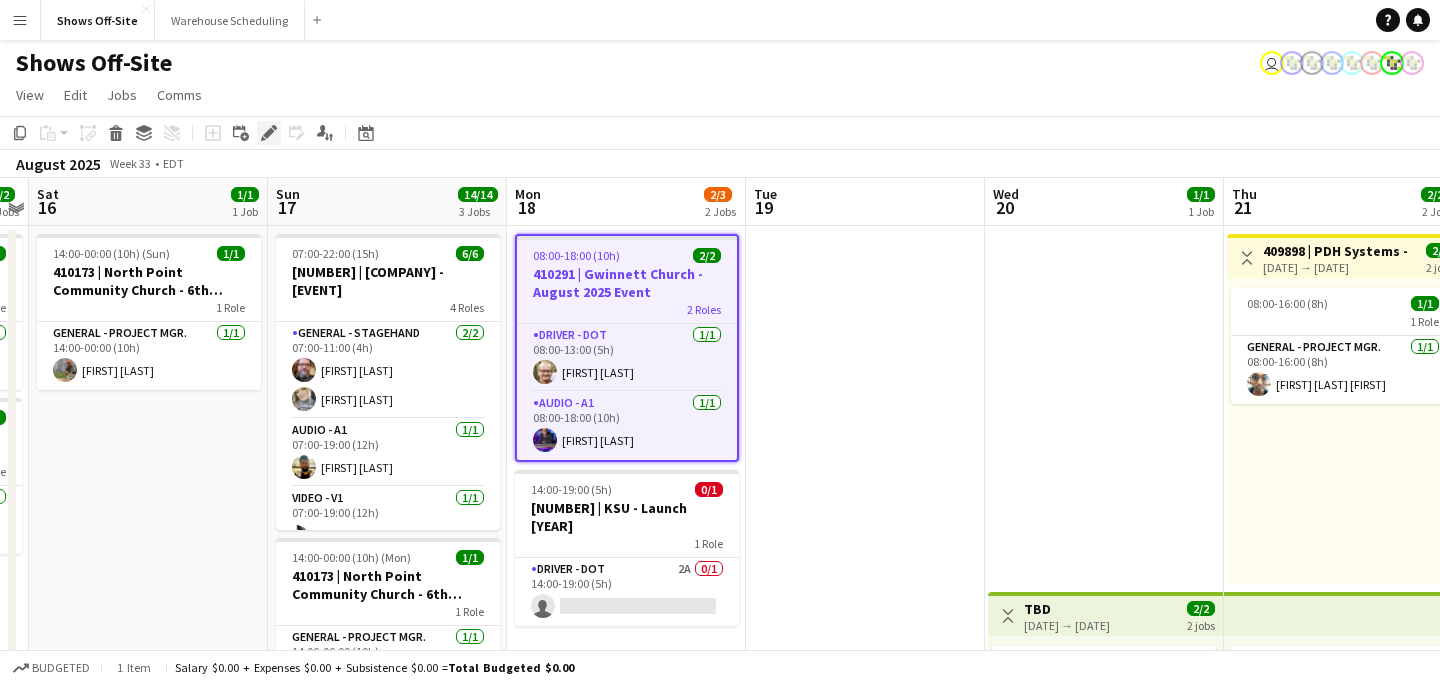 click on "Edit" at bounding box center (269, 133) 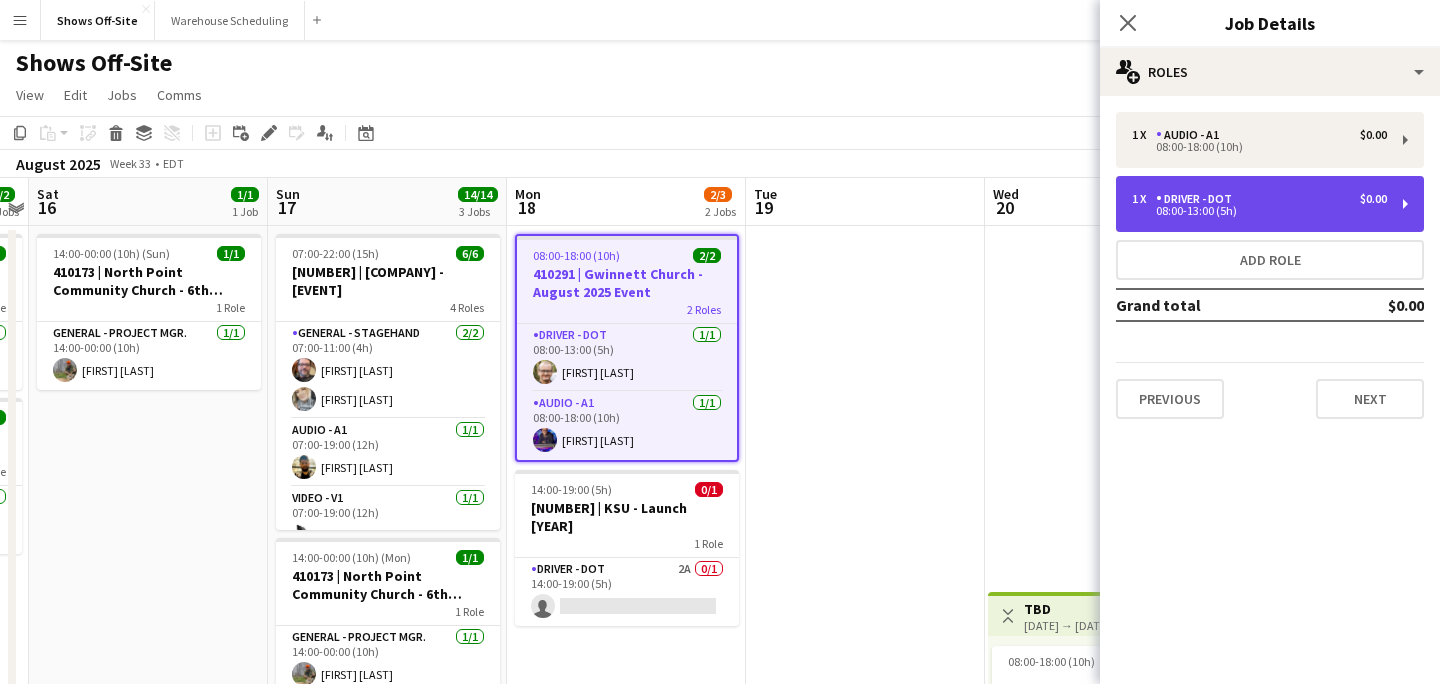 click on "Driver - DOT" at bounding box center (1198, 199) 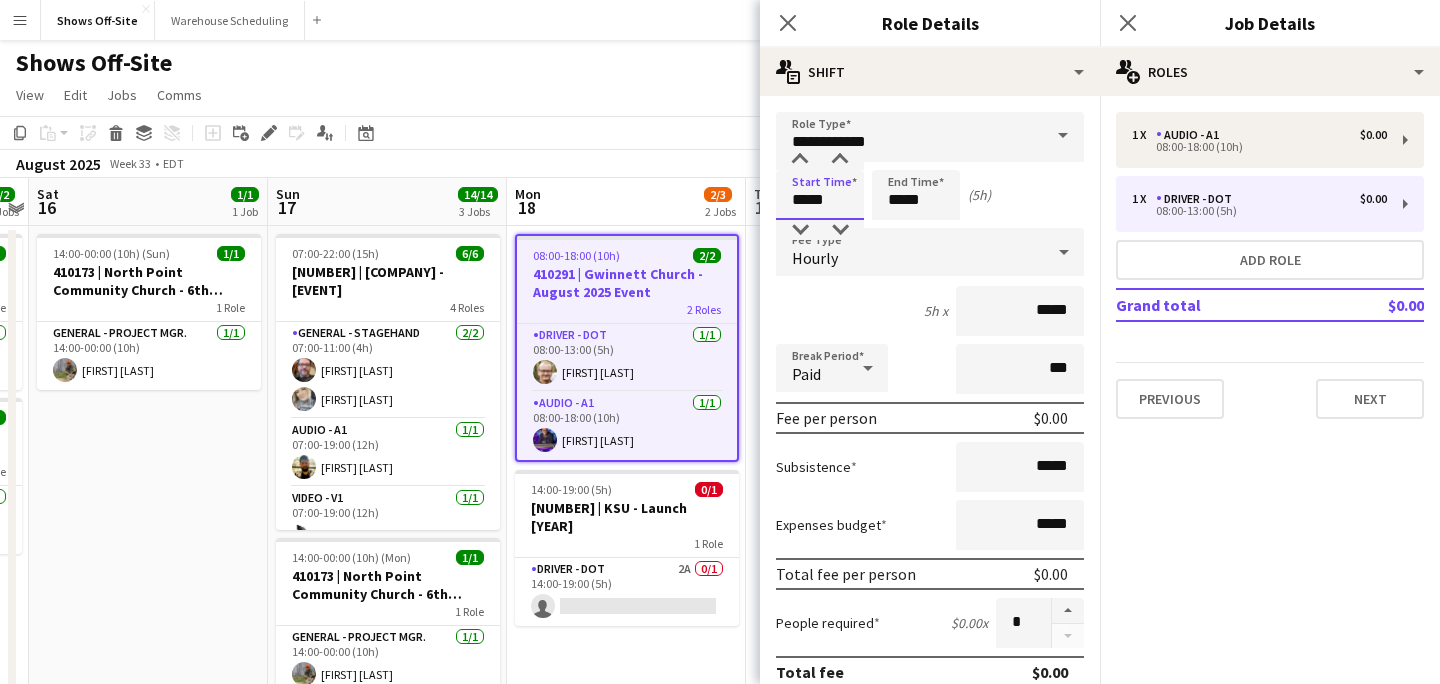 click on "*****" at bounding box center (820, 195) 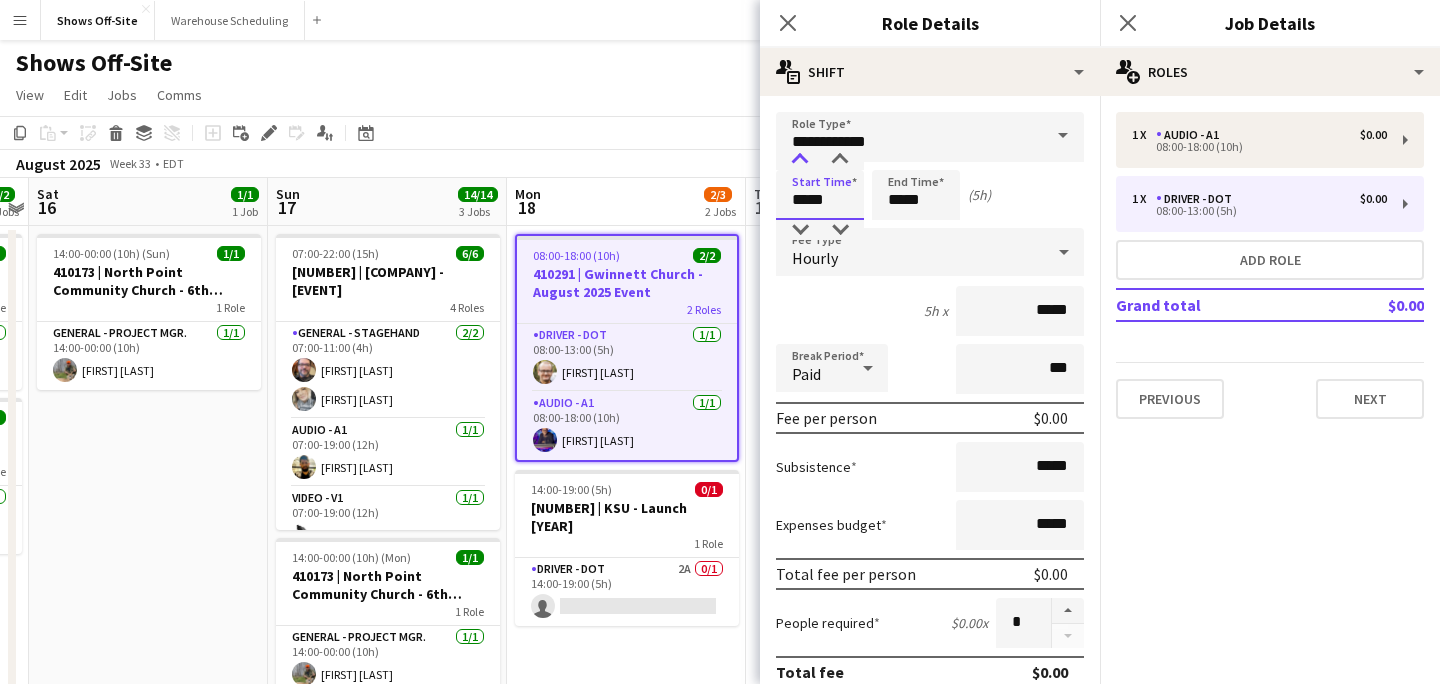 type on "*****" 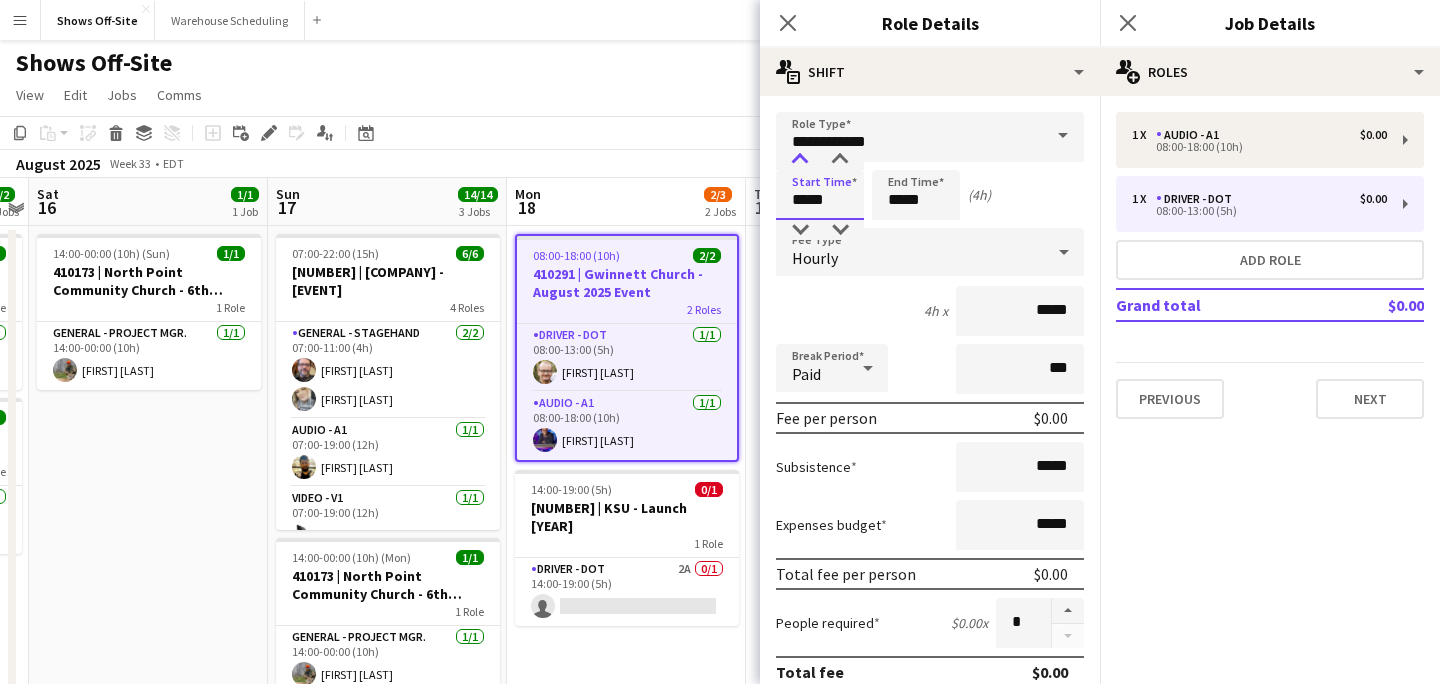 click at bounding box center [800, 160] 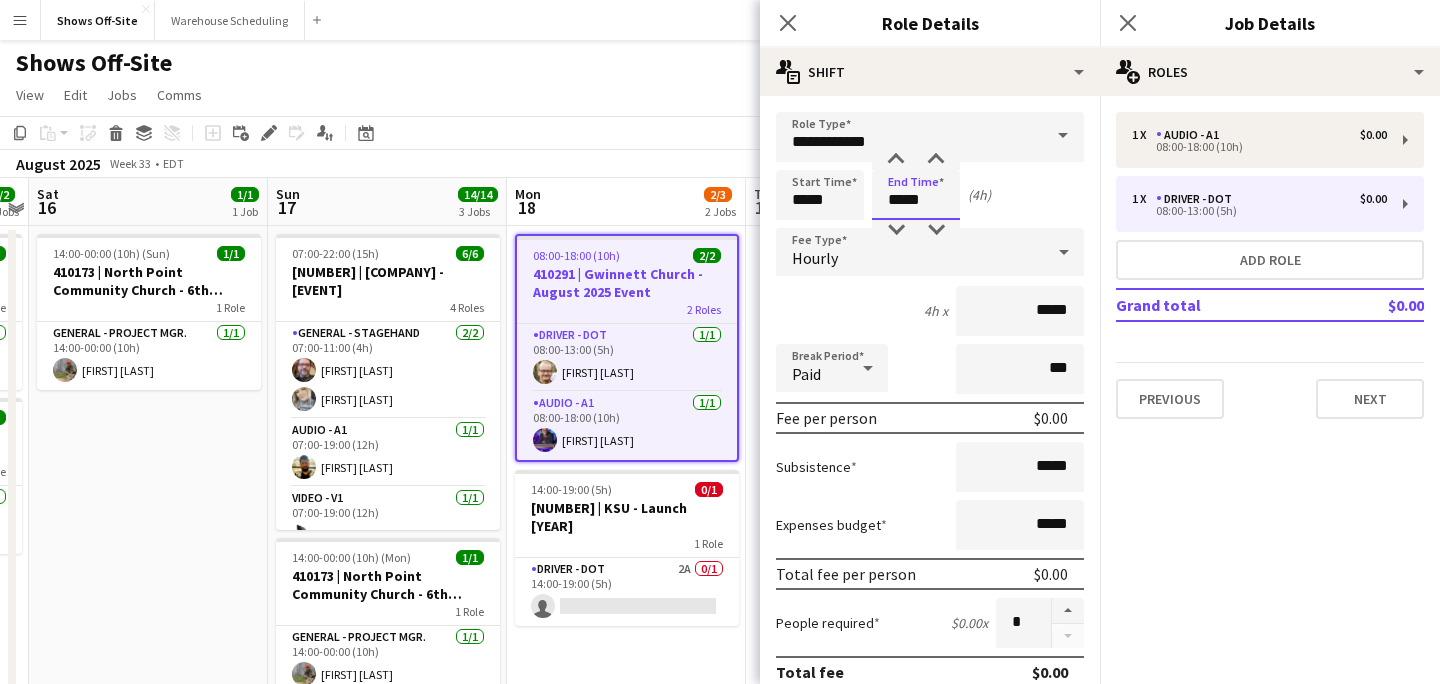 click on "*****" at bounding box center (916, 195) 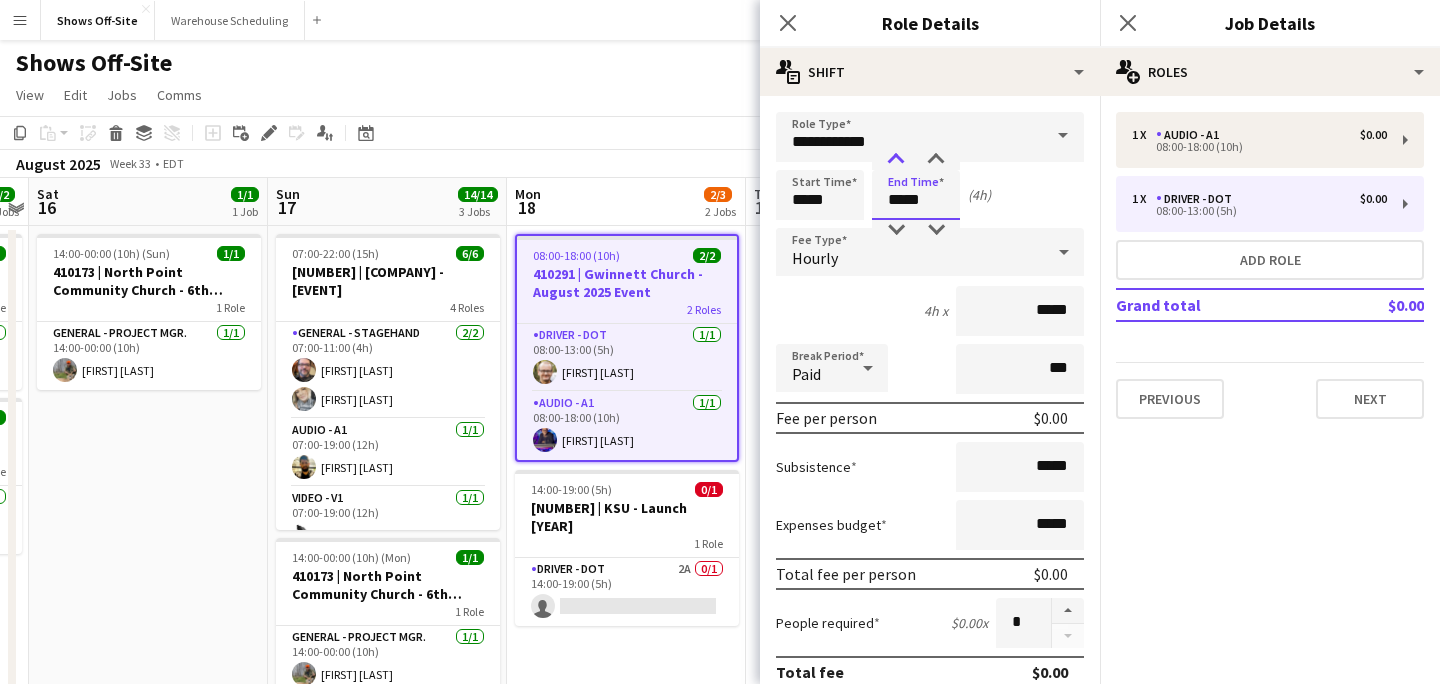type on "*****" 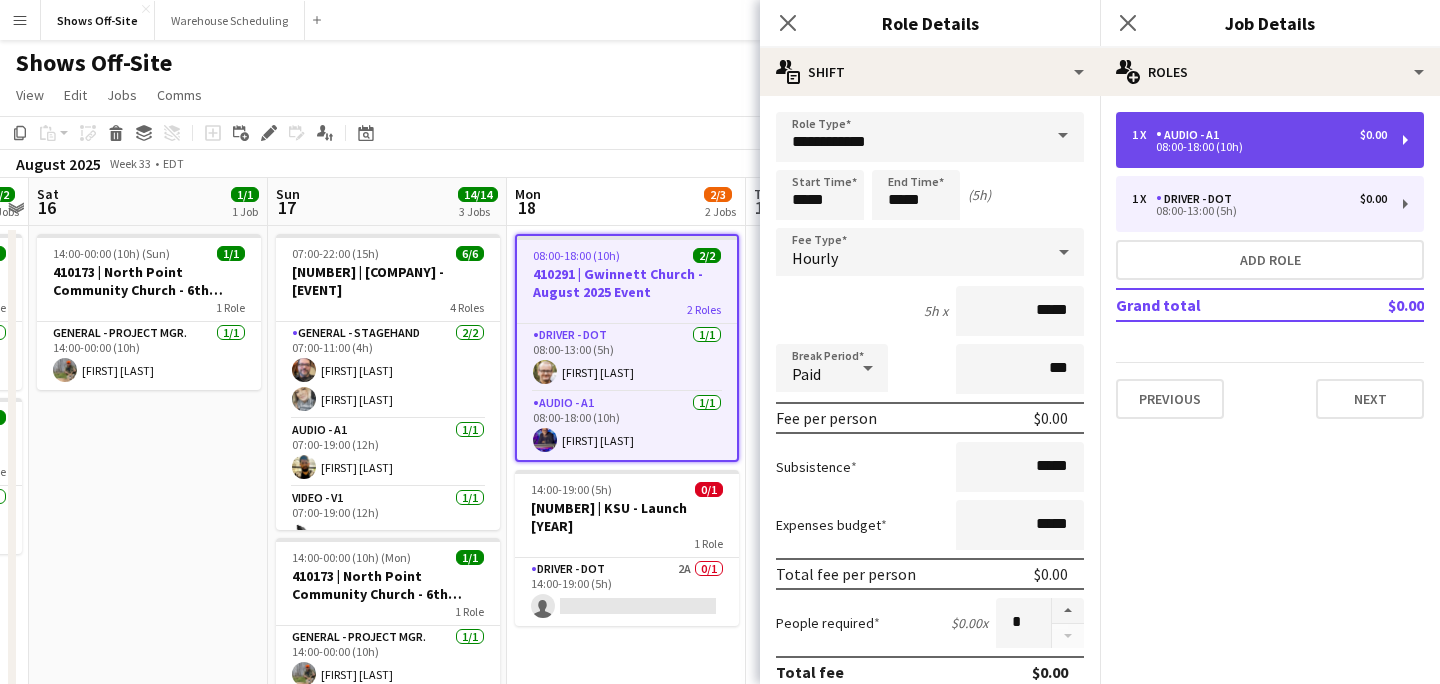 click on "[NUMBER] x   Audio - A1   $[NUMBER]   [TIME]-[TIME] ([DURATION])" at bounding box center [1270, 140] 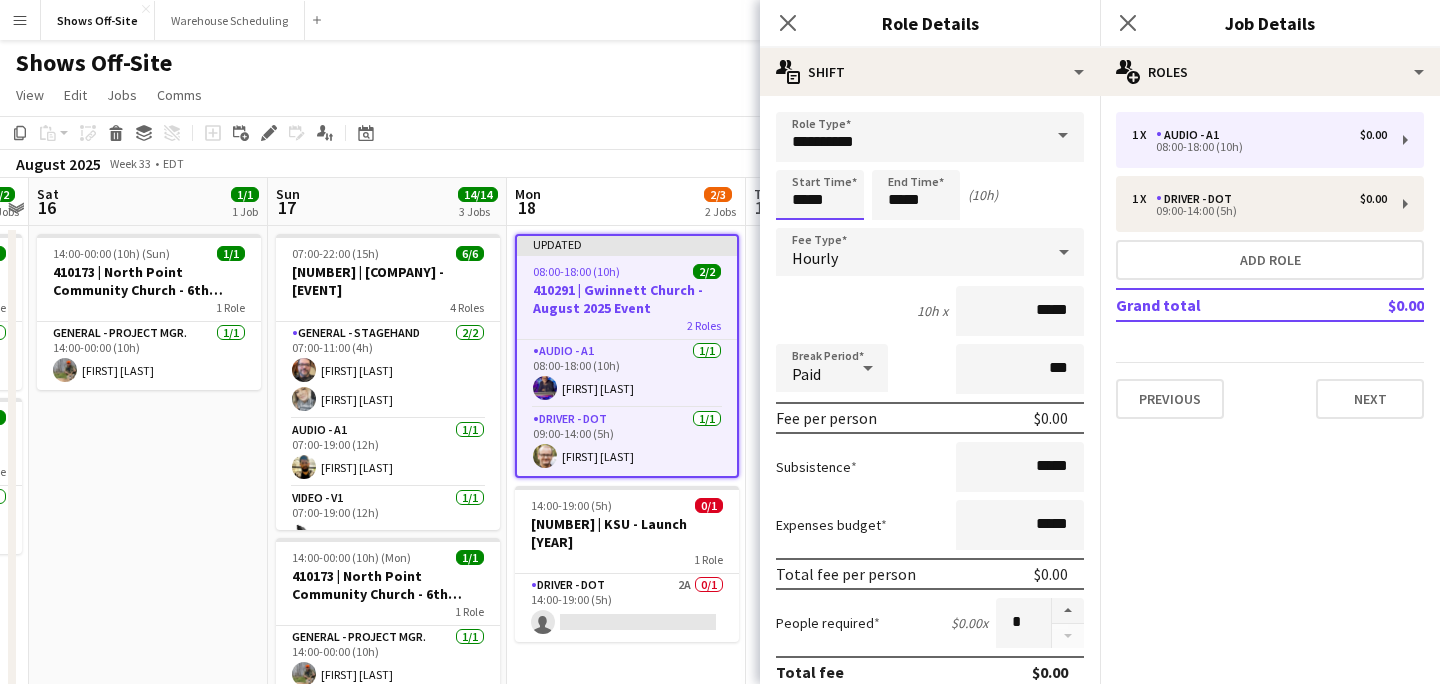 click on "*****" at bounding box center [820, 195] 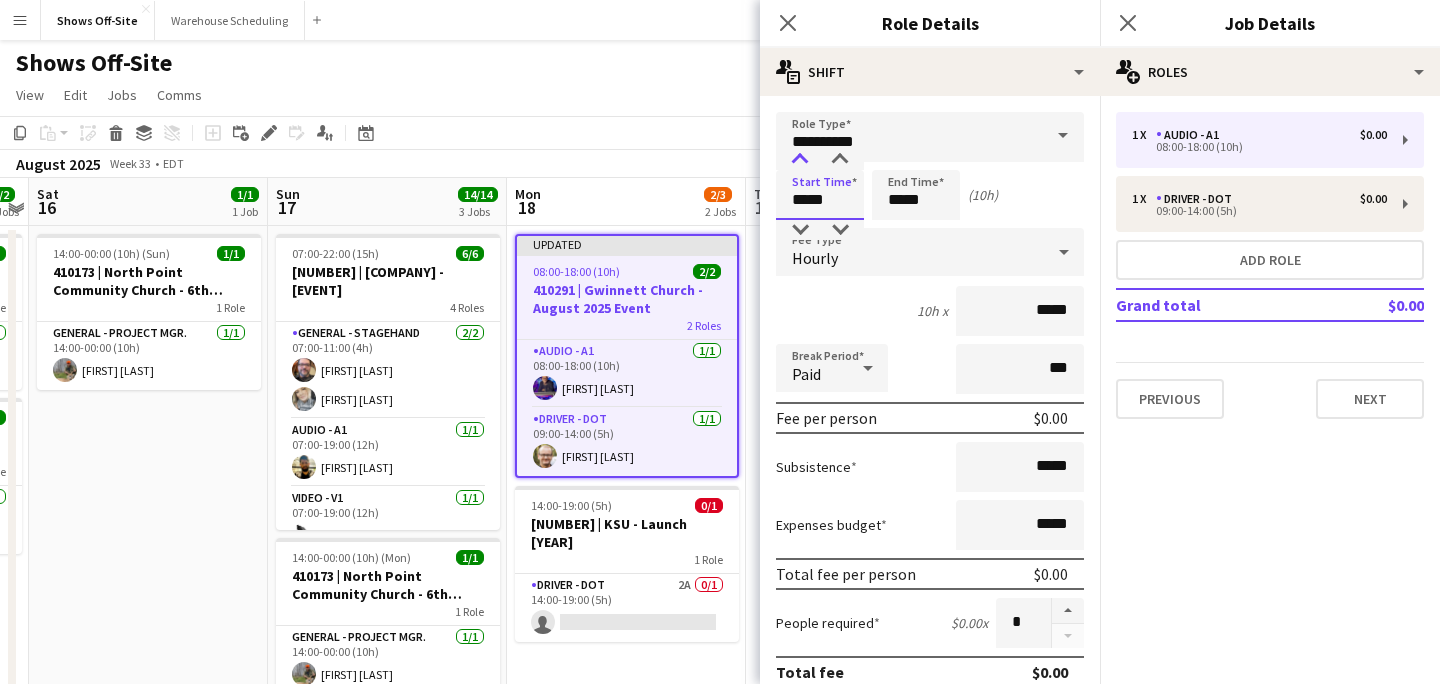 click at bounding box center (800, 160) 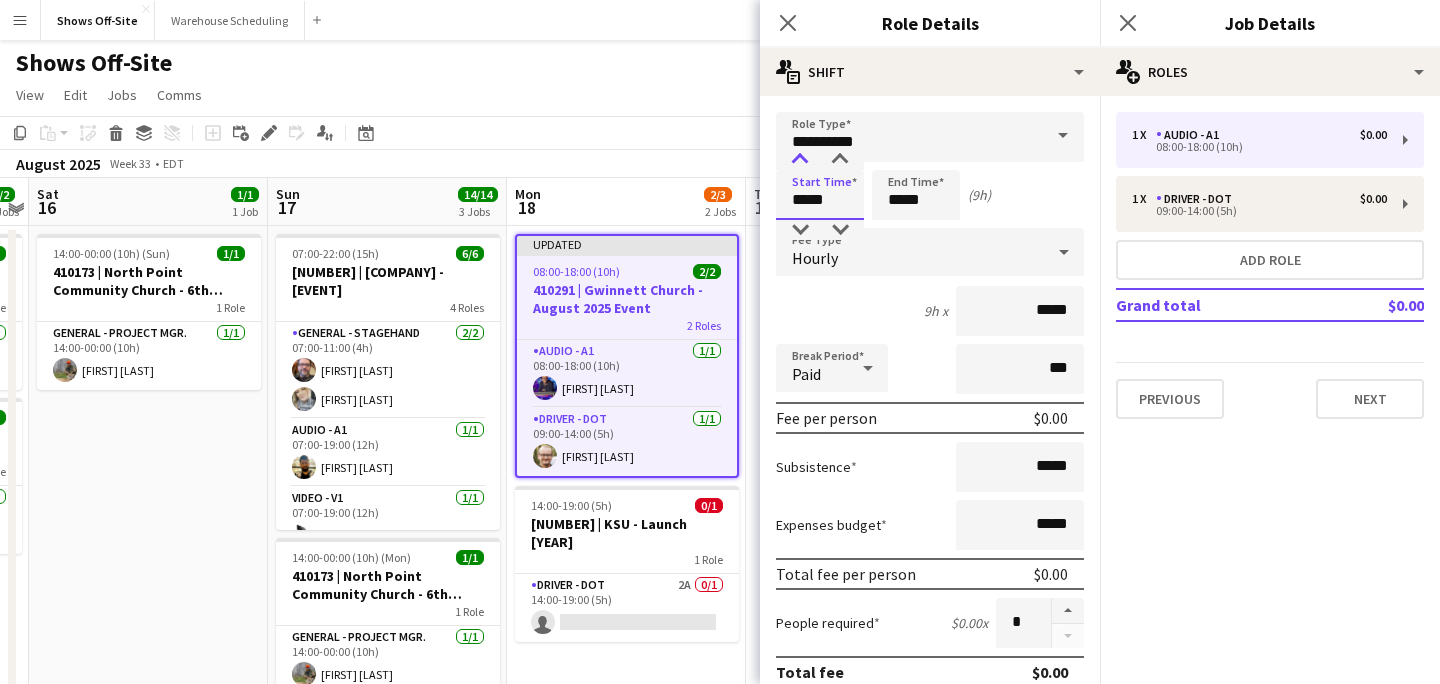 type on "*****" 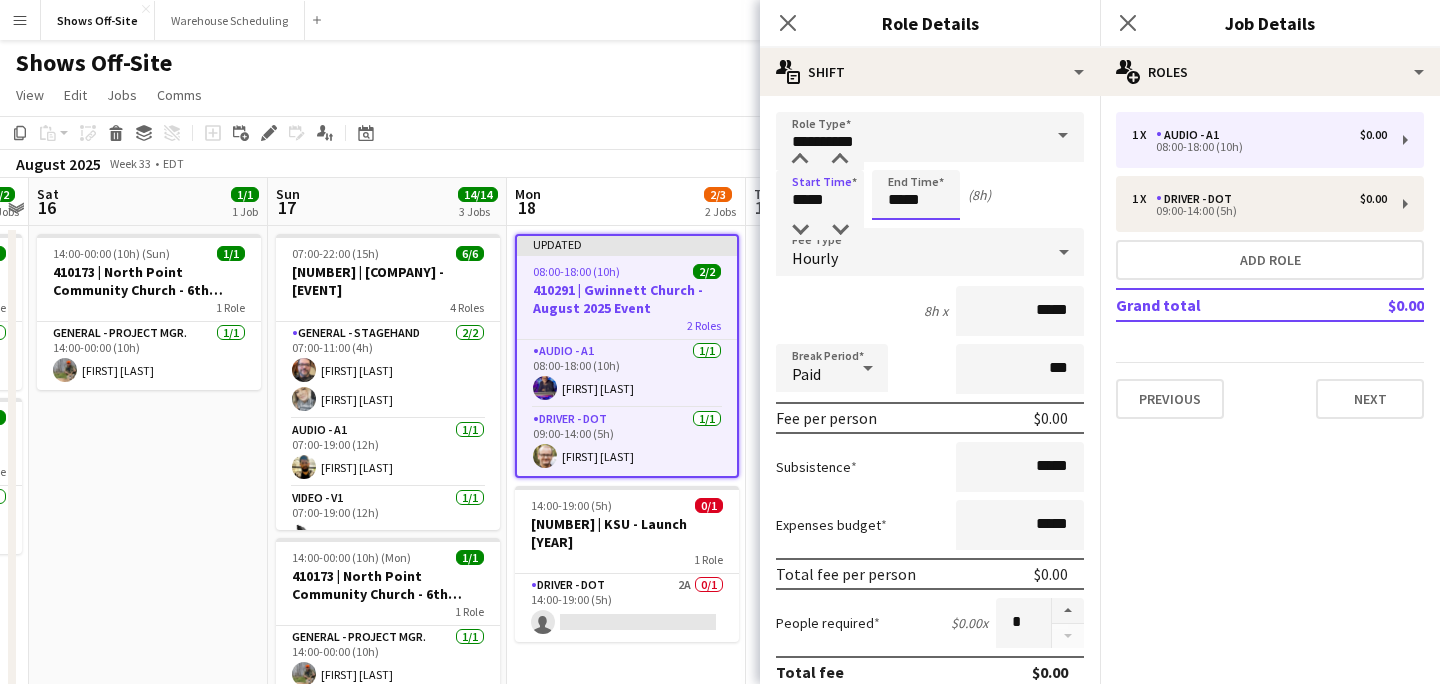 click on "*****" at bounding box center (916, 195) 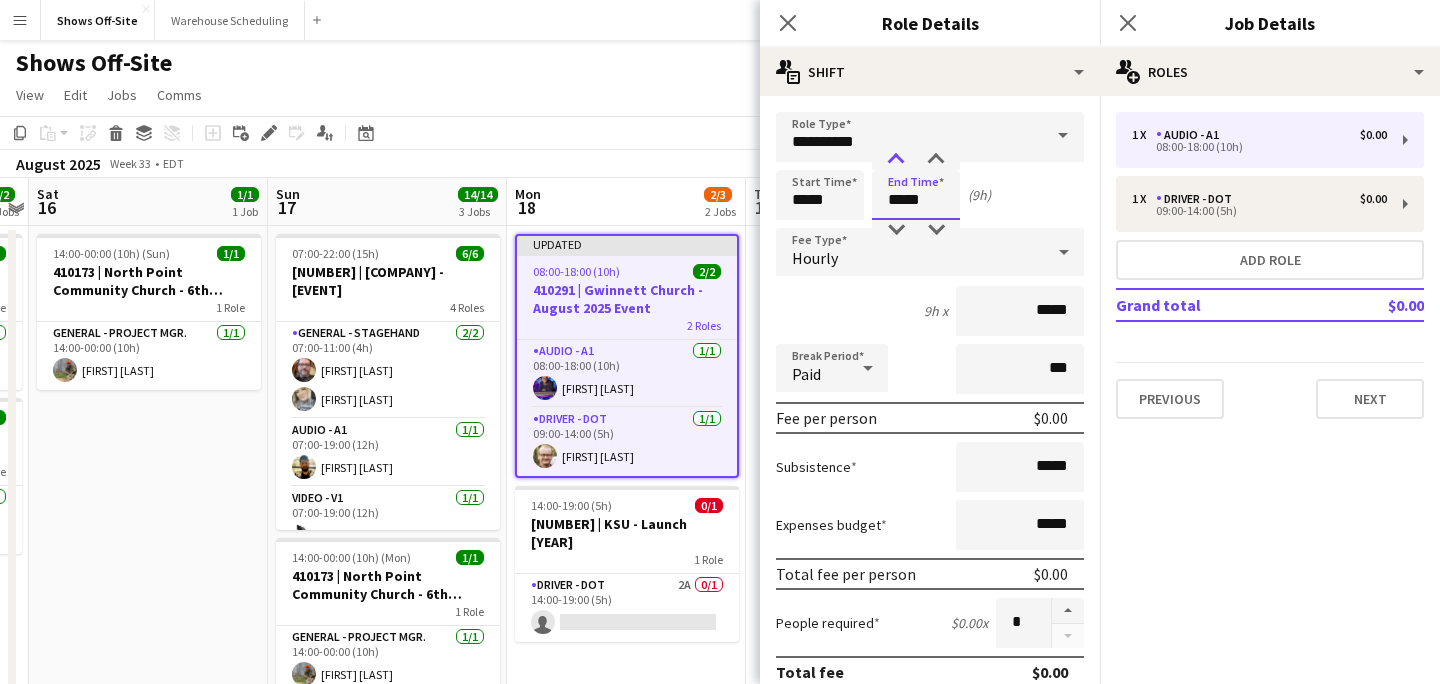 click at bounding box center [896, 160] 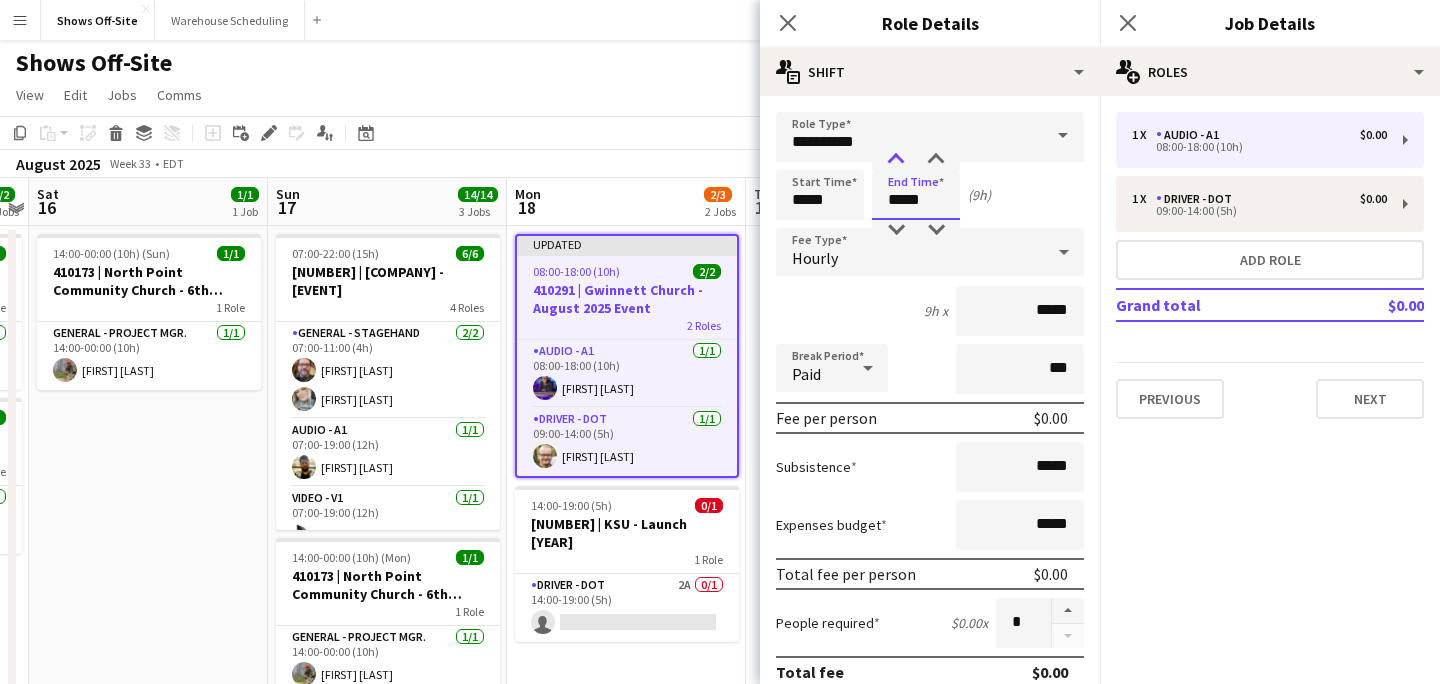 type on "*****" 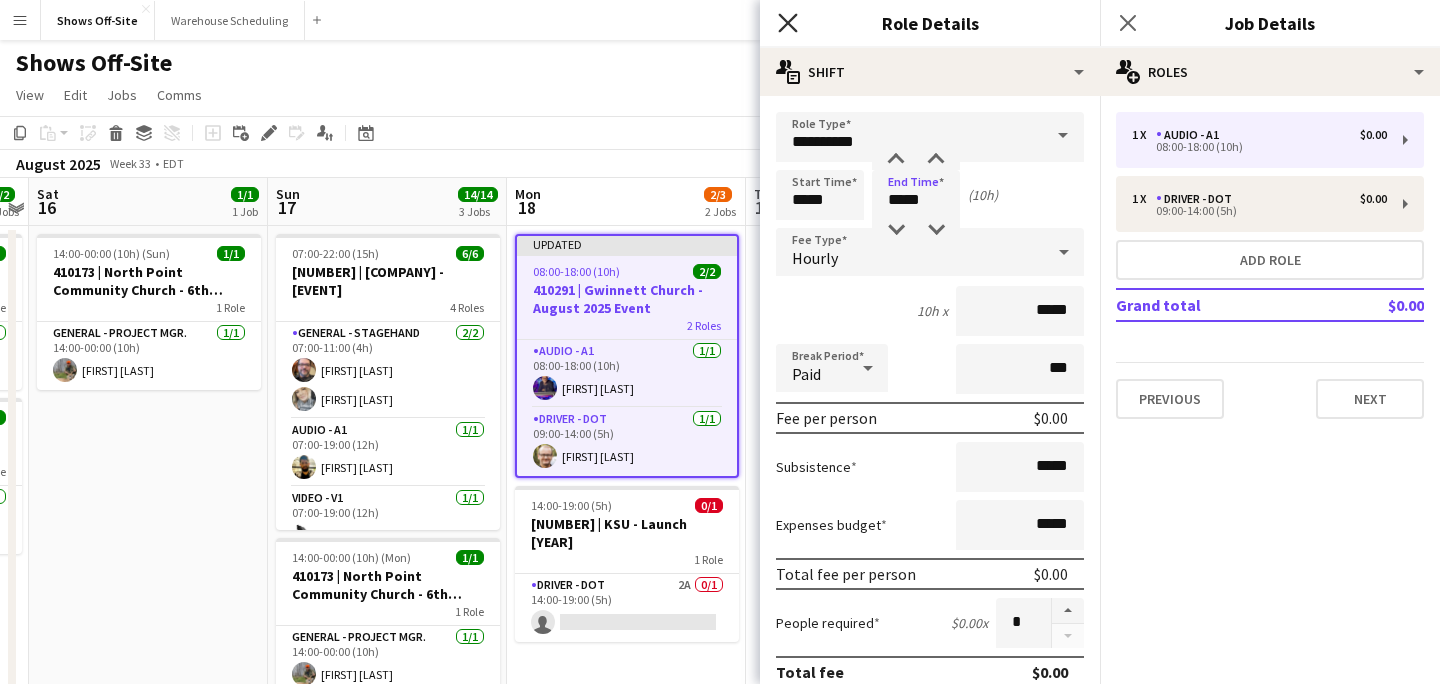 click 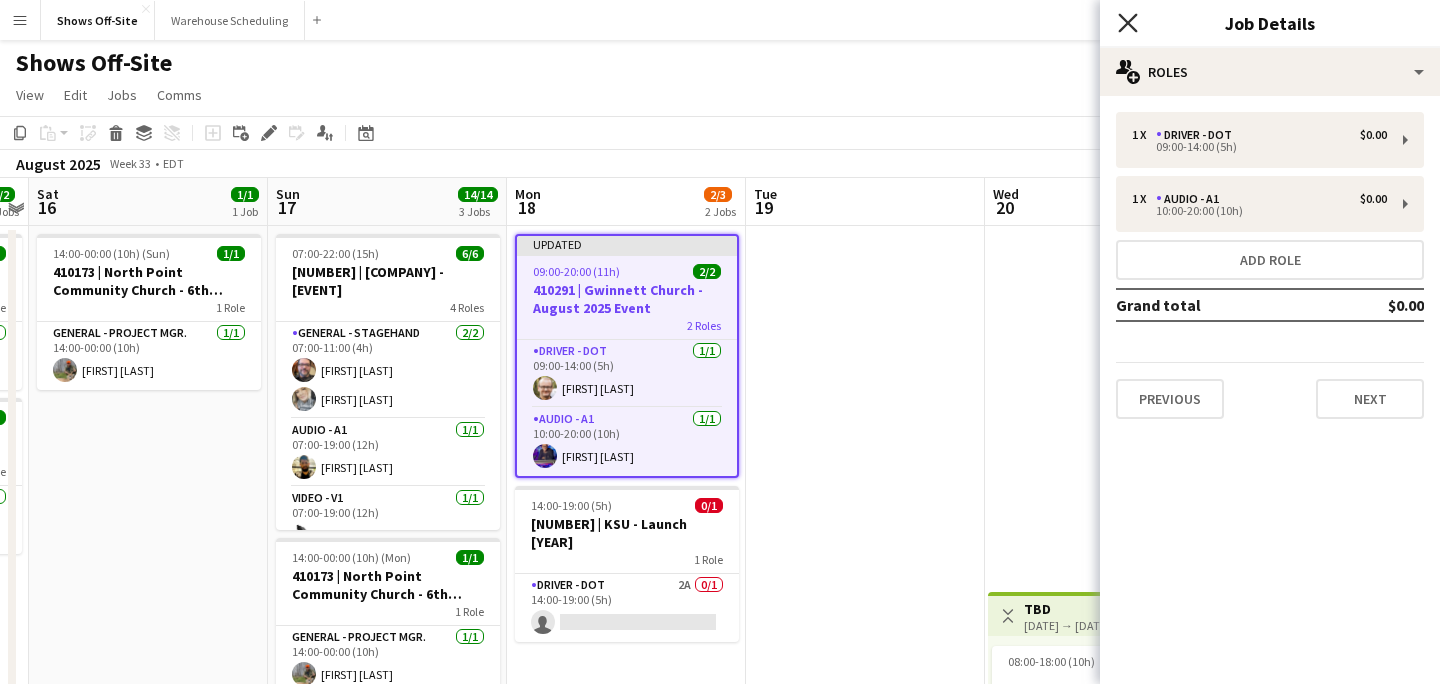 click 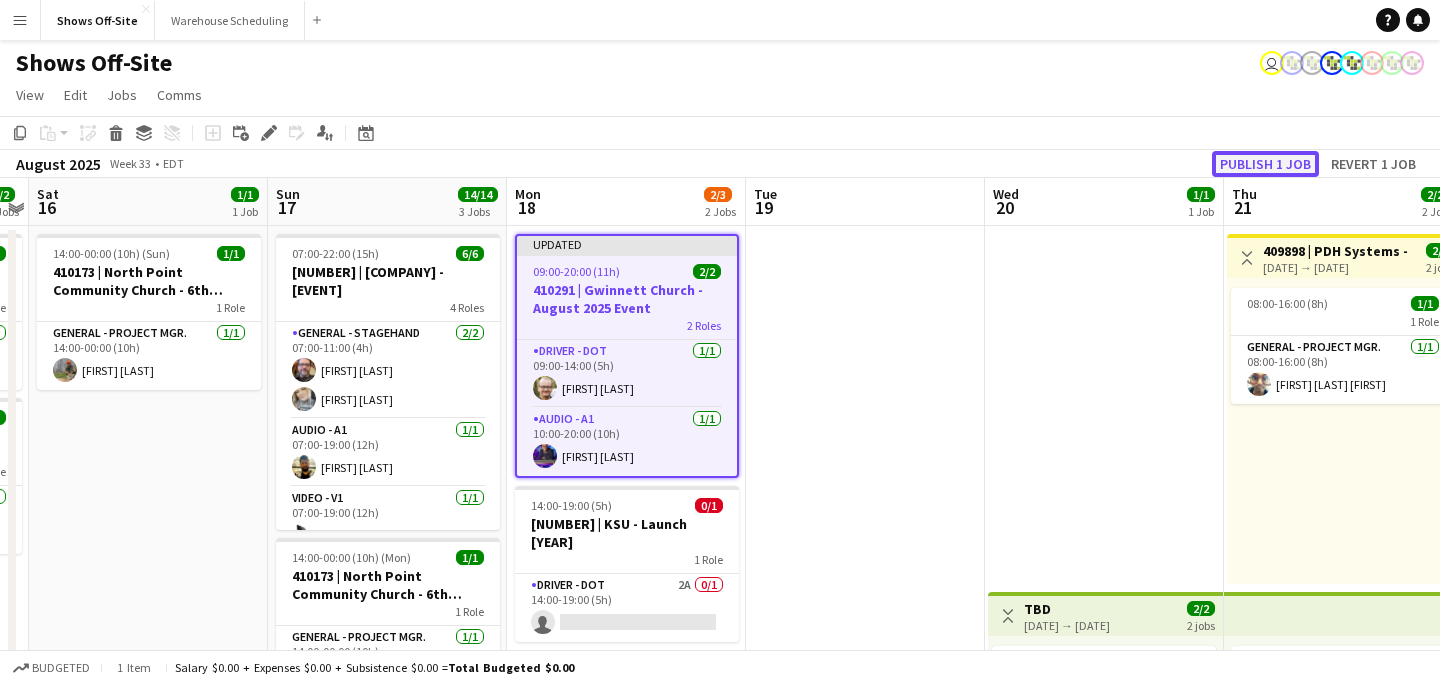 click on "Publish 1 job" 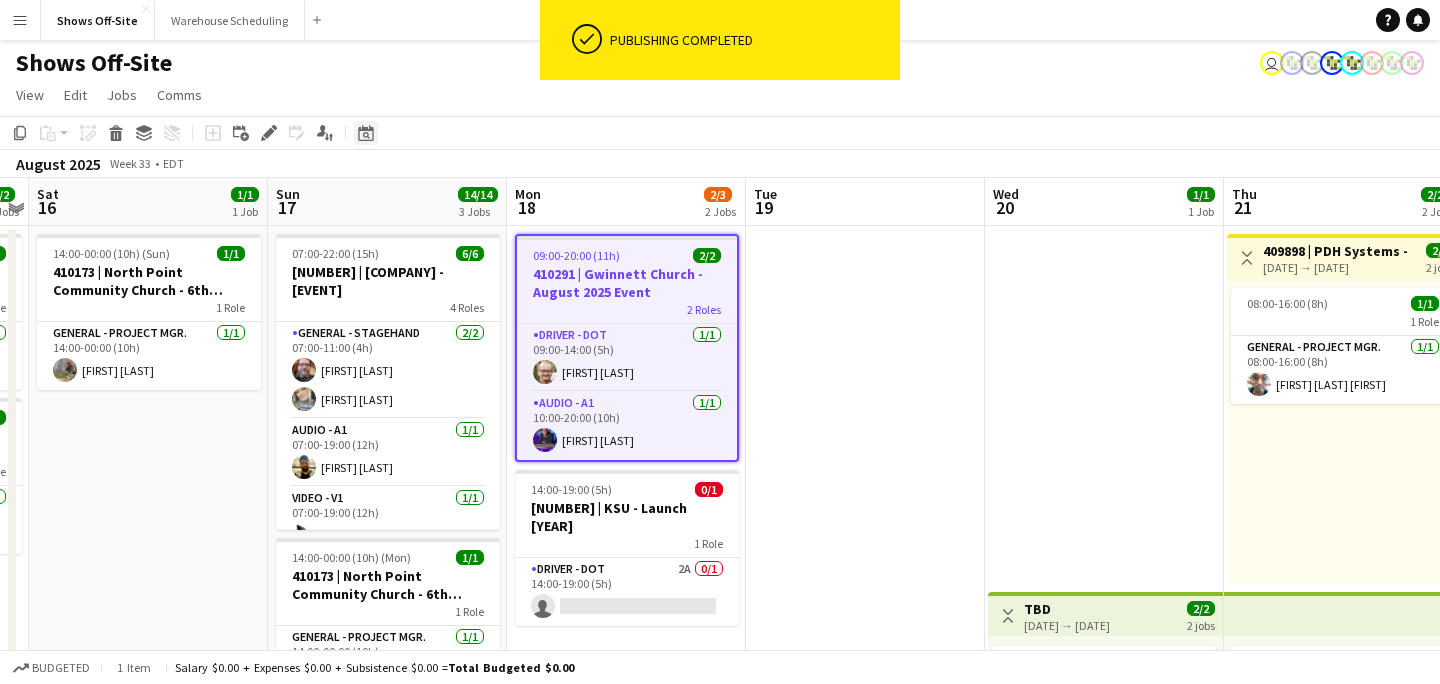 click 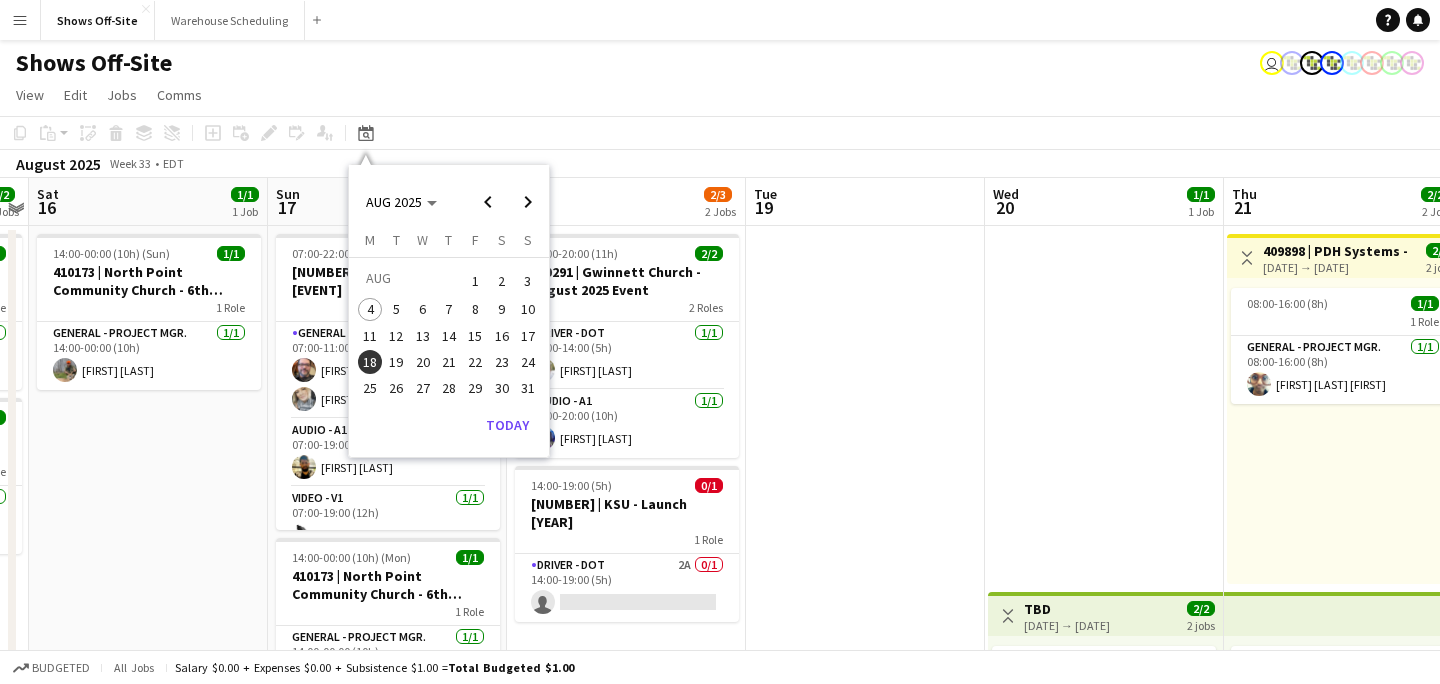 click on "21" at bounding box center [449, 362] 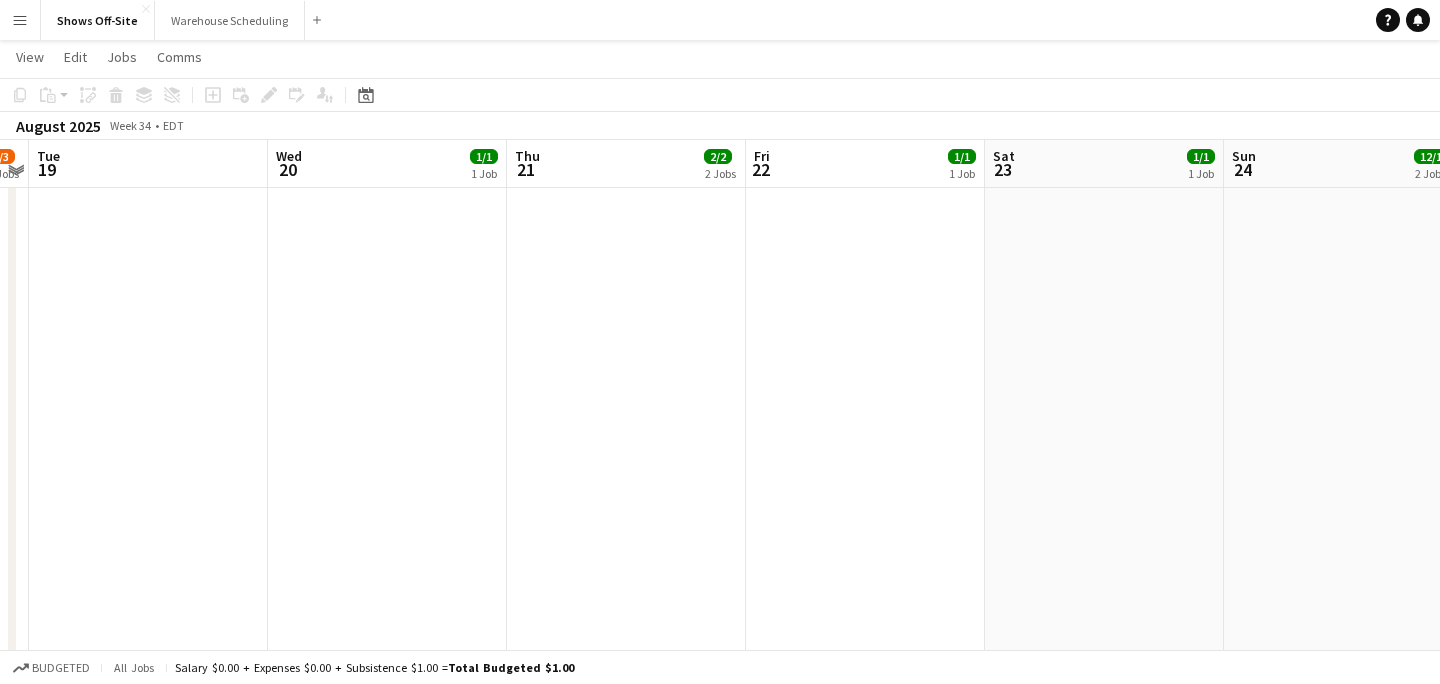 scroll, scrollTop: 0, scrollLeft: 0, axis: both 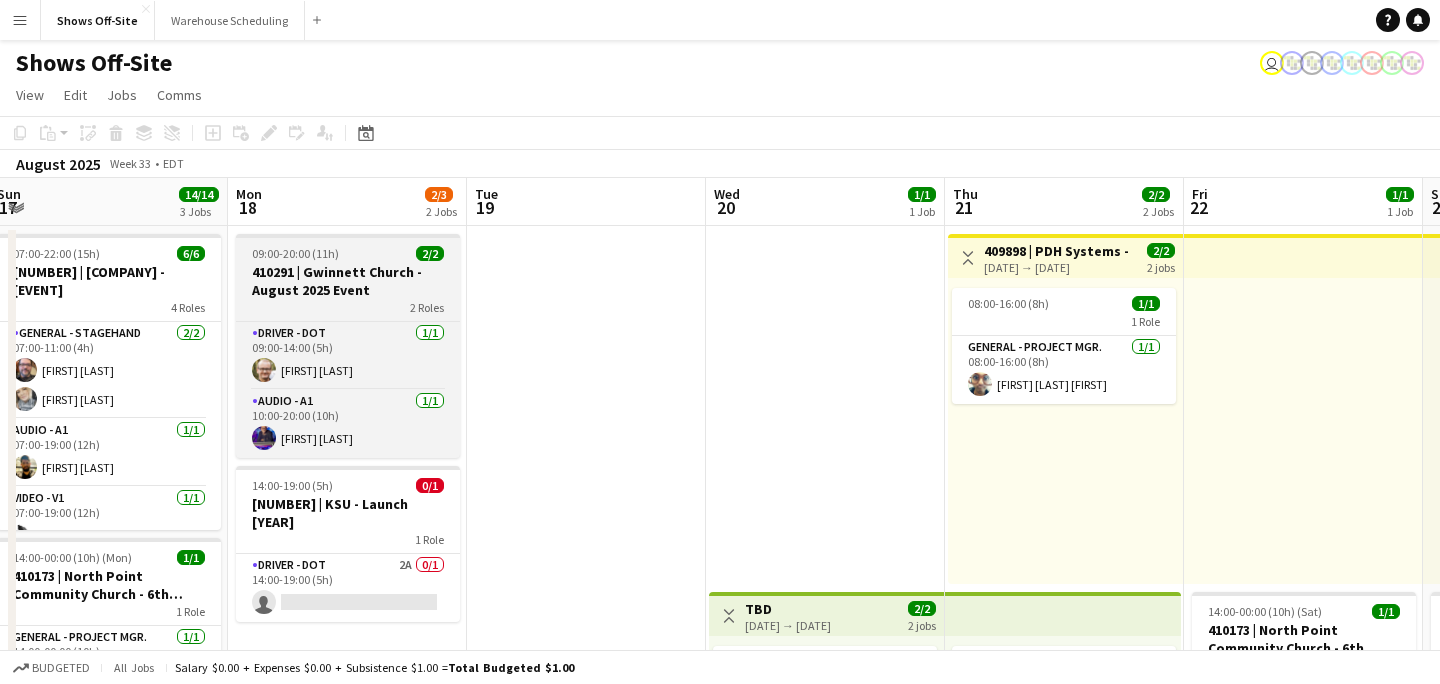 click on "410291 | Gwinnett Church - August 2025 Event" at bounding box center (348, 281) 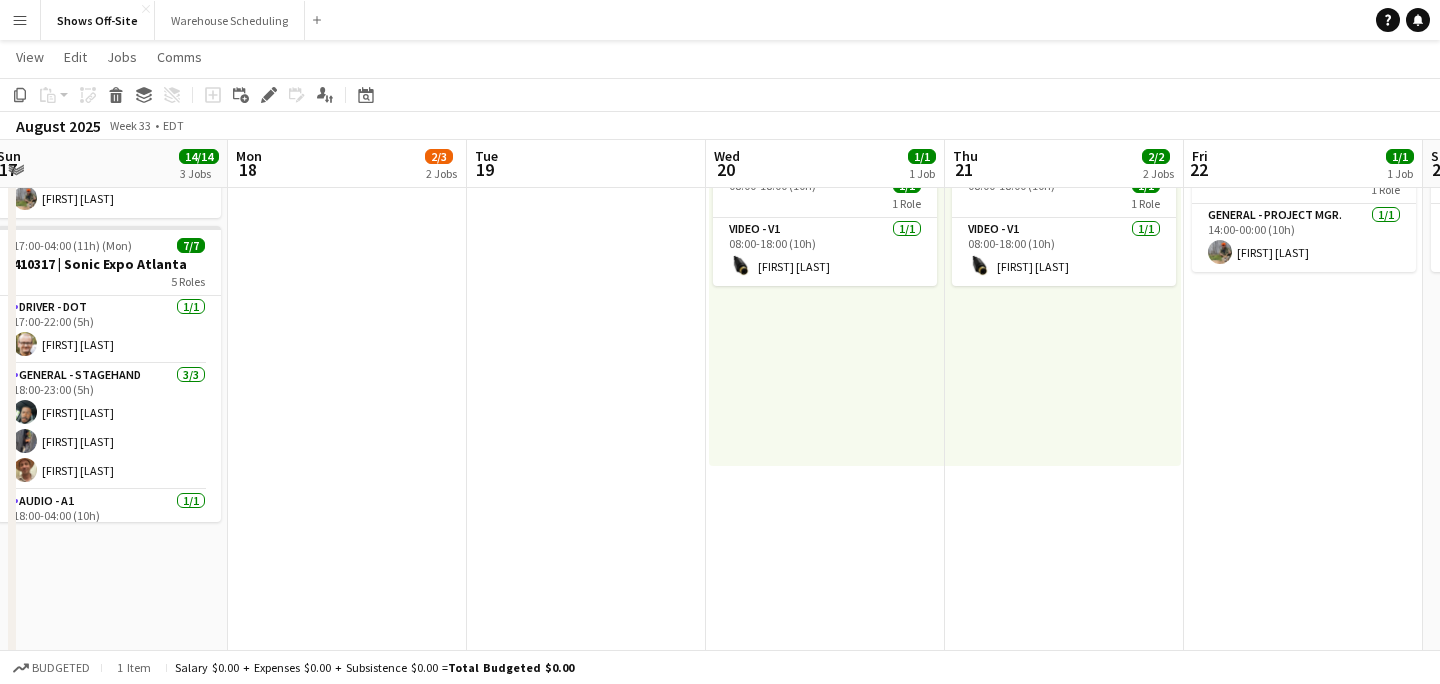 scroll, scrollTop: 479, scrollLeft: 0, axis: vertical 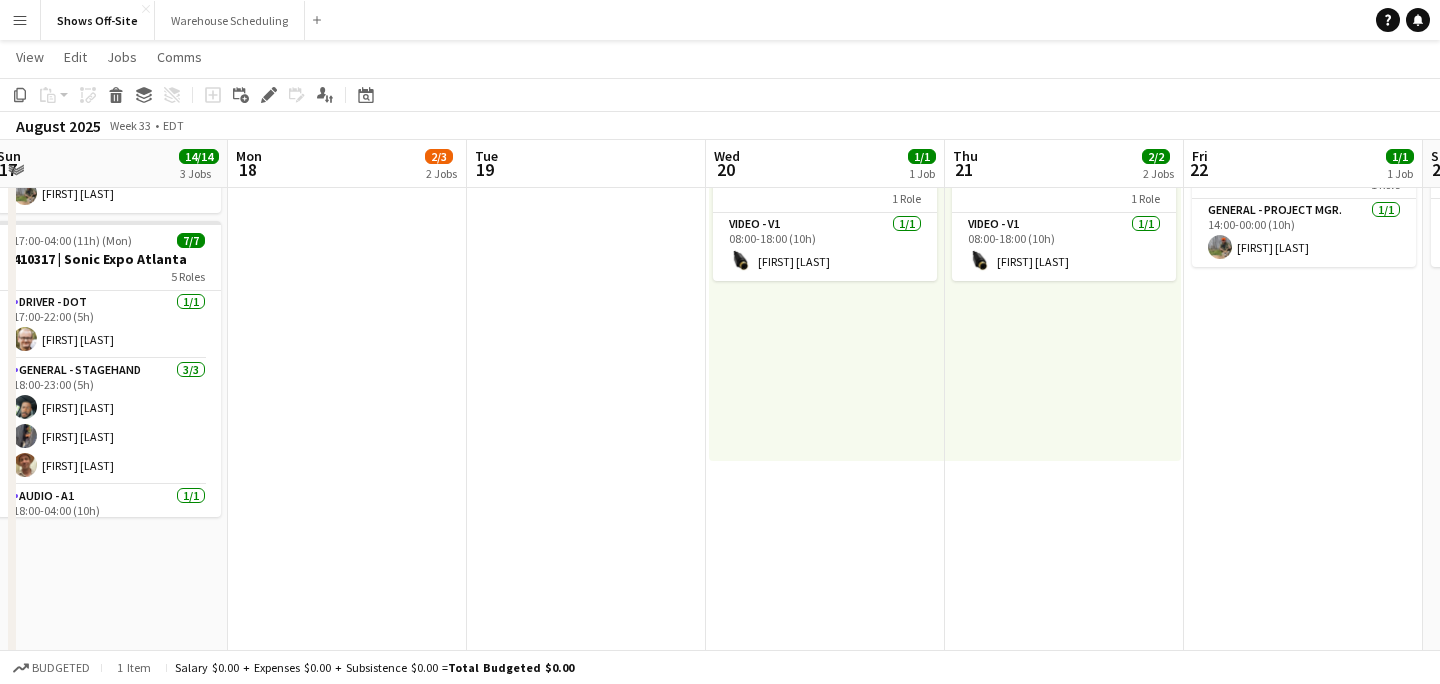 click on "Toggle View
[NUMBER] | [COMPANY] - [EVENT] [DATE] → [DATE]   [NUMBER]/[NUMBER]   [NUMBER] jobs      [TIME]-[TIME] ([DURATION])    [NUMBER]/[NUMBER]   [NUMBER] Role   General - Project Mgr.   [NUMBER]/[NUMBER]   [TIME]-[TIME] ([DURATION])
[FIRST] [LAST] [FIRST]     [TIME]-[TIME] ([DURATION])    [NUMBER]/[NUMBER]   [NUMBER] Role   Video - V1   [NUMBER]/[NUMBER]   [TIME]-[TIME] ([DURATION])
[FIRST] [LAST]" at bounding box center (1064, 575) 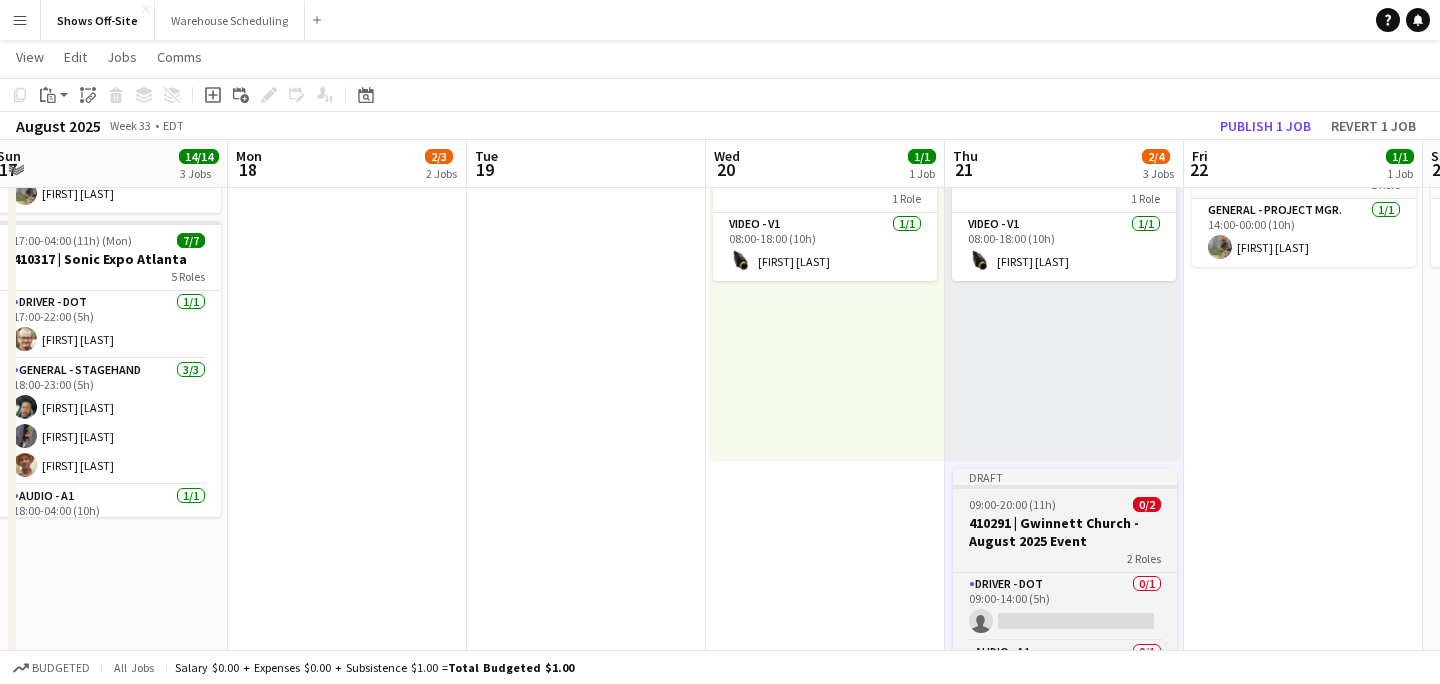 click on "09:00-20:00 (11h)" at bounding box center [1012, 504] 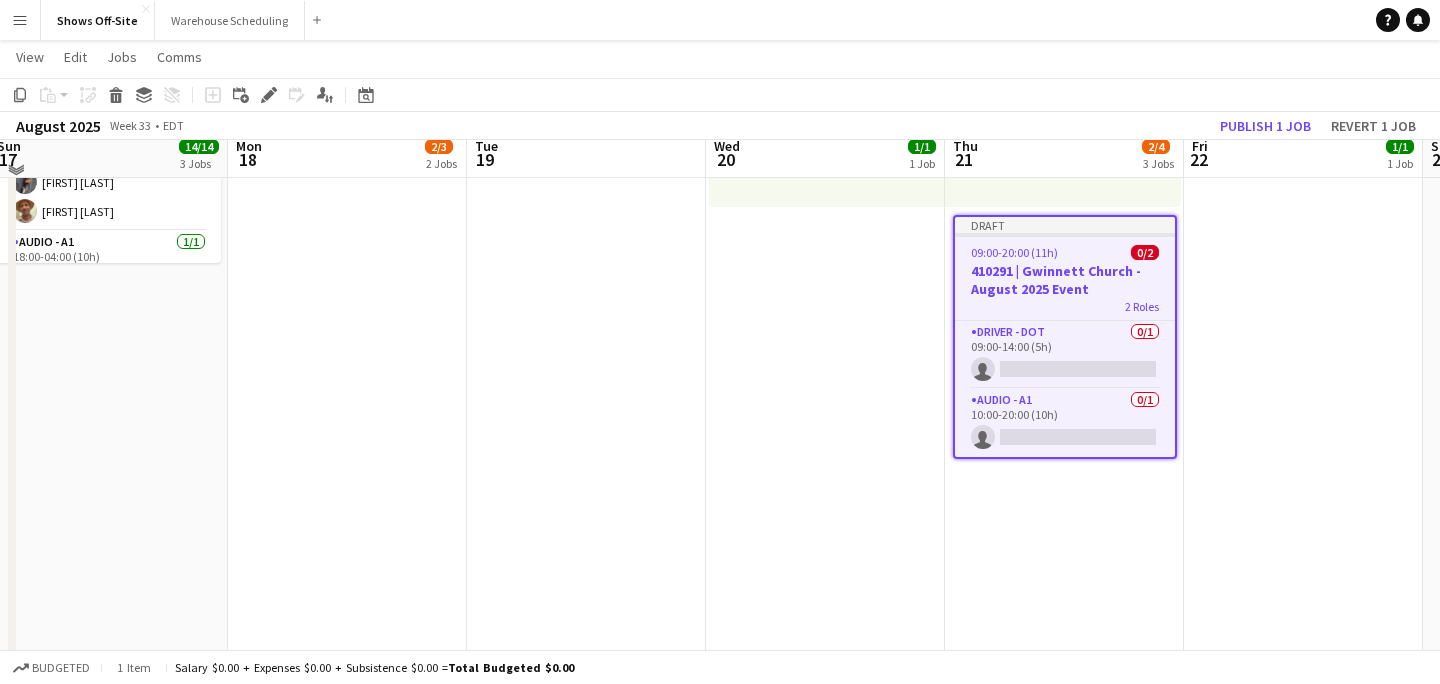 scroll, scrollTop: 731, scrollLeft: 0, axis: vertical 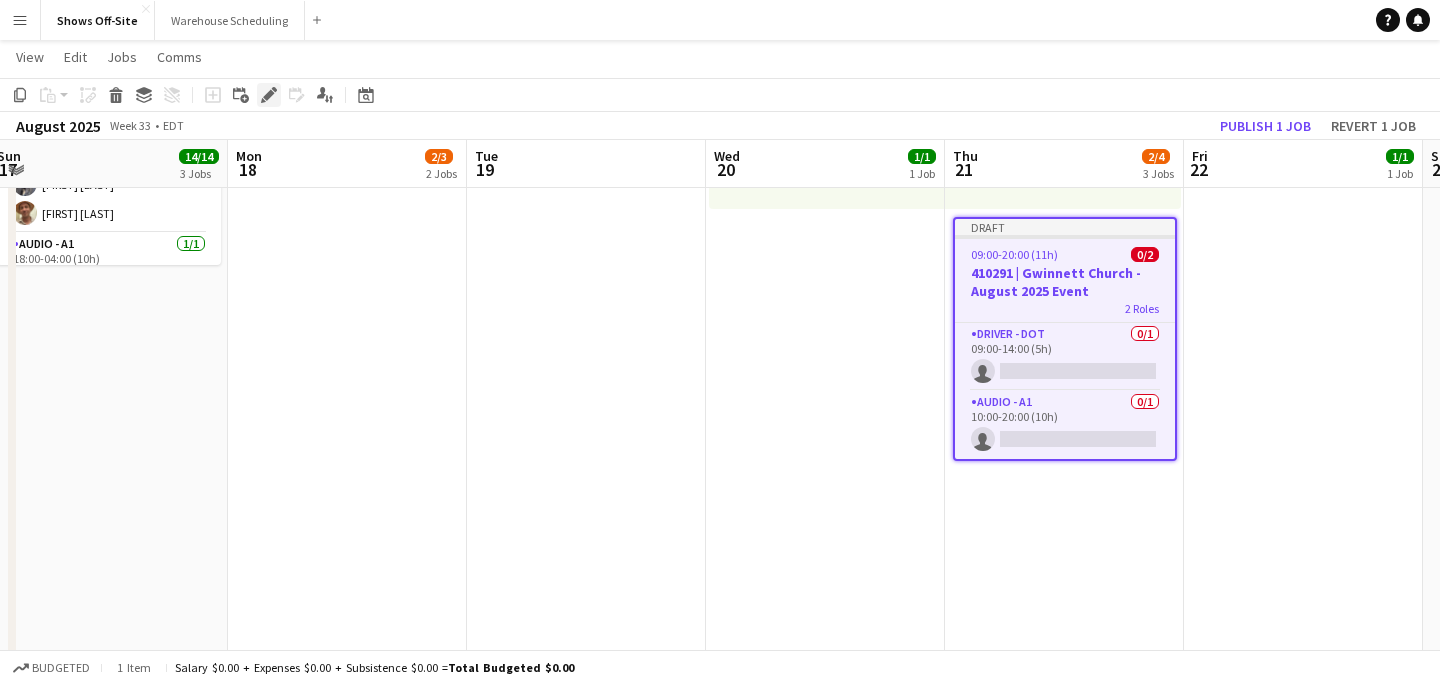 click 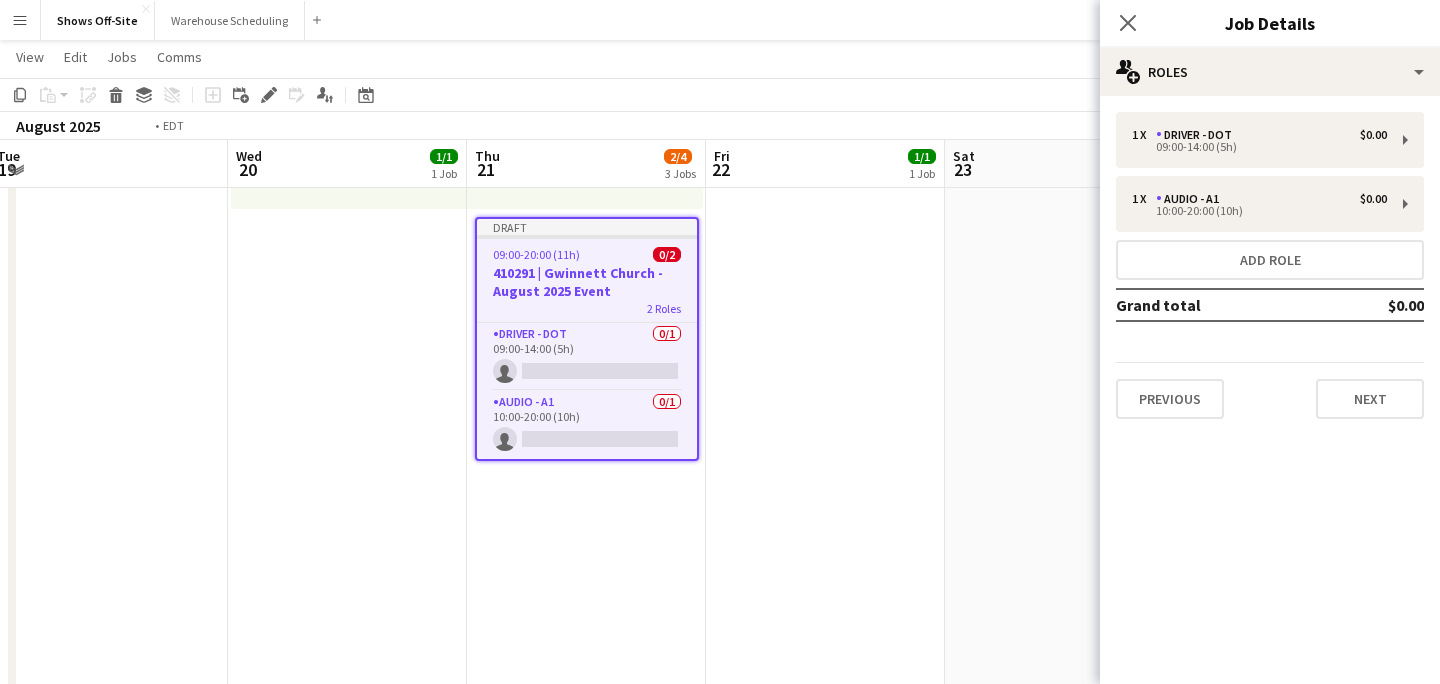 scroll, scrollTop: 0, scrollLeft: 808, axis: horizontal 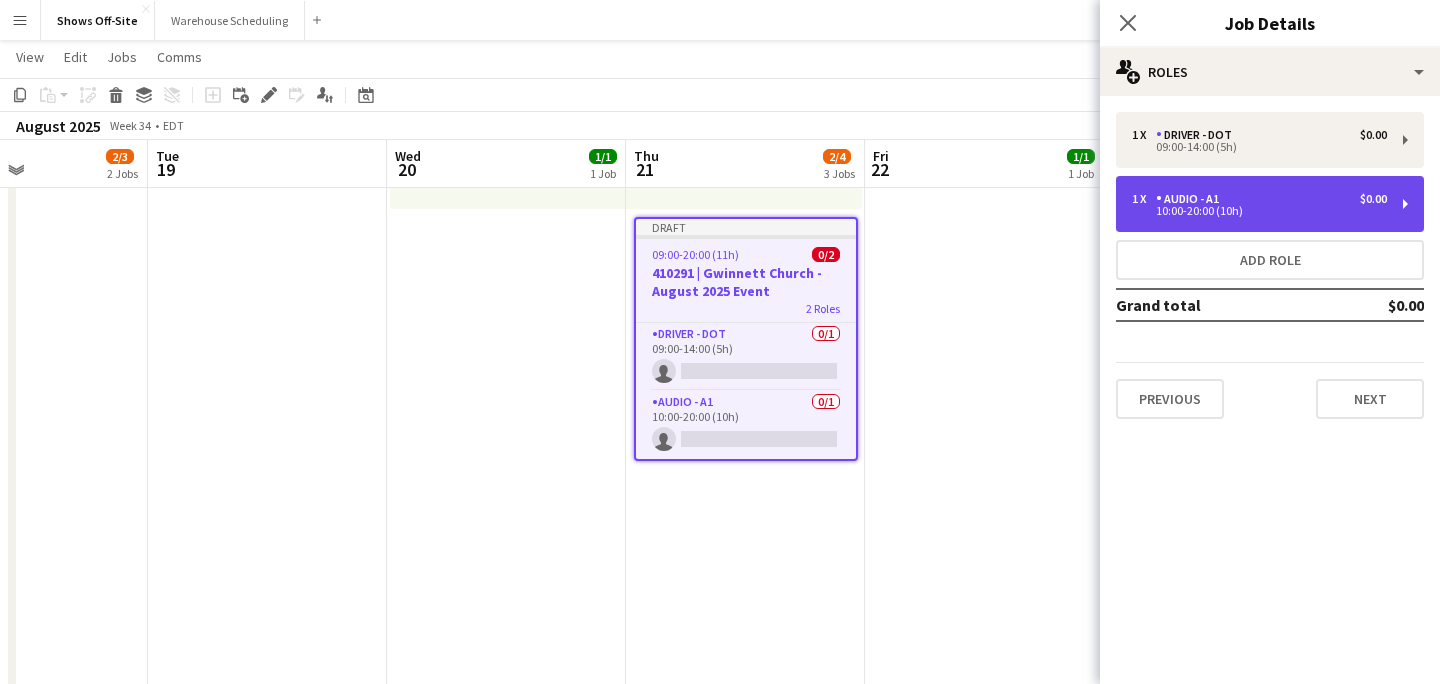 click on "1 x   Audio - A1   $0.00" at bounding box center [1259, 199] 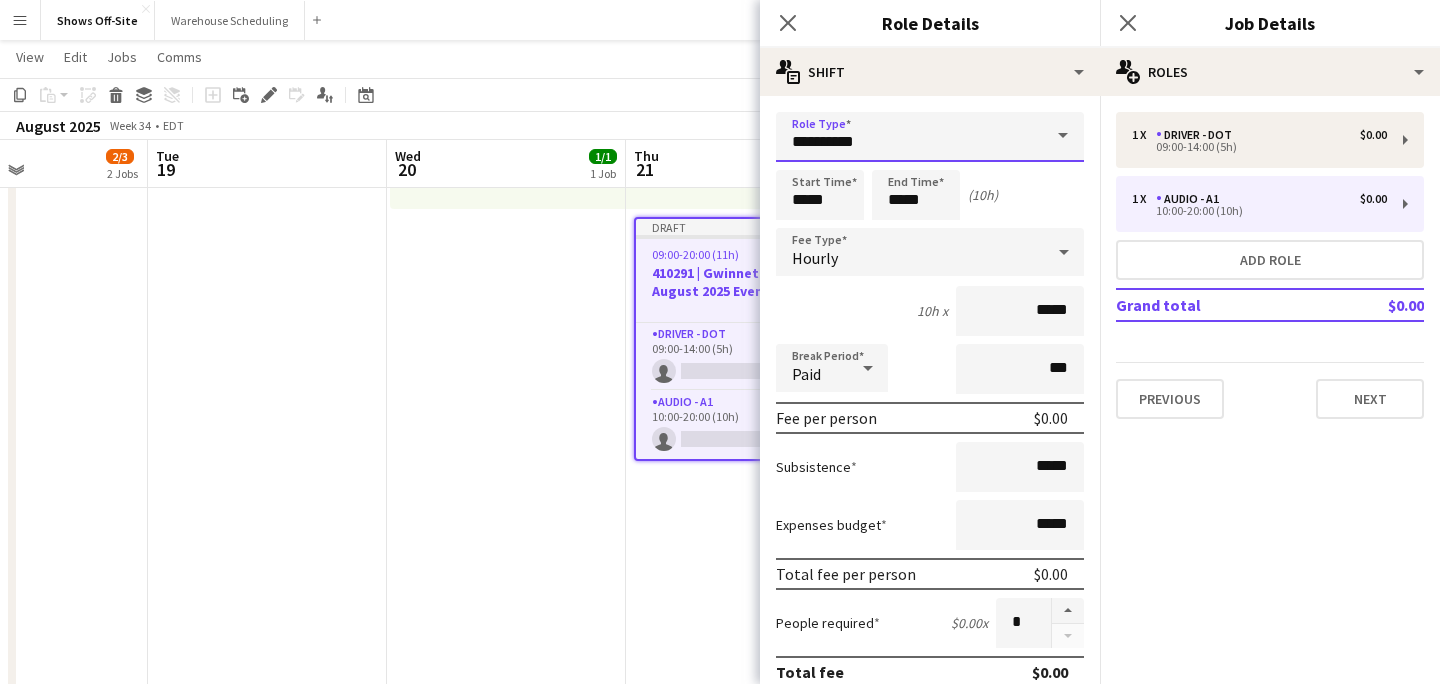 drag, startPoint x: 836, startPoint y: 143, endPoint x: 677, endPoint y: 141, distance: 159.01257 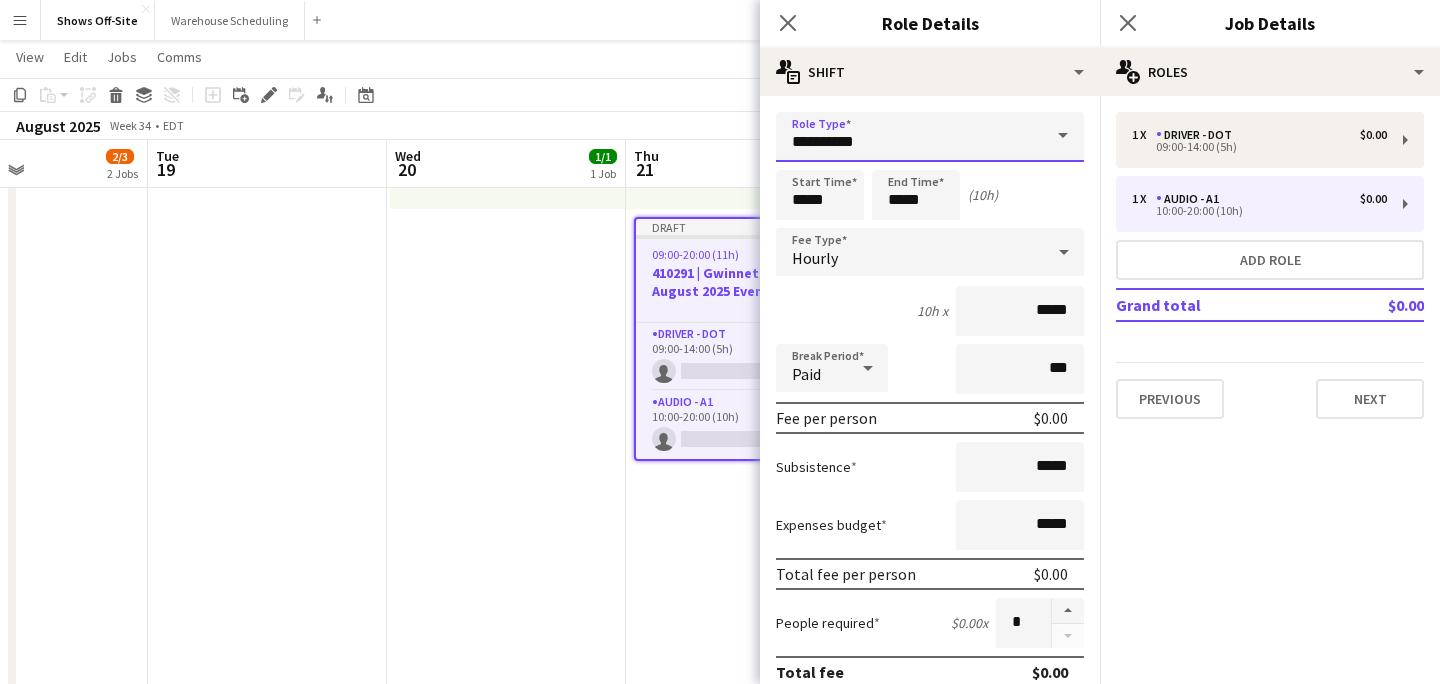 click on "Menu
Boards
Boards   Boards   All jobs   Status
Workforce
Workforce   My Workforce   Recruiting
Comms
Comms
Pay
Pay   Approvals   Payments   Reports
Platform Settings
Platform Settings   App settings   Your settings   Profiles
Training Academy
Training Academy
Knowledge Base
Knowledge Base
Product Updates
Product Updates   Log Out   Privacy   Shows Off-Site
Close
Warehouse Scheduling
Close
Add
Help
Notifications
Shows Off-Site
user
View  Day view expanded Day view collapsed Month view" at bounding box center [720, 228] 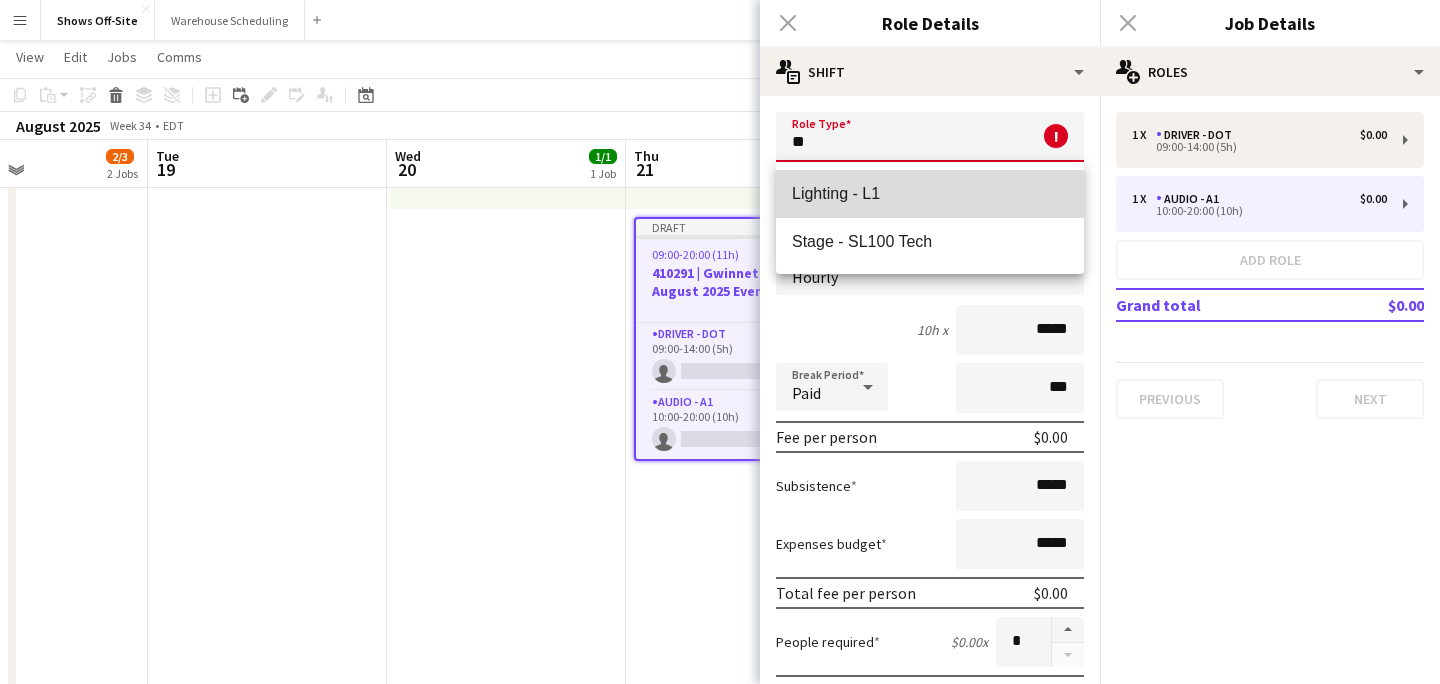 click on "Lighting - L1" at bounding box center [930, 193] 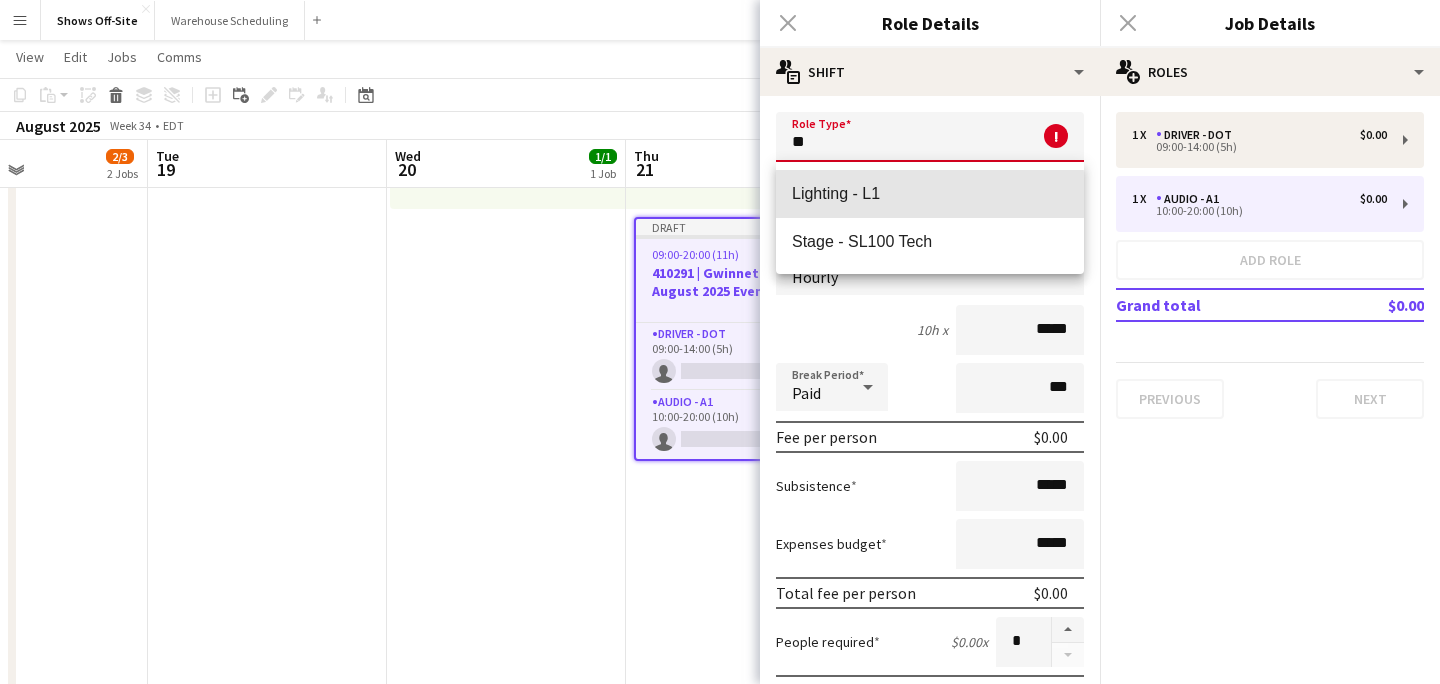 type on "**********" 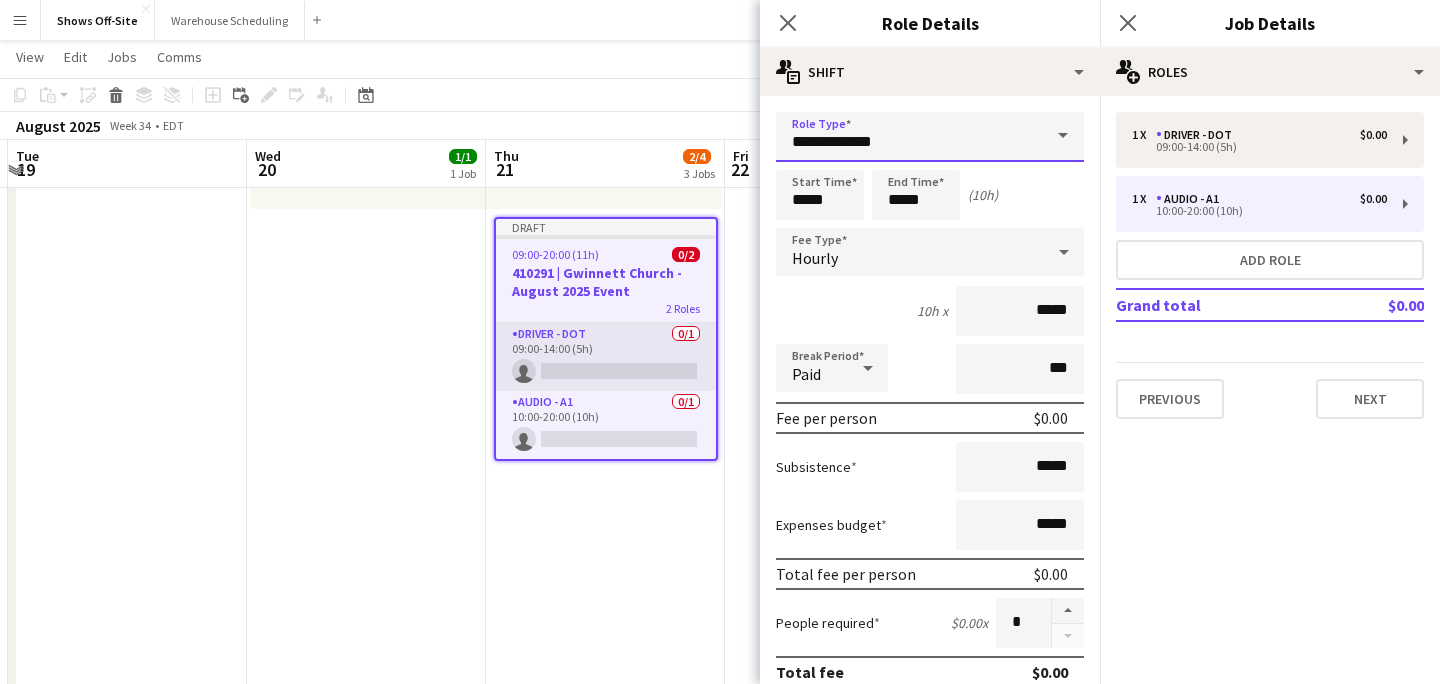 scroll, scrollTop: 0, scrollLeft: 951, axis: horizontal 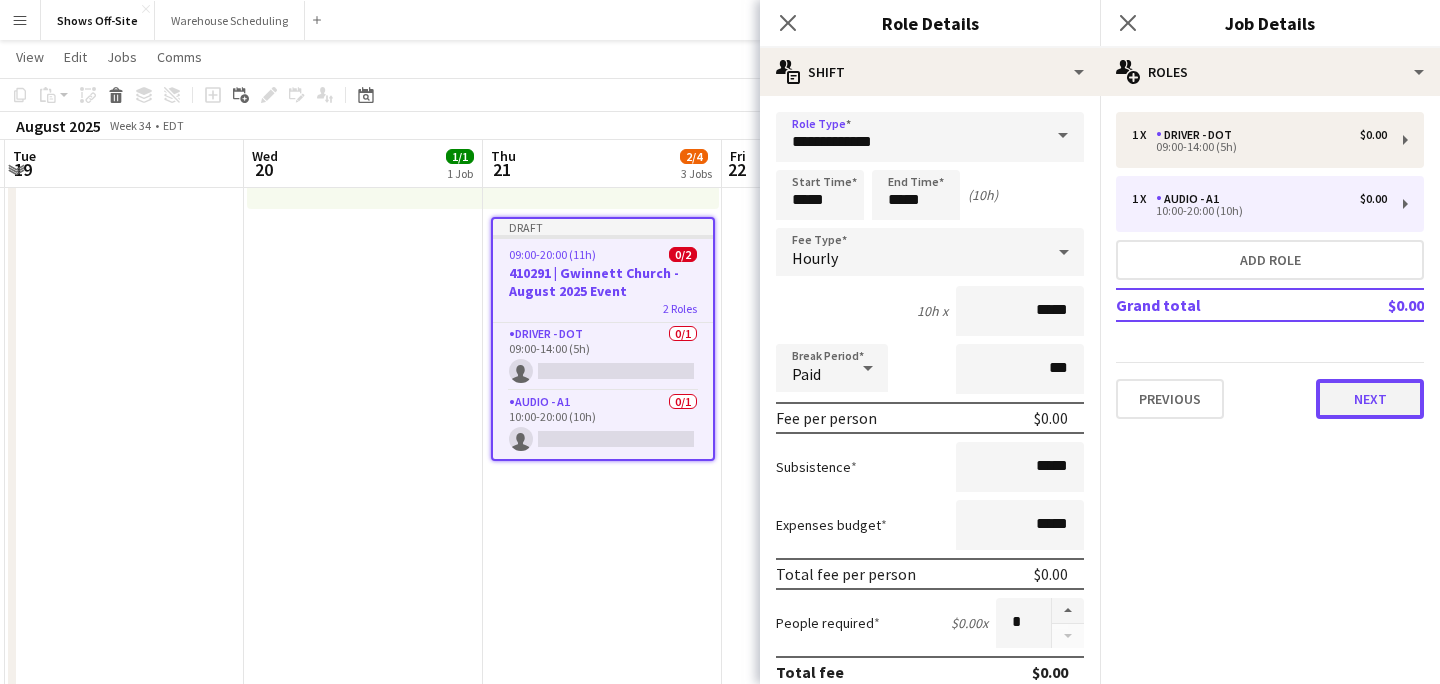 click on "Next" at bounding box center (1370, 399) 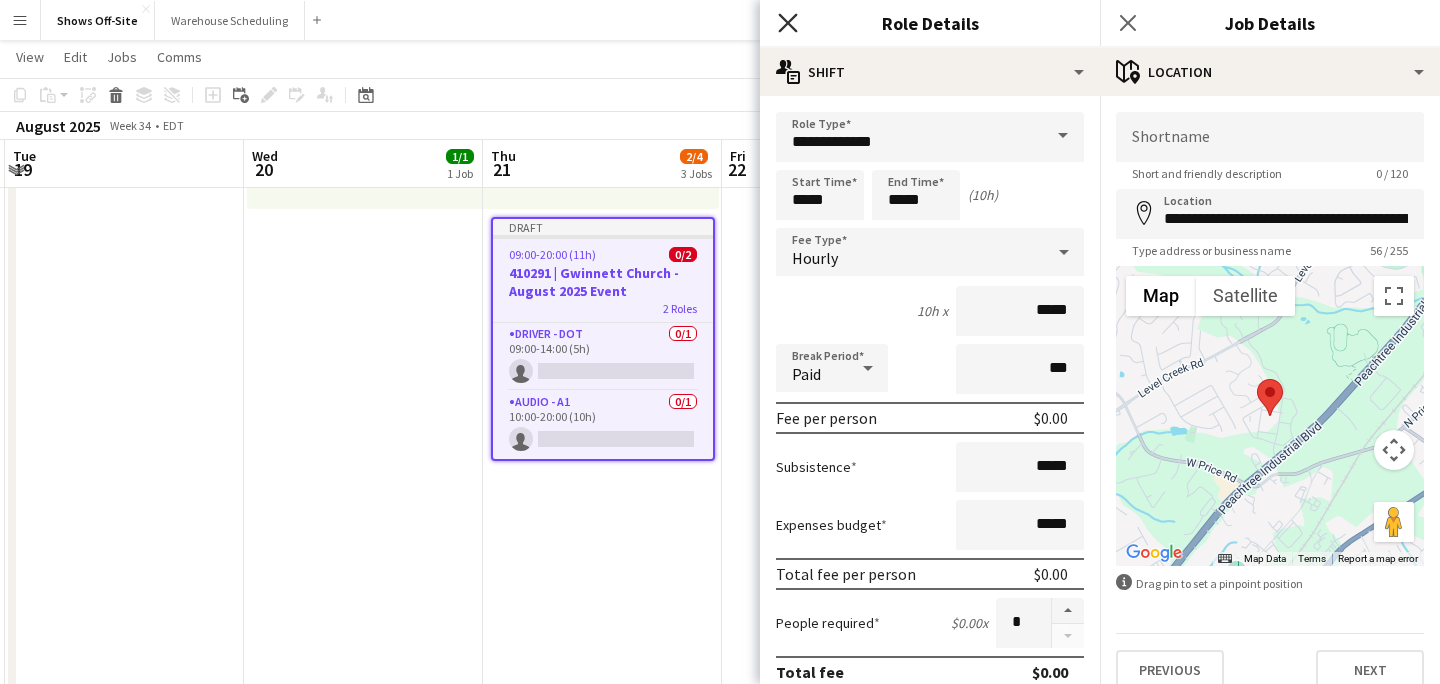 click 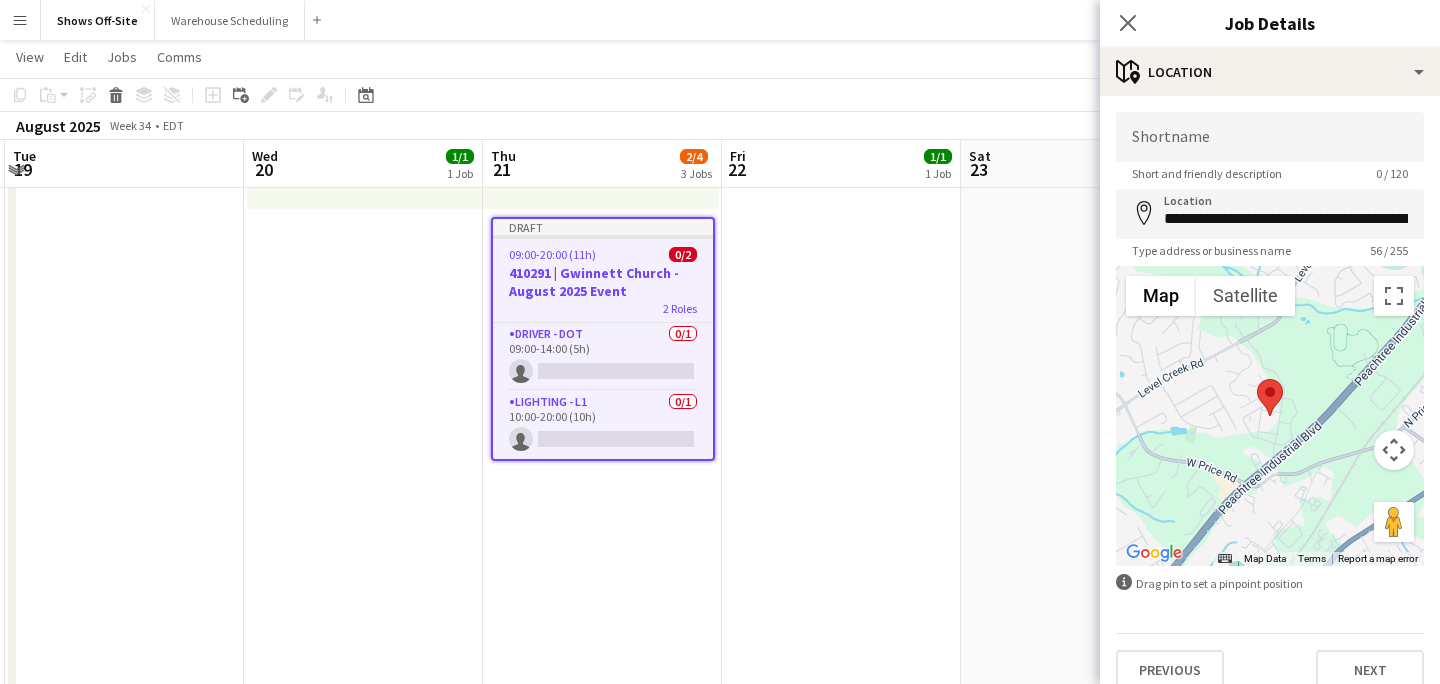 click on "Menu
Boards
Boards   Boards   All jobs   Status
Workforce
Workforce   My Workforce   Recruiting
Comms
Comms
Pay
Pay   Approvals   Payments   Reports
Platform Settings
Platform Settings   App settings   Your settings   Profiles
Training Academy
Training Academy
Knowledge Base
Knowledge Base
Product Updates
Product Updates   Log Out   Privacy   Shows Off-Site
Close
Warehouse Scheduling
Close
Add
Help
Notifications" at bounding box center [720, 20] 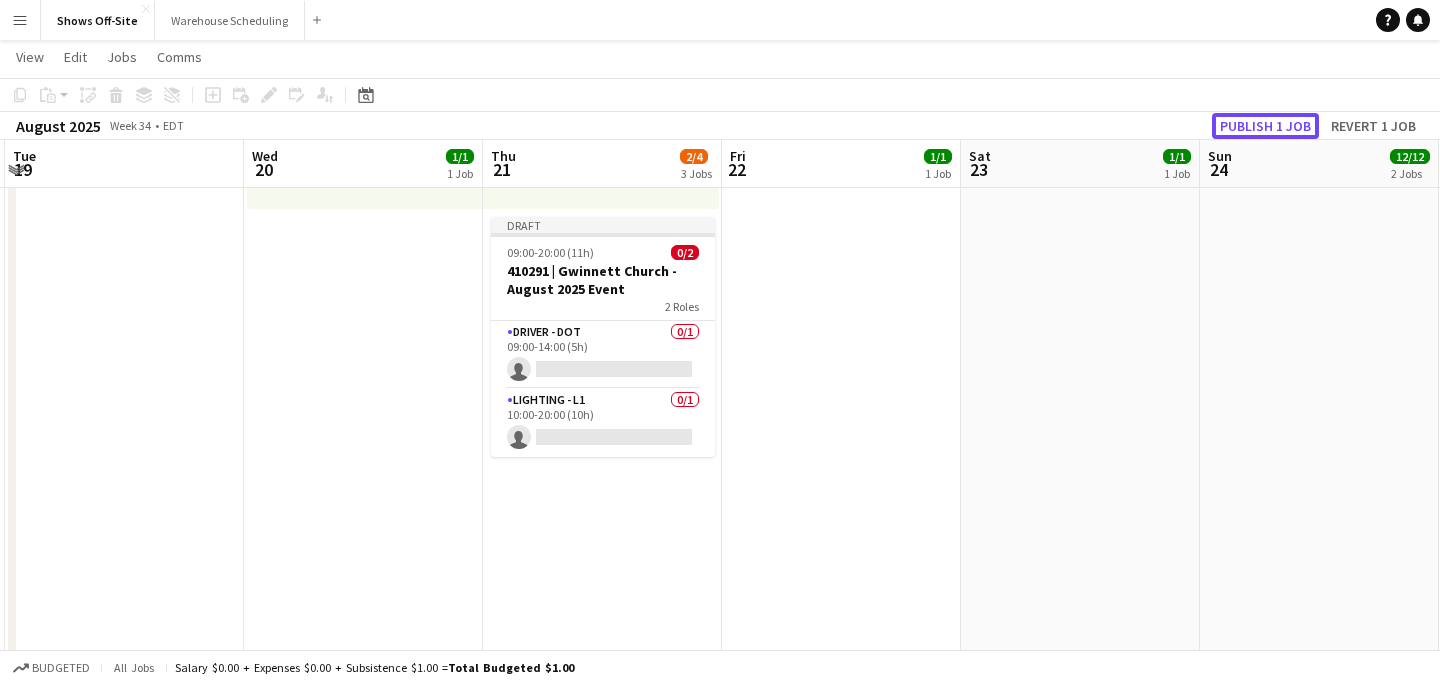 click on "Publish 1 job" 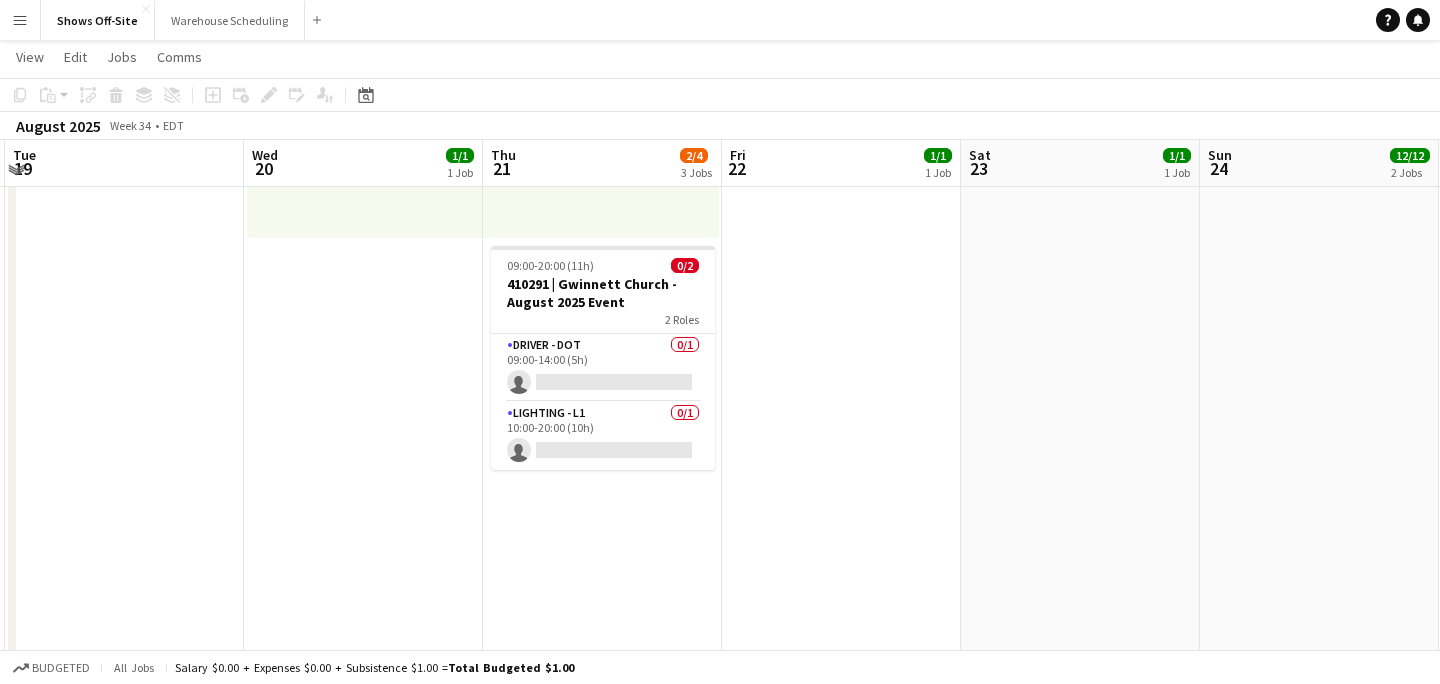 scroll, scrollTop: 701, scrollLeft: 0, axis: vertical 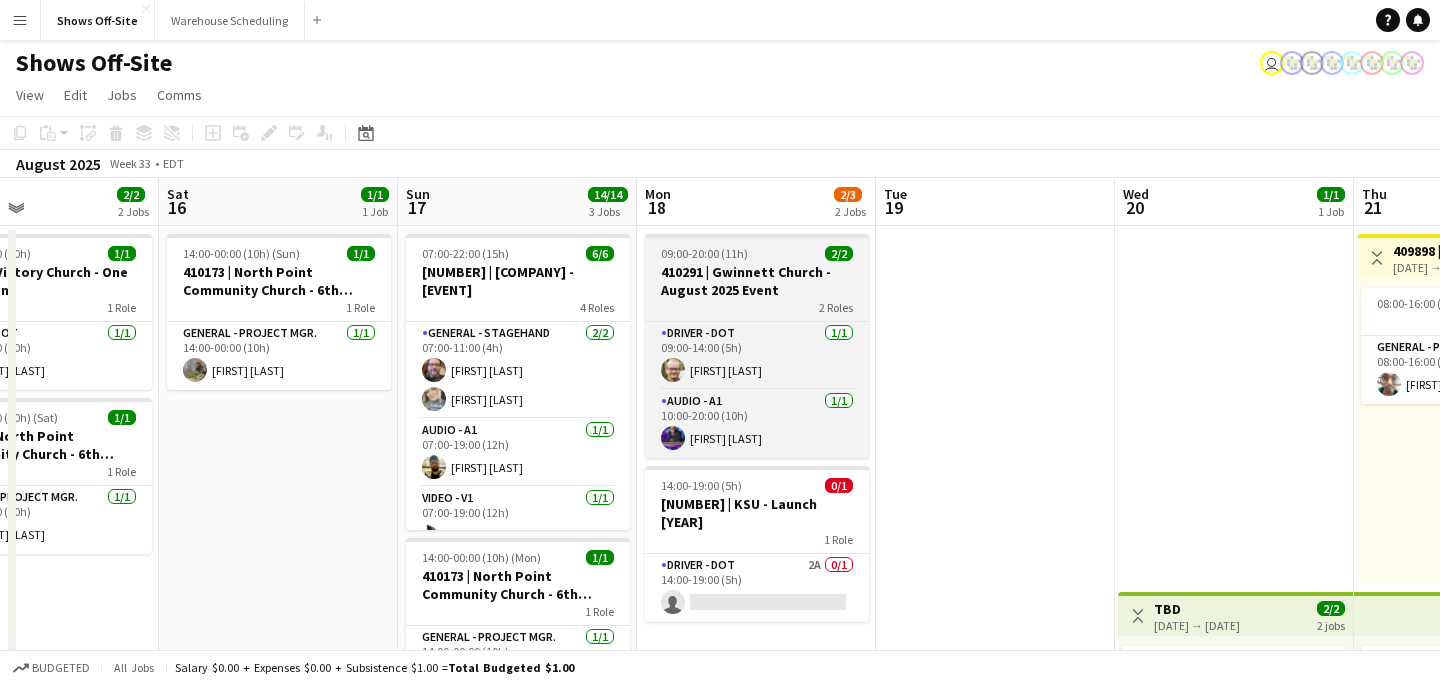 click on "410291 | Gwinnett Church - August 2025 Event" at bounding box center (757, 281) 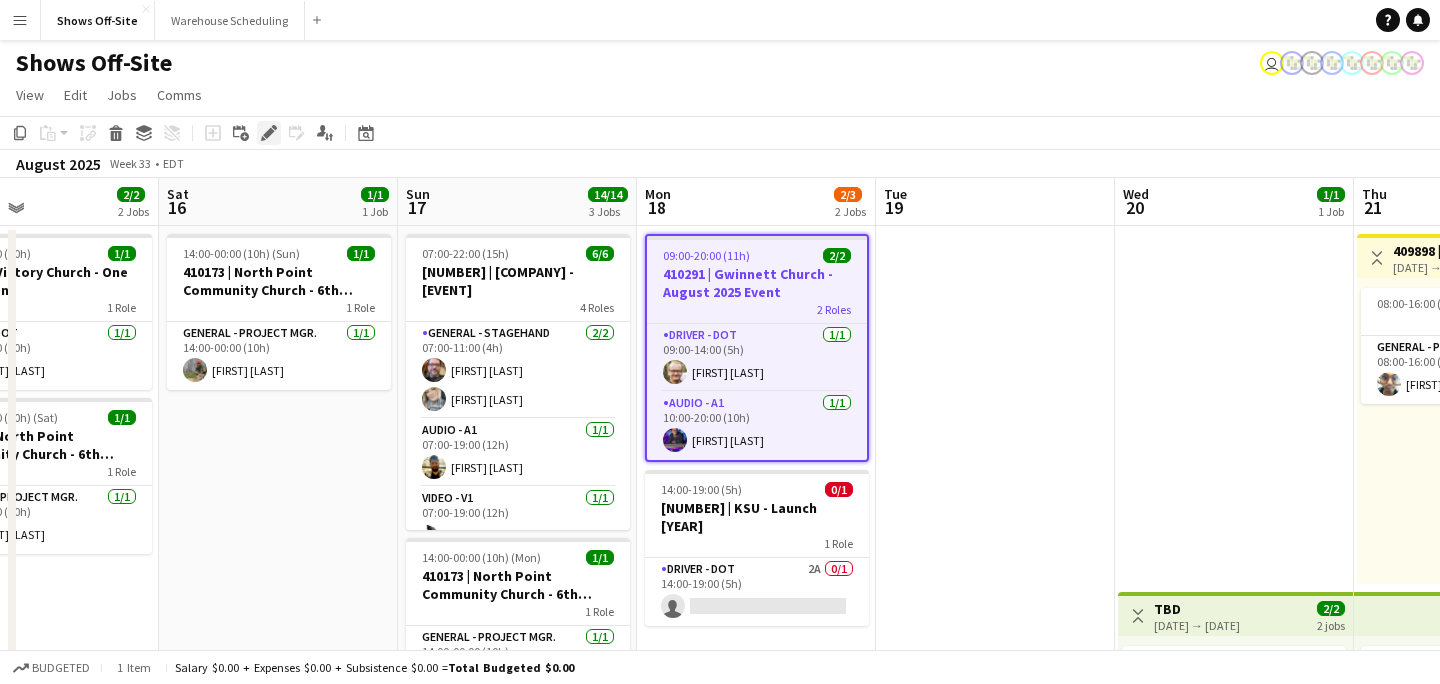 click on "Edit" 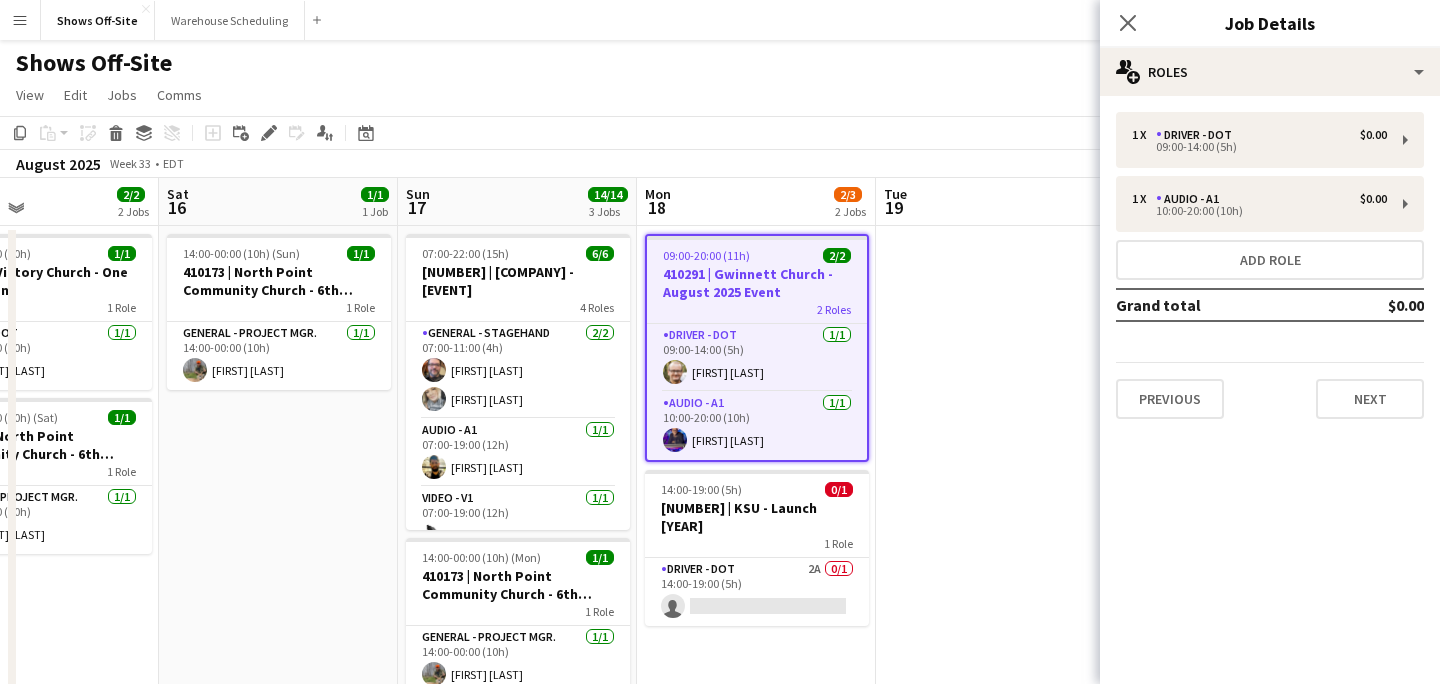 click at bounding box center [995, 1056] 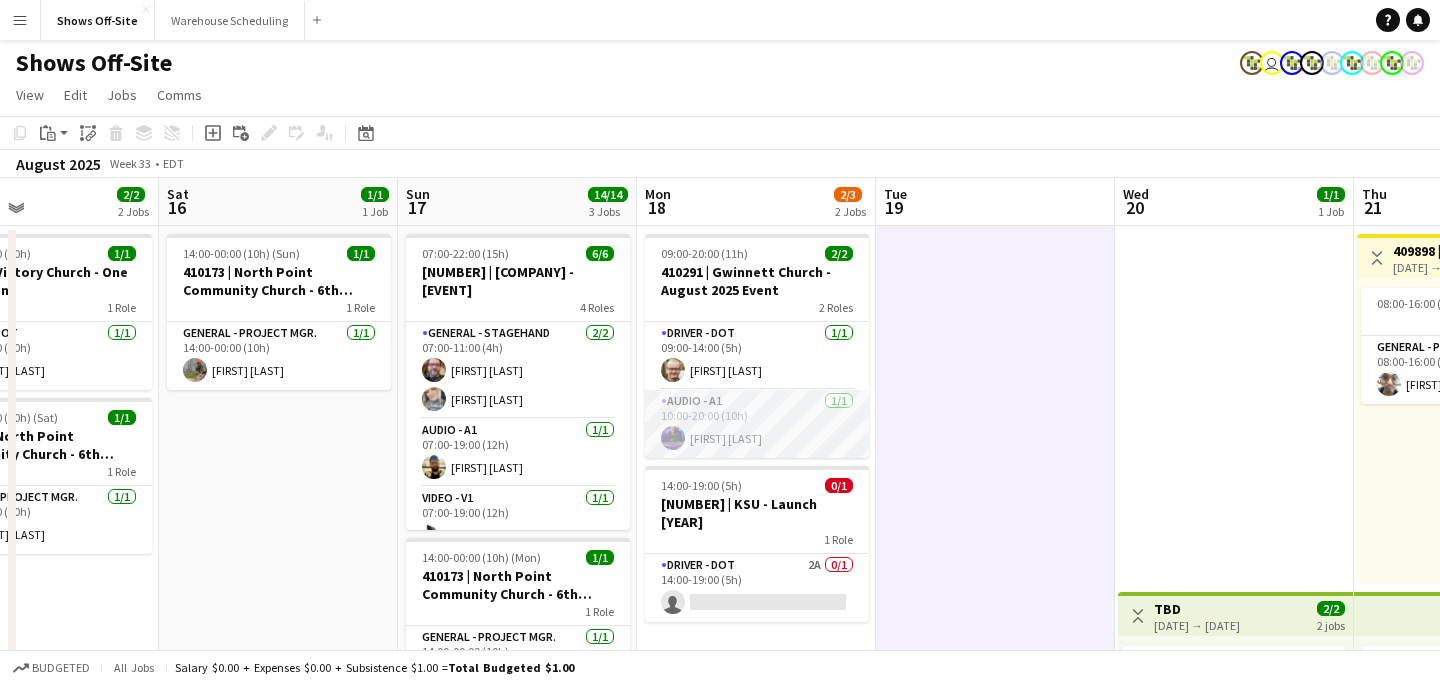 click on "Audio - A1   1/1   [TIME]-[TIME] ([DURATION])
[FIRST] [LAST]" at bounding box center (757, 424) 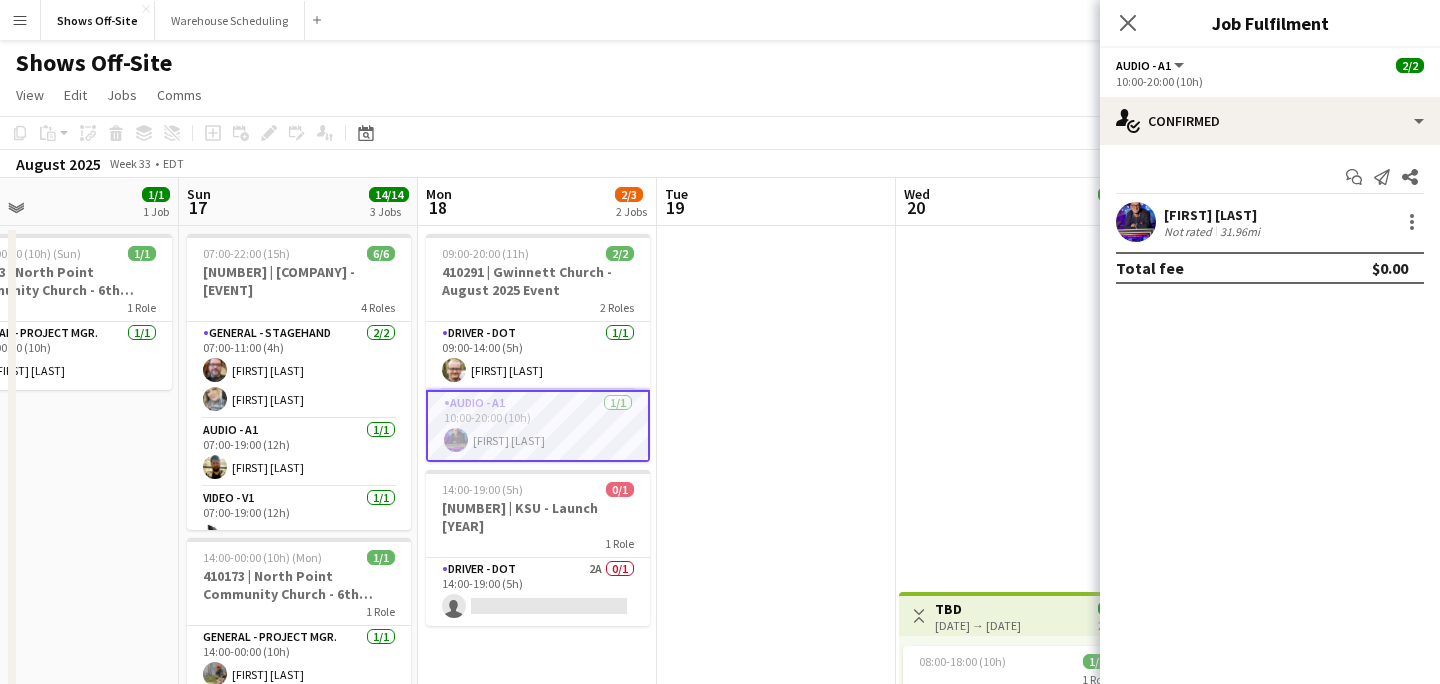 scroll, scrollTop: 0, scrollLeft: 1017, axis: horizontal 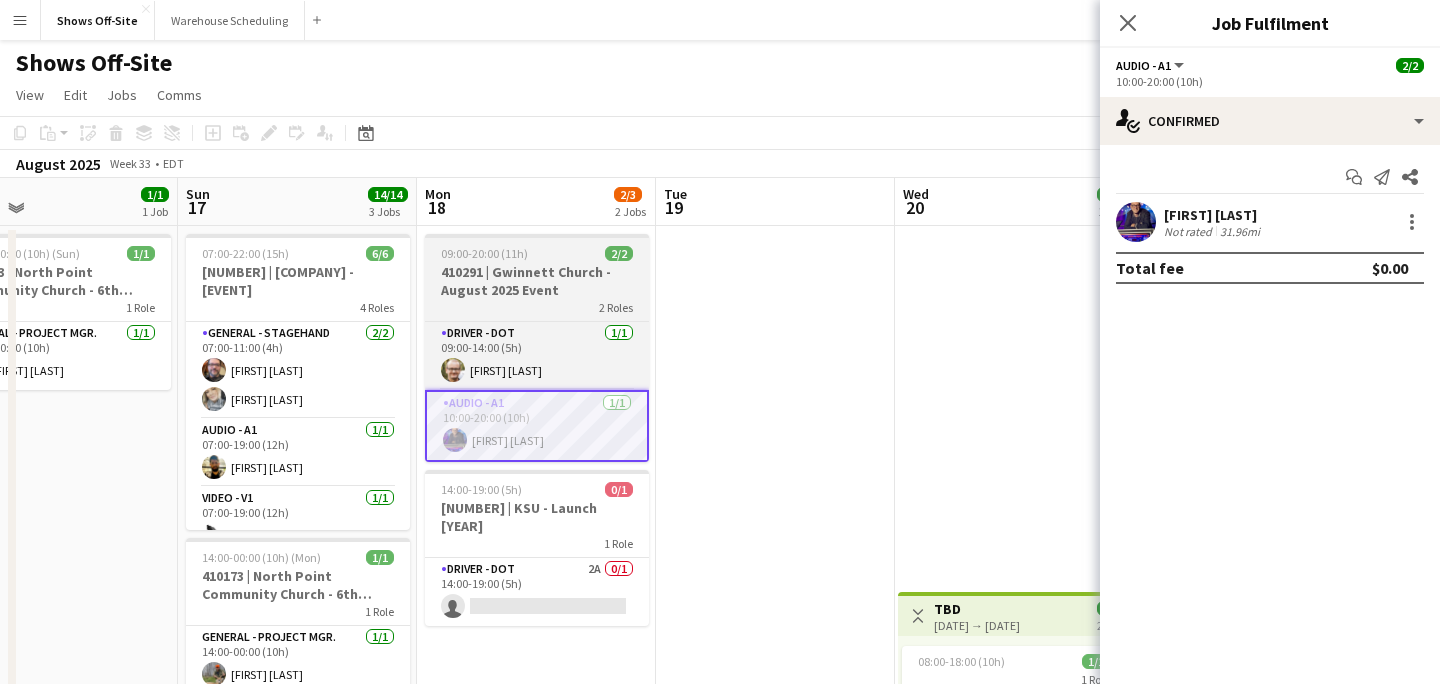 click on "[TIME]-[TIME] ([DURATION])    [NUMBER]/[NUMBER]" at bounding box center [537, 253] 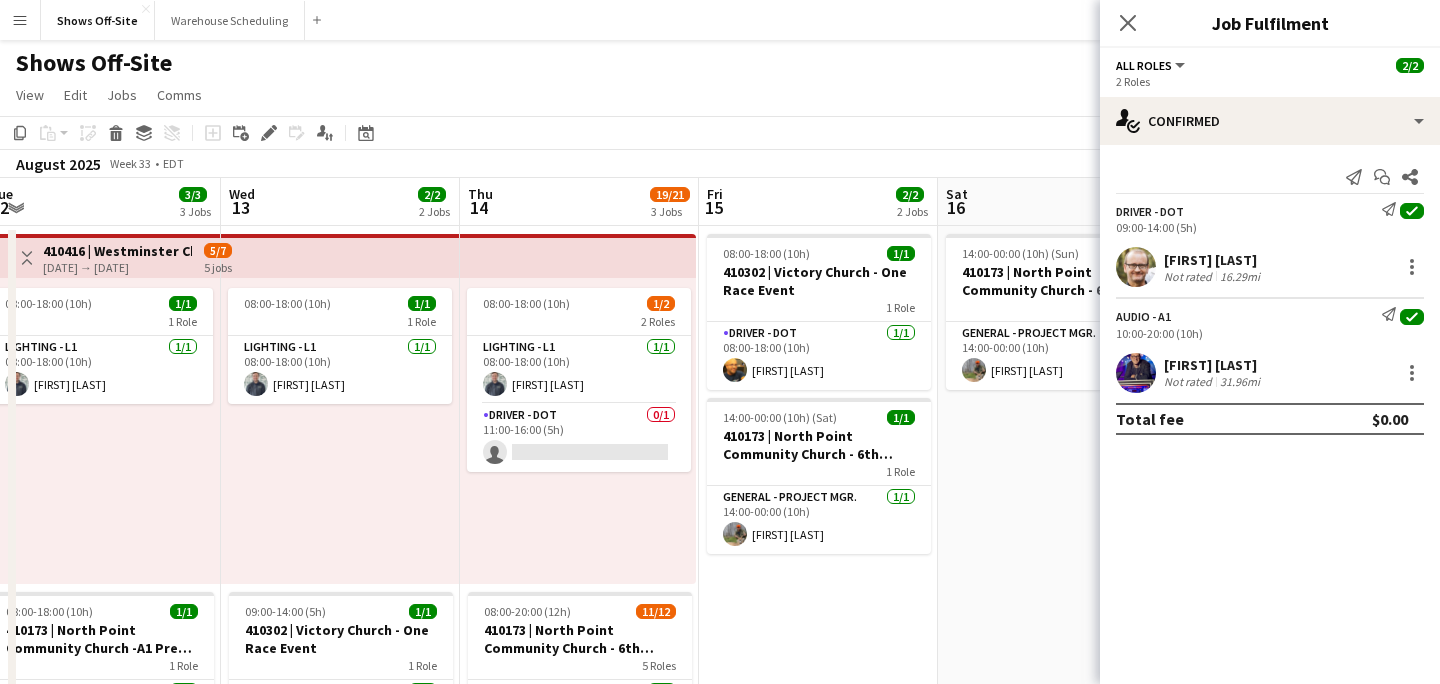 scroll, scrollTop: 0, scrollLeft: 493, axis: horizontal 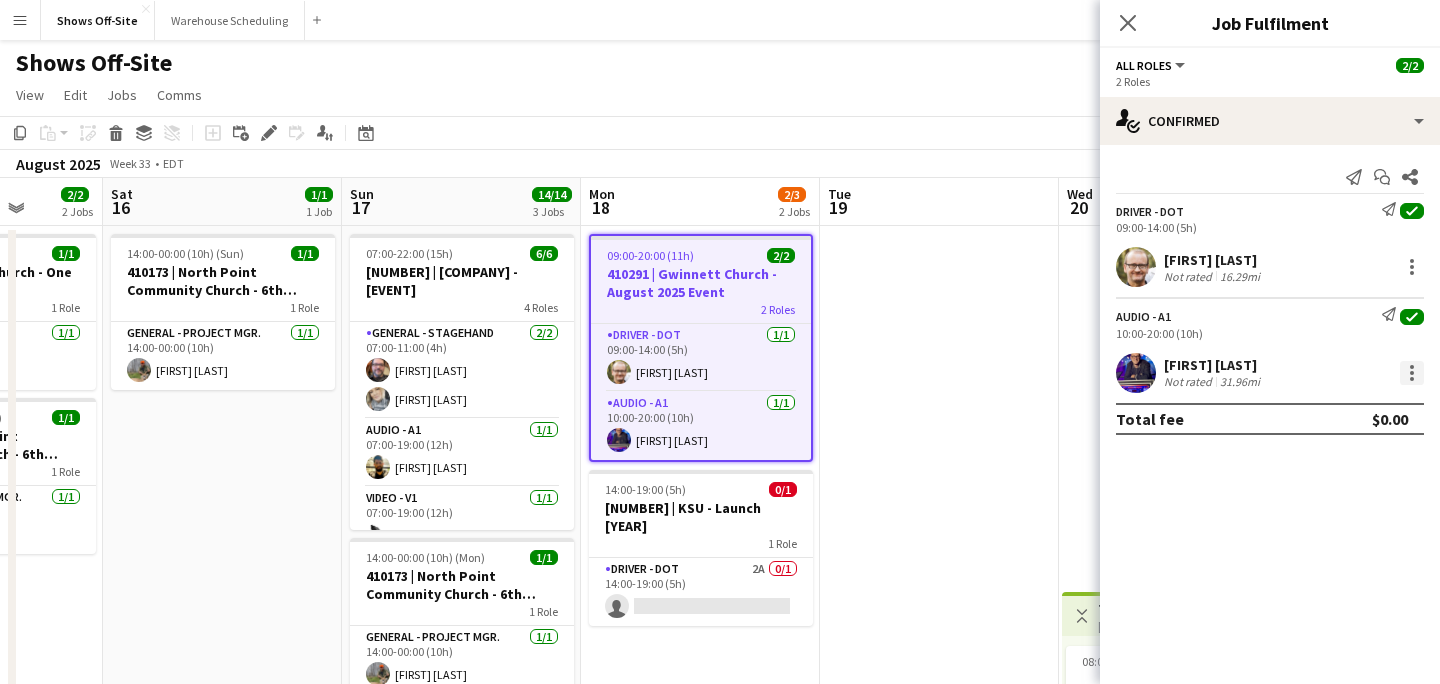 click at bounding box center [1412, 373] 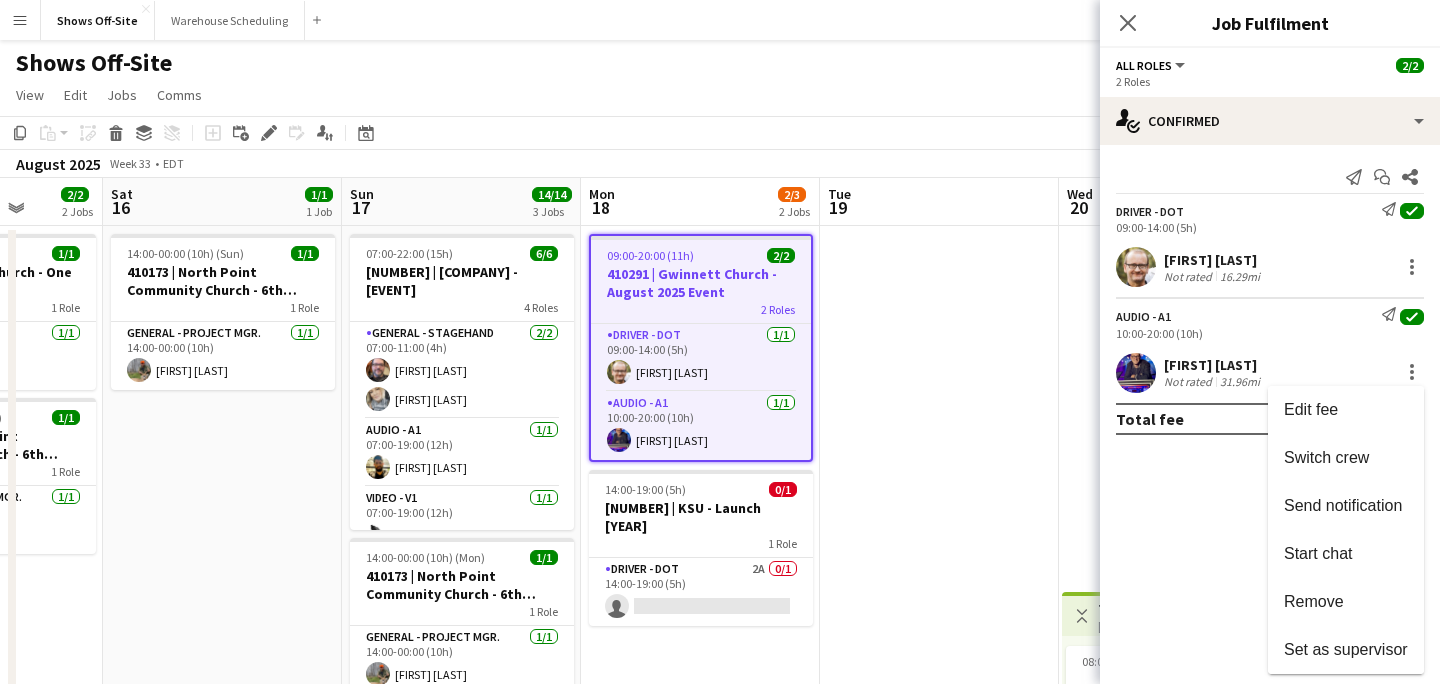 click on "Remove" at bounding box center [1314, 600] 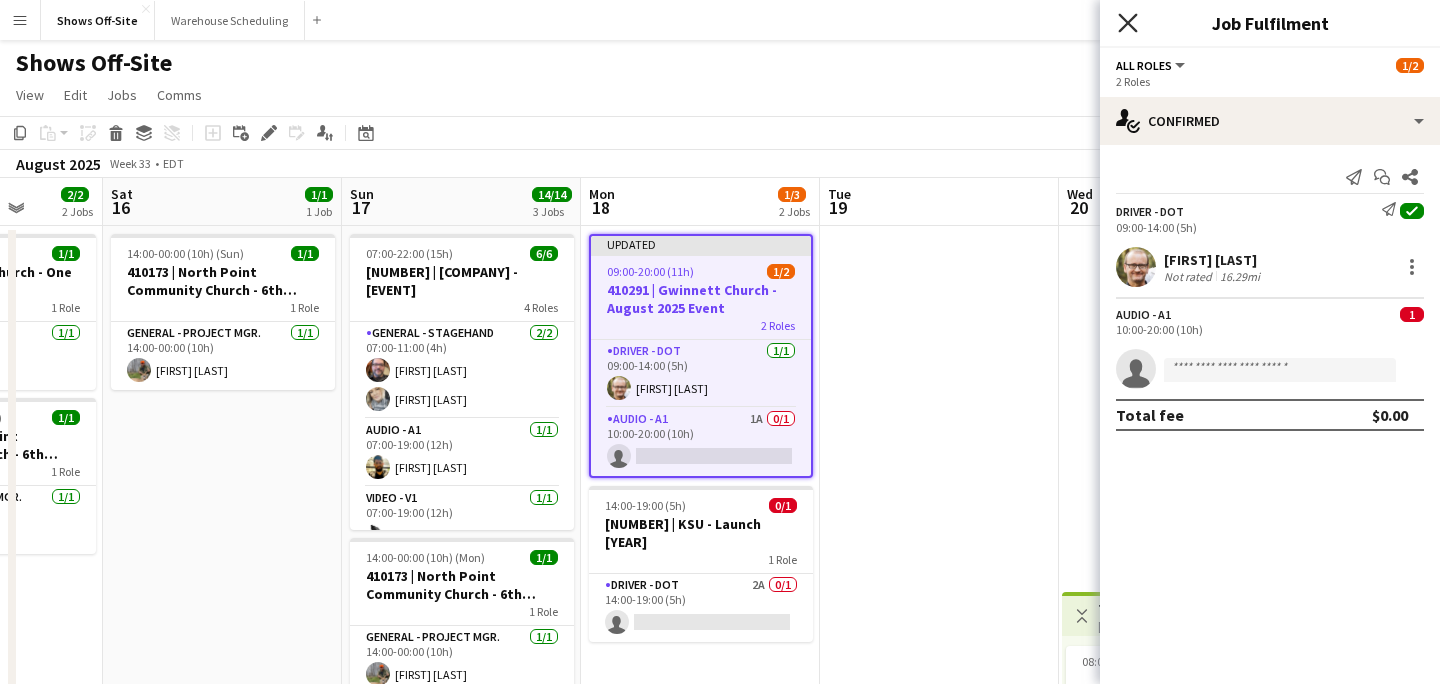 click on "Close pop-in" 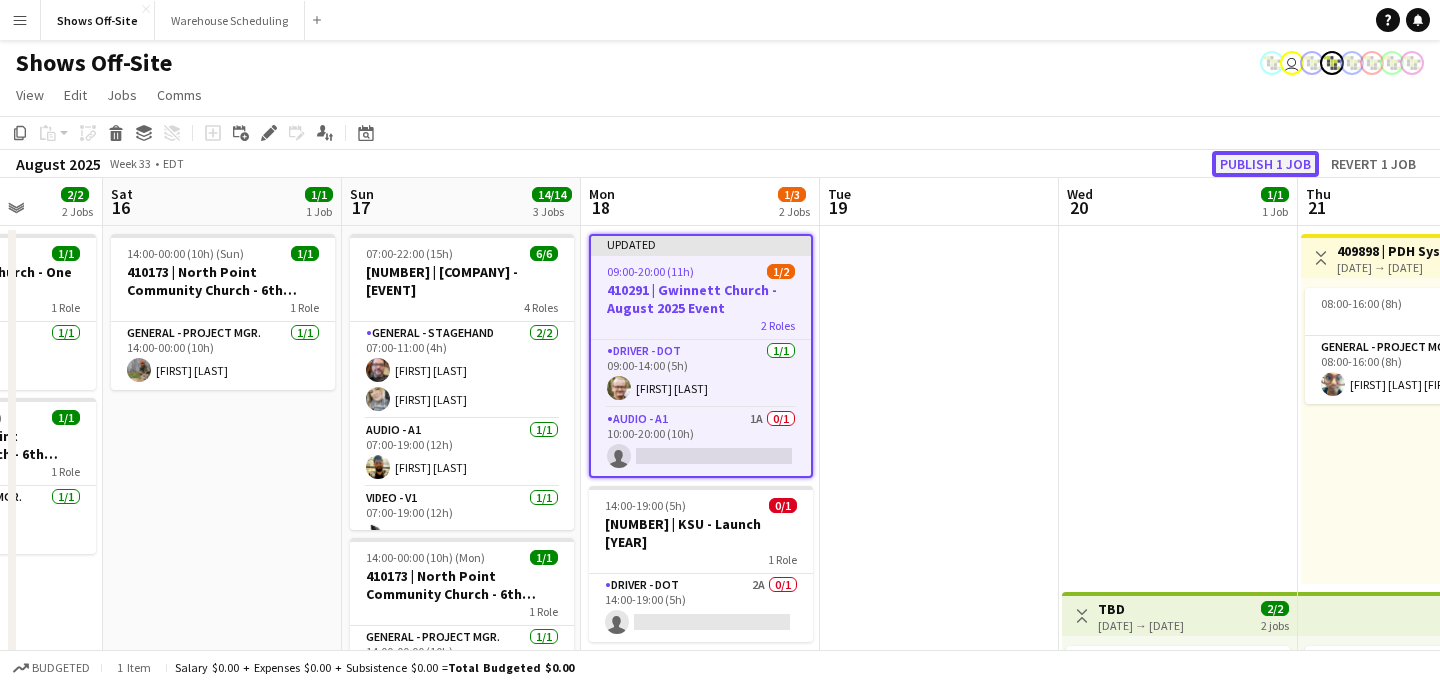 click on "Publish 1 job" 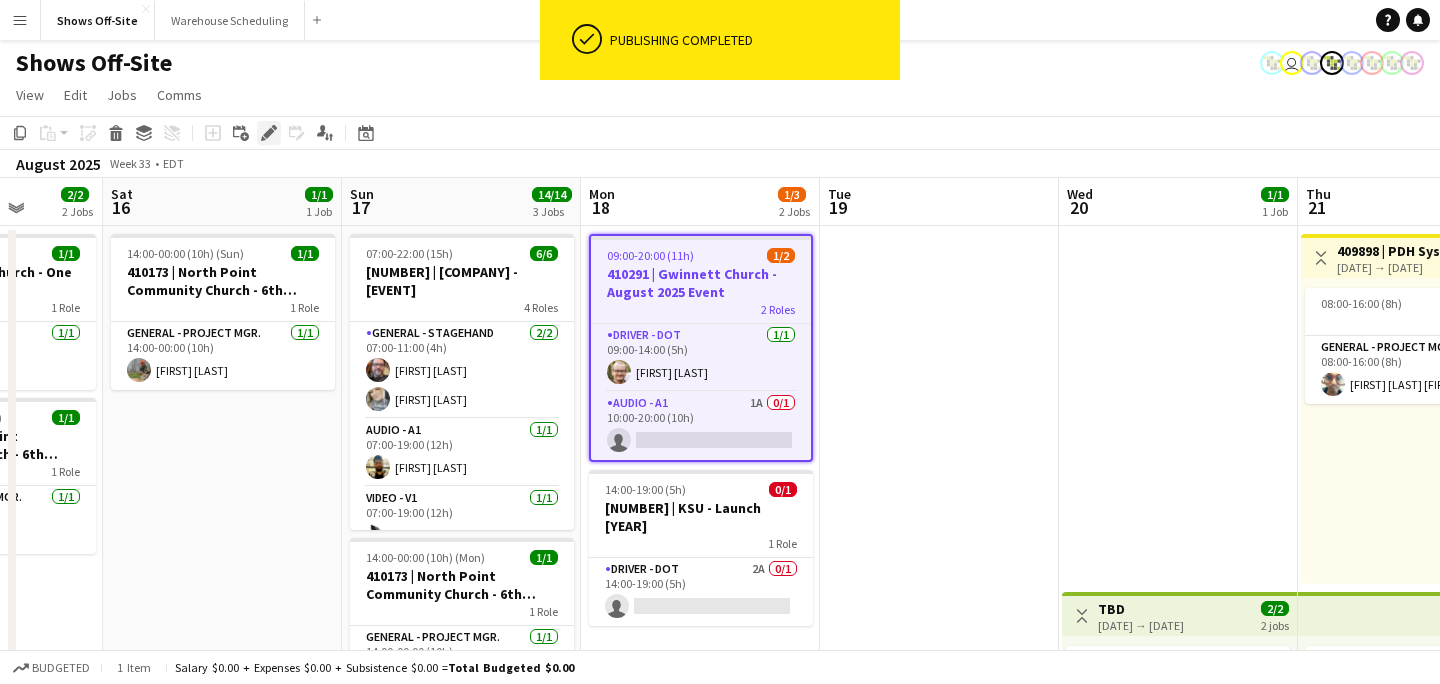 click on "Edit" 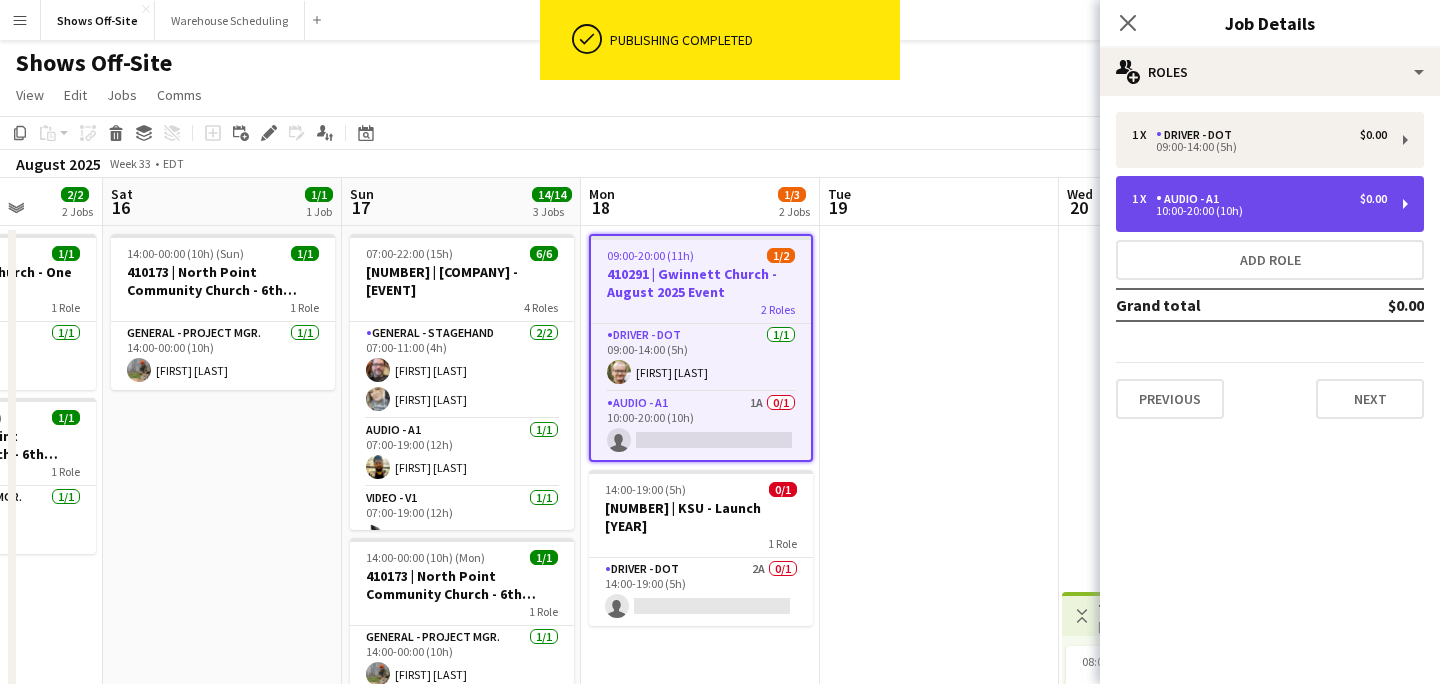 click on "Audio - A1" at bounding box center [1191, 199] 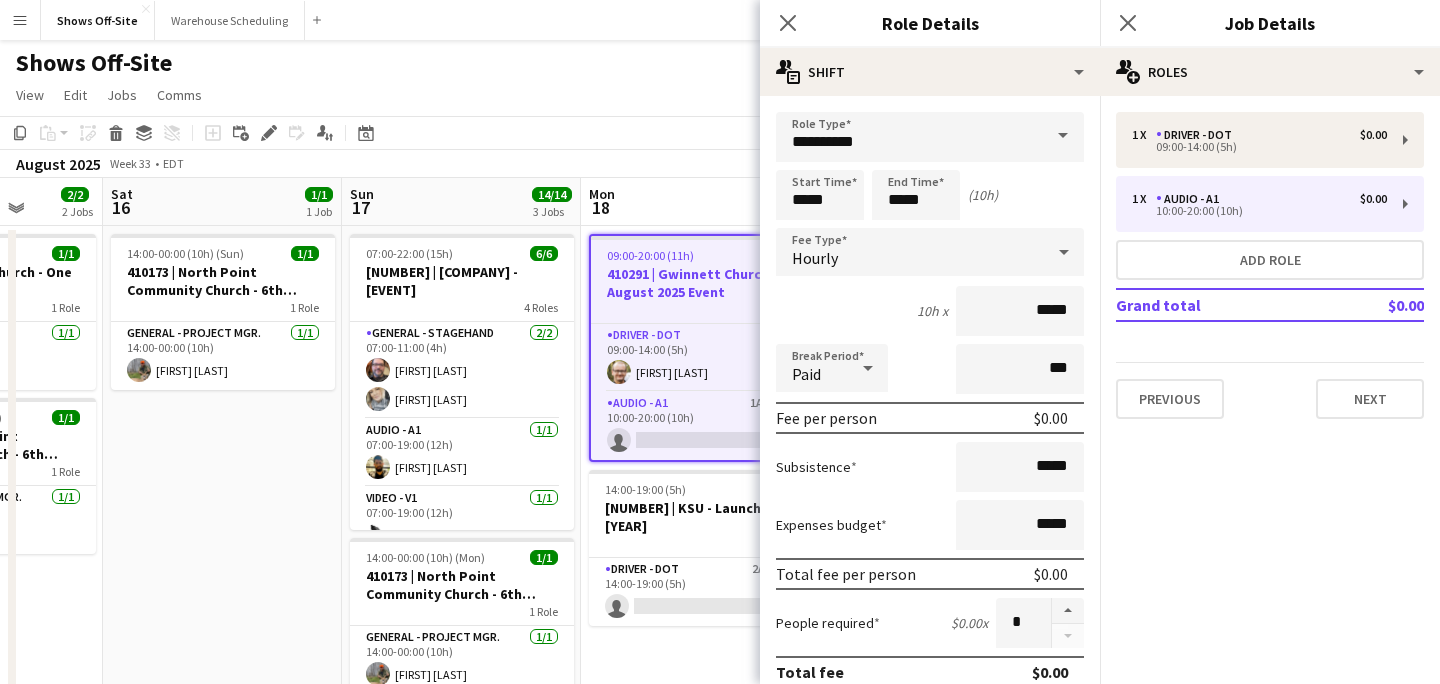 click on "**********" at bounding box center (930, 733) 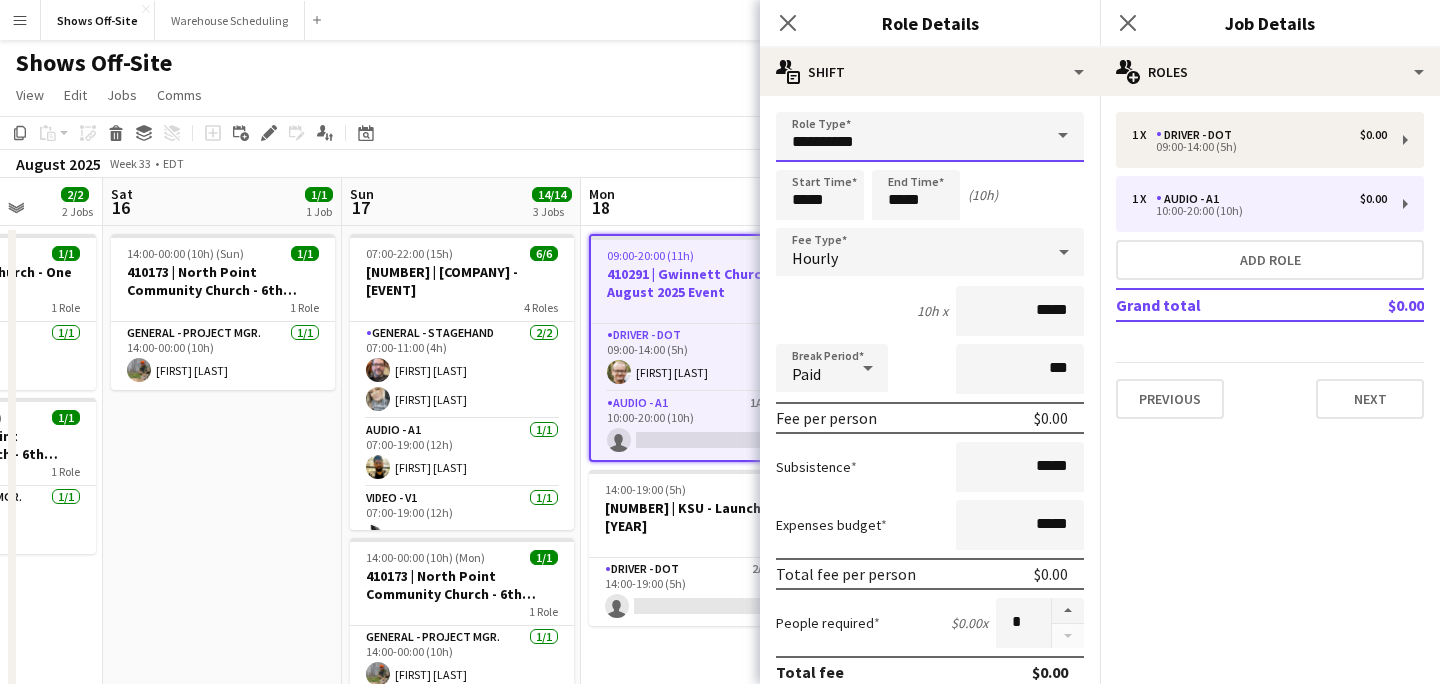 click on "**********" at bounding box center (930, 137) 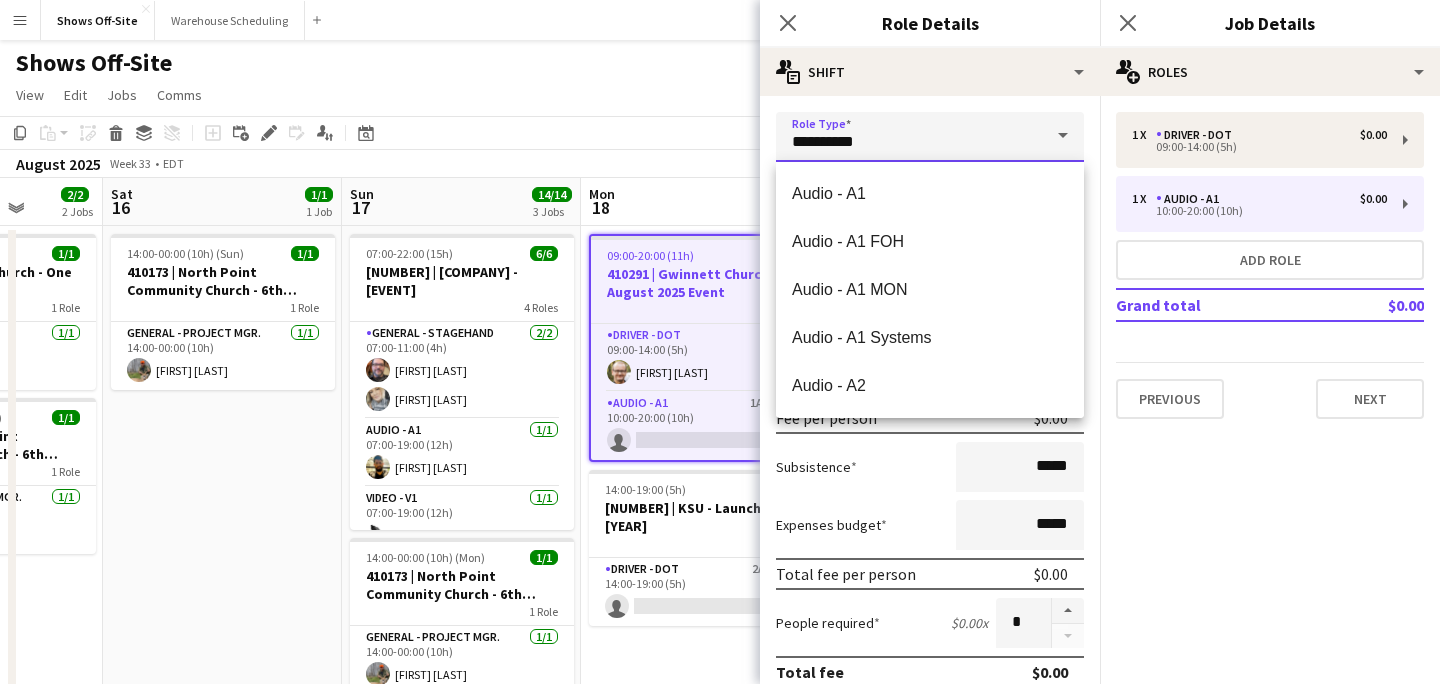 drag, startPoint x: 956, startPoint y: 143, endPoint x: 706, endPoint y: 143, distance: 250 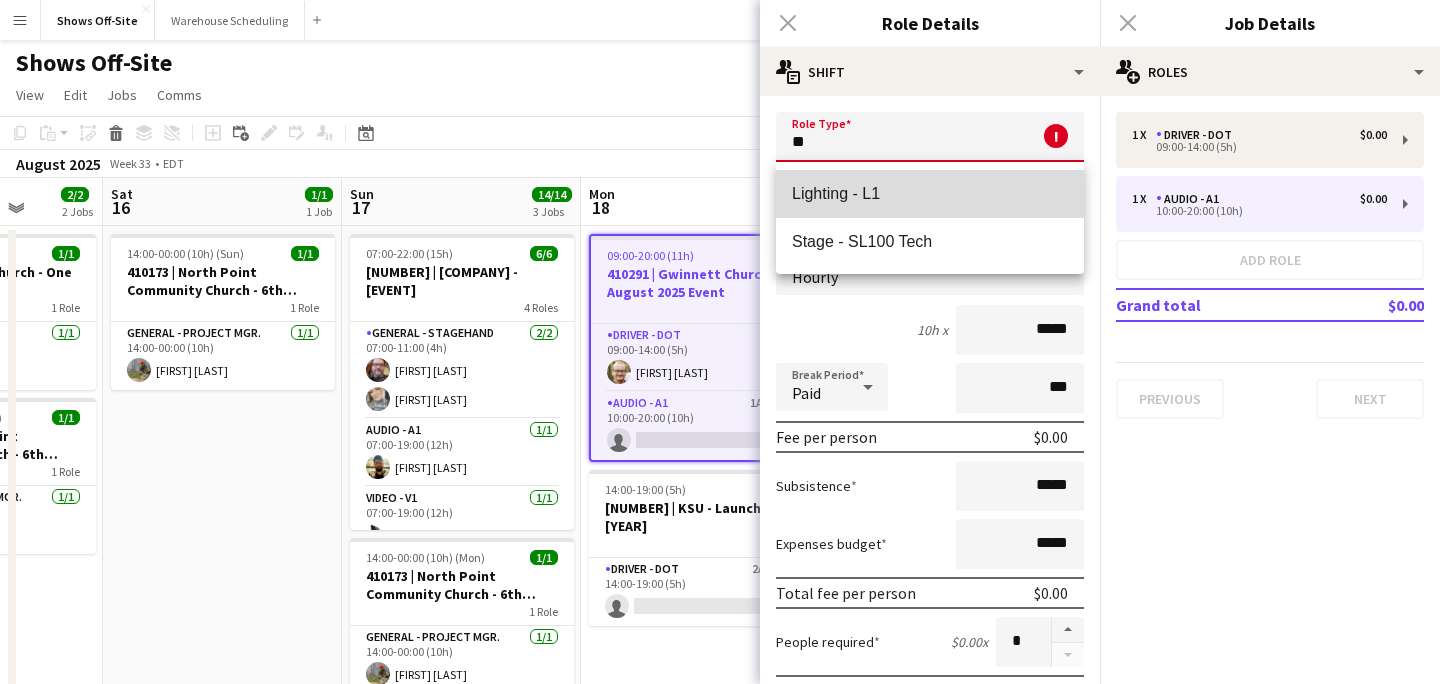 click on "Lighting - L1" at bounding box center [930, 193] 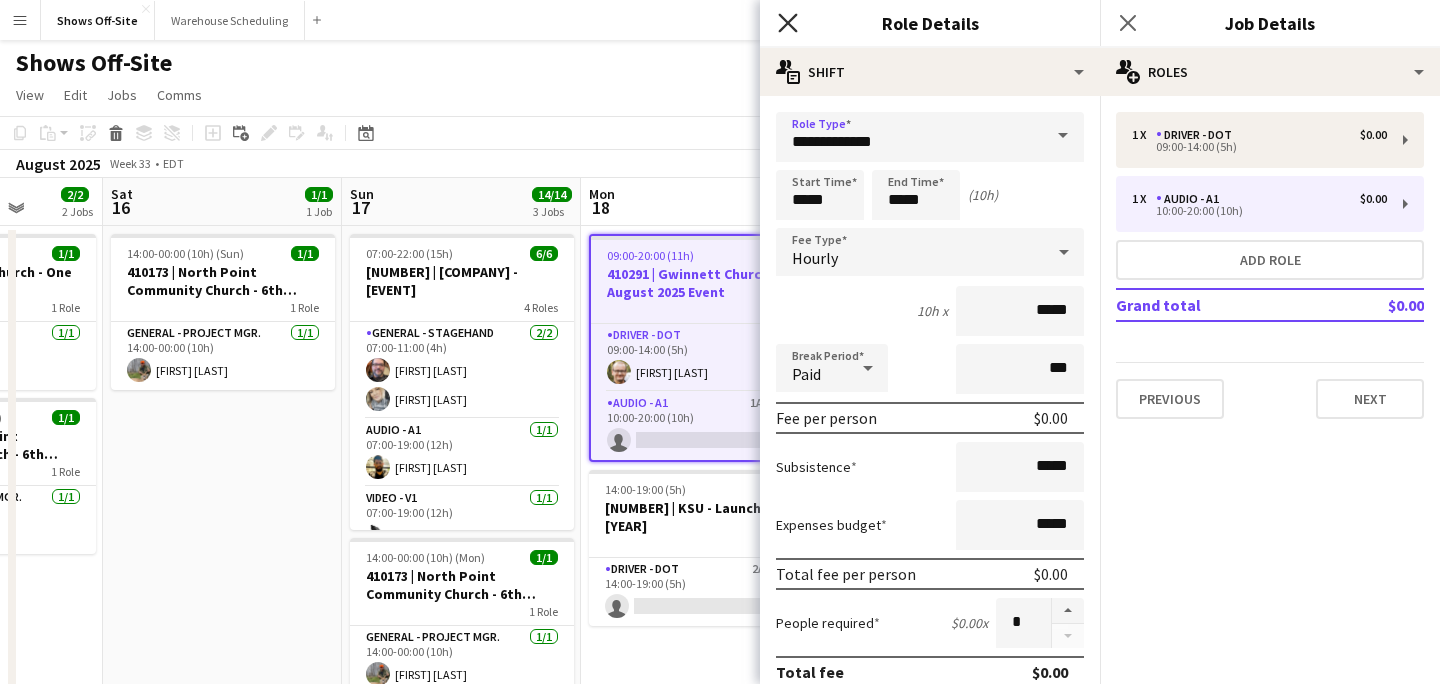 click on "Close pop-in" 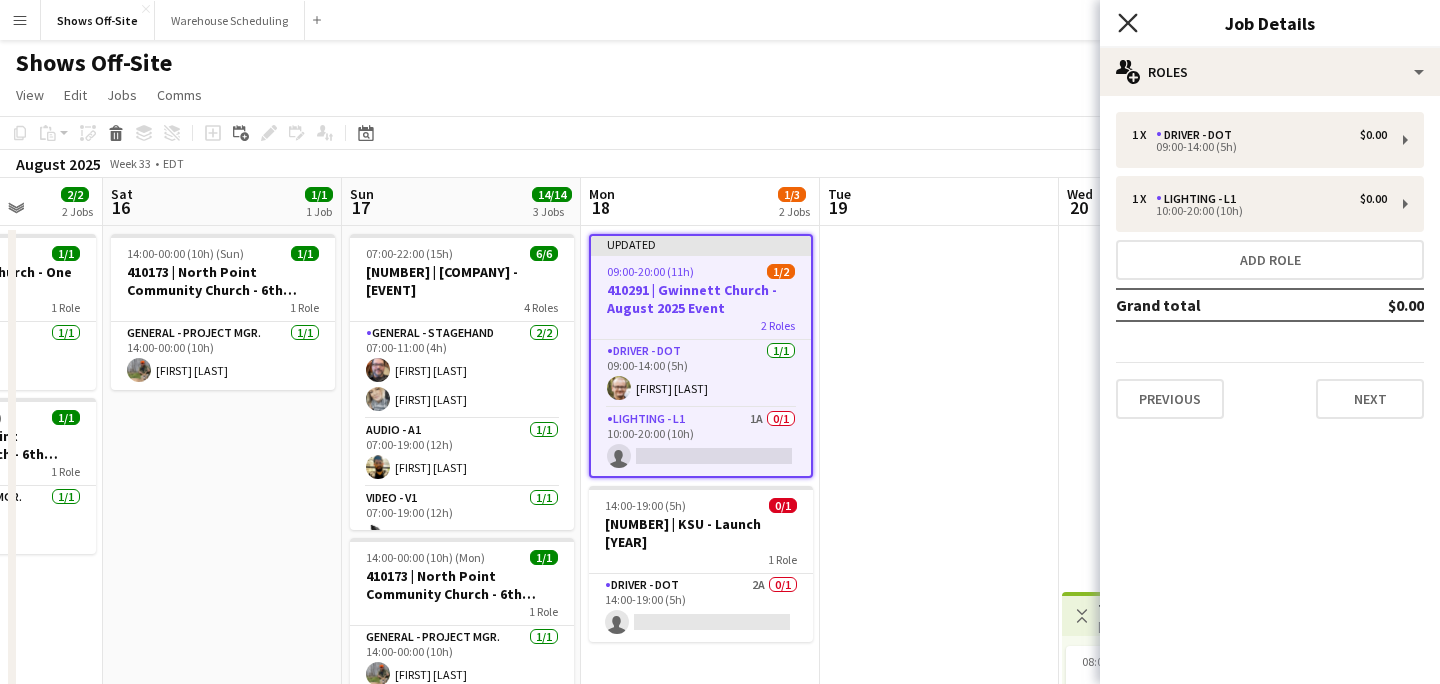 click 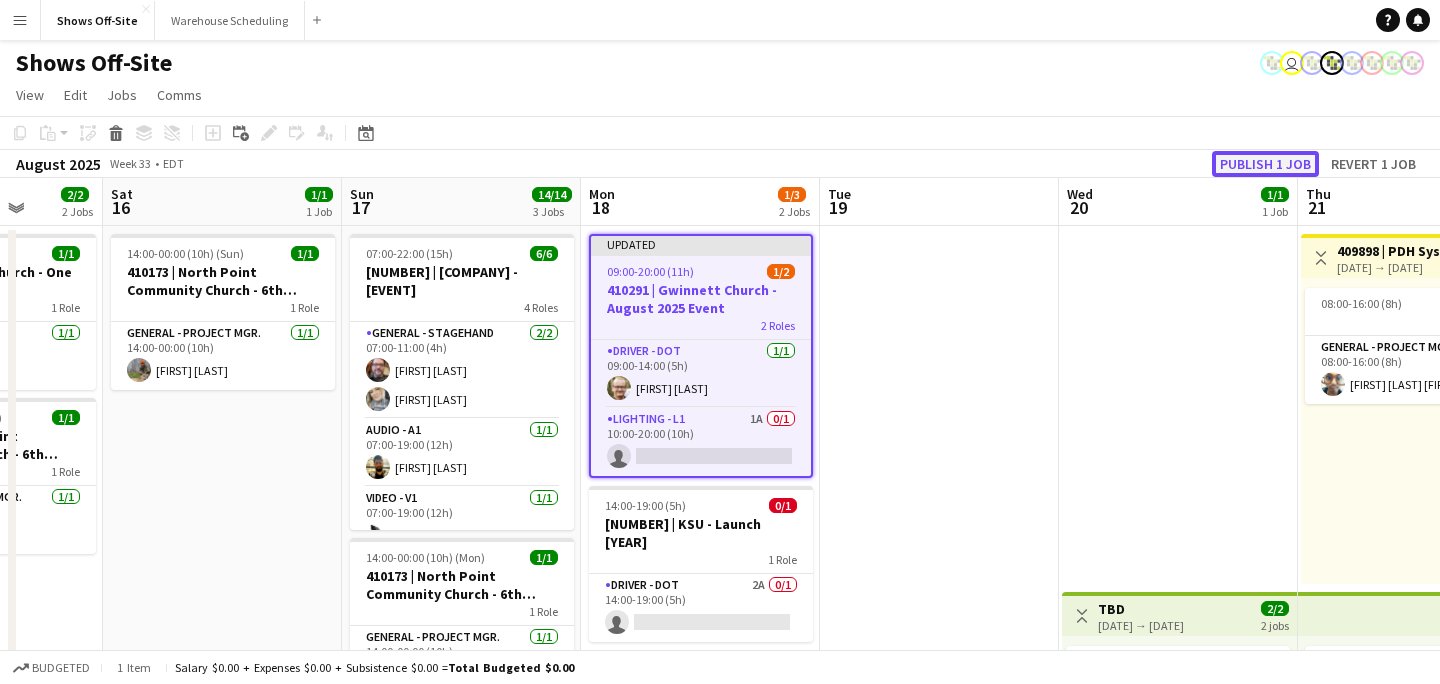 click on "Publish 1 job" 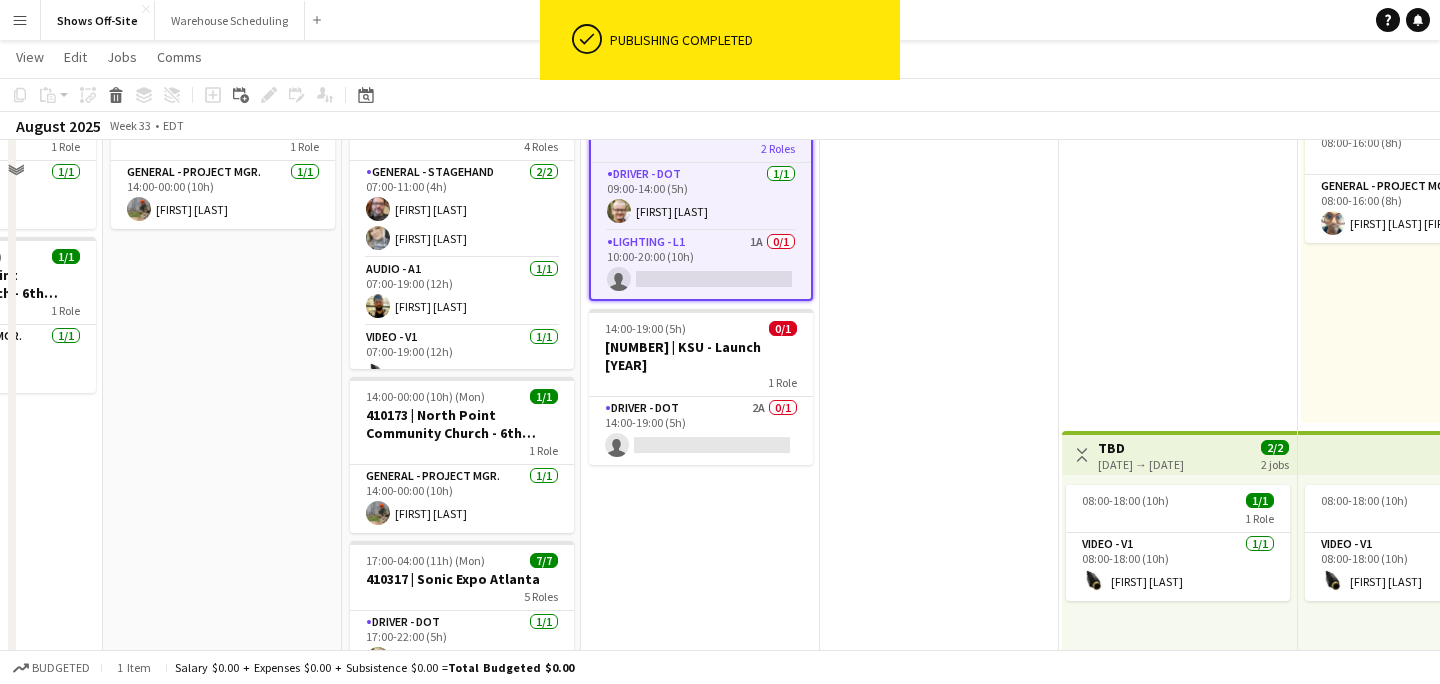 scroll, scrollTop: 0, scrollLeft: 0, axis: both 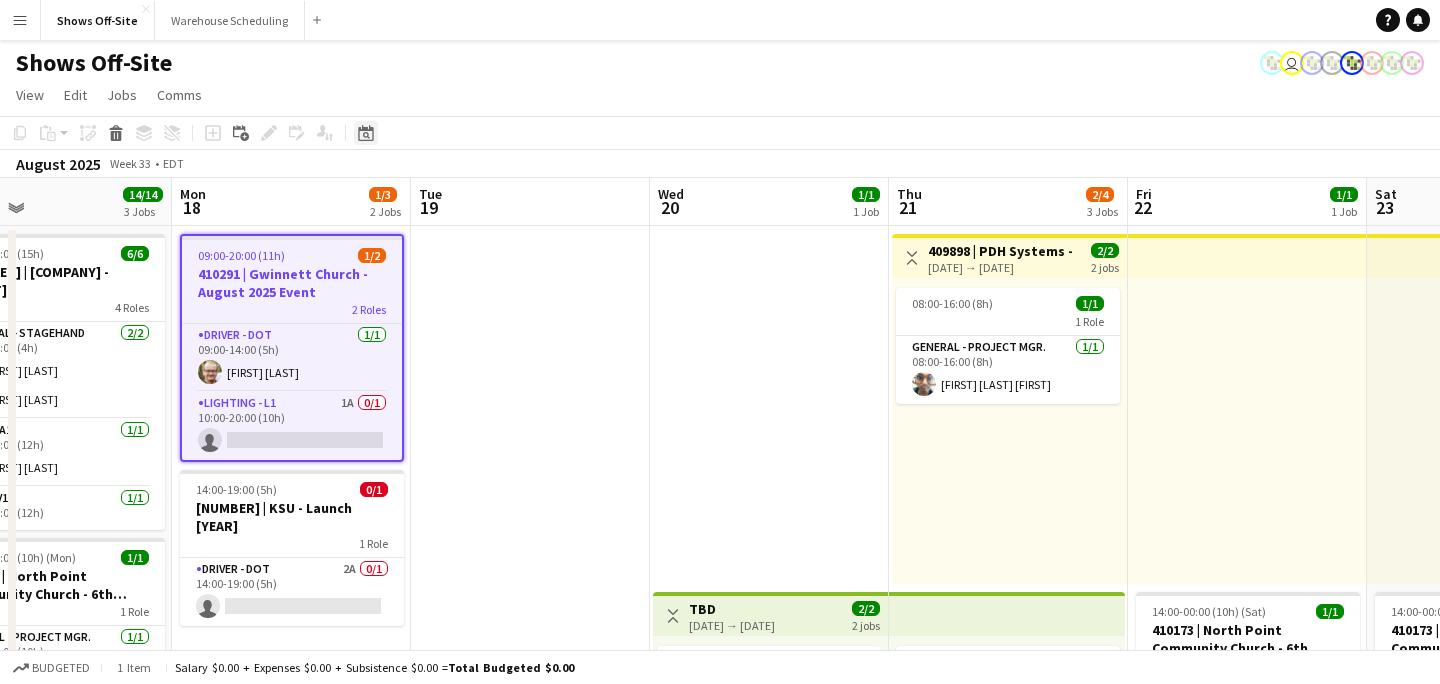 click on "Date picker" at bounding box center (366, 133) 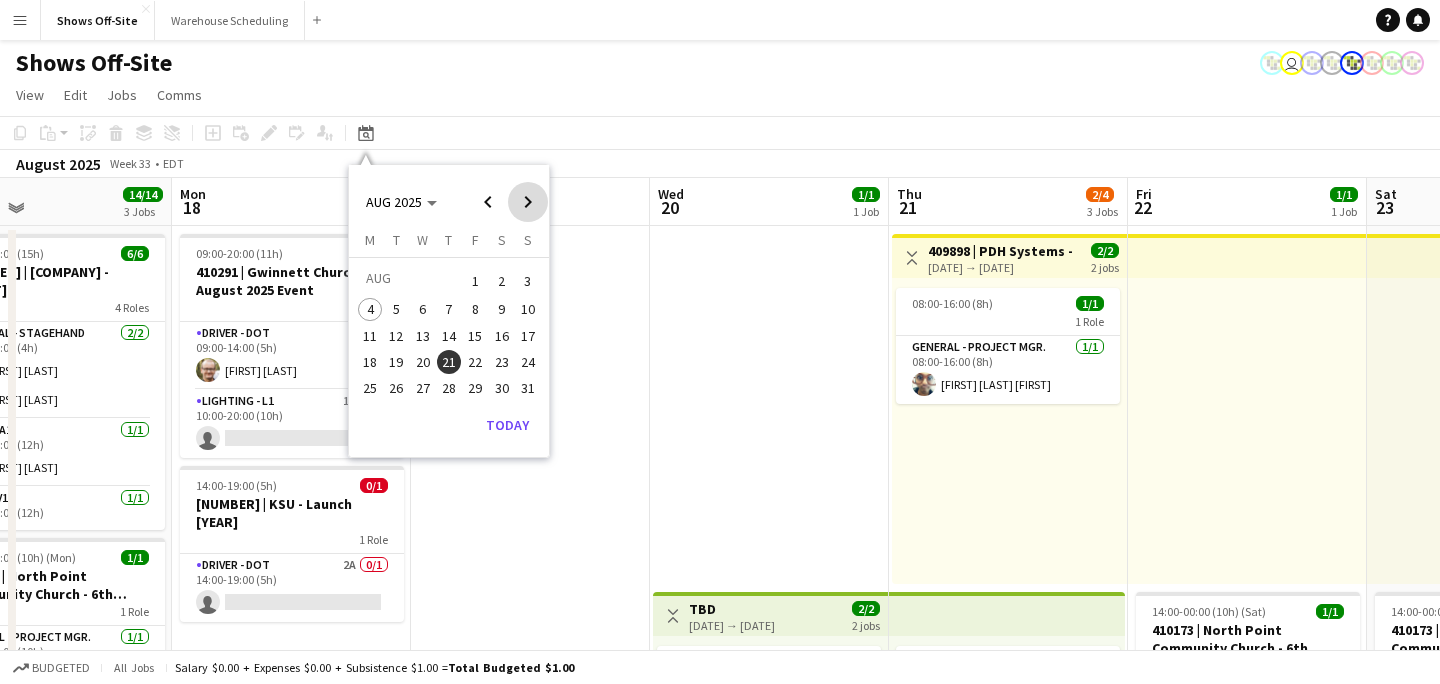 click at bounding box center [528, 202] 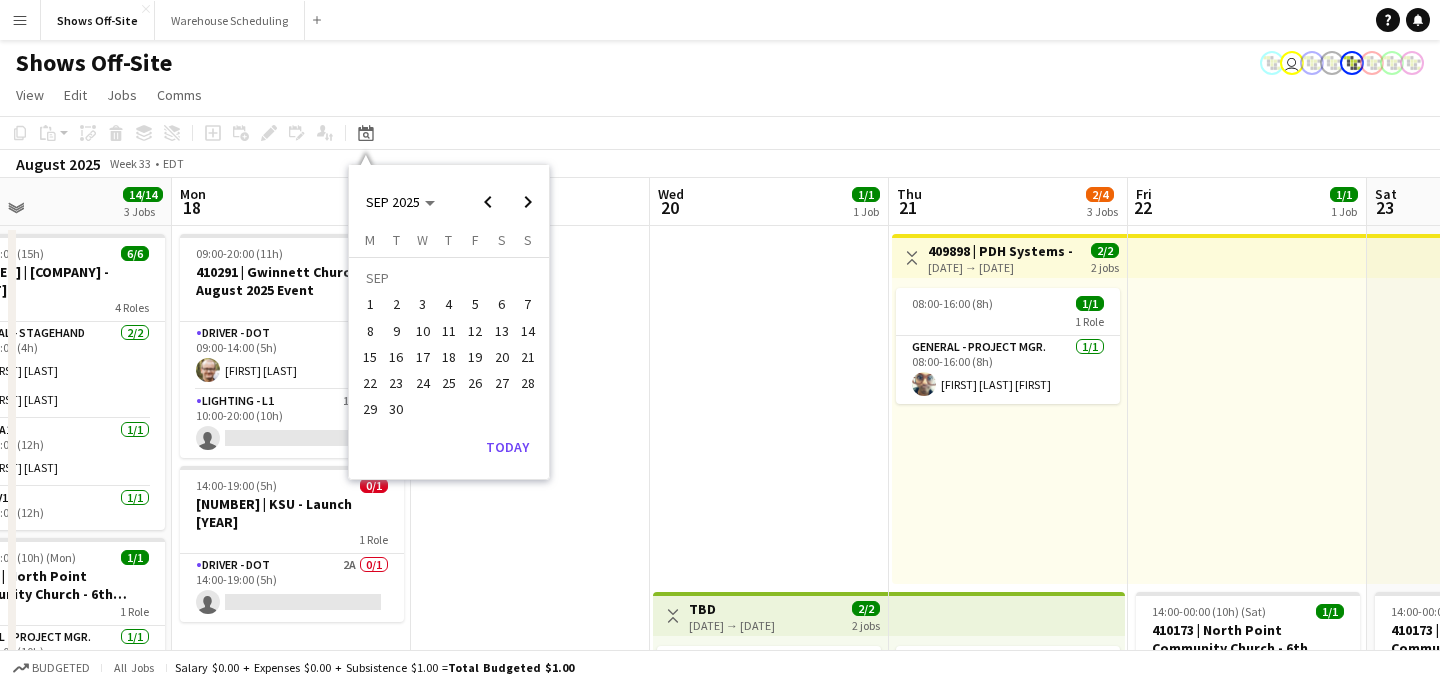 click on "10" at bounding box center (423, 331) 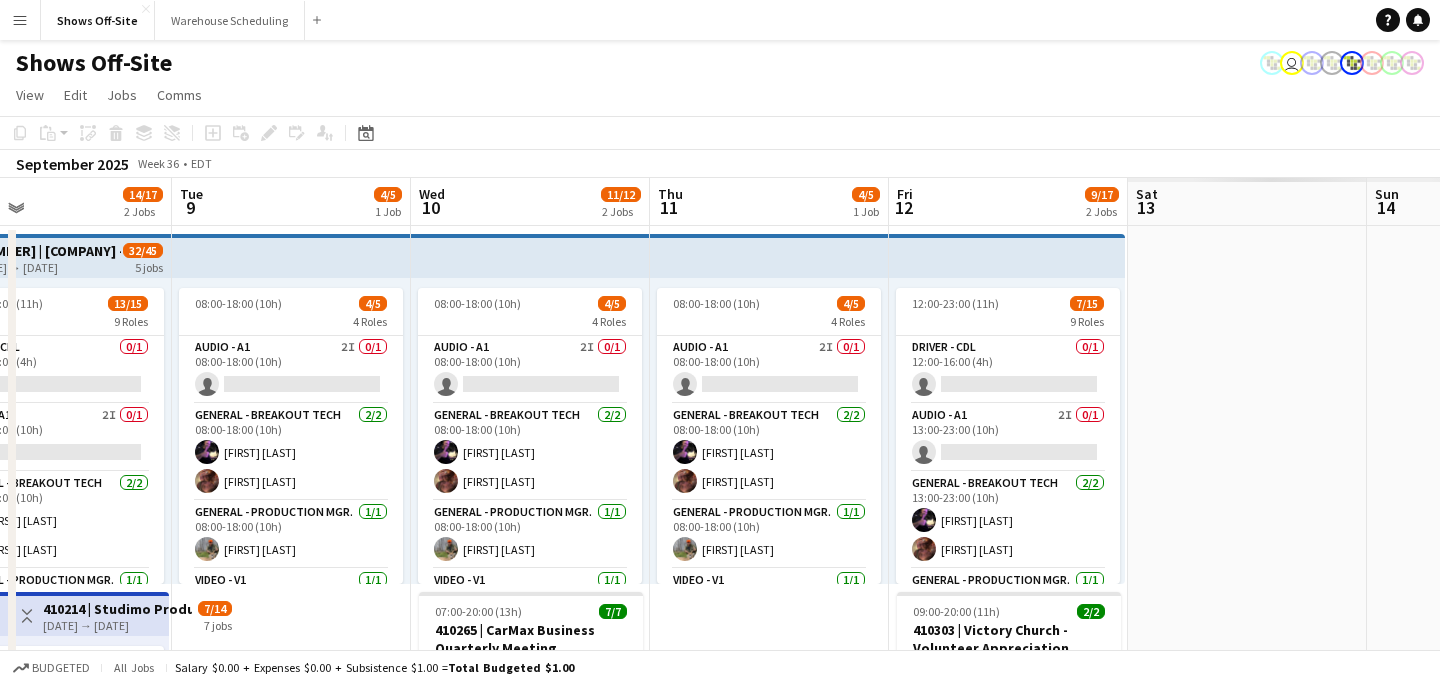 scroll, scrollTop: 0, scrollLeft: 688, axis: horizontal 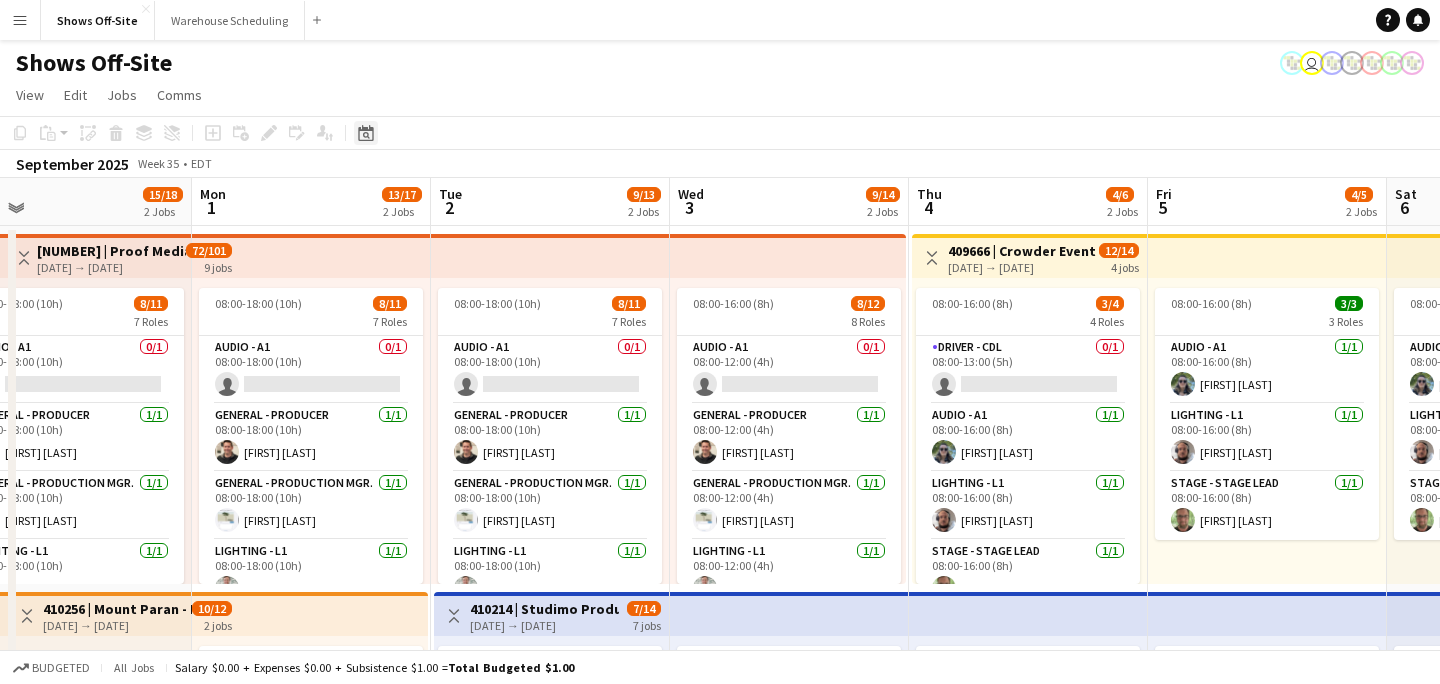 click on "Date picker" 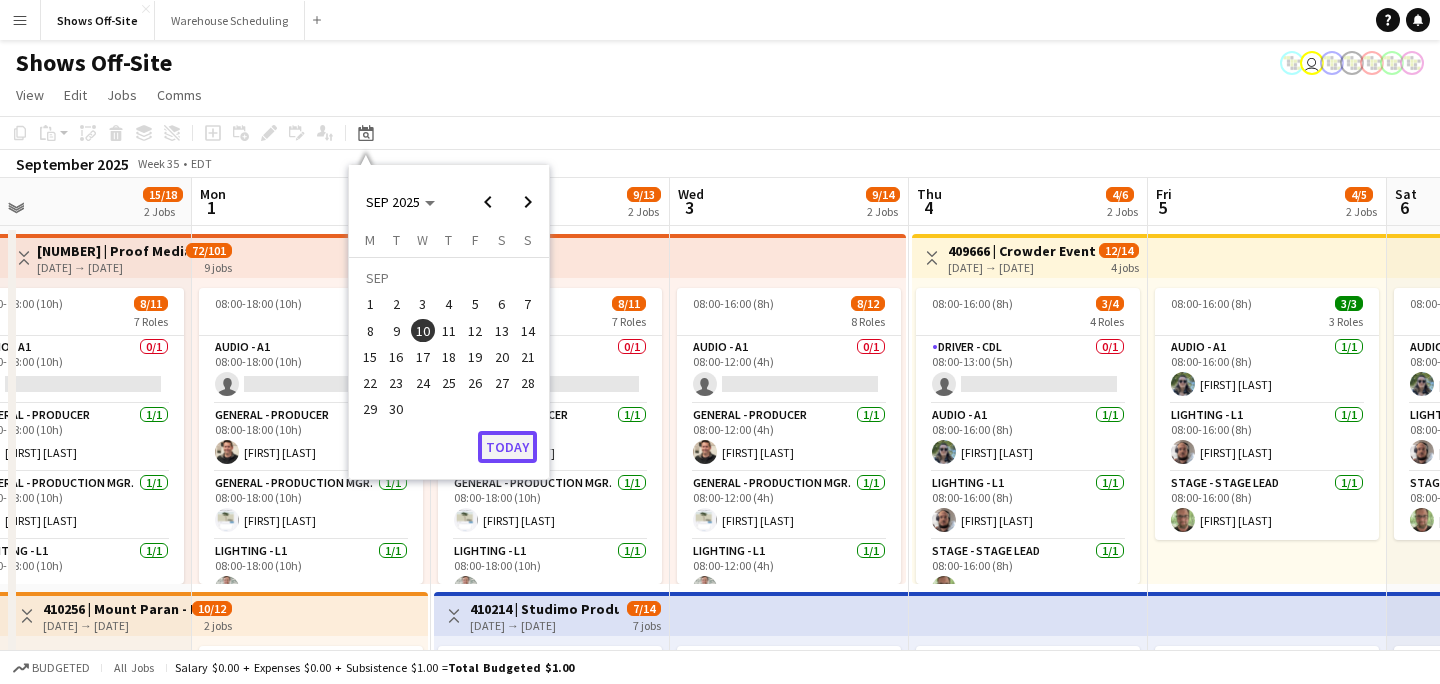 click on "Today" at bounding box center (507, 447) 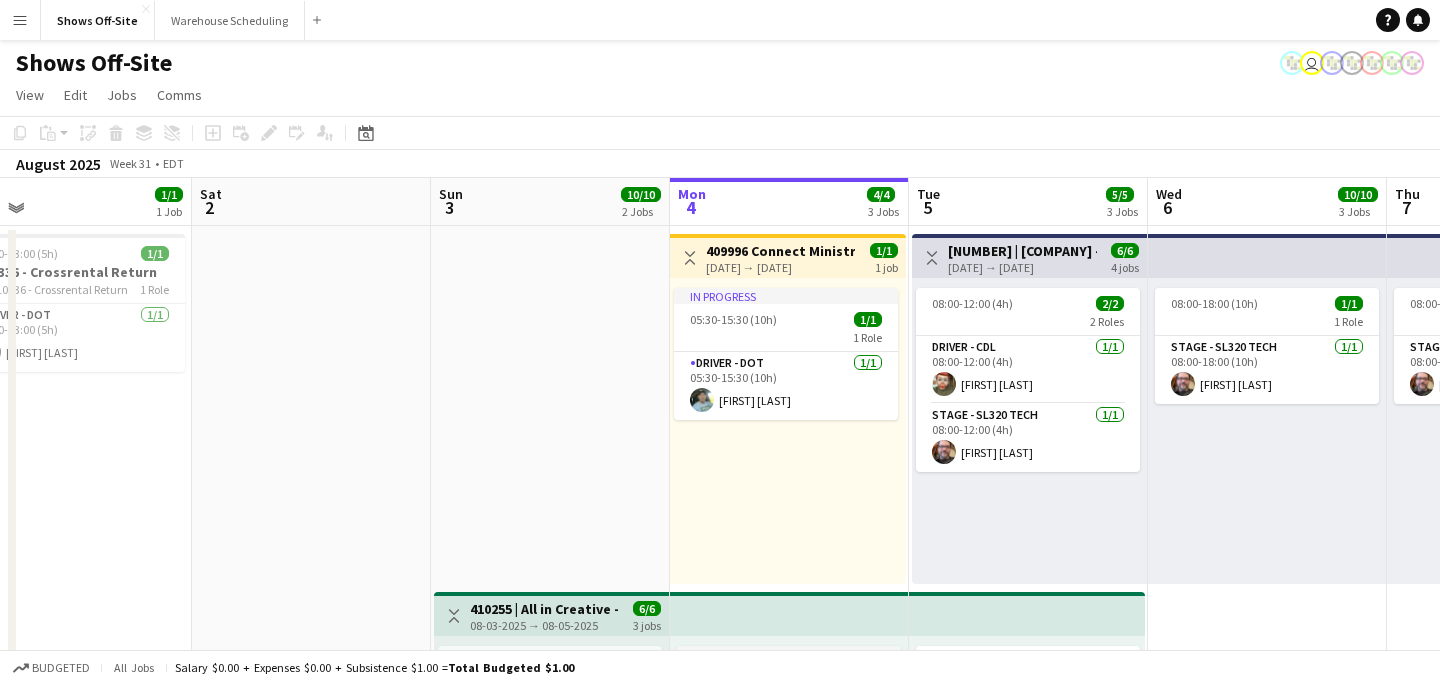 scroll, scrollTop: 0, scrollLeft: 688, axis: horizontal 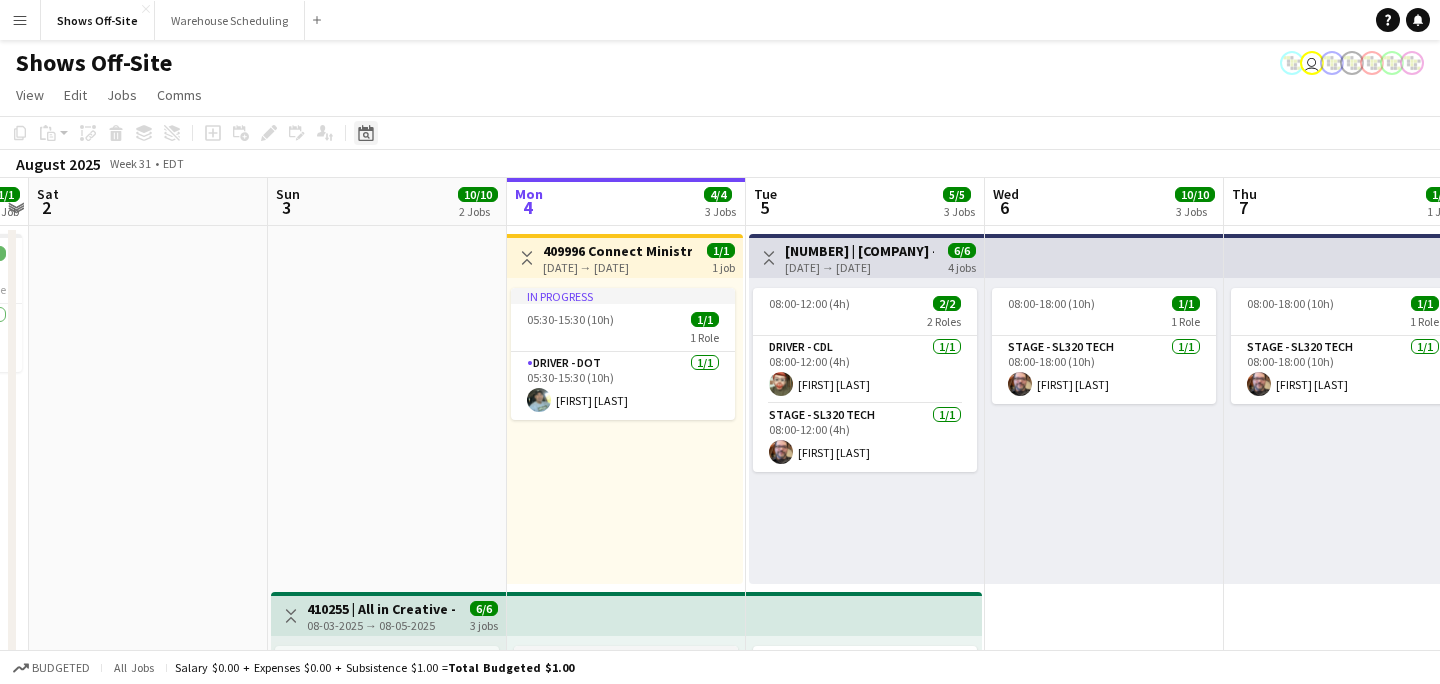 click 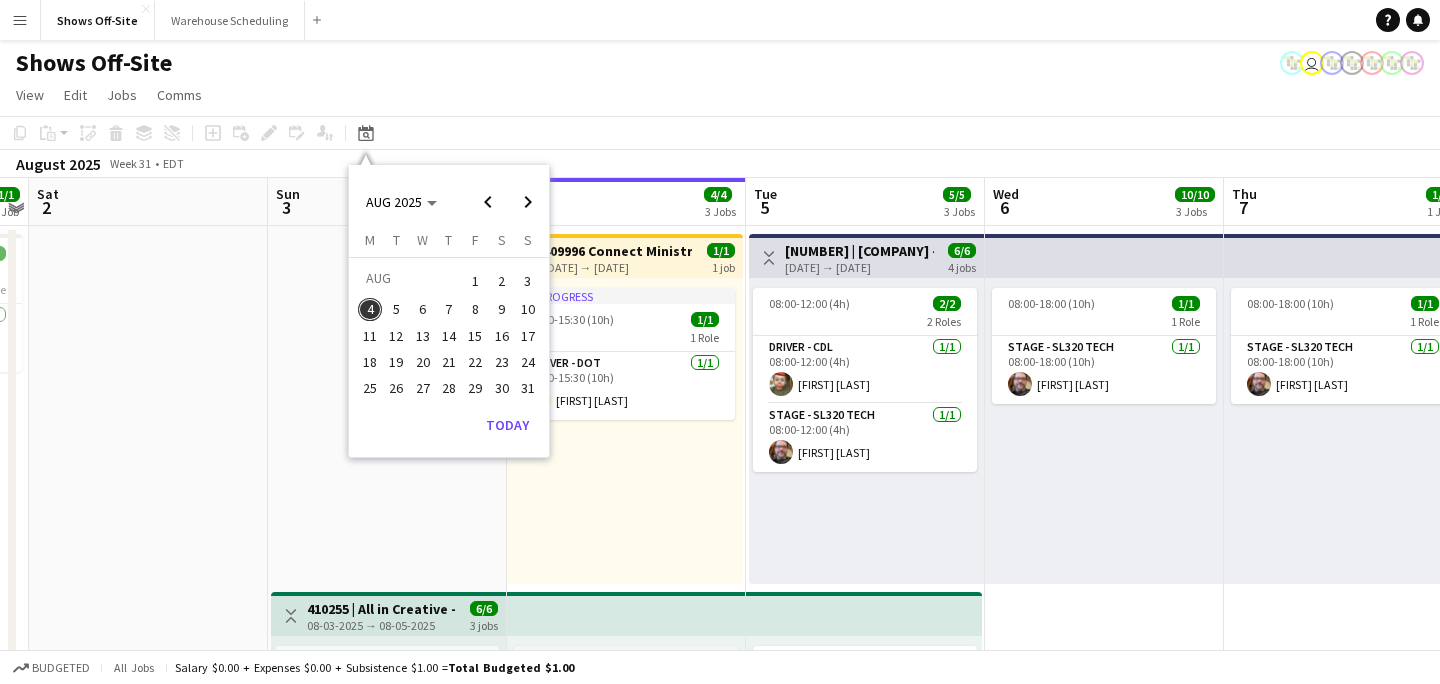 click on "28" at bounding box center (449, 388) 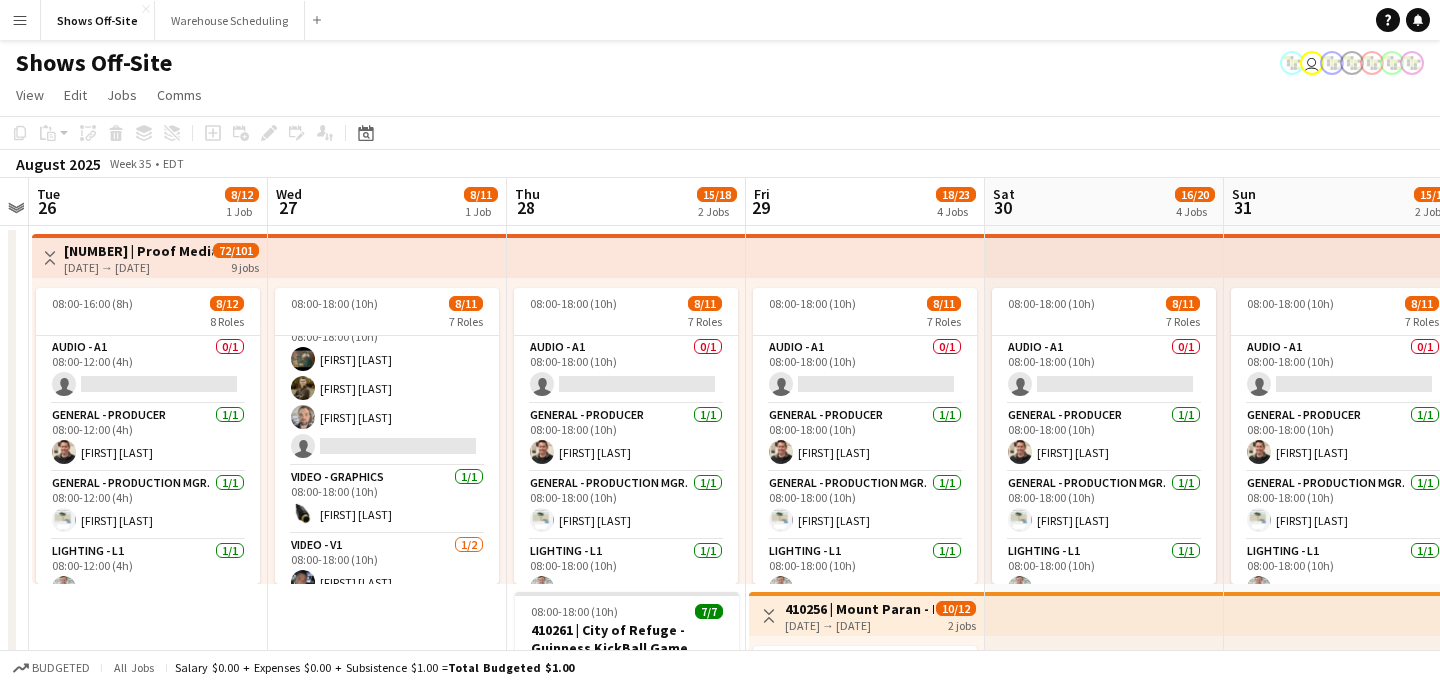 scroll, scrollTop: 344, scrollLeft: 0, axis: vertical 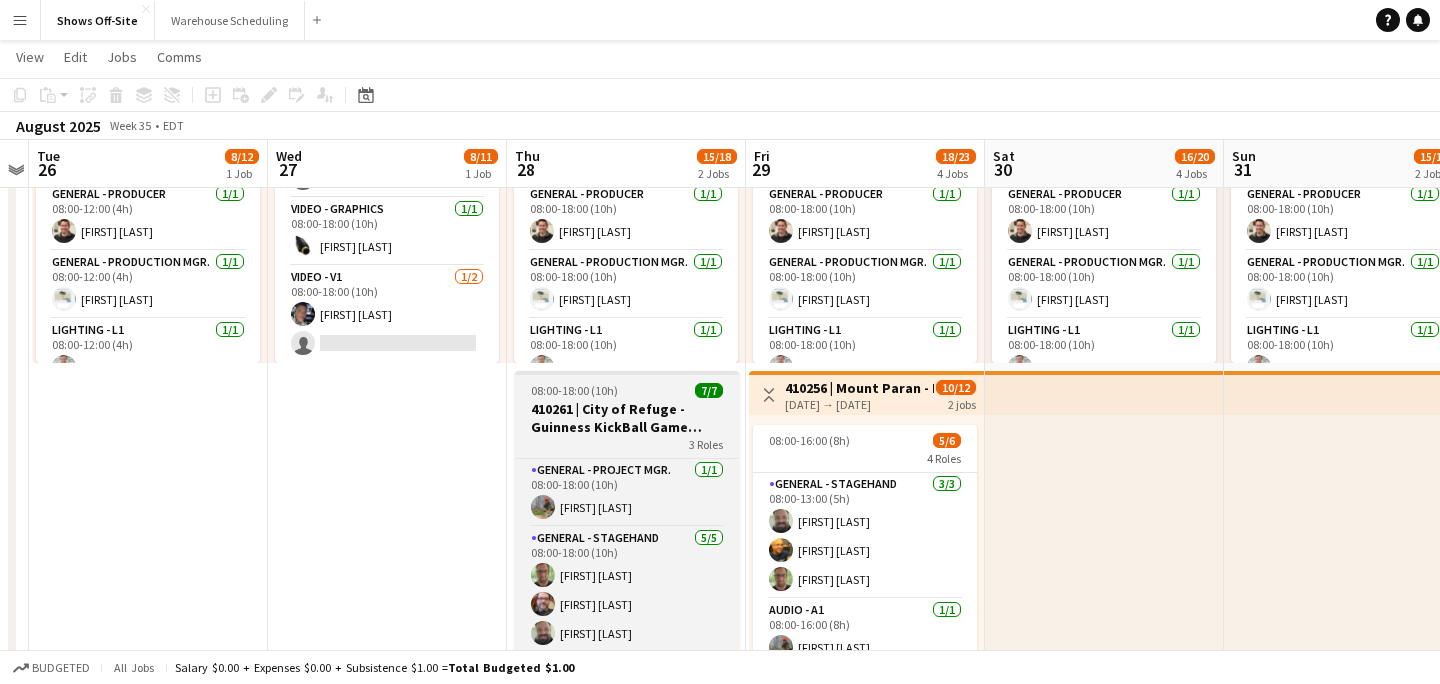 click on "08:00-18:00 (10h)" at bounding box center (574, 390) 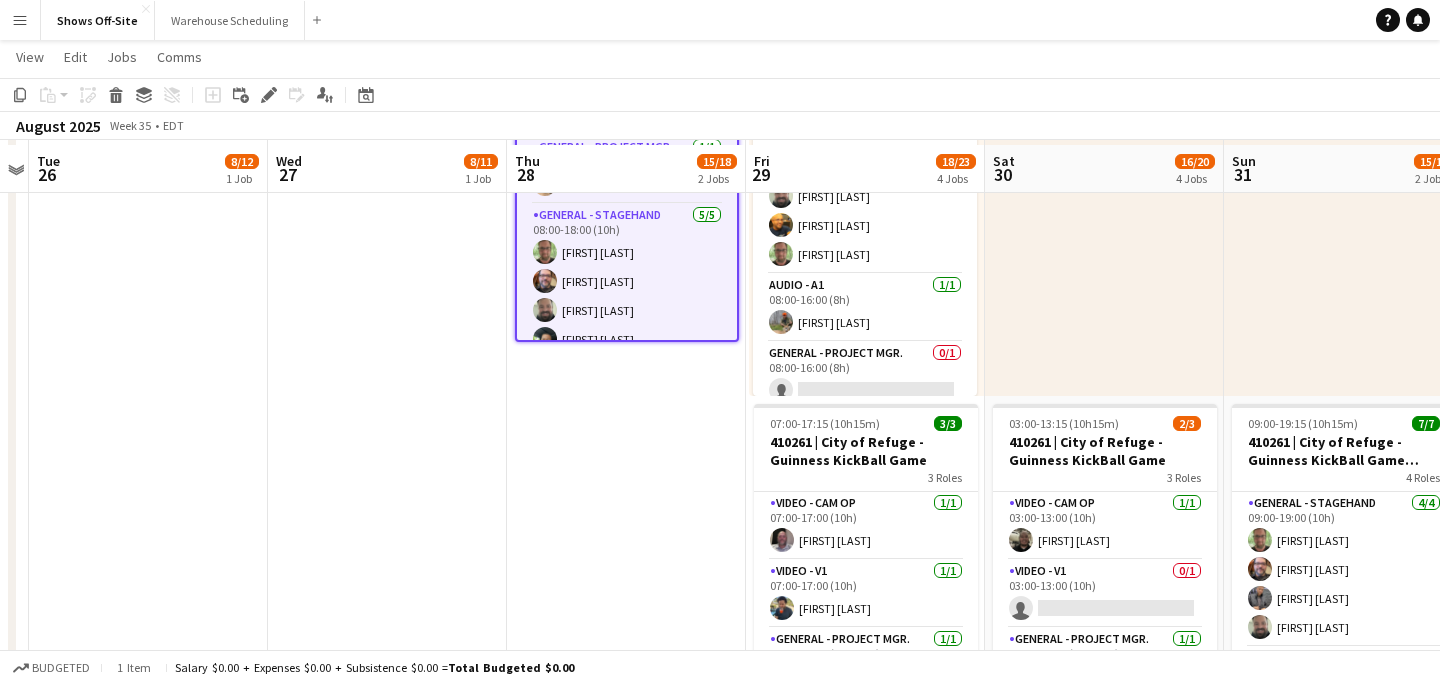 scroll, scrollTop: 550, scrollLeft: 0, axis: vertical 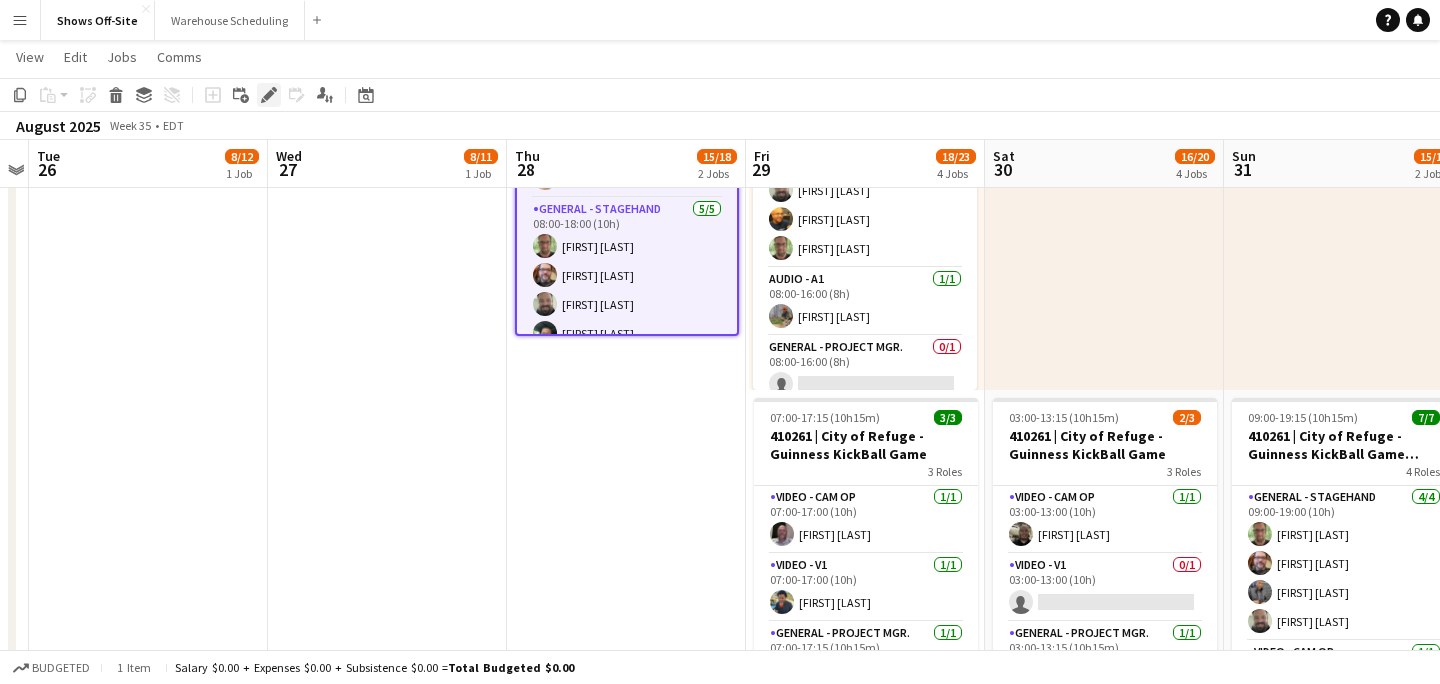 click 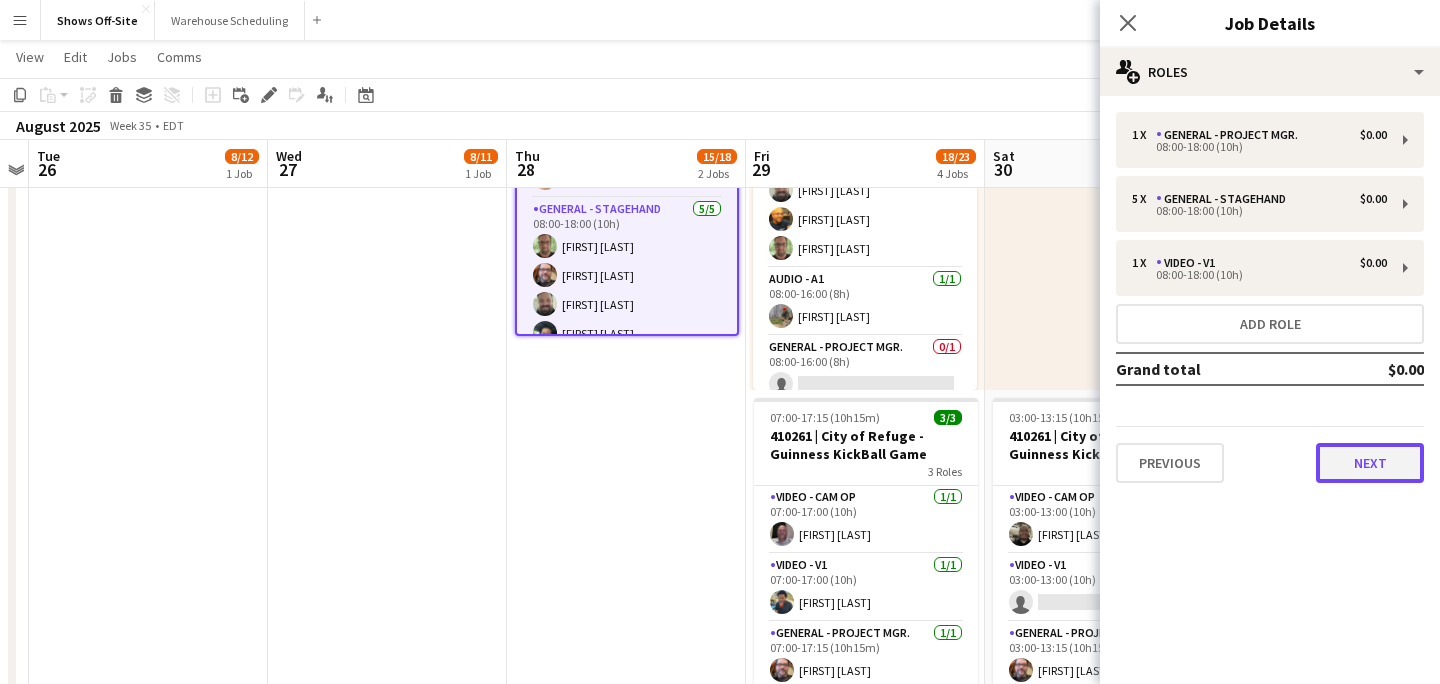 click on "Next" at bounding box center [1370, 463] 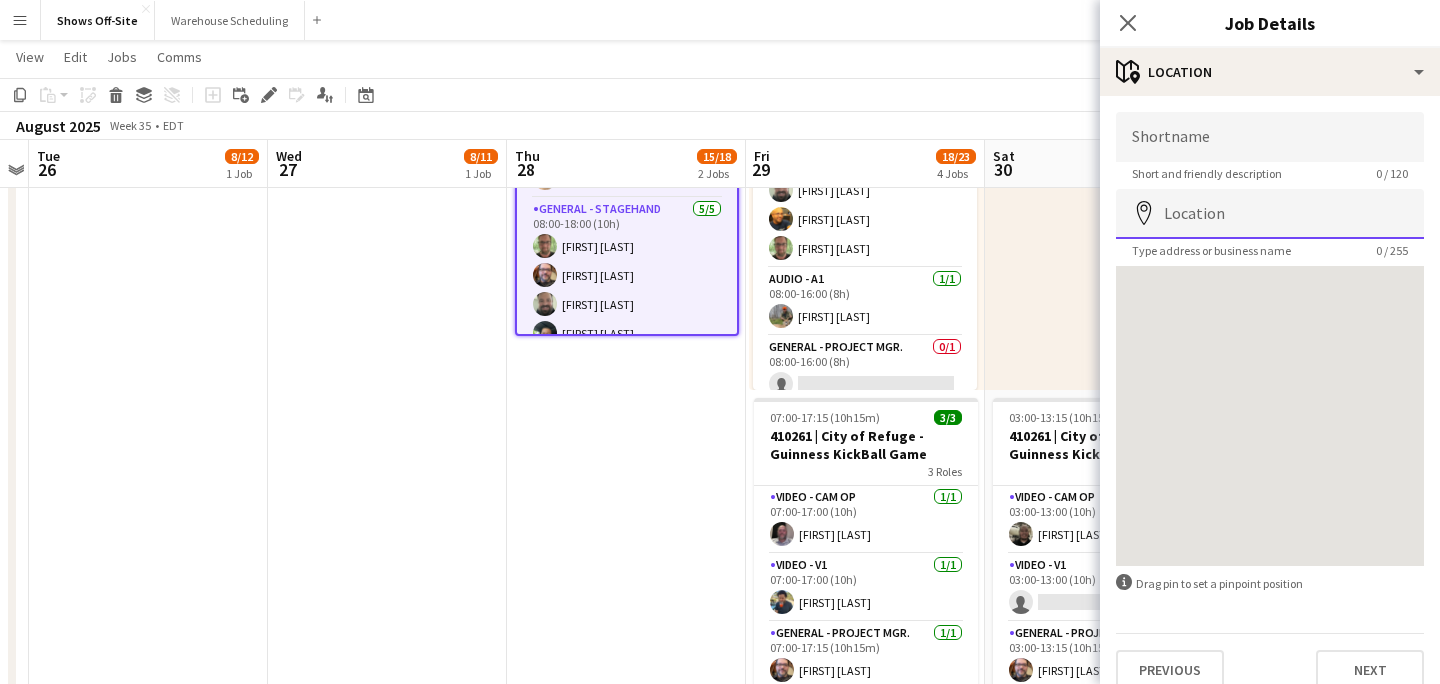 click on "Location" at bounding box center (1270, 214) 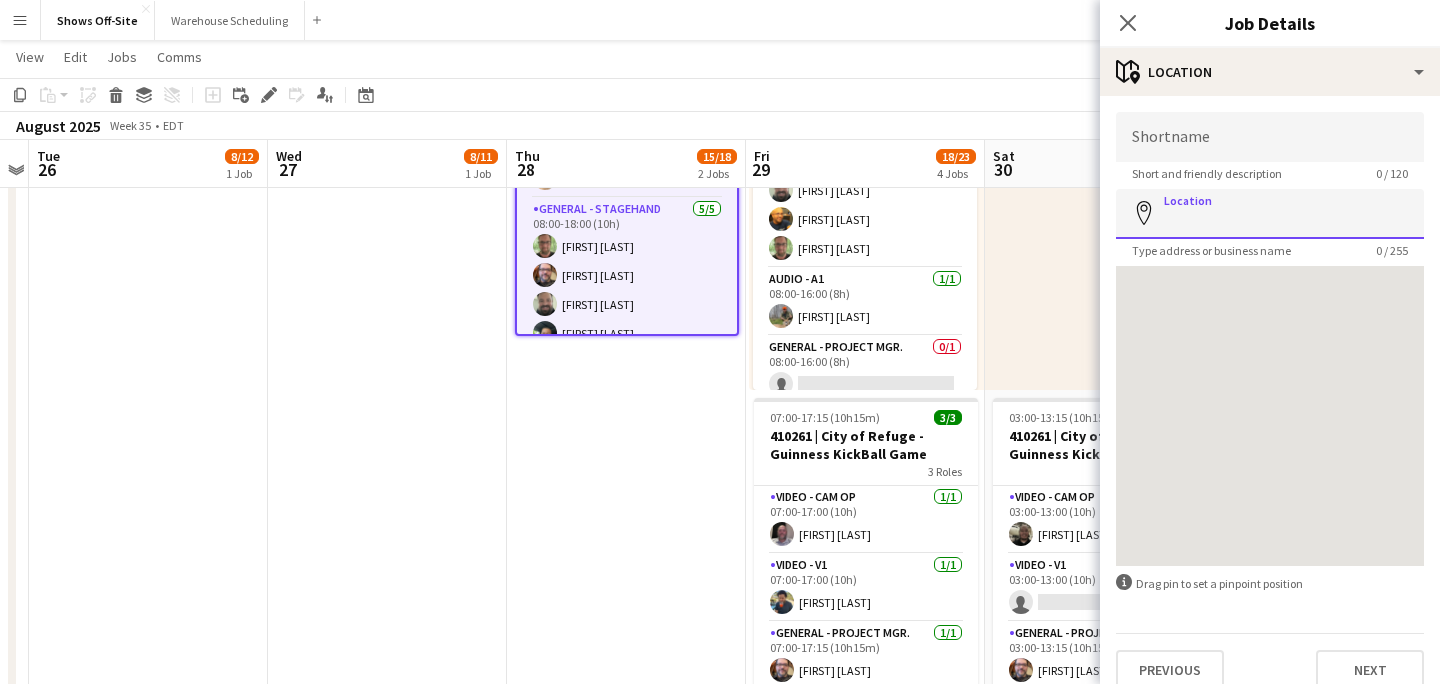paste on "**********" 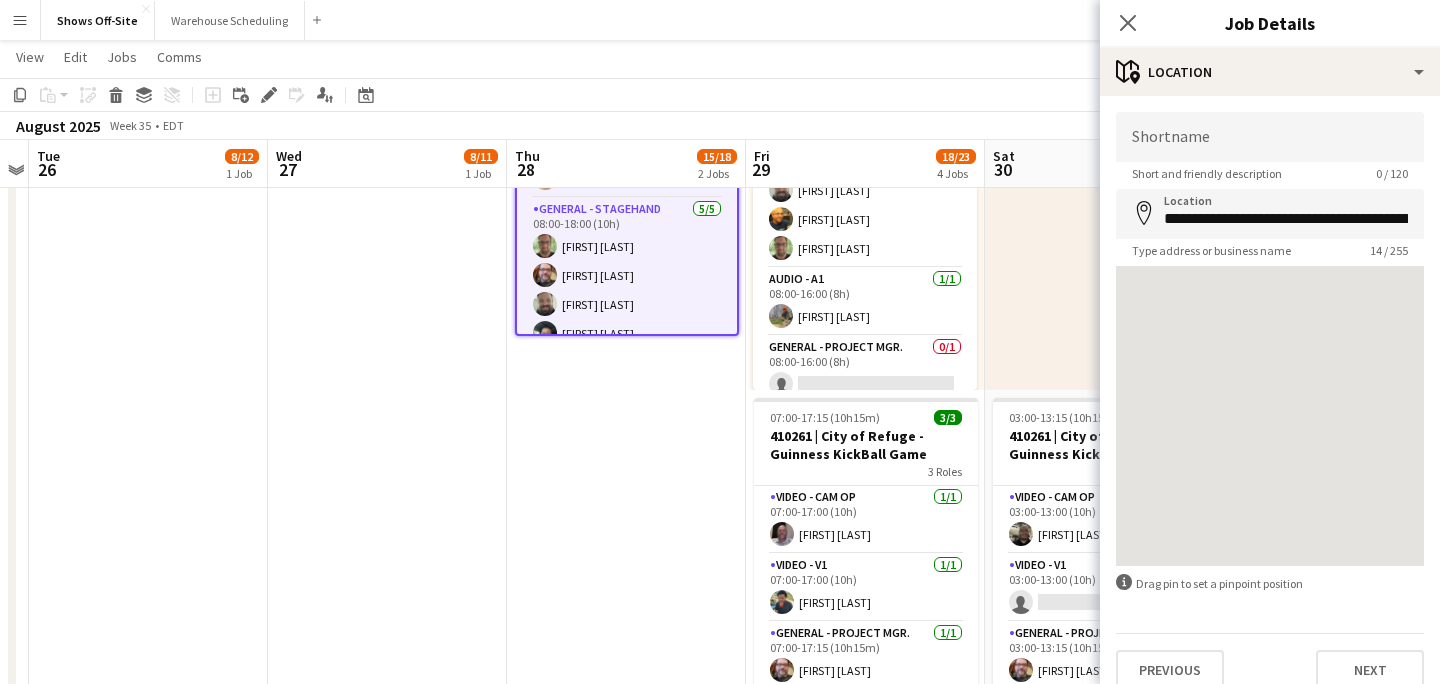 type on "**********" 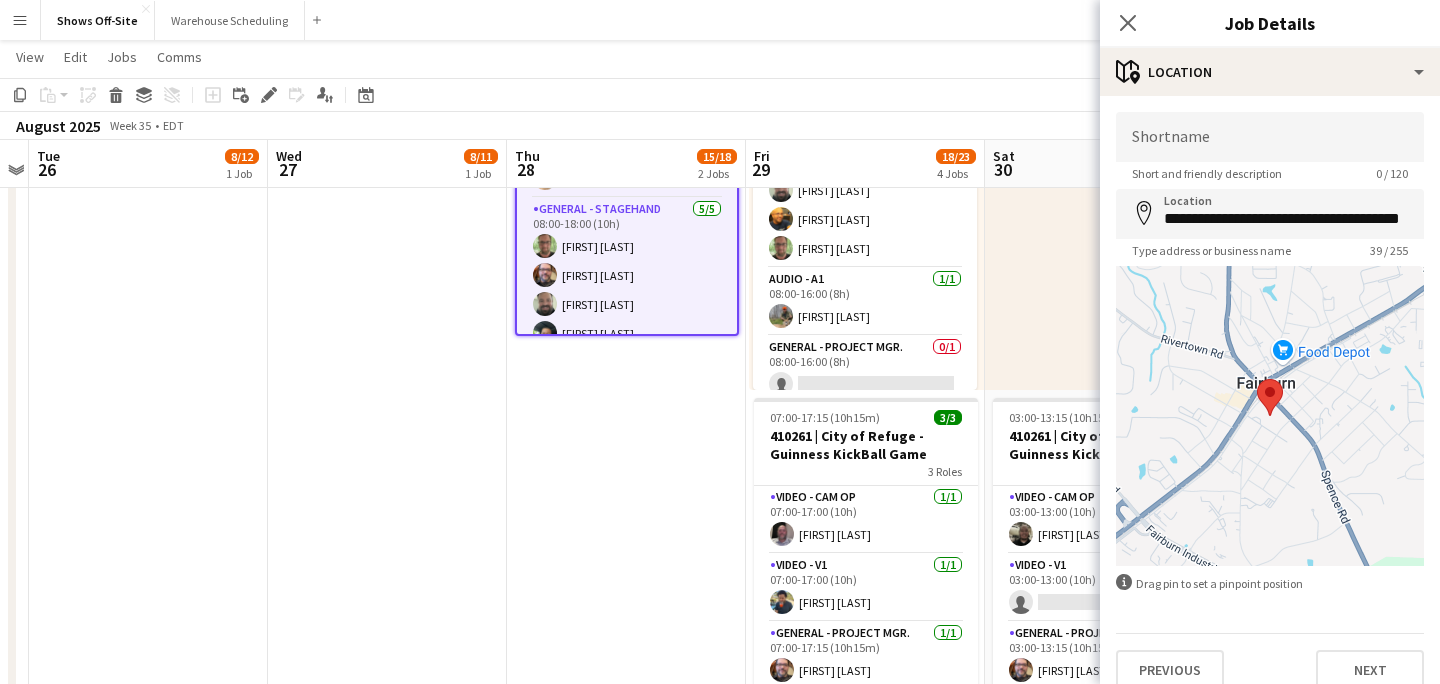 scroll, scrollTop: 22, scrollLeft: 0, axis: vertical 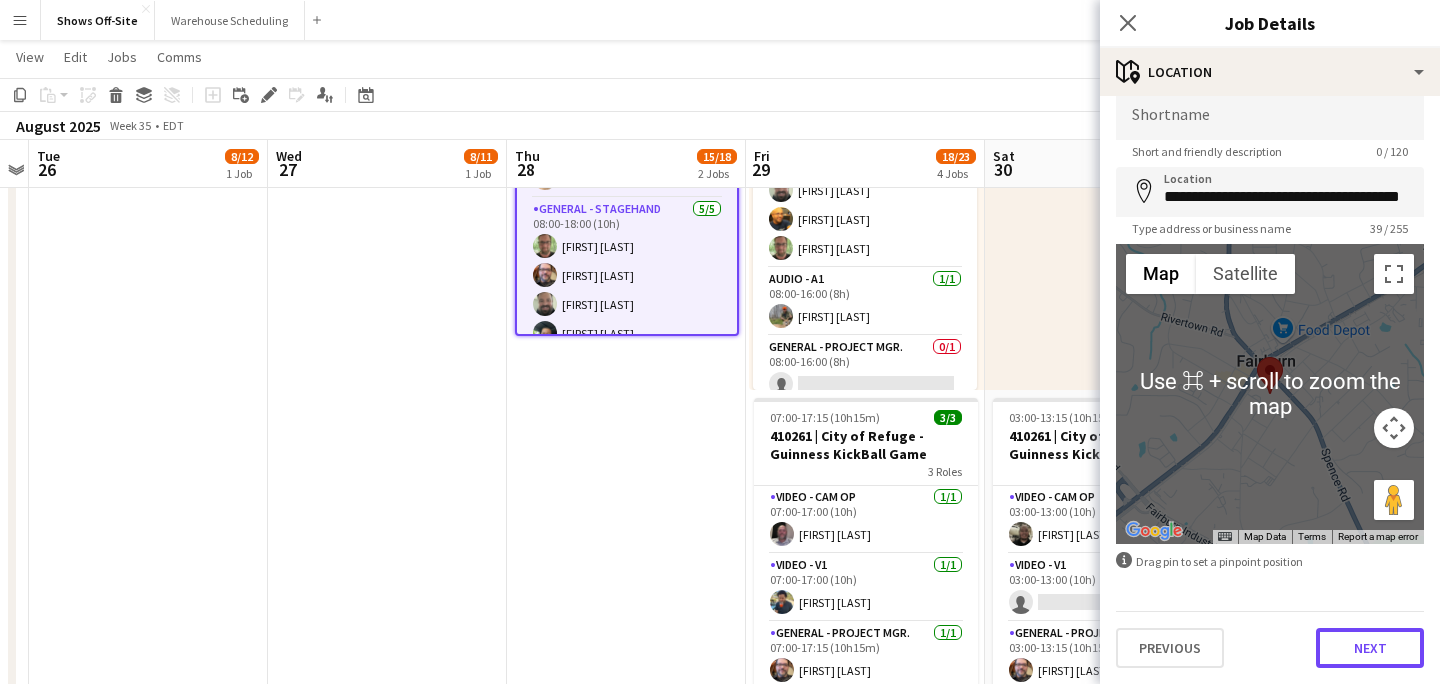 click on "Next" at bounding box center [1370, 648] 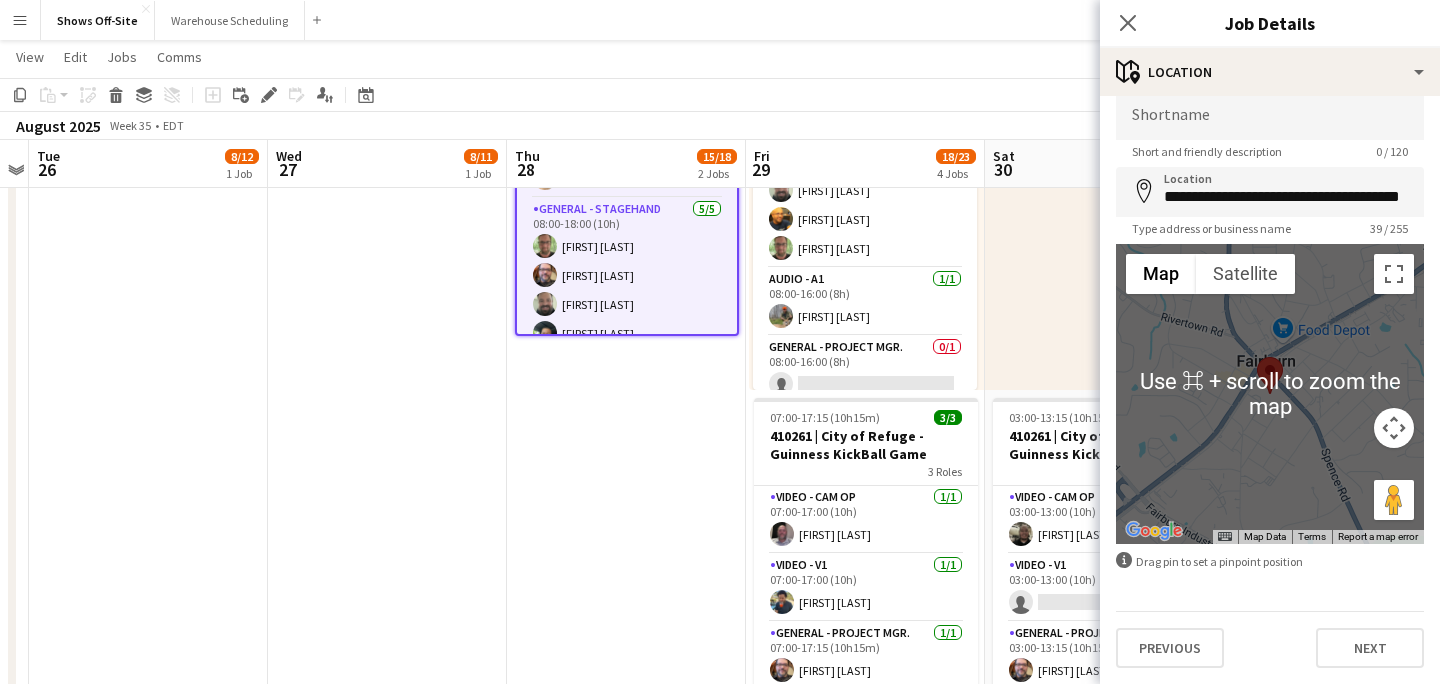 scroll, scrollTop: 0, scrollLeft: 0, axis: both 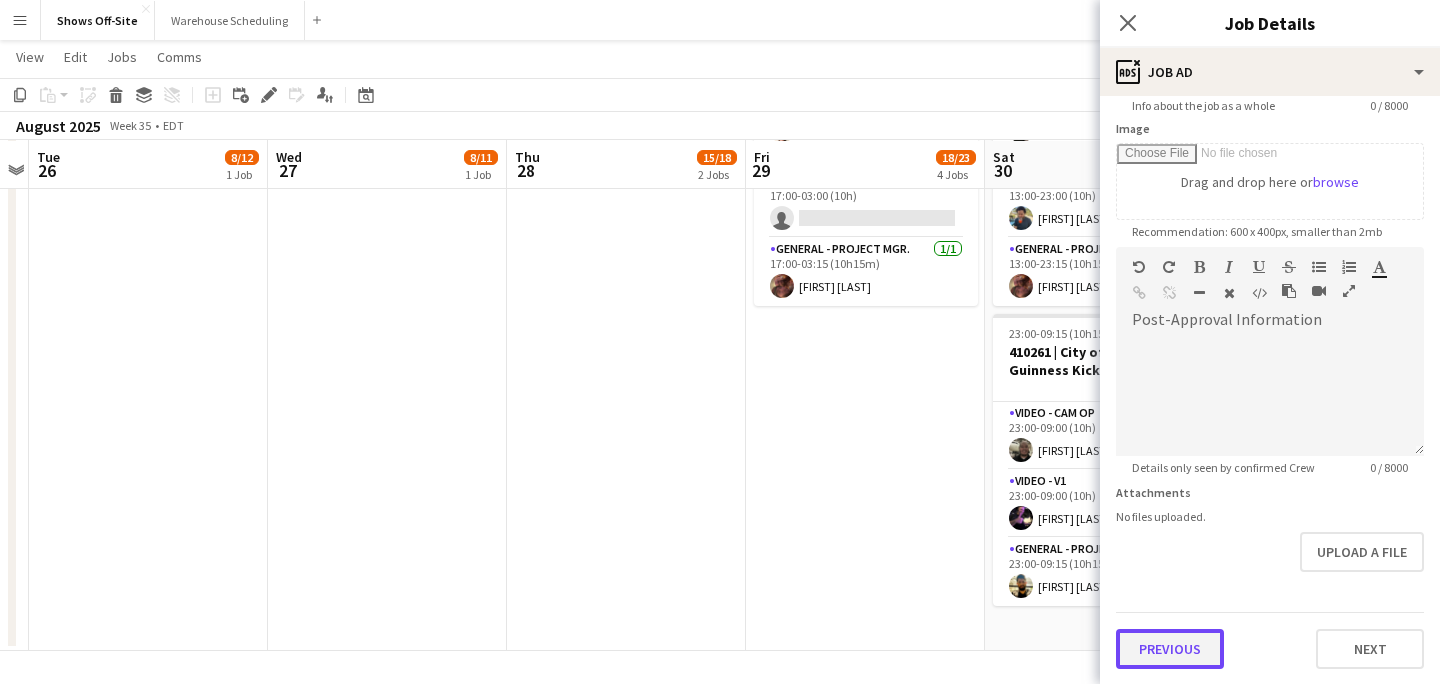 click on "Previous" at bounding box center [1170, 649] 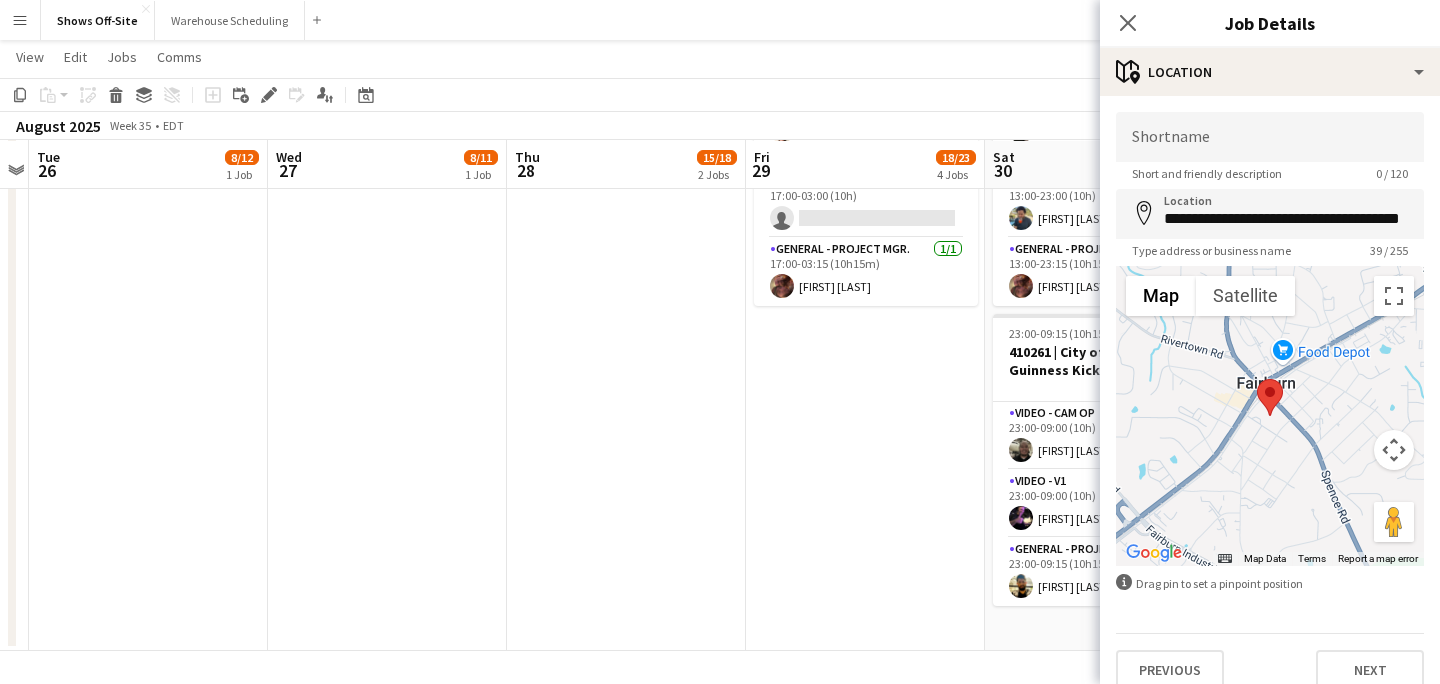 scroll, scrollTop: 0, scrollLeft: 0, axis: both 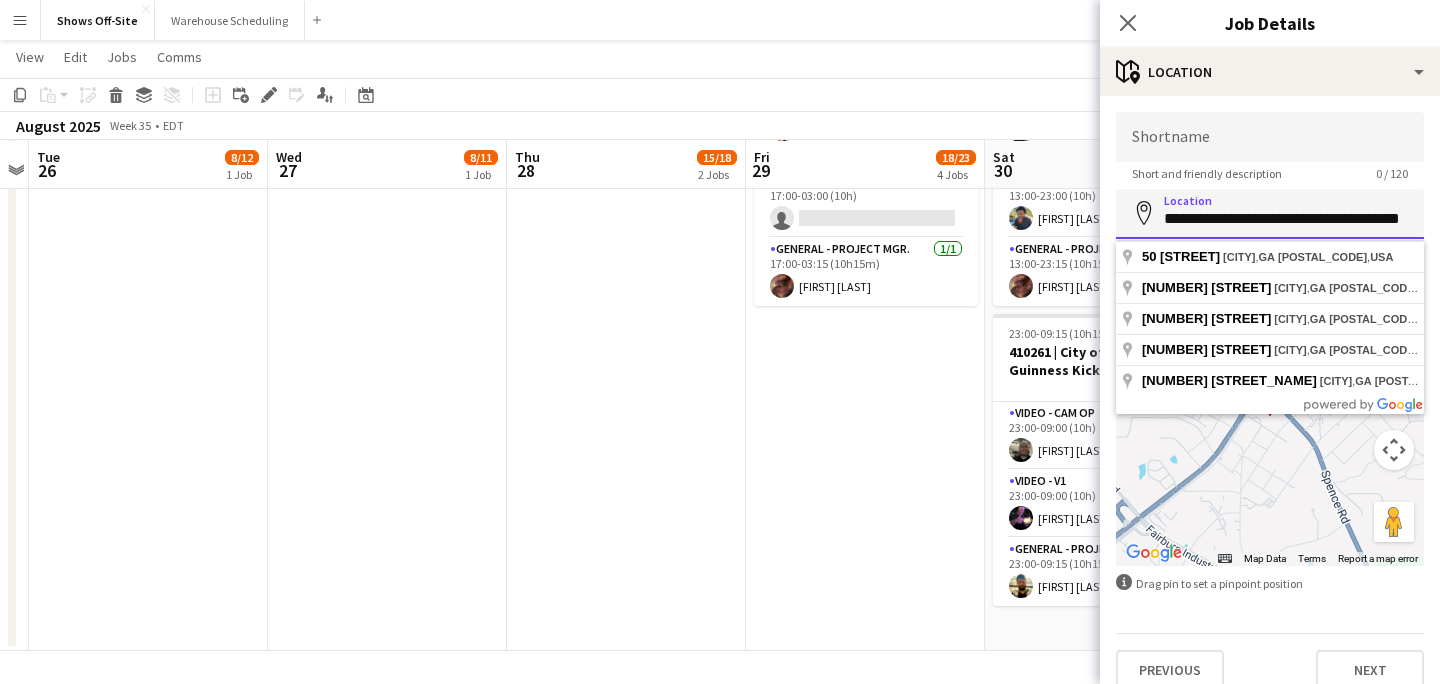 drag, startPoint x: 1167, startPoint y: 218, endPoint x: 1439, endPoint y: 218, distance: 272 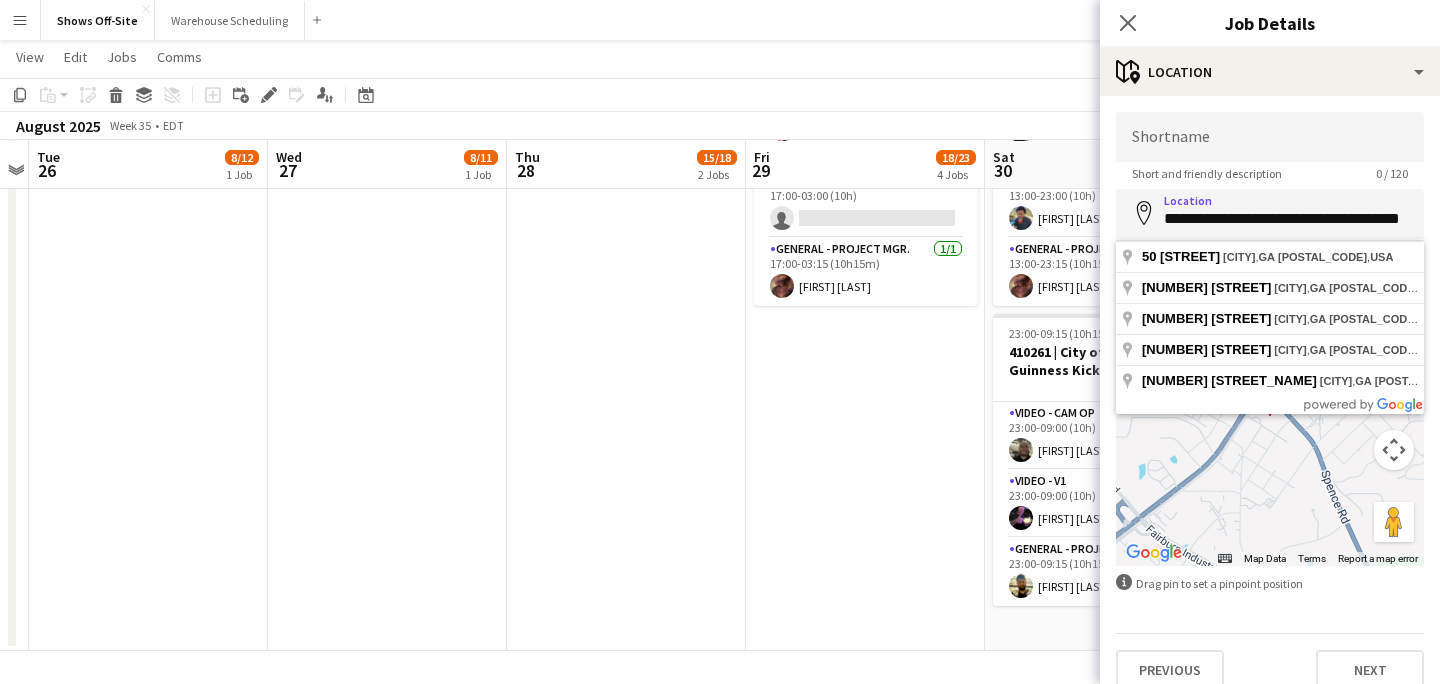 scroll, scrollTop: 0, scrollLeft: 0, axis: both 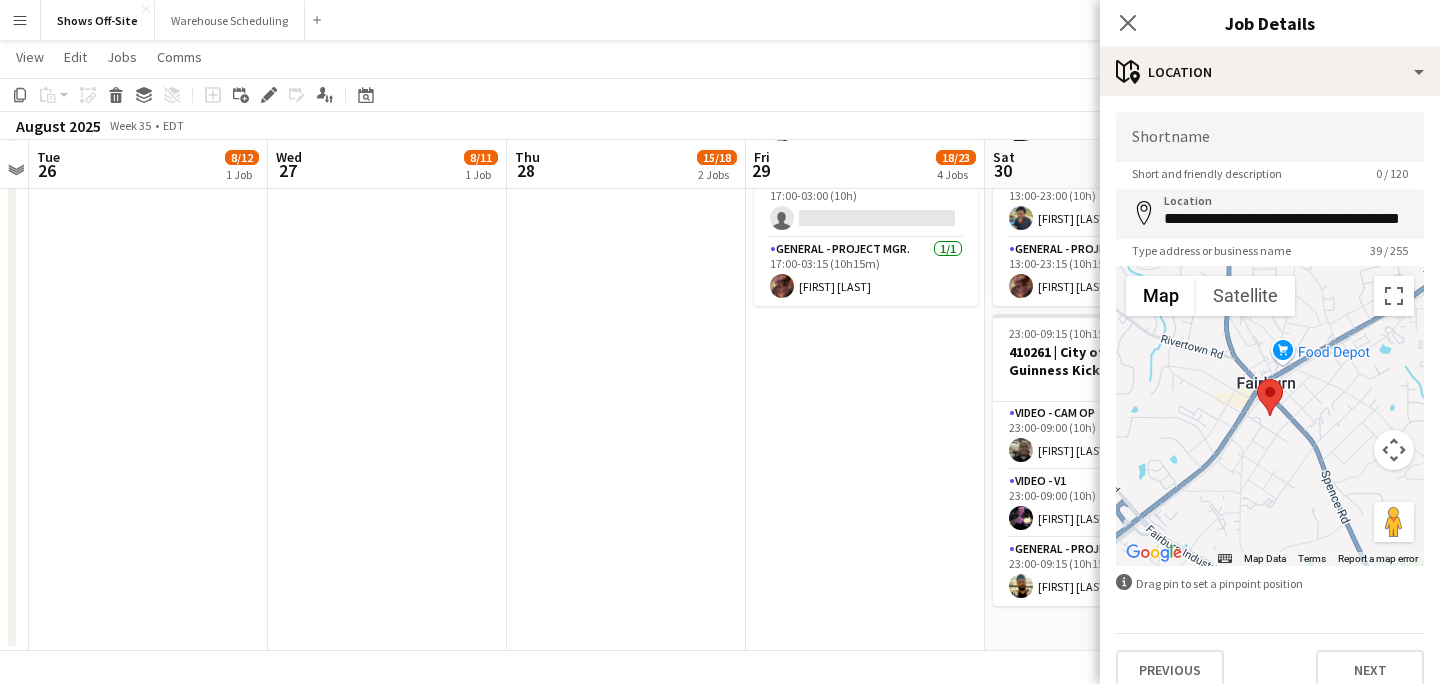 click on "Close pop-in" 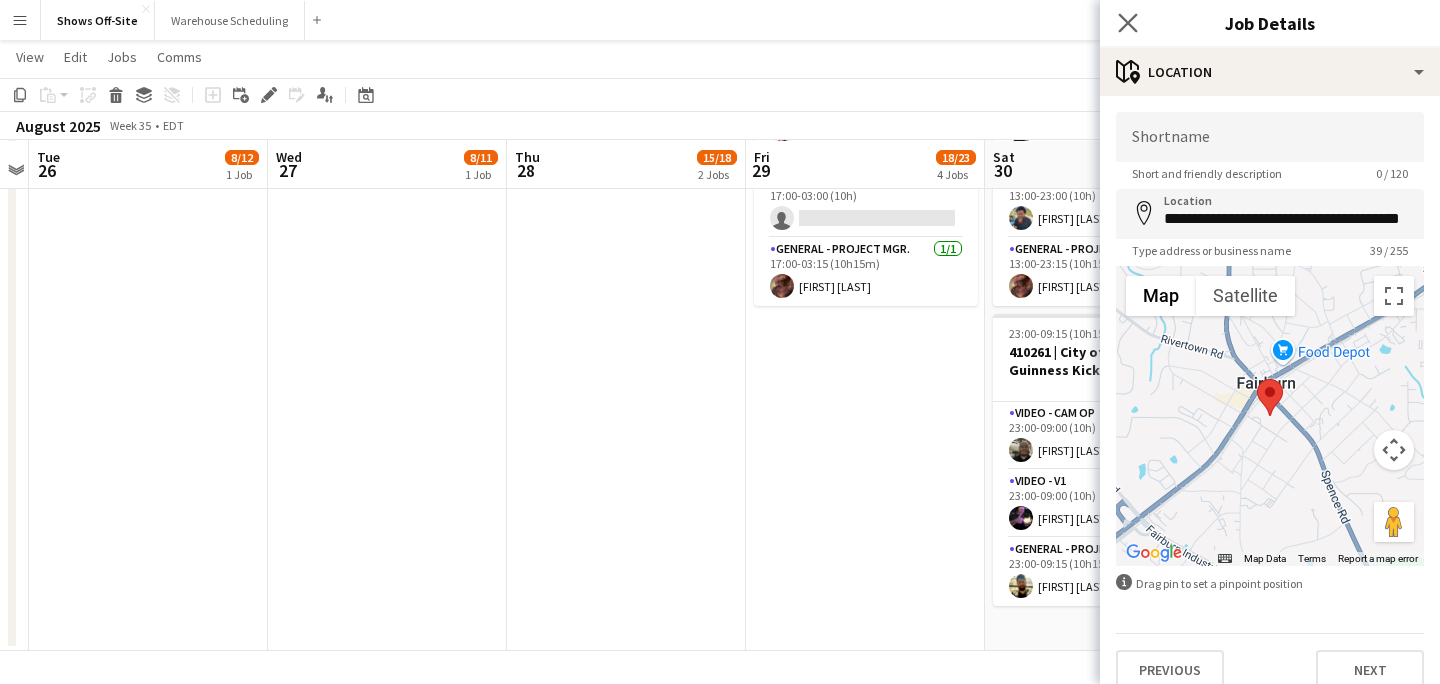 click on "Close pop-in" 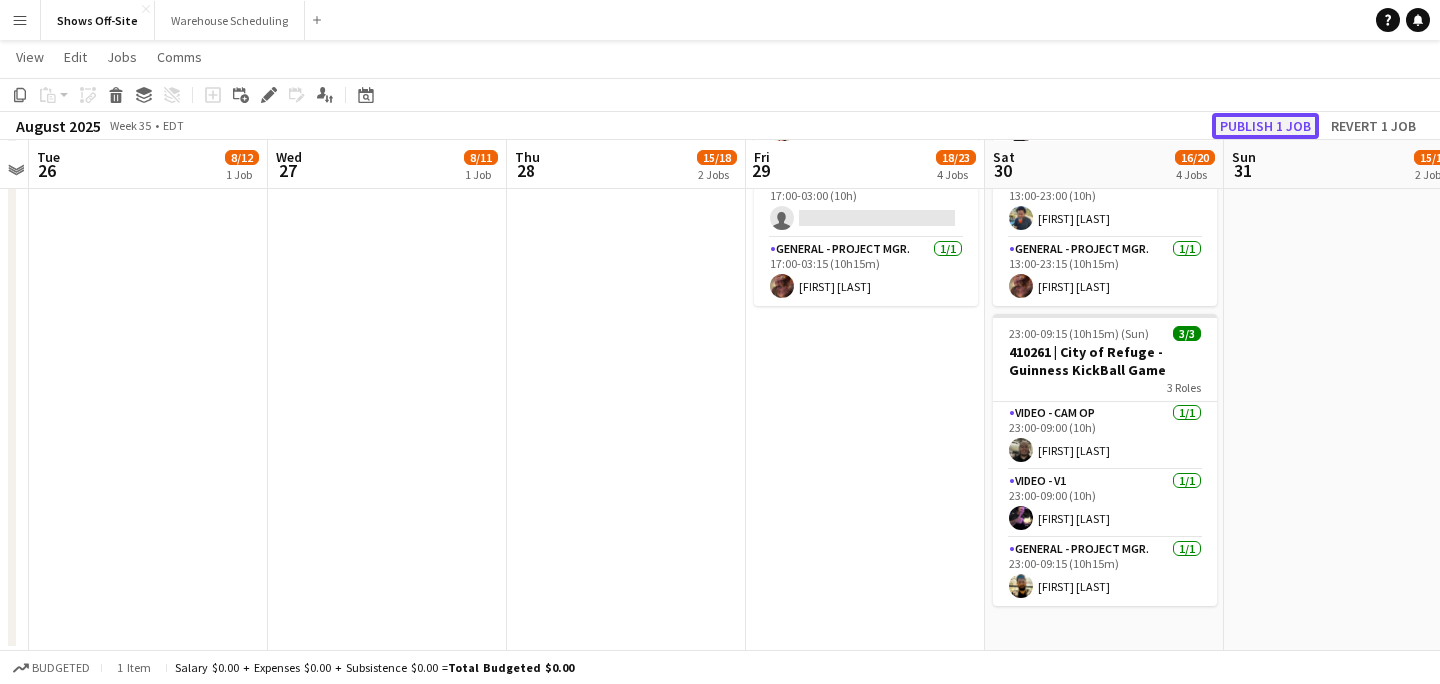 click on "Publish 1 job" 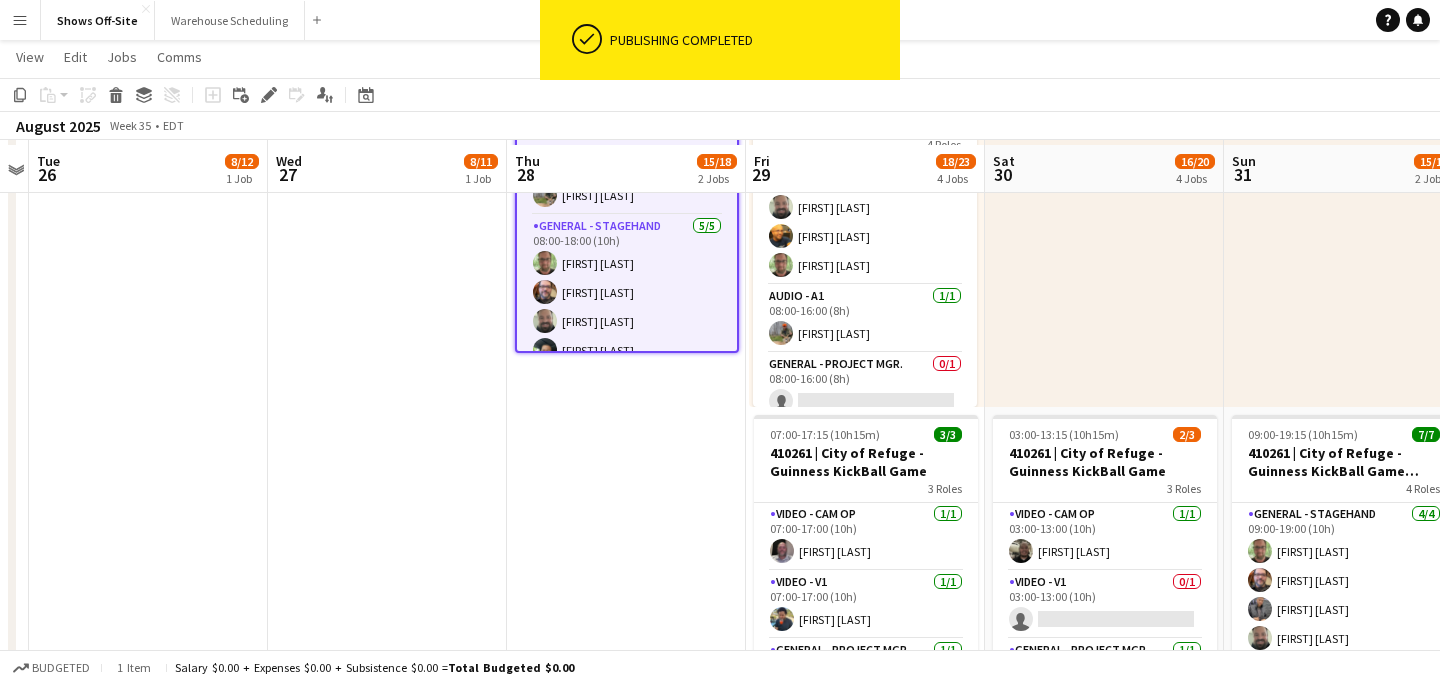scroll, scrollTop: 562, scrollLeft: 0, axis: vertical 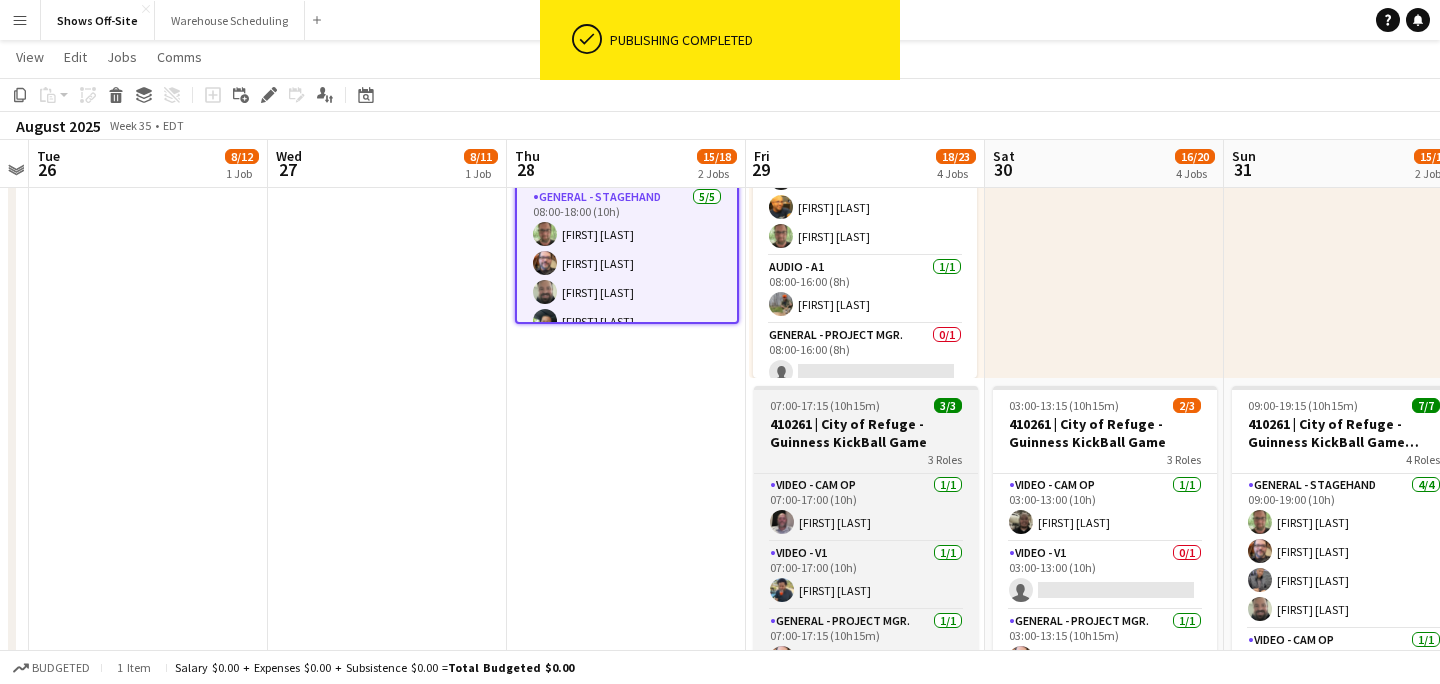 click on "410261 | City of Refuge - Guinness KickBall Game" at bounding box center (866, 433) 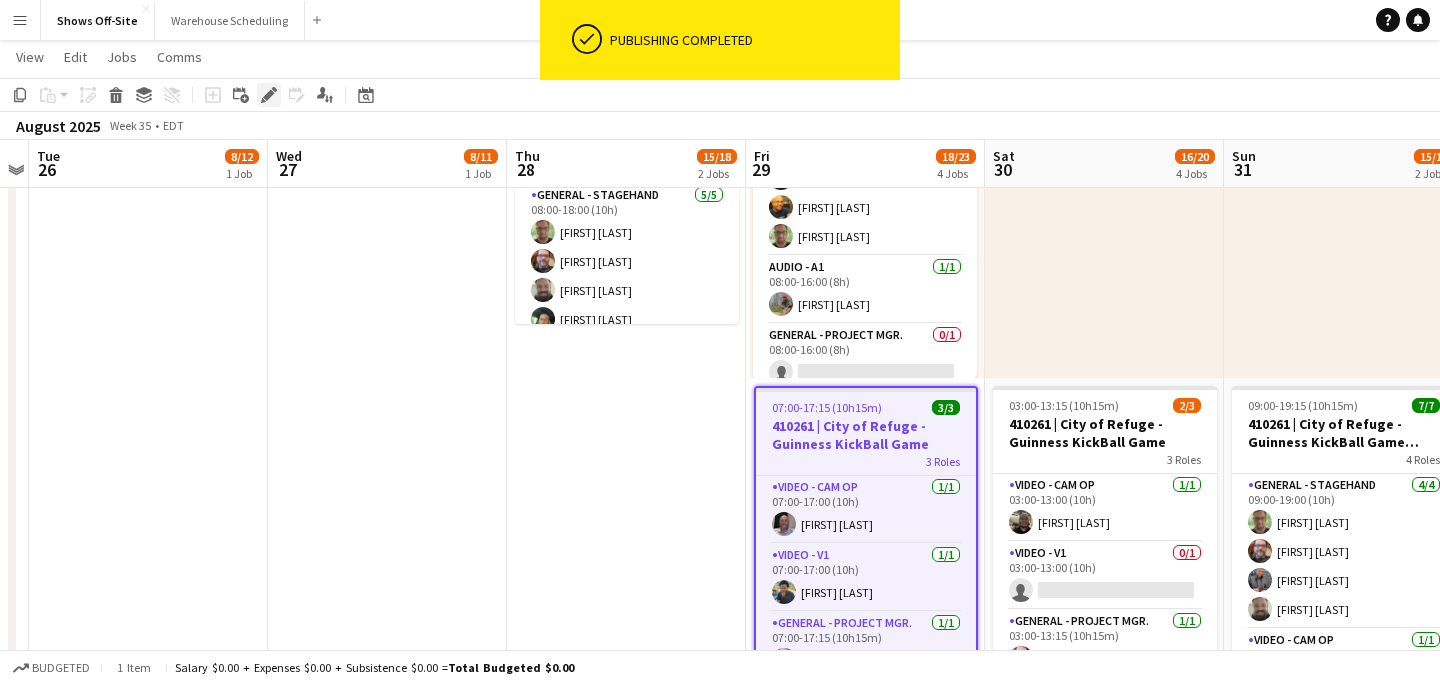 click on "Edit" at bounding box center (269, 95) 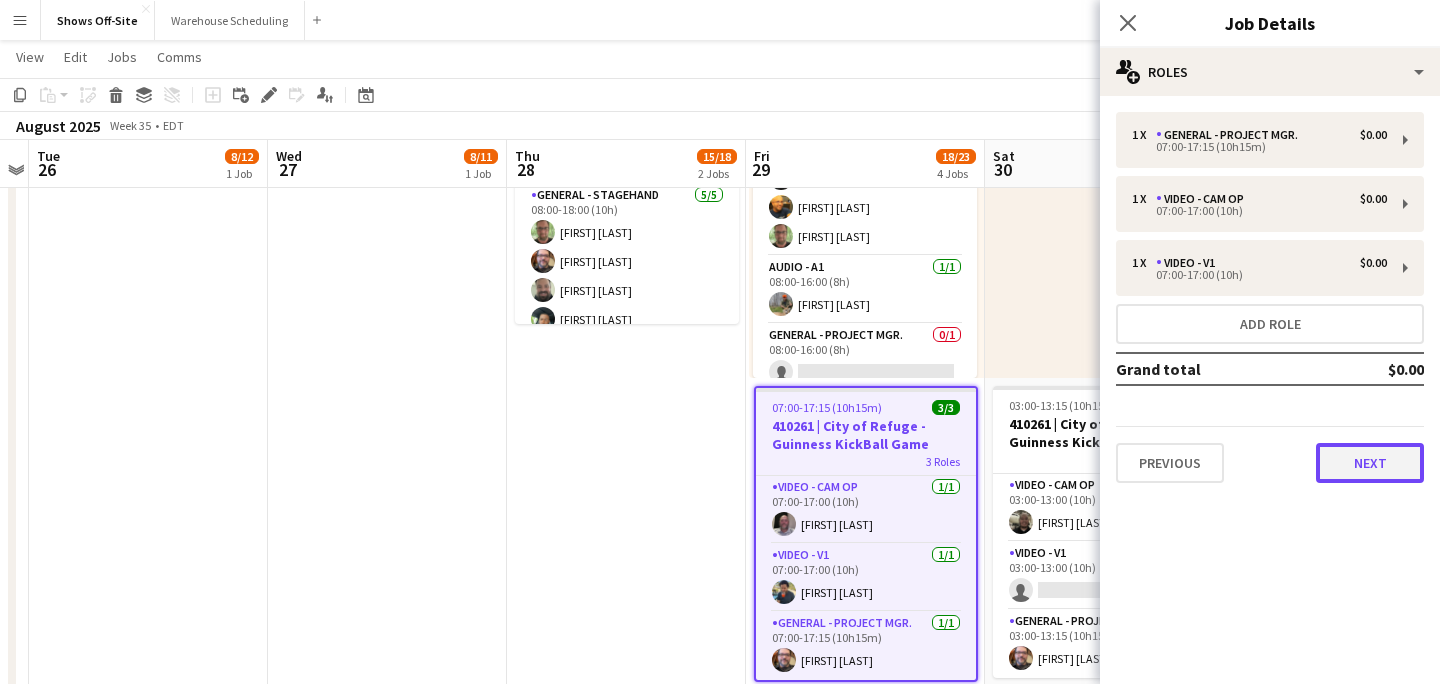 click on "Next" at bounding box center (1370, 463) 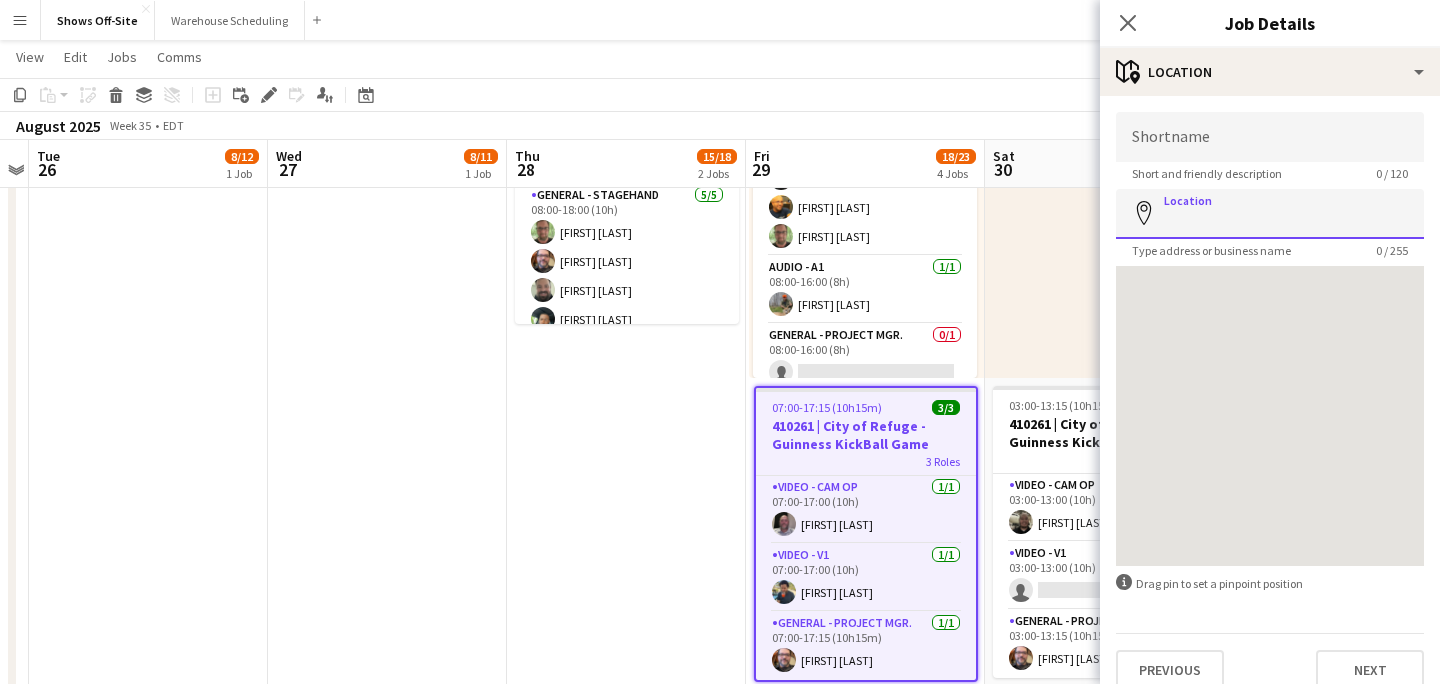 click on "Location" at bounding box center (1270, 214) 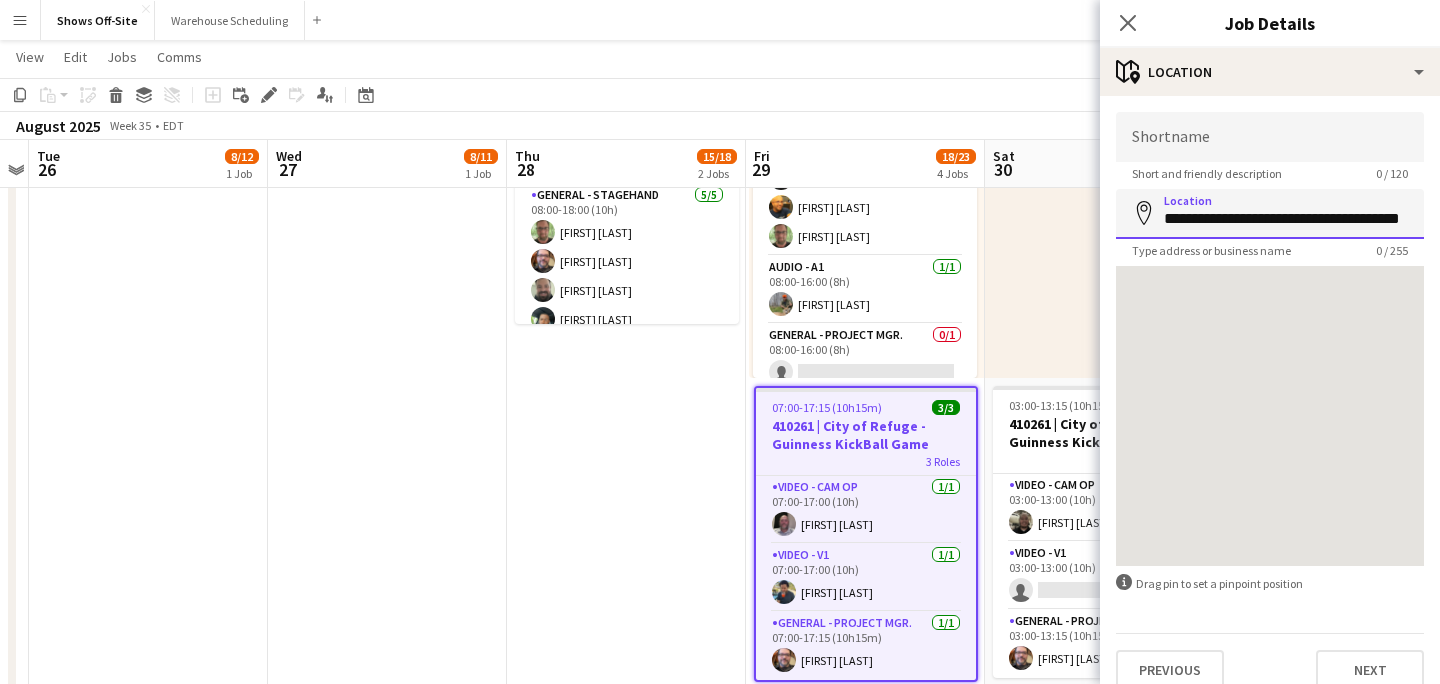 scroll, scrollTop: 0, scrollLeft: 19, axis: horizontal 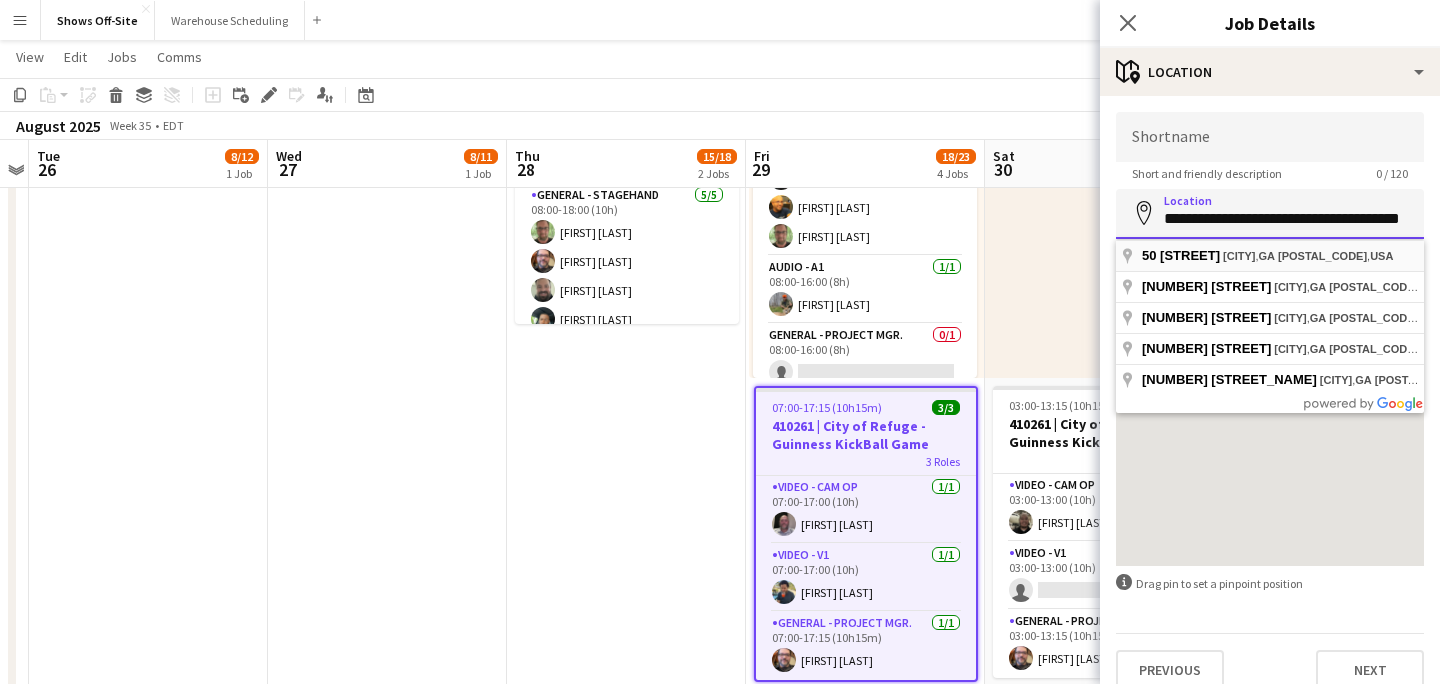 type on "**********" 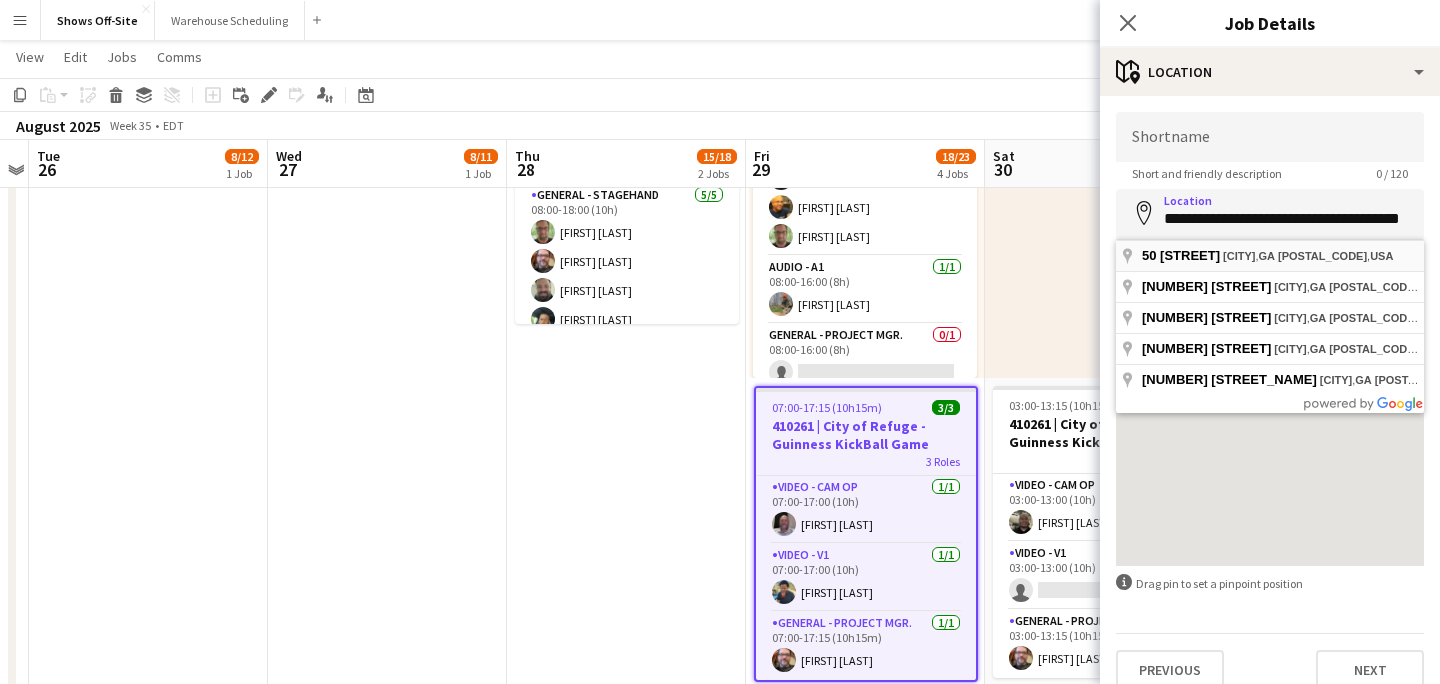 scroll, scrollTop: 0, scrollLeft: 0, axis: both 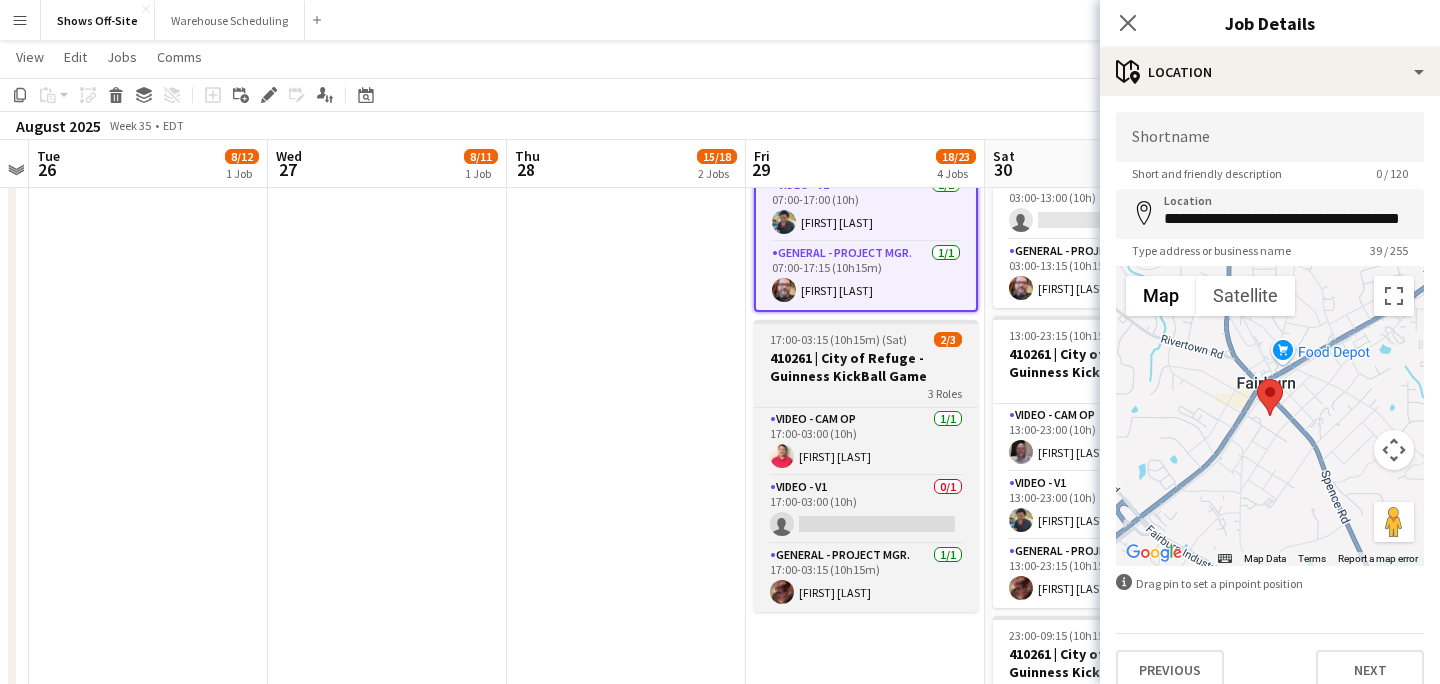 click on "17:00-03:15 (10h15m) (Sat)" at bounding box center [838, 339] 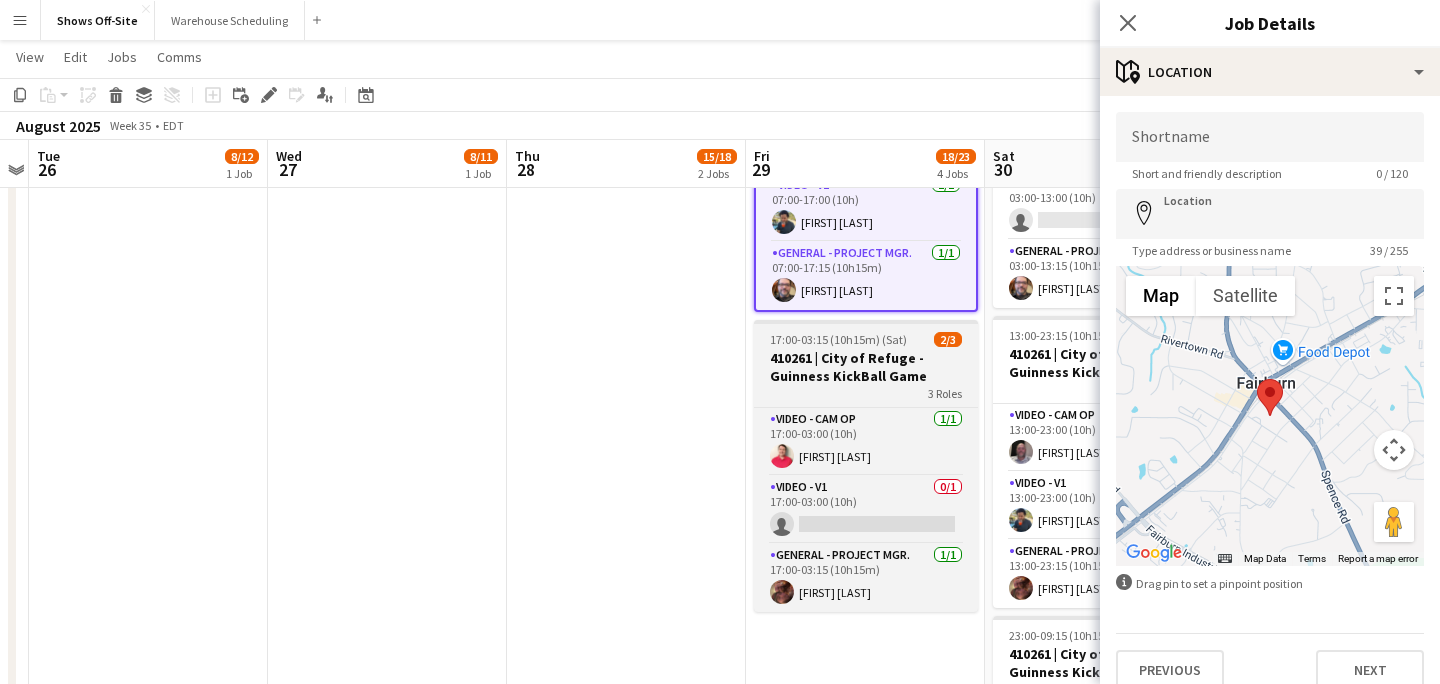 scroll, scrollTop: 0, scrollLeft: 687, axis: horizontal 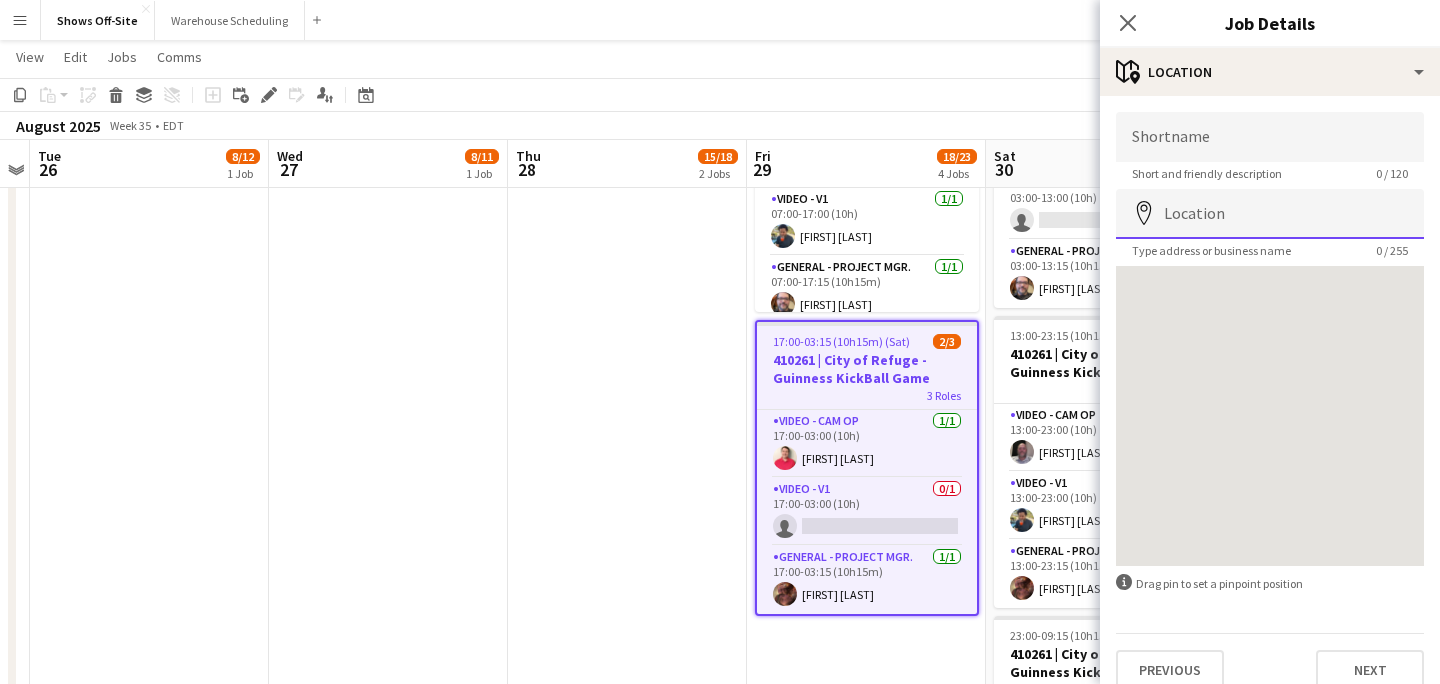 click on "Location" at bounding box center [1270, 214] 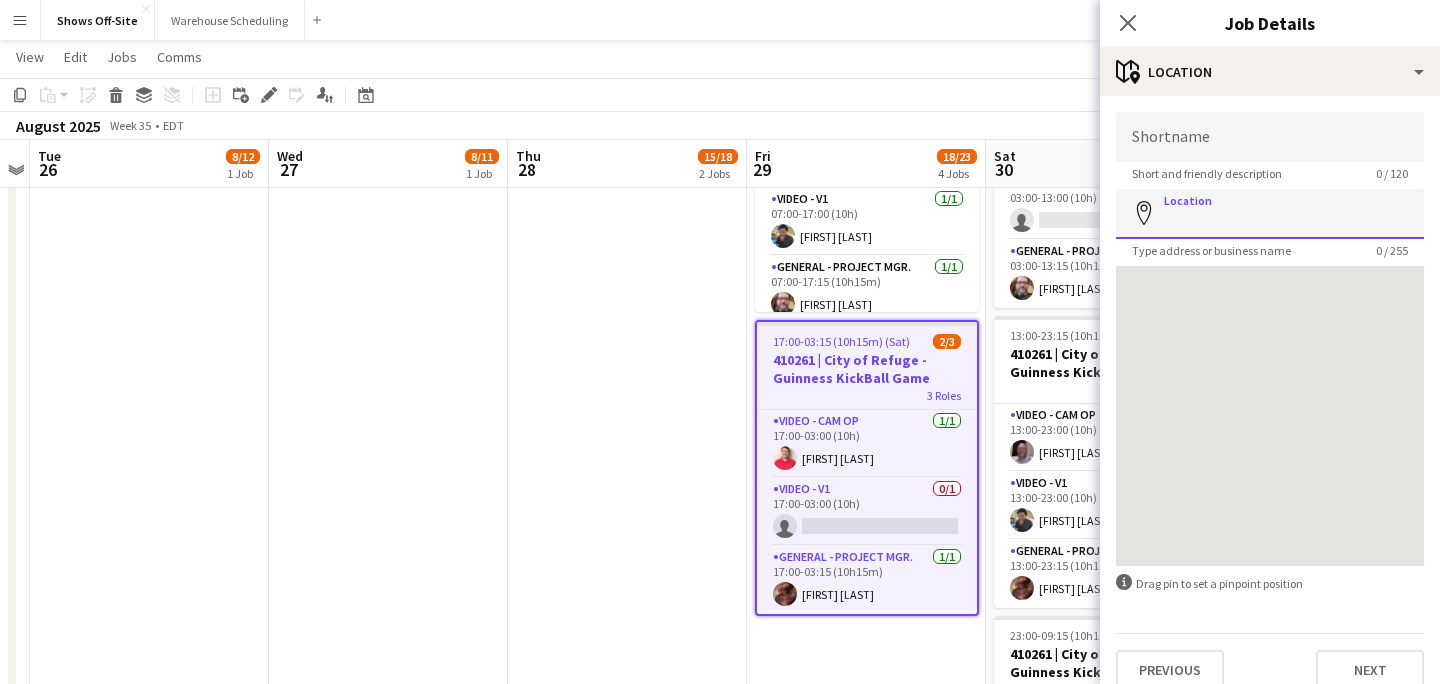 paste on "**********" 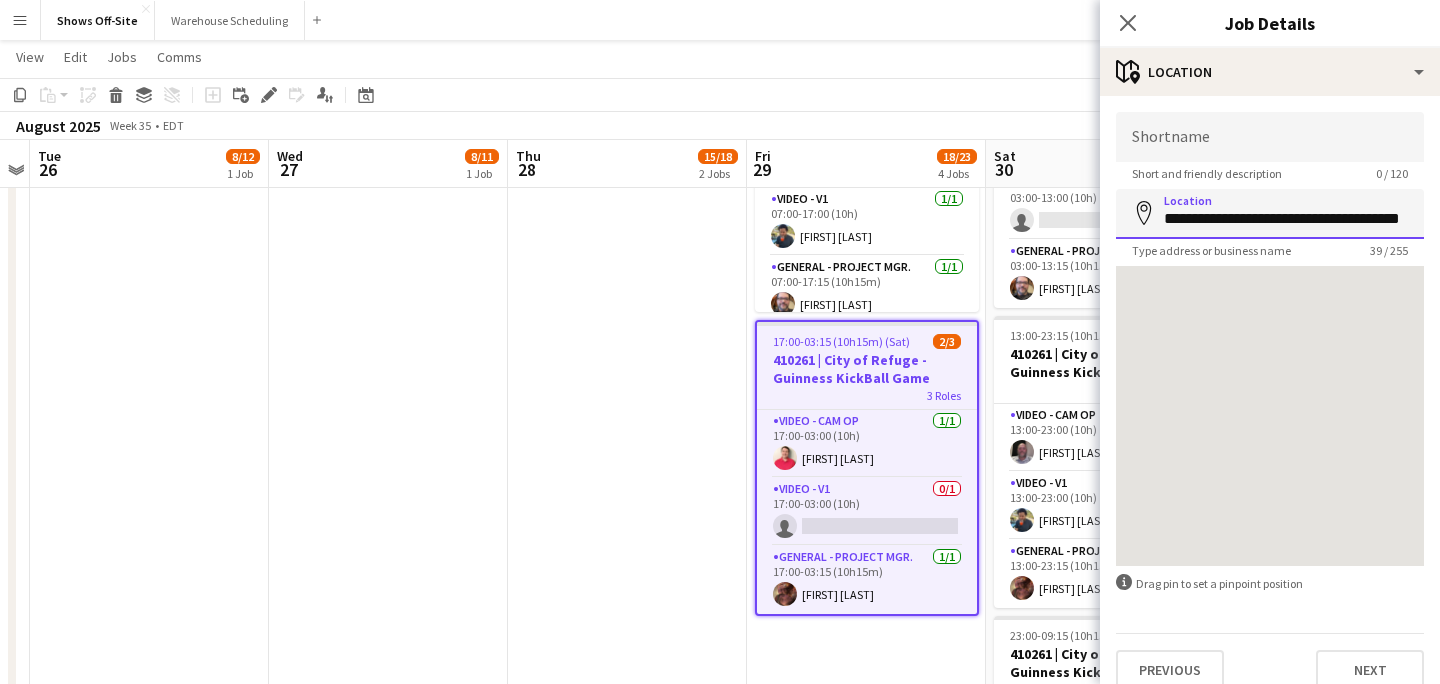 scroll, scrollTop: 0, scrollLeft: 19, axis: horizontal 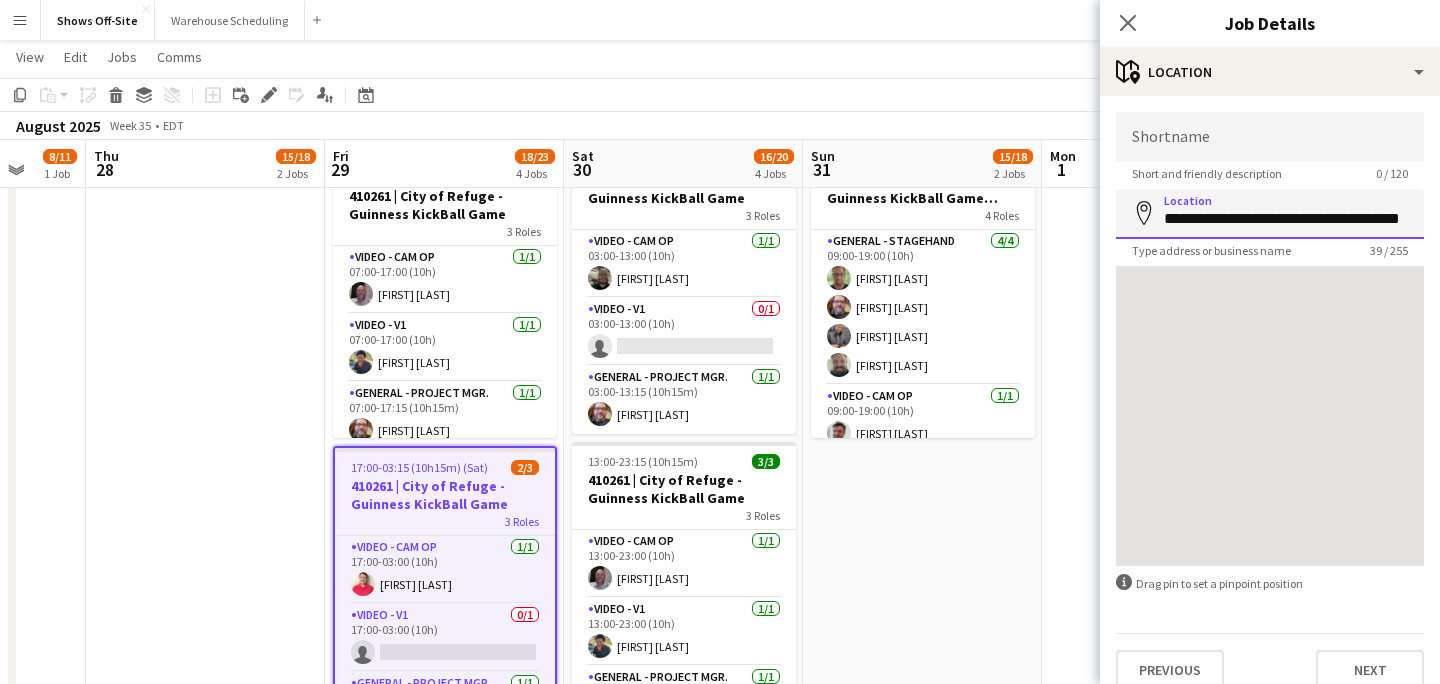 click on "**********" at bounding box center (1270, 214) 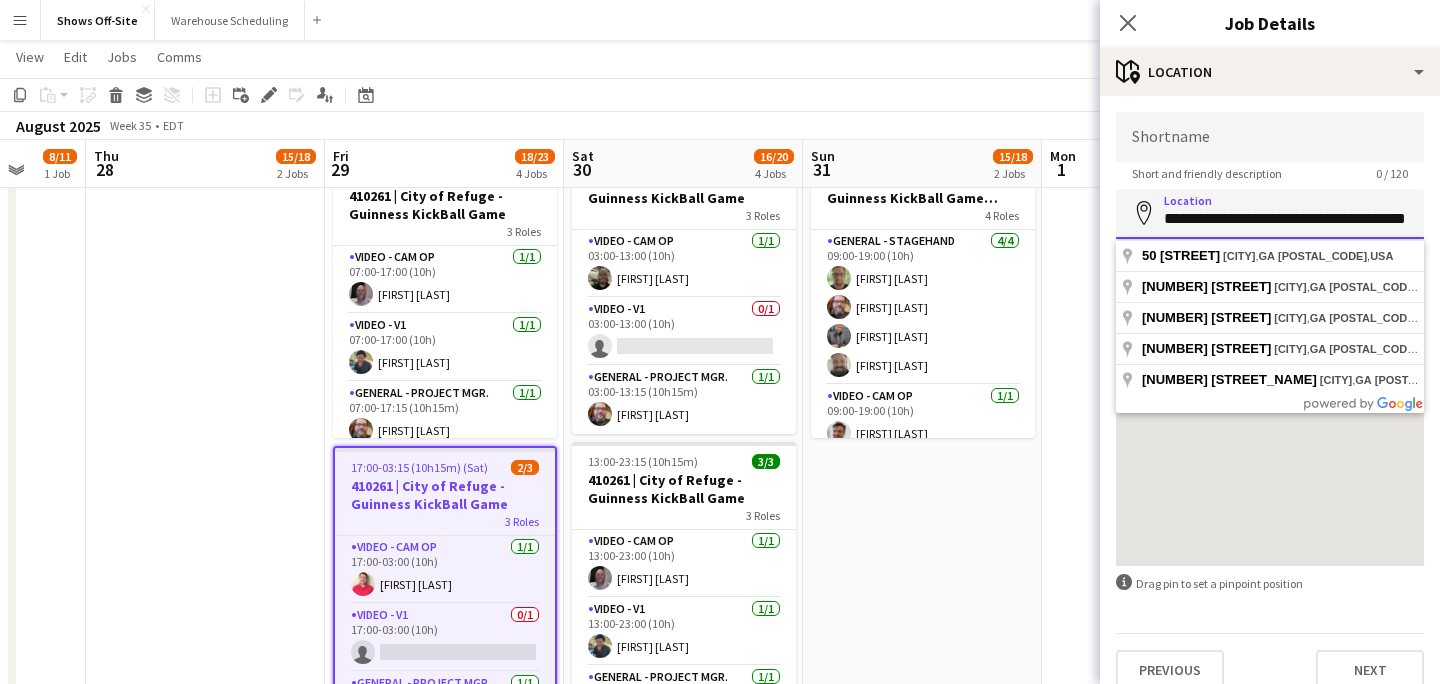 scroll, scrollTop: 0, scrollLeft: 23, axis: horizontal 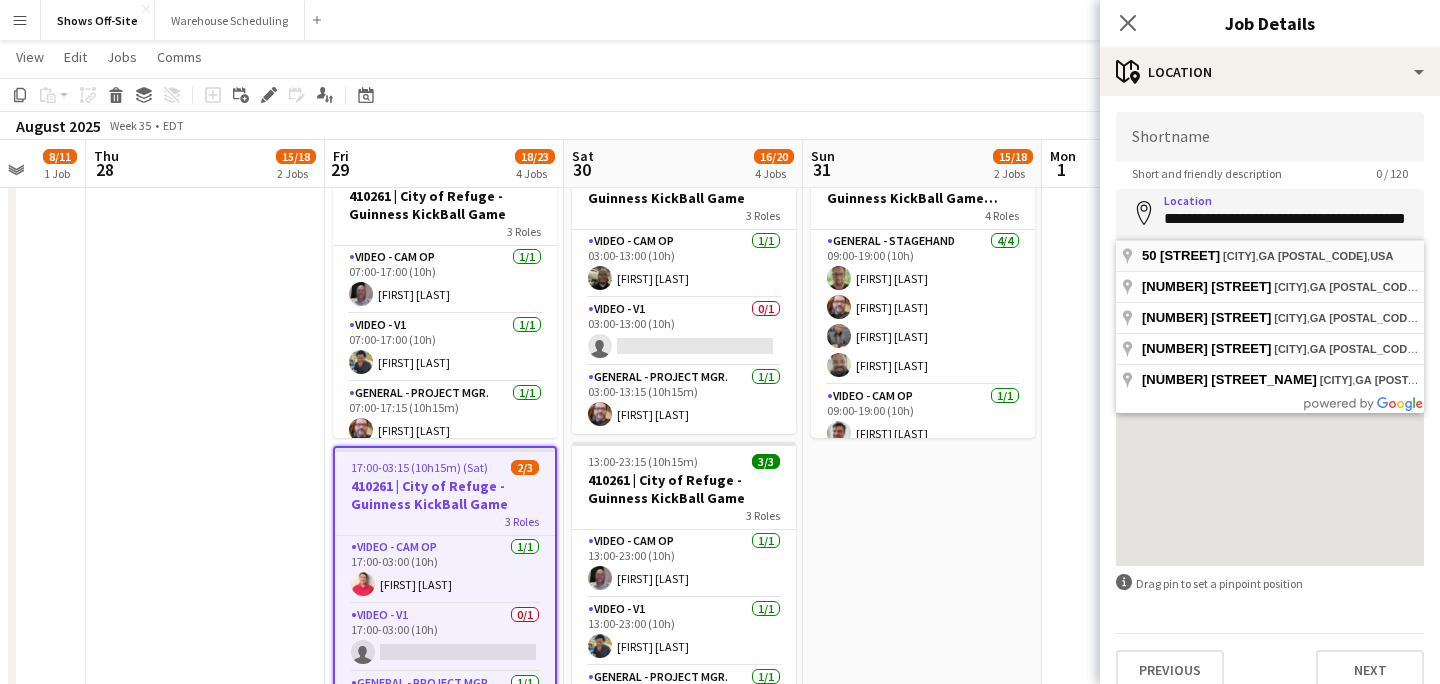 type on "**********" 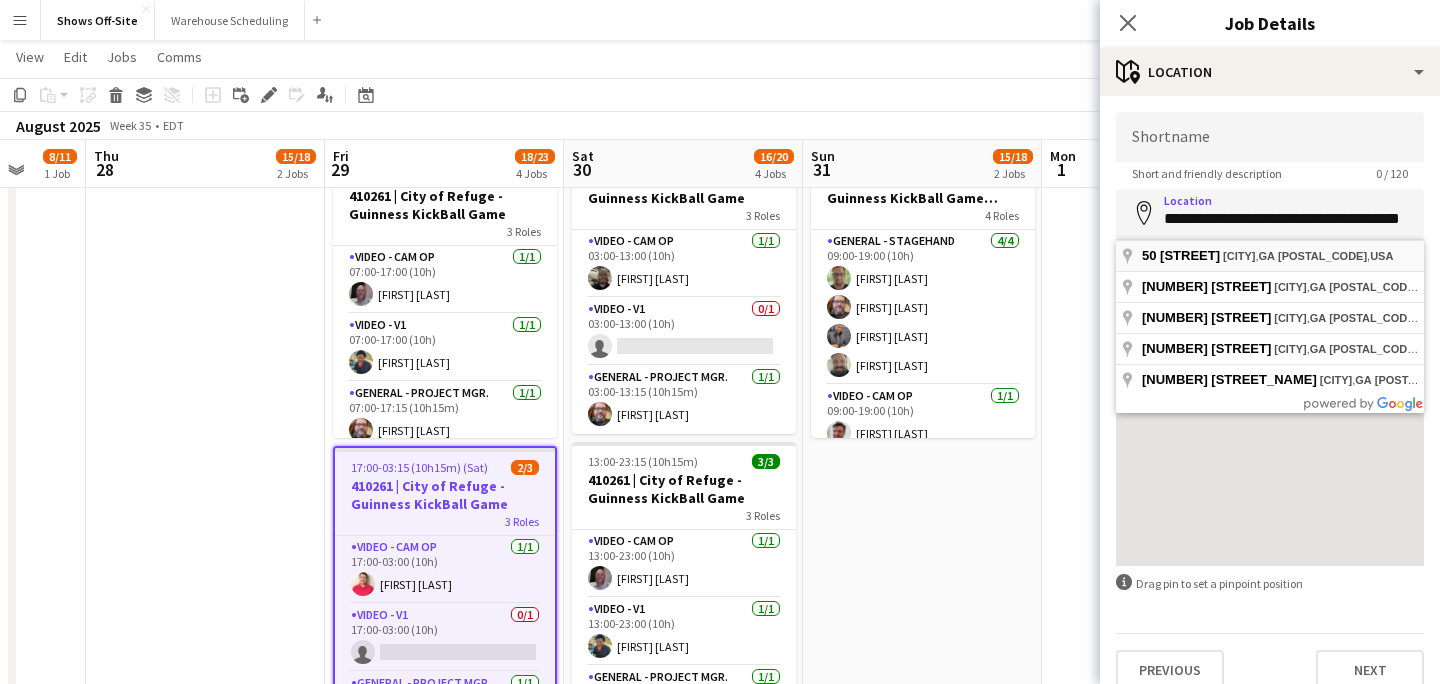 scroll, scrollTop: 0, scrollLeft: 0, axis: both 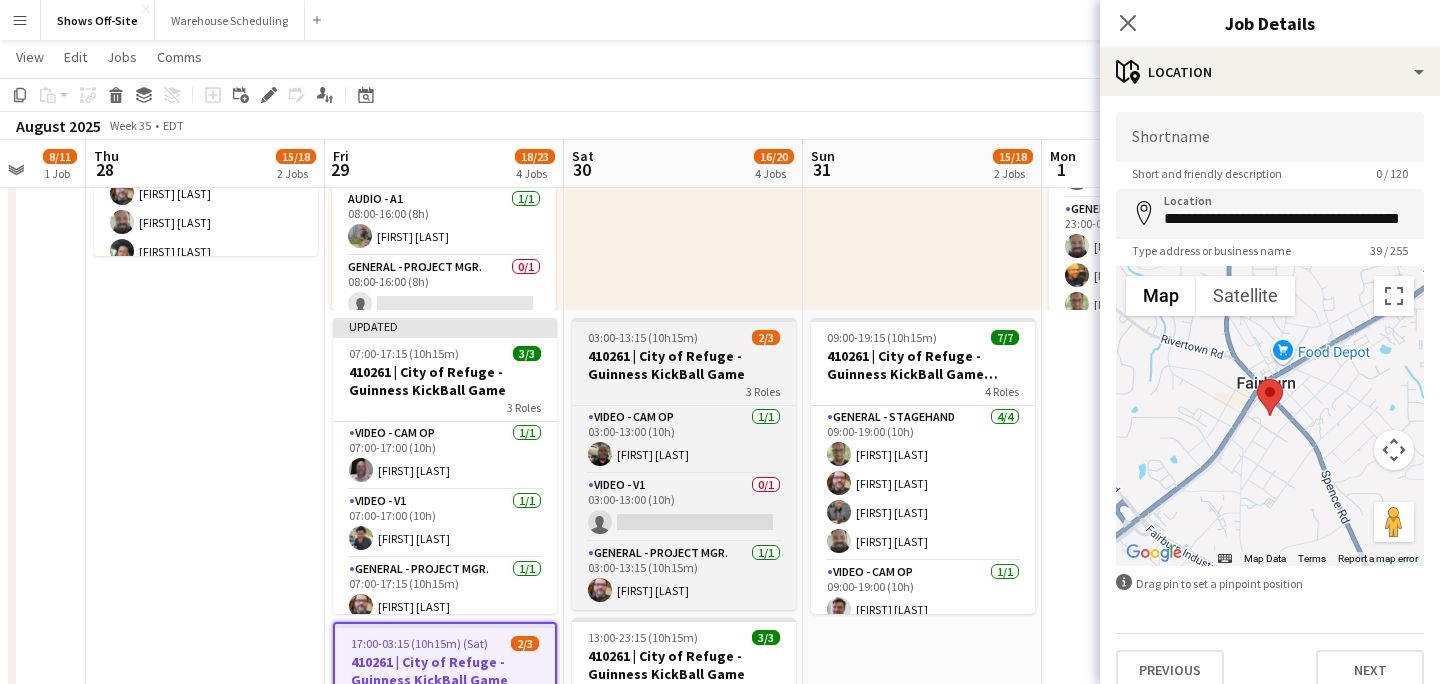 click on "410261 | City of Refuge - Guinness KickBall Game" at bounding box center [684, 365] 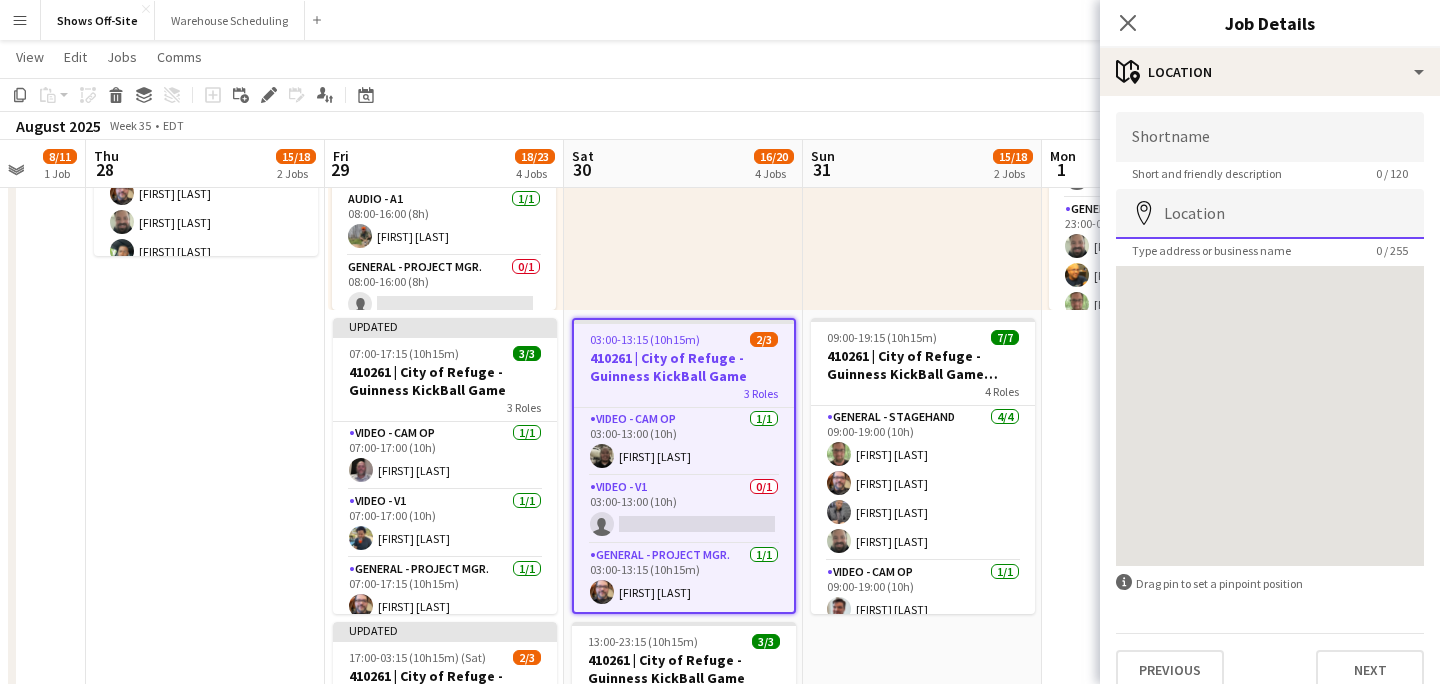 click on "Location" at bounding box center [1270, 214] 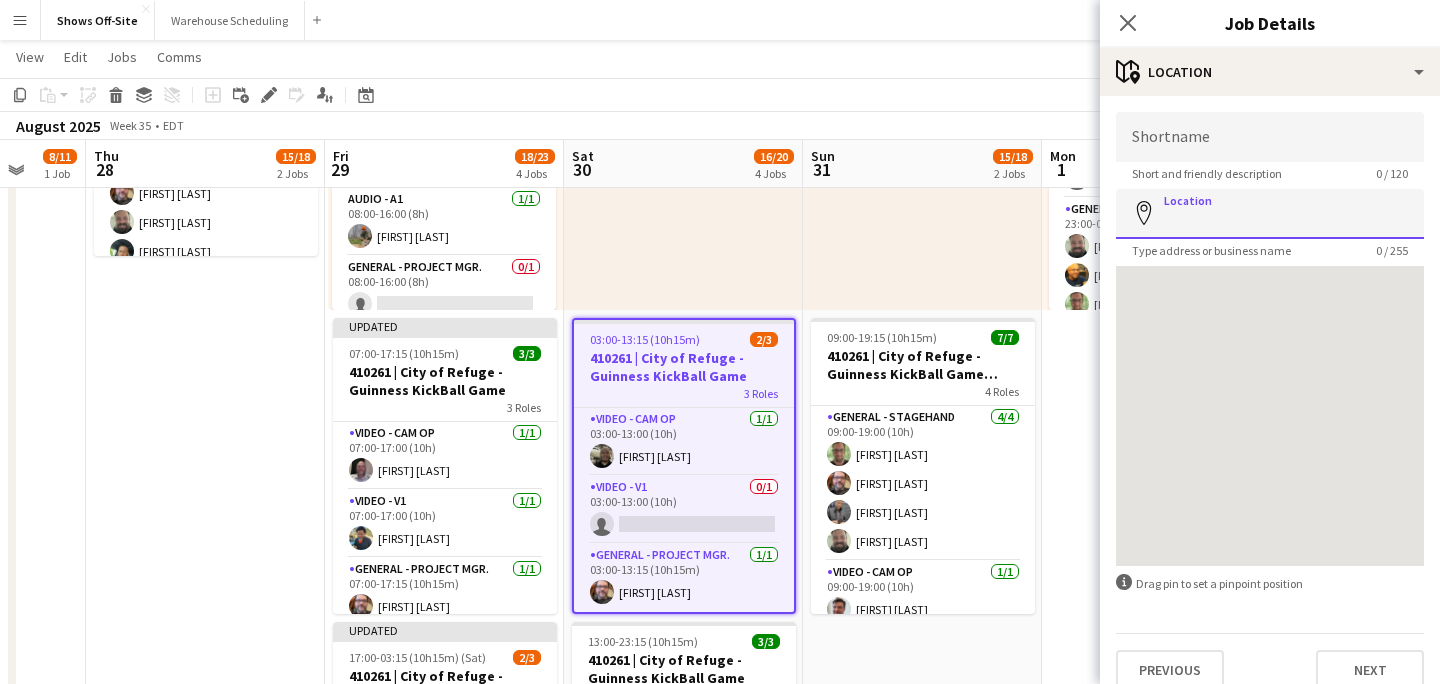 paste on "**********" 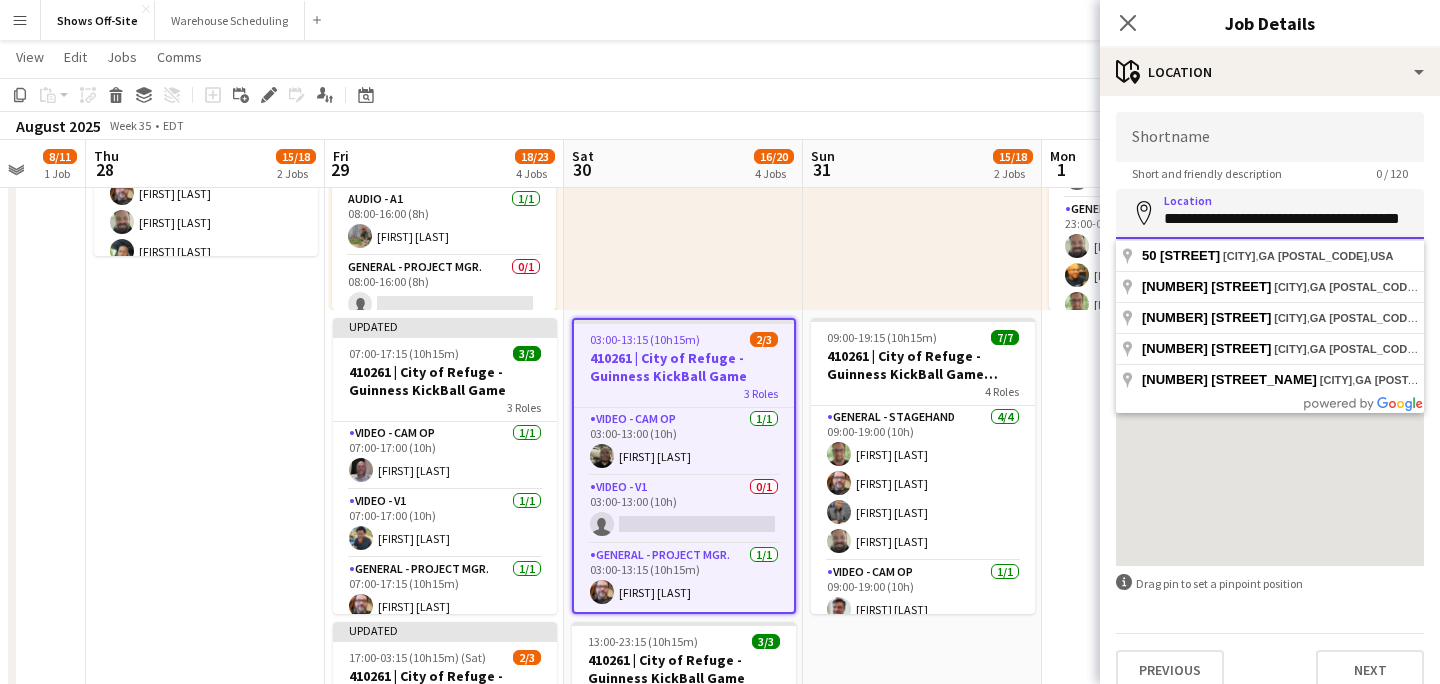 scroll, scrollTop: 0, scrollLeft: 19, axis: horizontal 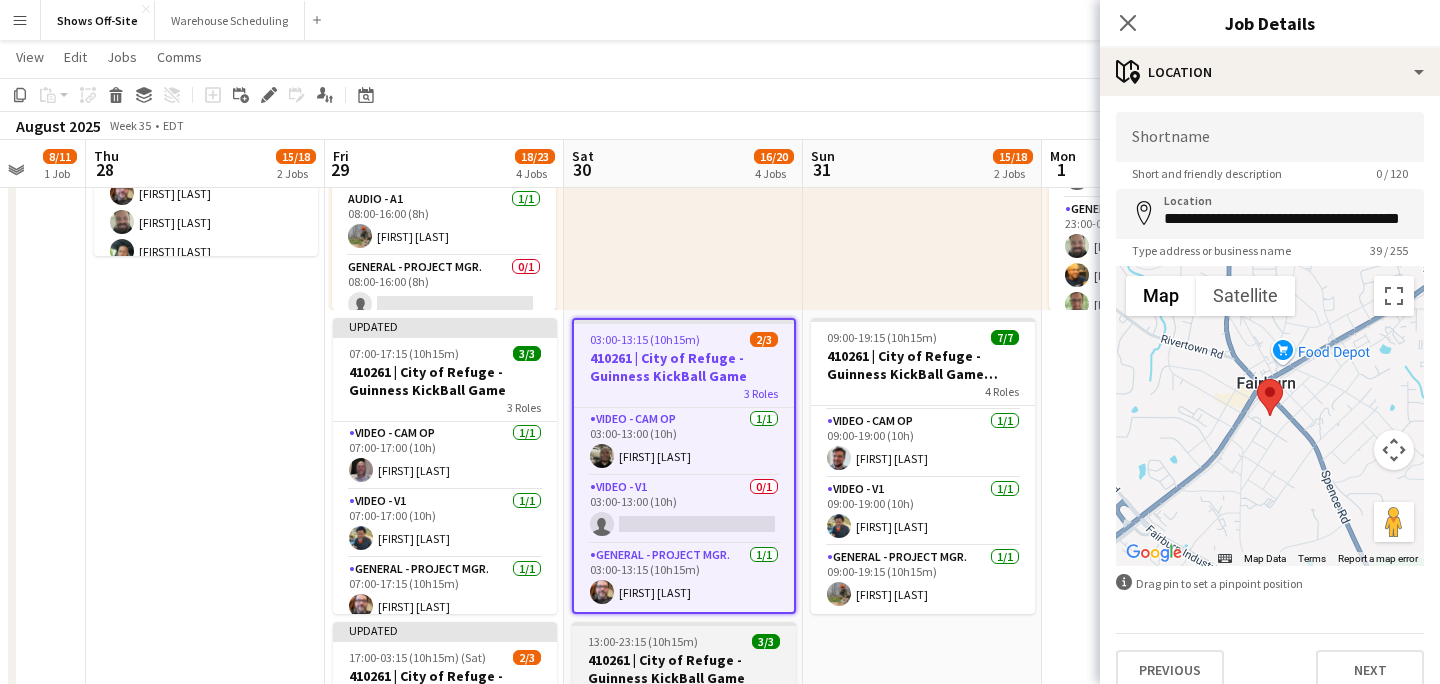 click on "[TIME]-[TIME] ([DURATION])    [NUMBER]/[NUMBER]" at bounding box center [684, 641] 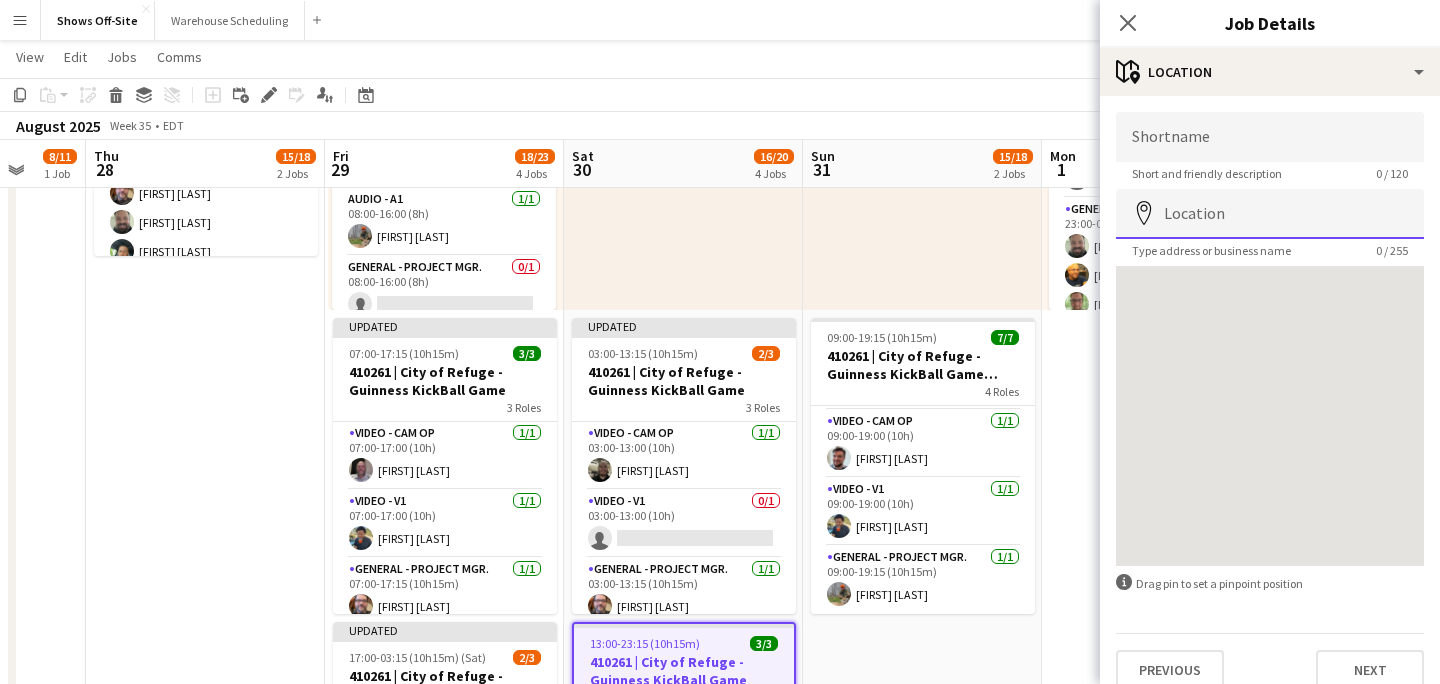 click on "Location" at bounding box center (1270, 214) 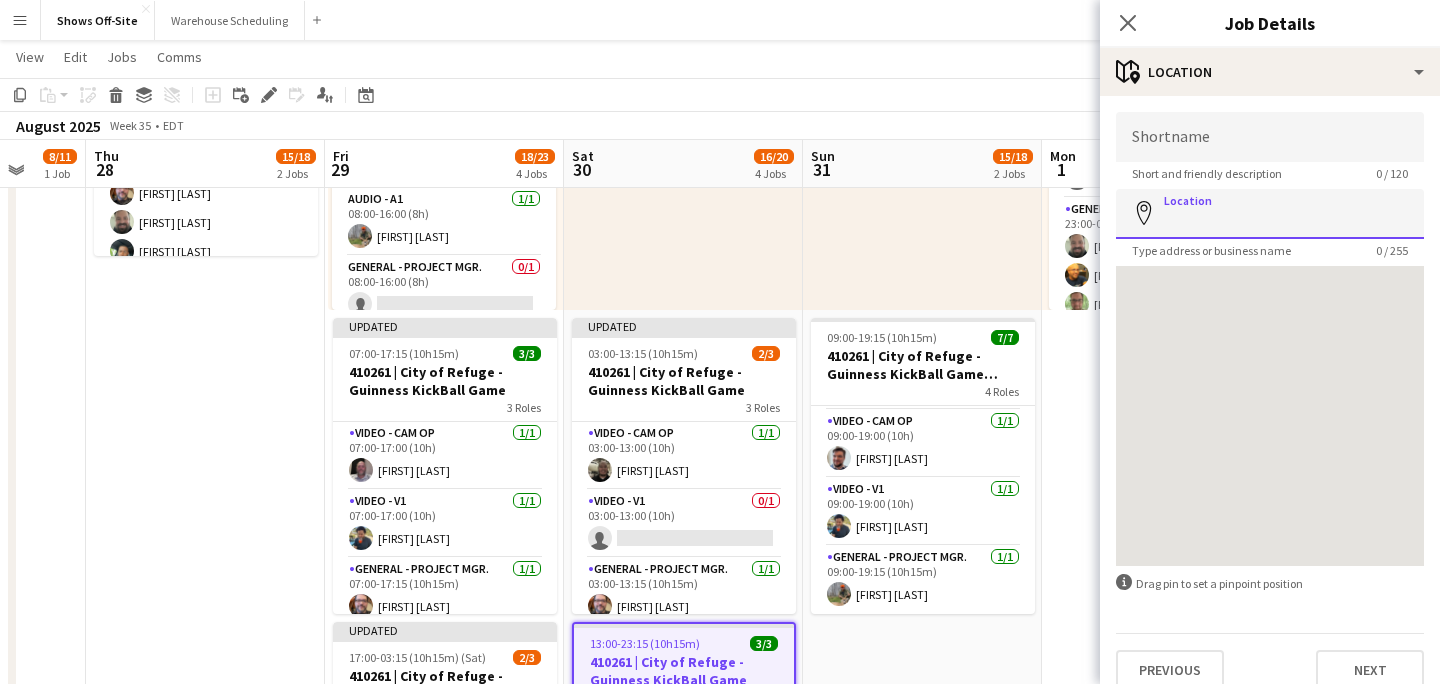 paste on "**********" 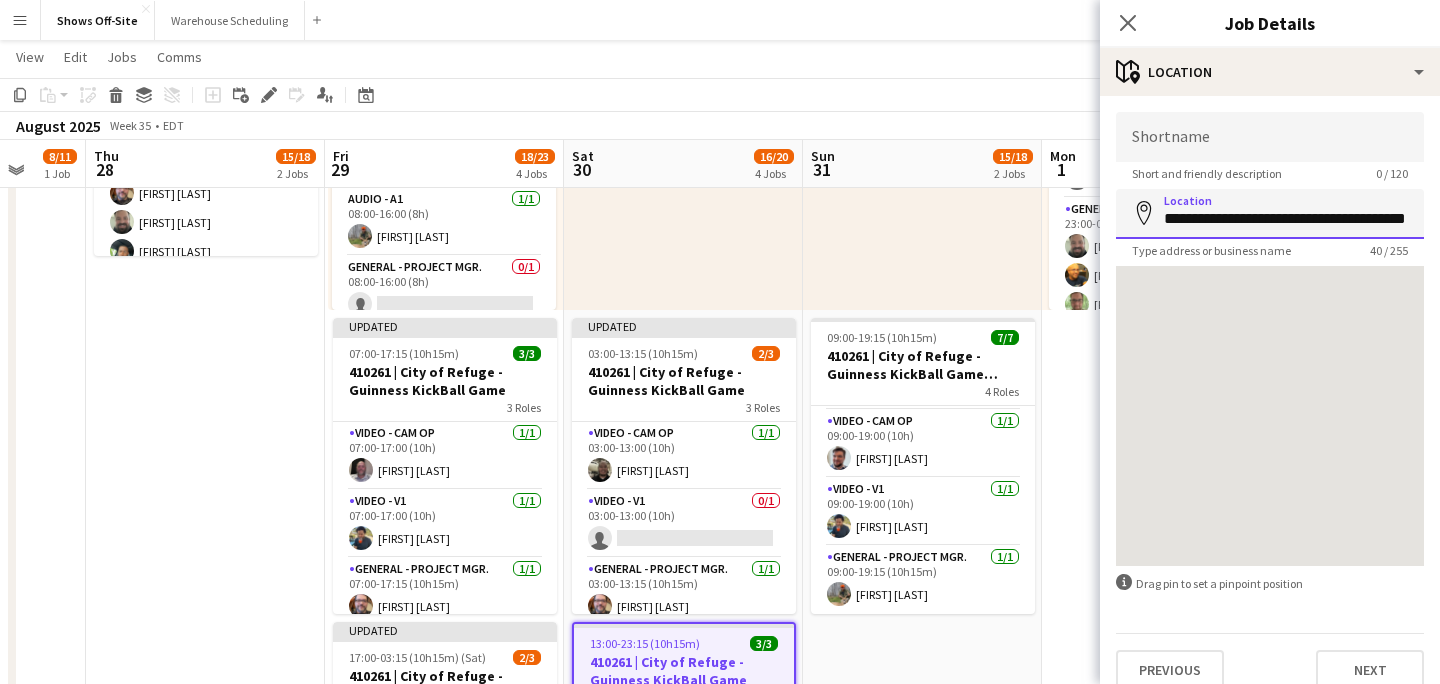 scroll, scrollTop: 0, scrollLeft: 22, axis: horizontal 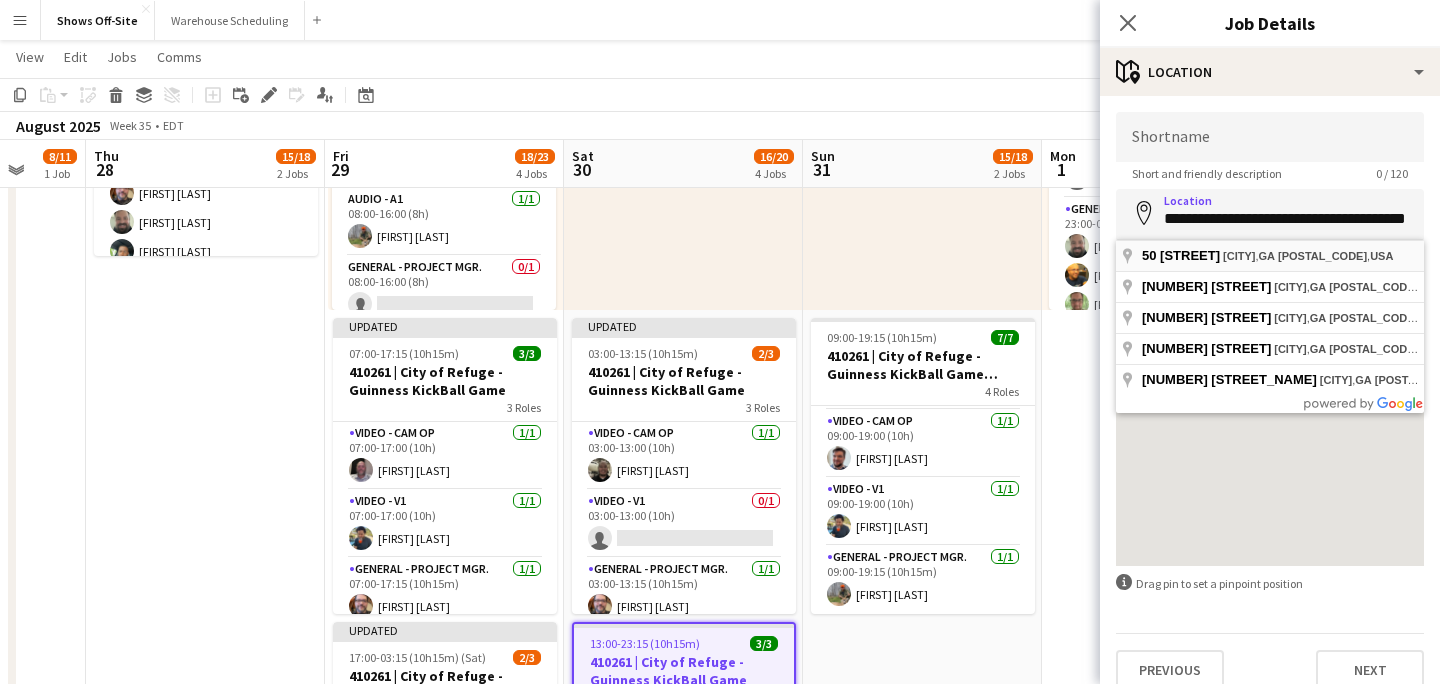 type on "**********" 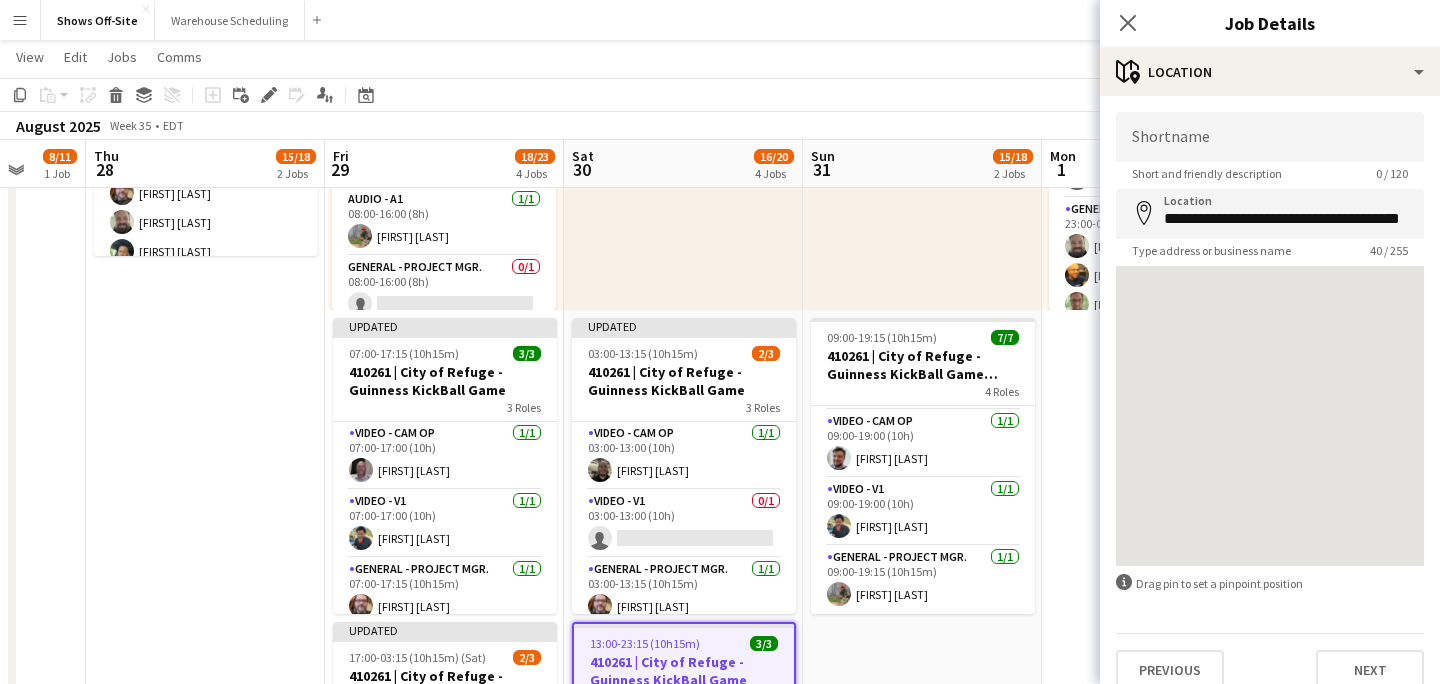 scroll, scrollTop: 0, scrollLeft: 0, axis: both 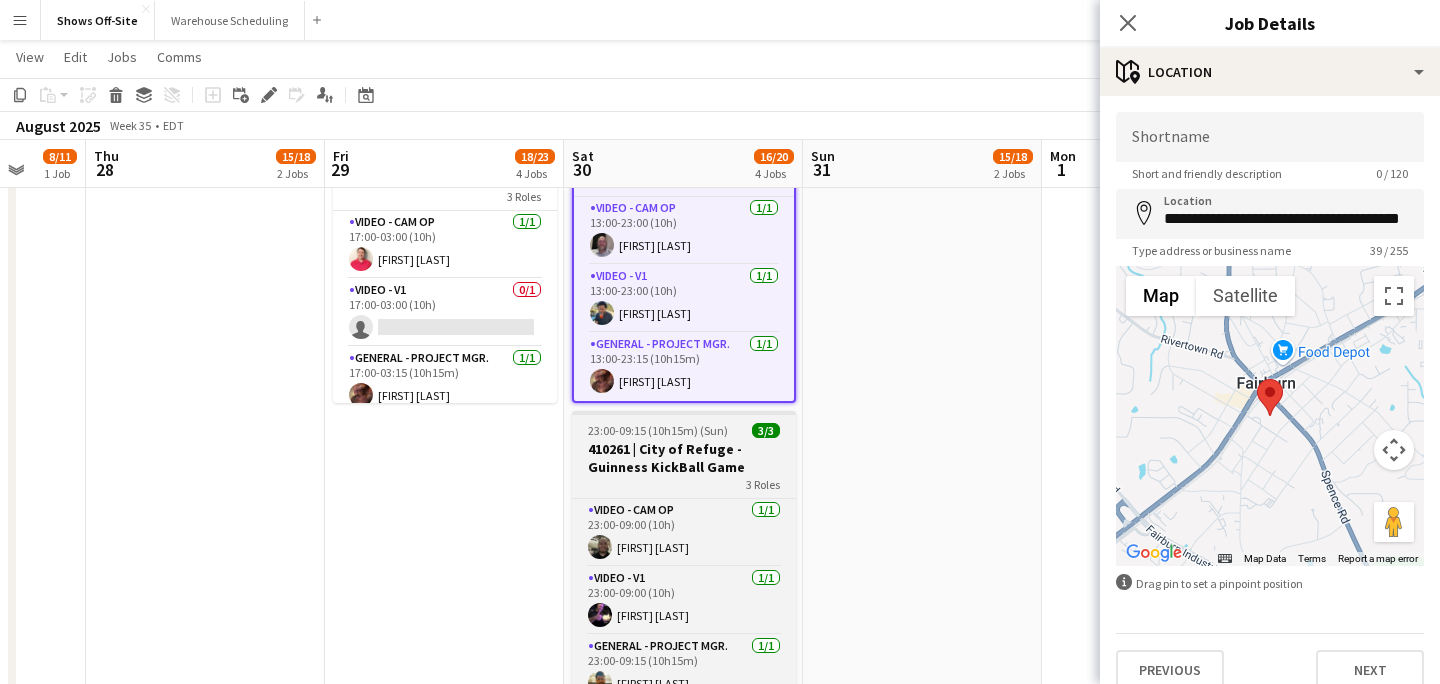 click on "410261 | City of Refuge - Guinness KickBall Game" at bounding box center (684, 458) 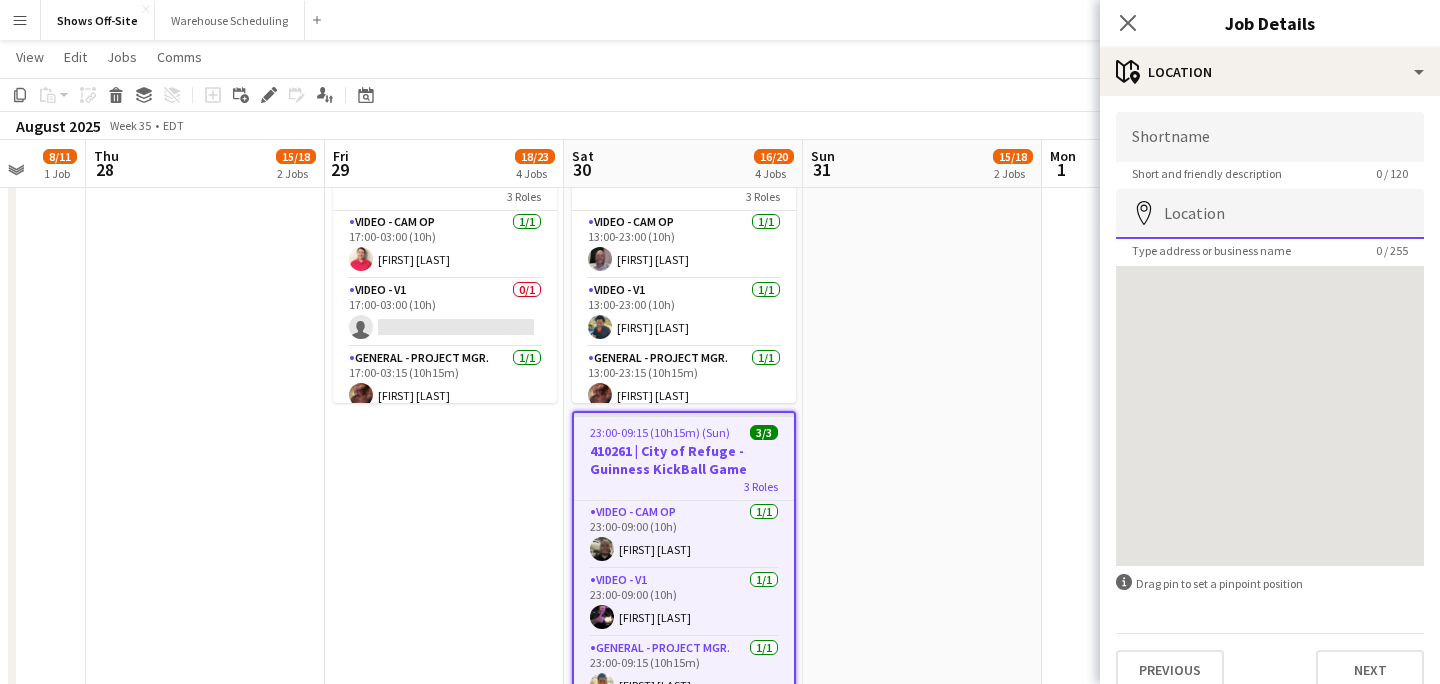 click on "Location" at bounding box center (1270, 214) 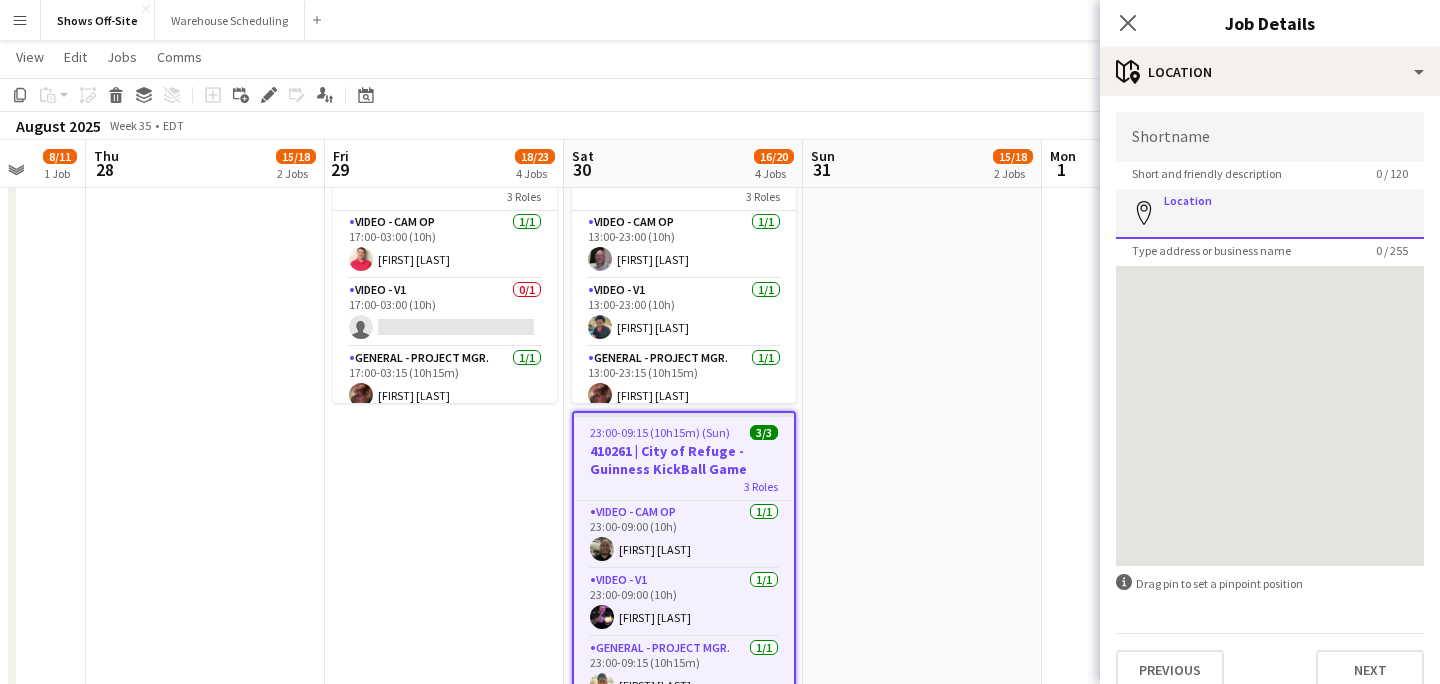 paste on "**********" 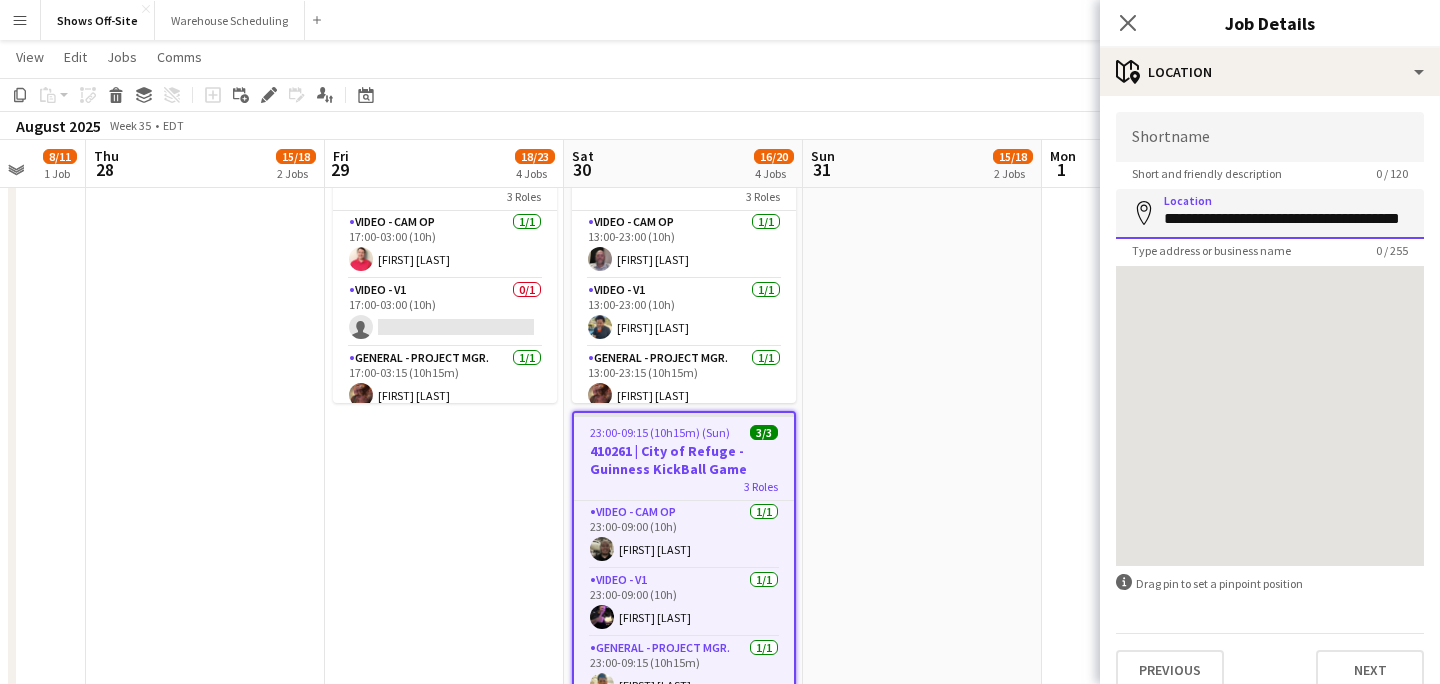 scroll 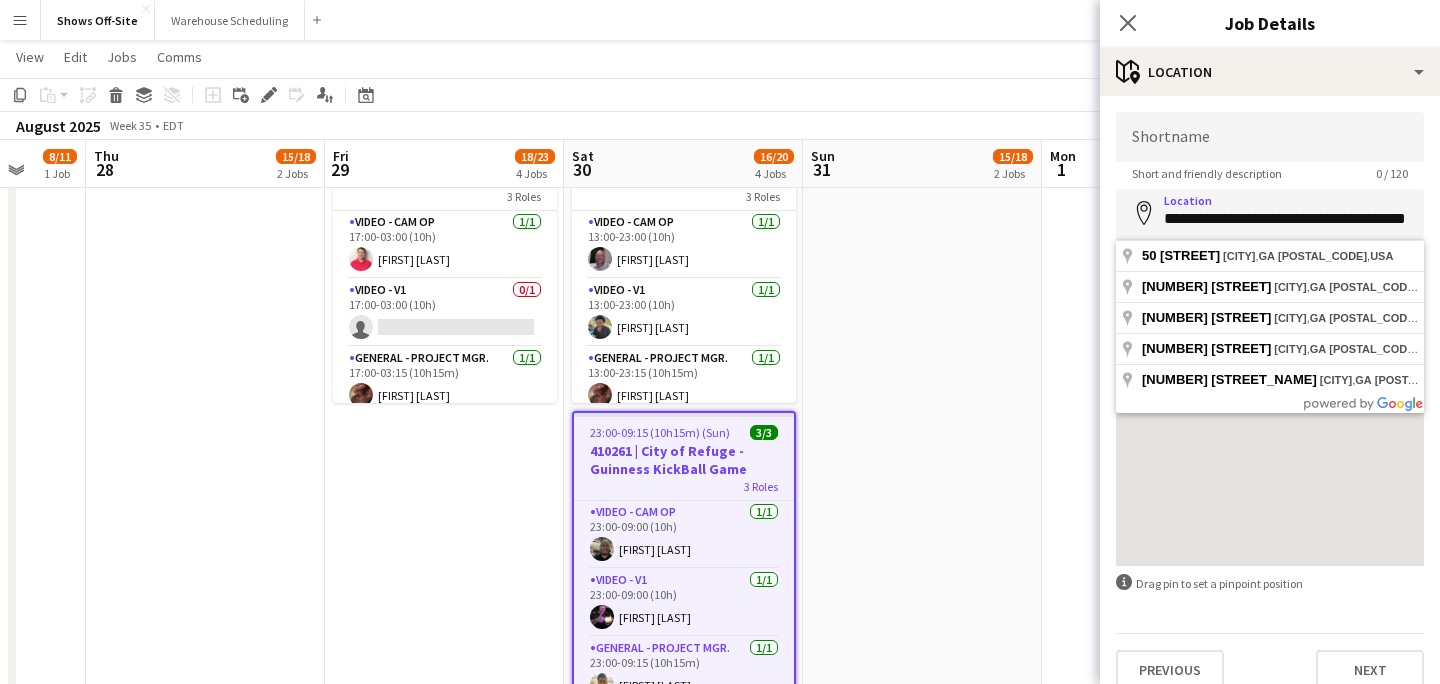 type on "**********" 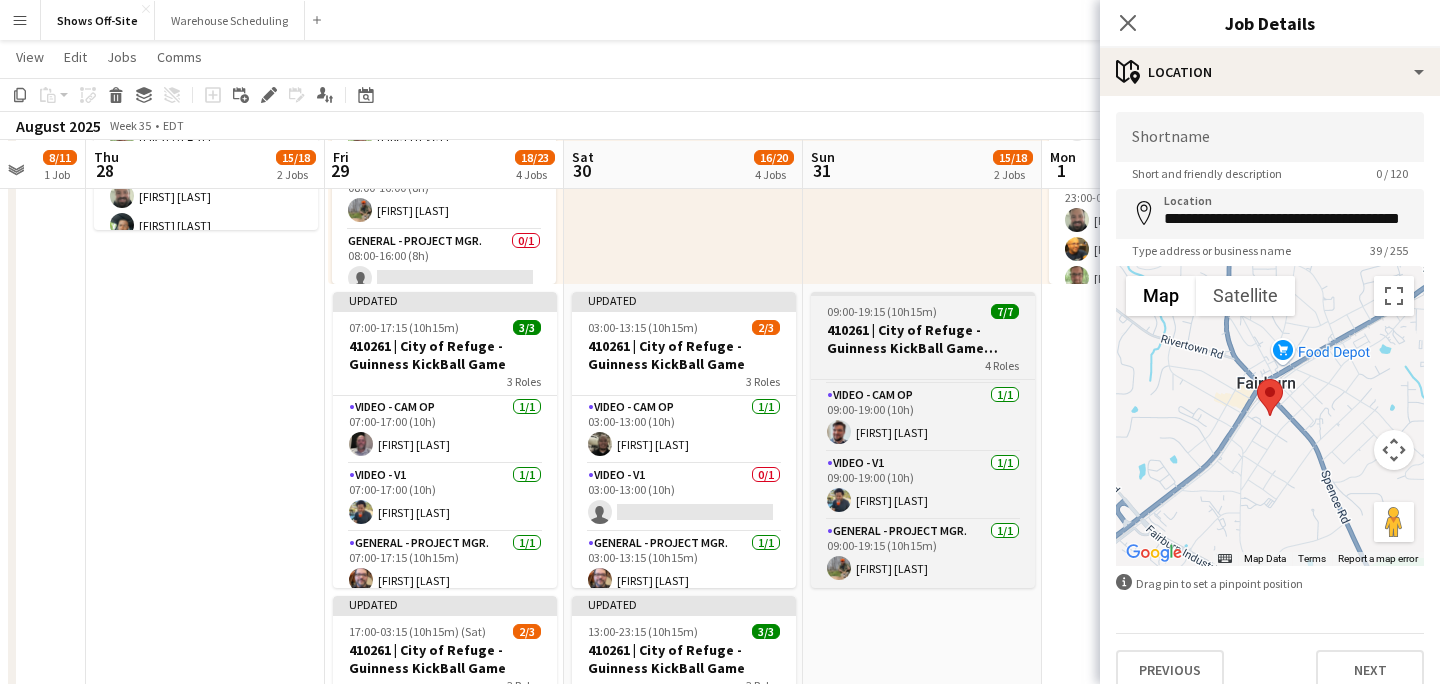 click on "410261 | City of Refuge - Guinness KickBall Game Load Out" at bounding box center [923, 339] 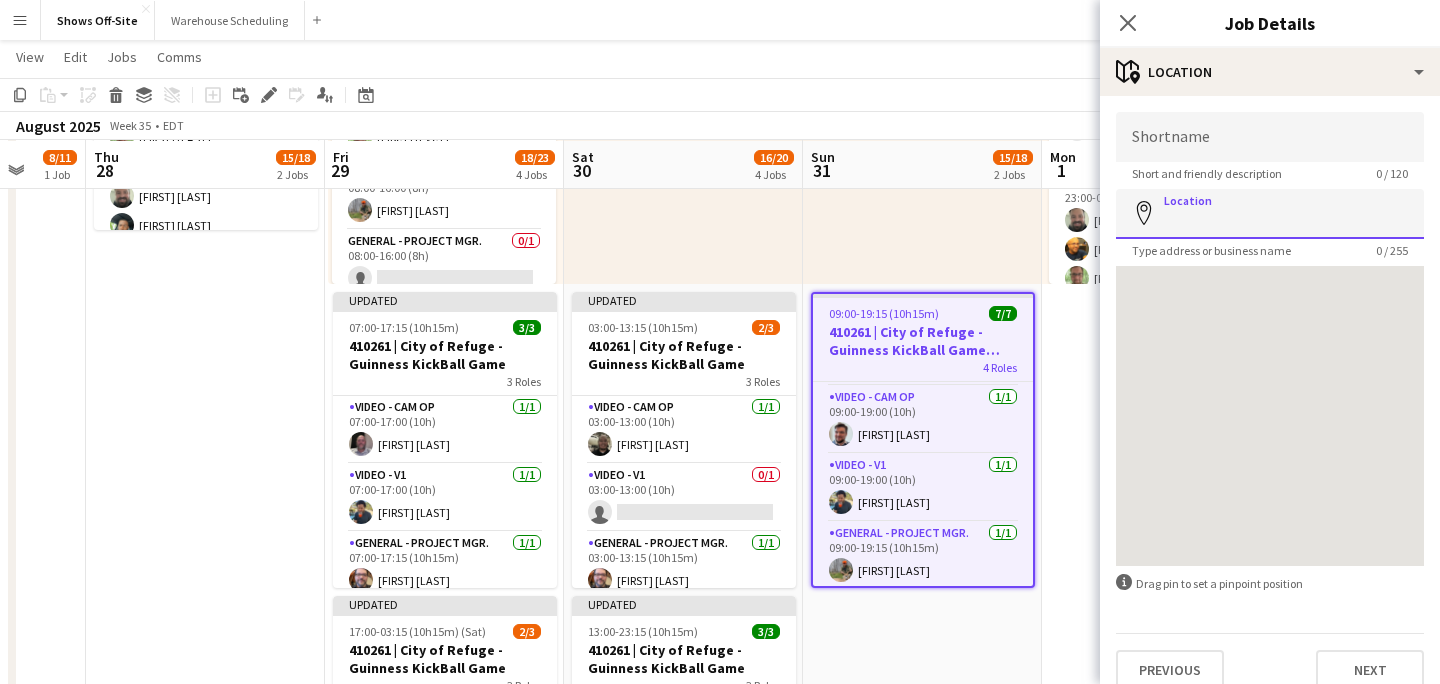 click on "Location" at bounding box center (1270, 214) 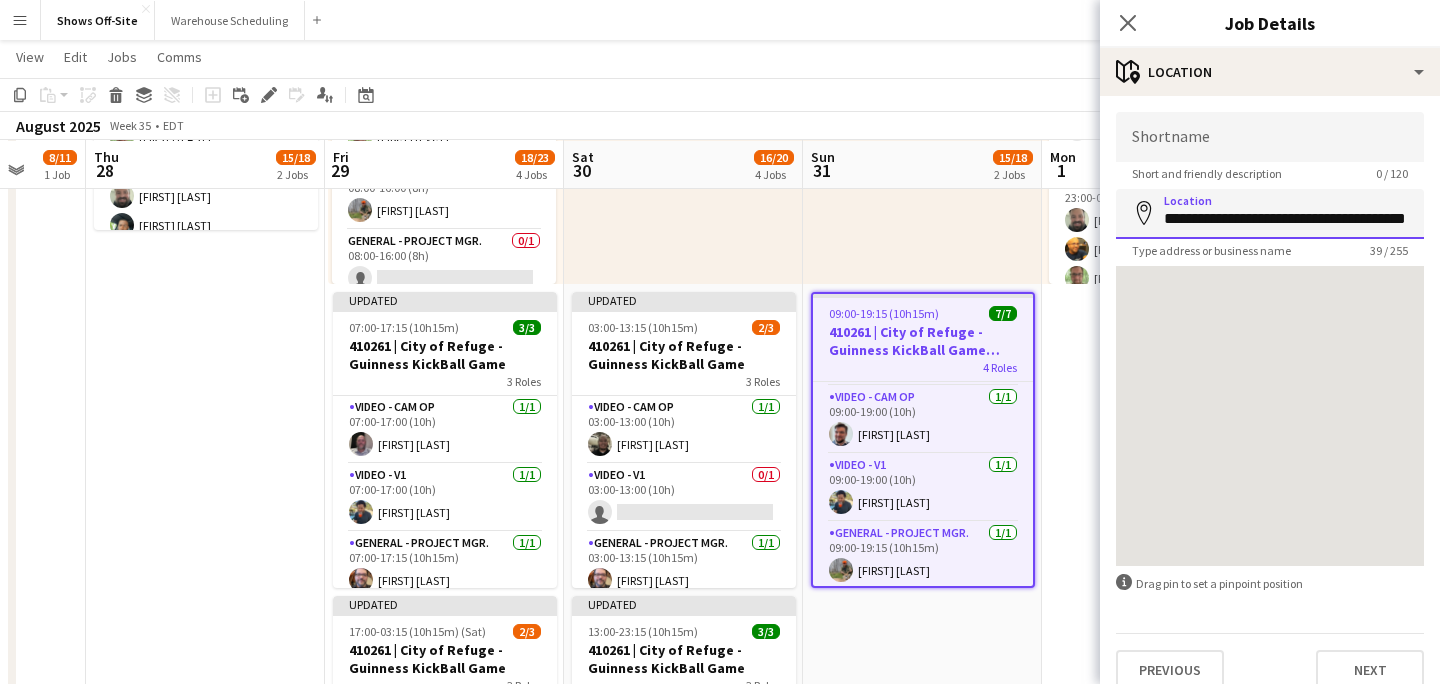 scroll, scrollTop: 0, scrollLeft: 22, axis: horizontal 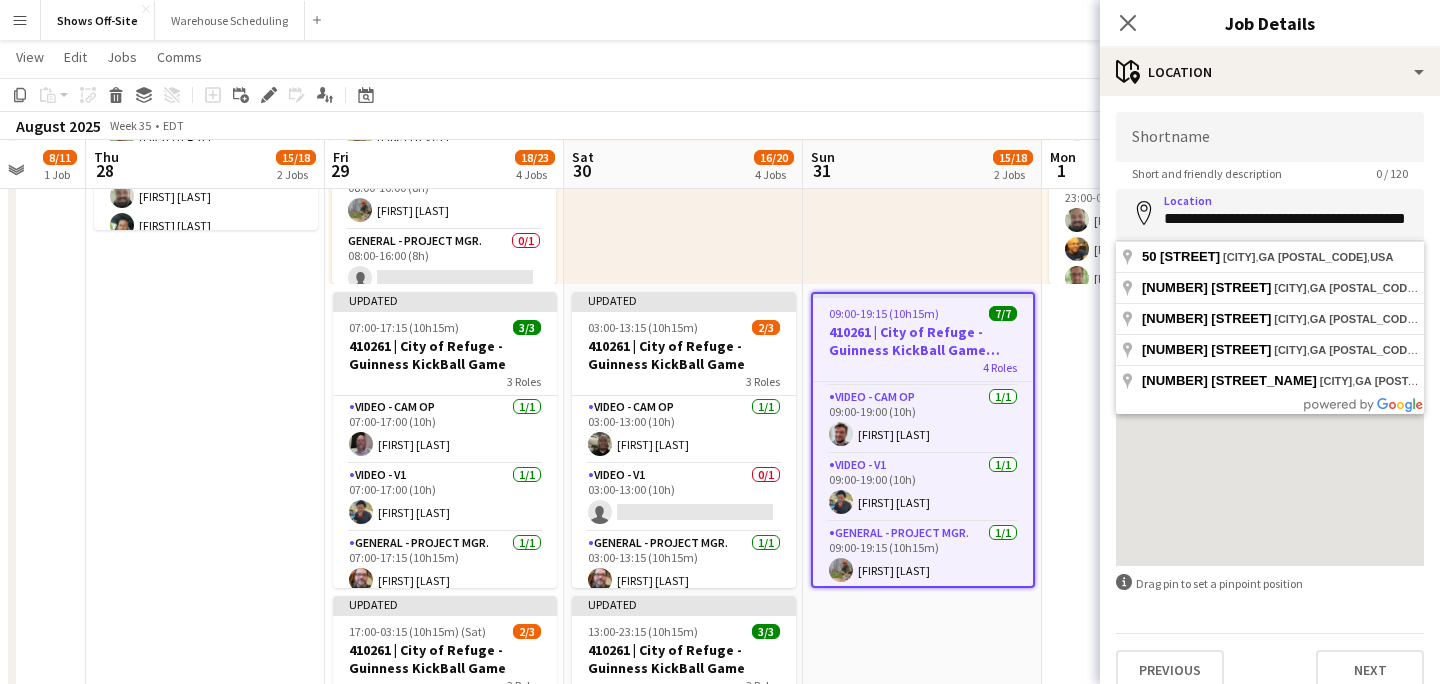 type on "**********" 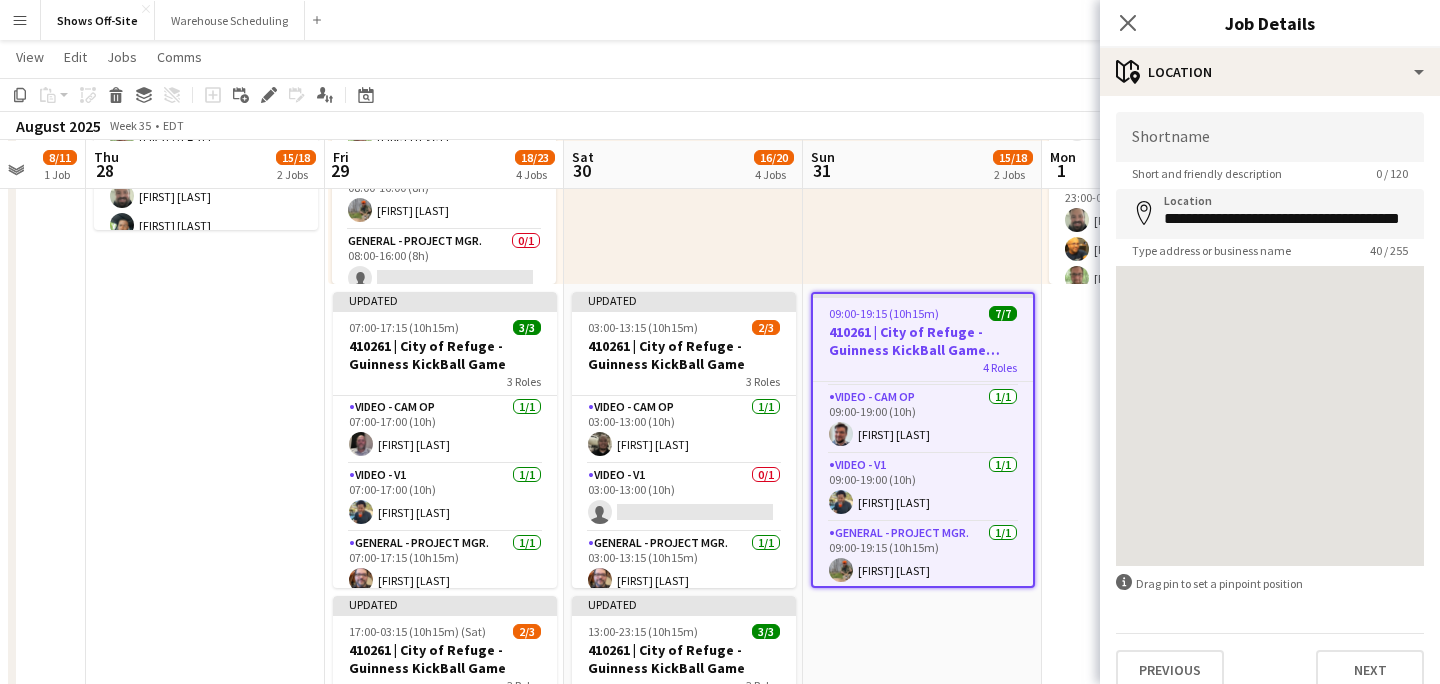 scroll, scrollTop: 0, scrollLeft: 0, axis: both 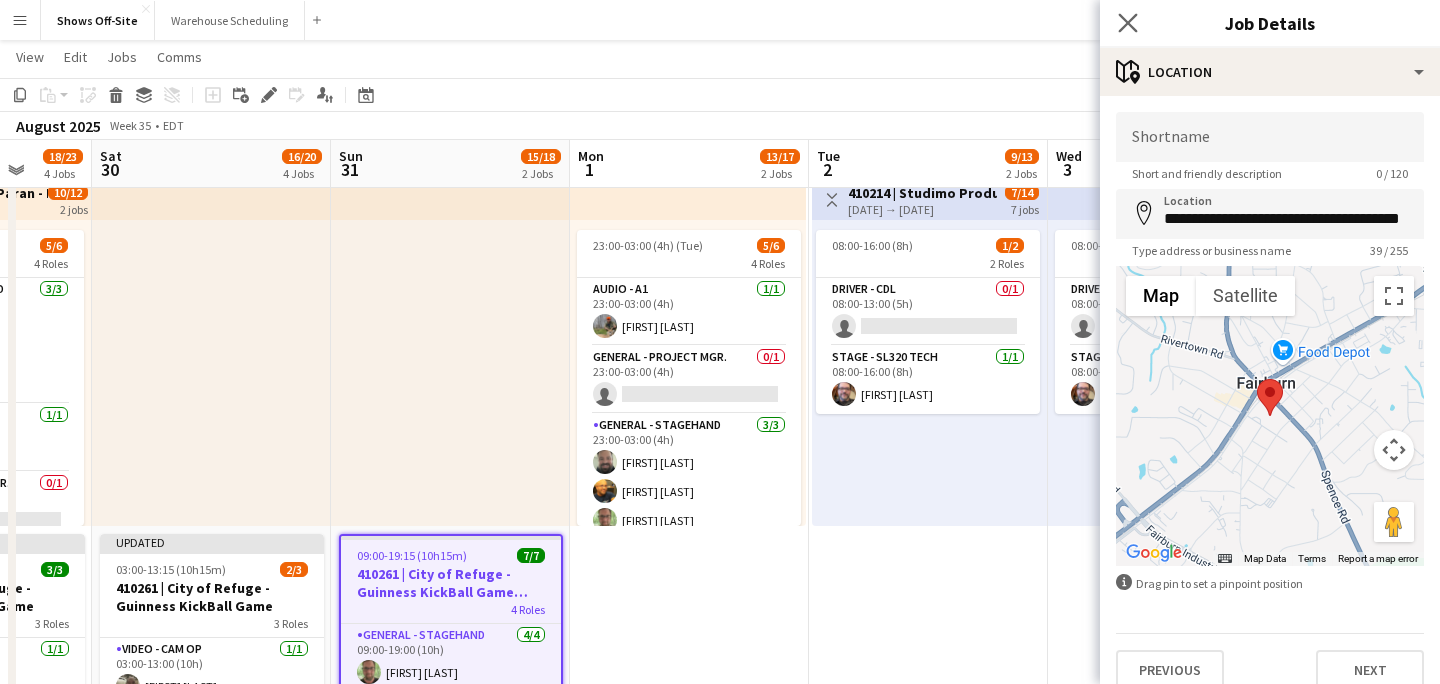 click on "Close pop-in" 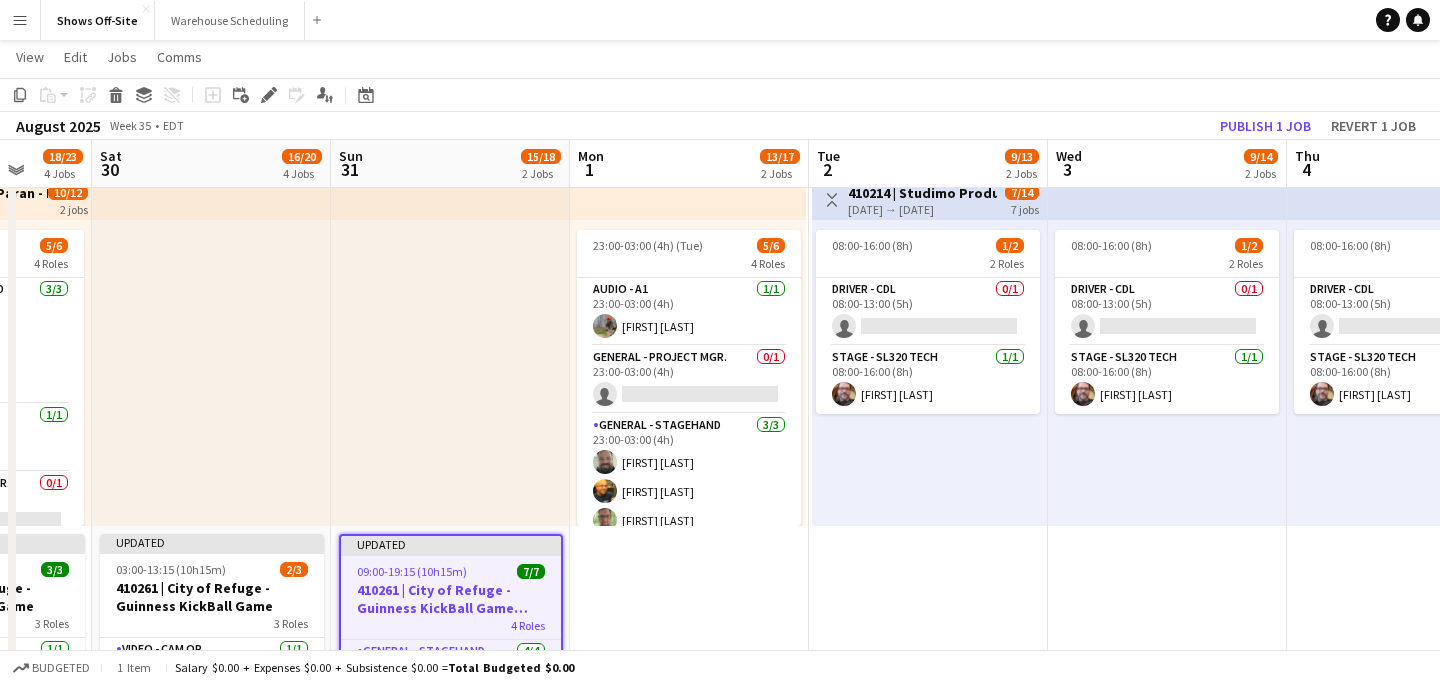 click on "Copy
Paste
Paste
Command
V Paste with crew
Command
Shift
V
Paste linked Job
Delete
Group
Ungroup
Add job
Add linked Job
Edit
Edit linked Job
Applicants
Date picker
AUG 2025 AUG 2025 Monday M Tuesday T Wednesday W Thursday T Friday F Saturday S Sunday S  AUG   1   2   3   4   5   6   7   8   9   10   11   12   13   14   15   16   17   18   19   20   21   22   23   24   25" 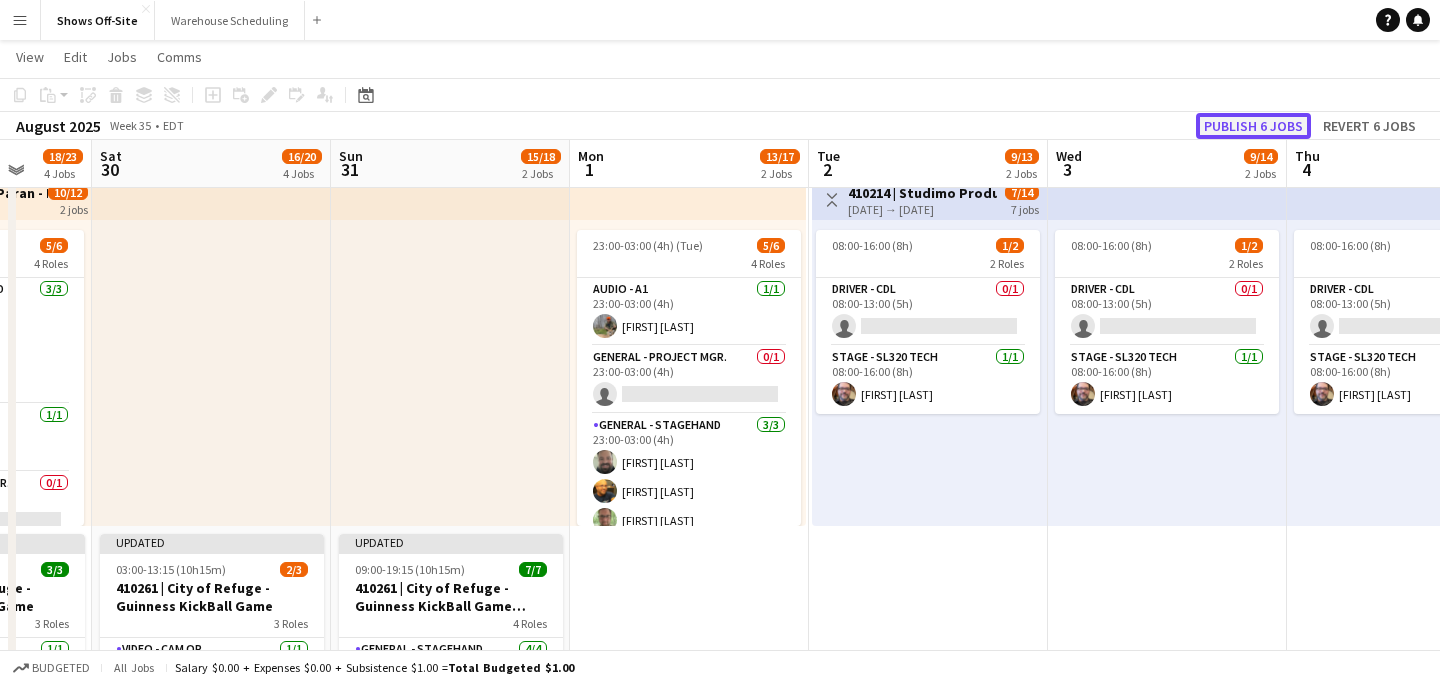 click on "Publish 6 jobs" 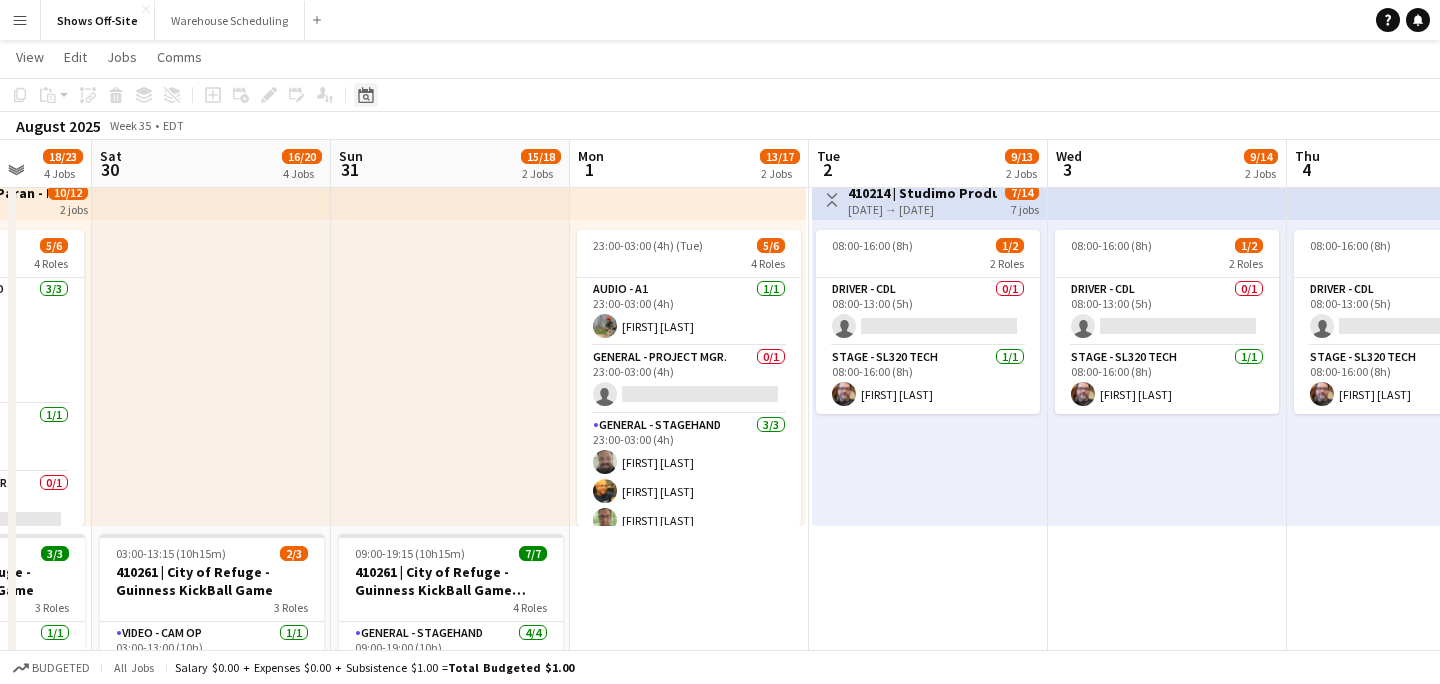 click 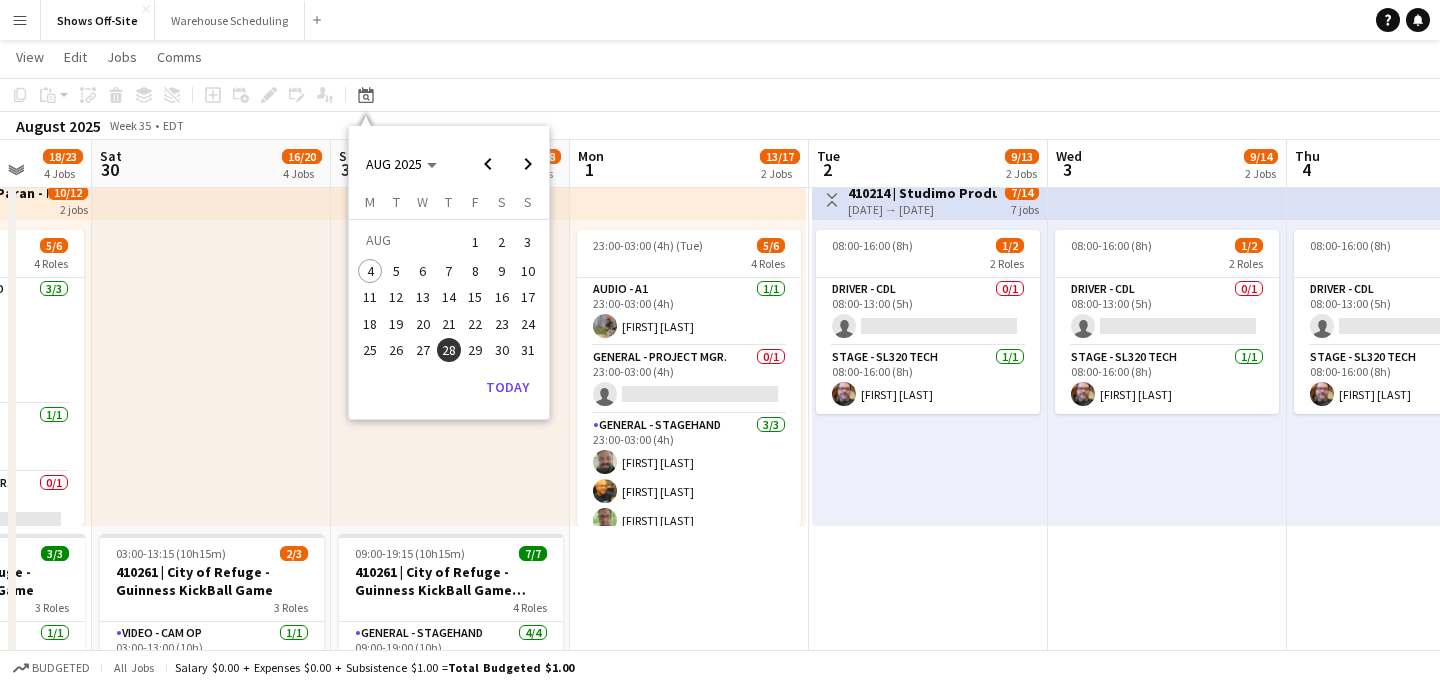 click on "10" at bounding box center [528, 271] 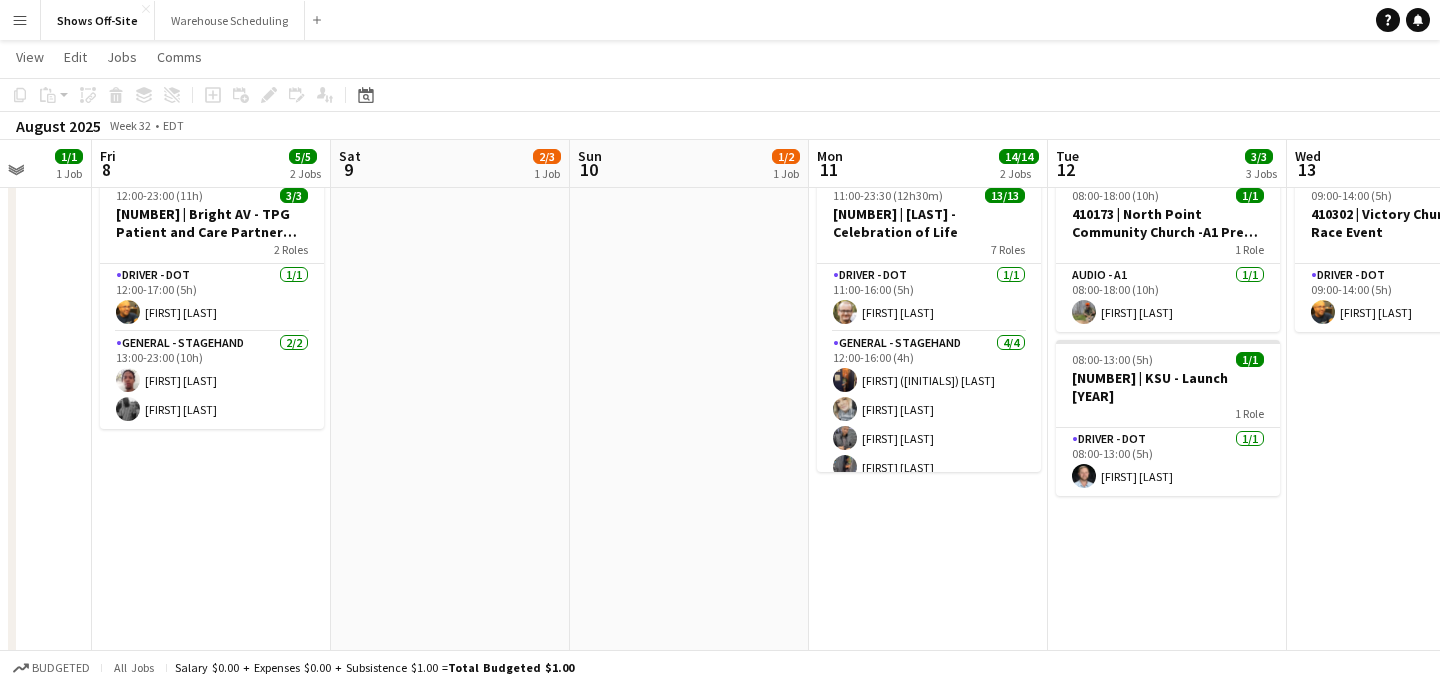 scroll, scrollTop: 0, scrollLeft: 688, axis: horizontal 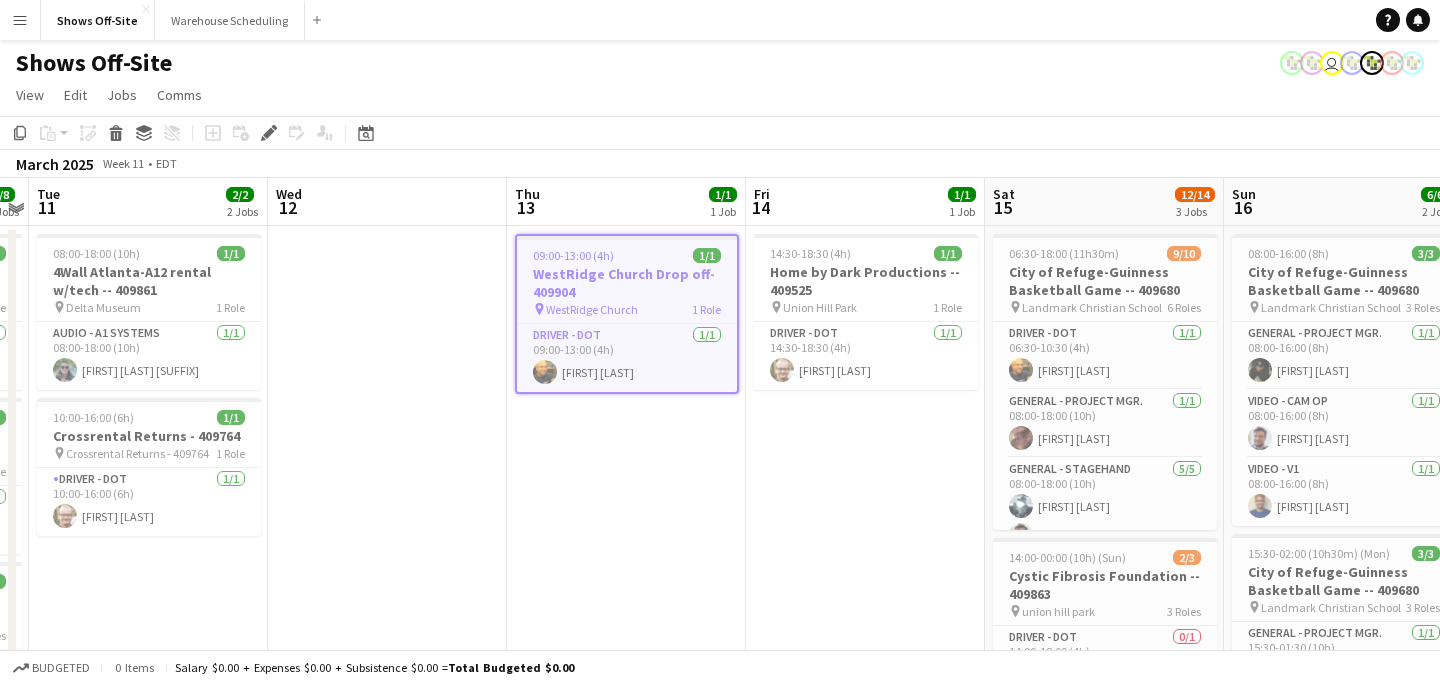 click on "Date picker
AUG 2025 AUG 2025 Monday M Tuesday T Wednesday W Thursday T Friday F Saturday S Sunday S  AUG   1   2   3   4   5   6   7   8   9   10   11   12   13   14   15   16   17   18   19   20   21   22   23   24   25   26   27   28   29   30   31
Comparison range
Comparison range
Today" 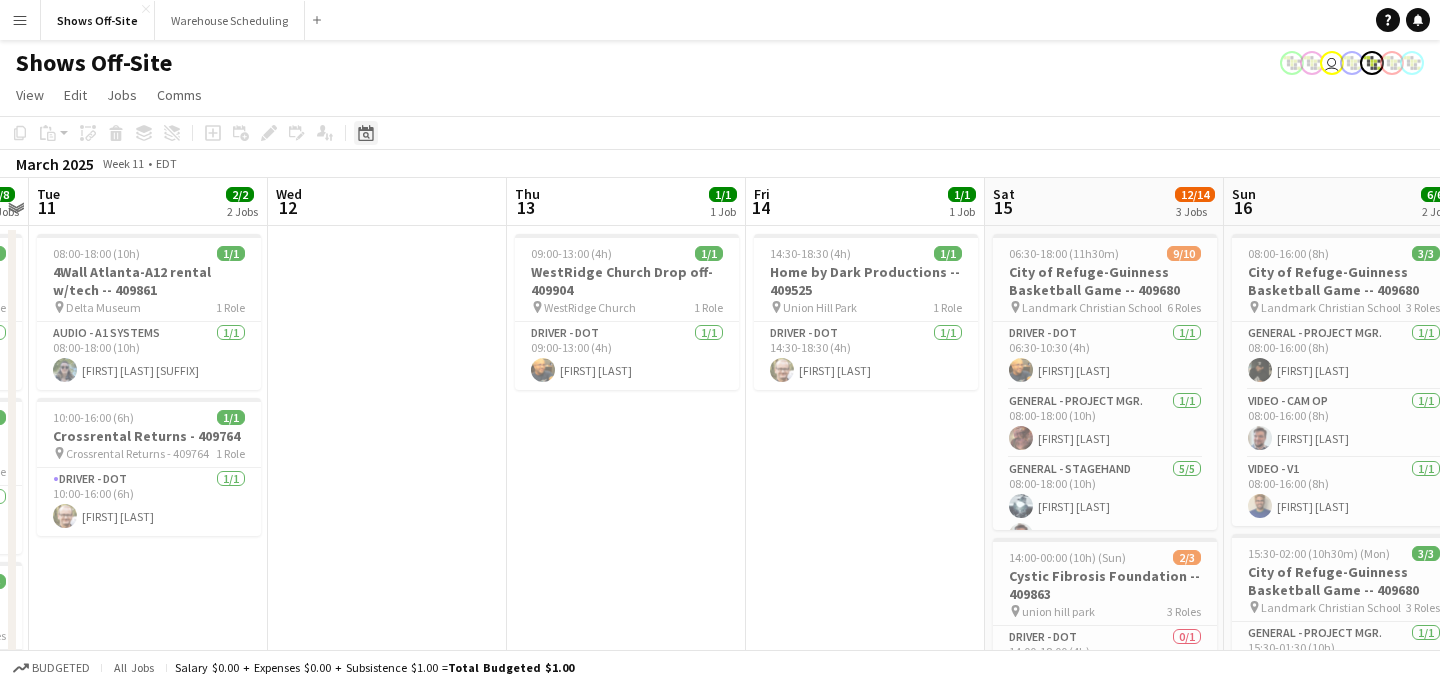 click on "Date picker" 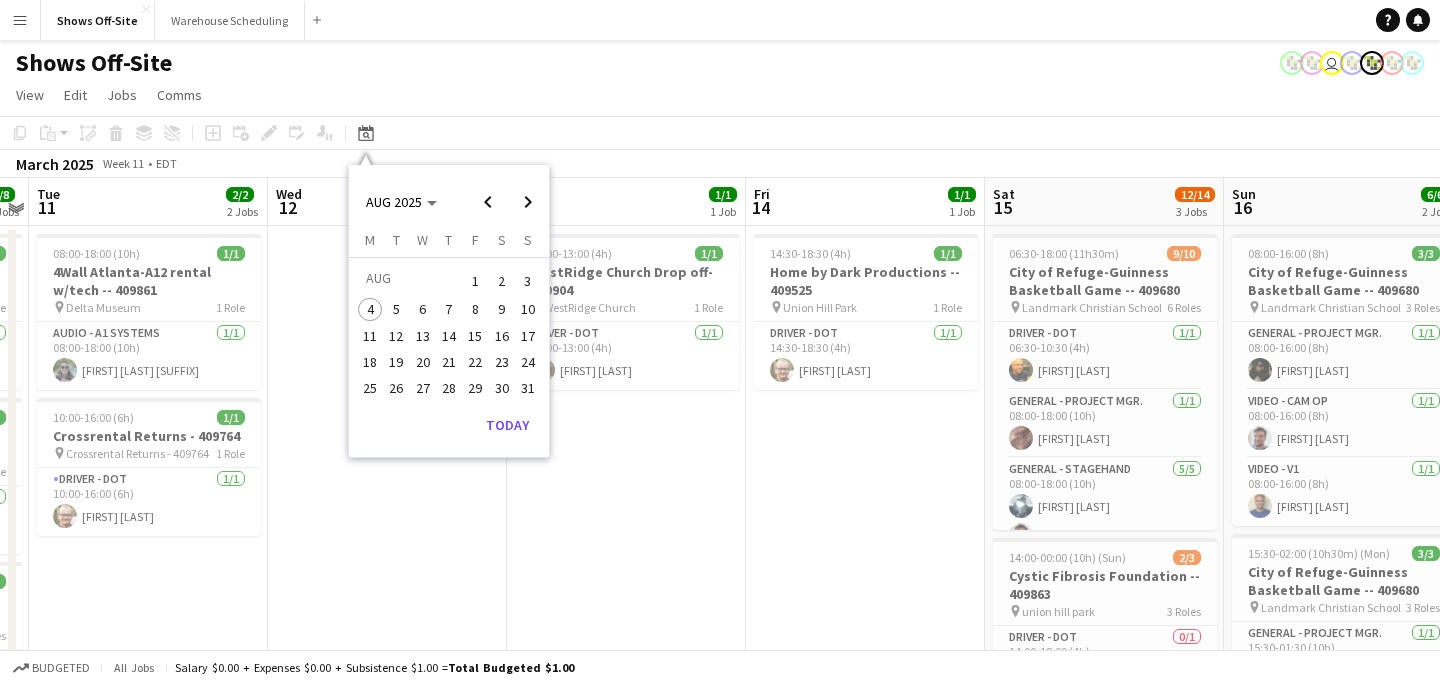 click on "26" at bounding box center (397, 388) 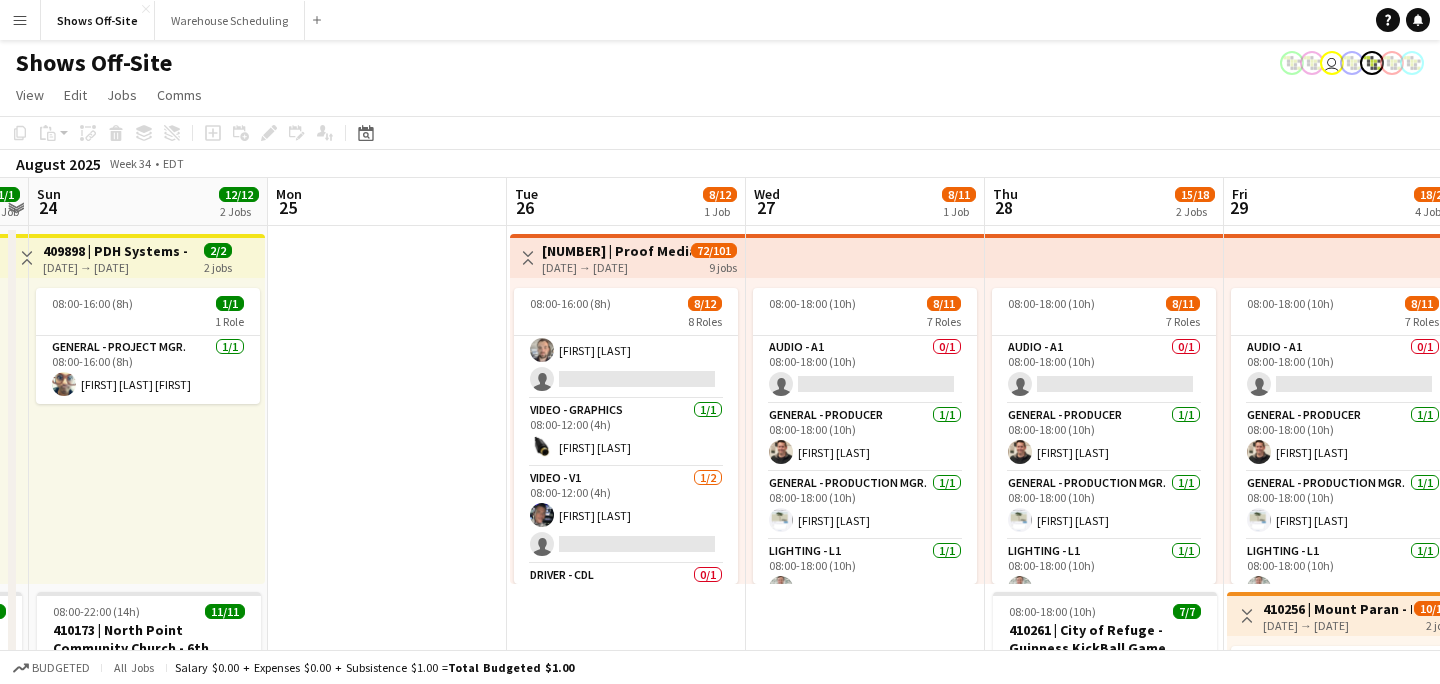 scroll, scrollTop: 412, scrollLeft: 0, axis: vertical 